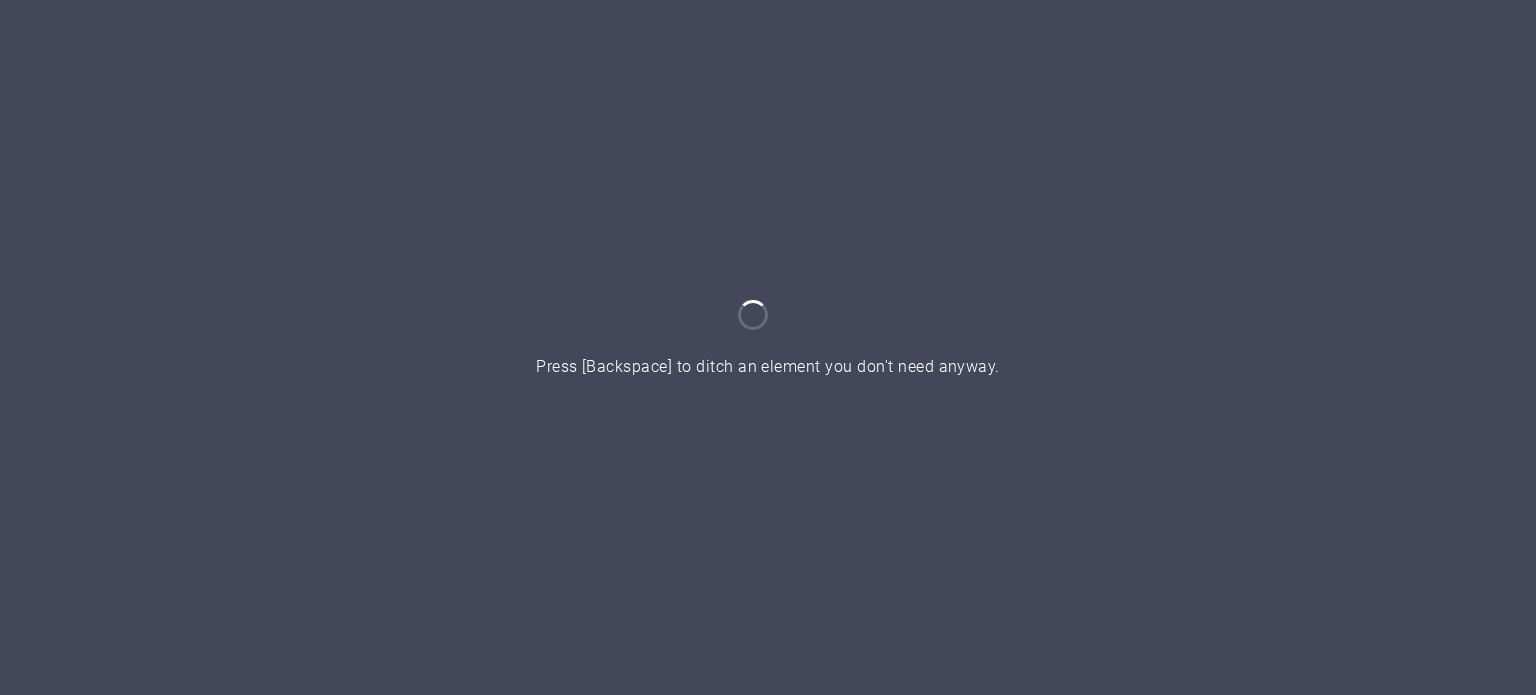 scroll, scrollTop: 0, scrollLeft: 0, axis: both 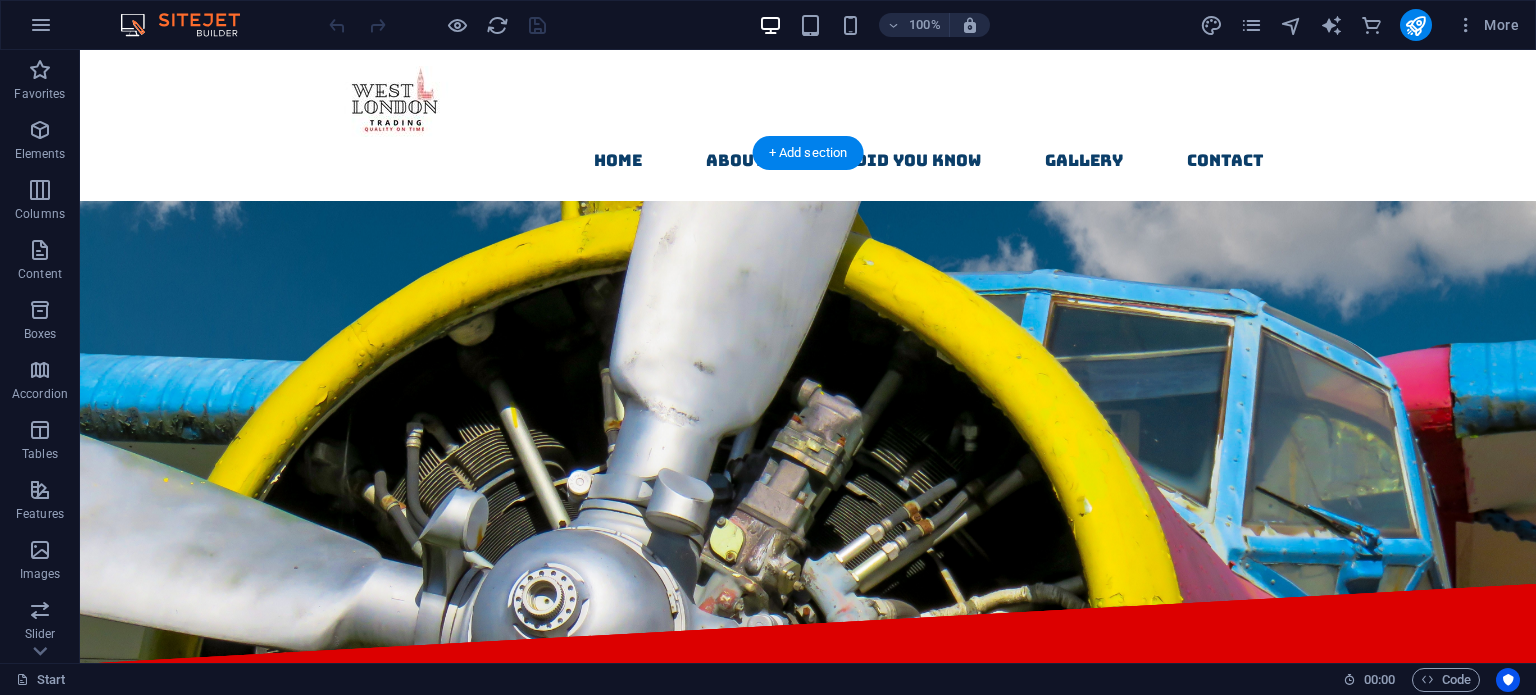 click at bounding box center [808, 672] 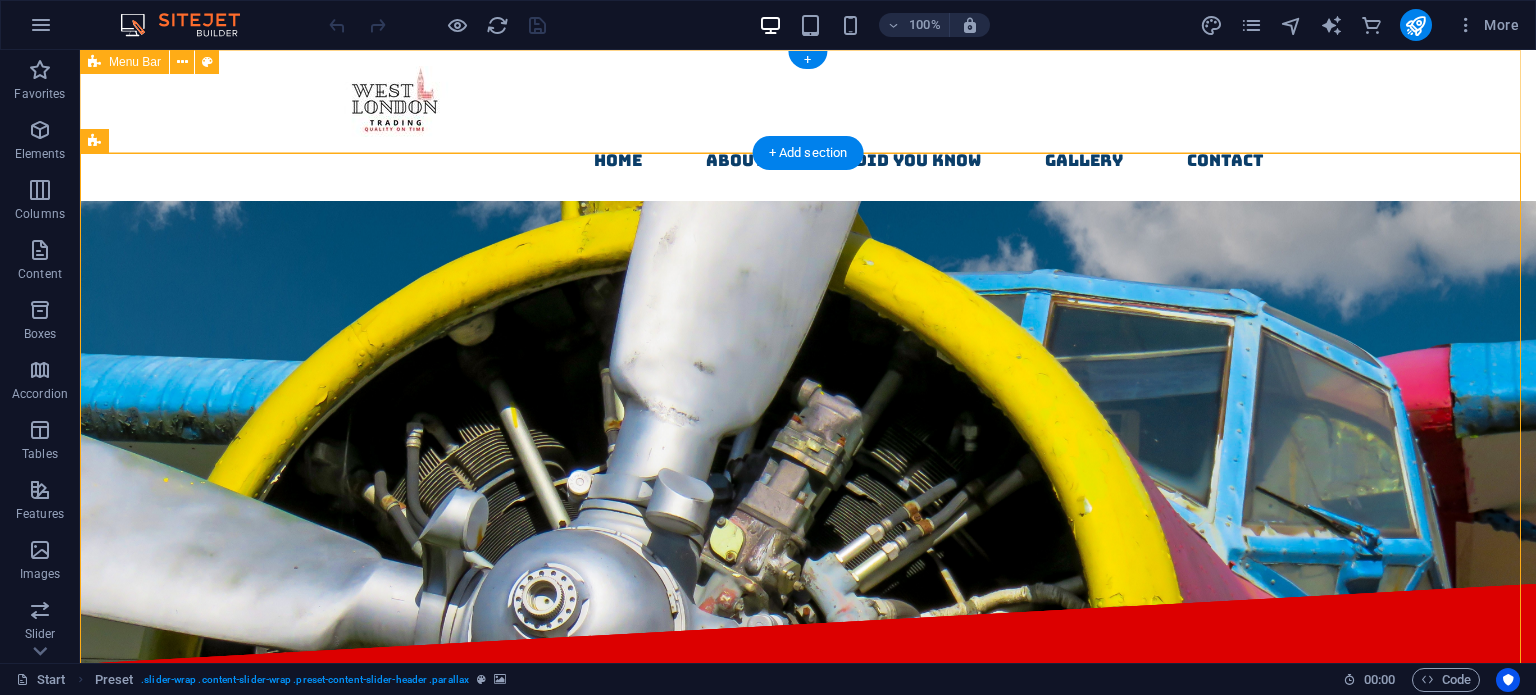 click on "Home About us Did you know gALLERY contact" at bounding box center (808, 125) 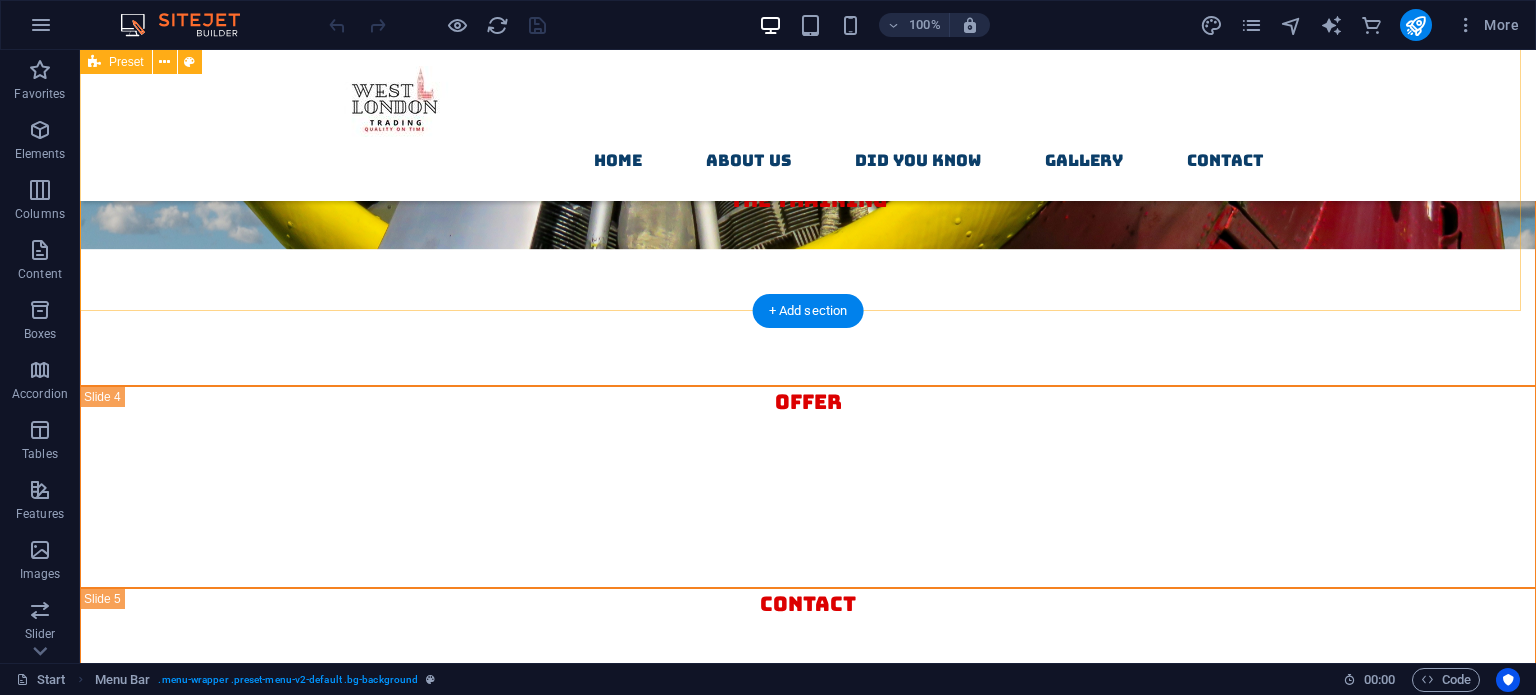 scroll, scrollTop: 1200, scrollLeft: 0, axis: vertical 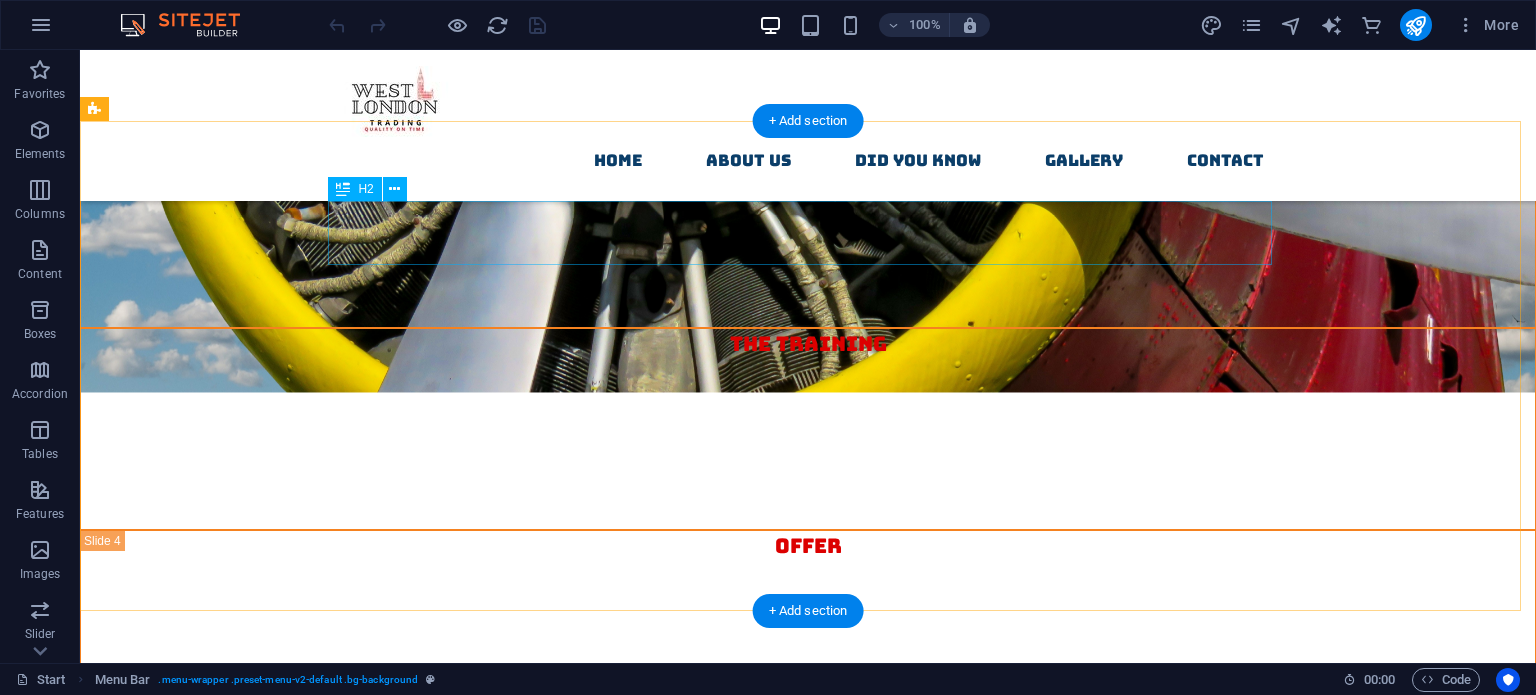 click on "westlondonrubber.co.za" at bounding box center [714, 1117] 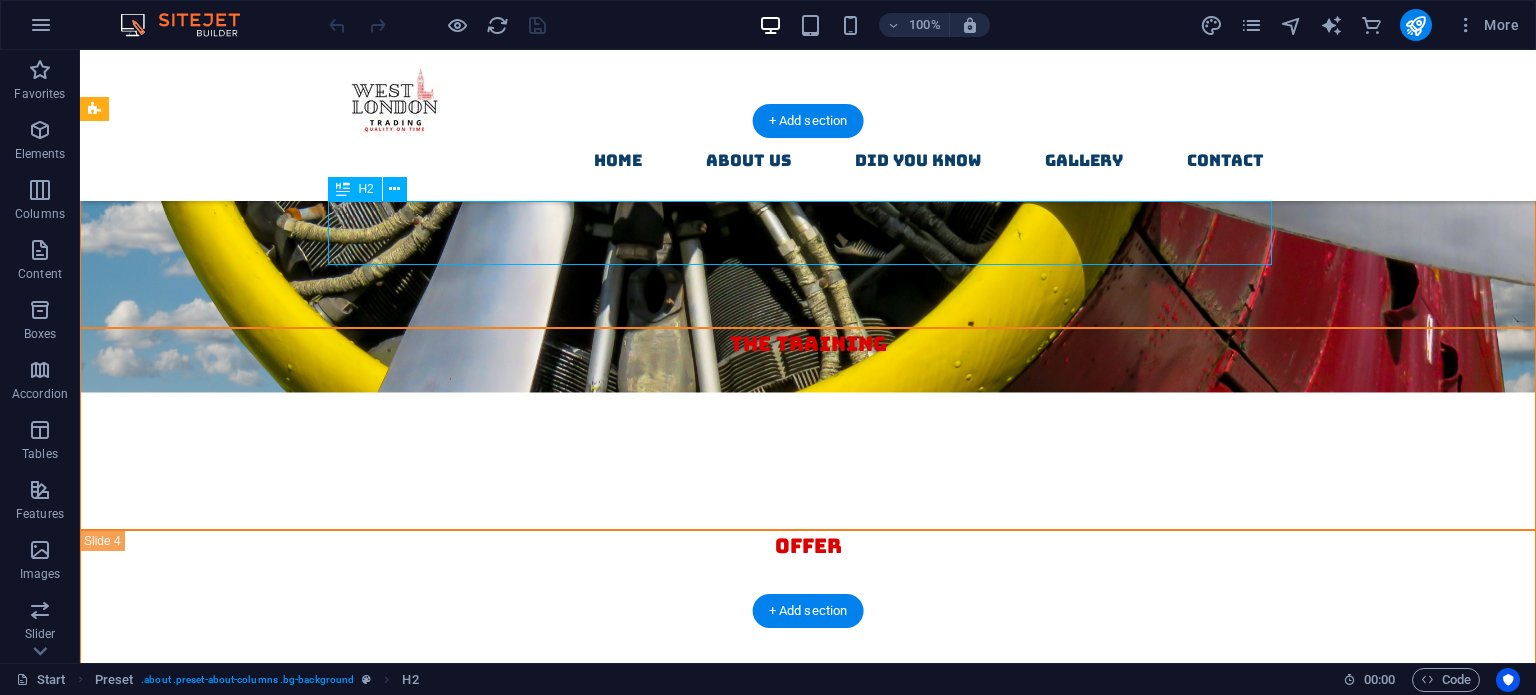 click on "westlondonrubber.co.za" at bounding box center (714, 1117) 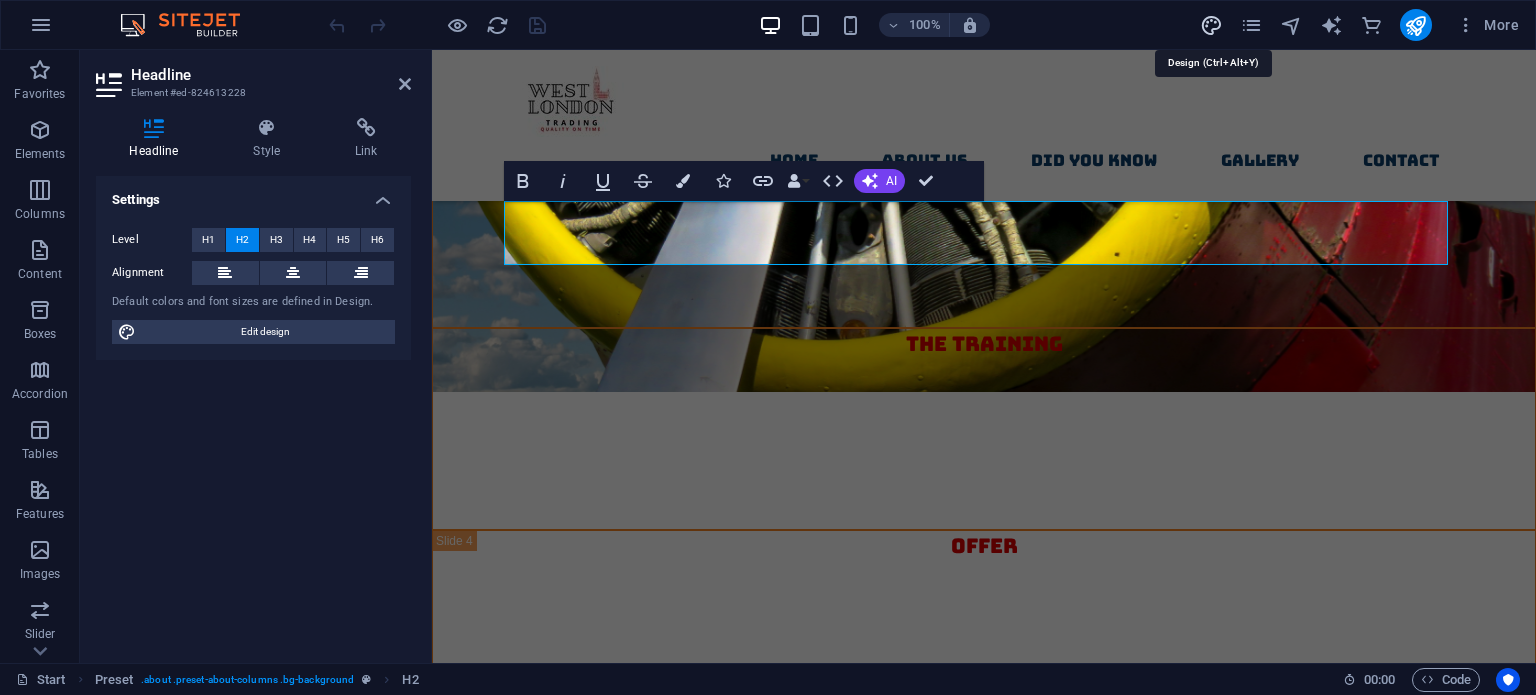 click at bounding box center [1211, 25] 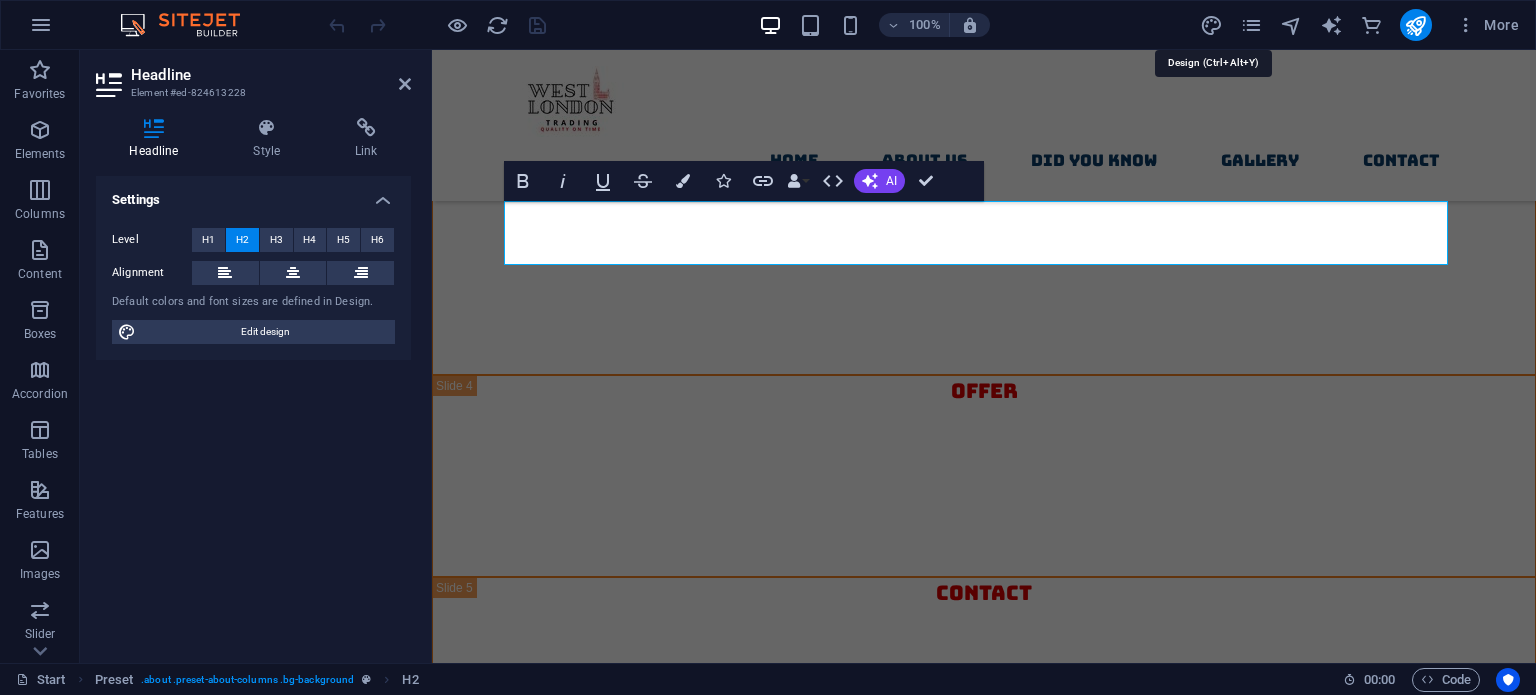 select on "px" 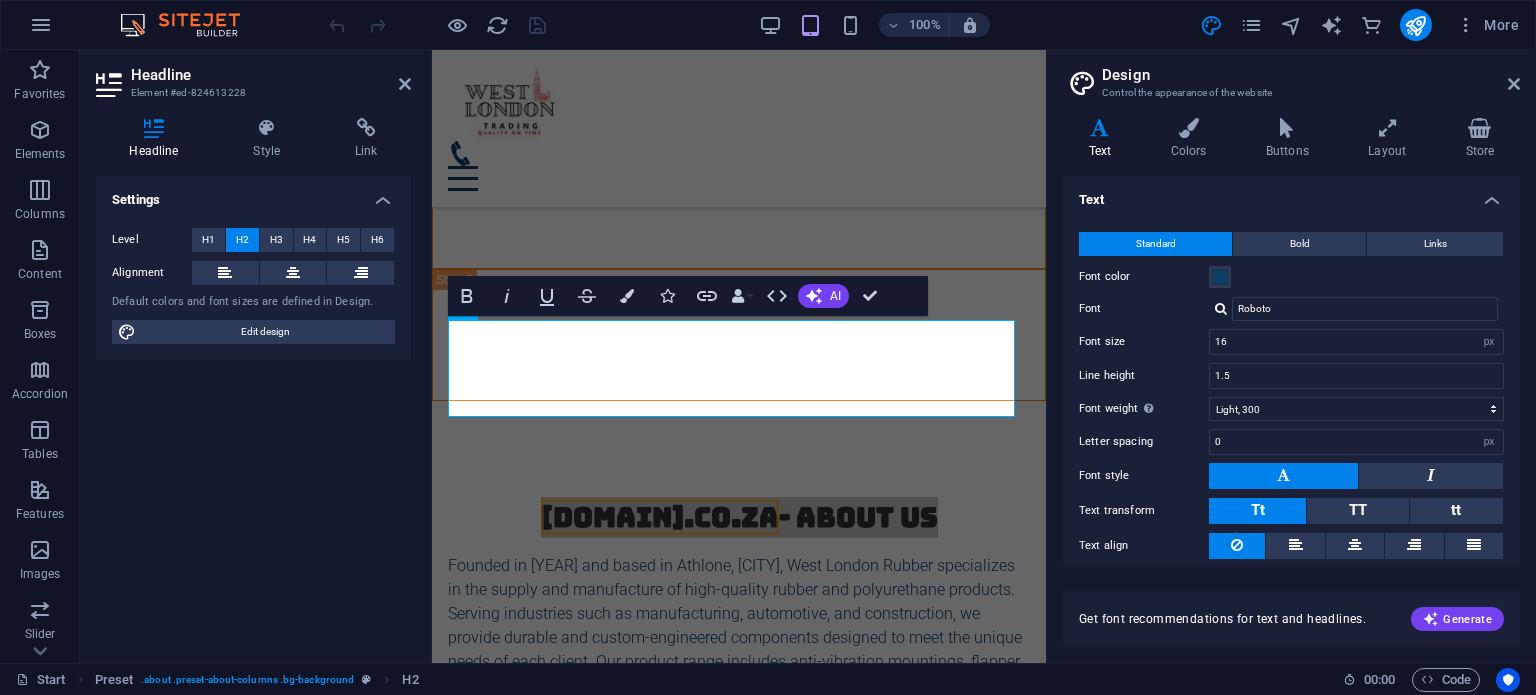 scroll, scrollTop: 639, scrollLeft: 0, axis: vertical 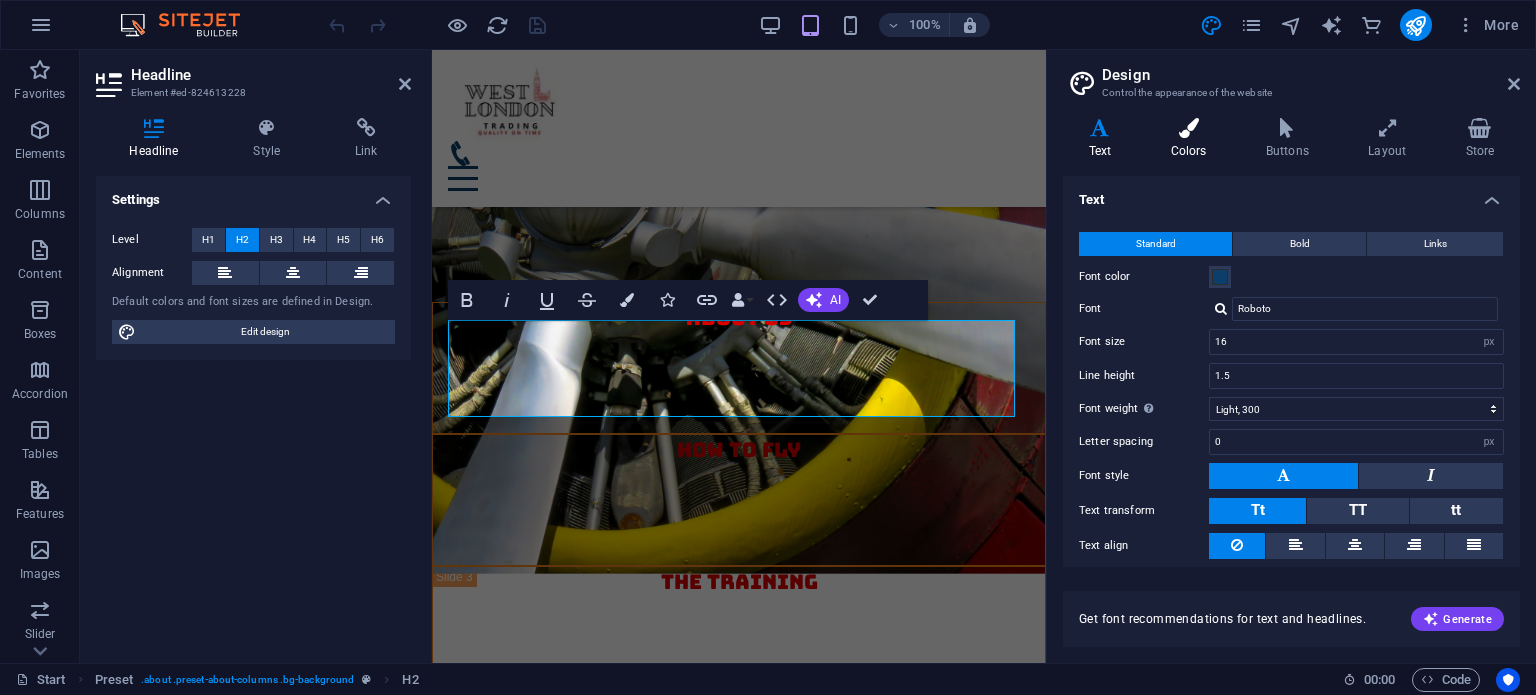 click on "Colors" at bounding box center (1192, 139) 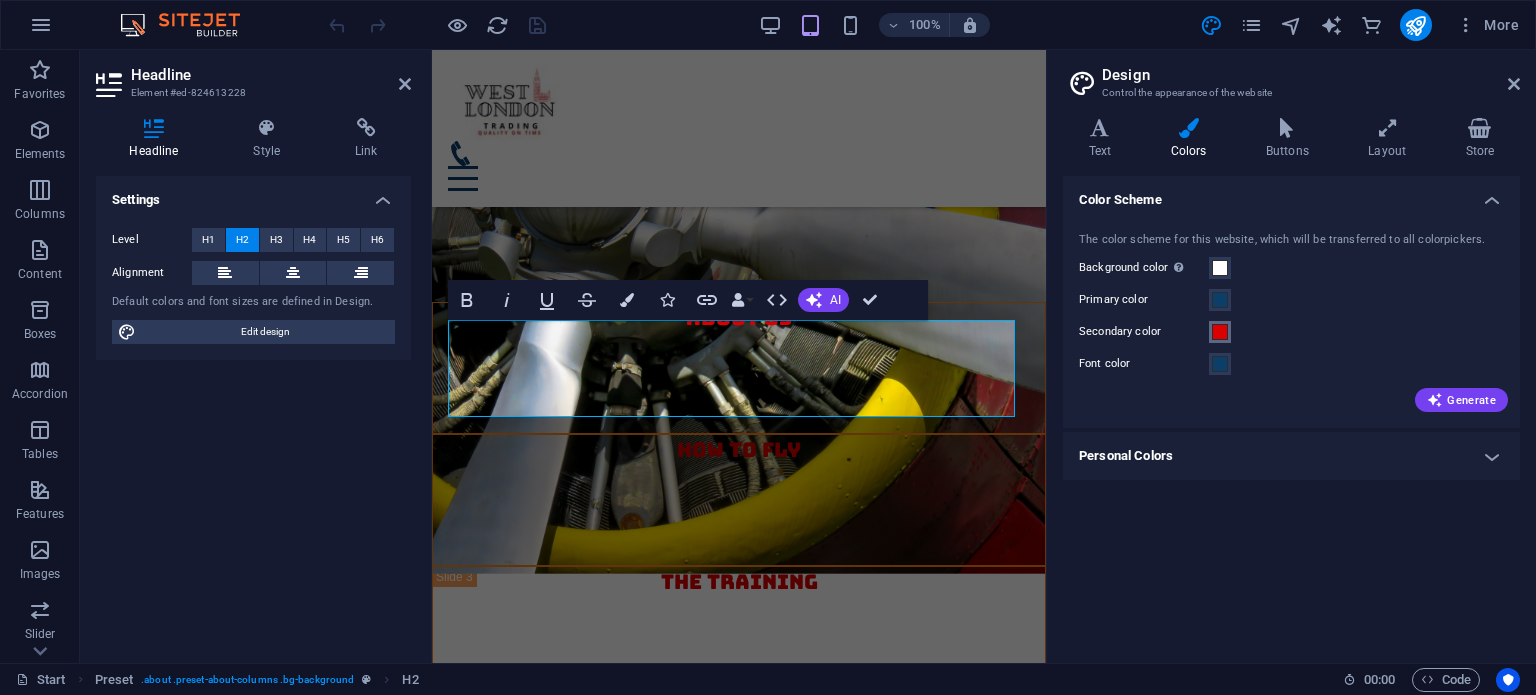 click at bounding box center (1220, 332) 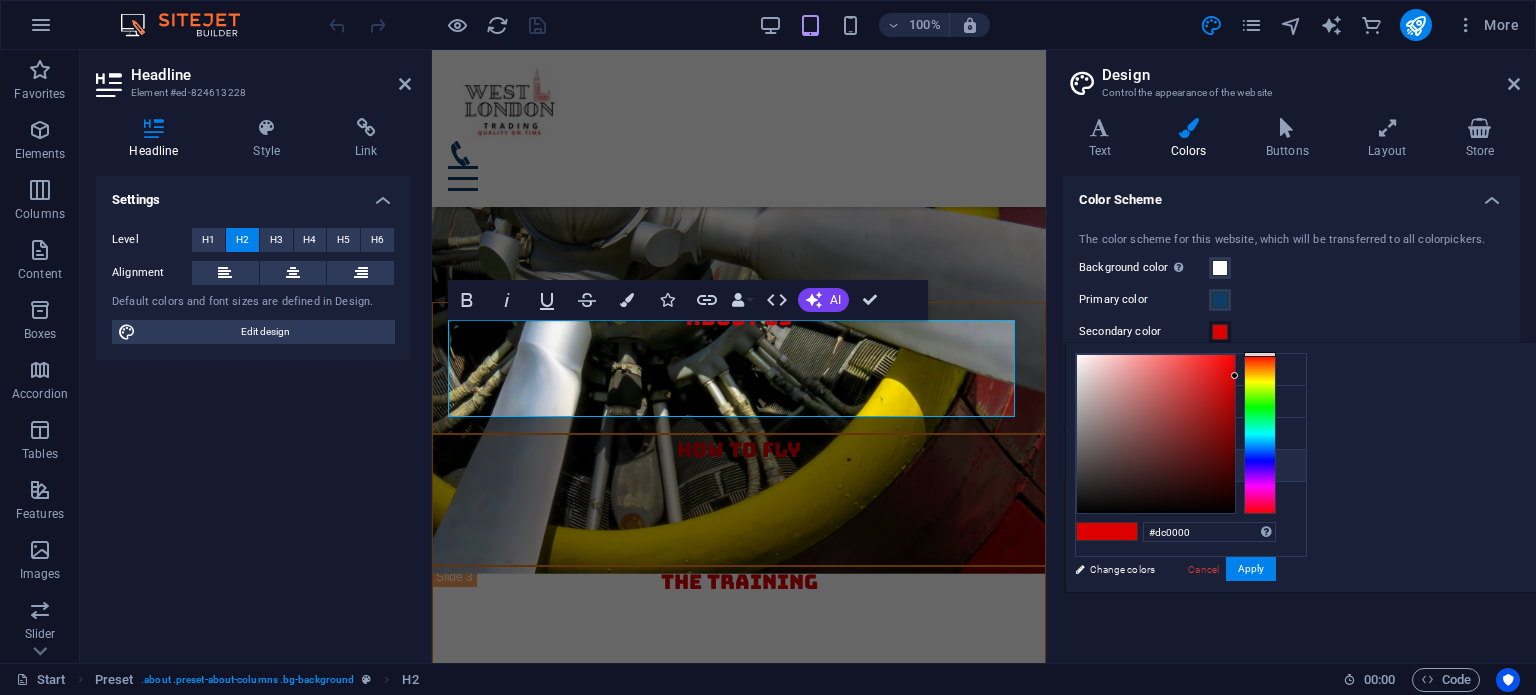 click on "#0b3e69" at bounding box center [1177, 469] 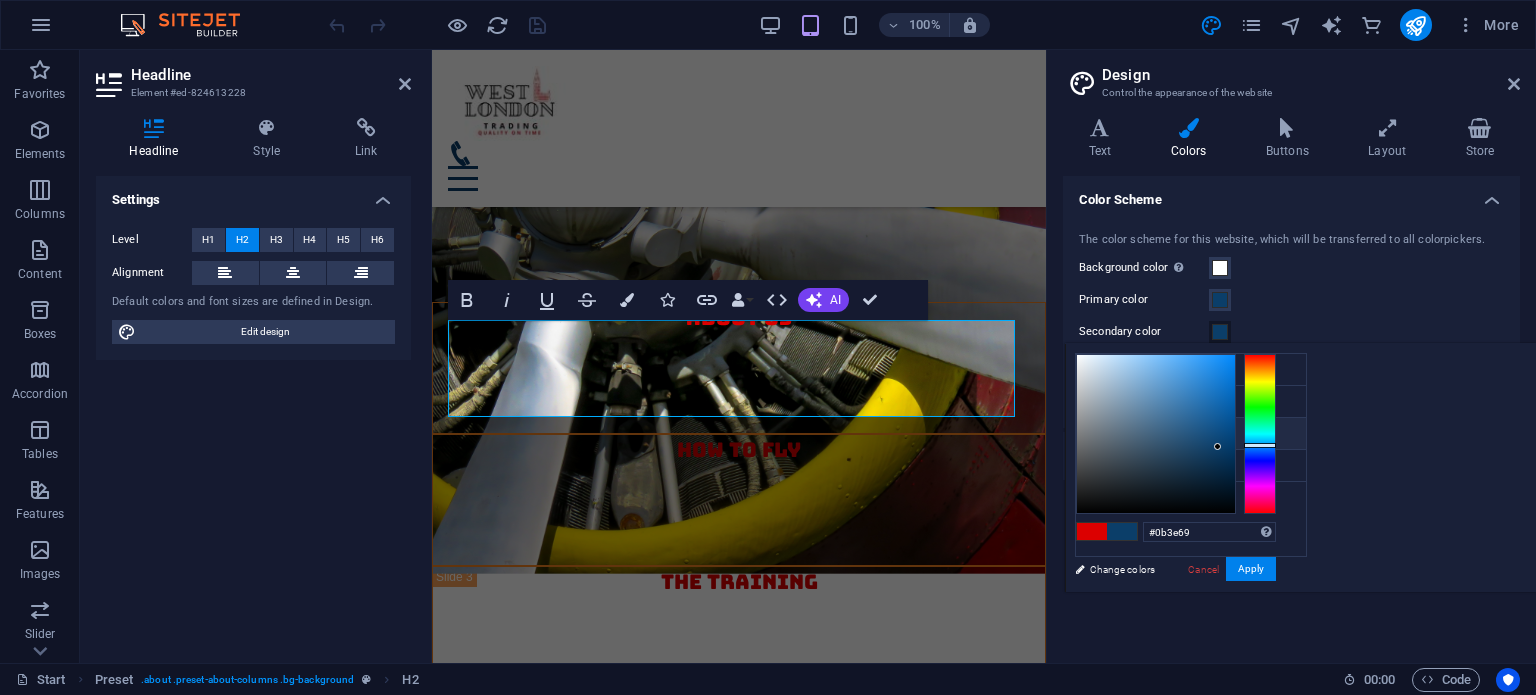 click on "Secondary color
#0b3e69" at bounding box center (1191, 434) 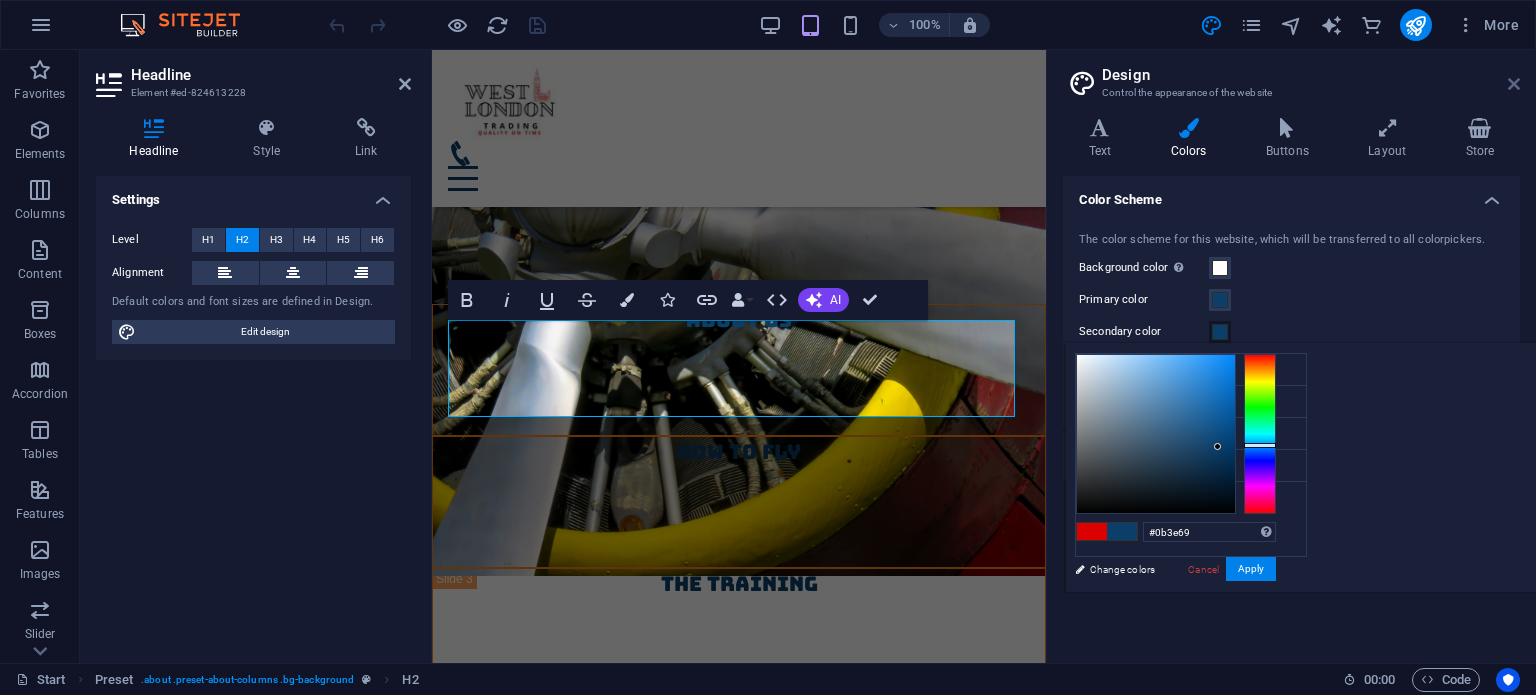 drag, startPoint x: 1512, startPoint y: 83, endPoint x: 970, endPoint y: 176, distance: 549.9209 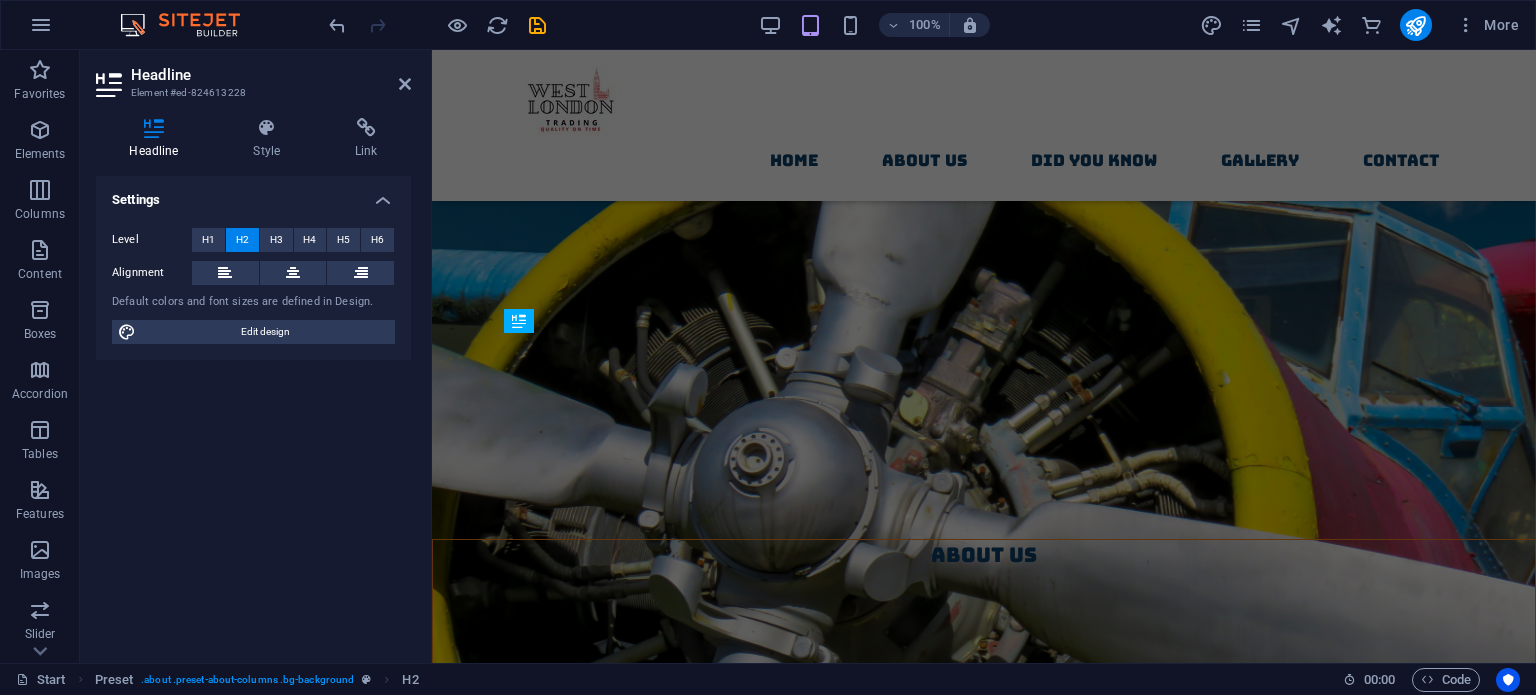 scroll, scrollTop: 1072, scrollLeft: 0, axis: vertical 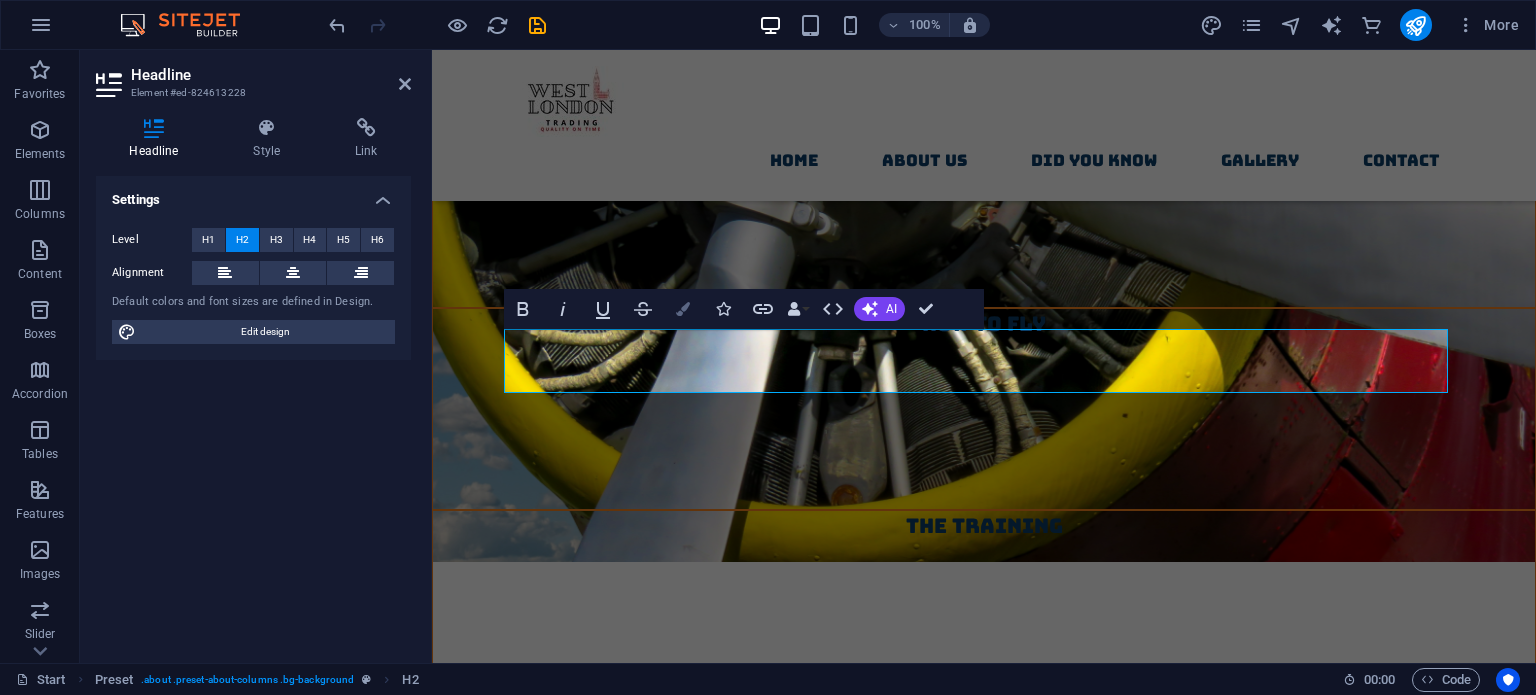 click at bounding box center (683, 309) 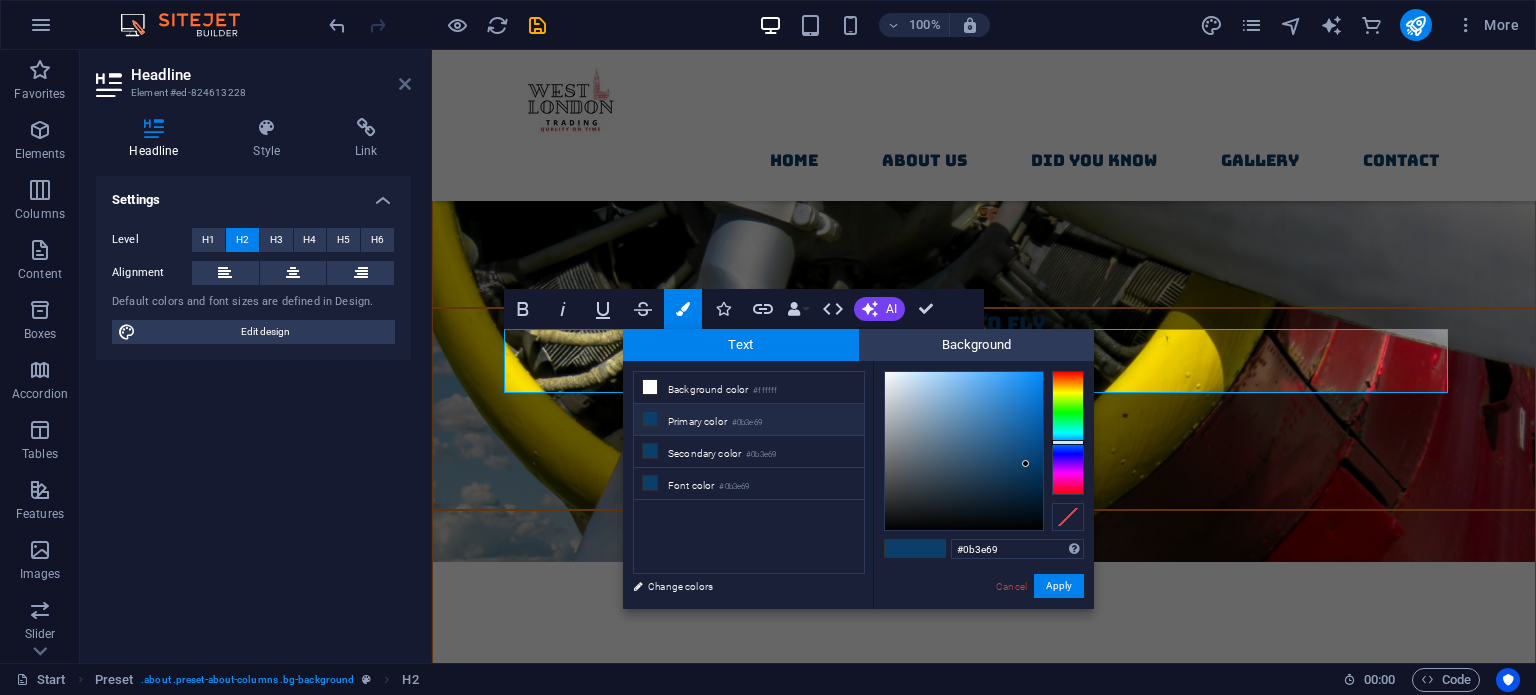 click at bounding box center (405, 84) 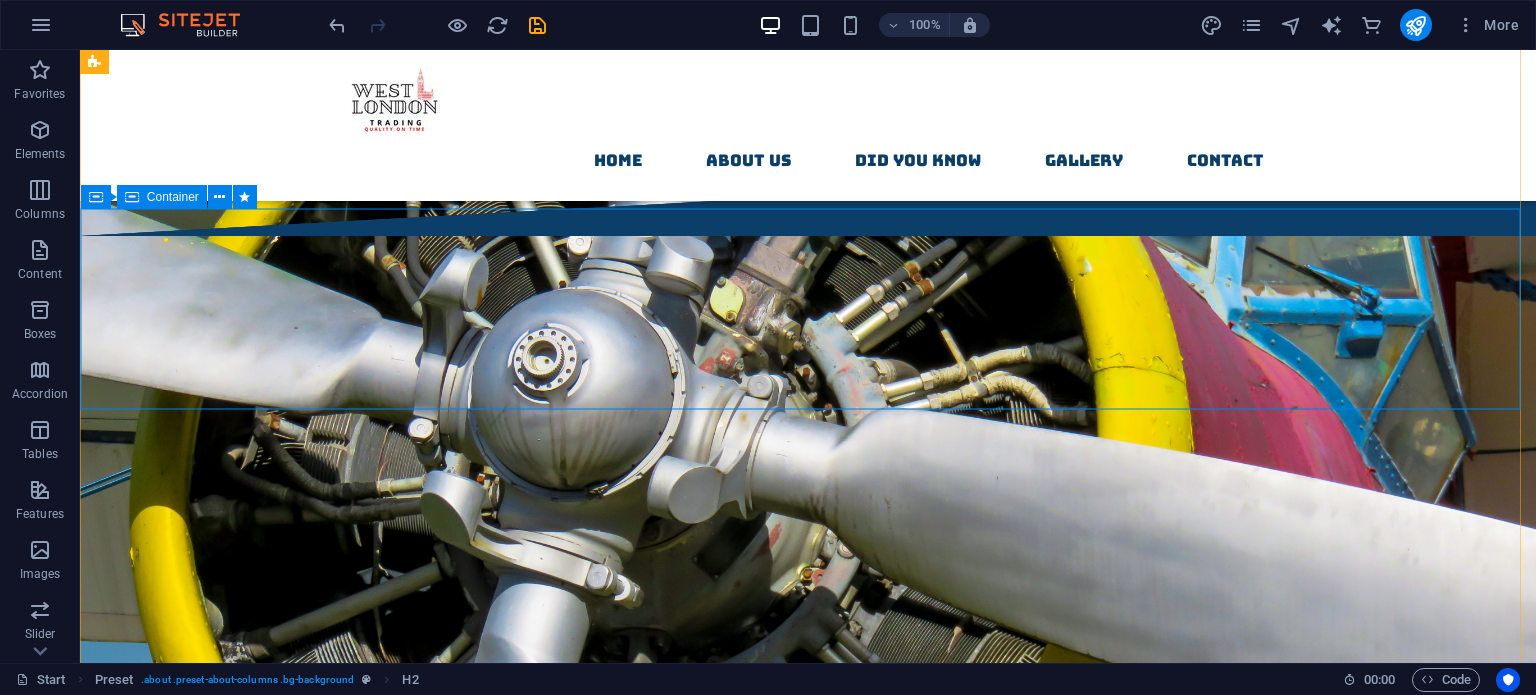 scroll, scrollTop: 0, scrollLeft: 0, axis: both 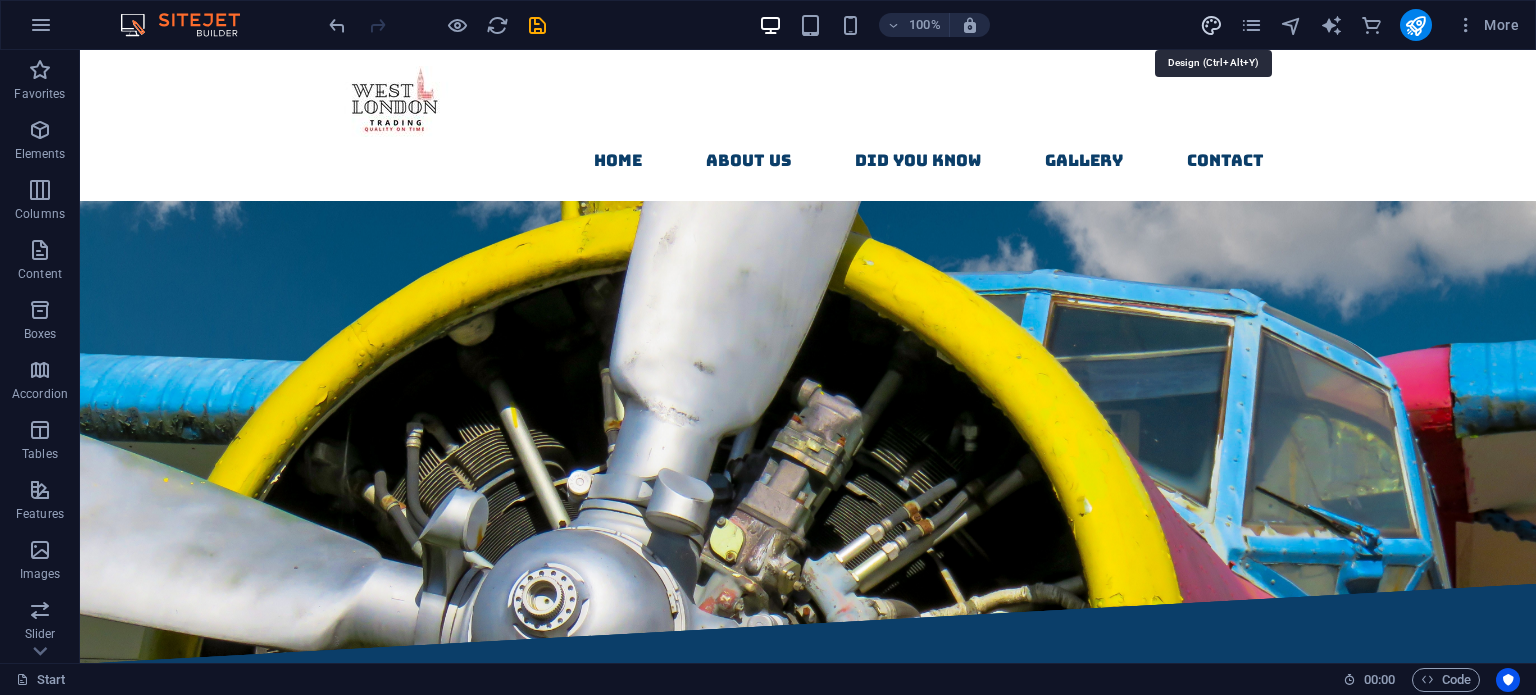 click at bounding box center [1211, 25] 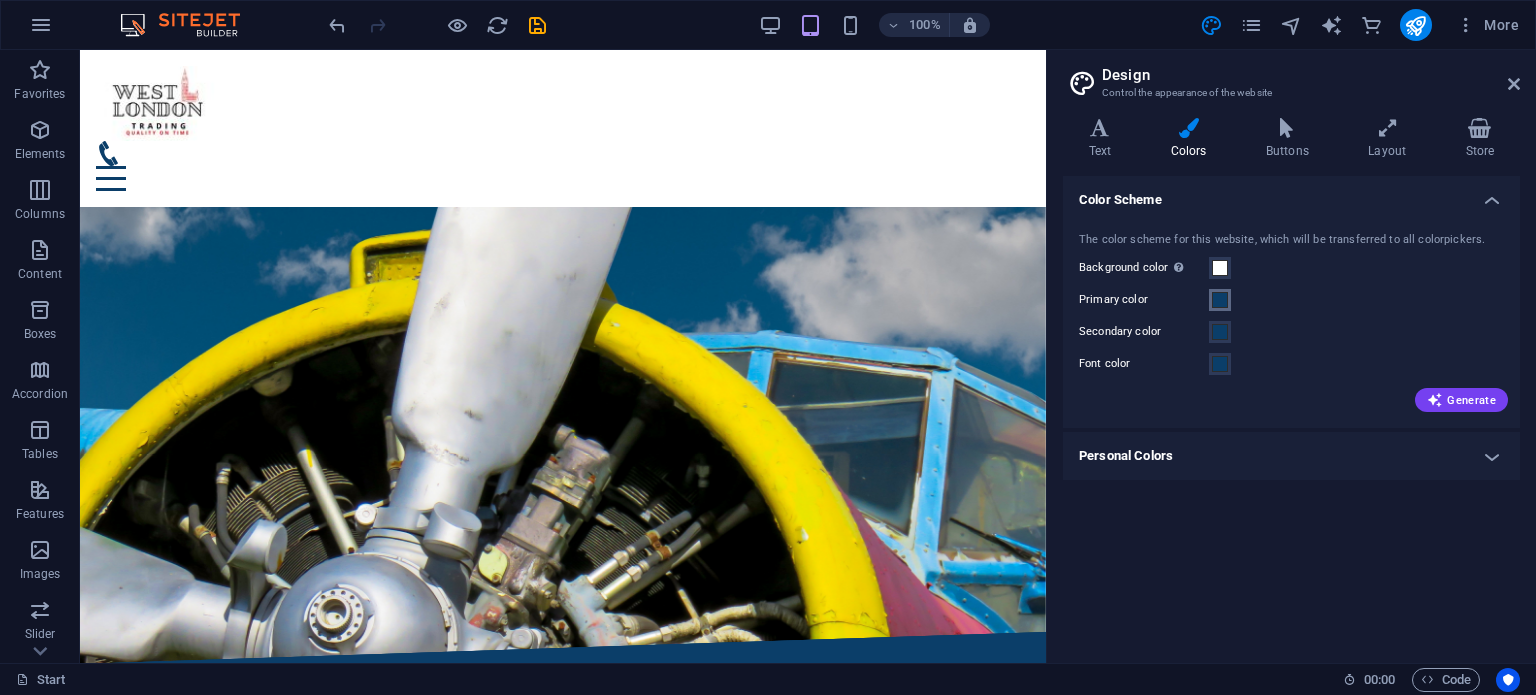 click at bounding box center [1220, 300] 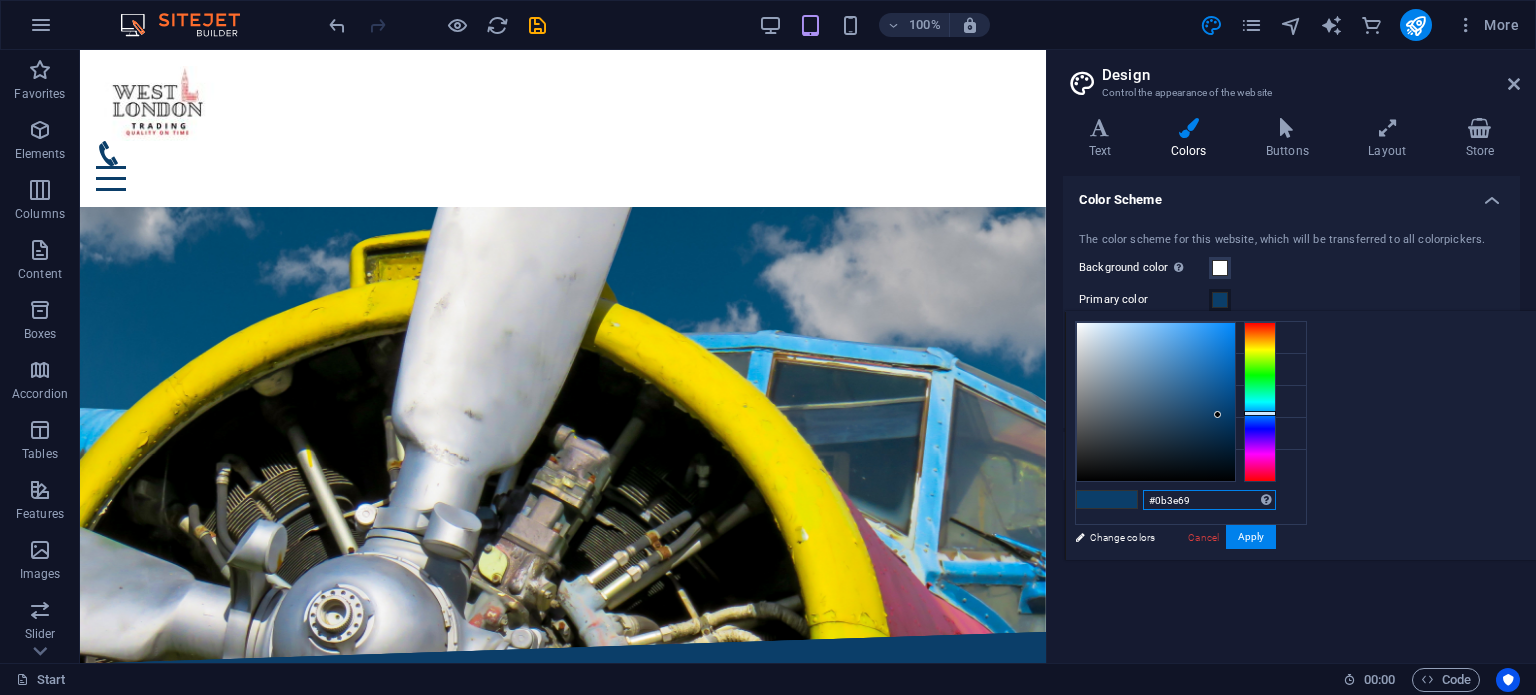 click on "#0b3e69" at bounding box center (1209, 500) 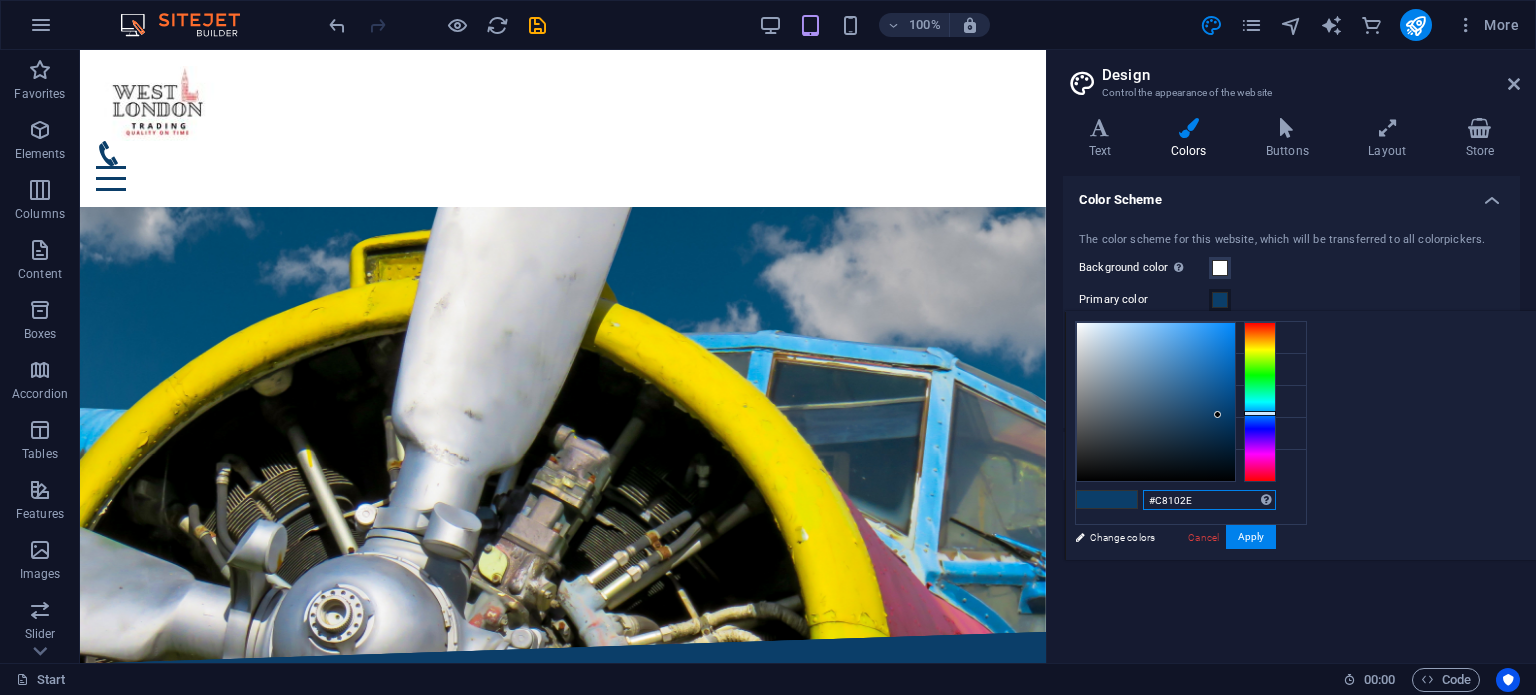 type on "#c8102e" 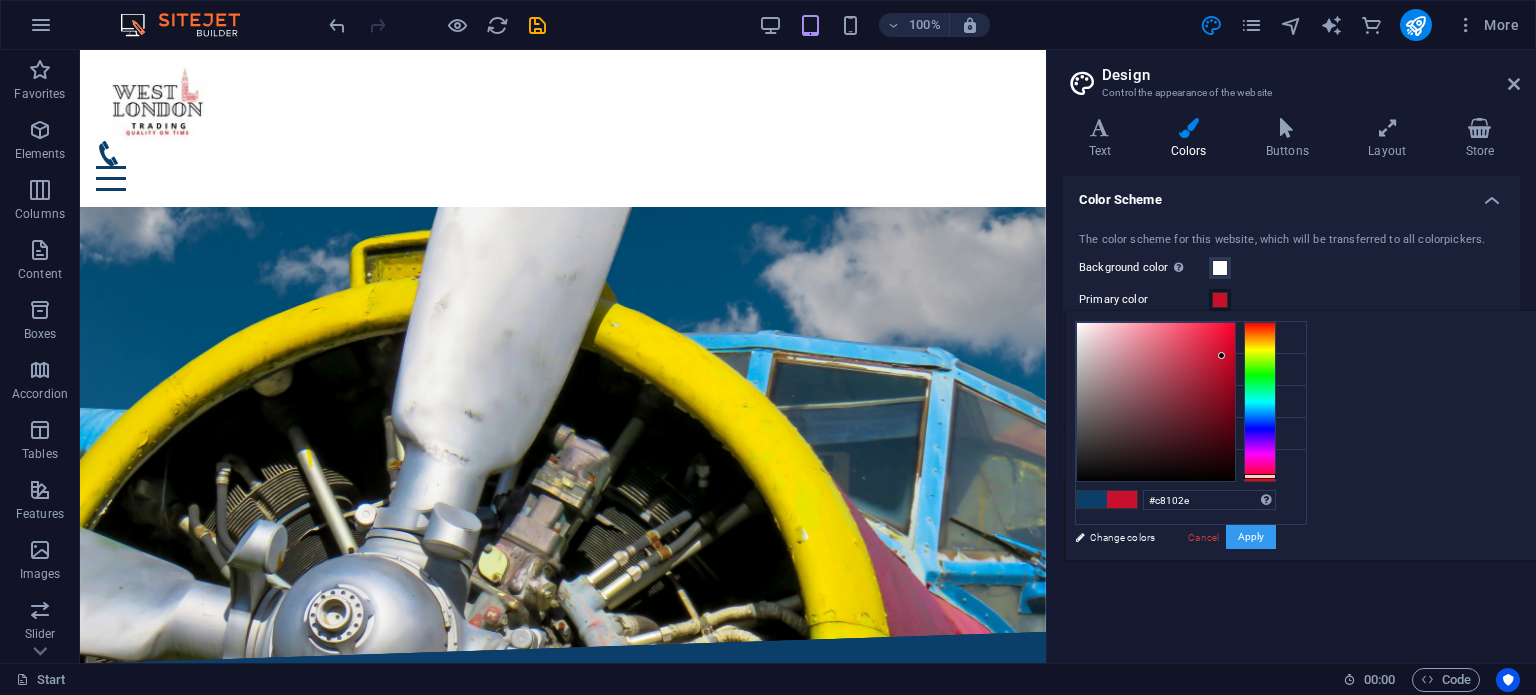 click on "Apply" at bounding box center [1251, 537] 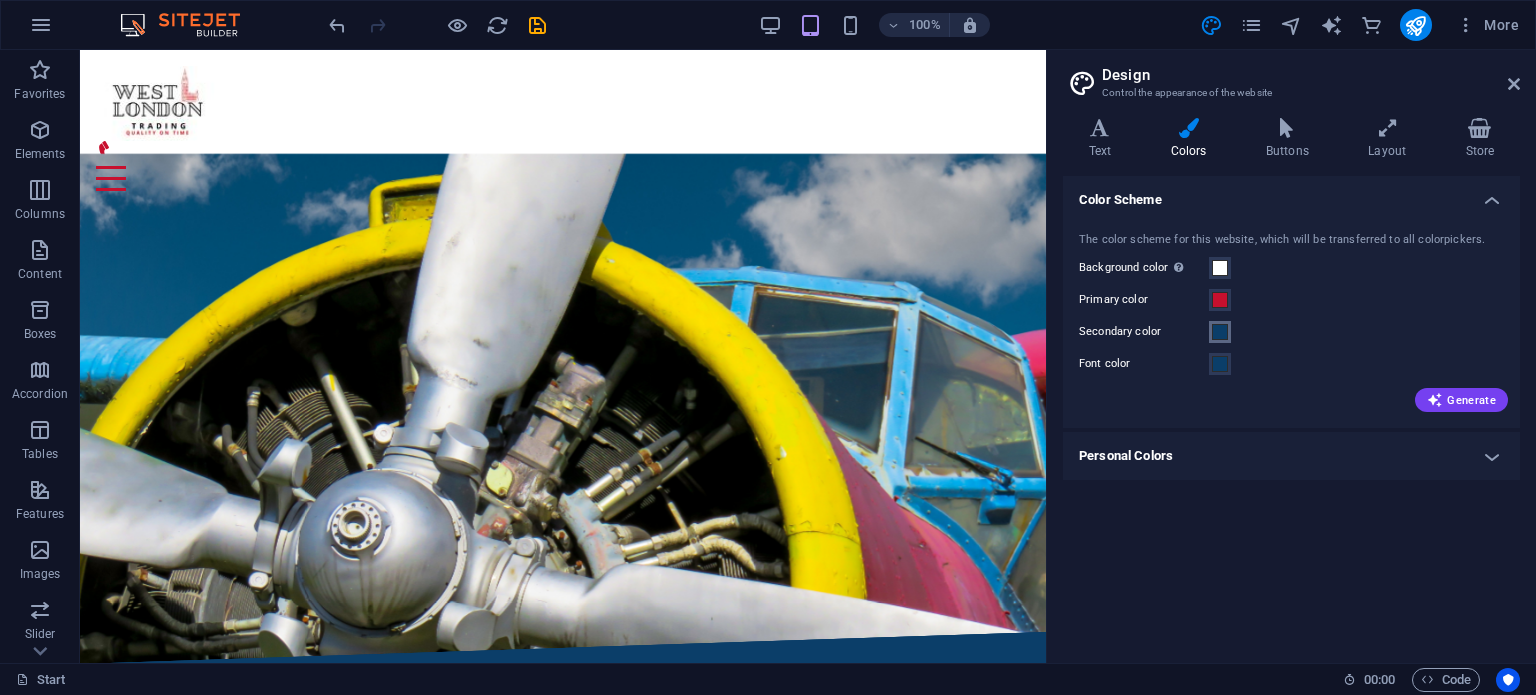 click at bounding box center (1220, 332) 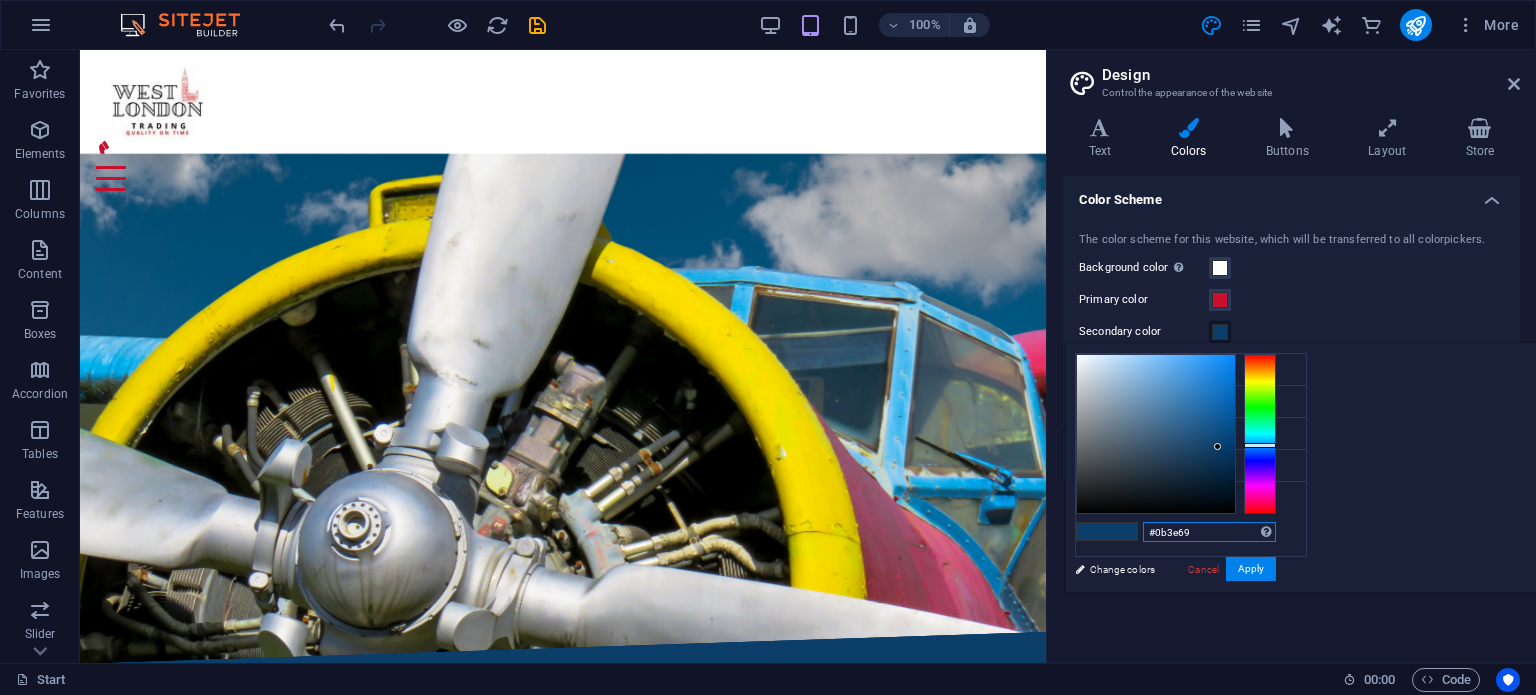 drag, startPoint x: 1442, startPoint y: 528, endPoint x: 1318, endPoint y: 528, distance: 124 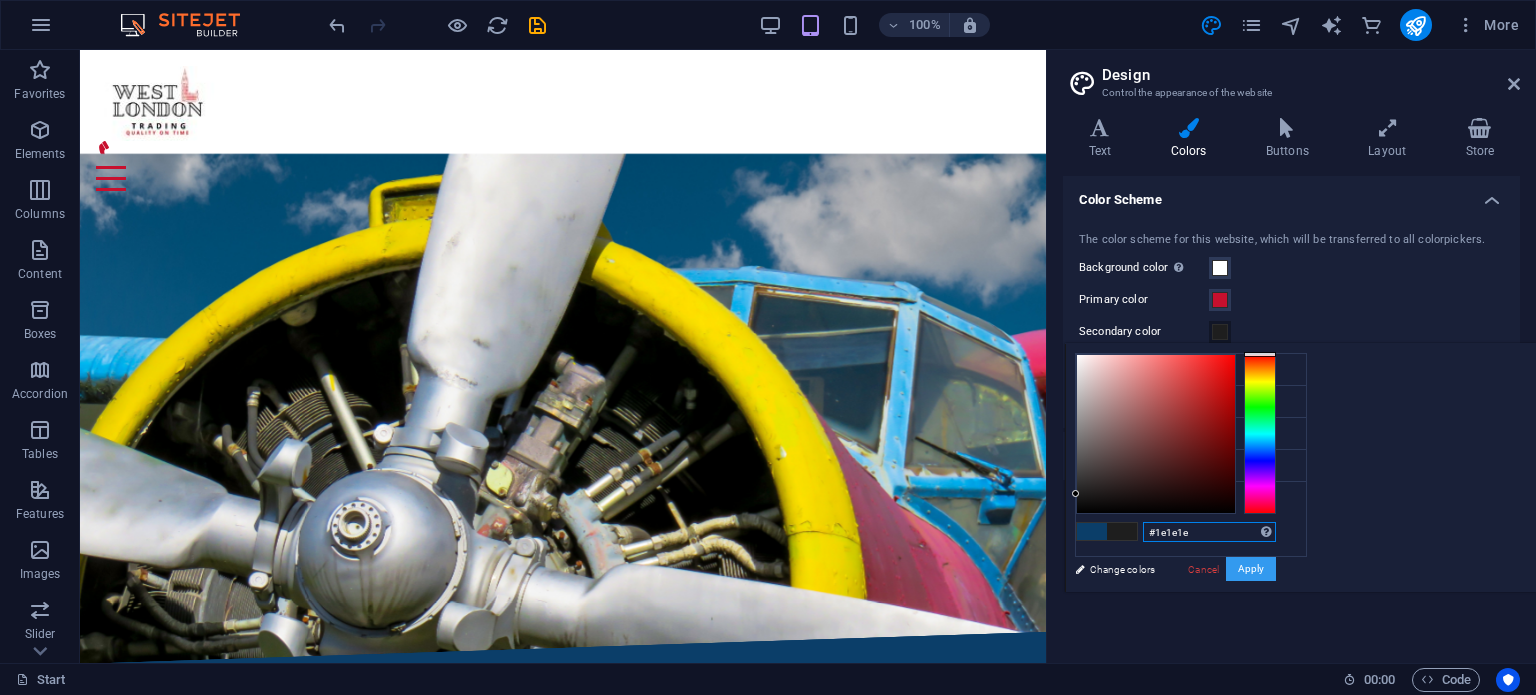 type on "#1e1e1e" 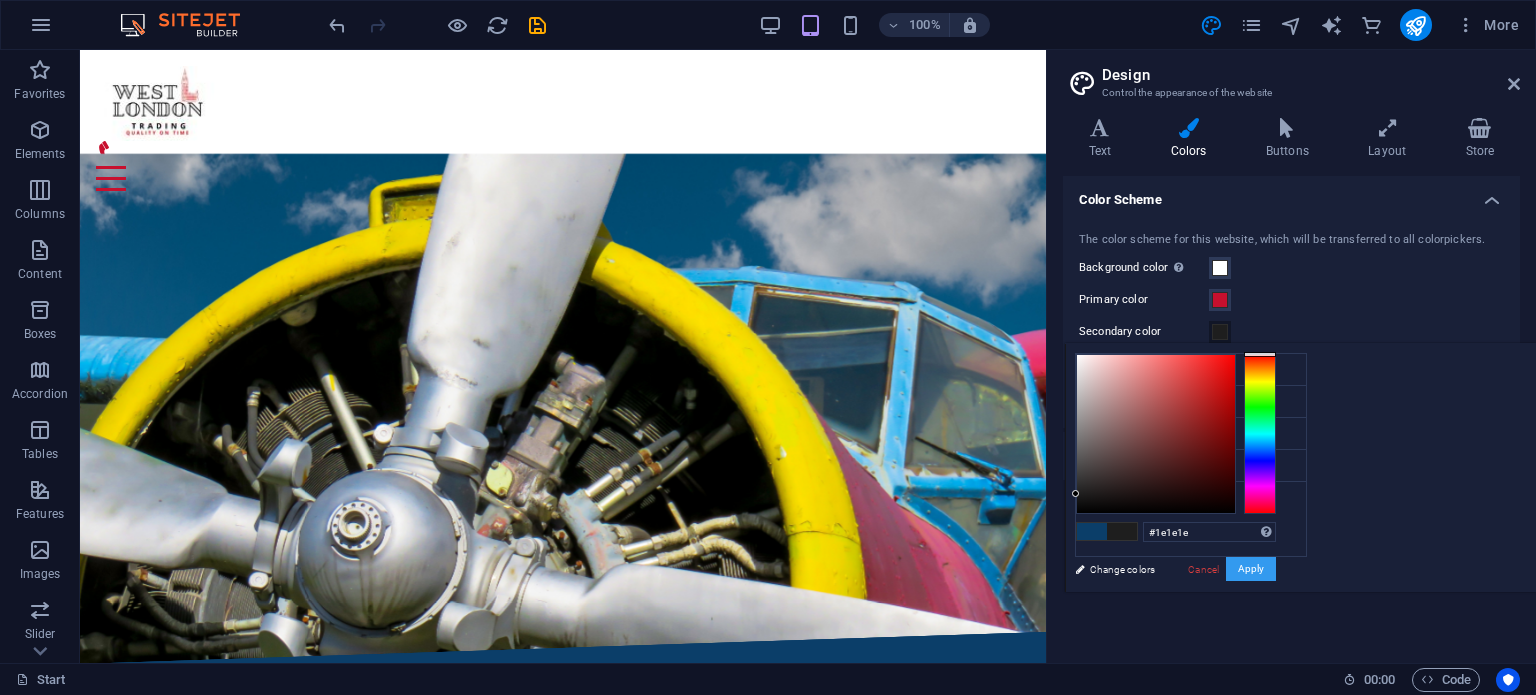 click on "Apply" at bounding box center (1251, 569) 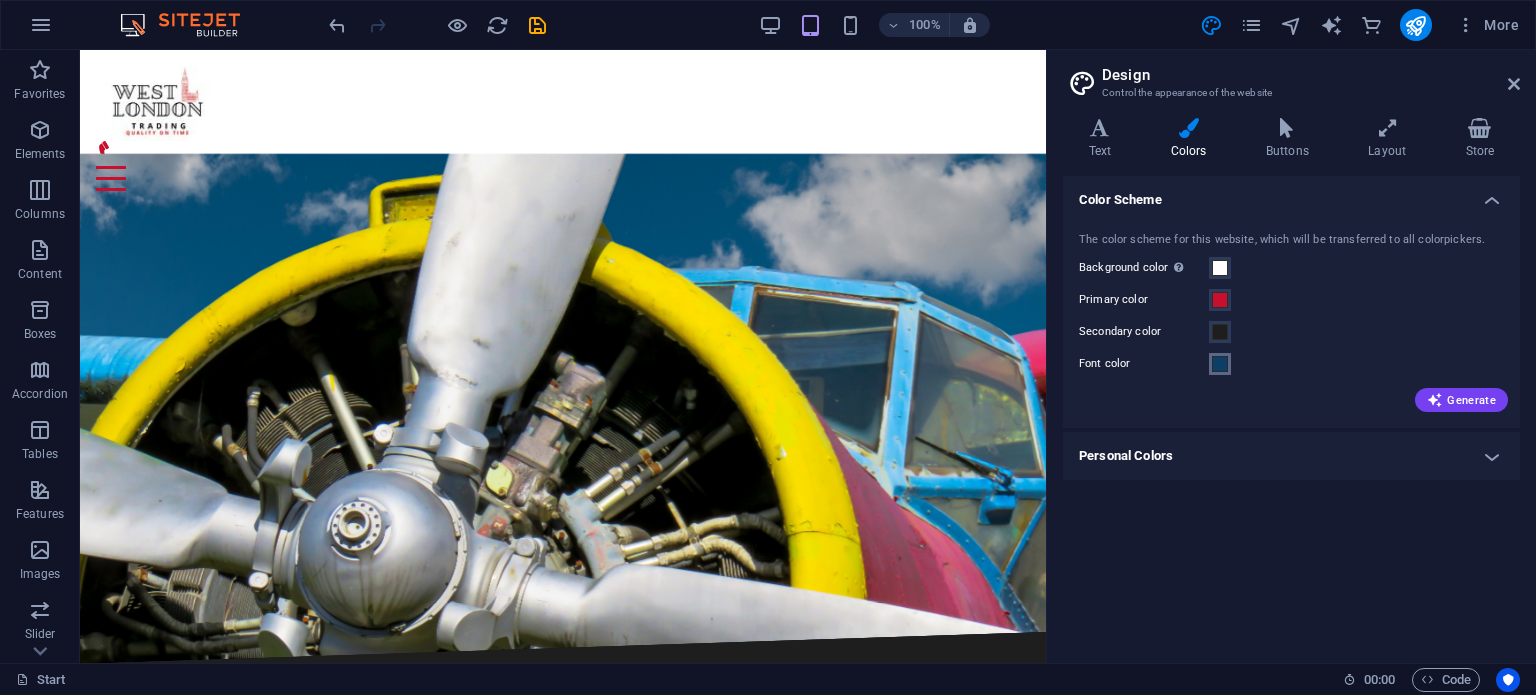 click at bounding box center [1220, 364] 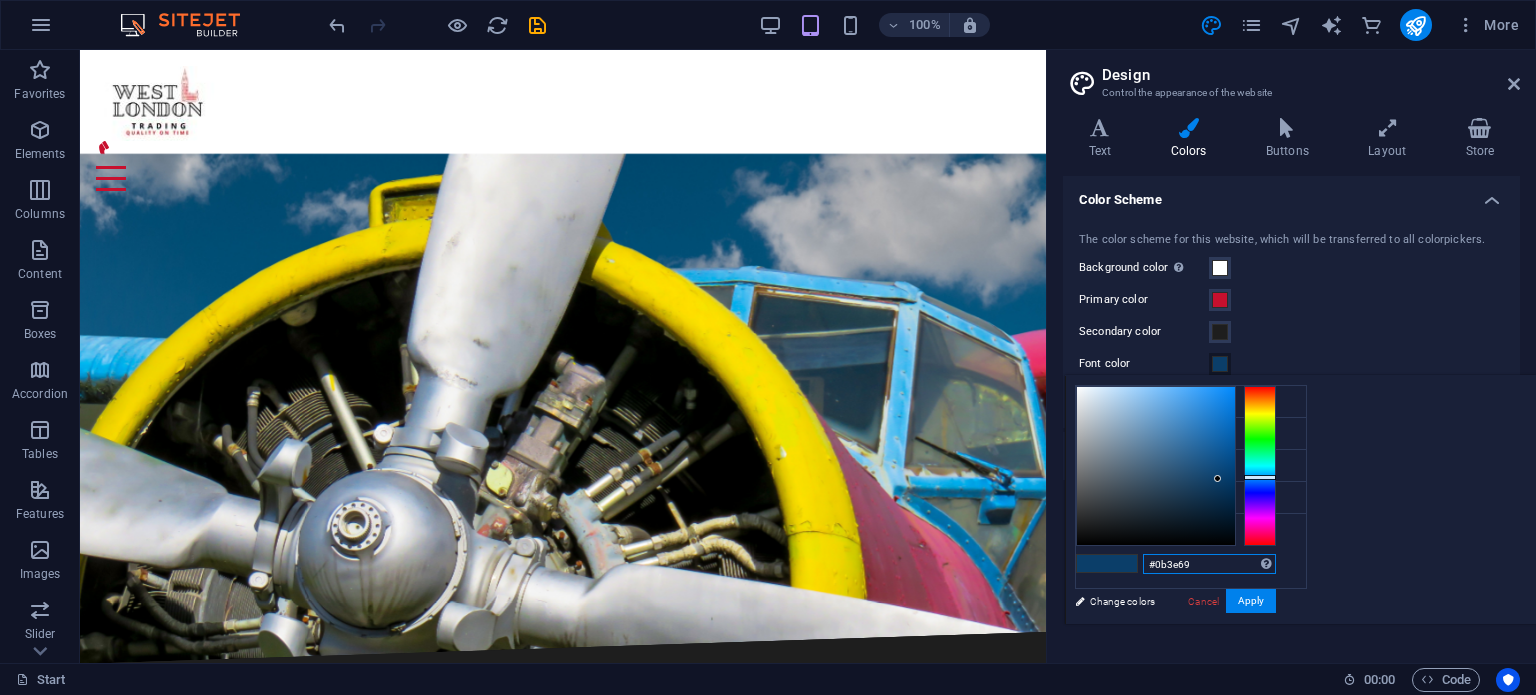 drag, startPoint x: 1464, startPoint y: 562, endPoint x: 1227, endPoint y: 552, distance: 237.21088 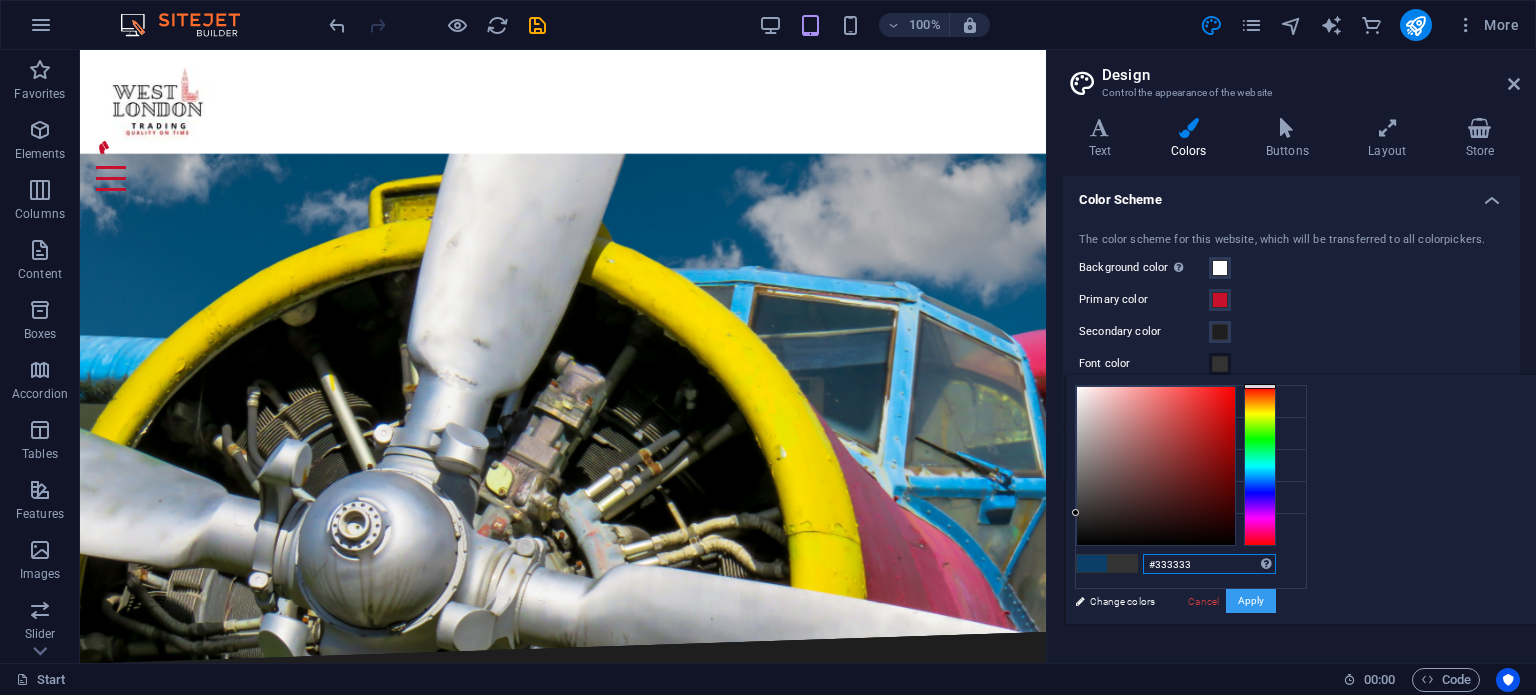 type on "#333333" 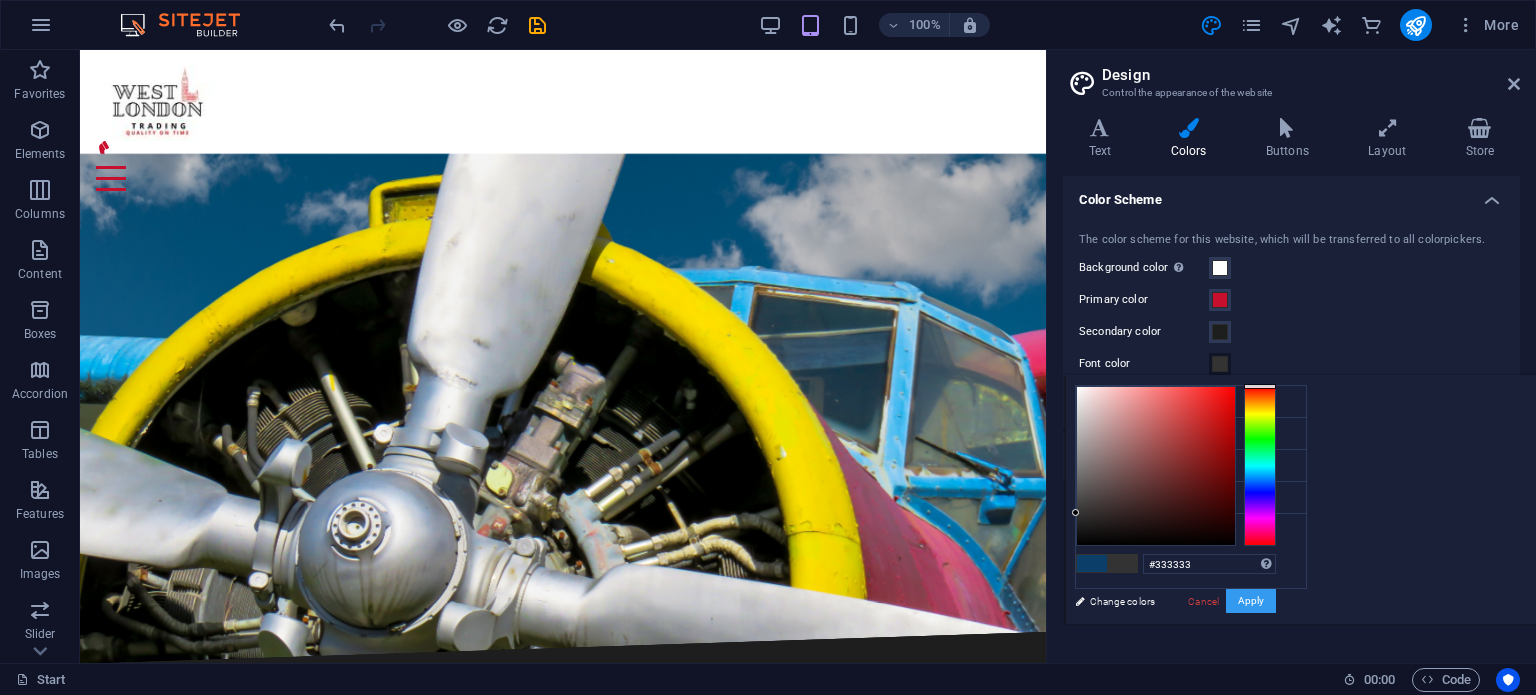click on "Apply" at bounding box center [1251, 601] 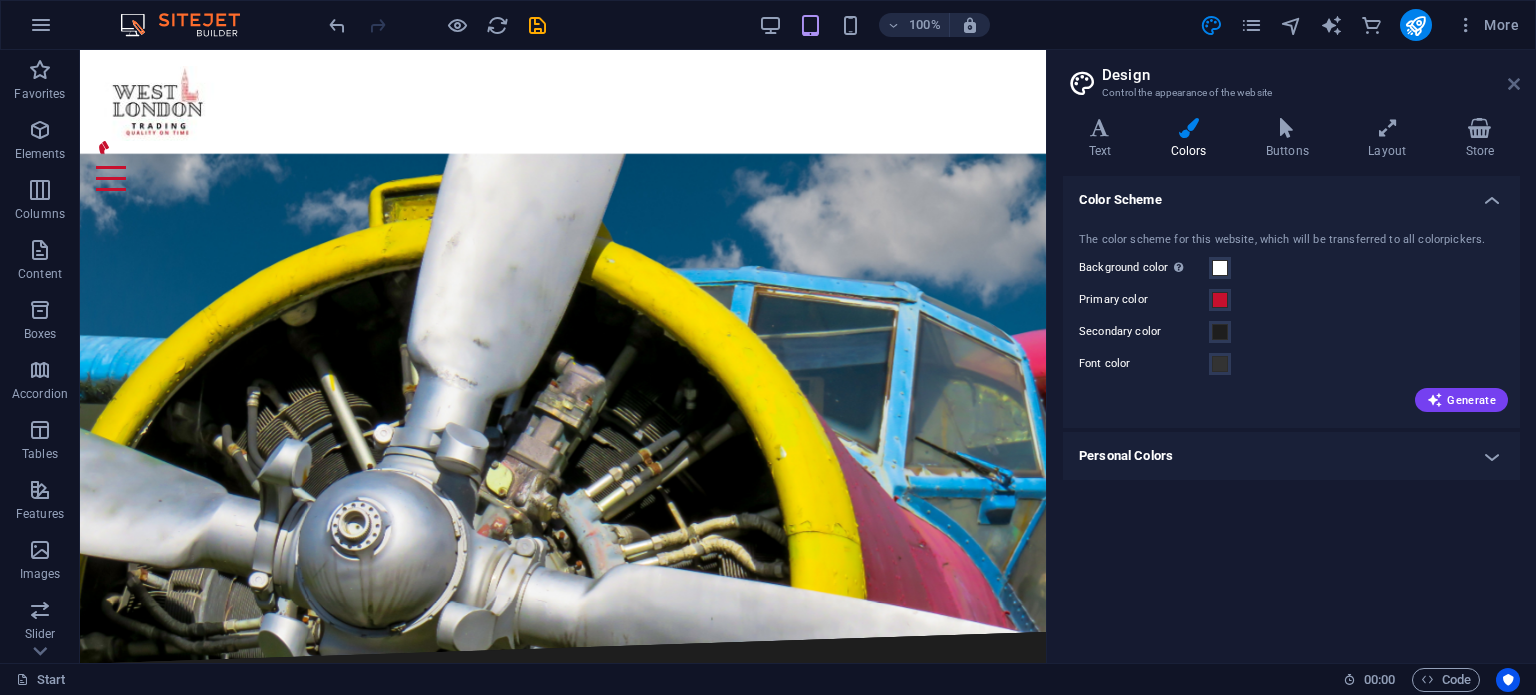 click at bounding box center (1514, 84) 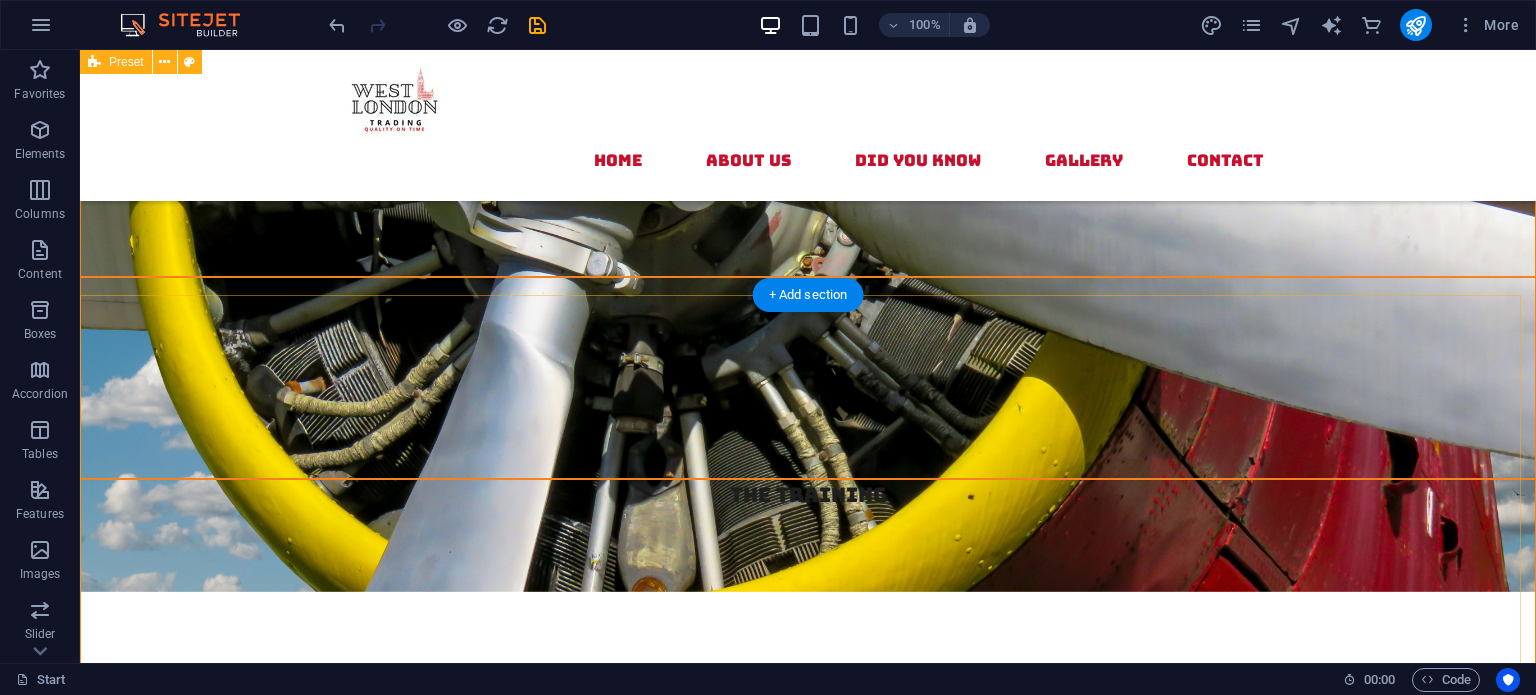 scroll, scrollTop: 700, scrollLeft: 0, axis: vertical 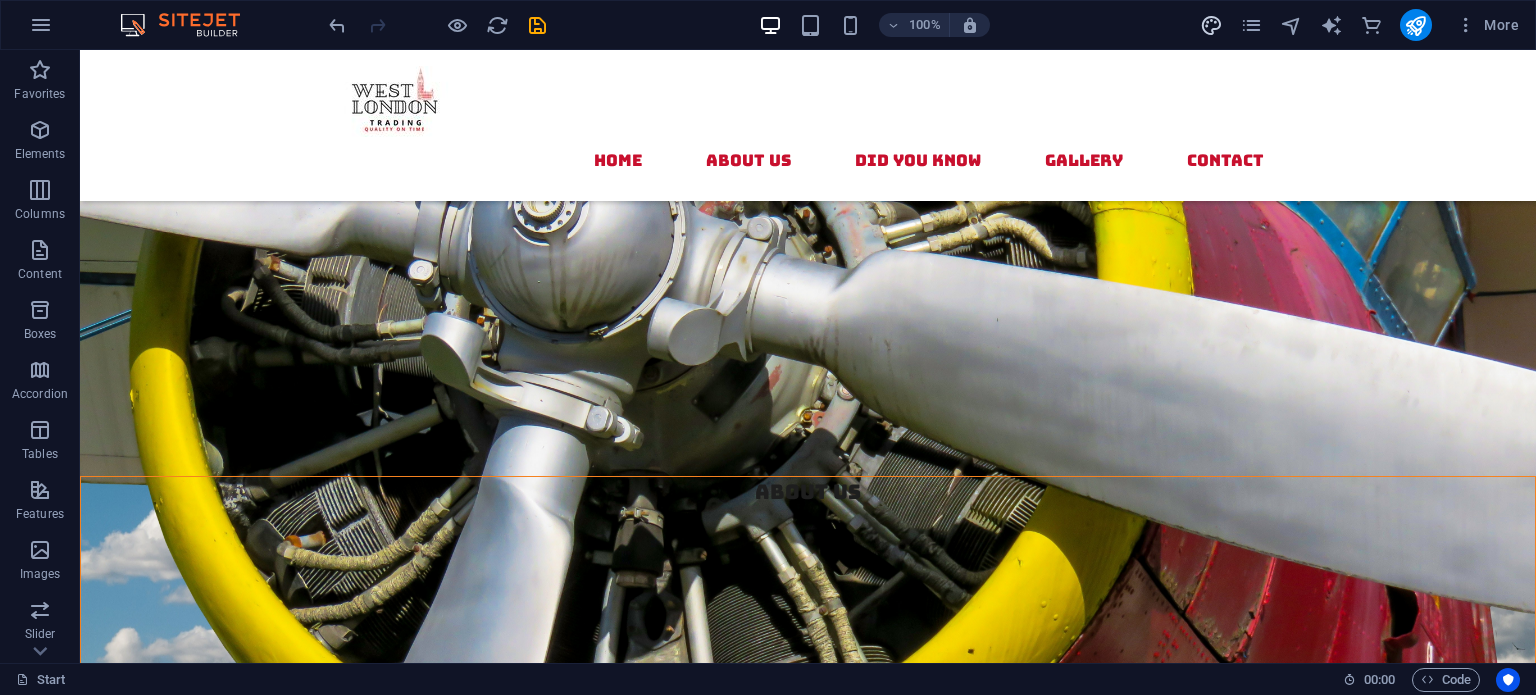 click at bounding box center [1211, 25] 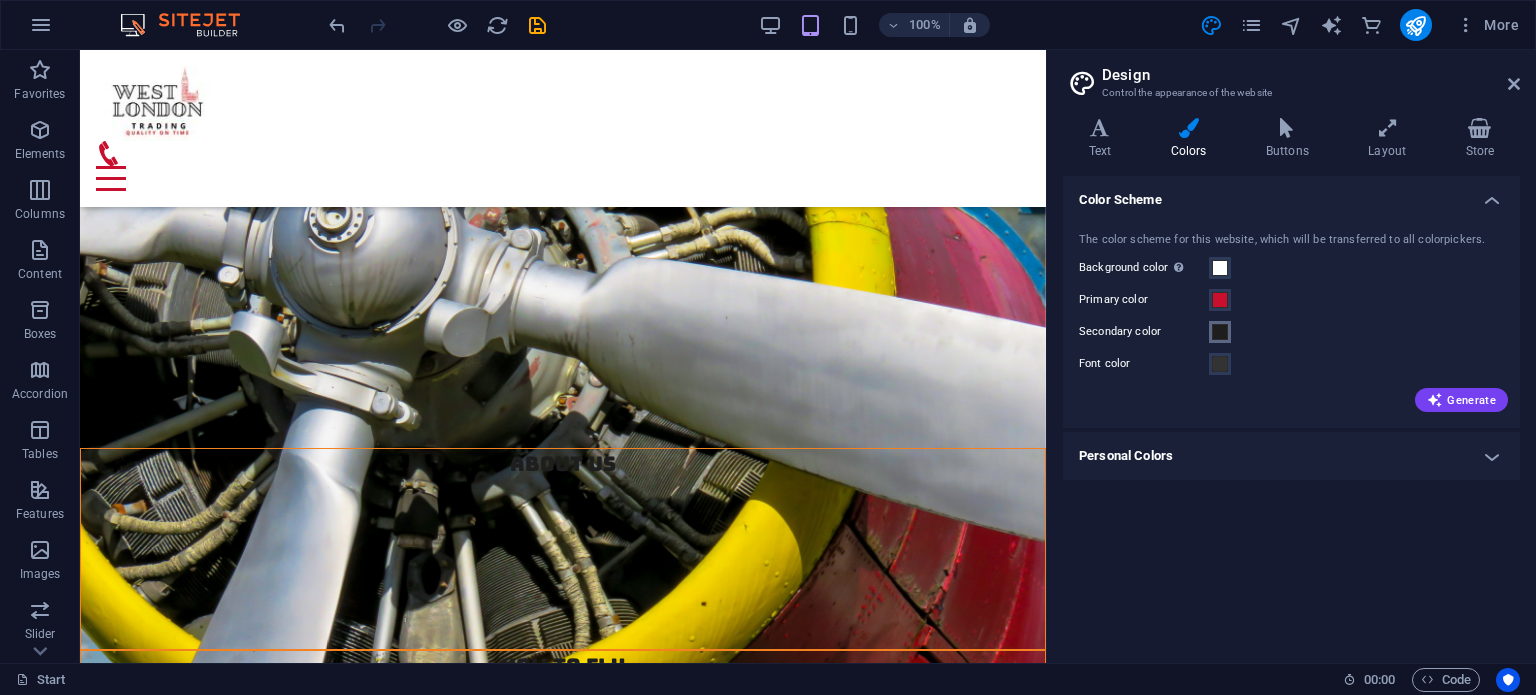 click at bounding box center (1220, 332) 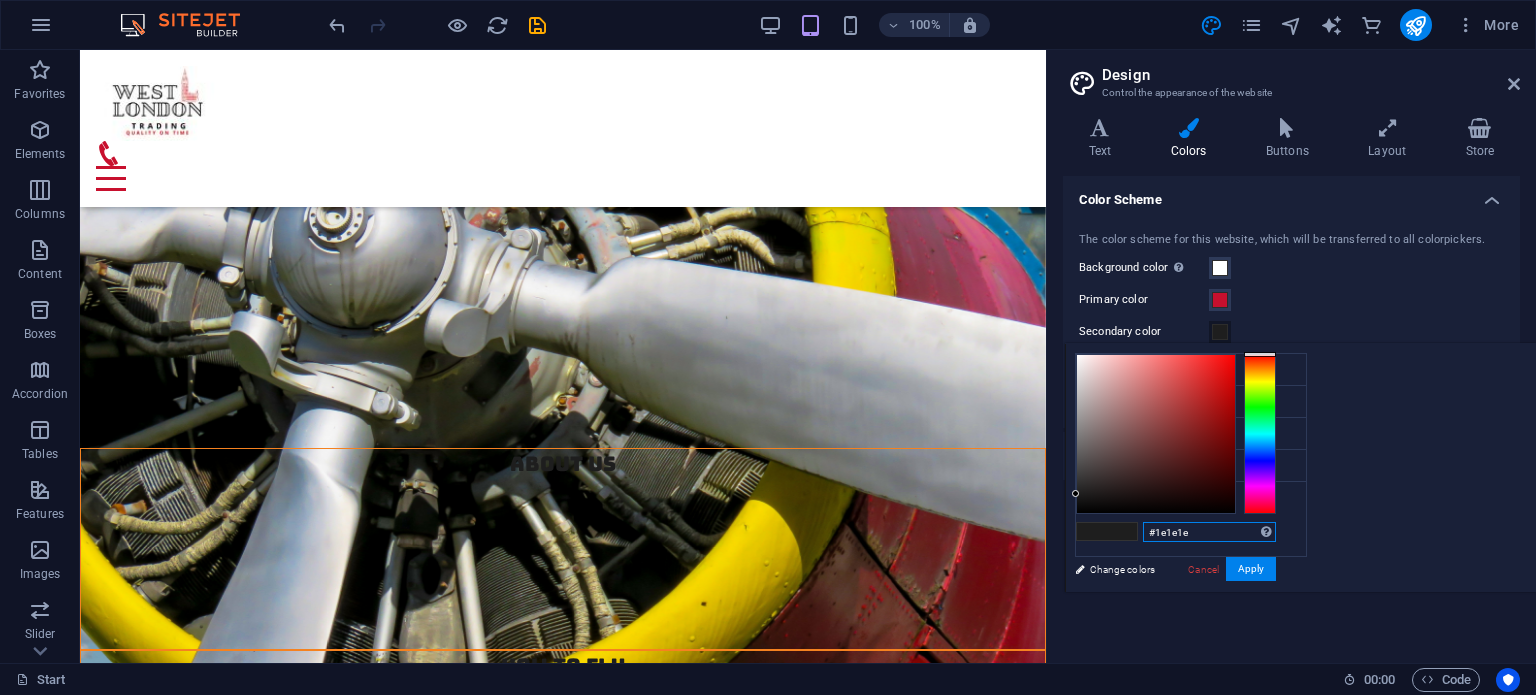 click on "#1e1e1e" at bounding box center [1209, 532] 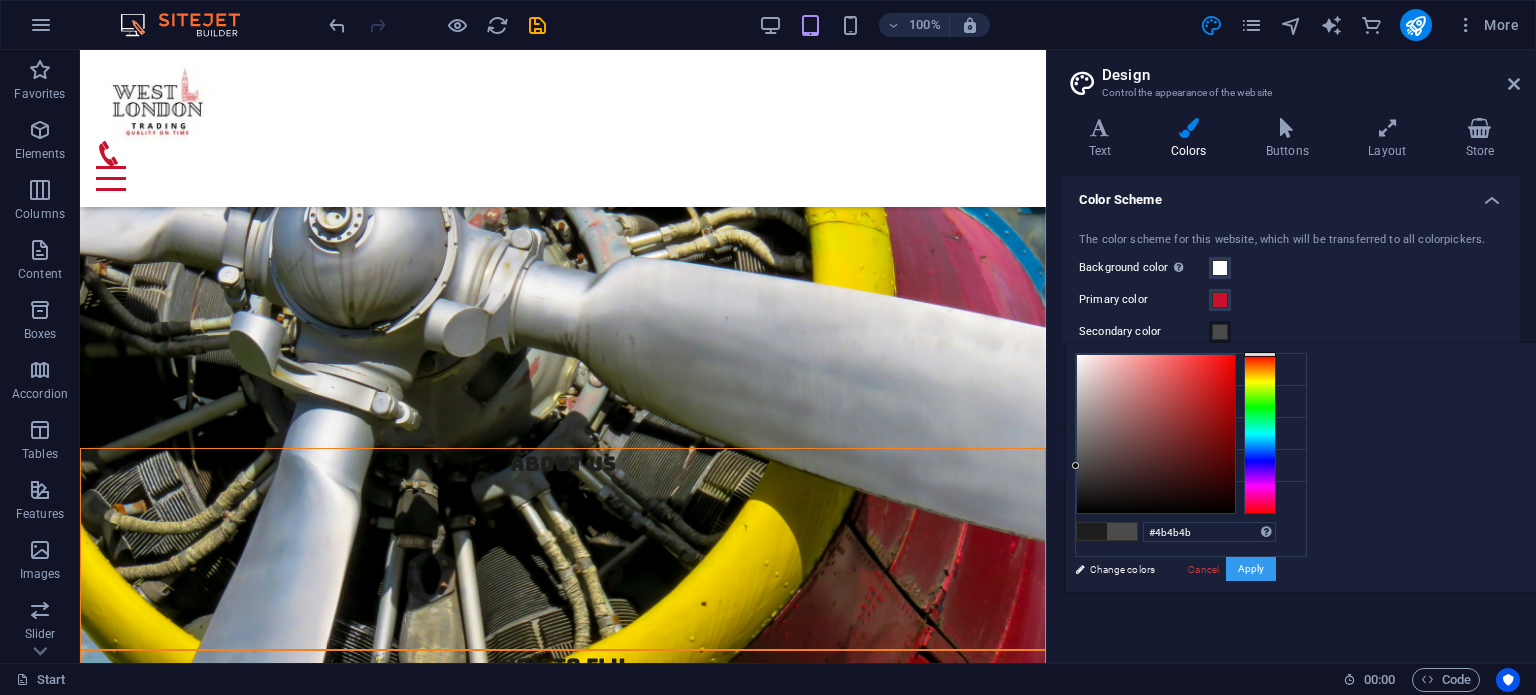 click on "Apply" at bounding box center (1251, 569) 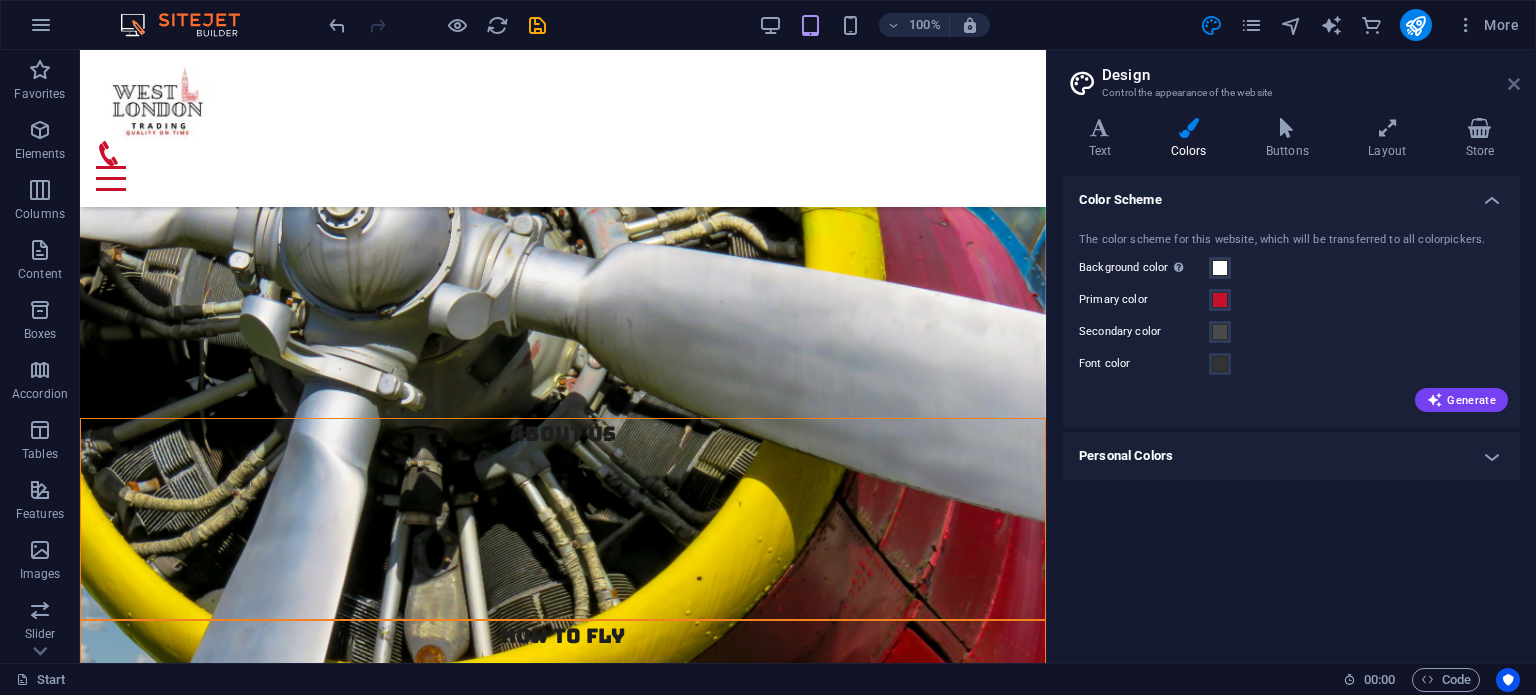 drag, startPoint x: 1512, startPoint y: 81, endPoint x: 1410, endPoint y: 77, distance: 102.0784 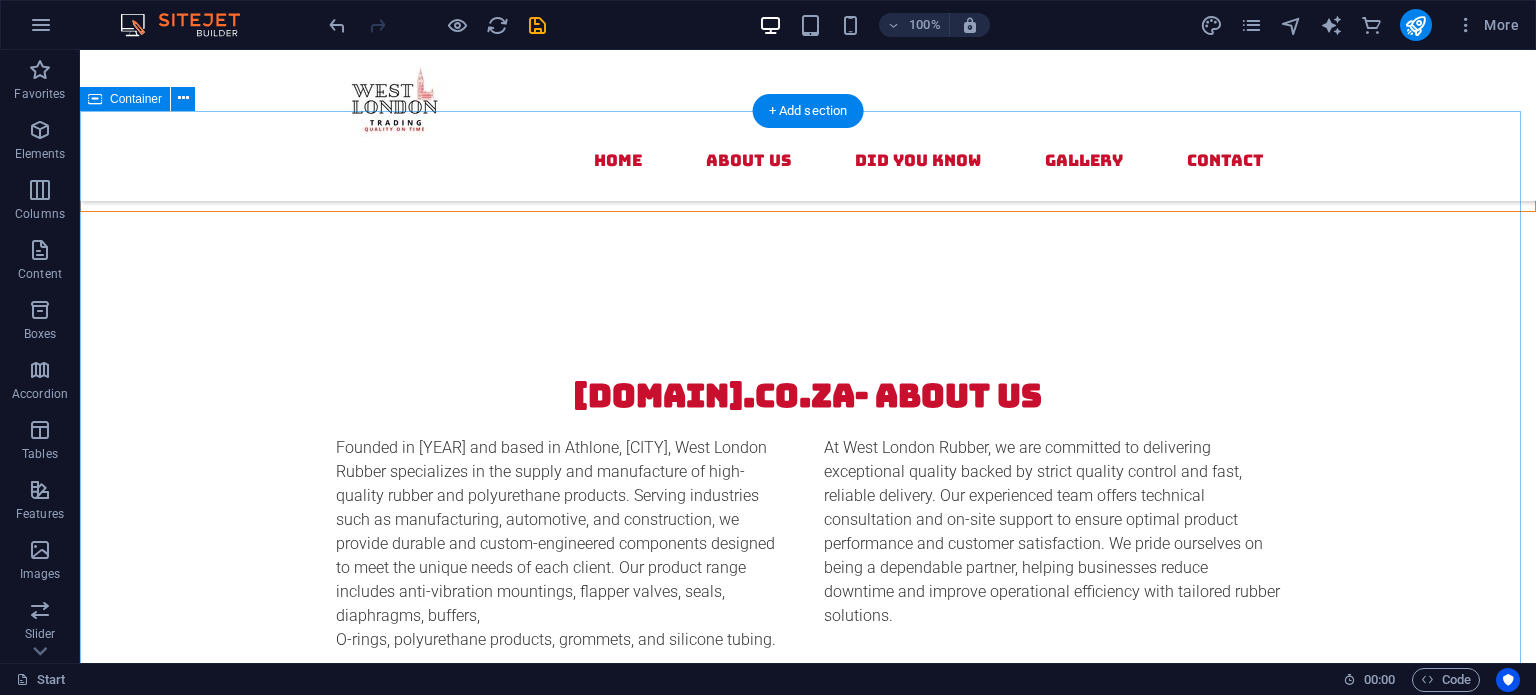 scroll, scrollTop: 1900, scrollLeft: 0, axis: vertical 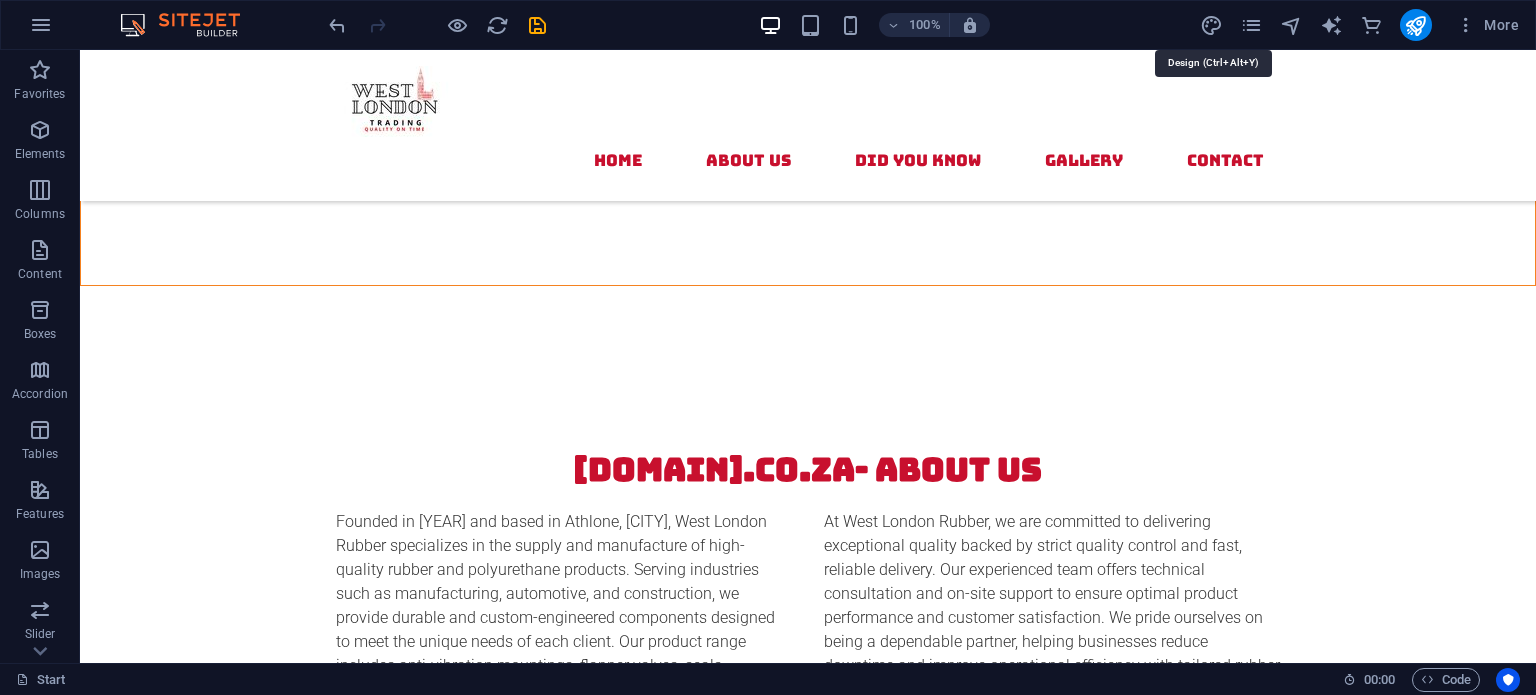 drag, startPoint x: 1206, startPoint y: 18, endPoint x: 1224, endPoint y: 41, distance: 29.206163 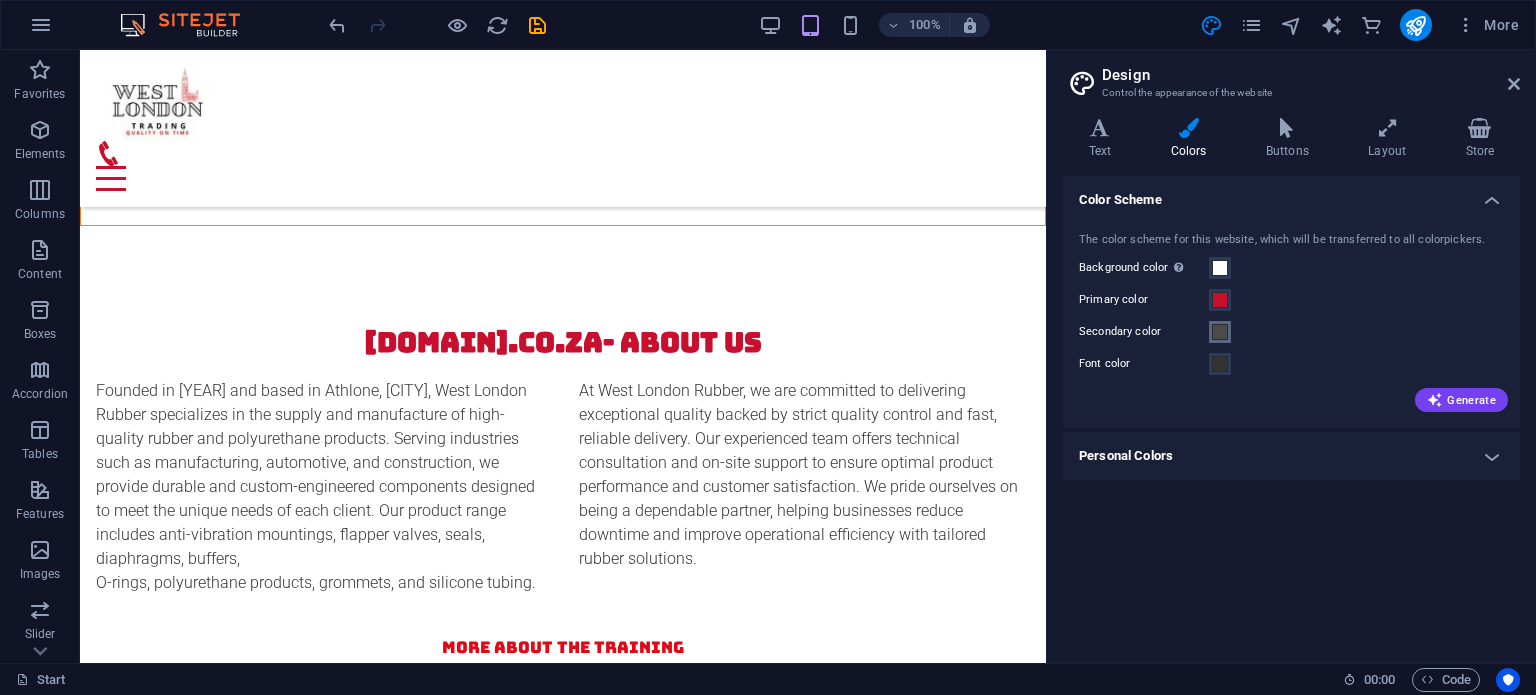 click on "Secondary color" at bounding box center [1220, 332] 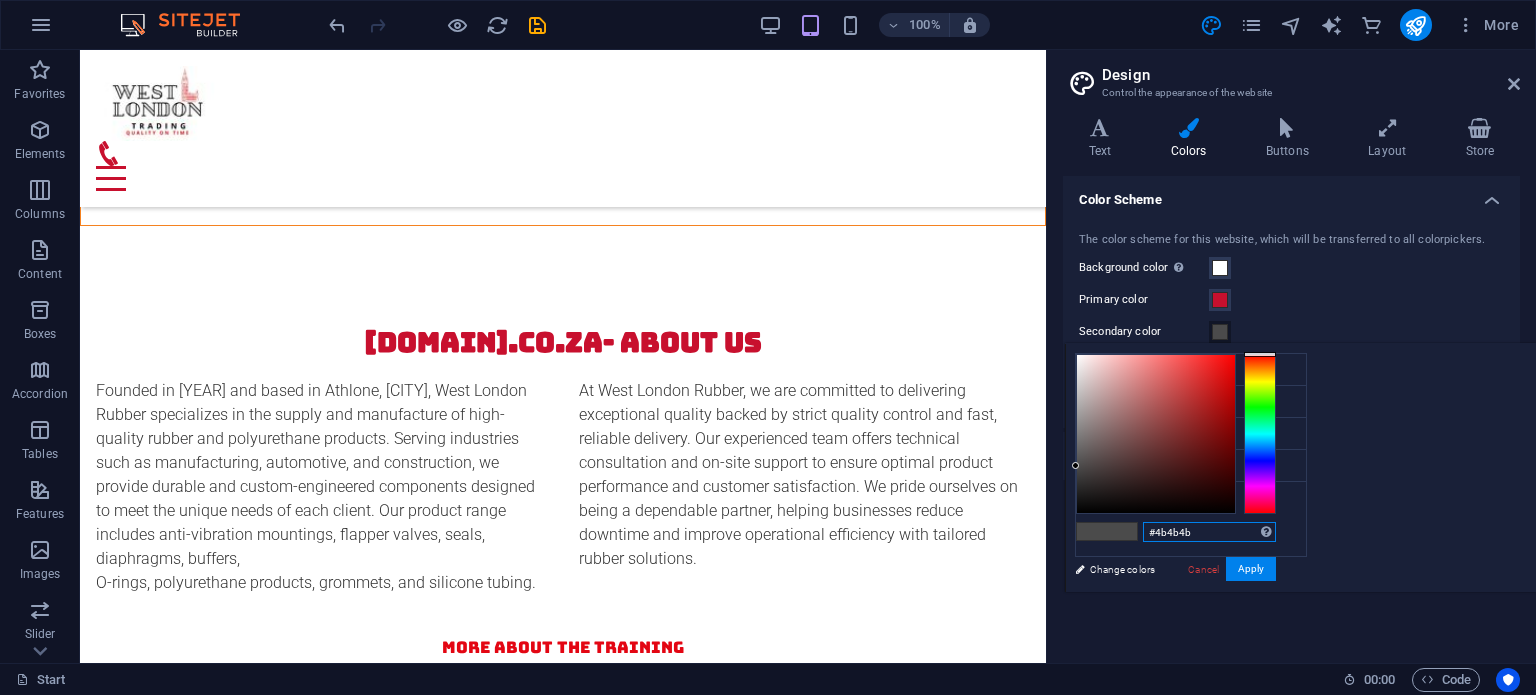 drag, startPoint x: 1442, startPoint y: 528, endPoint x: 1305, endPoint y: 529, distance: 137.00365 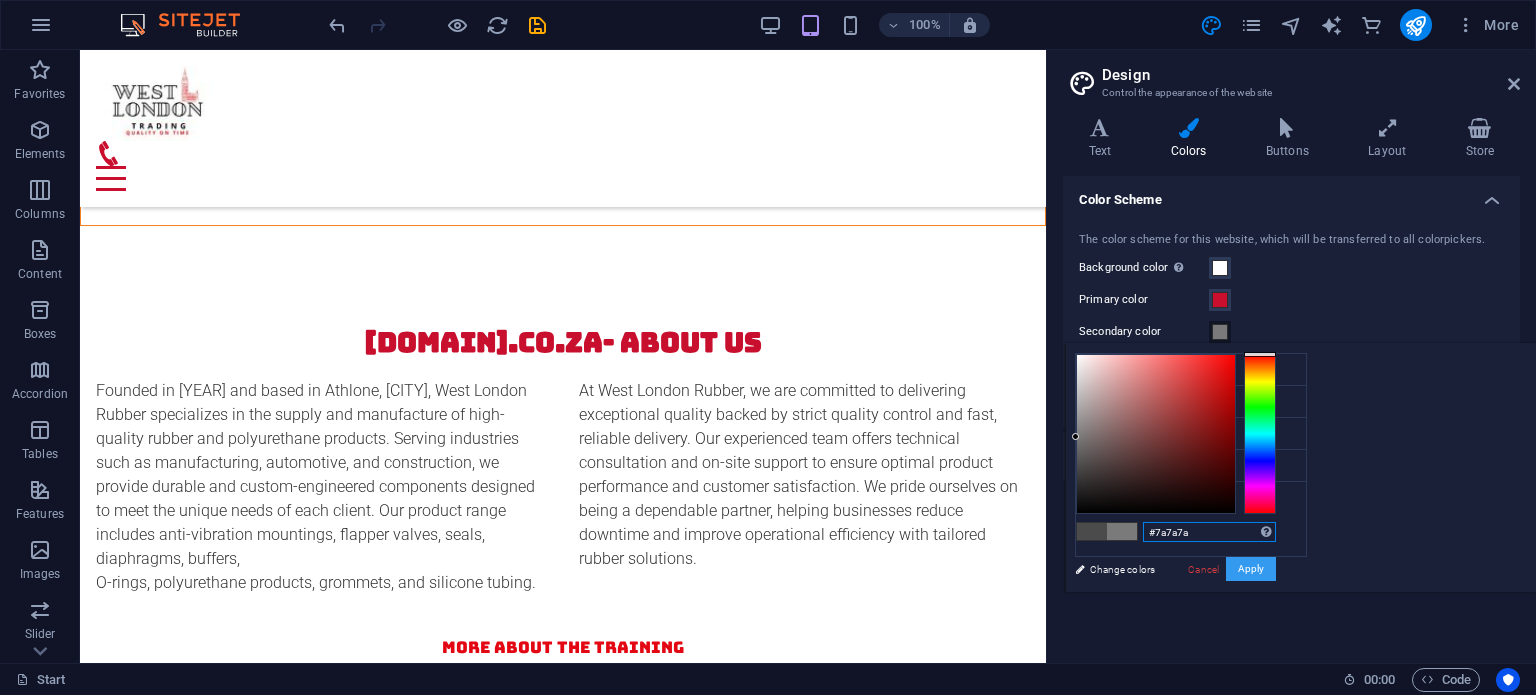type on "#7a7a7a" 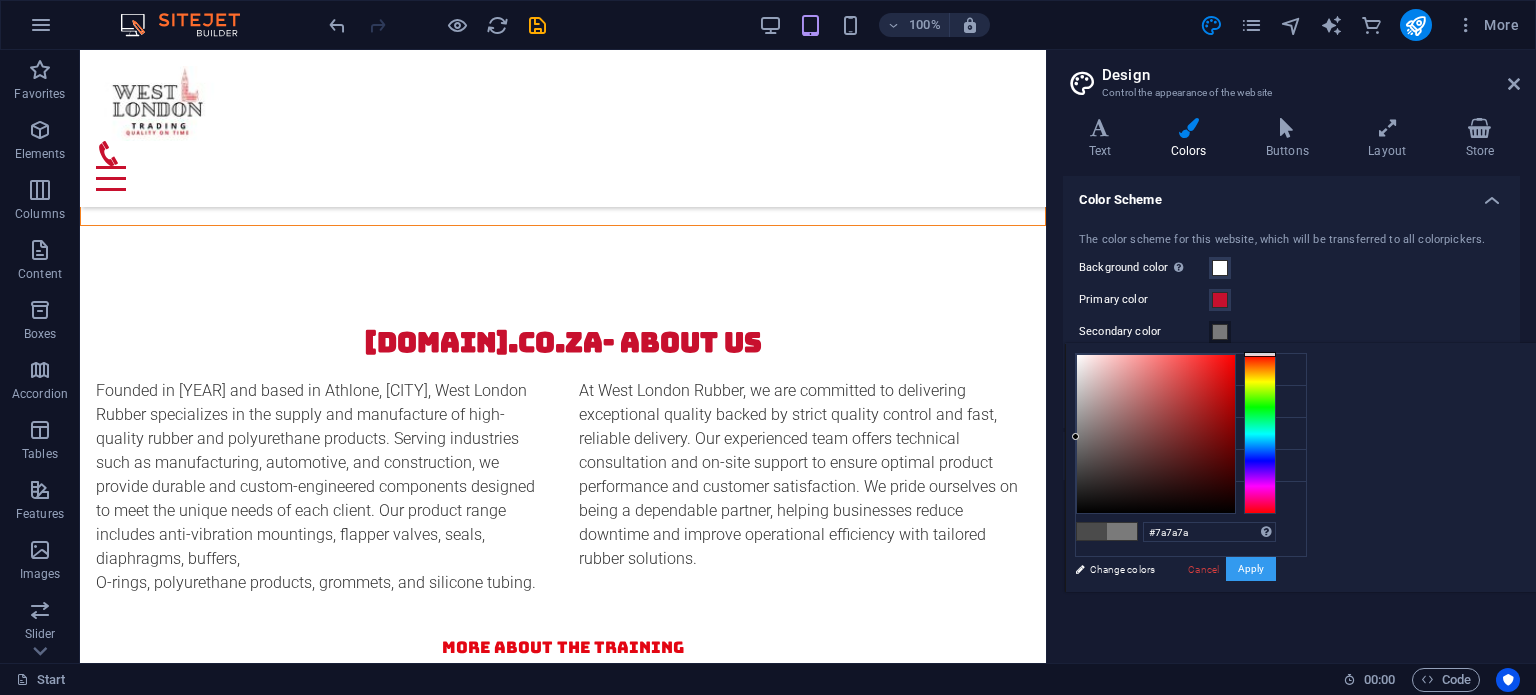 click on "Apply" at bounding box center (1251, 569) 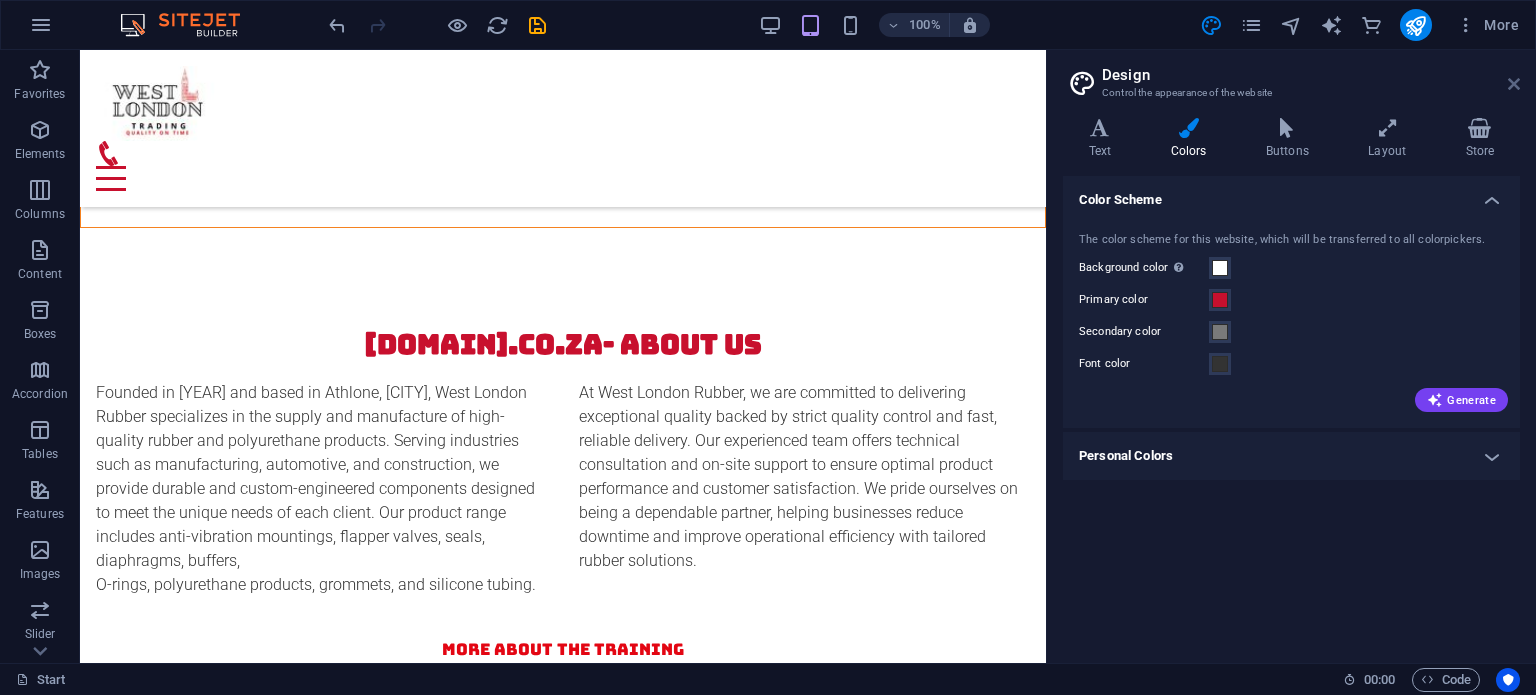 click at bounding box center (1514, 84) 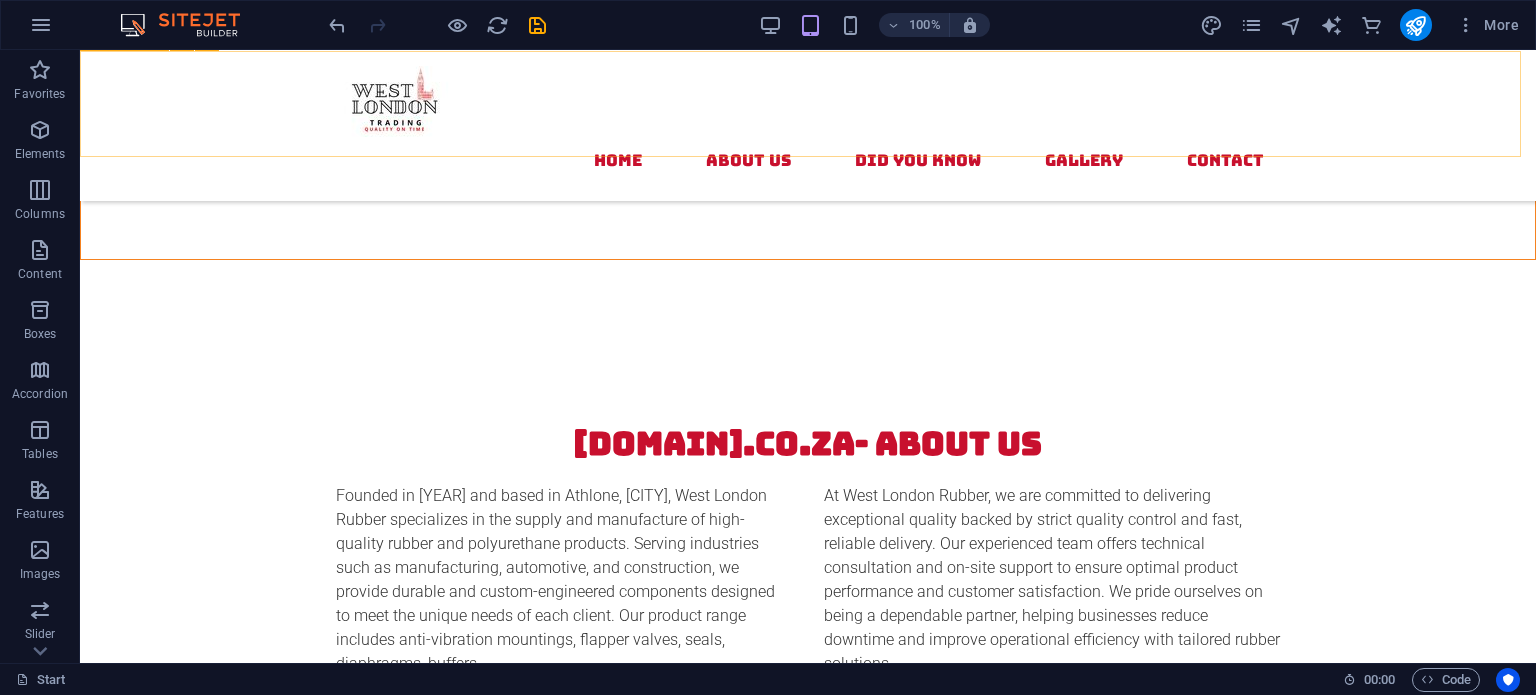 scroll, scrollTop: 1900, scrollLeft: 0, axis: vertical 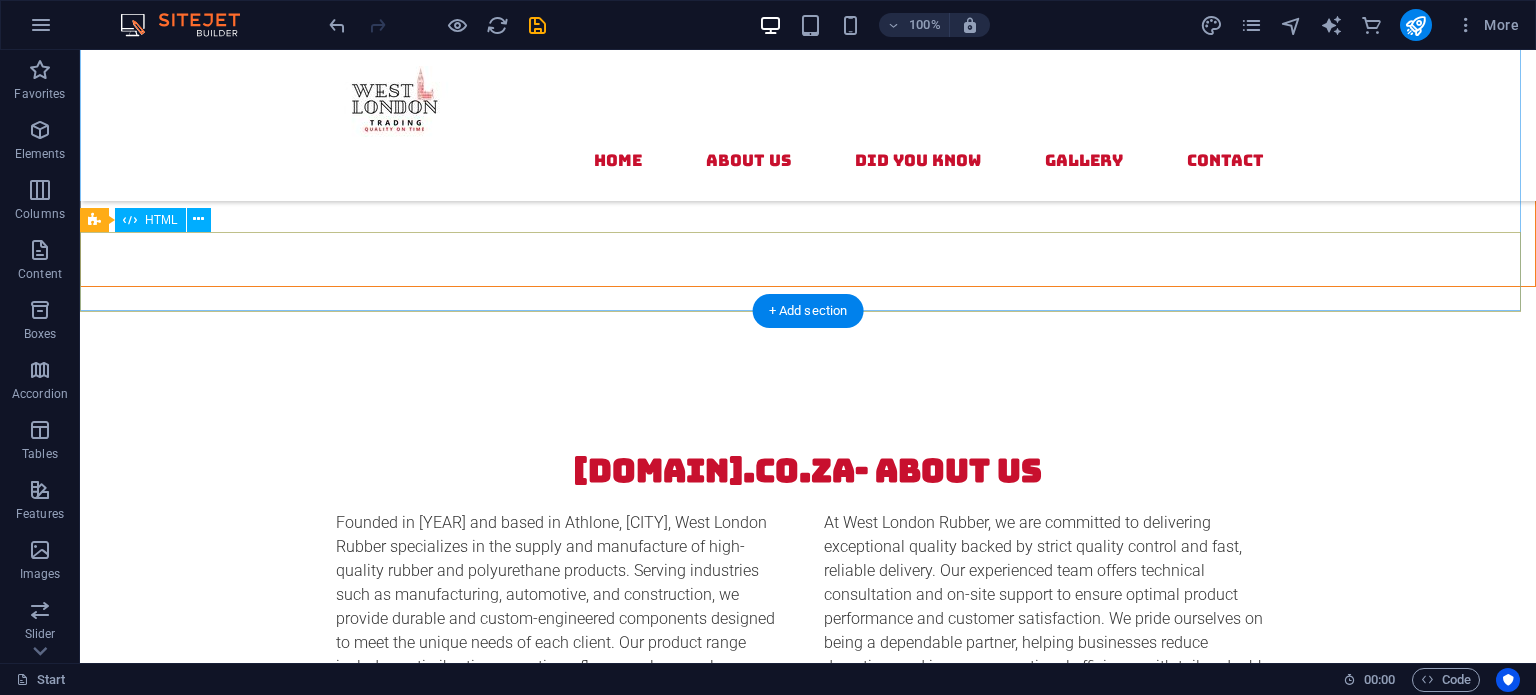 click at bounding box center [808, -1276] 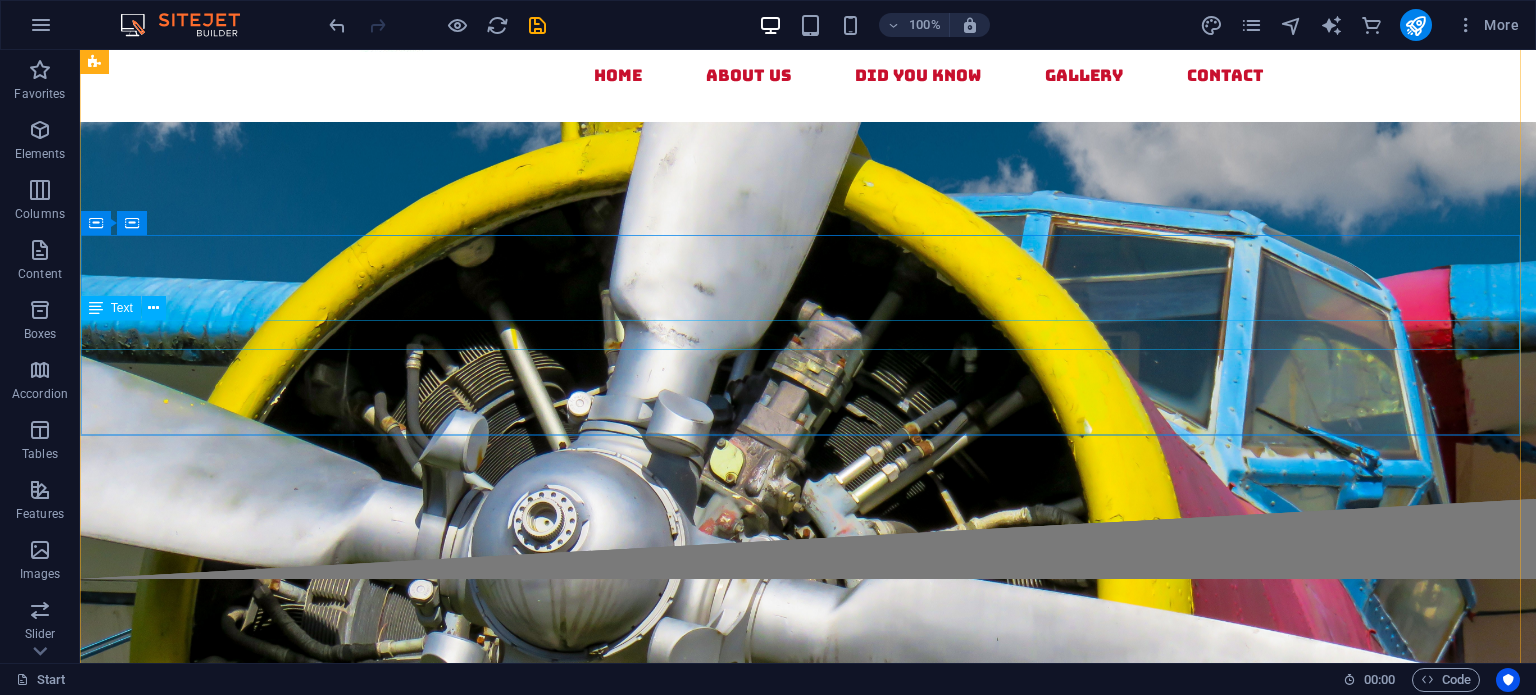 scroll, scrollTop: 0, scrollLeft: 0, axis: both 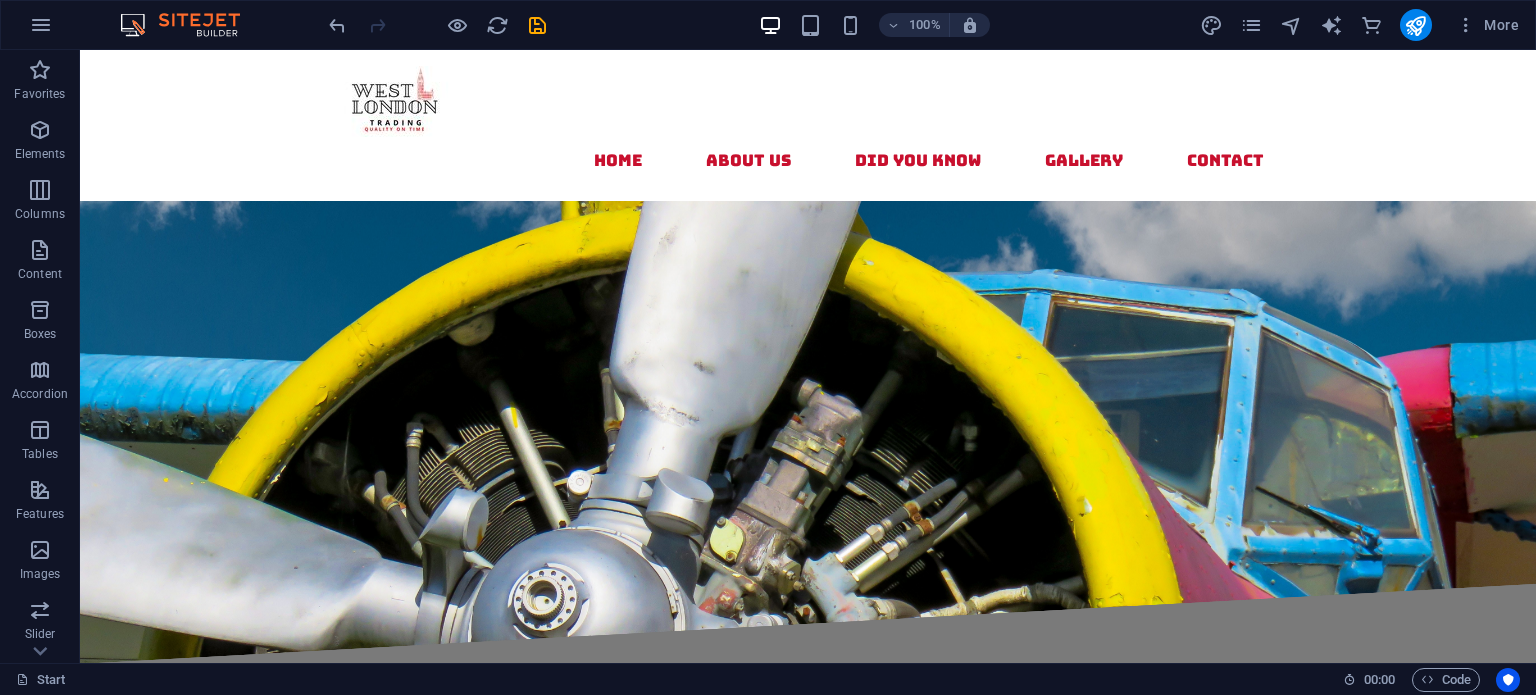 click at bounding box center (437, 25) 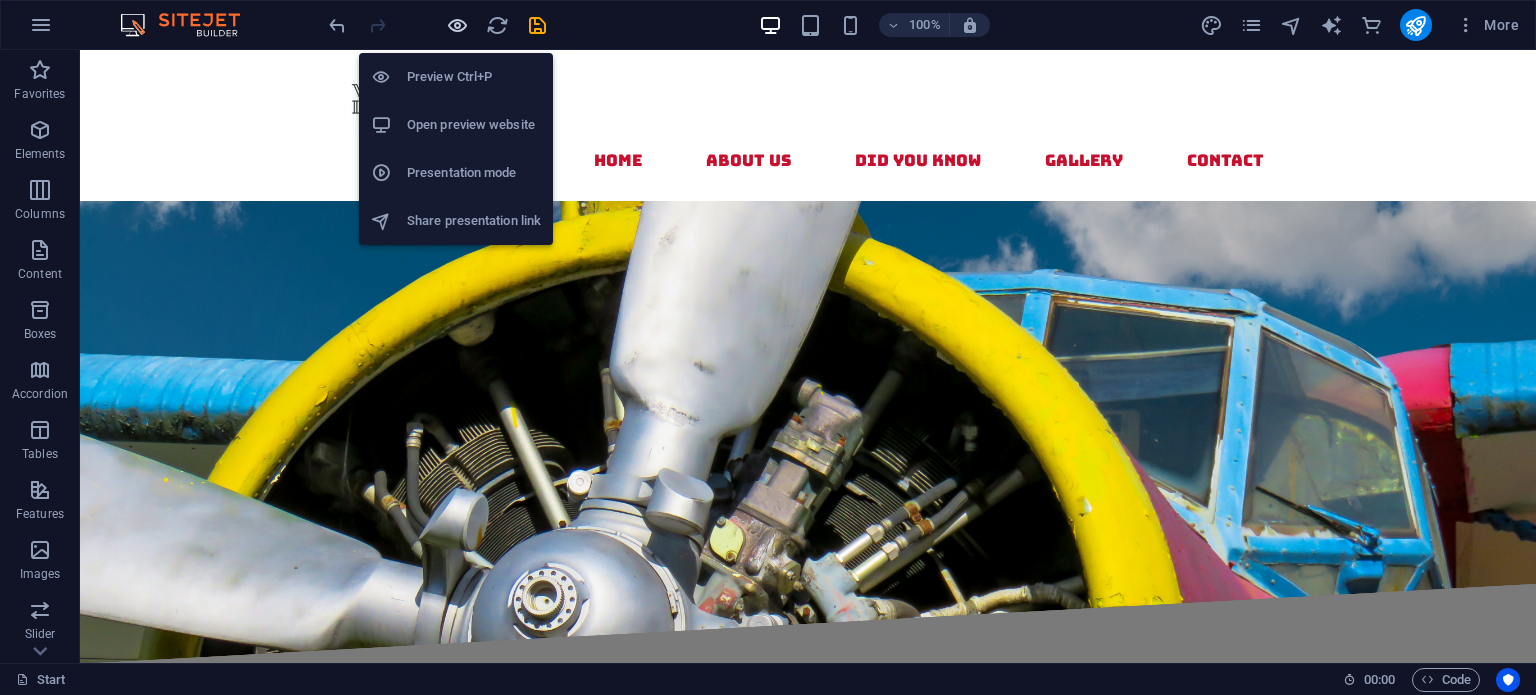 click at bounding box center (457, 25) 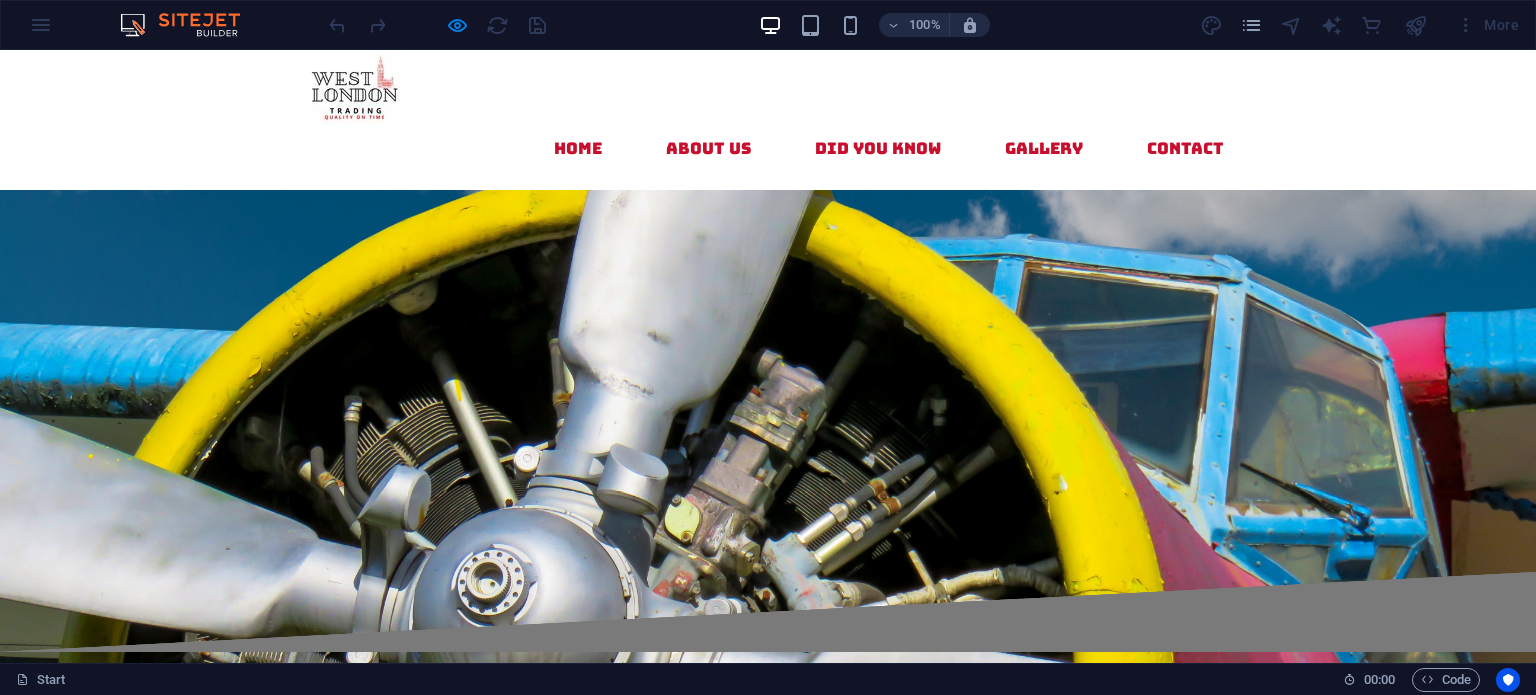 scroll, scrollTop: 0, scrollLeft: 0, axis: both 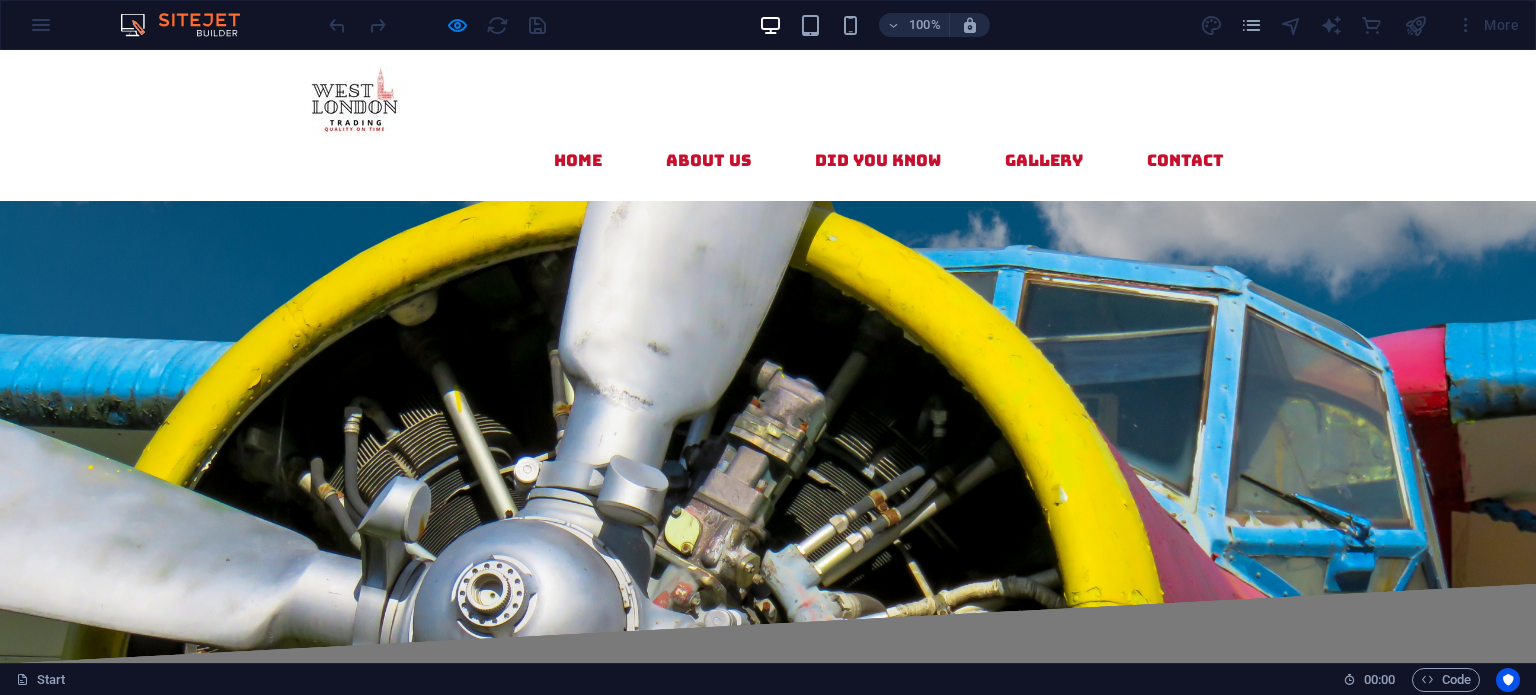 click at bounding box center (768, 670) 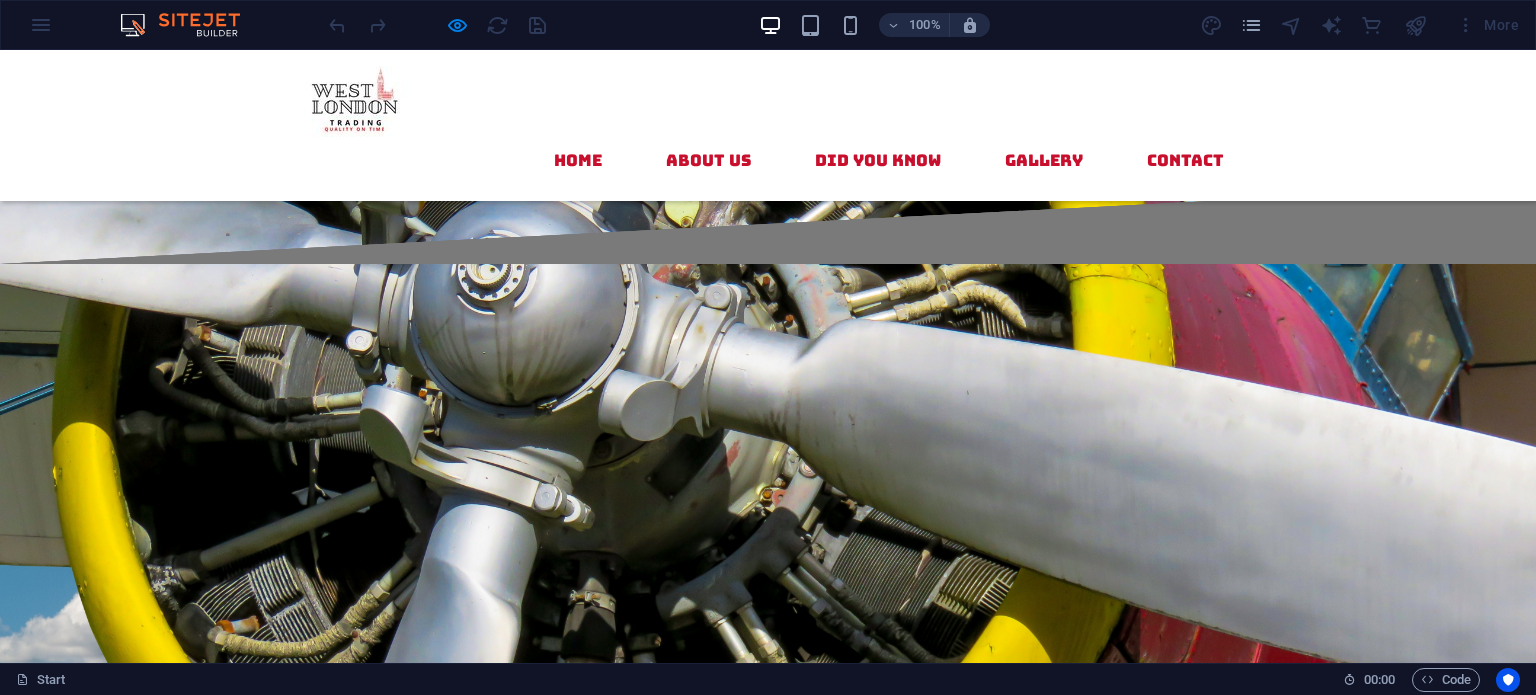 click on "How to fly" at bounding box center [768, 935] 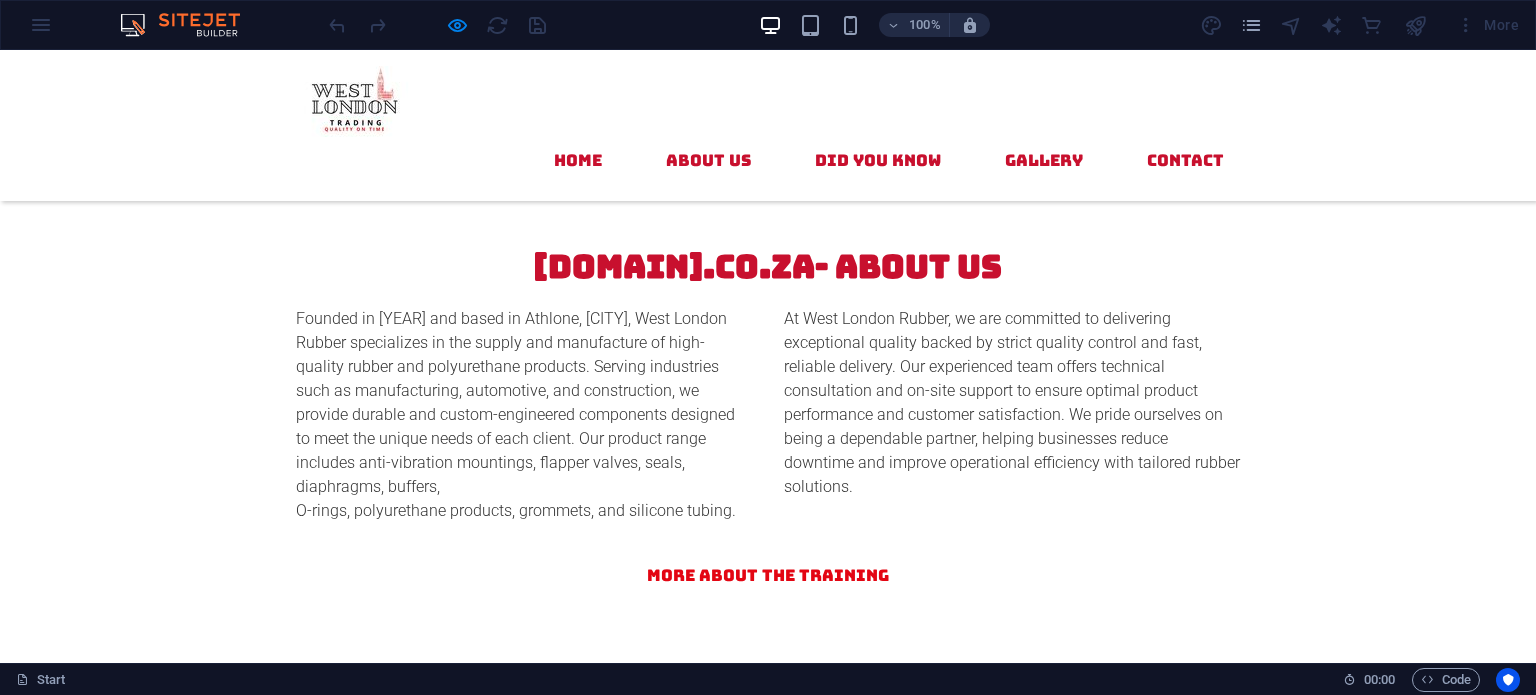 scroll, scrollTop: 2049, scrollLeft: 0, axis: vertical 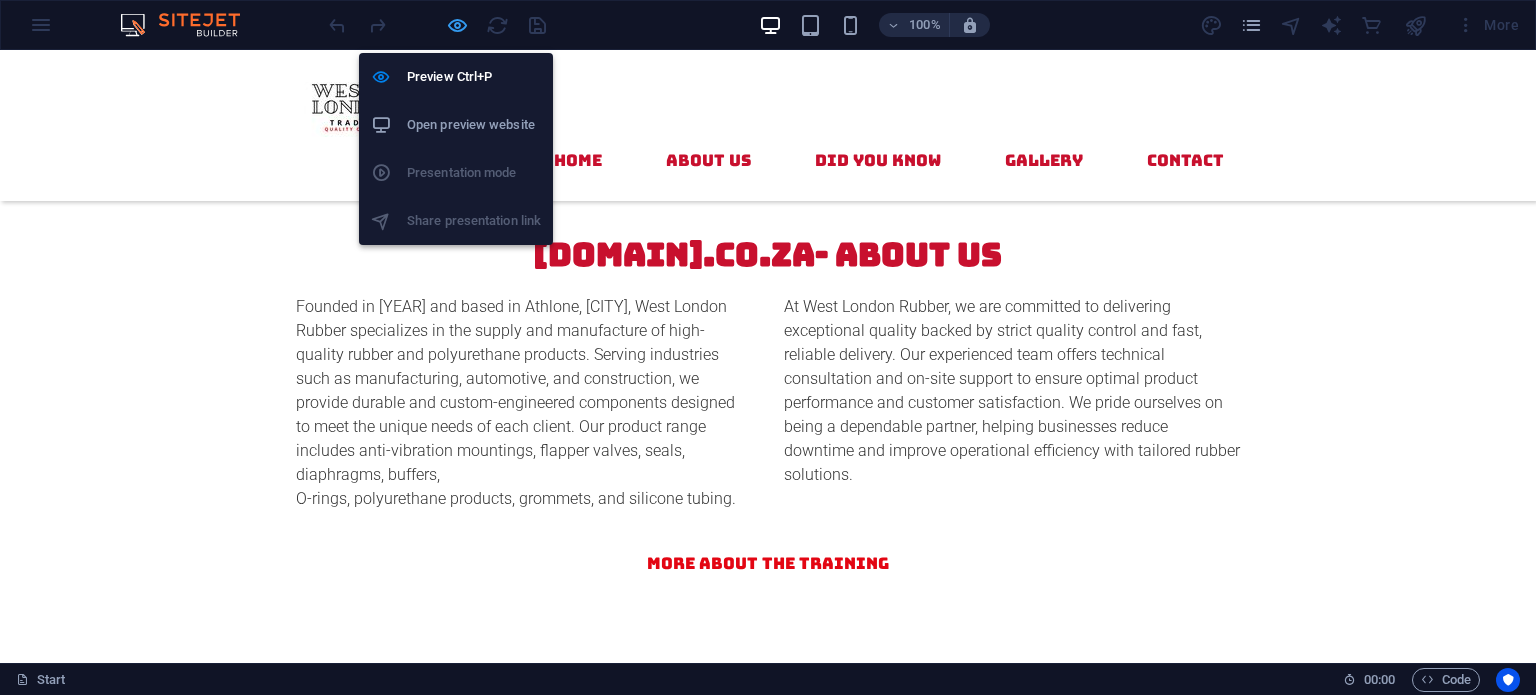 click at bounding box center [457, 25] 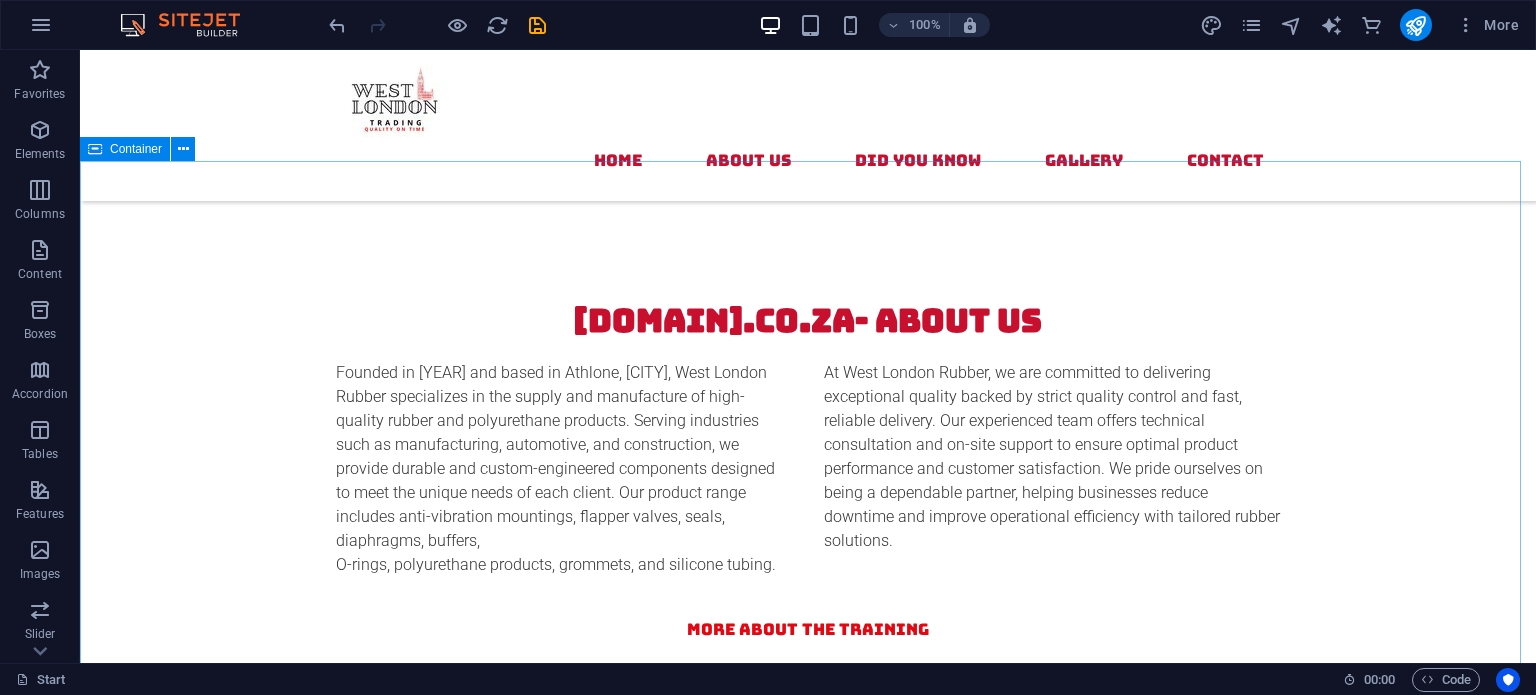 click on "Container" at bounding box center (136, 149) 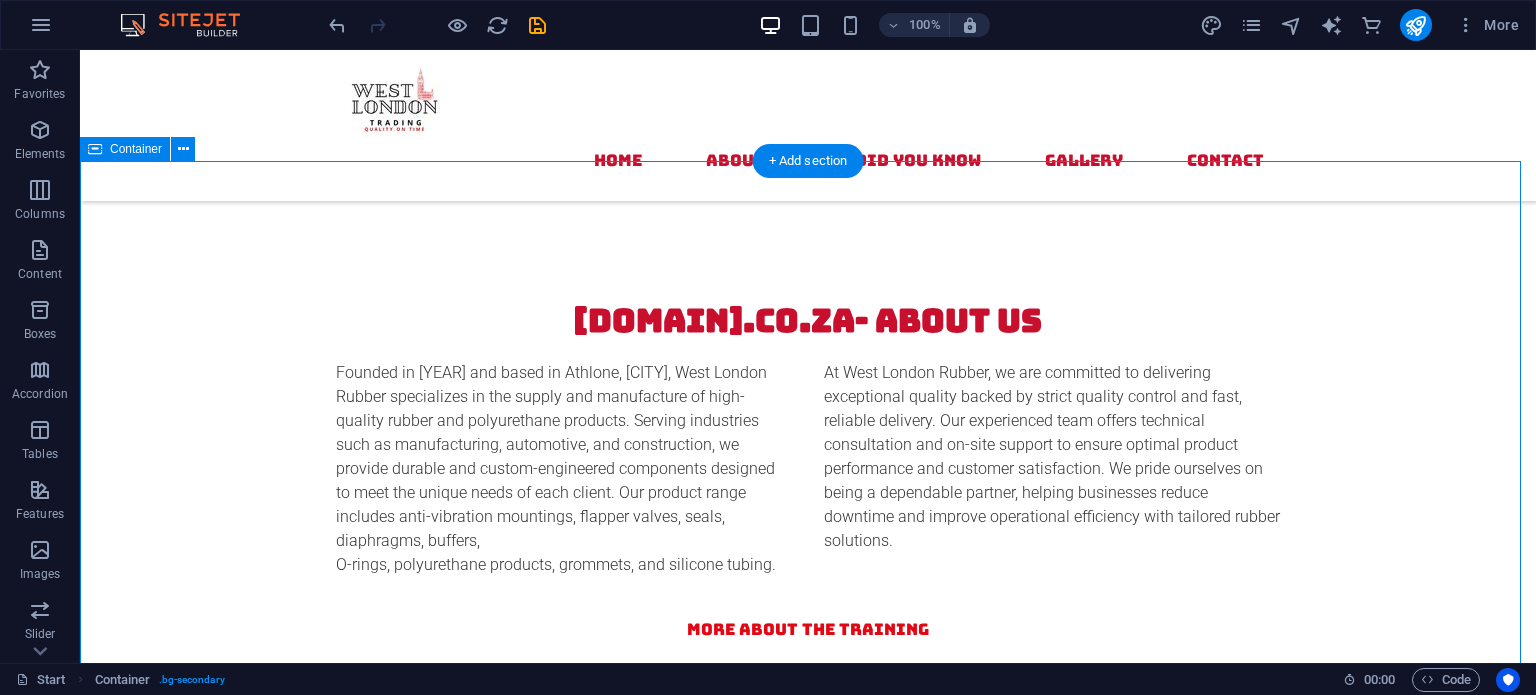 click on "Did you Know? Mountings Rubber mountings can reduce vibrations by up to  98% , significantly extending the life of machinery and improving operator comfort. Seals A single damaged rubber seal can cause an entire system to lose pressure. Flipper Valves Flipper valves work on a simple pivoting mechanism that allows  rapid opening and closing , making them ideal for  quick-response systems  like pumps. birth certificate  Lorem ipsum dolor sit amet, consectetur adipisicing elit. Vitae, eos, voluptatem, et sequi distinctio adipisci omnis knowledge in natural sciences  Lorem ipsum dolor sit amet, consectetur adipisicing elit. Vitae, eos, voluptatem, et sequi distinctio adipisci omnis sense of orientation  Lorem ipsum dolor sit amet, consectetur adipisicing elit. Vitae, eos, voluptatem, et sequi distinctio adipisci omnis Lessons" at bounding box center (808, 1778) 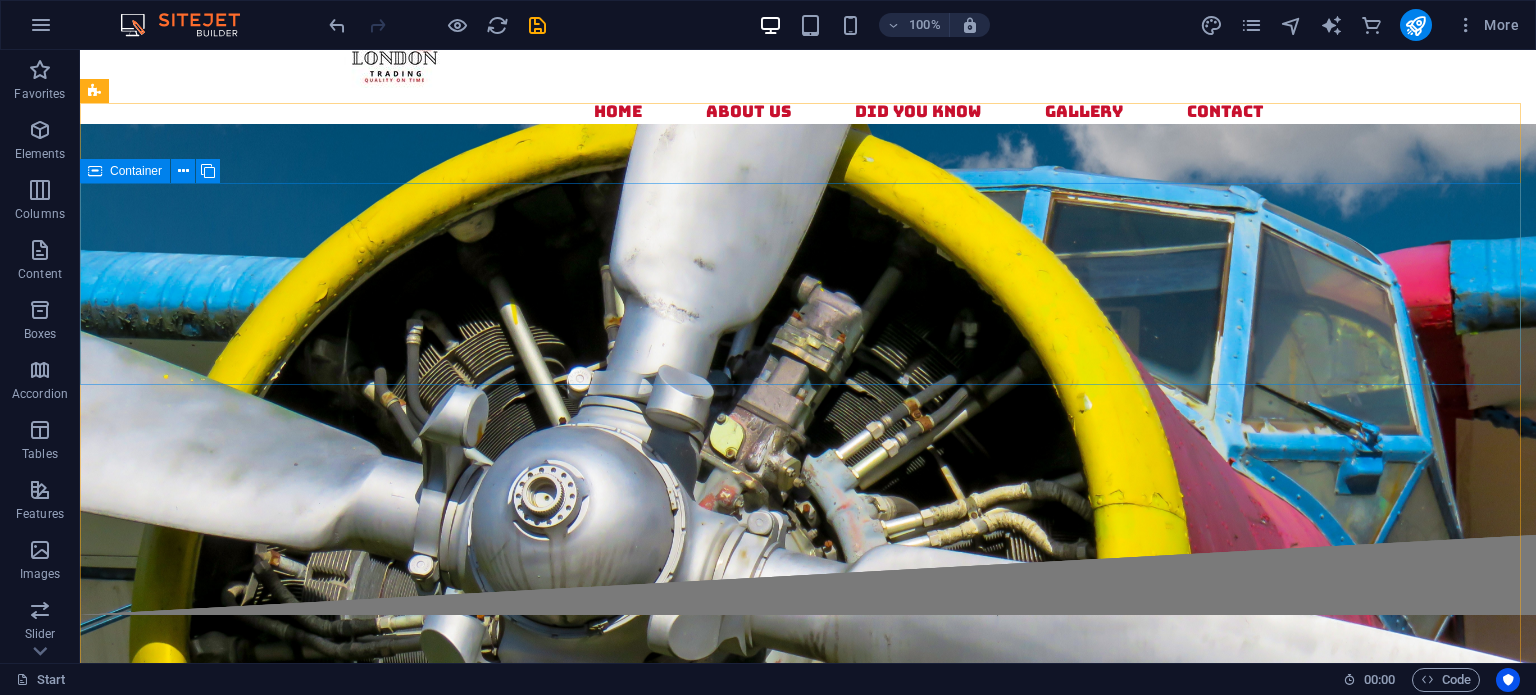 scroll, scrollTop: 0, scrollLeft: 0, axis: both 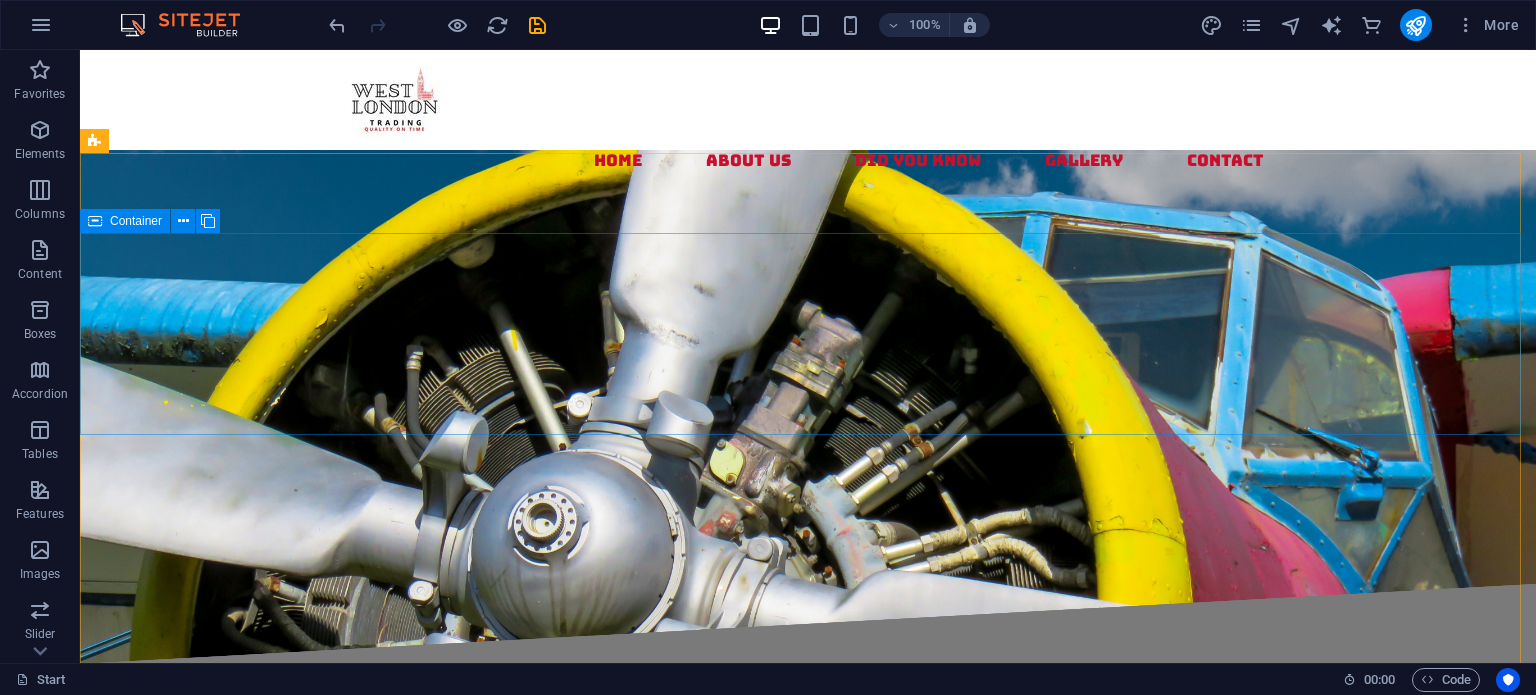 click on "Container" at bounding box center (136, 221) 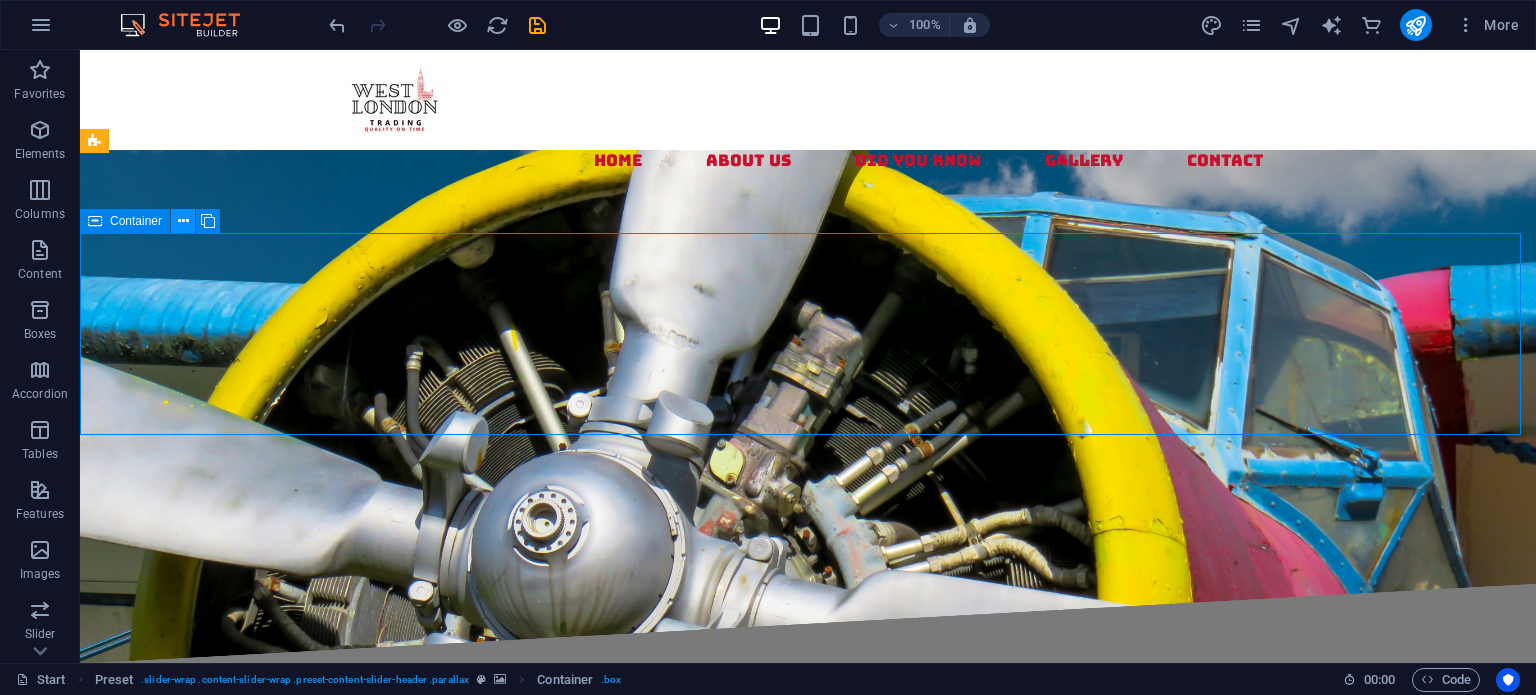 click at bounding box center [183, 221] 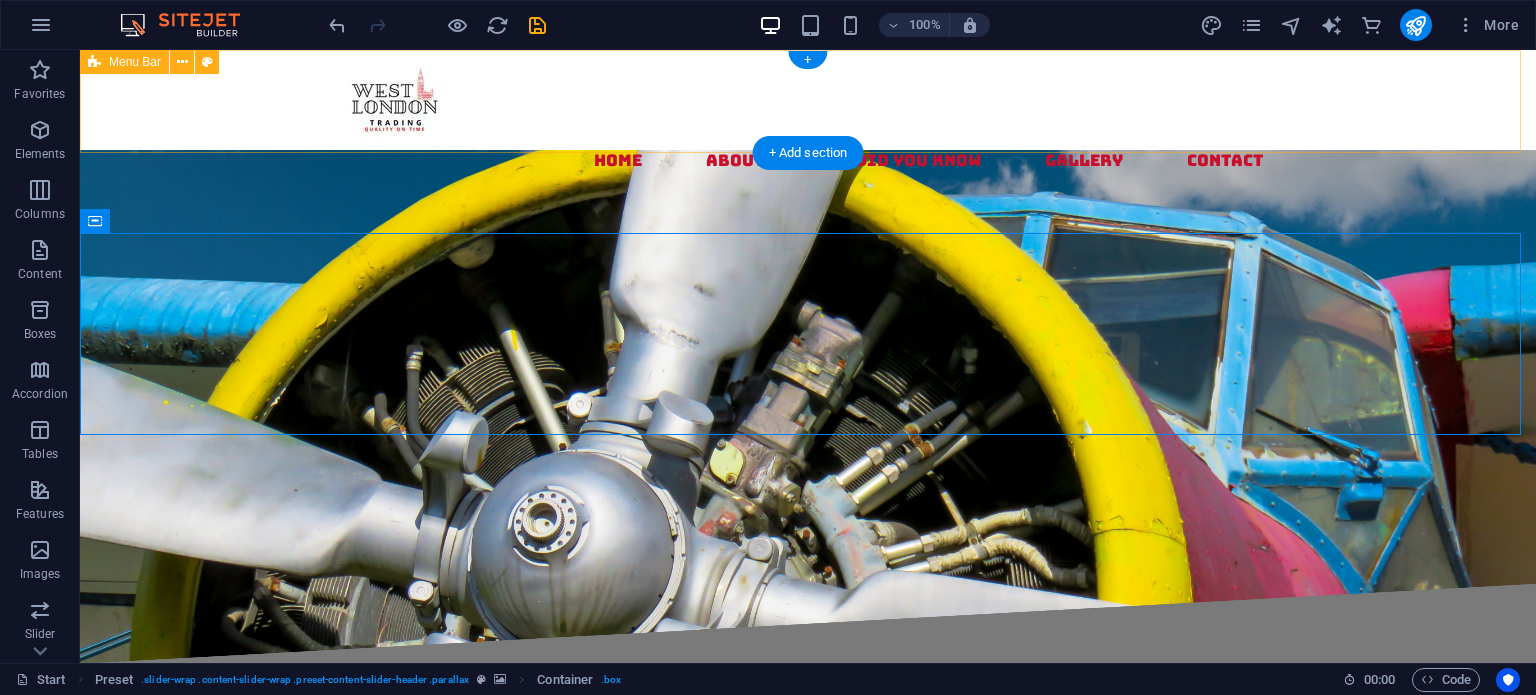 click on "Home About us Did you know gALLERY contact" at bounding box center [808, 125] 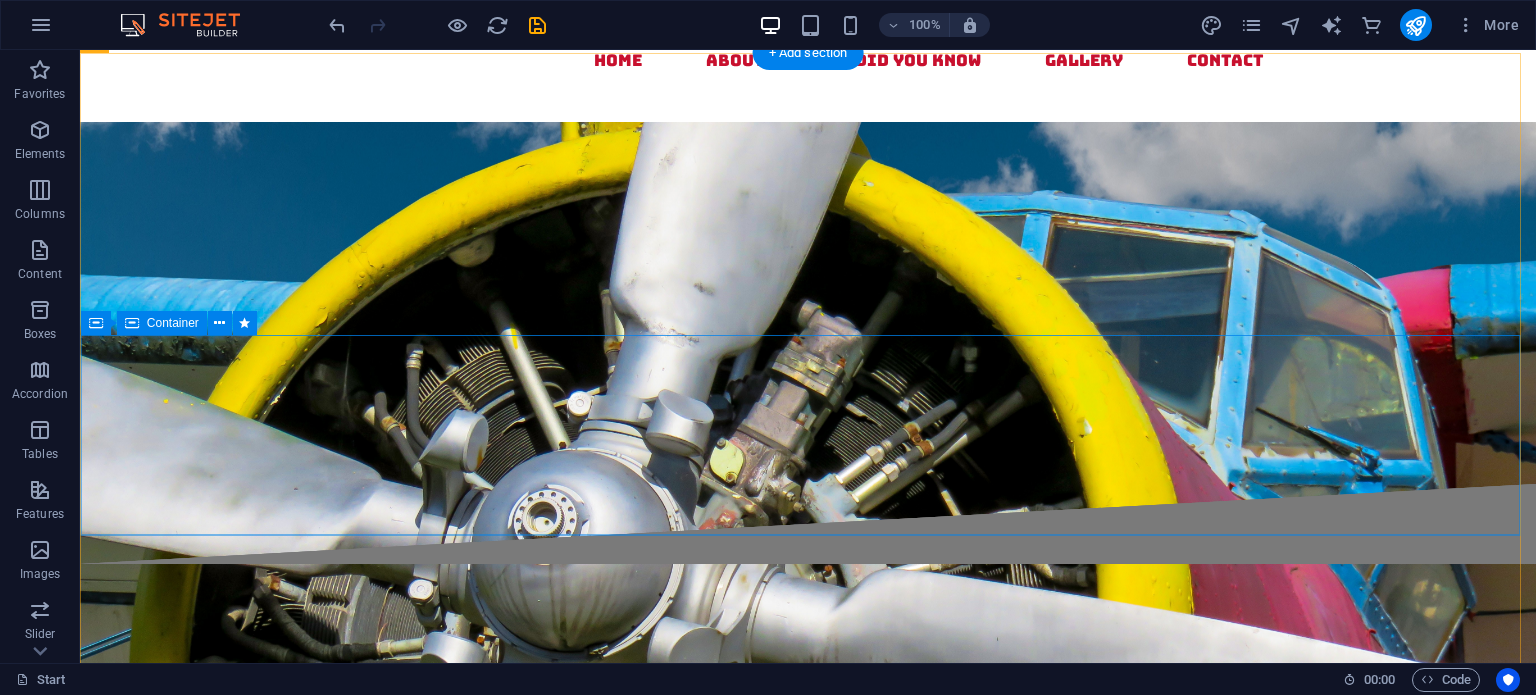 scroll, scrollTop: 0, scrollLeft: 0, axis: both 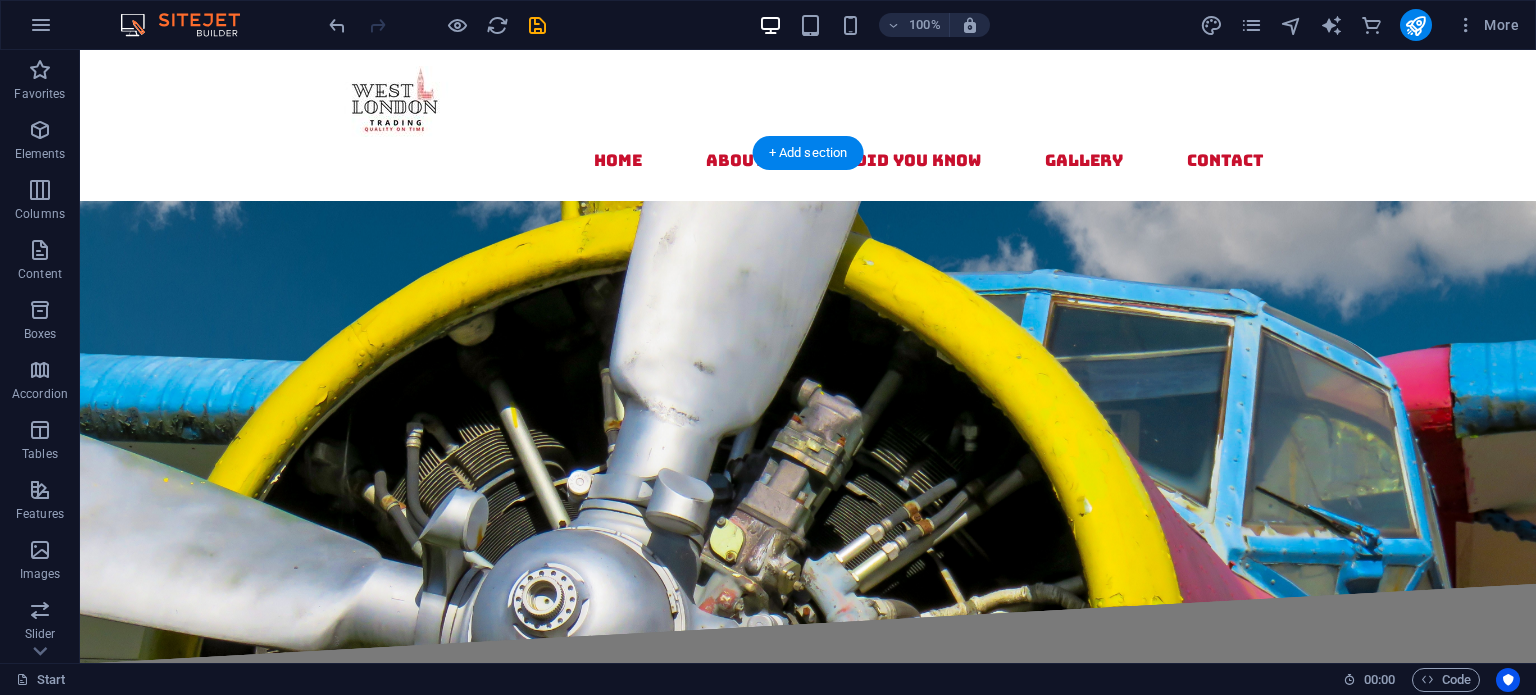 click at bounding box center (808, 672) 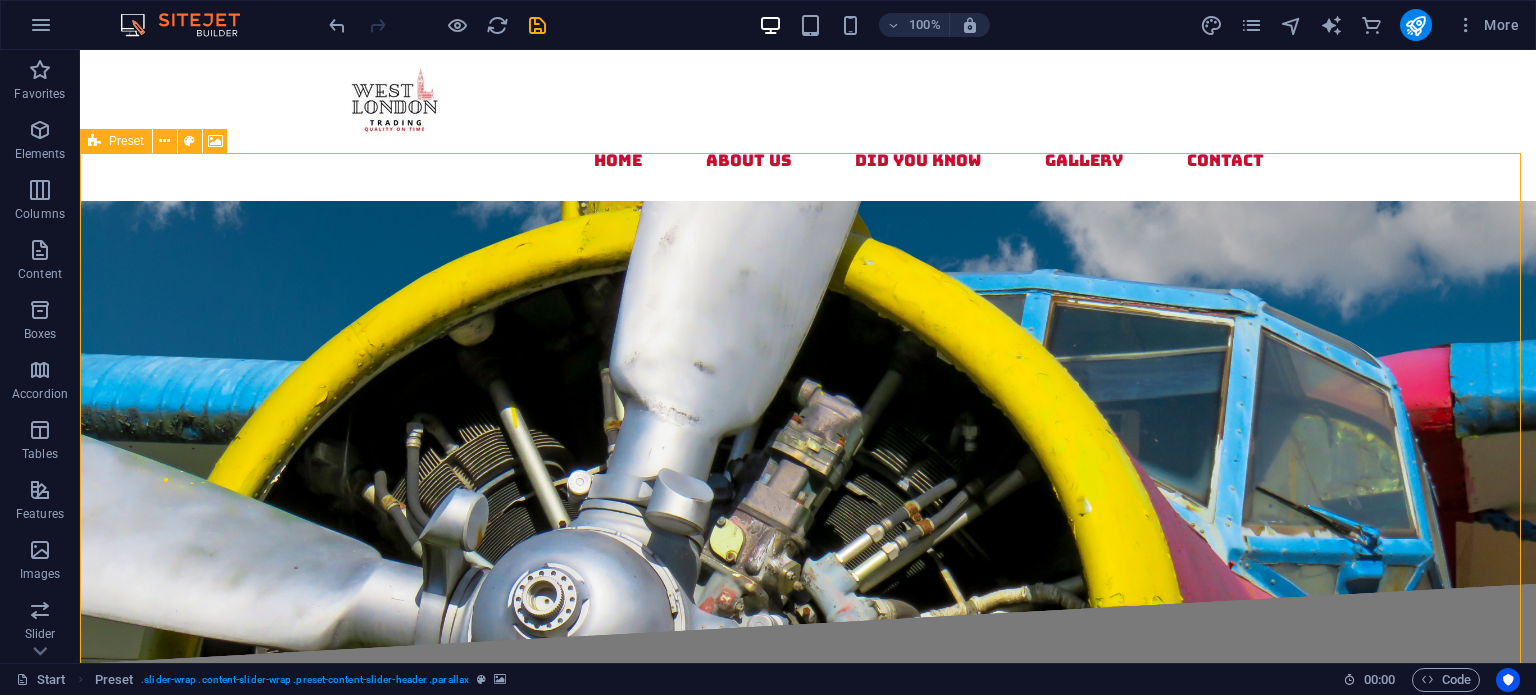 click at bounding box center (215, 141) 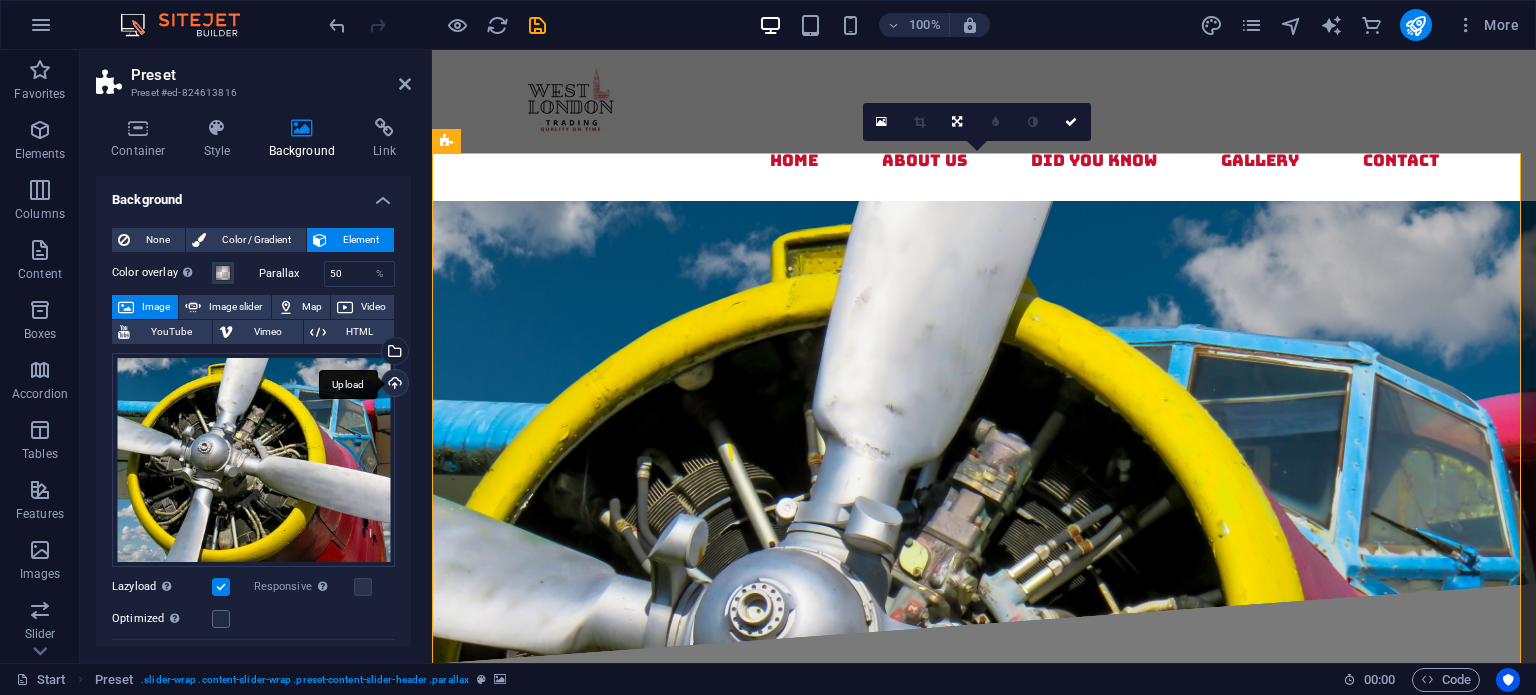 click on "Upload" at bounding box center [393, 385] 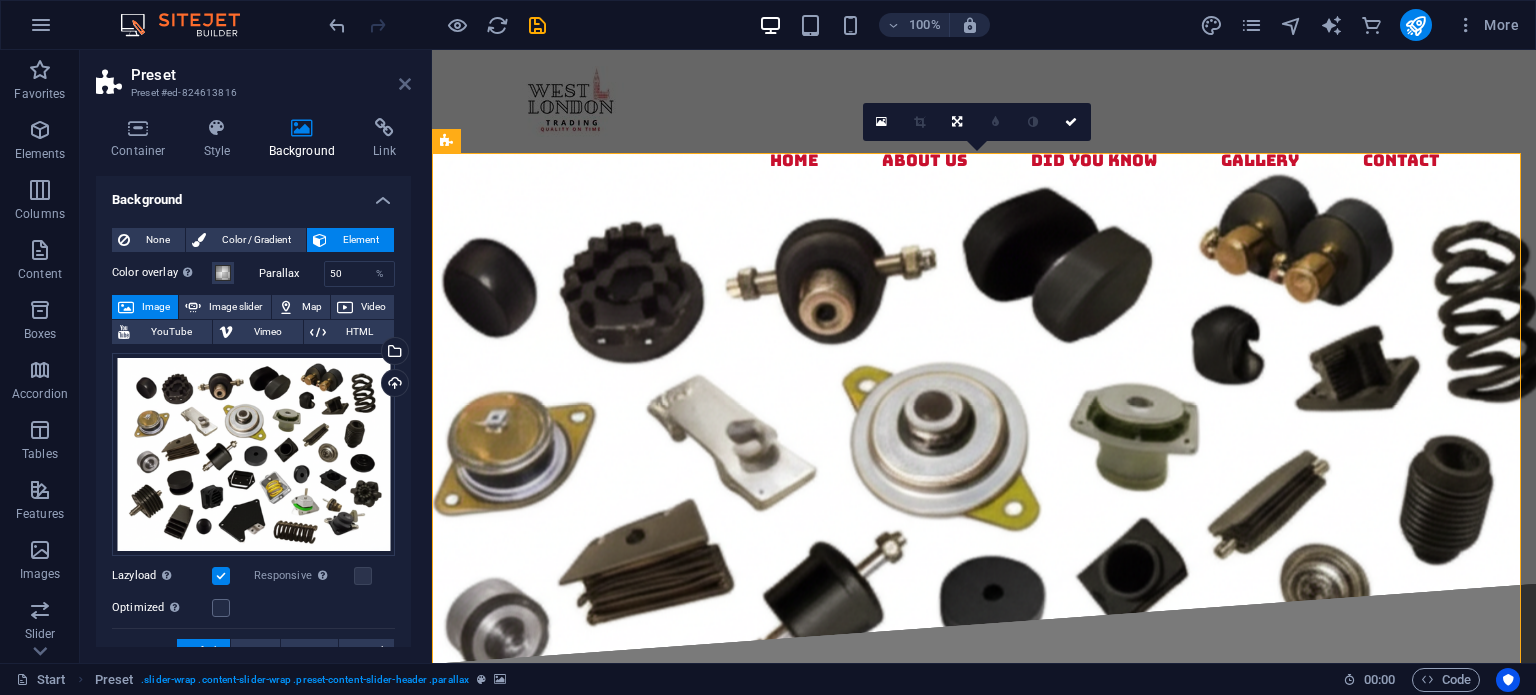 drag, startPoint x: 406, startPoint y: 84, endPoint x: 326, endPoint y: 40, distance: 91.3017 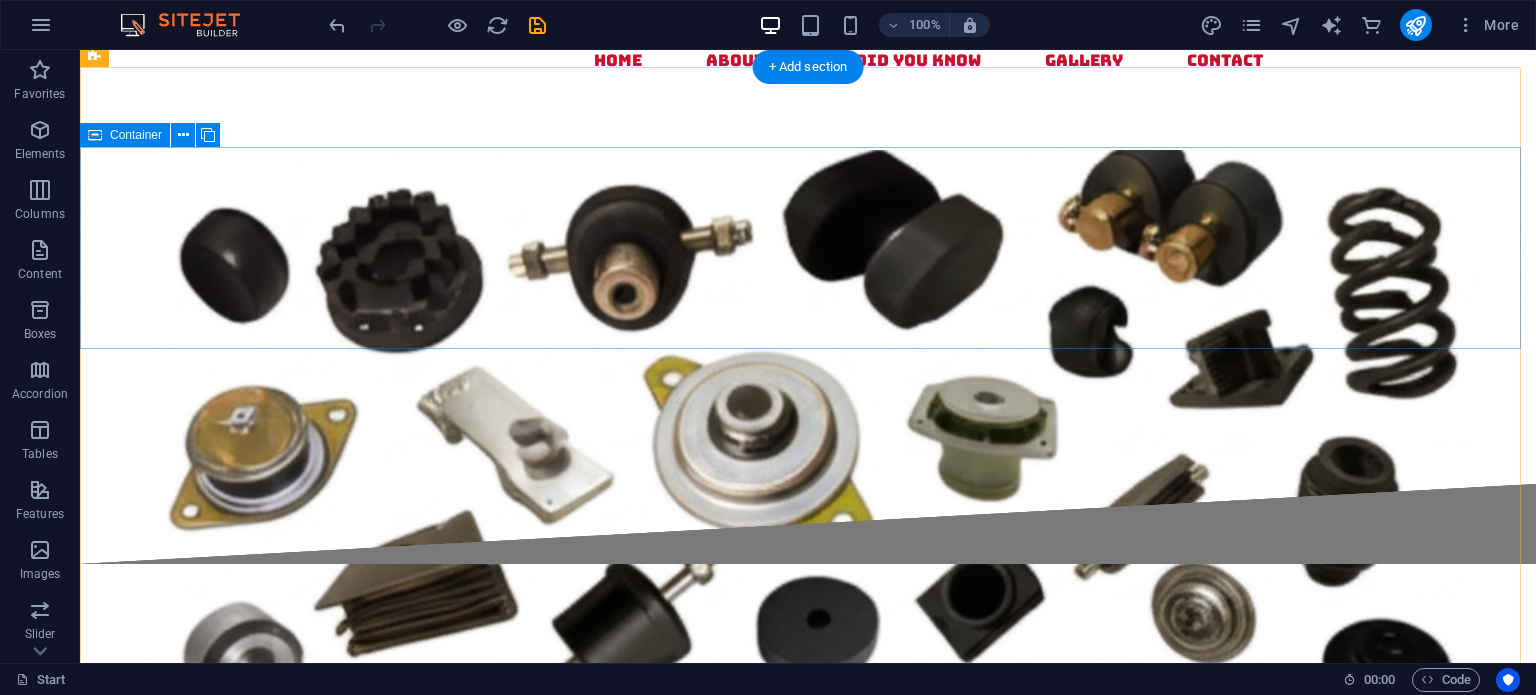 scroll, scrollTop: 0, scrollLeft: 0, axis: both 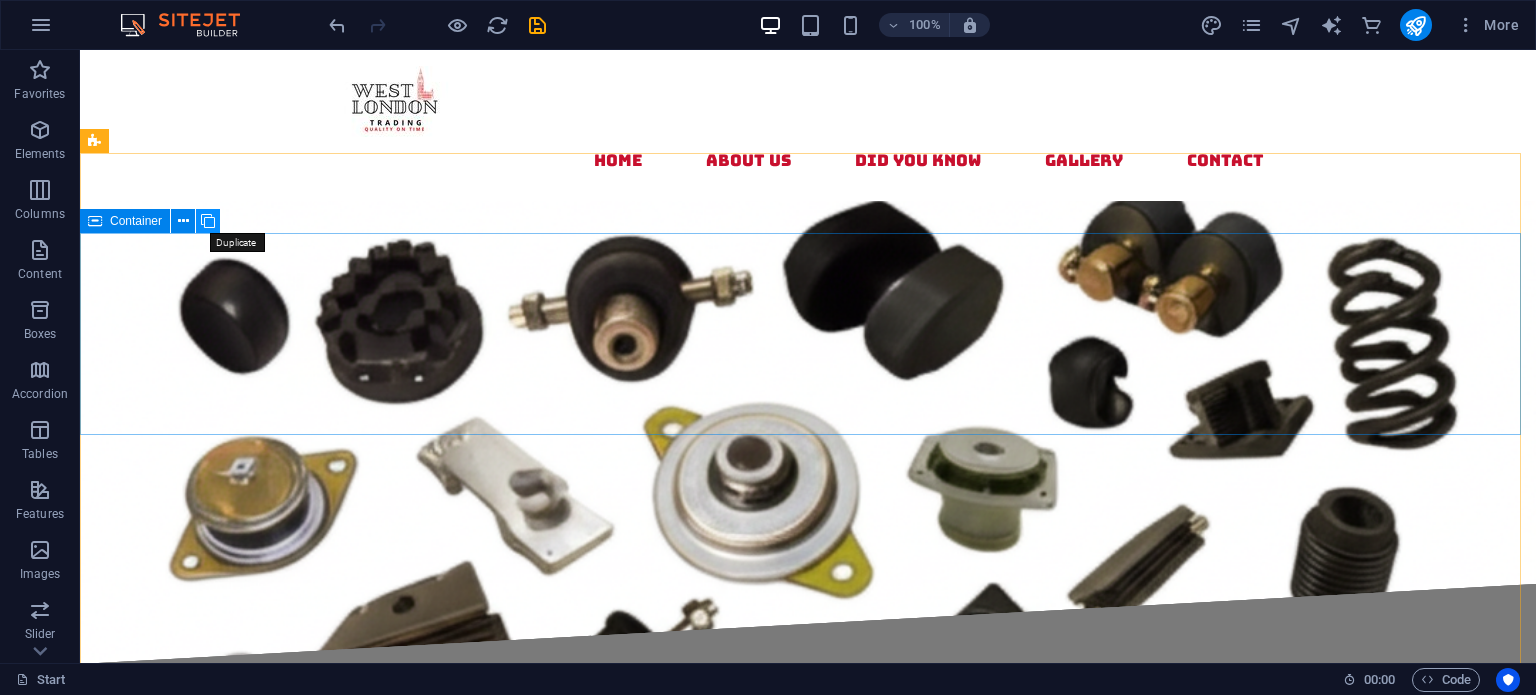 click at bounding box center (208, 221) 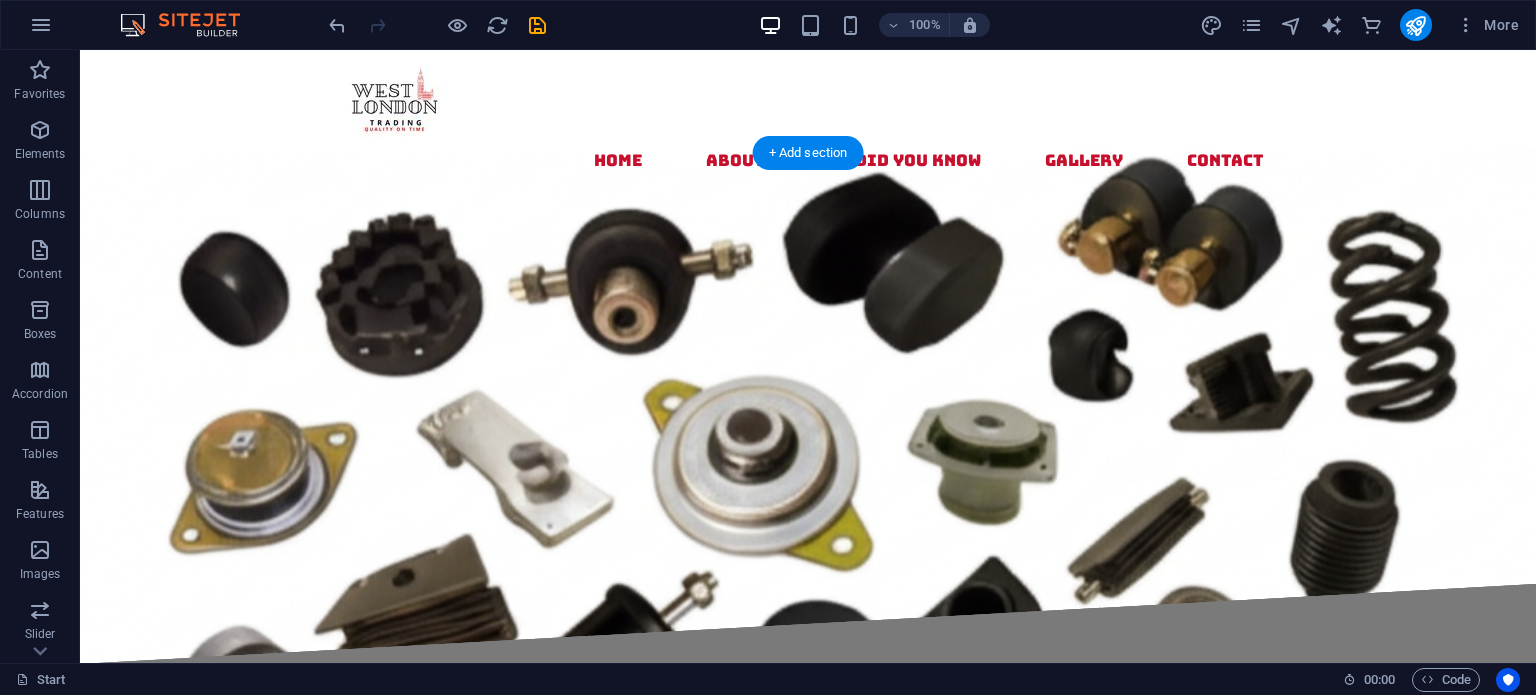 click at bounding box center (808, 646) 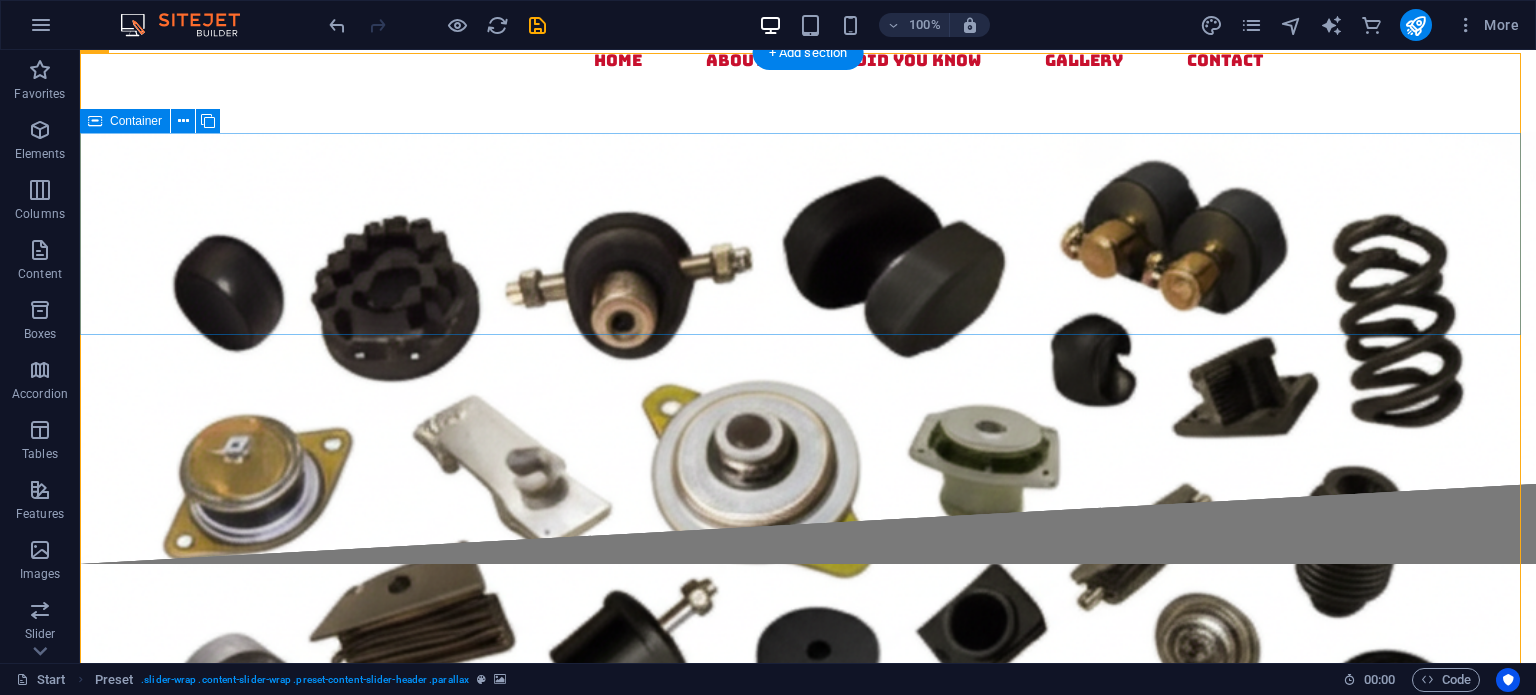 scroll, scrollTop: 0, scrollLeft: 0, axis: both 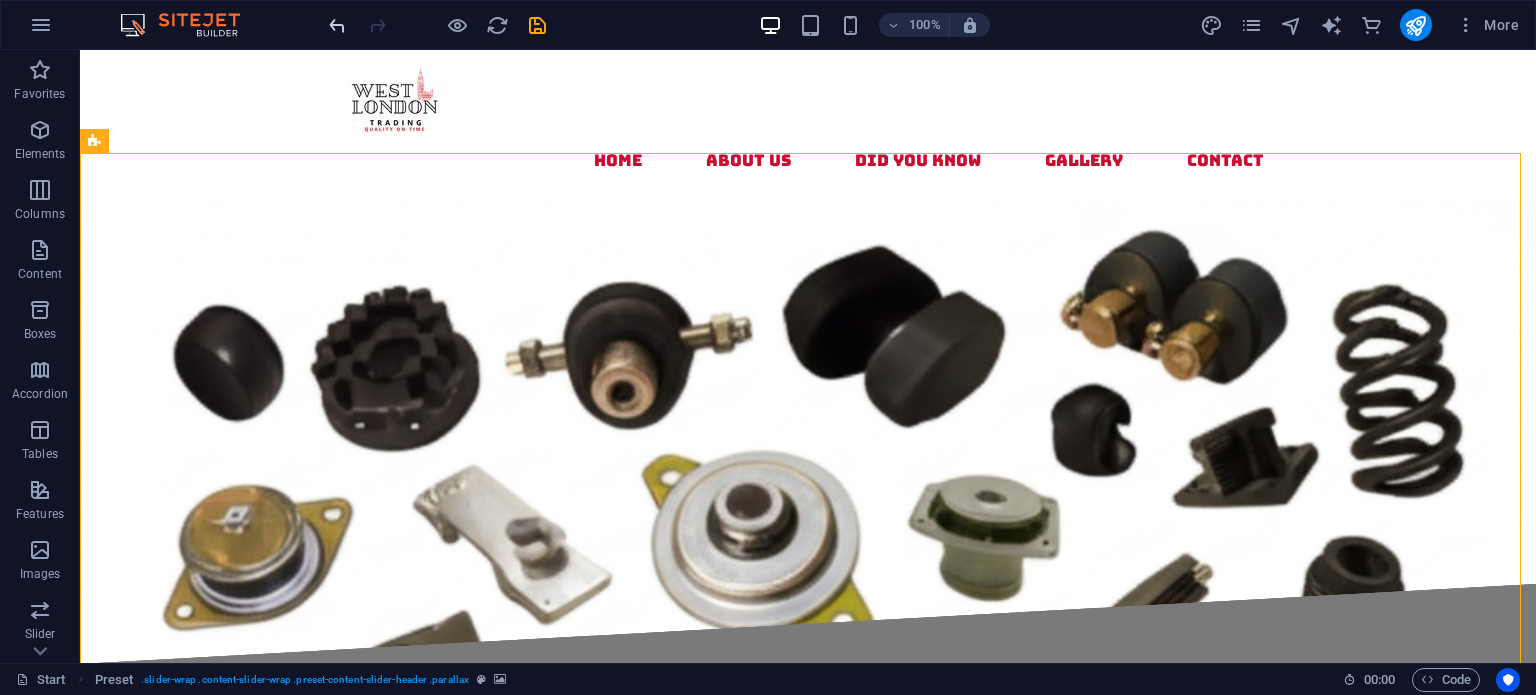 click at bounding box center (337, 25) 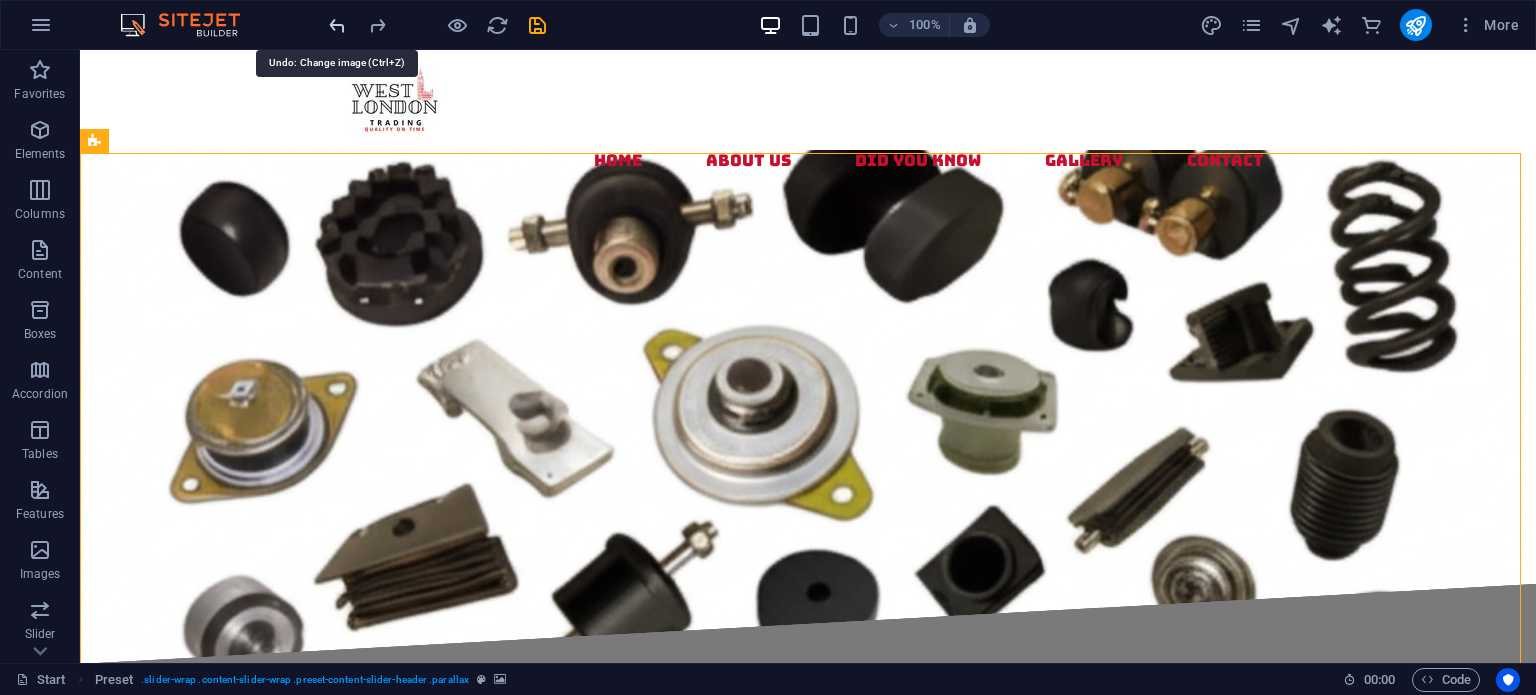 click at bounding box center [337, 25] 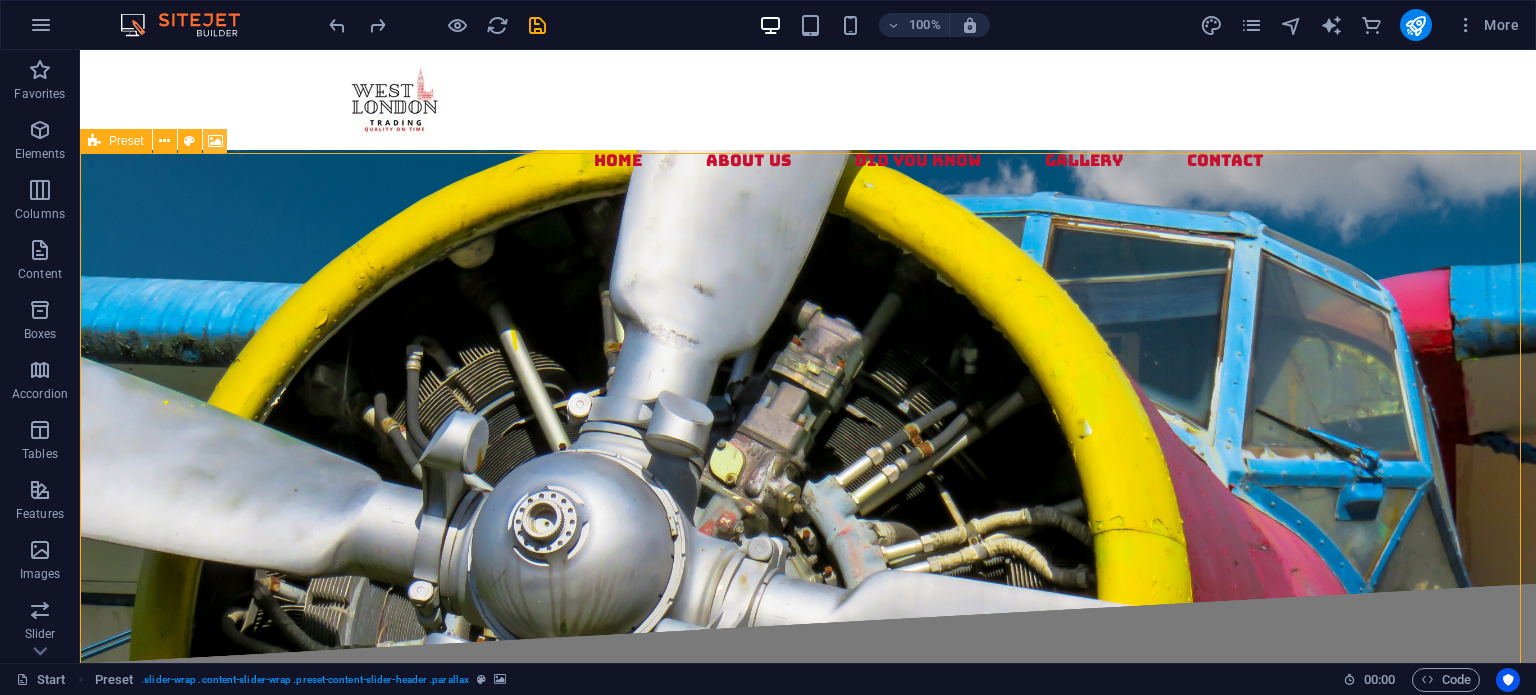 click at bounding box center (215, 141) 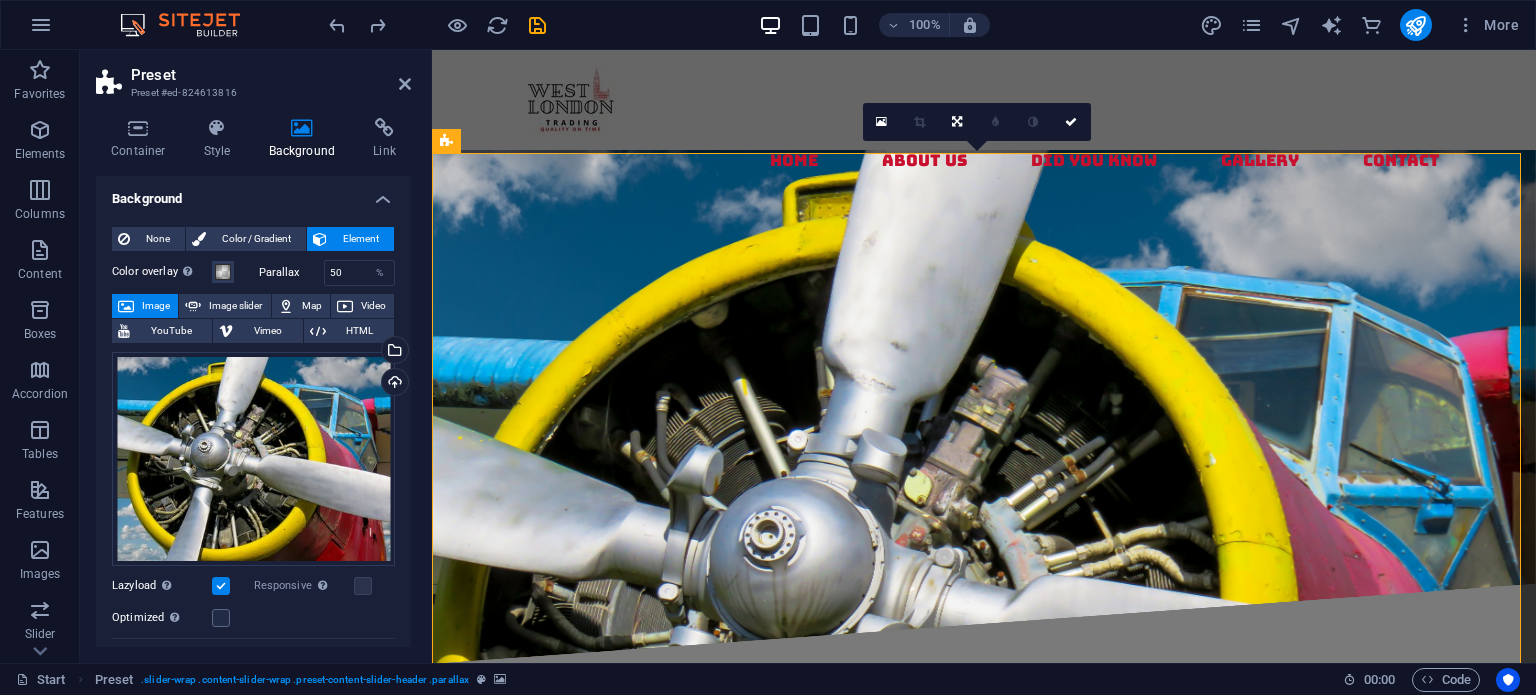 scroll, scrollTop: 0, scrollLeft: 0, axis: both 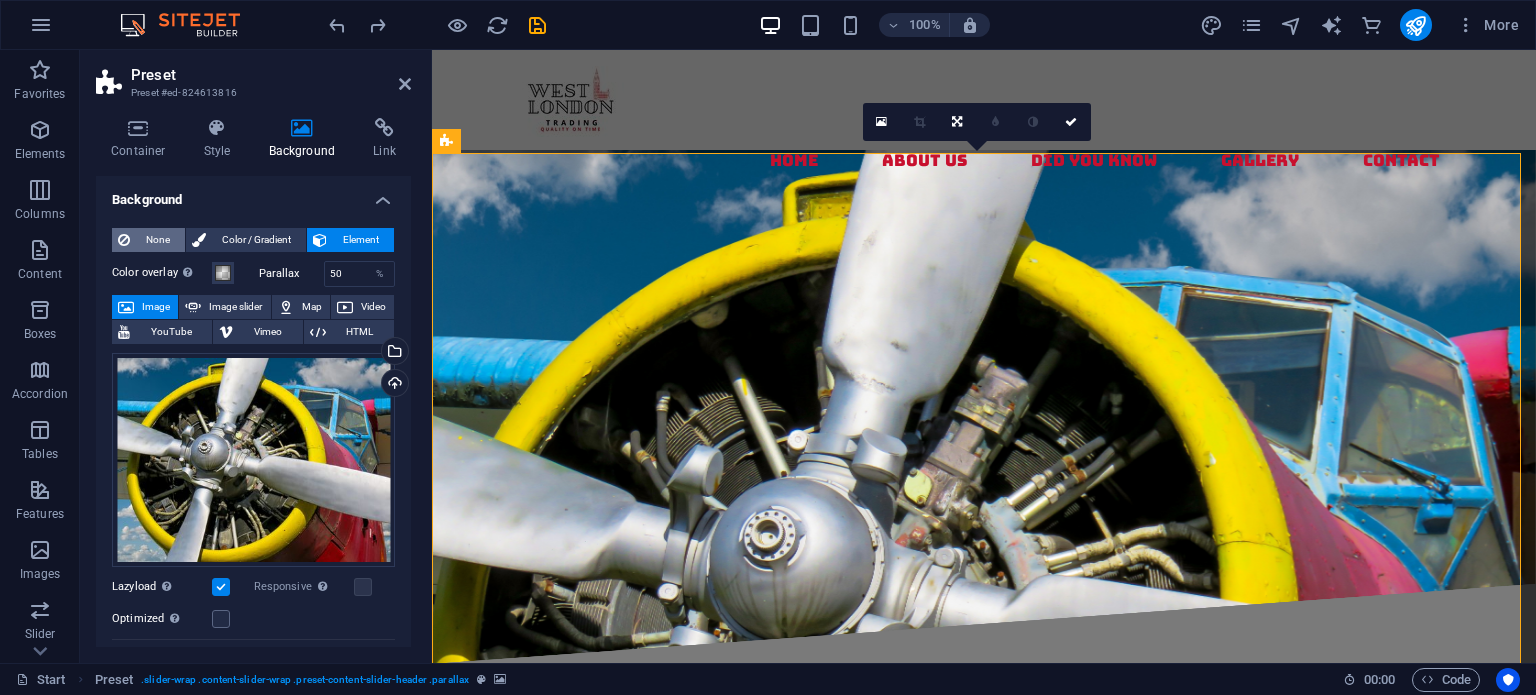 click on "None" at bounding box center (157, 240) 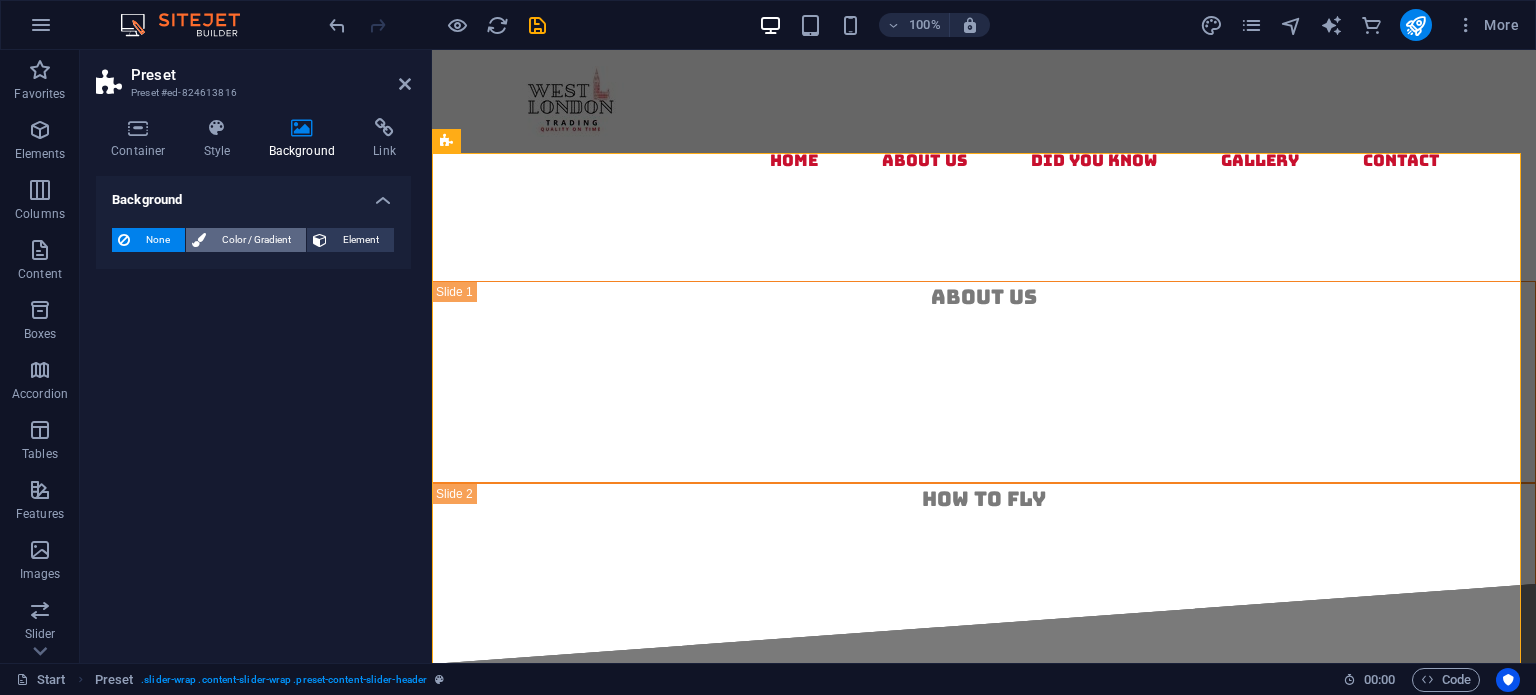 click on "Color / Gradient" at bounding box center [256, 240] 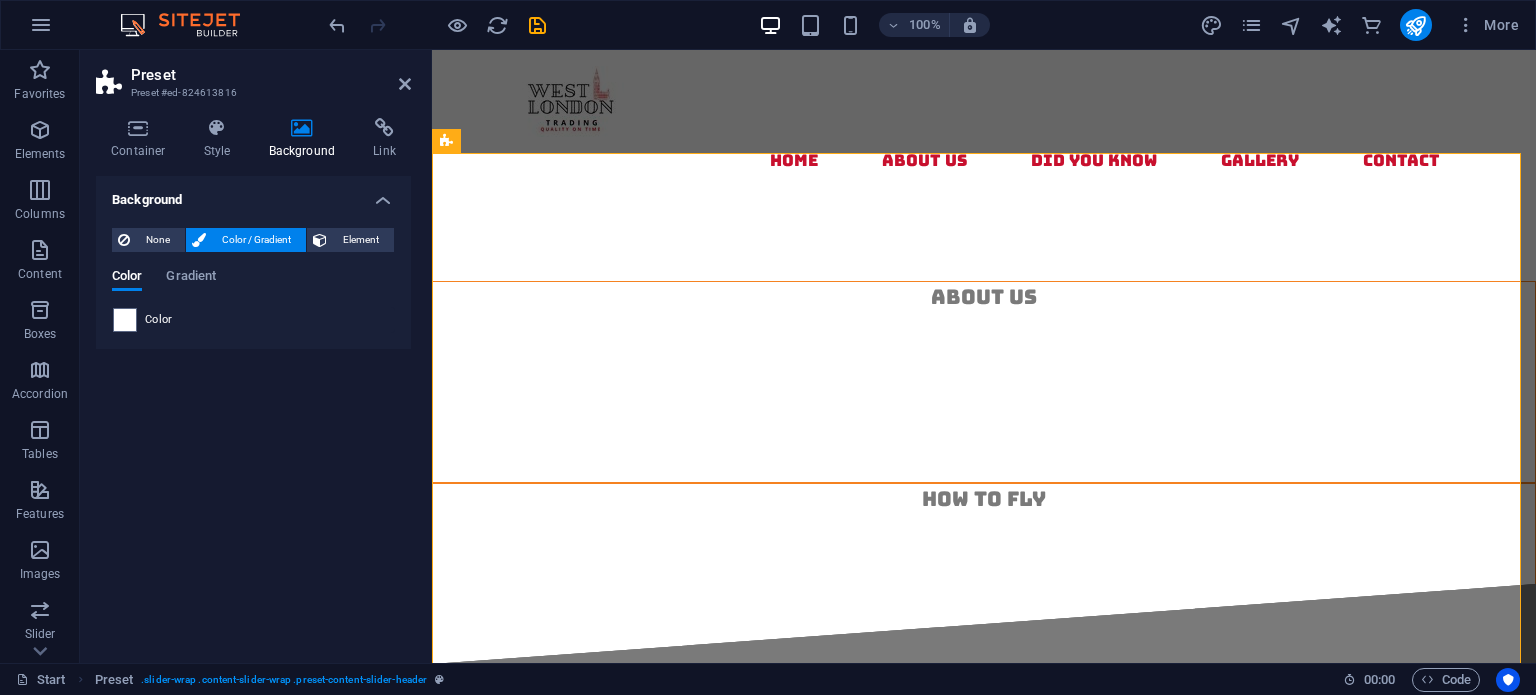 click on "None Color / Gradient Element Stretch background to full-width Color overlay Places an overlay over the background to colorize it Parallax 50 % Image Image slider Map Video YouTube Vimeo HTML Drag files here, click to choose files or select files from Files or our free stock photos & videos Select files from the file manager, stock photos, or upload file(s) Upload Lazyload Loading images after the page loads improves page speed. Responsive Automatically load retina image and smartphone optimized sizes. Optimized Images are compressed to improve page speed. Size Default Cover Contain Original Repeat Default Position Direction Custom X offset 50 px rem % vh vw Y offset 50 px rem % vh vw Alternative text The alternative text is used by devices that cannot display images (e.g. image search engines) and should be added to every image to improve website accessibility. Image caption Paragraph Format Normal Heading 1 Heading 2 Heading 3 Heading 4 Heading 5 Heading 6 Code Font Family Arial Georgia Impact Tahoma 8 9 10" at bounding box center [253, 280] 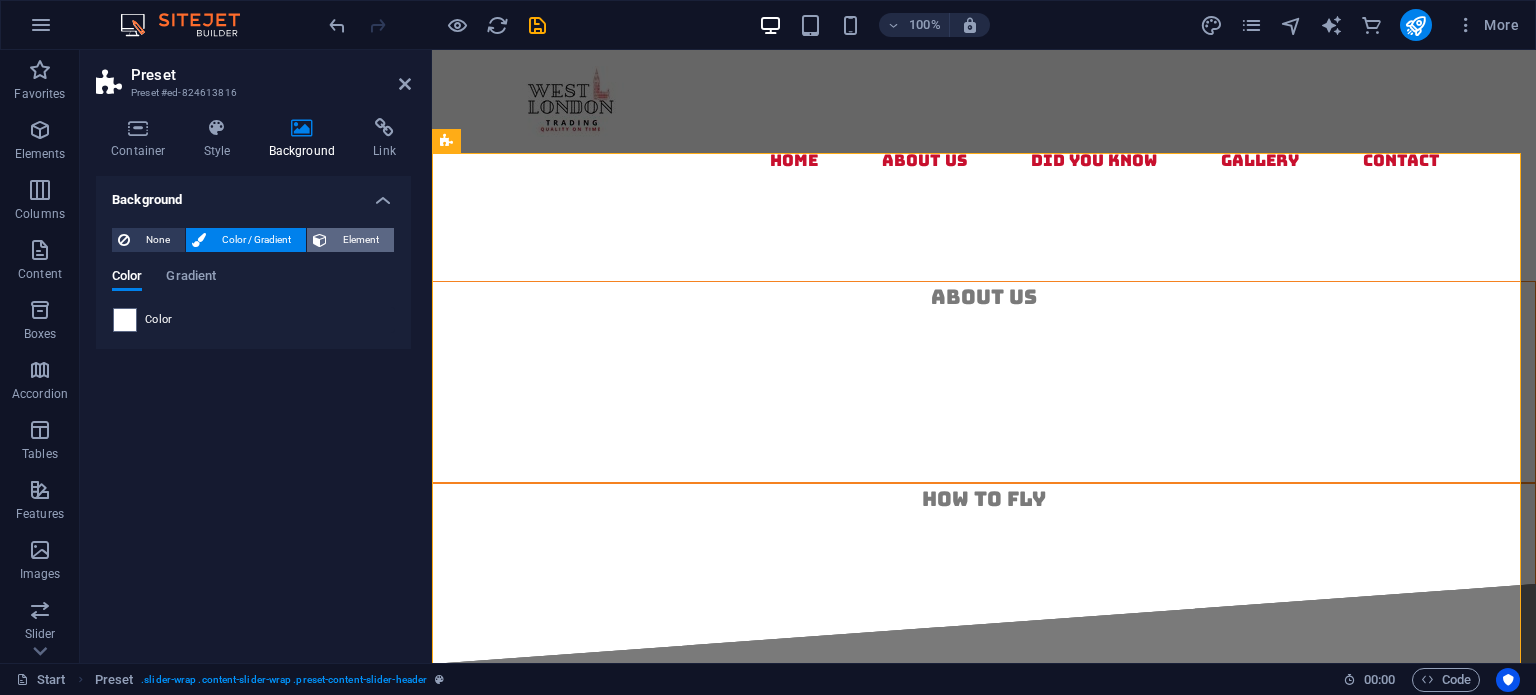click on "Element" at bounding box center (360, 240) 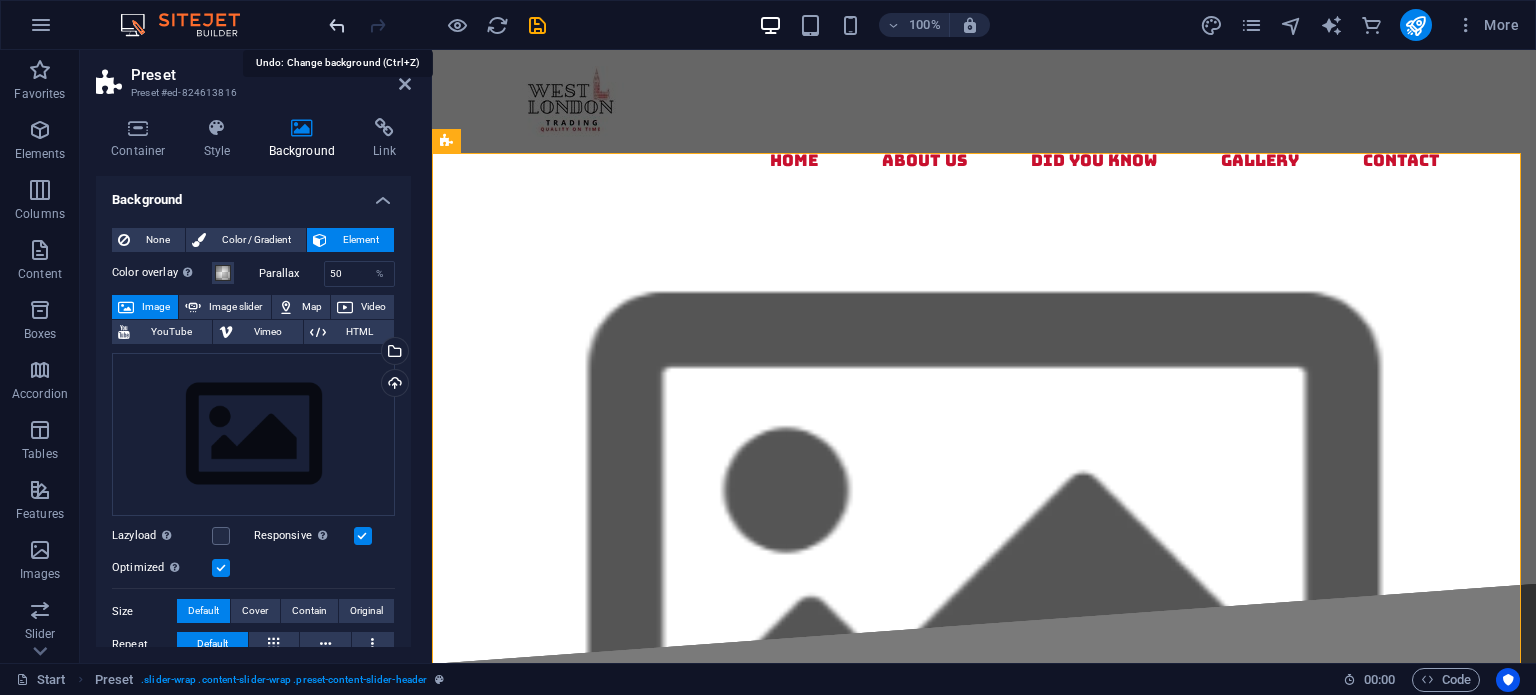 click at bounding box center [337, 25] 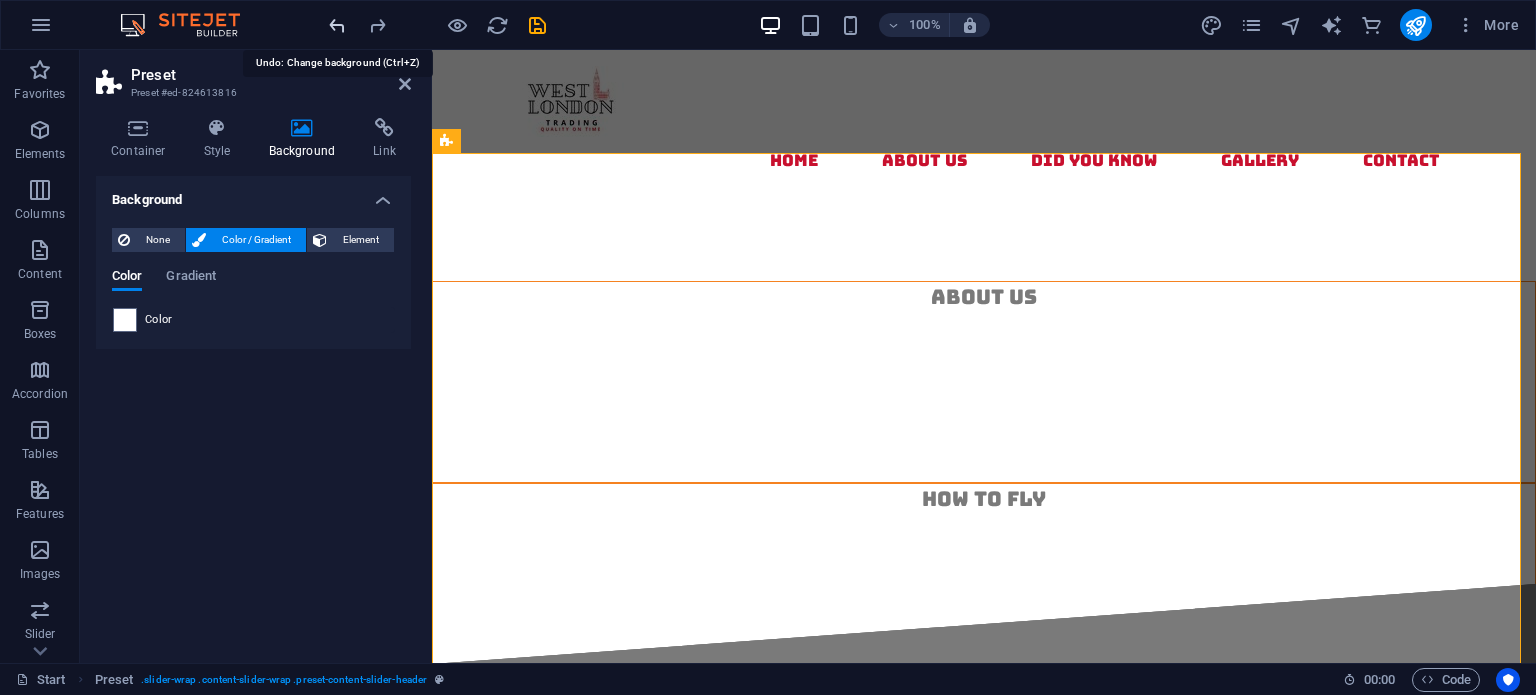 click at bounding box center (337, 25) 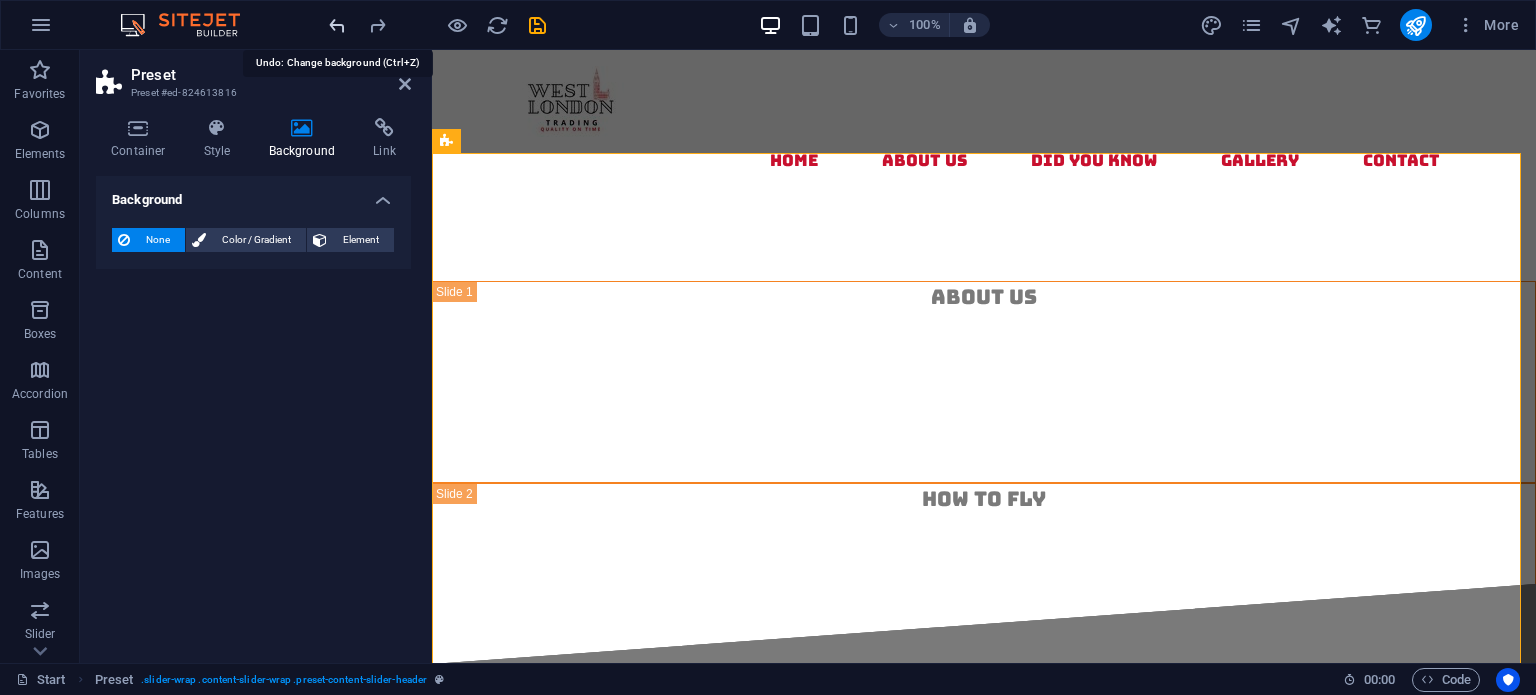 click at bounding box center (337, 25) 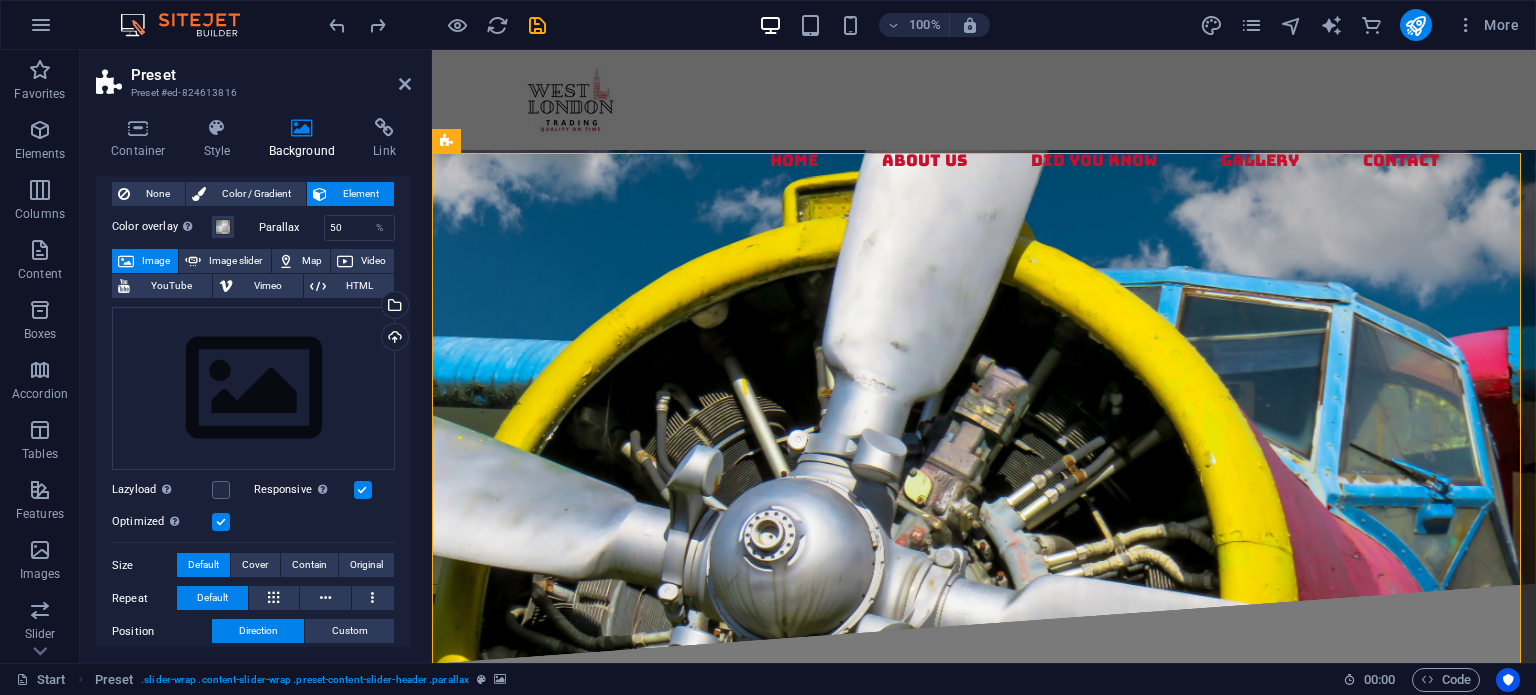 scroll, scrollTop: 0, scrollLeft: 0, axis: both 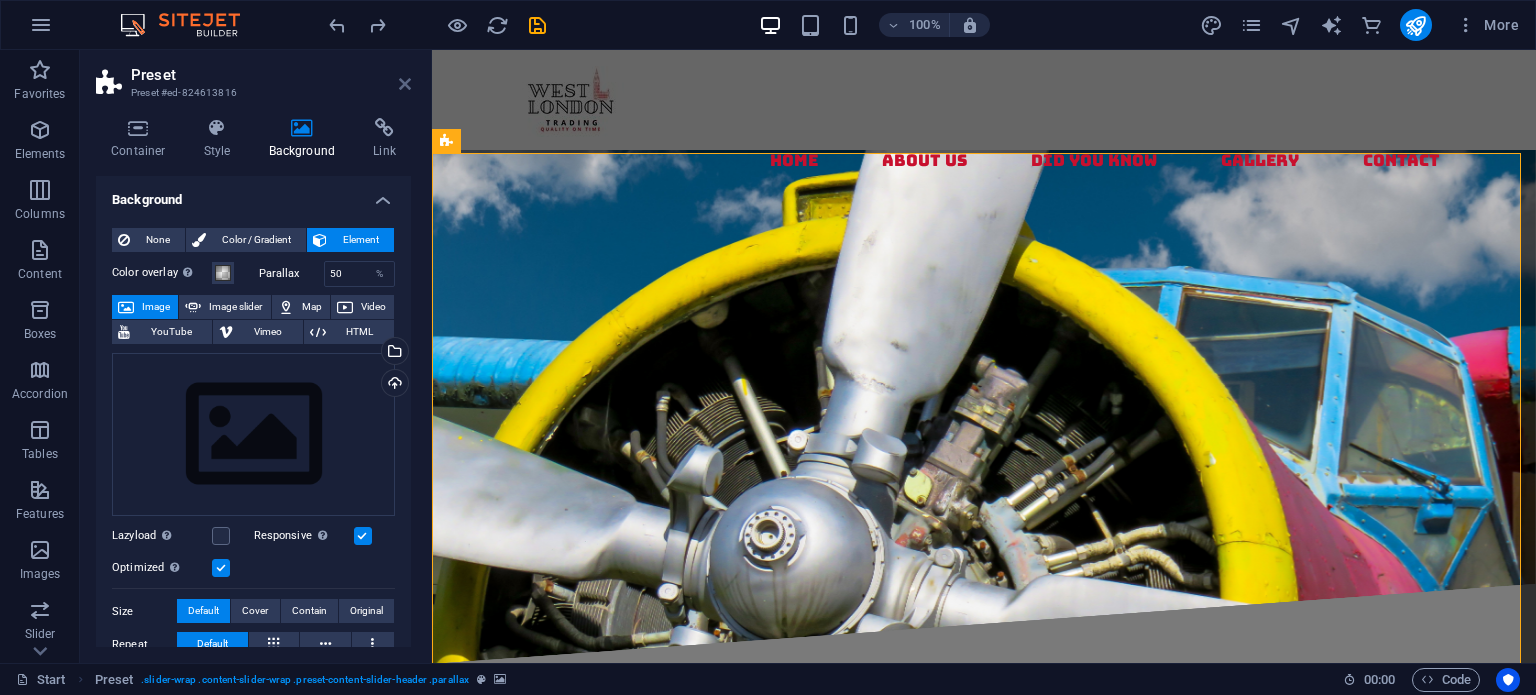 click at bounding box center [405, 84] 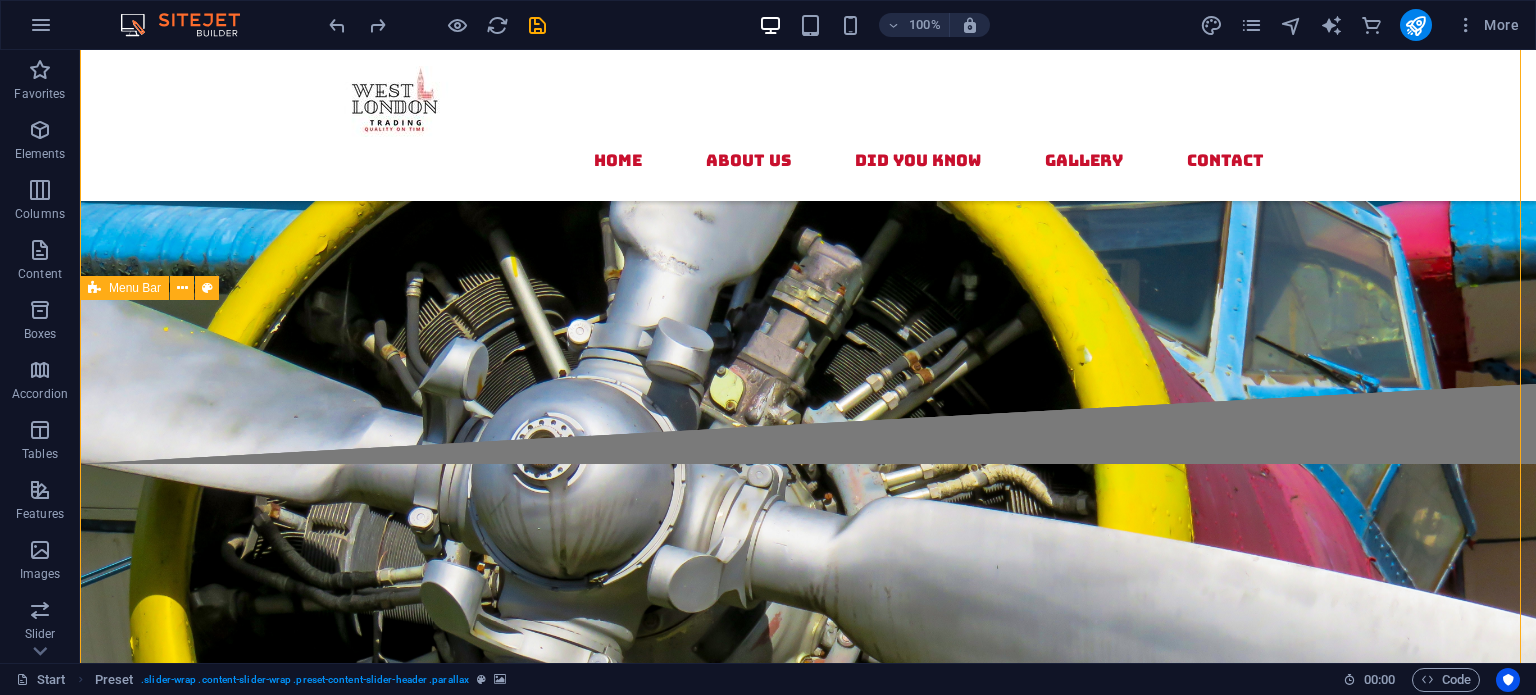 scroll, scrollTop: 0, scrollLeft: 0, axis: both 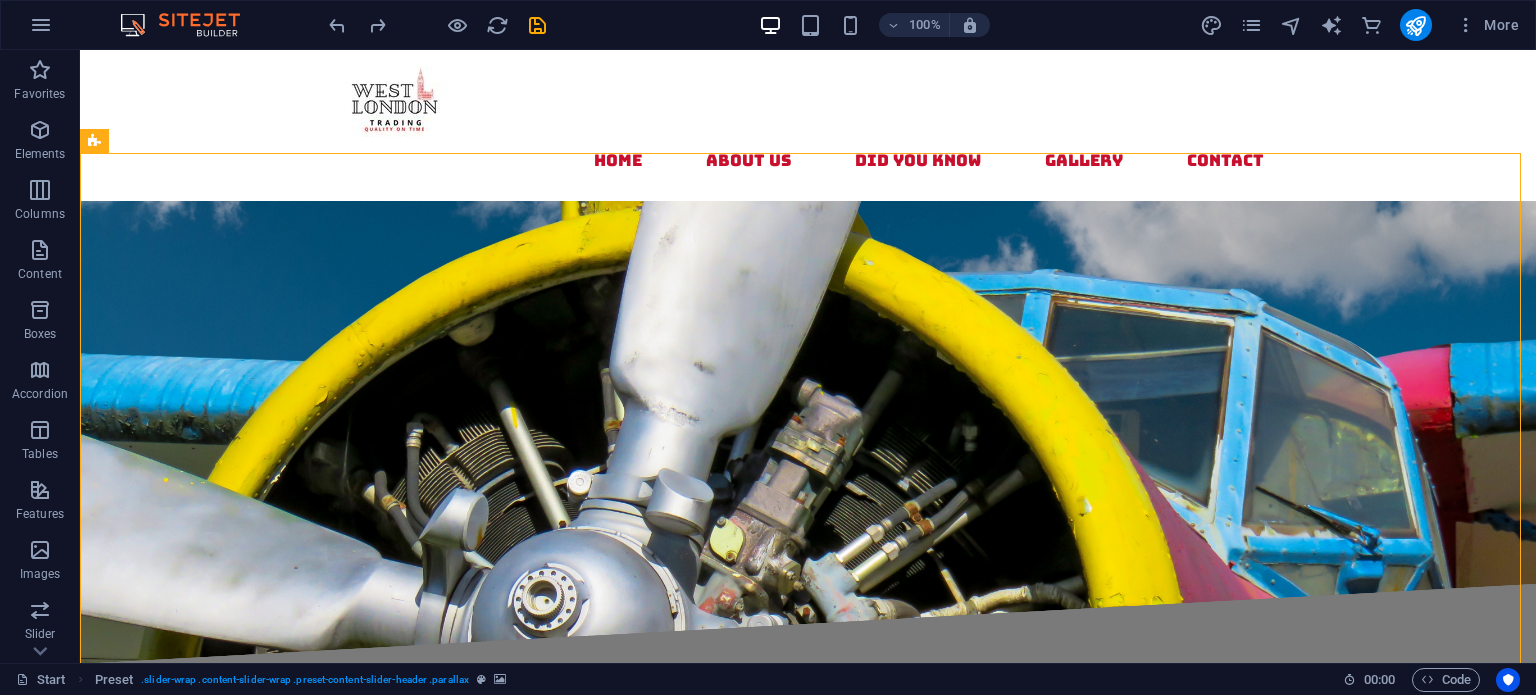 click at bounding box center (808, 672) 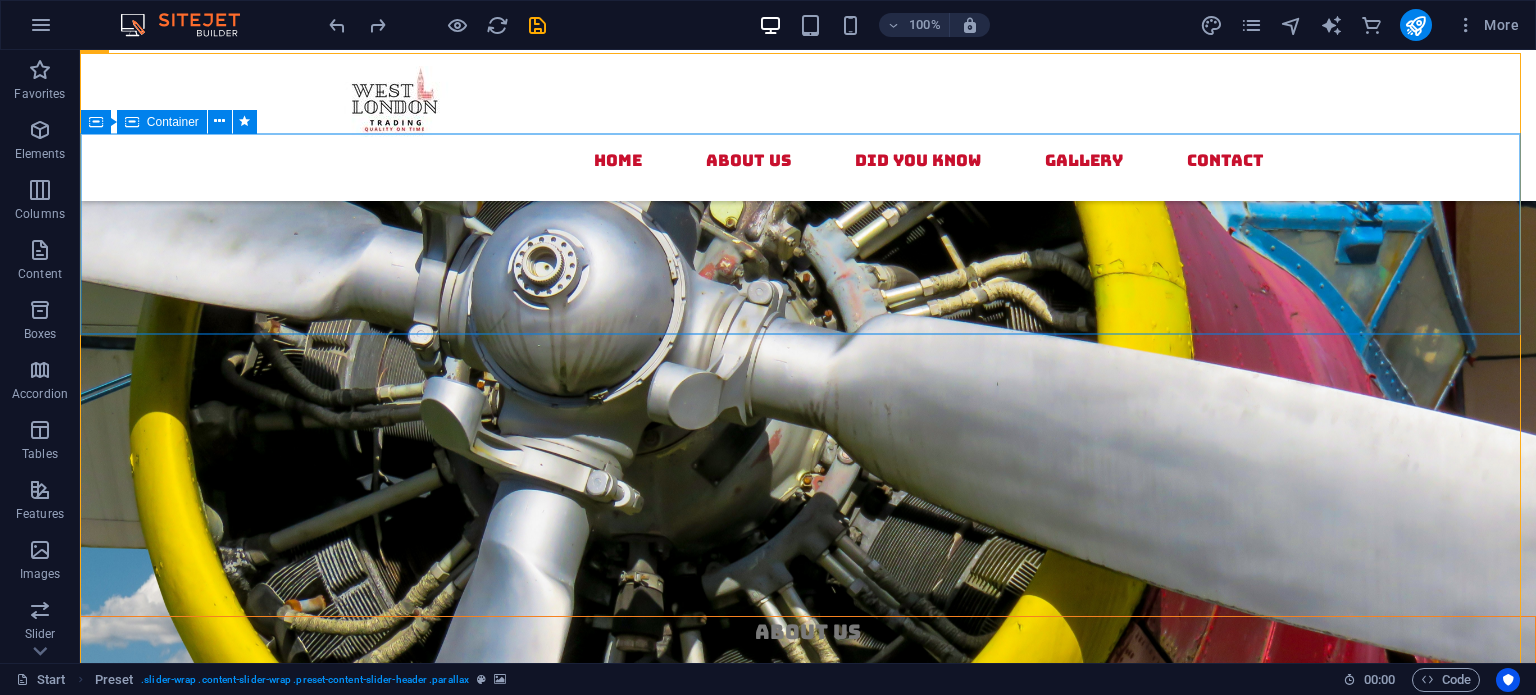 scroll, scrollTop: 600, scrollLeft: 0, axis: vertical 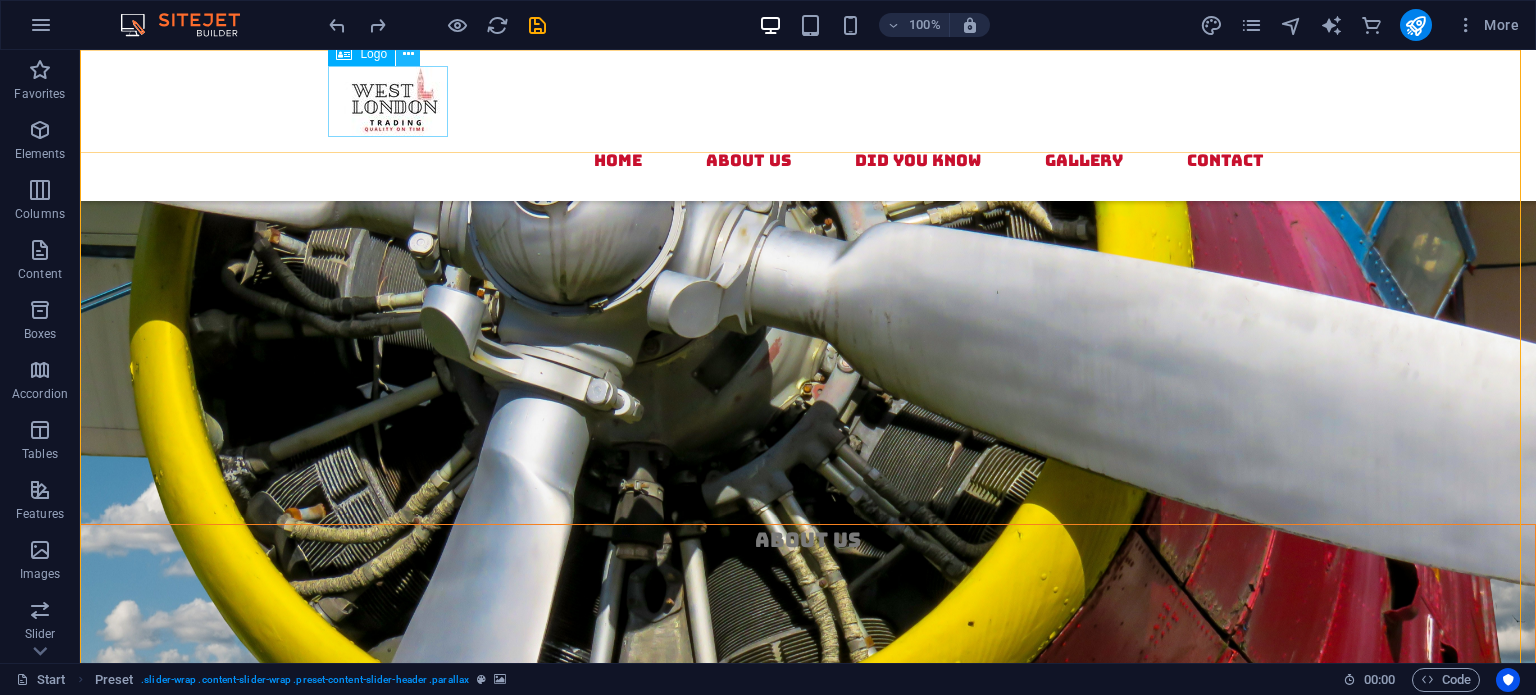 click at bounding box center [408, 54] 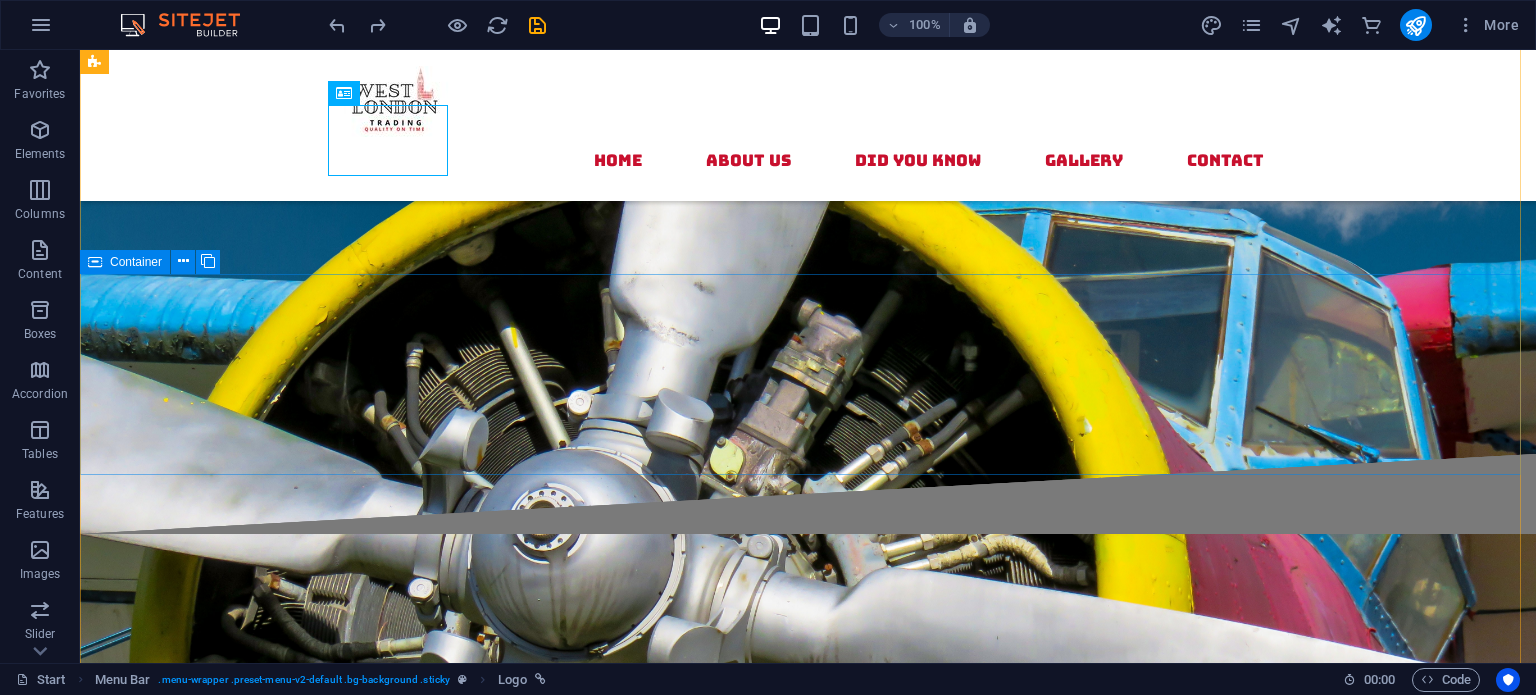 scroll, scrollTop: 0, scrollLeft: 0, axis: both 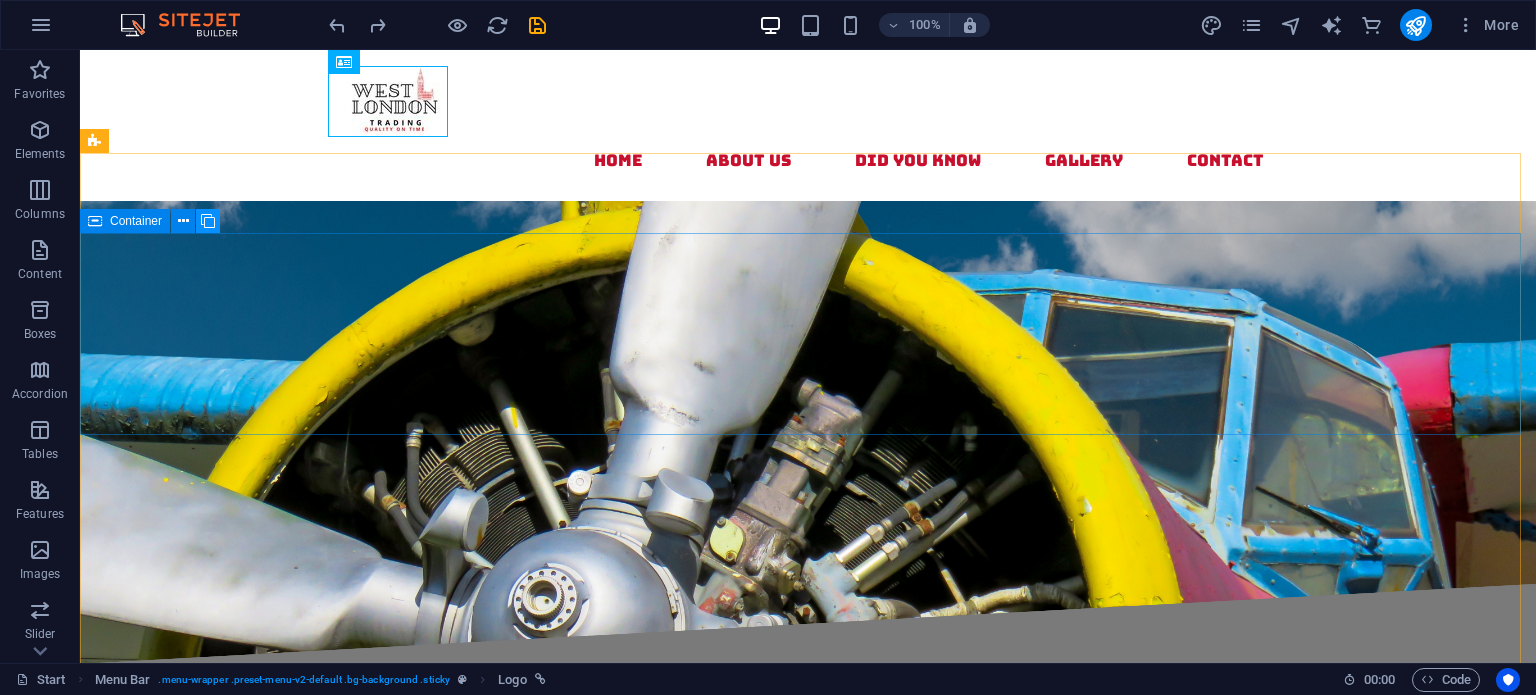 click at bounding box center (208, 221) 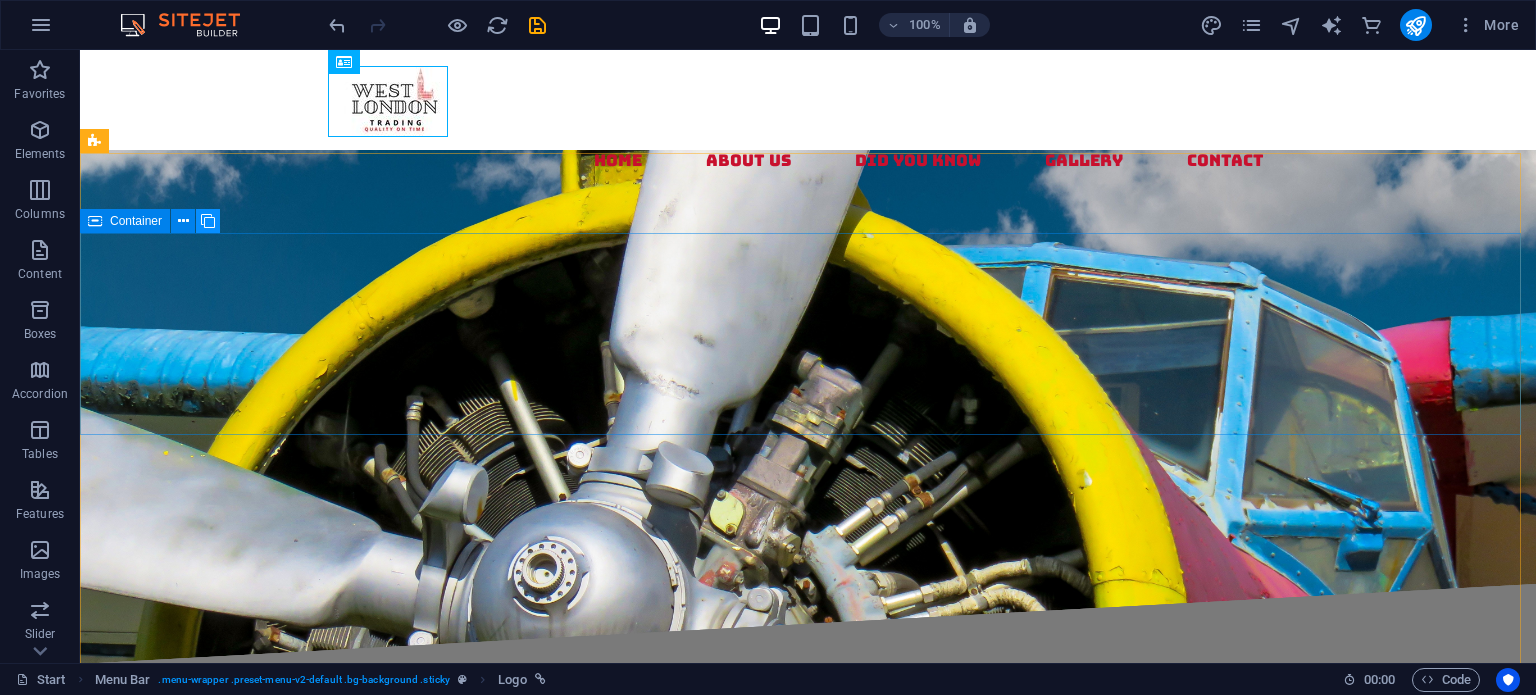click at bounding box center (208, 221) 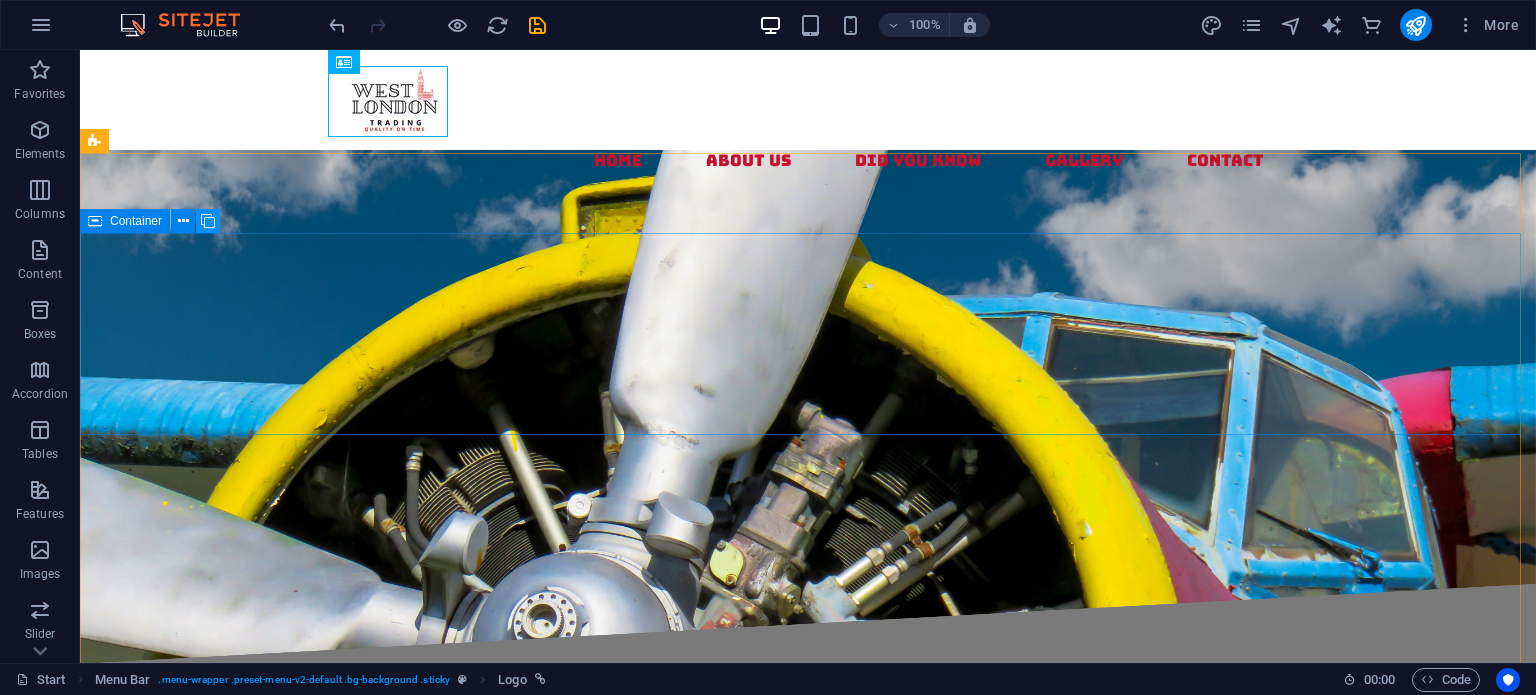 click at bounding box center (208, 221) 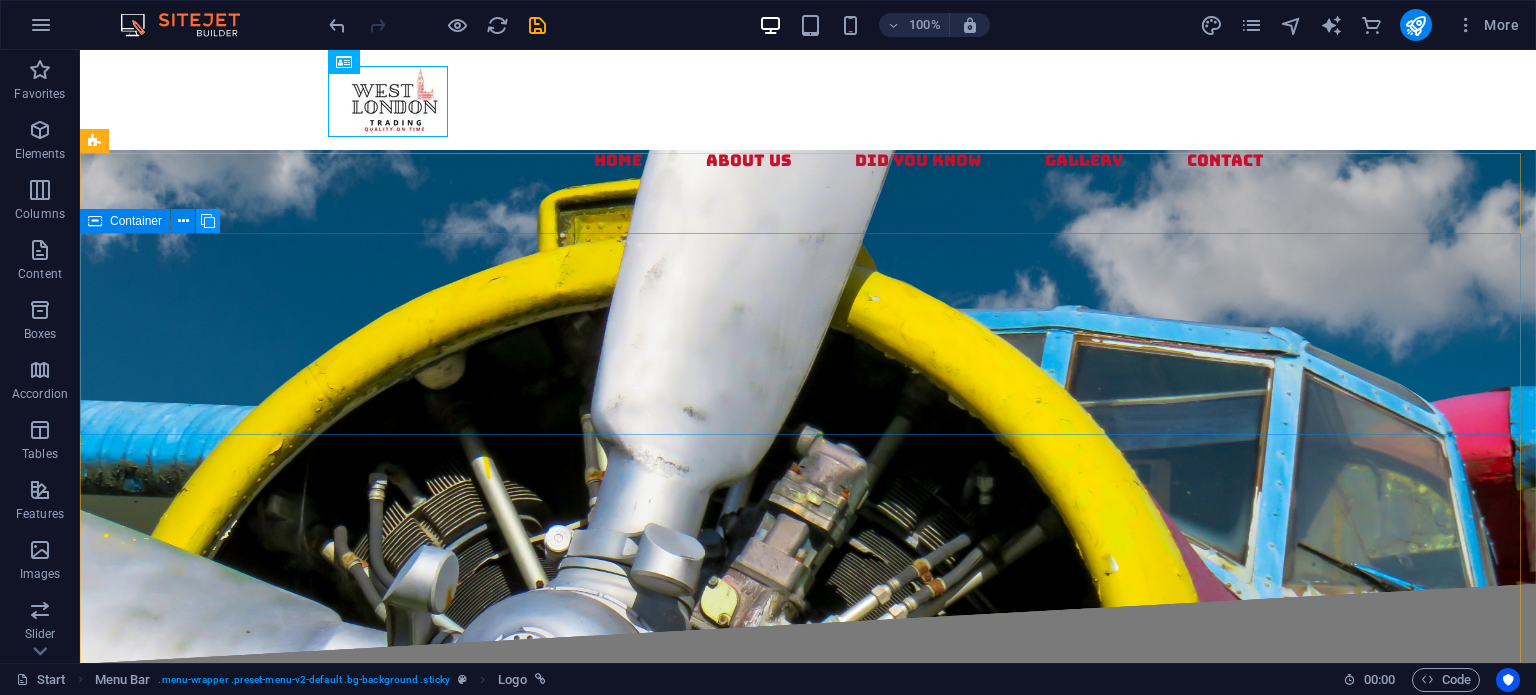 click at bounding box center [208, 221] 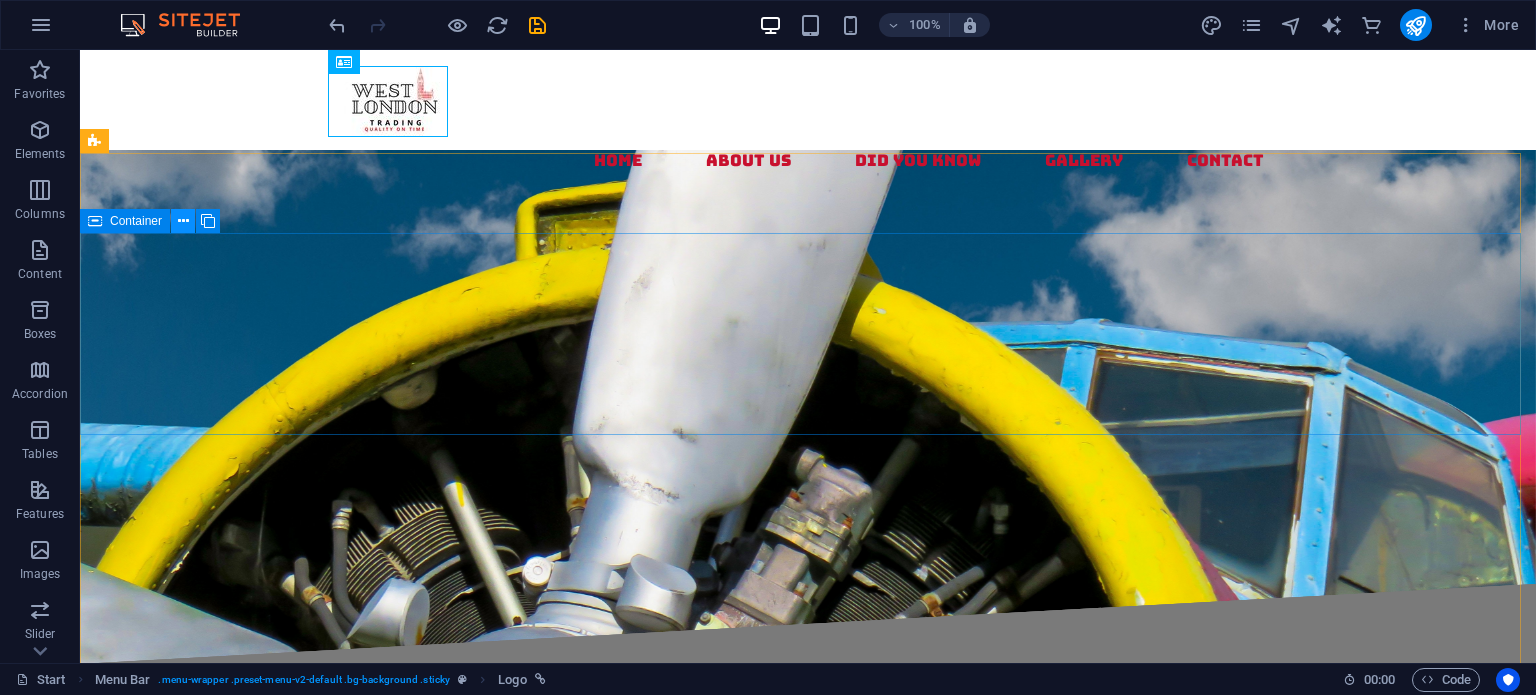 click at bounding box center (183, 221) 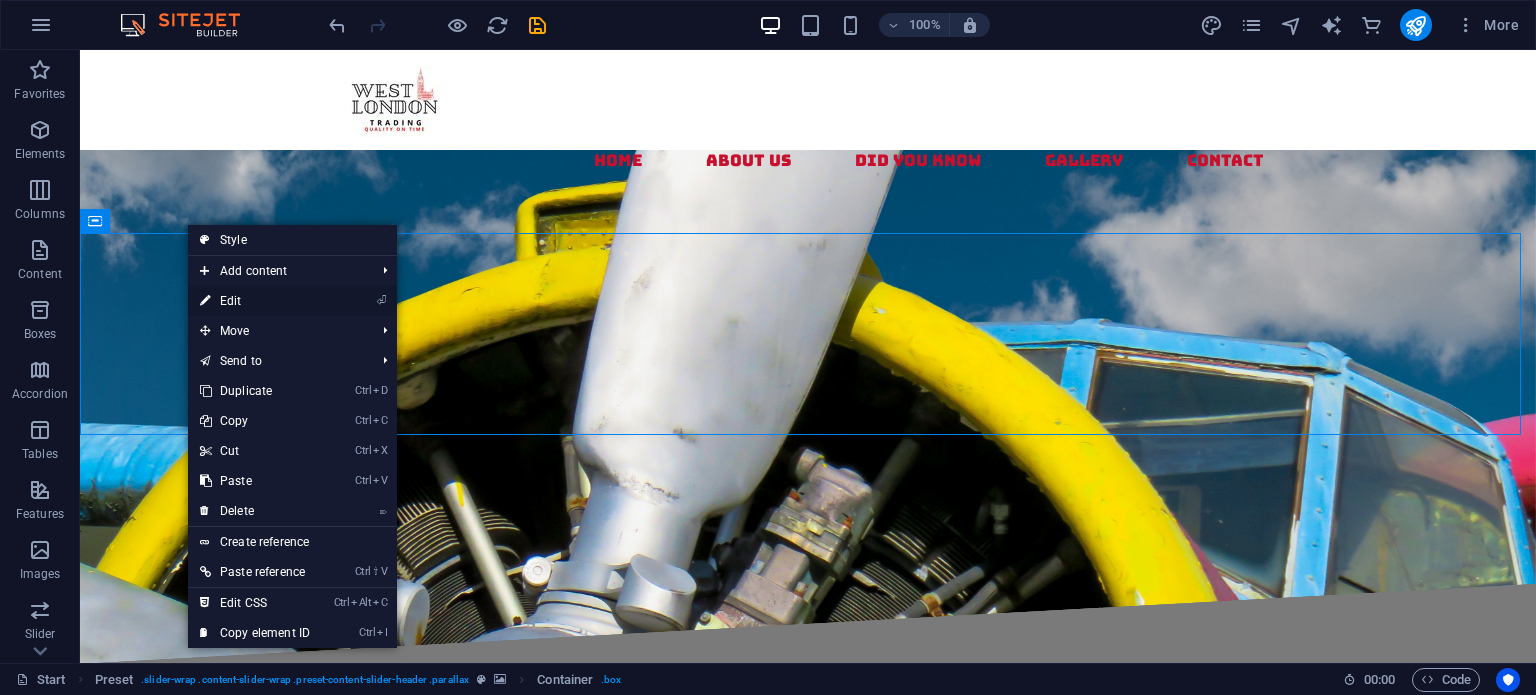 click on "⏎  Edit" at bounding box center [255, 301] 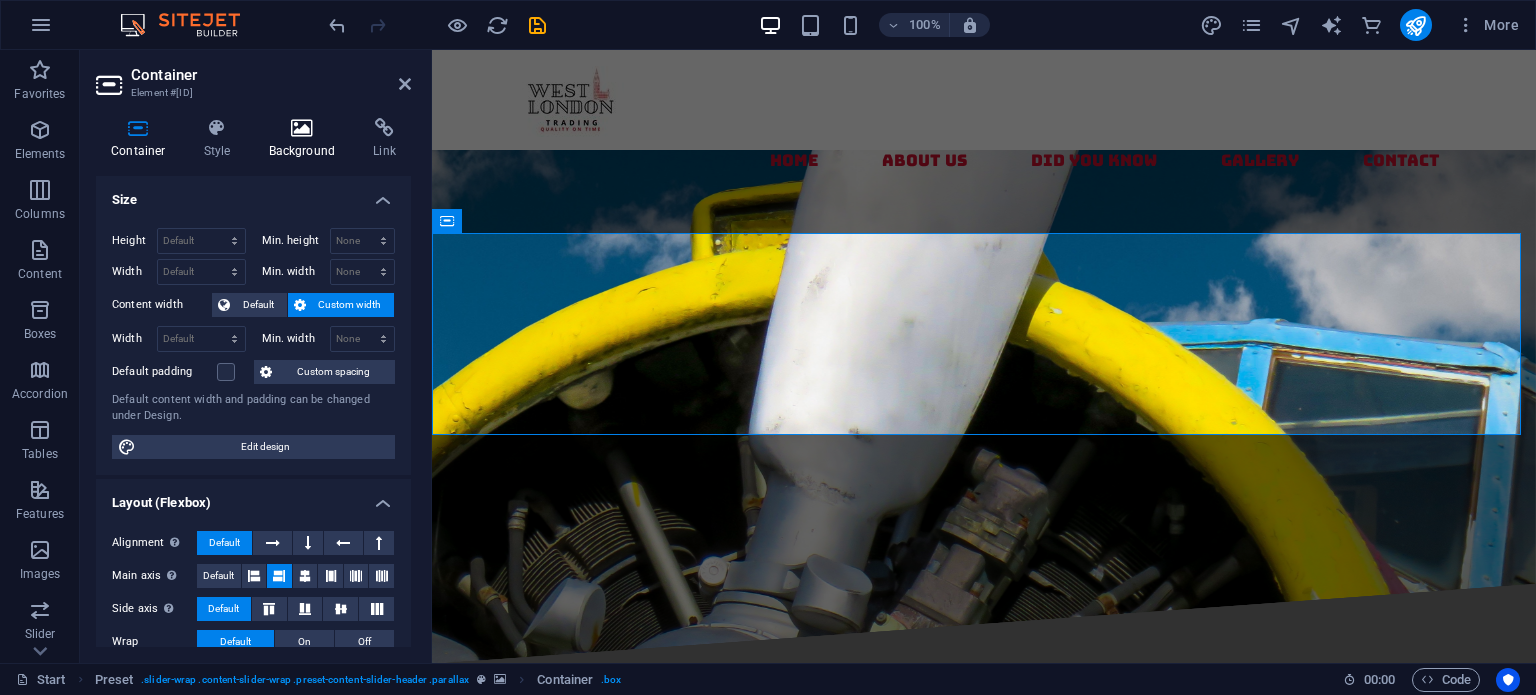 click at bounding box center [302, 128] 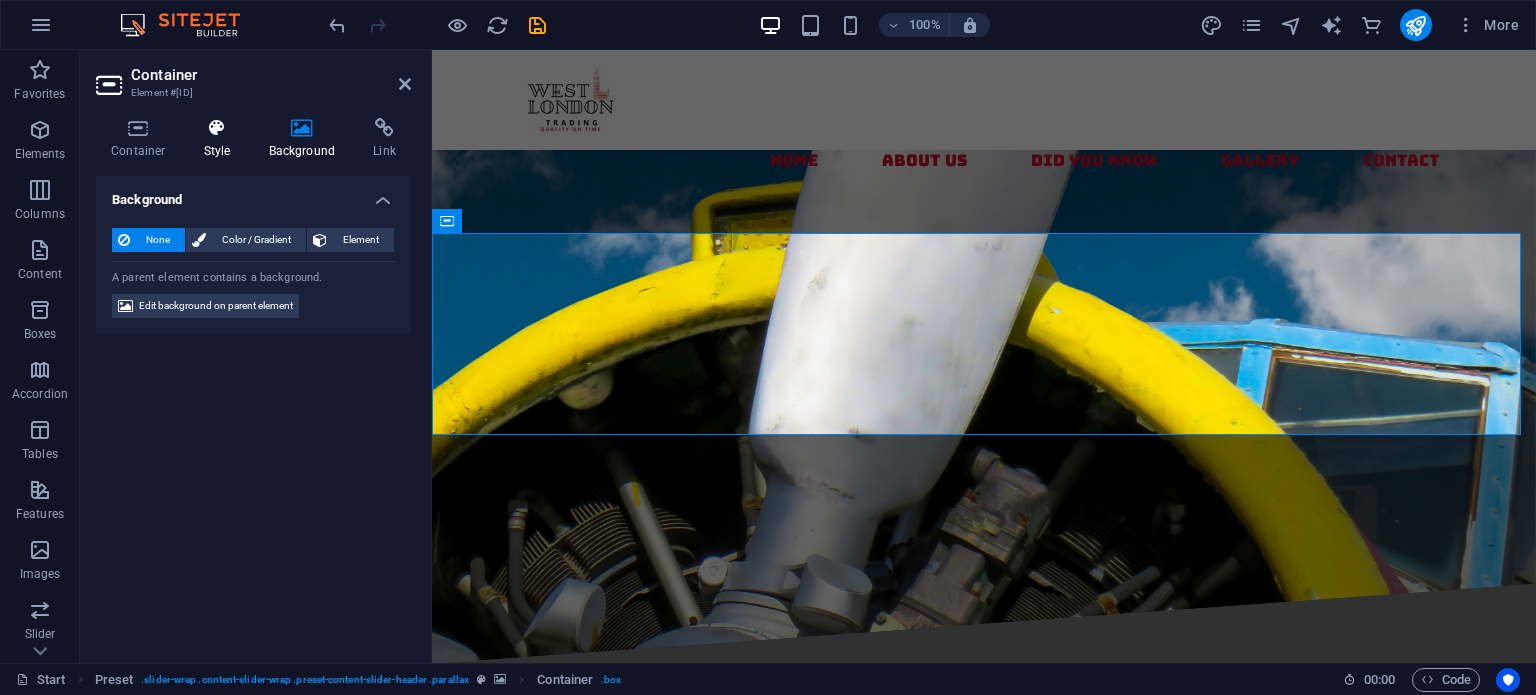 click on "Style" at bounding box center (221, 139) 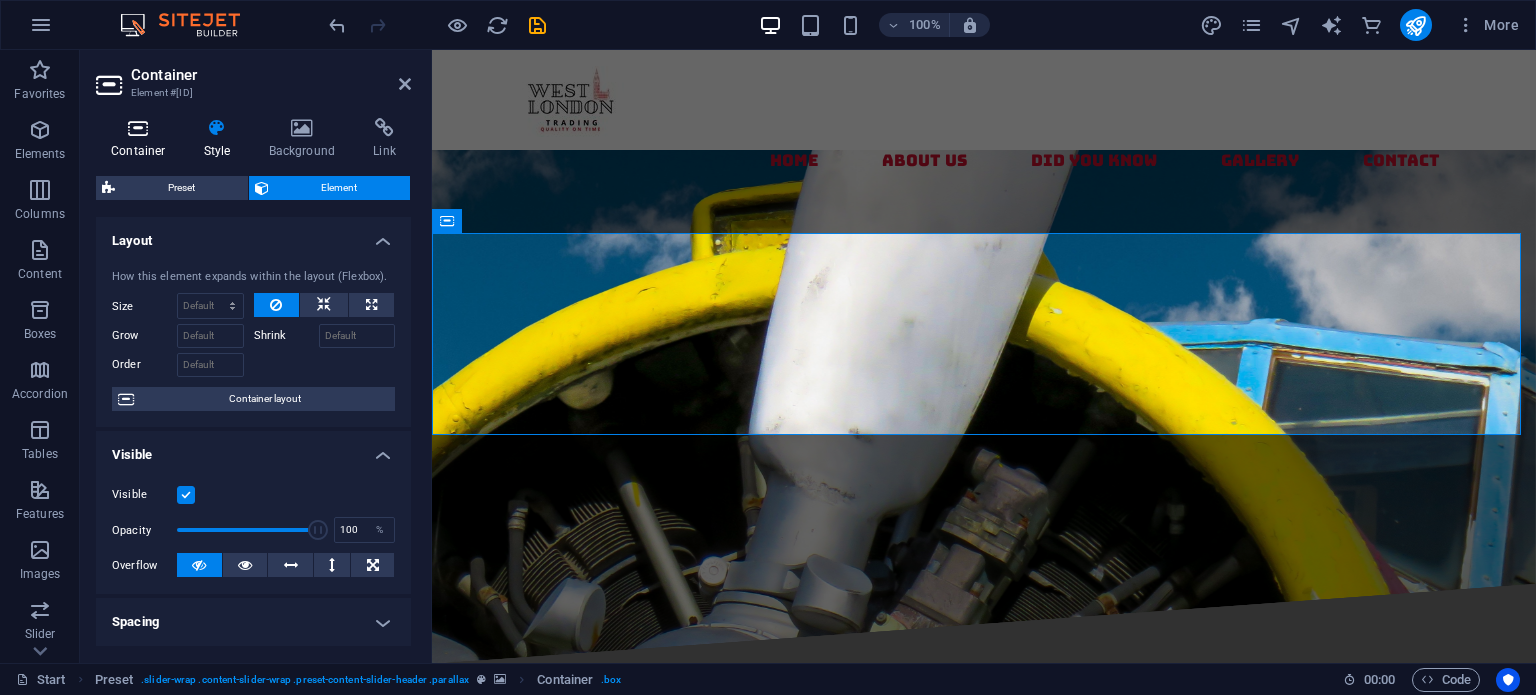 click at bounding box center (138, 128) 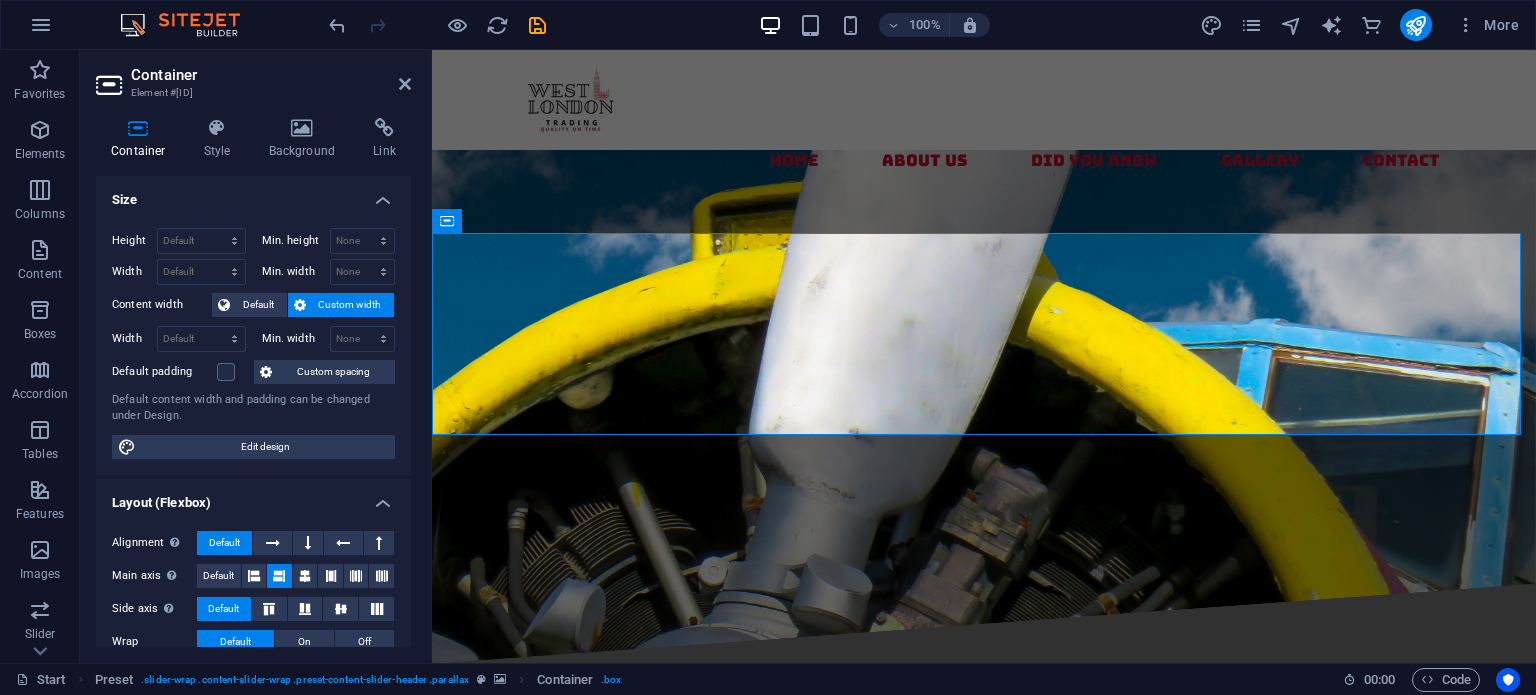 click at bounding box center [984, 797] 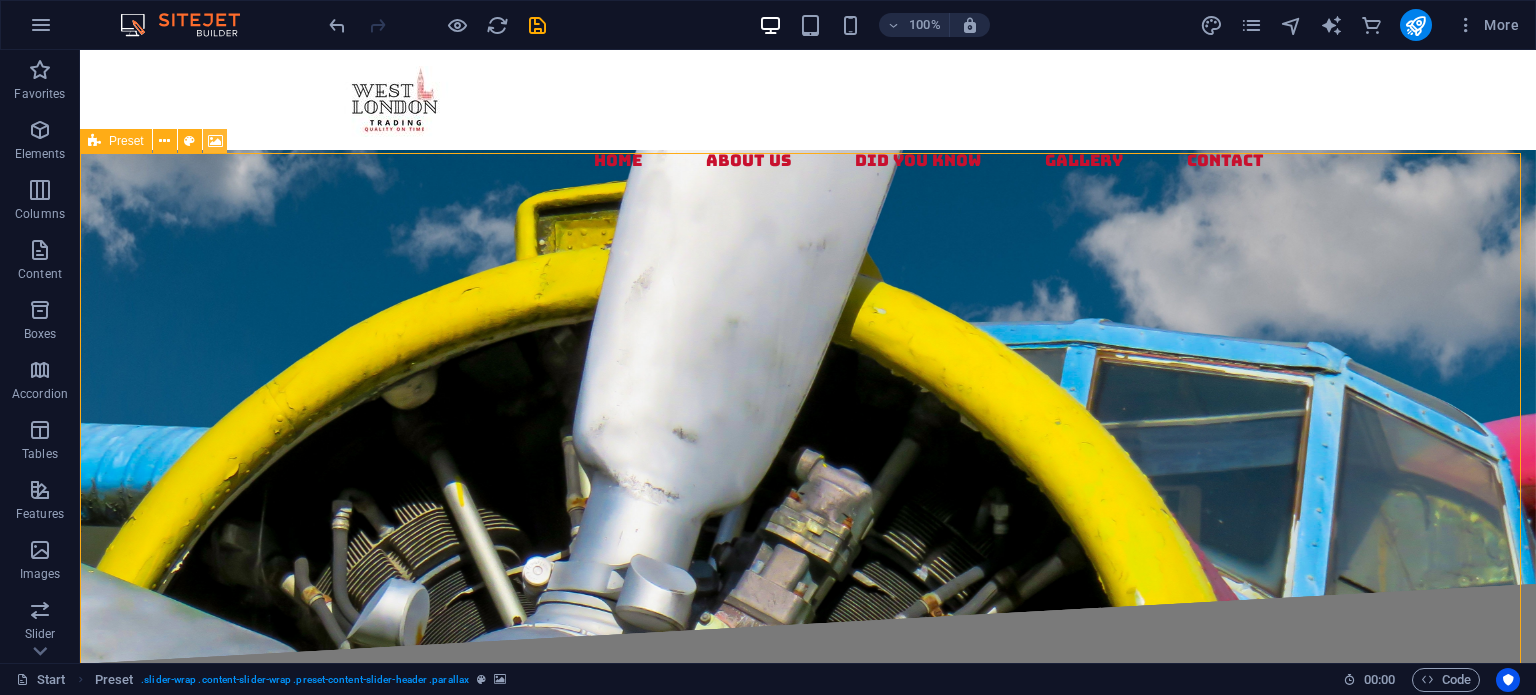 click at bounding box center [215, 141] 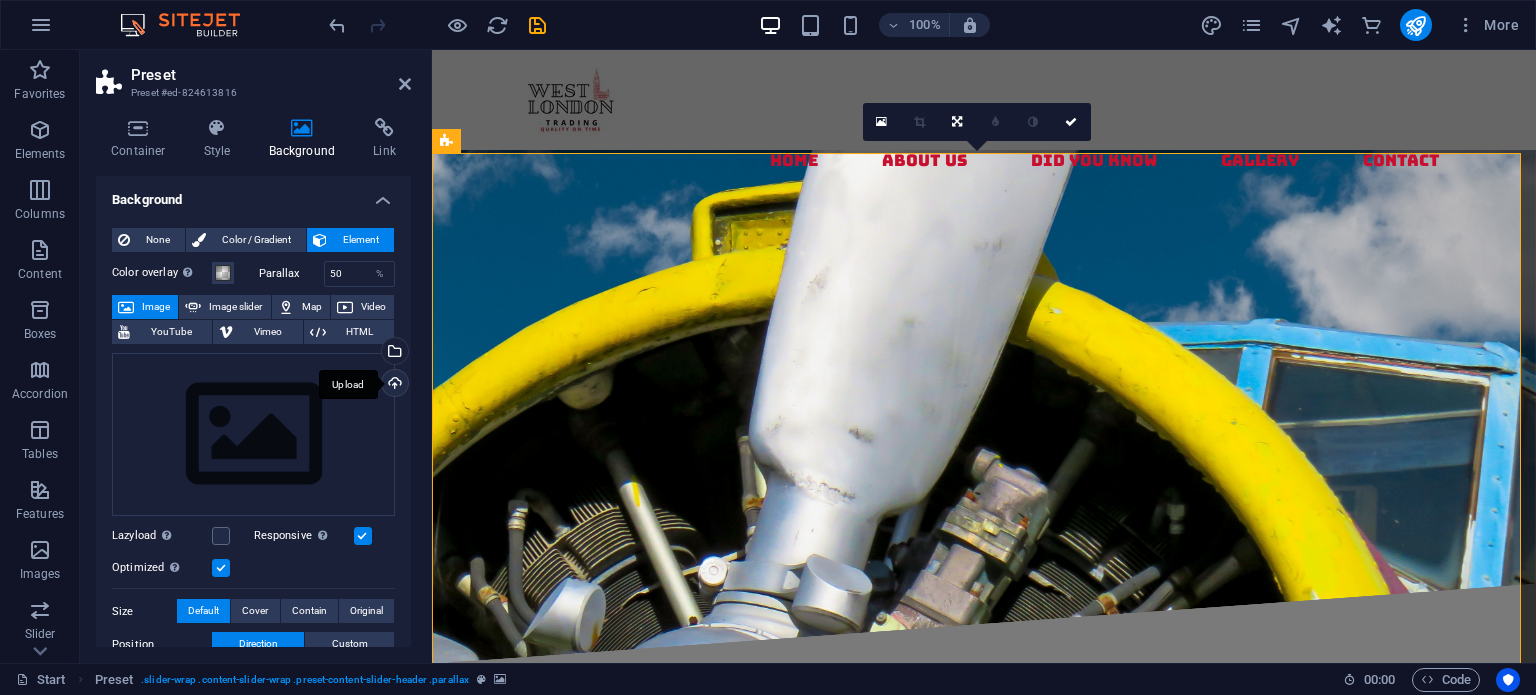 click on "Upload" at bounding box center [393, 385] 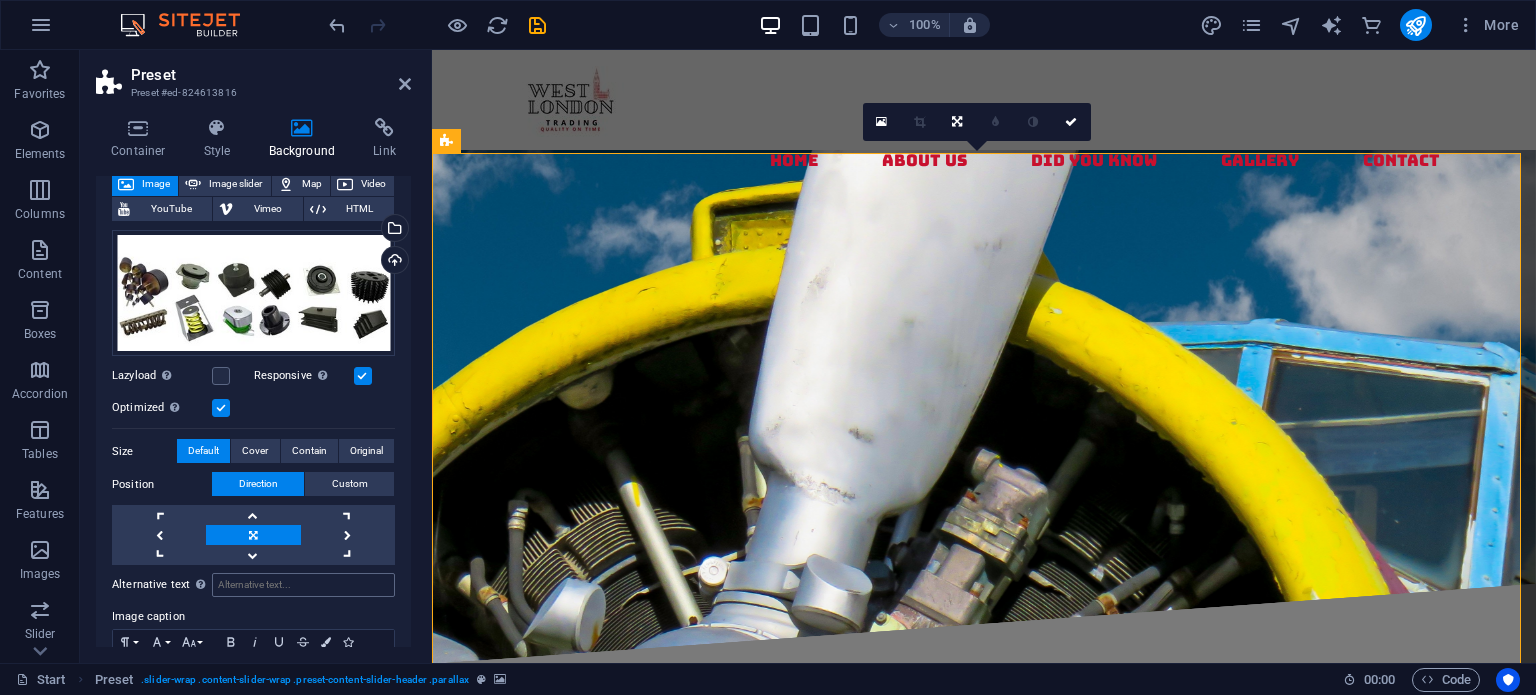 scroll, scrollTop: 0, scrollLeft: 0, axis: both 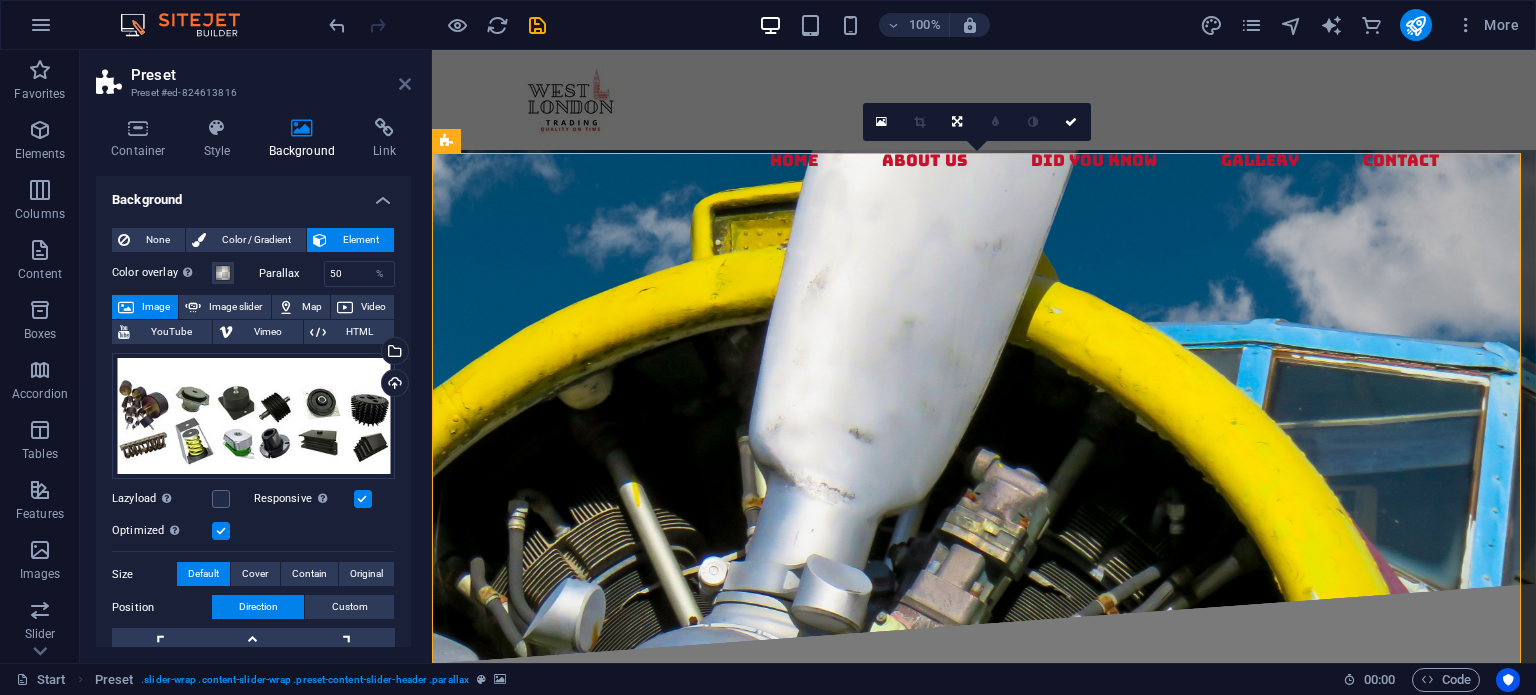 click at bounding box center (405, 84) 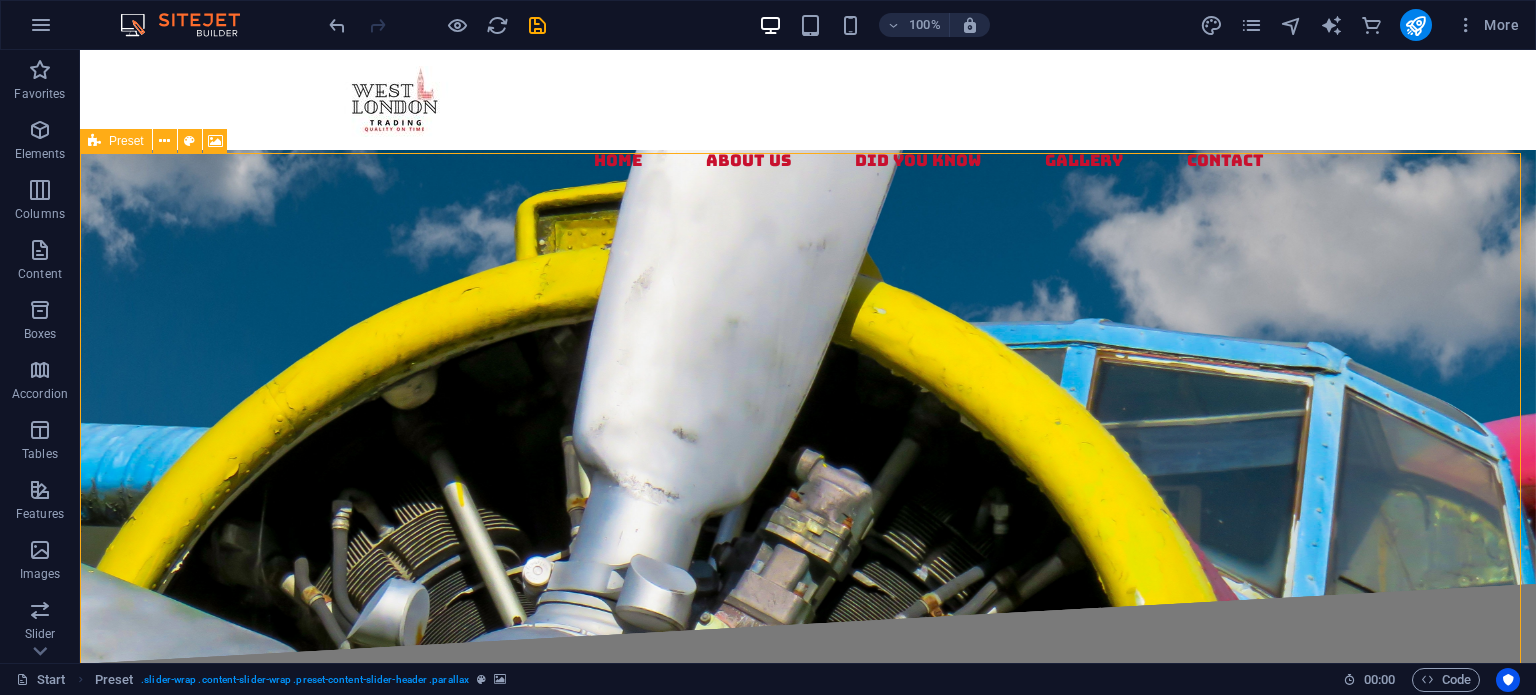 click at bounding box center [94, 141] 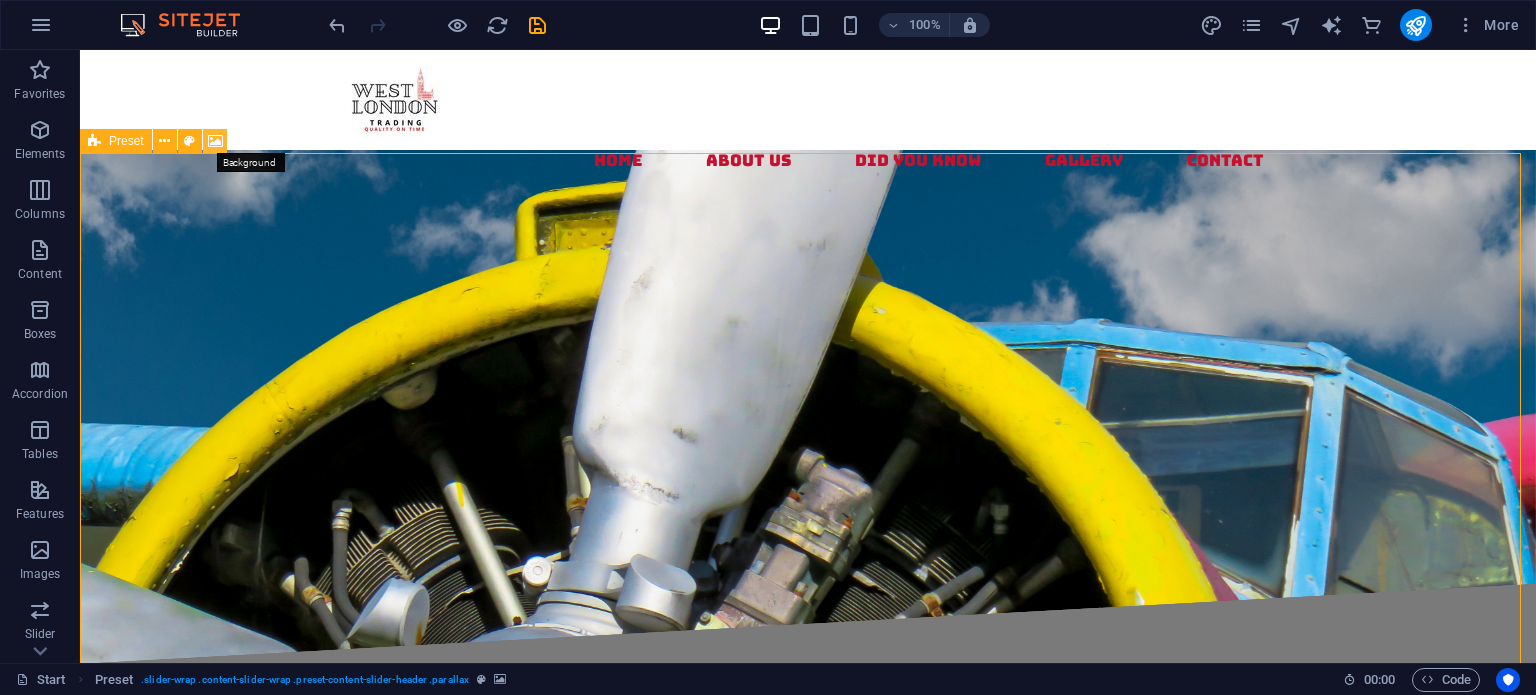 click at bounding box center [215, 141] 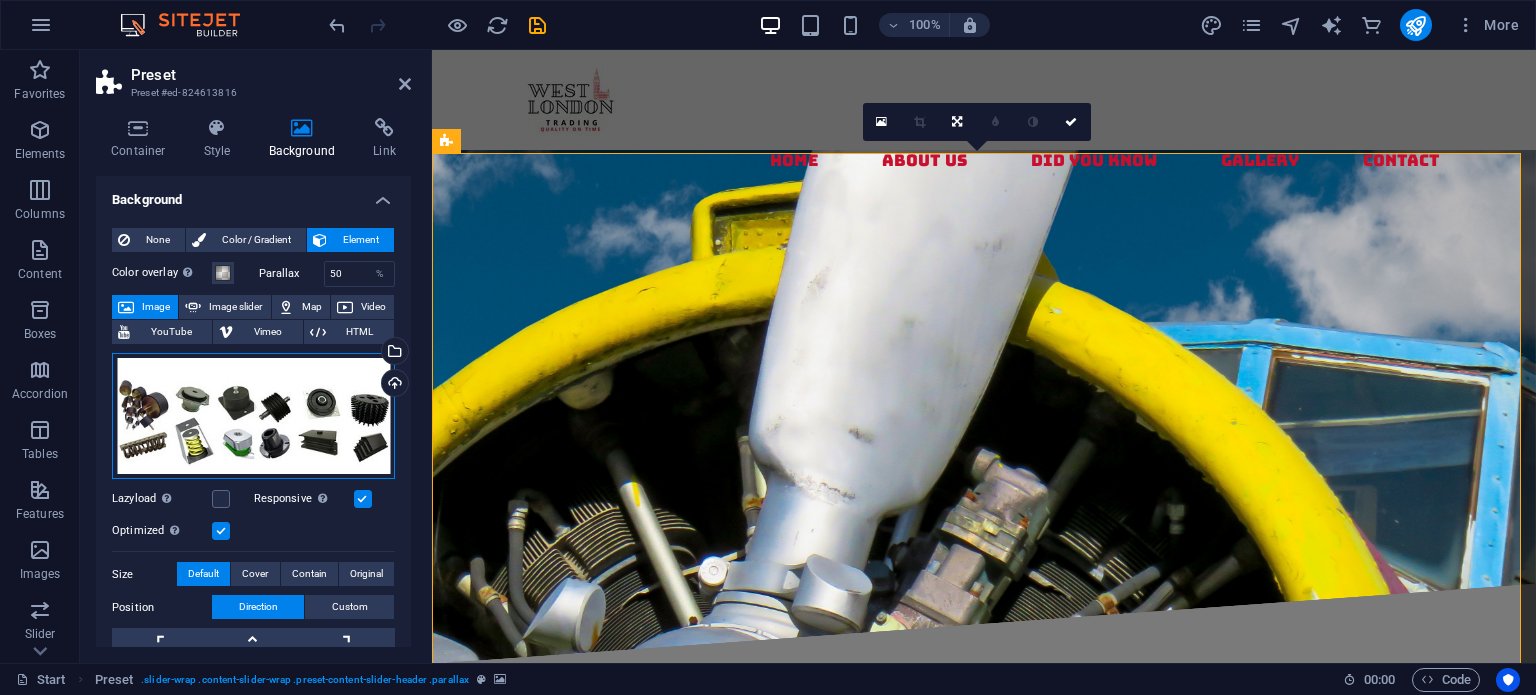 click on "Drag files here, click to choose files or select files from Files or our free stock photos & videos" at bounding box center [253, 416] 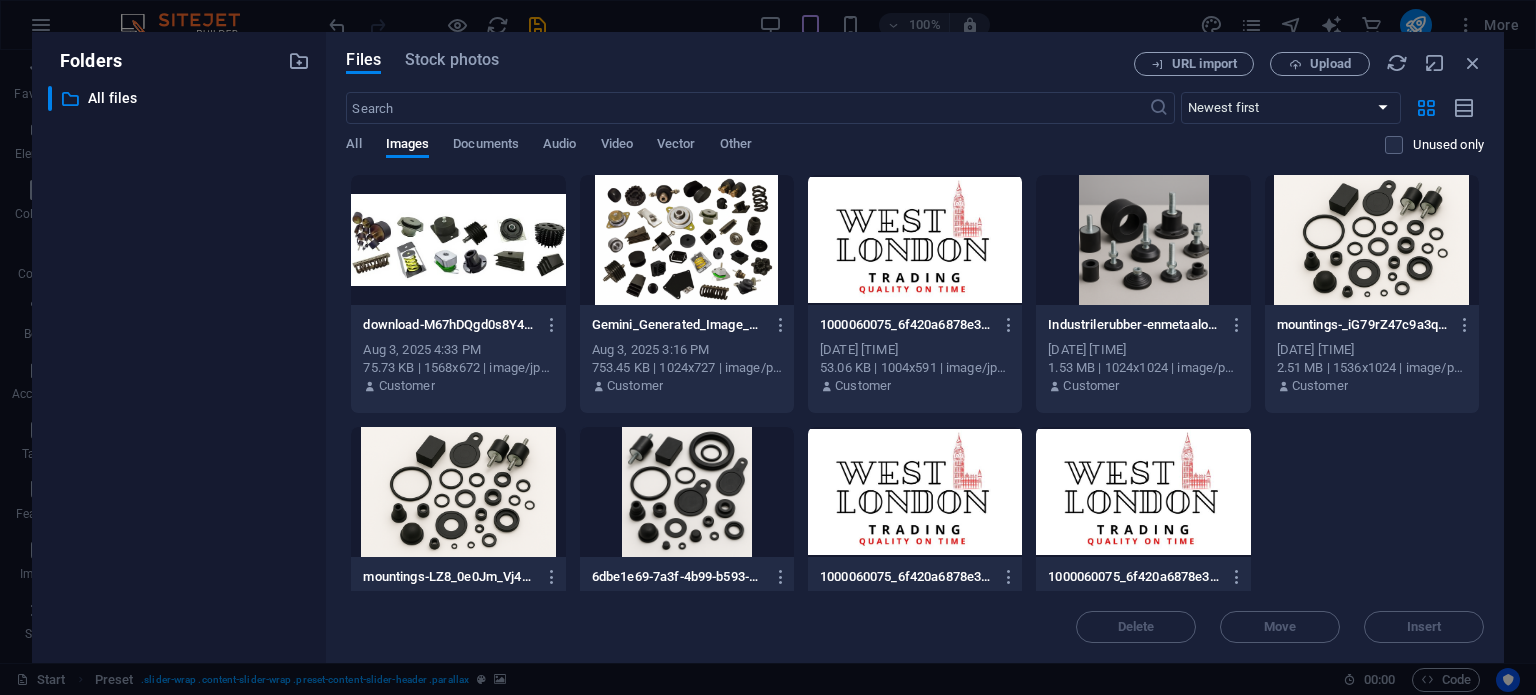 click at bounding box center [458, 240] 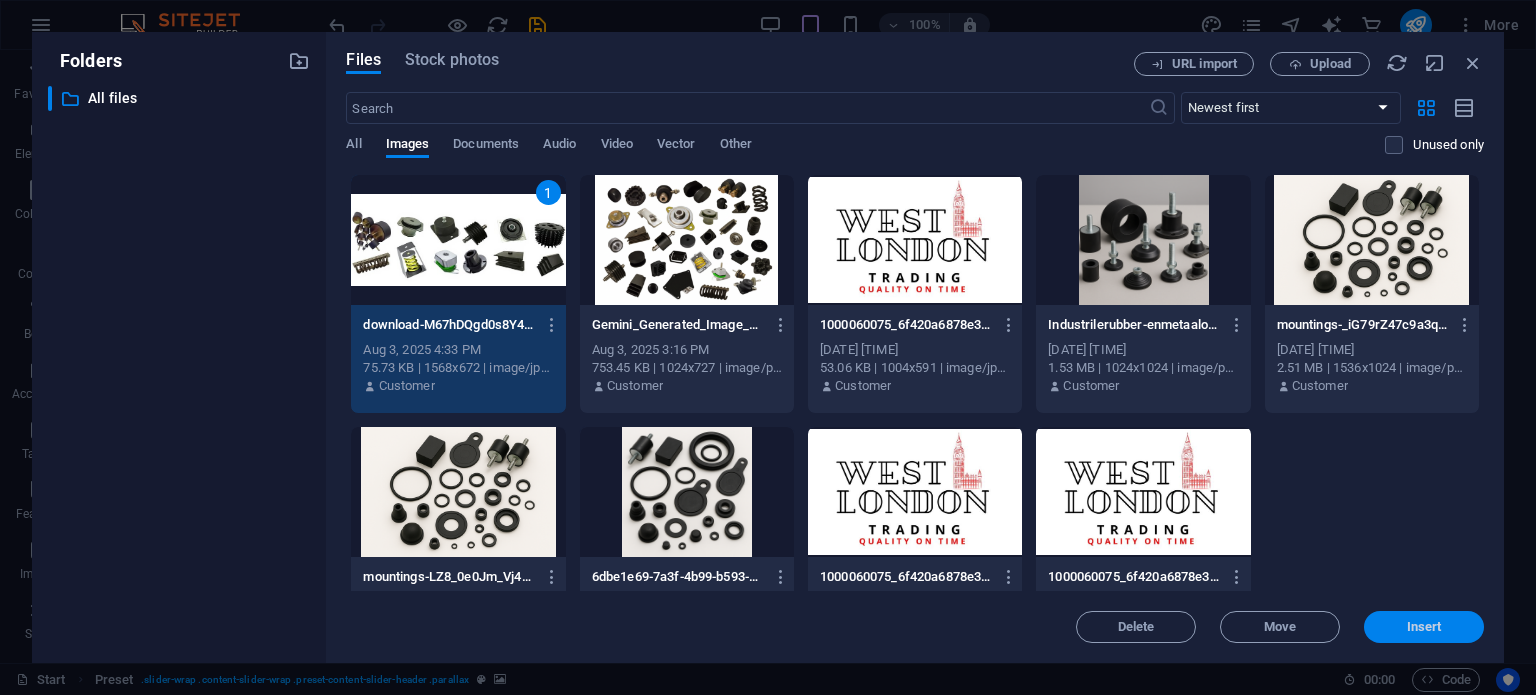 drag, startPoint x: 1403, startPoint y: 619, endPoint x: 963, endPoint y: 572, distance: 442.5031 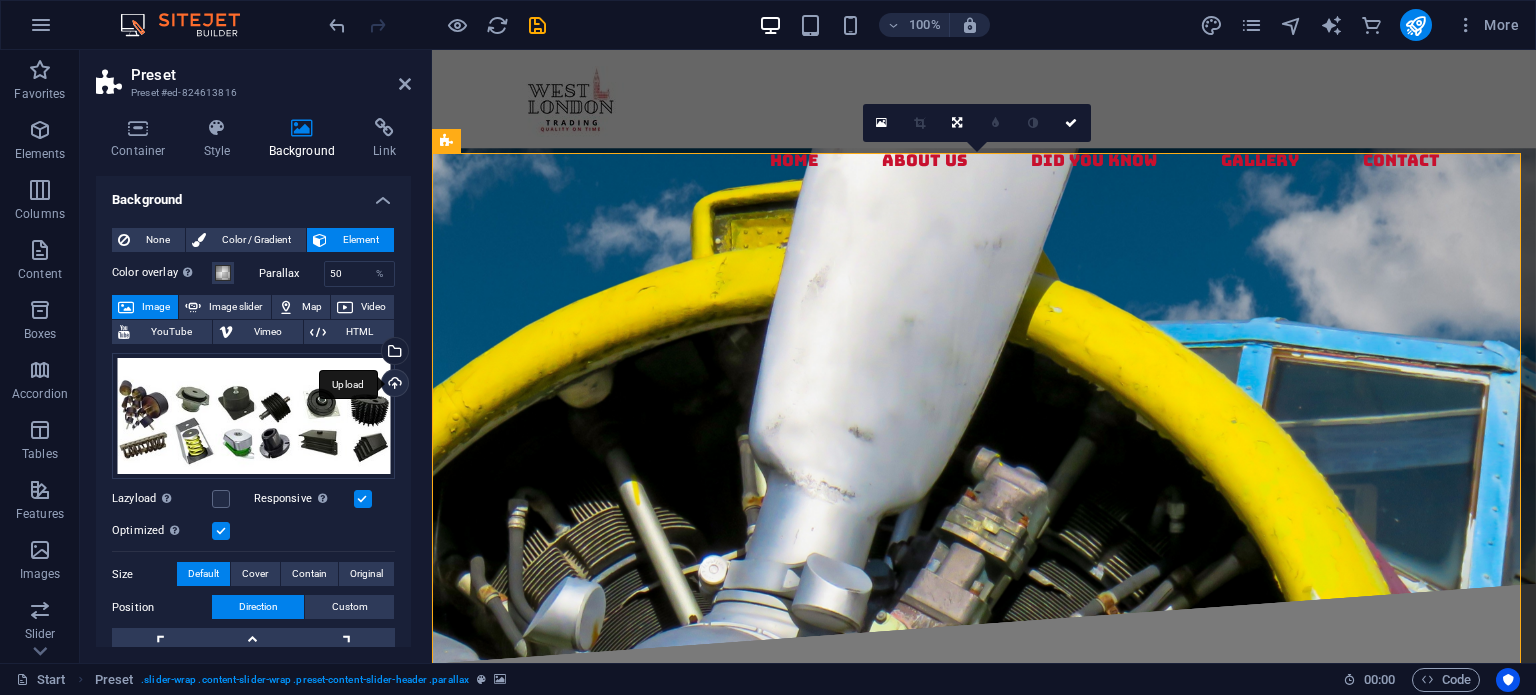click on "Upload" at bounding box center [393, 385] 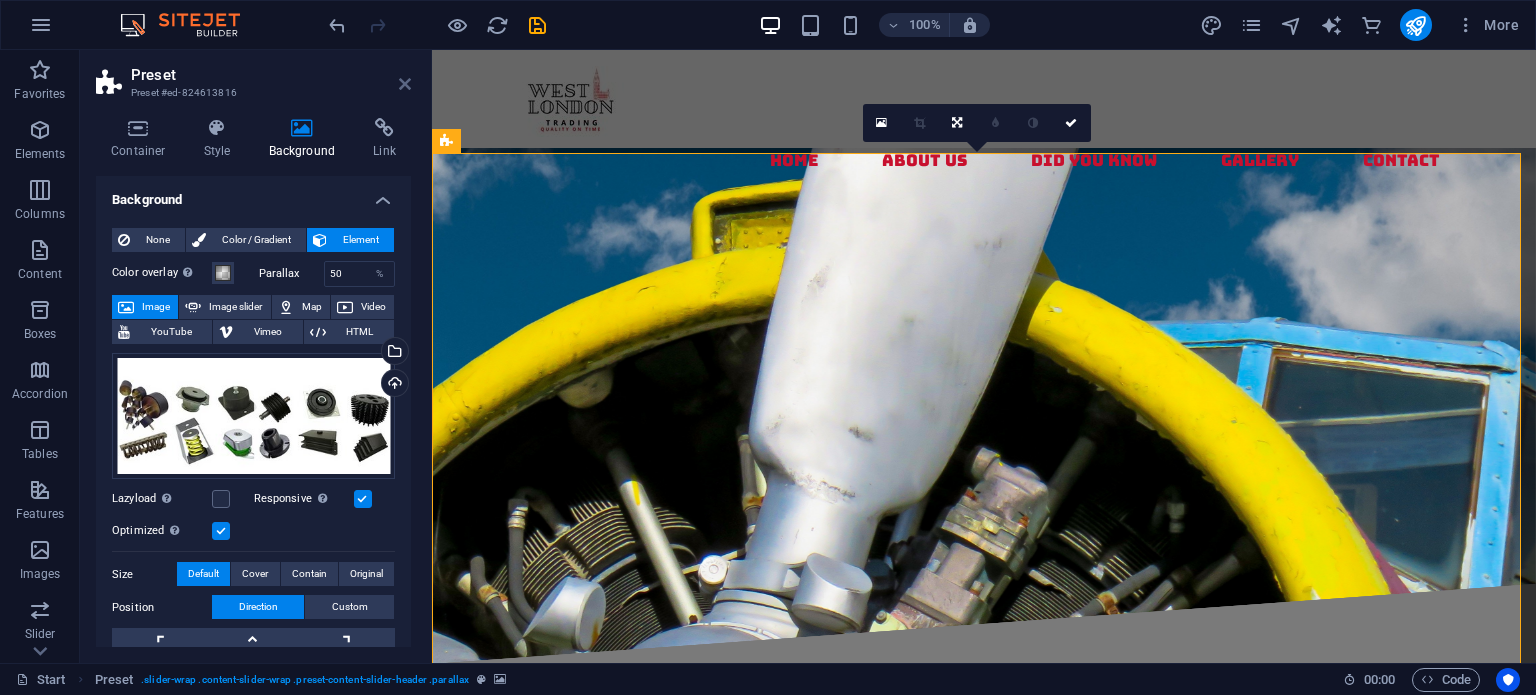 drag, startPoint x: 400, startPoint y: 87, endPoint x: 315, endPoint y: 45, distance: 94.81033 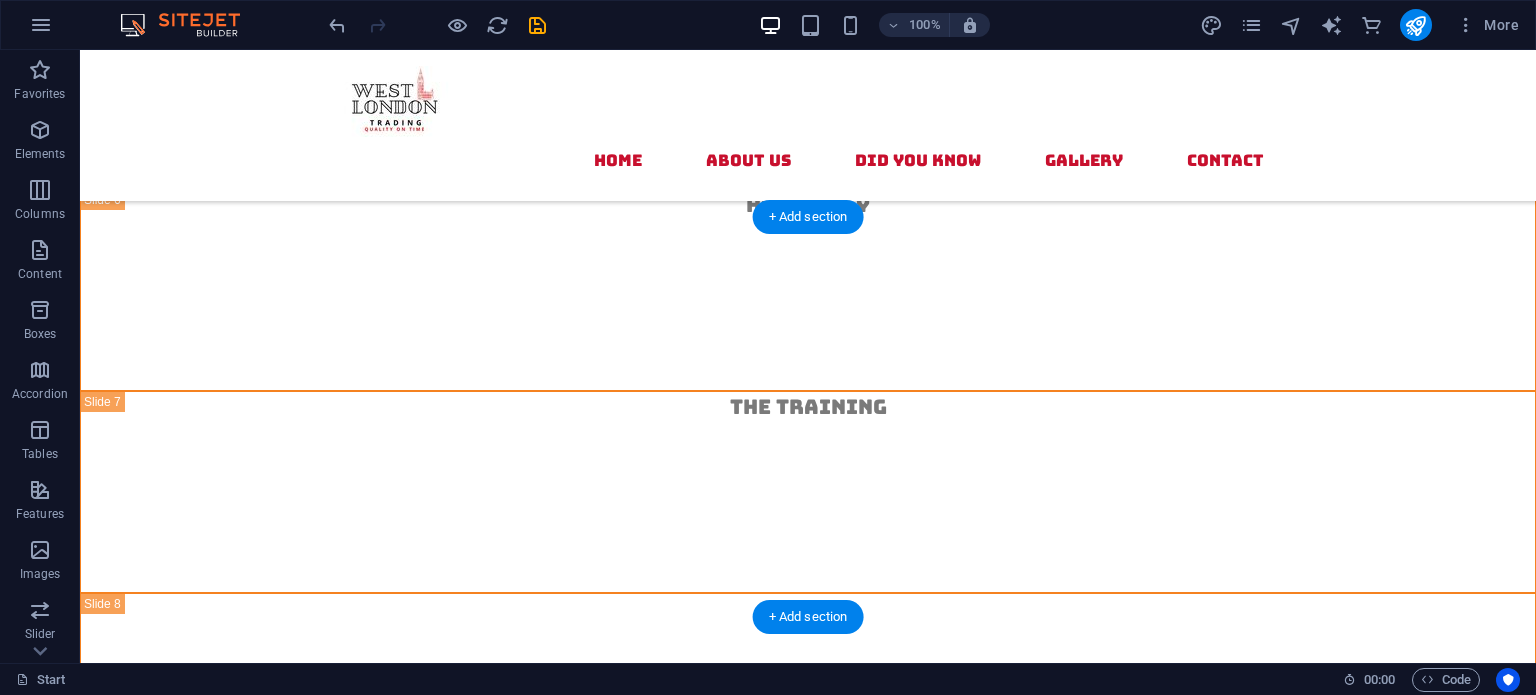scroll, scrollTop: 2100, scrollLeft: 0, axis: vertical 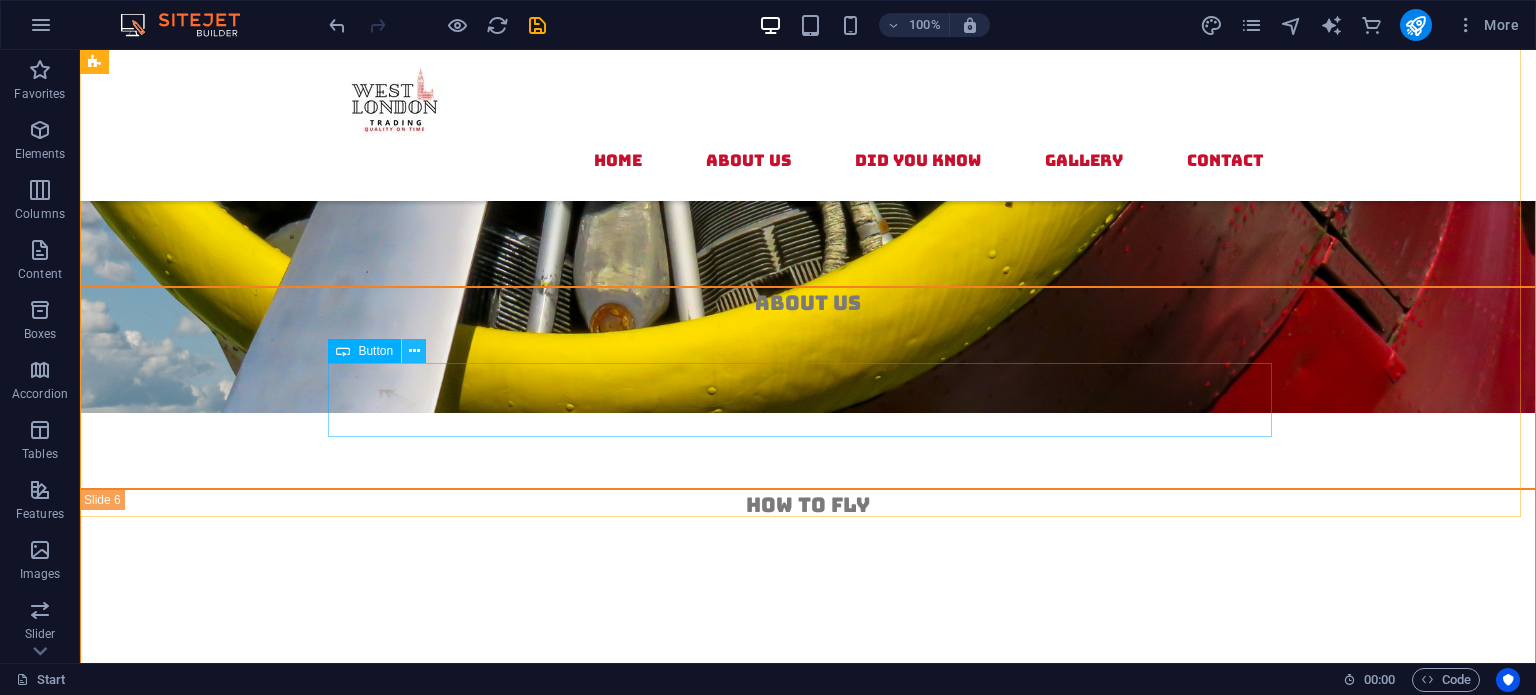 click at bounding box center [414, 351] 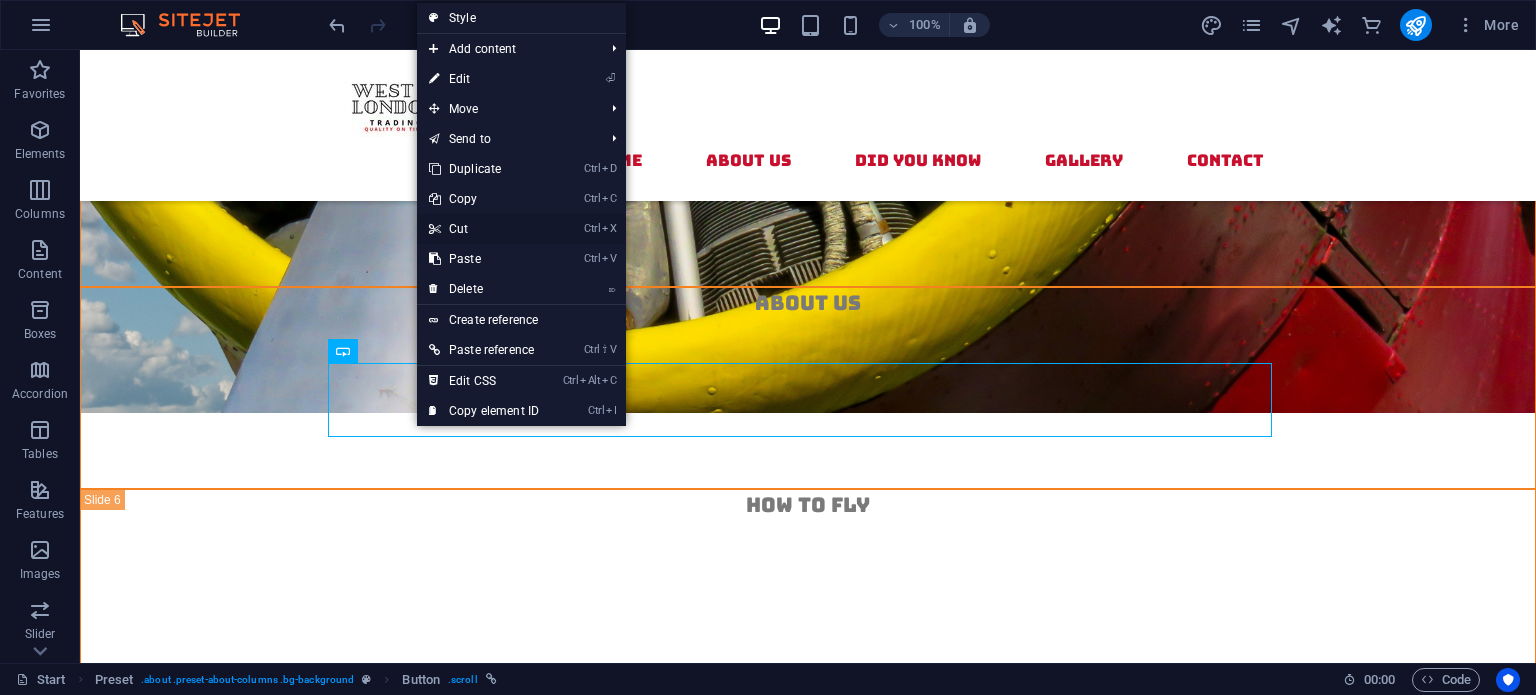click on "Ctrl X  Cut" at bounding box center [484, 229] 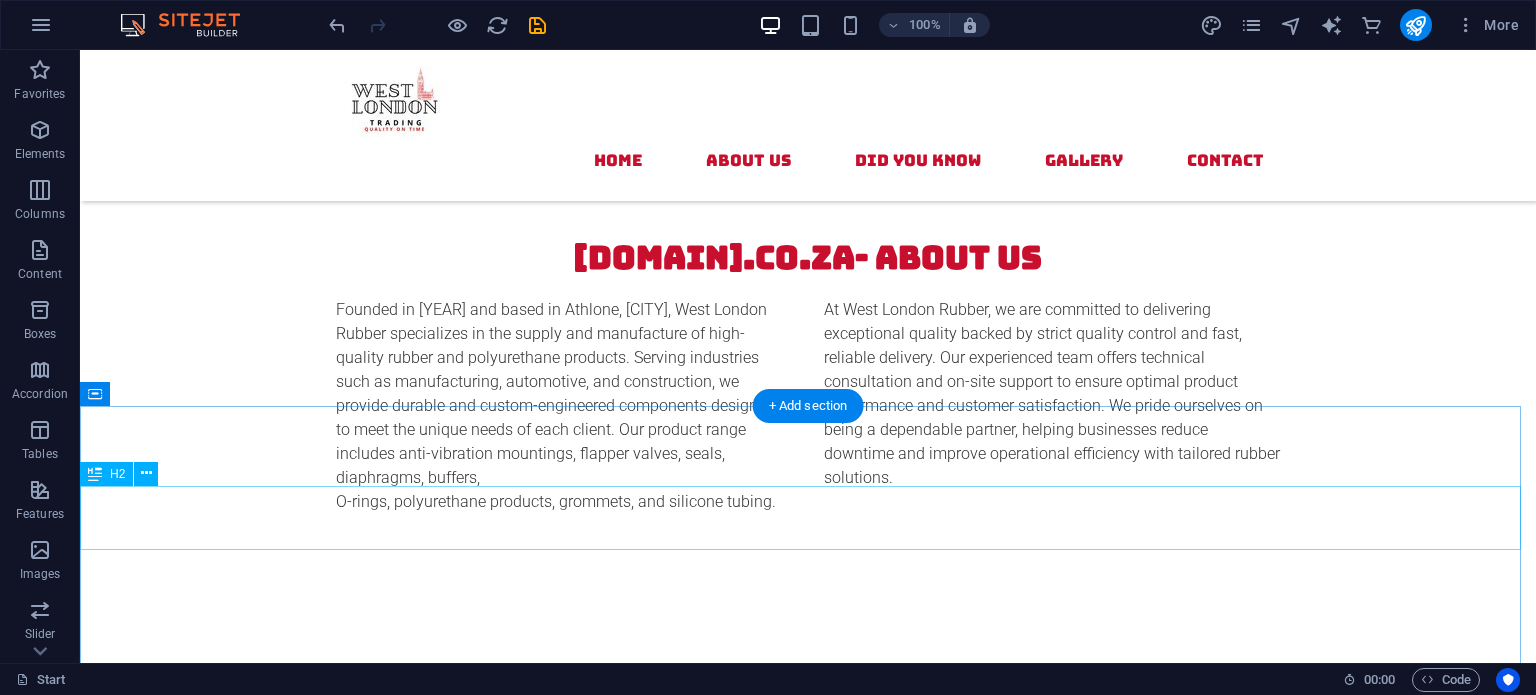 scroll, scrollTop: 3336, scrollLeft: 0, axis: vertical 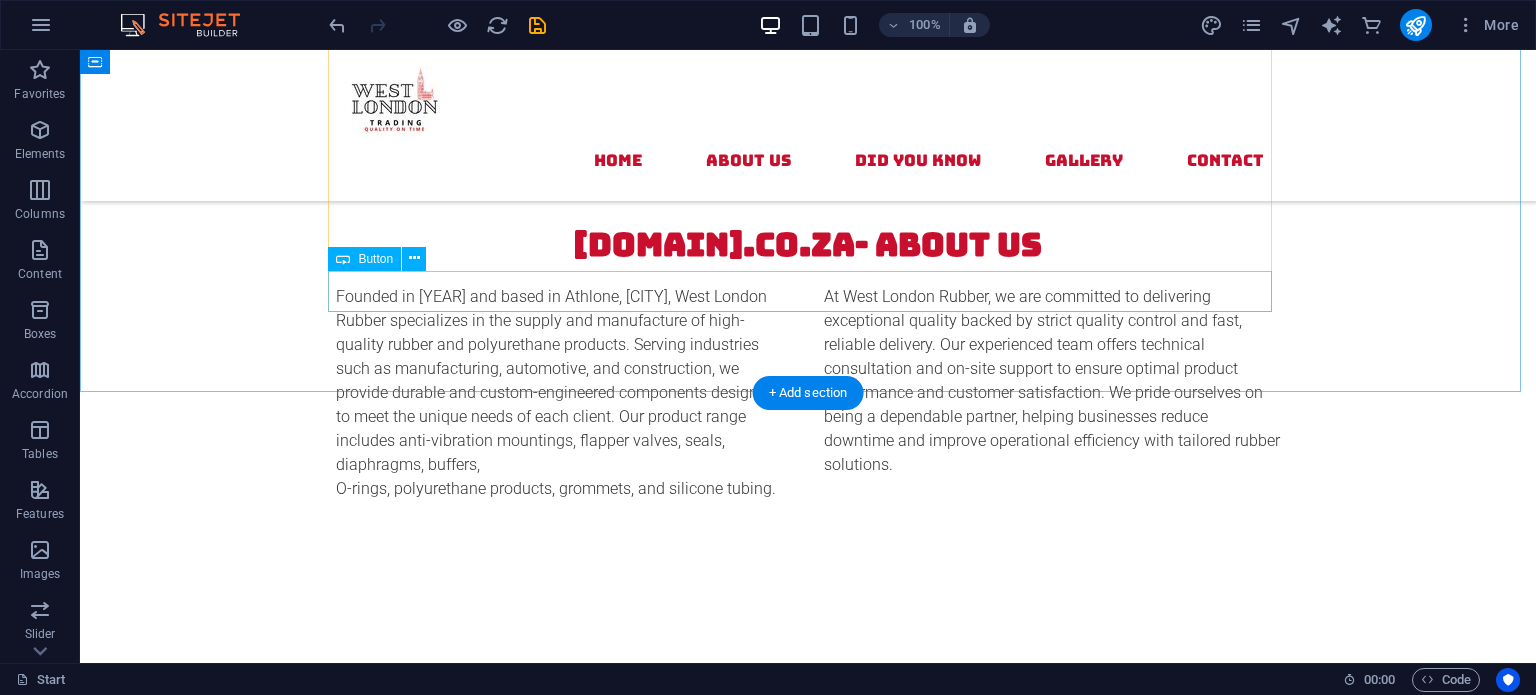 click on "Lessons" at bounding box center [808, 2174] 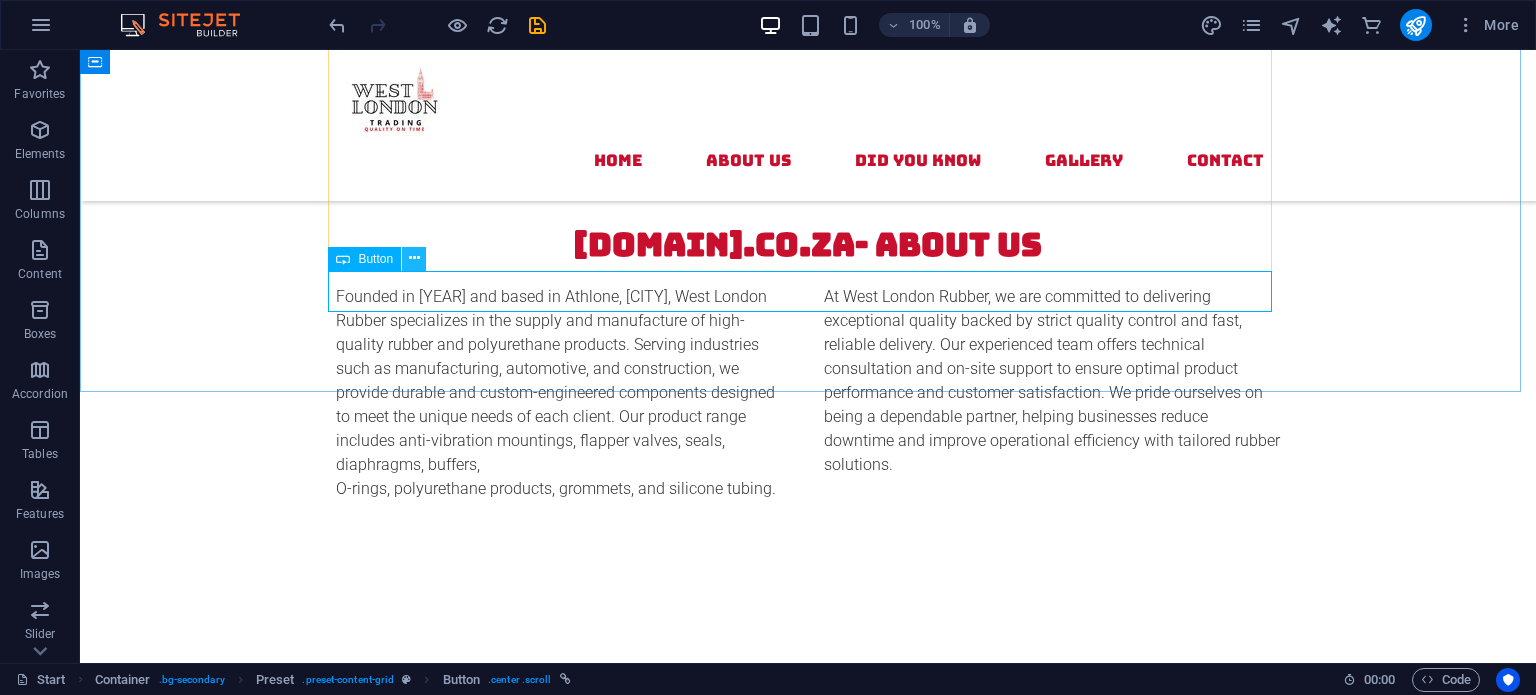 click at bounding box center (414, 258) 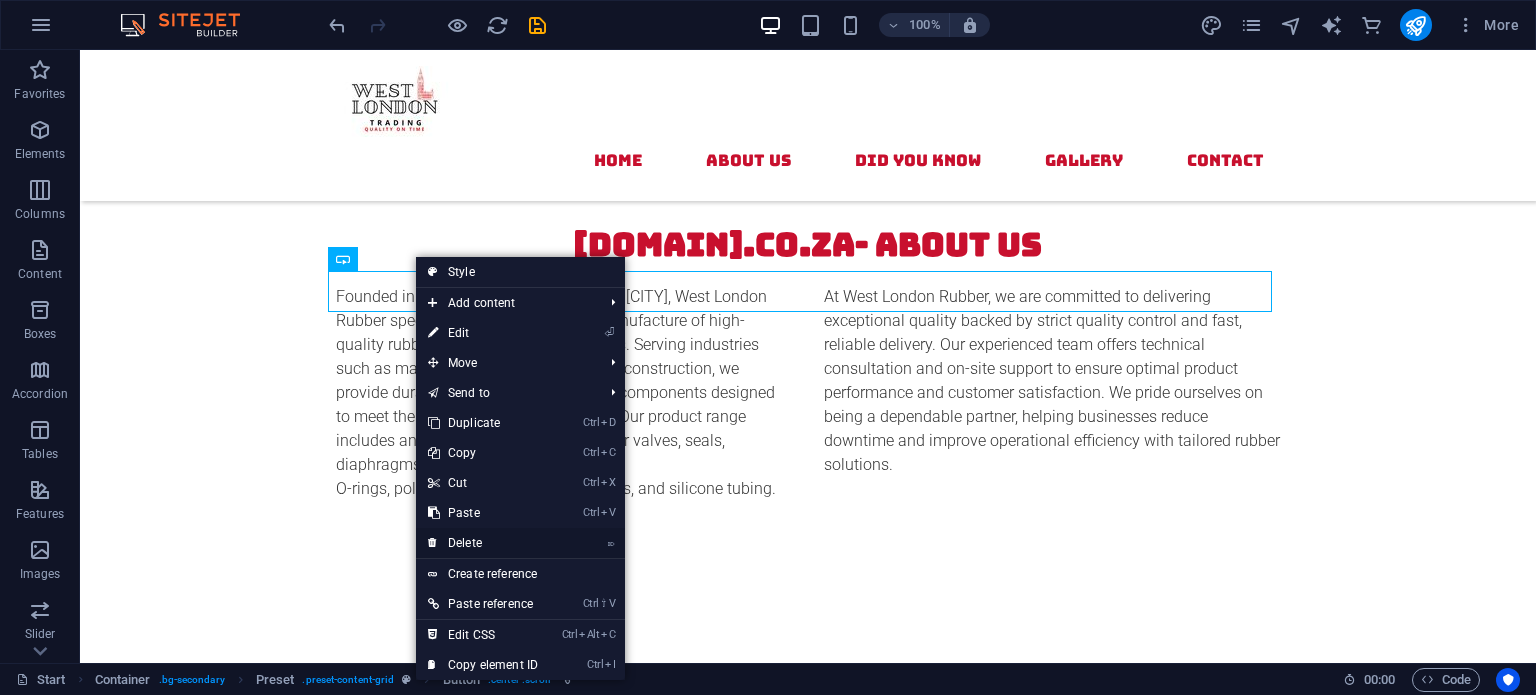 click on "⌦  Delete" at bounding box center [483, 543] 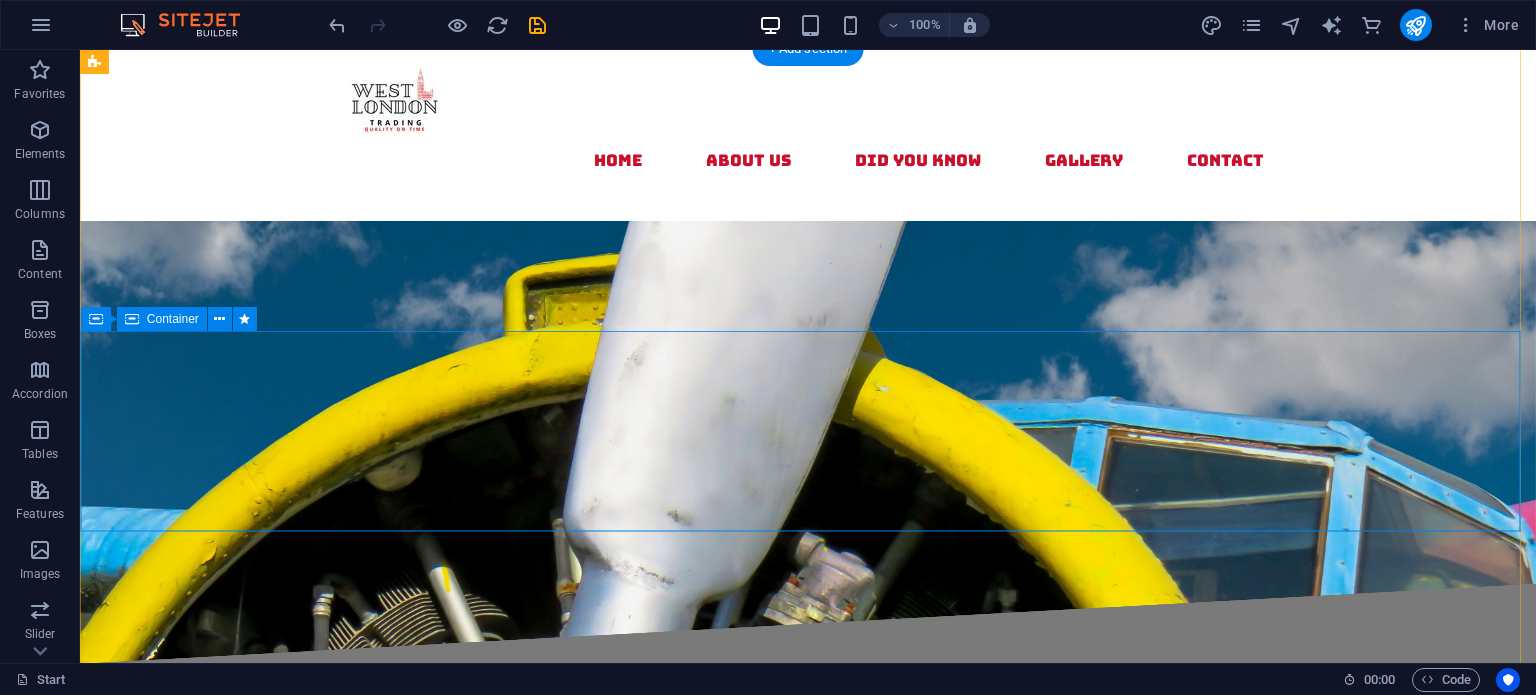 scroll, scrollTop: 200, scrollLeft: 0, axis: vertical 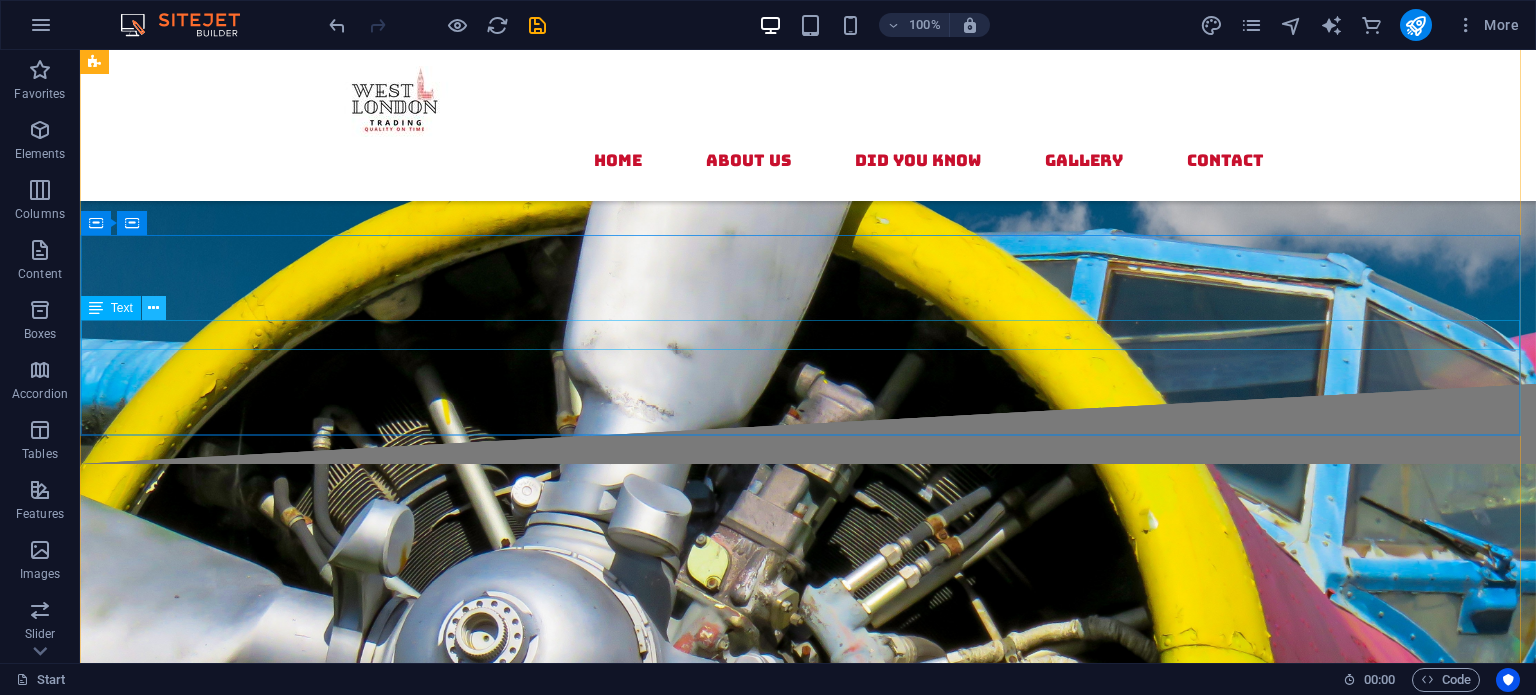 click at bounding box center [153, 308] 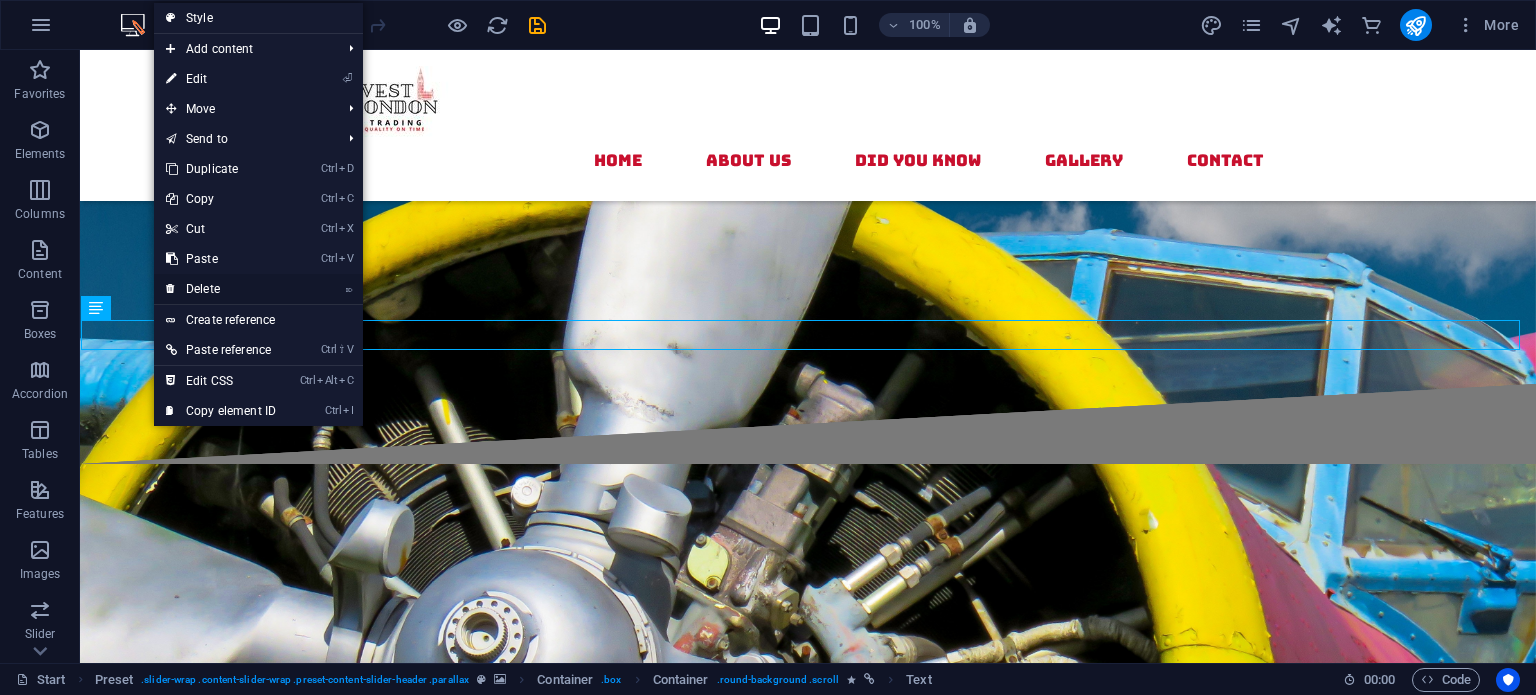 click on "⌦  Delete" at bounding box center [221, 289] 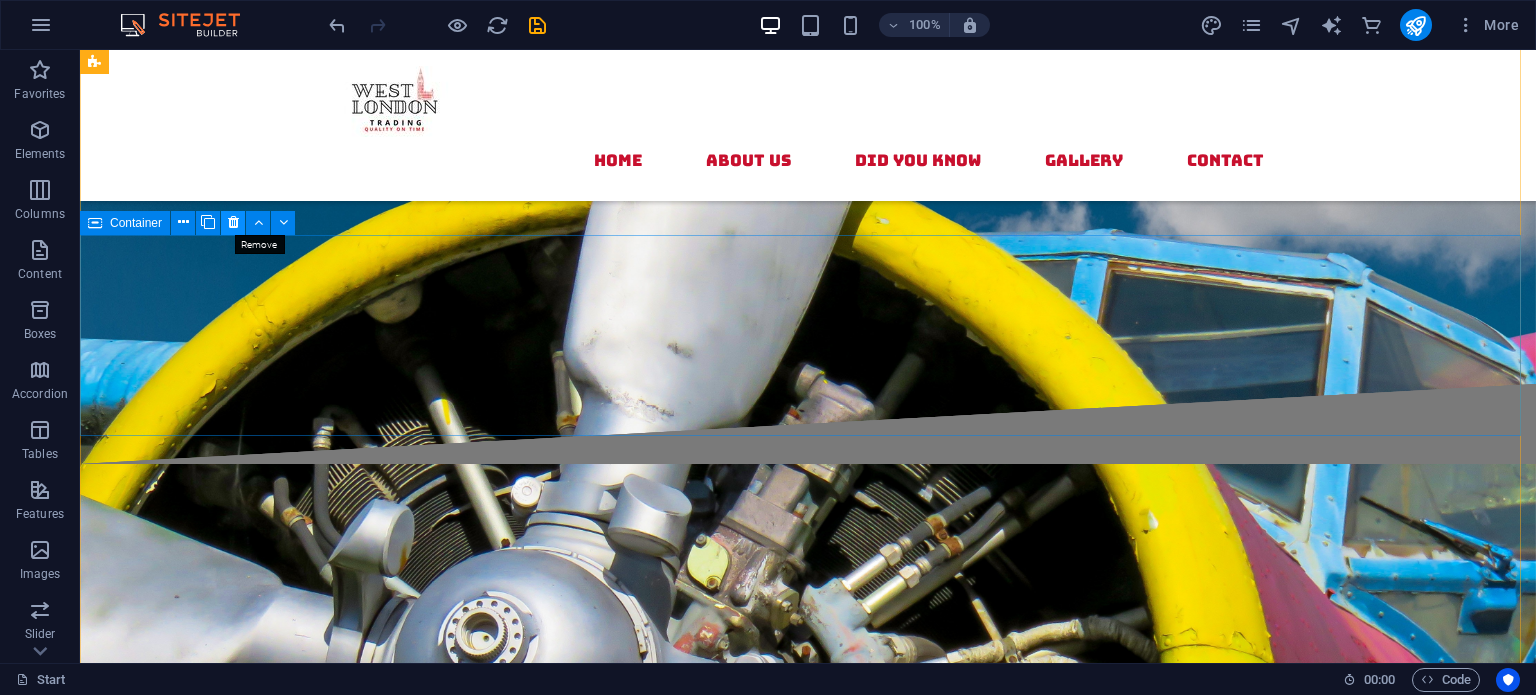 click at bounding box center (233, 223) 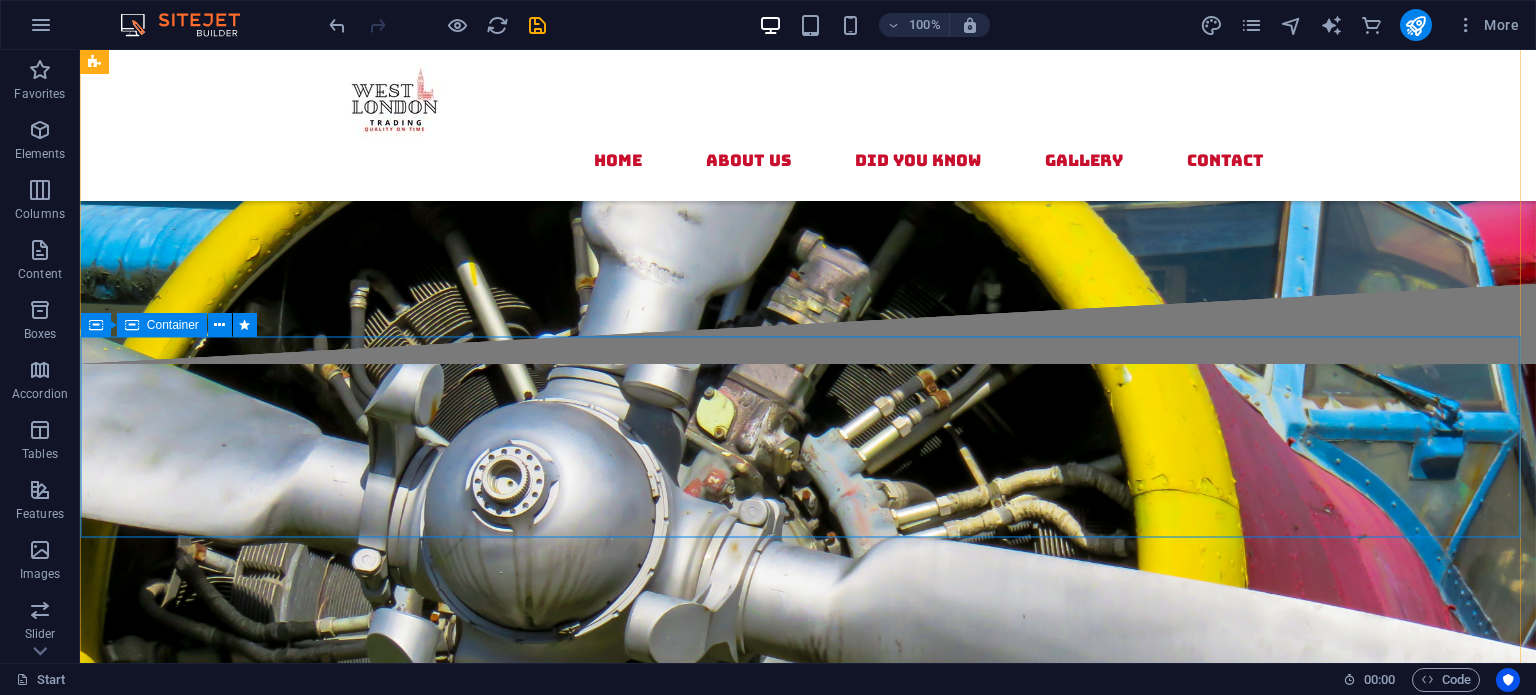 scroll, scrollTop: 0, scrollLeft: 0, axis: both 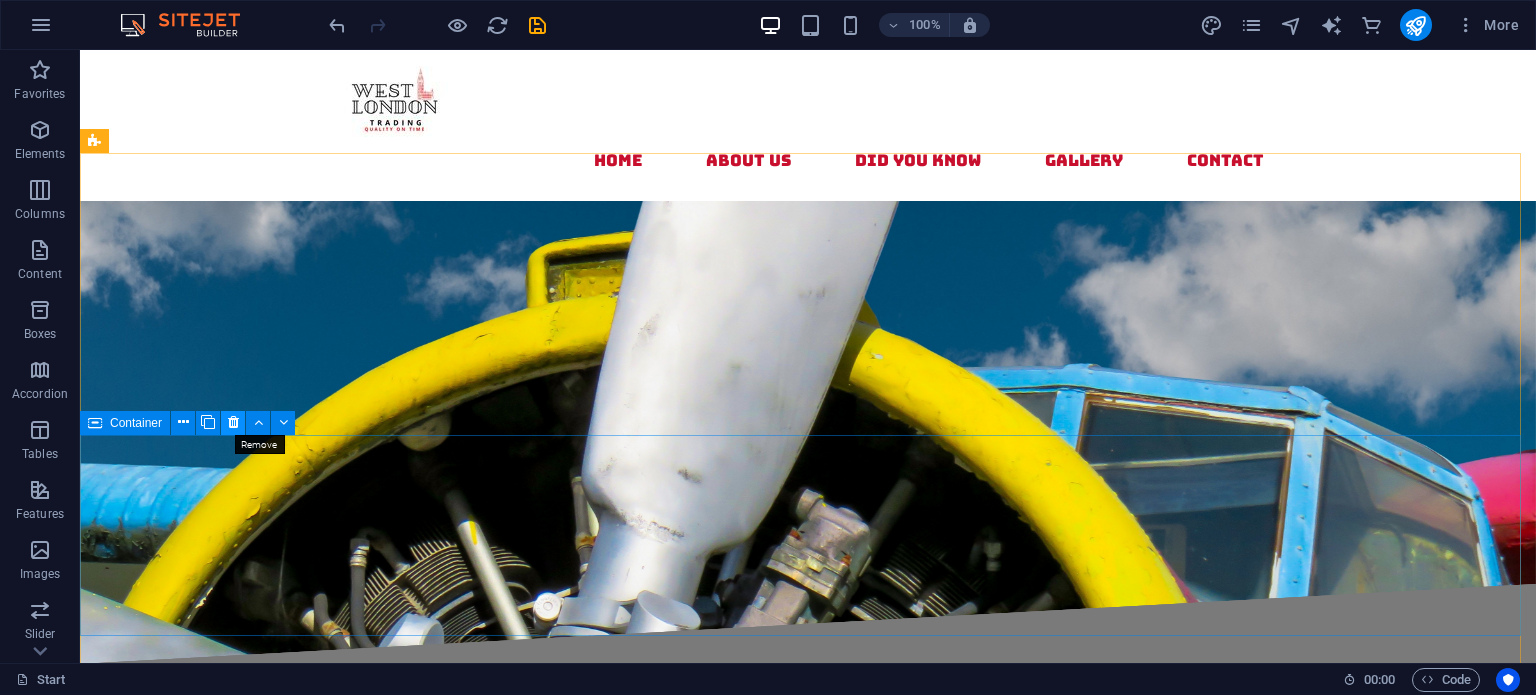 click at bounding box center (233, 422) 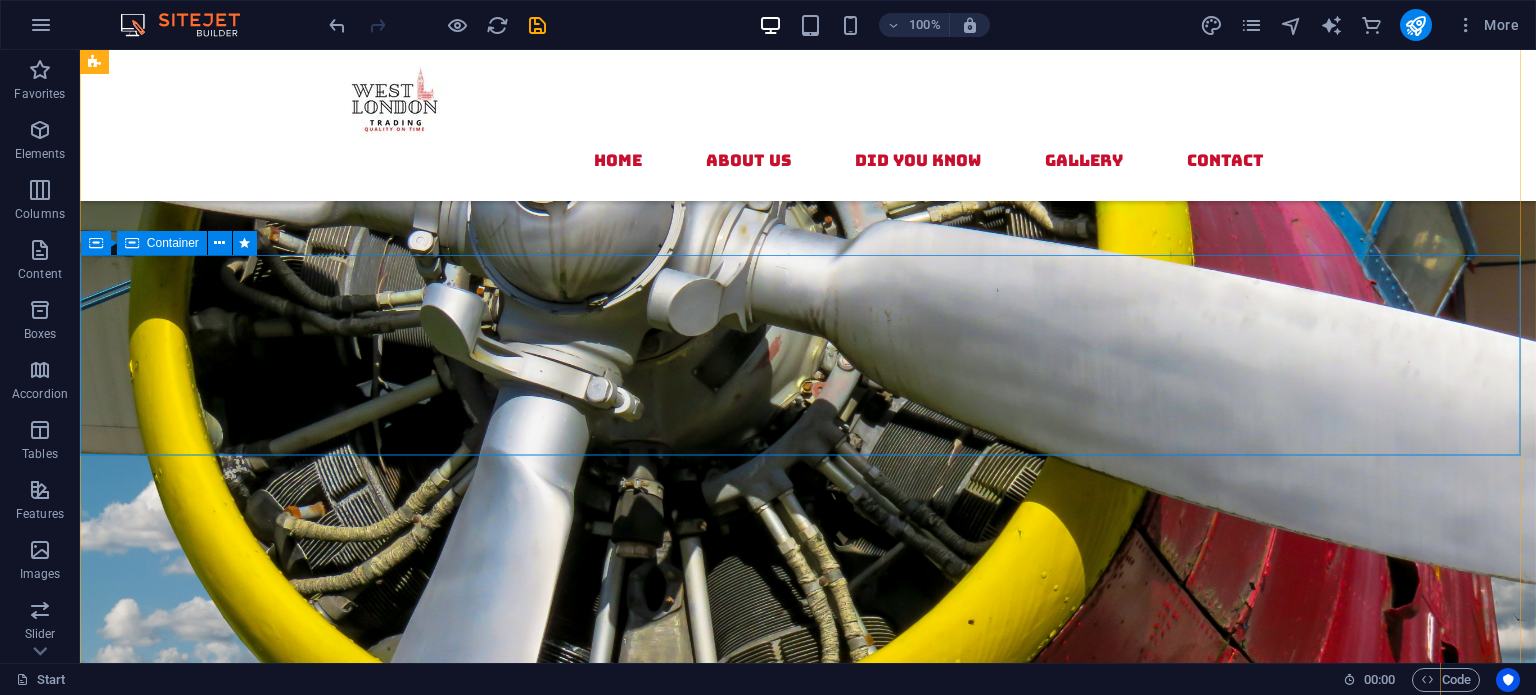 scroll, scrollTop: 200, scrollLeft: 0, axis: vertical 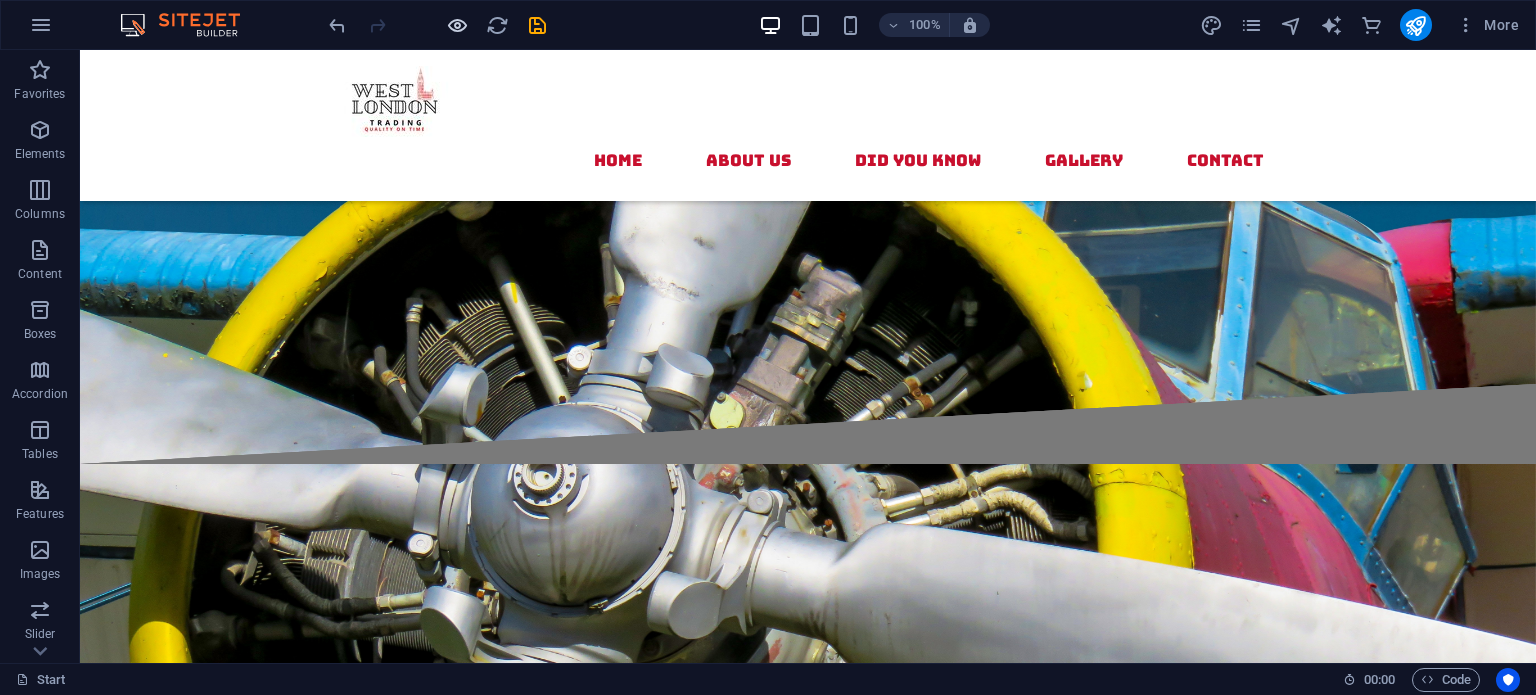 click at bounding box center [437, 25] 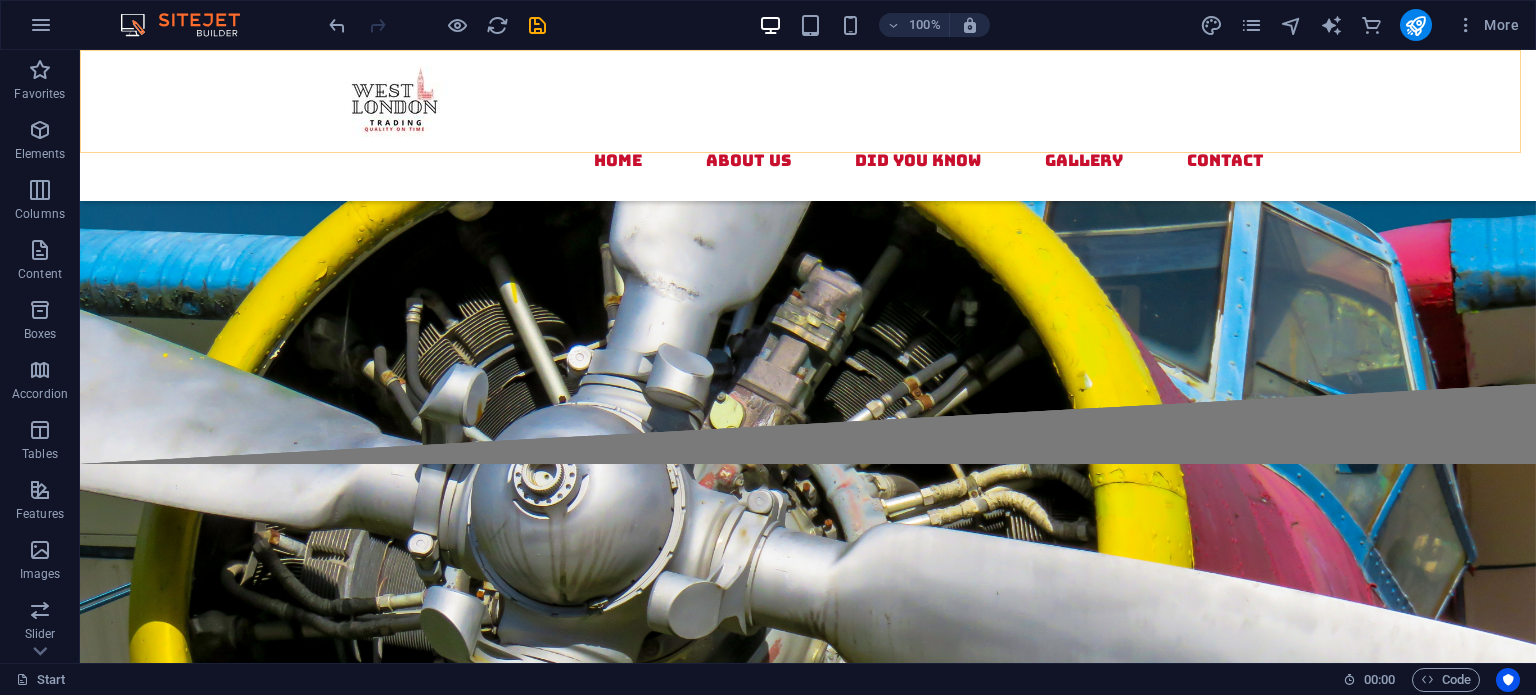 click on "Home About us Did you know gALLERY contact" at bounding box center (808, 125) 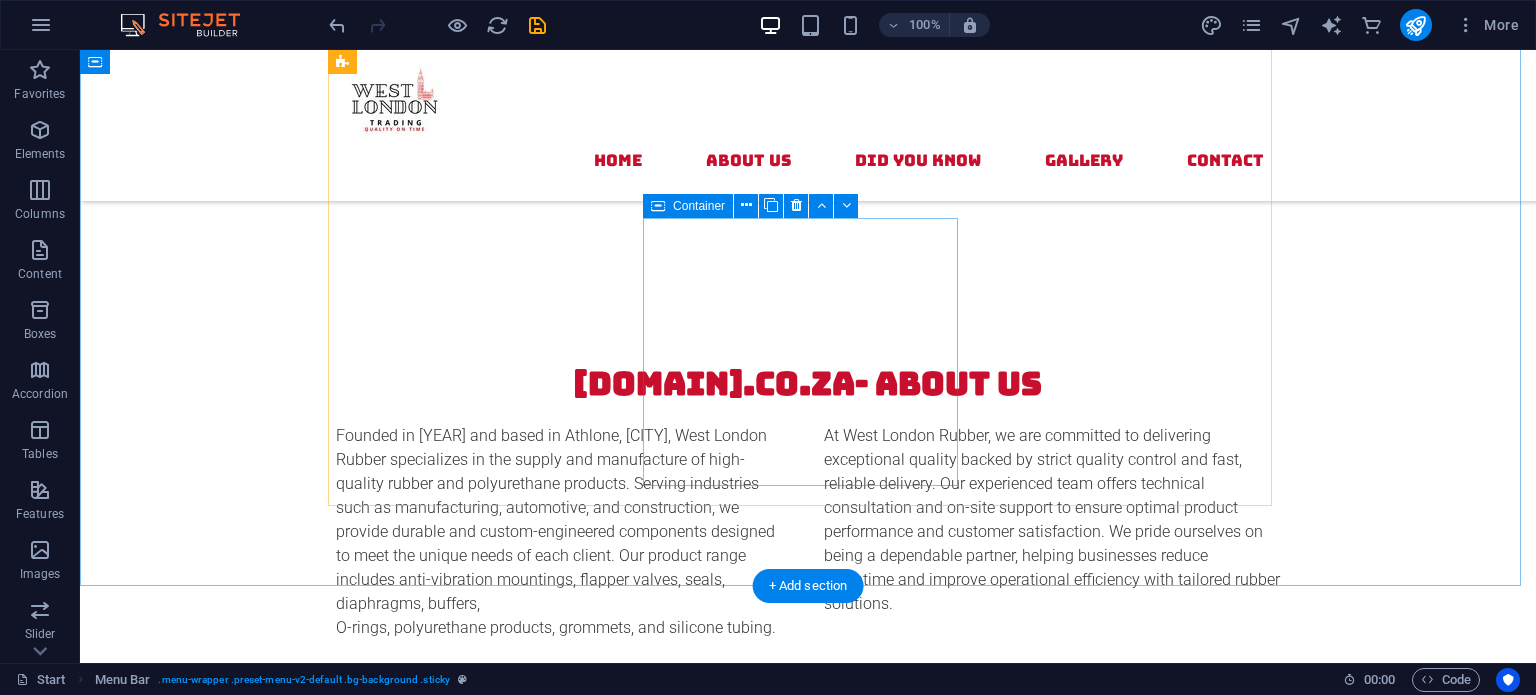 scroll, scrollTop: 2500, scrollLeft: 0, axis: vertical 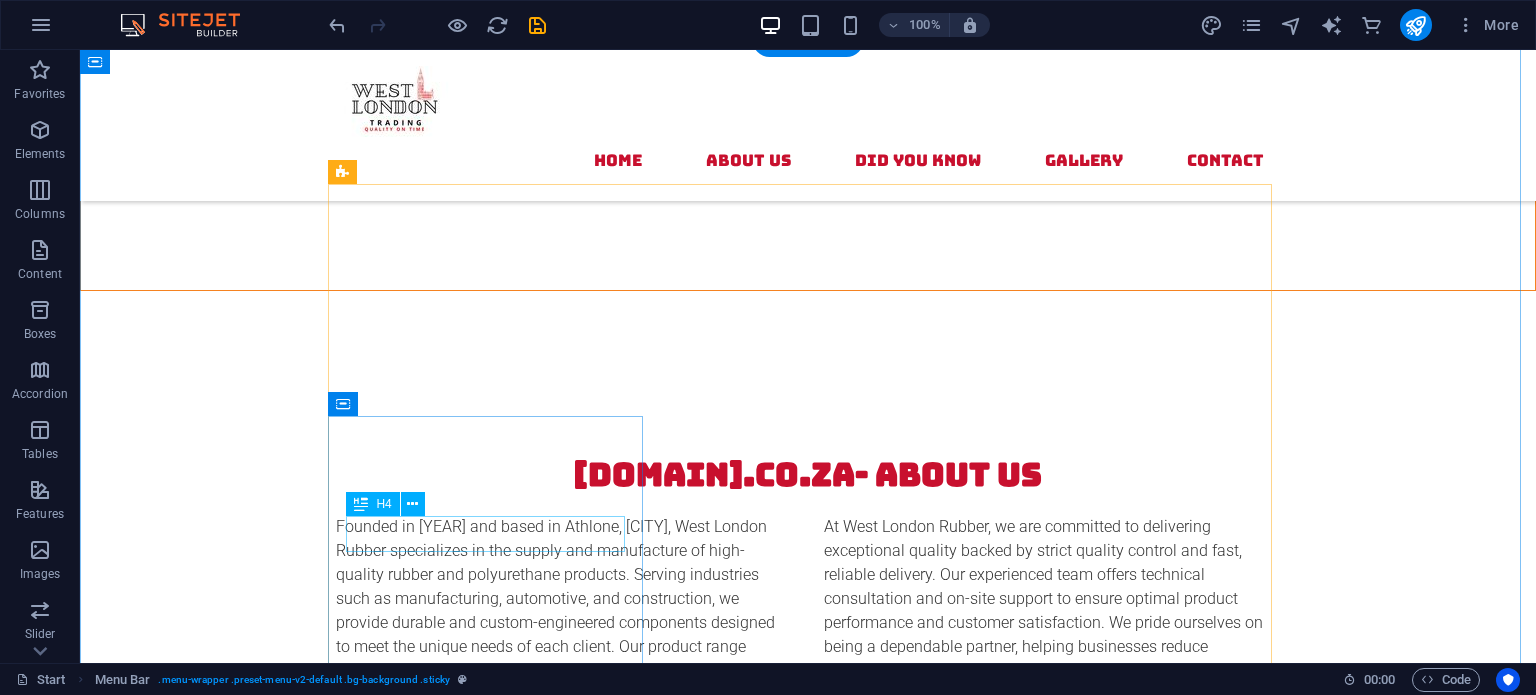 click on "birth certificate" at bounding box center (808, 1983) 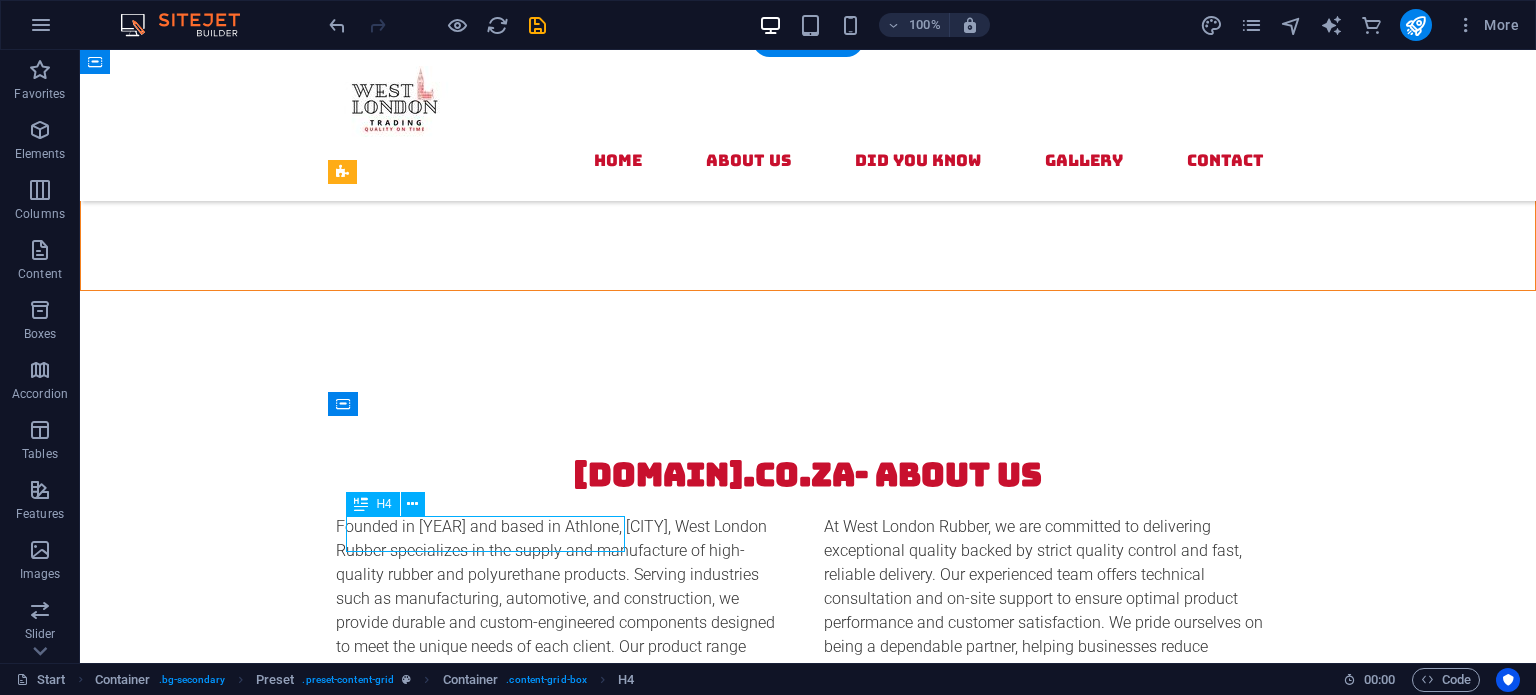 click on "birth certificate" at bounding box center (808, 1983) 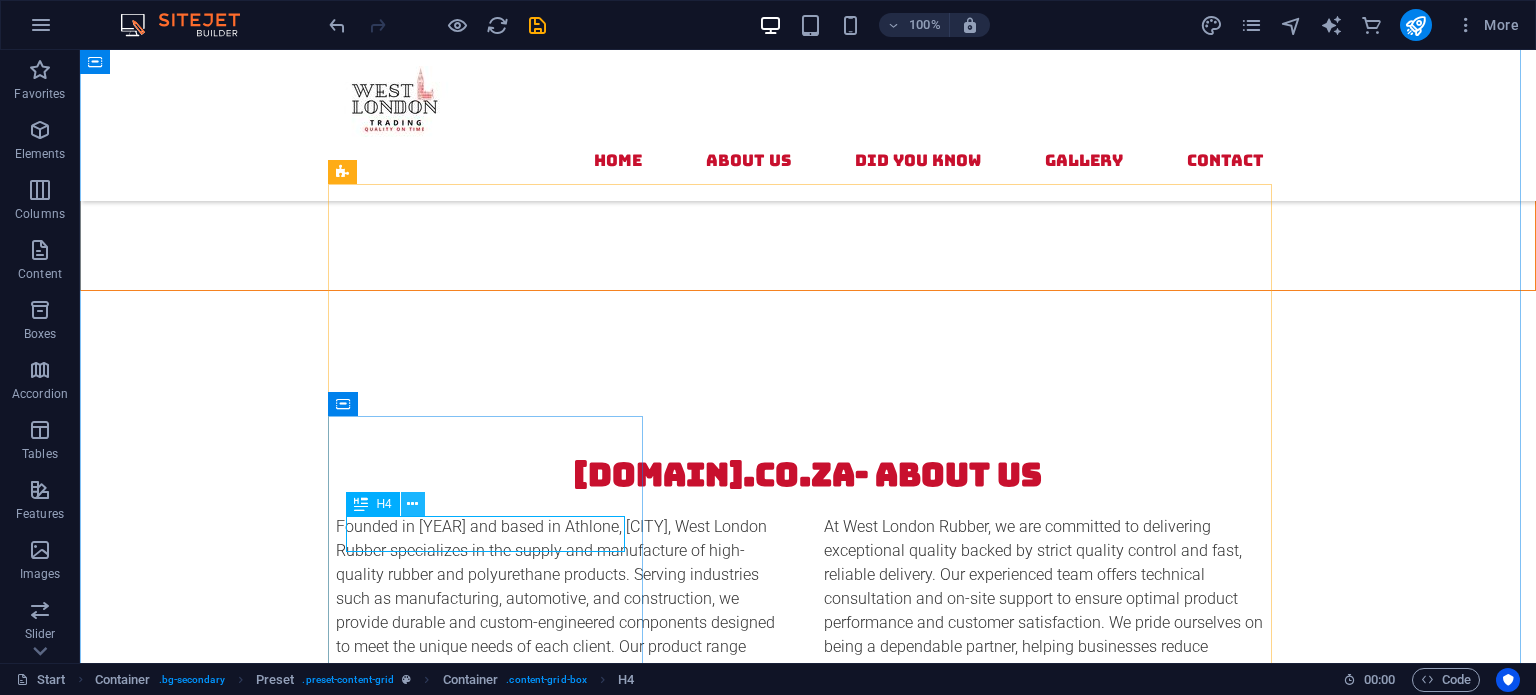 click at bounding box center (413, 504) 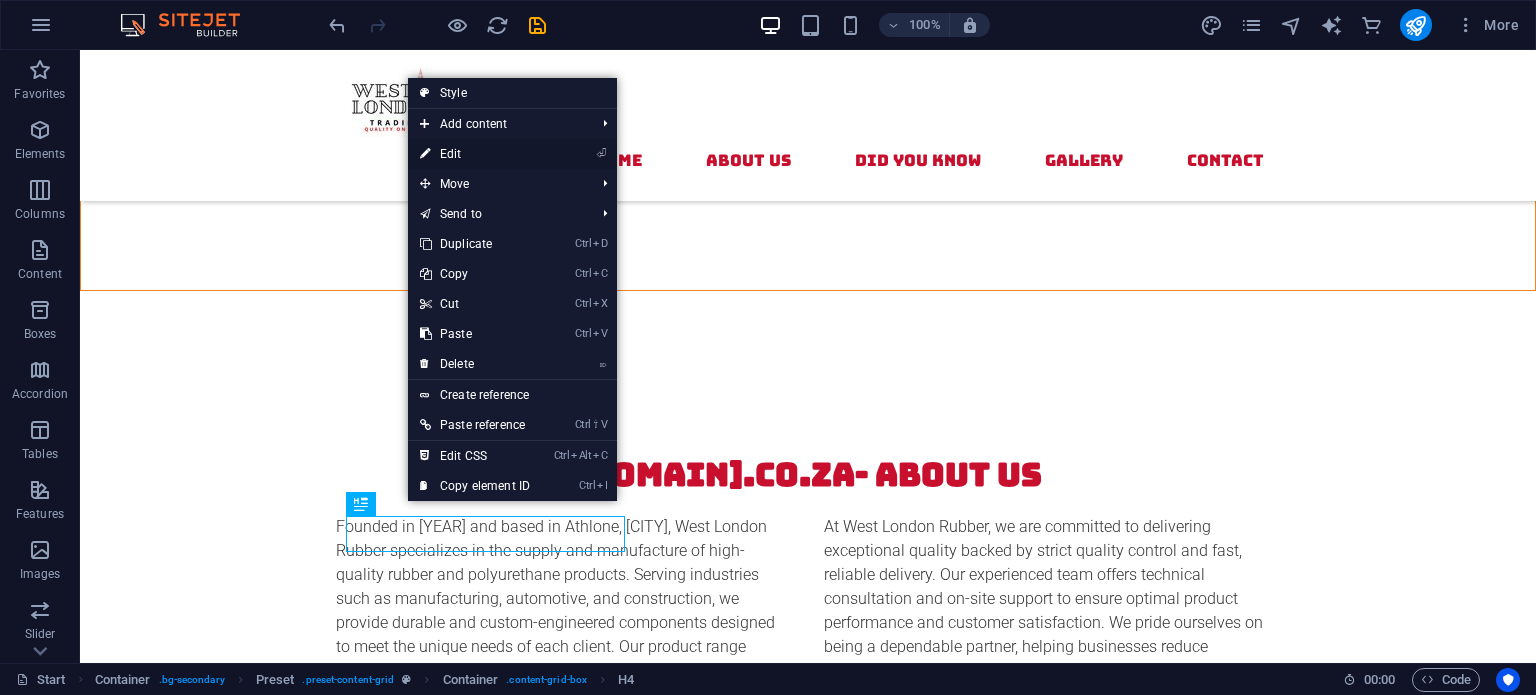 drag, startPoint x: 483, startPoint y: 151, endPoint x: 52, endPoint y: 157, distance: 431.04175 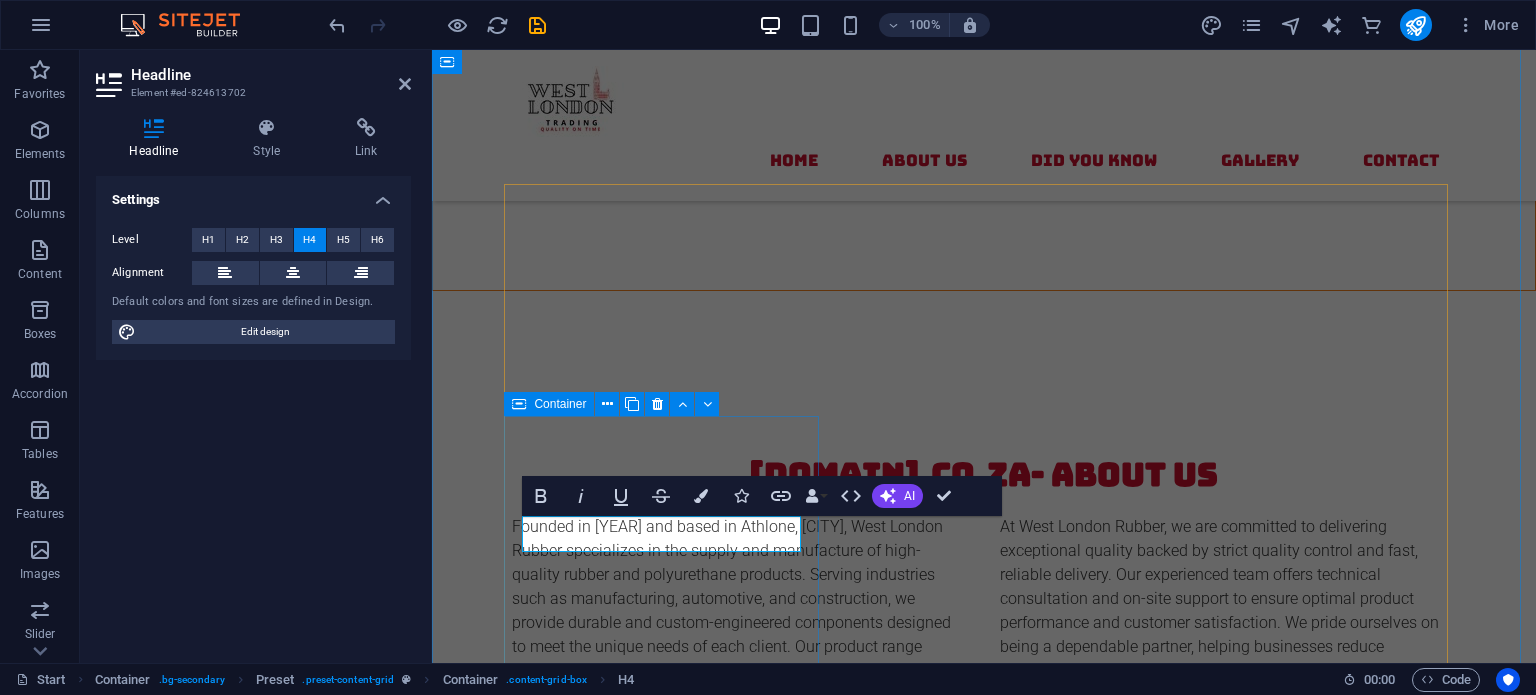 type 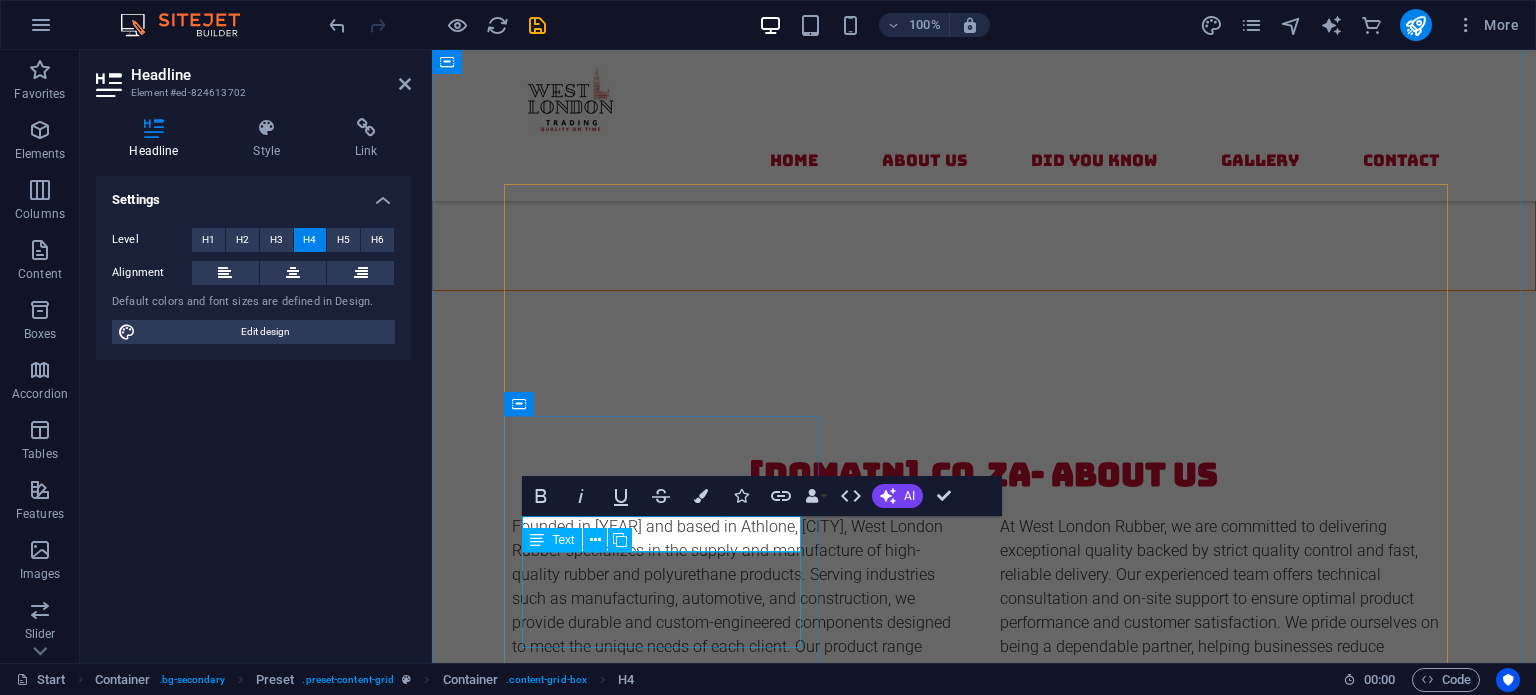 click on "Lorem ipsum dolor sit amet, consectetur adipisicing elit. Vitae, eos, voluptatem, et sequi distinctio adipisci omnis" at bounding box center [984, 2013] 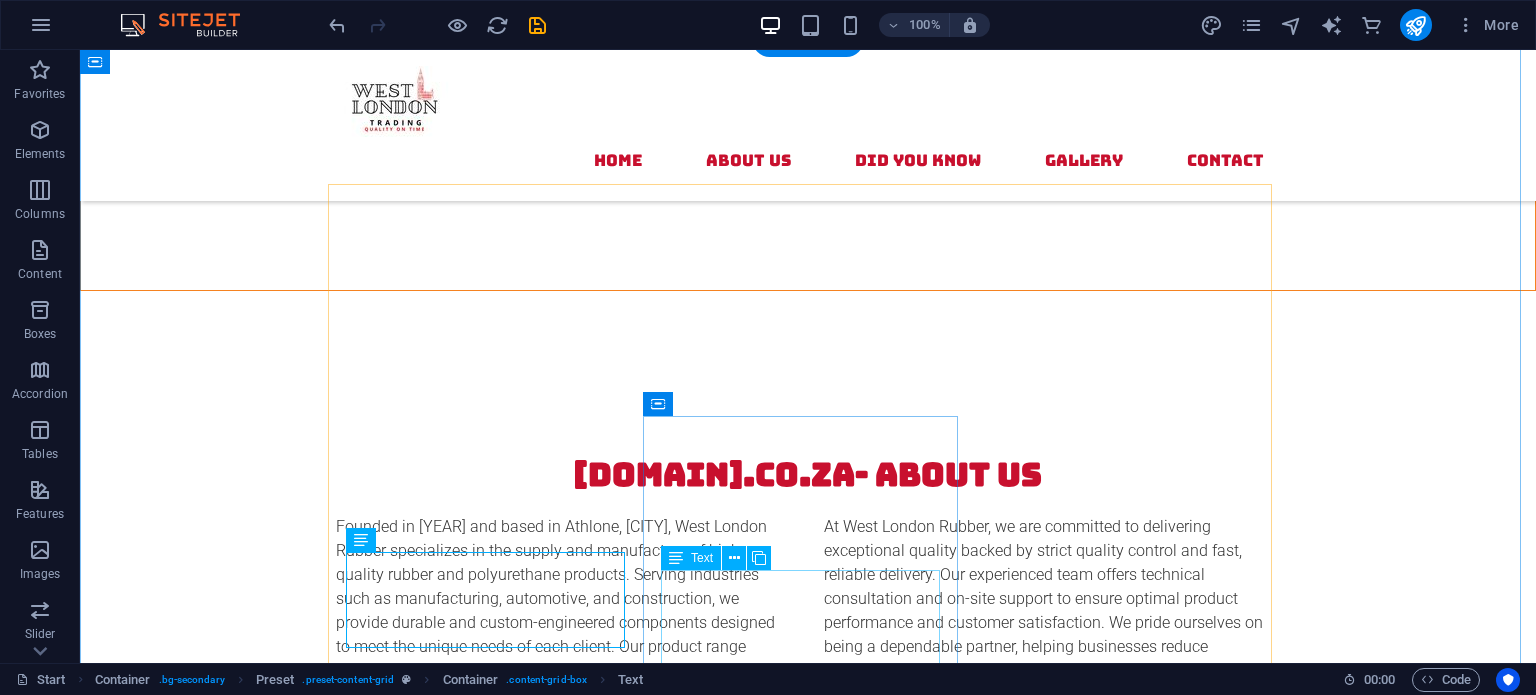 click on "Lorem ipsum dolor sit amet, consectetur adipisicing elit. Vitae, eos, voluptatem, et sequi distinctio adipisci omnis" at bounding box center [808, 2173] 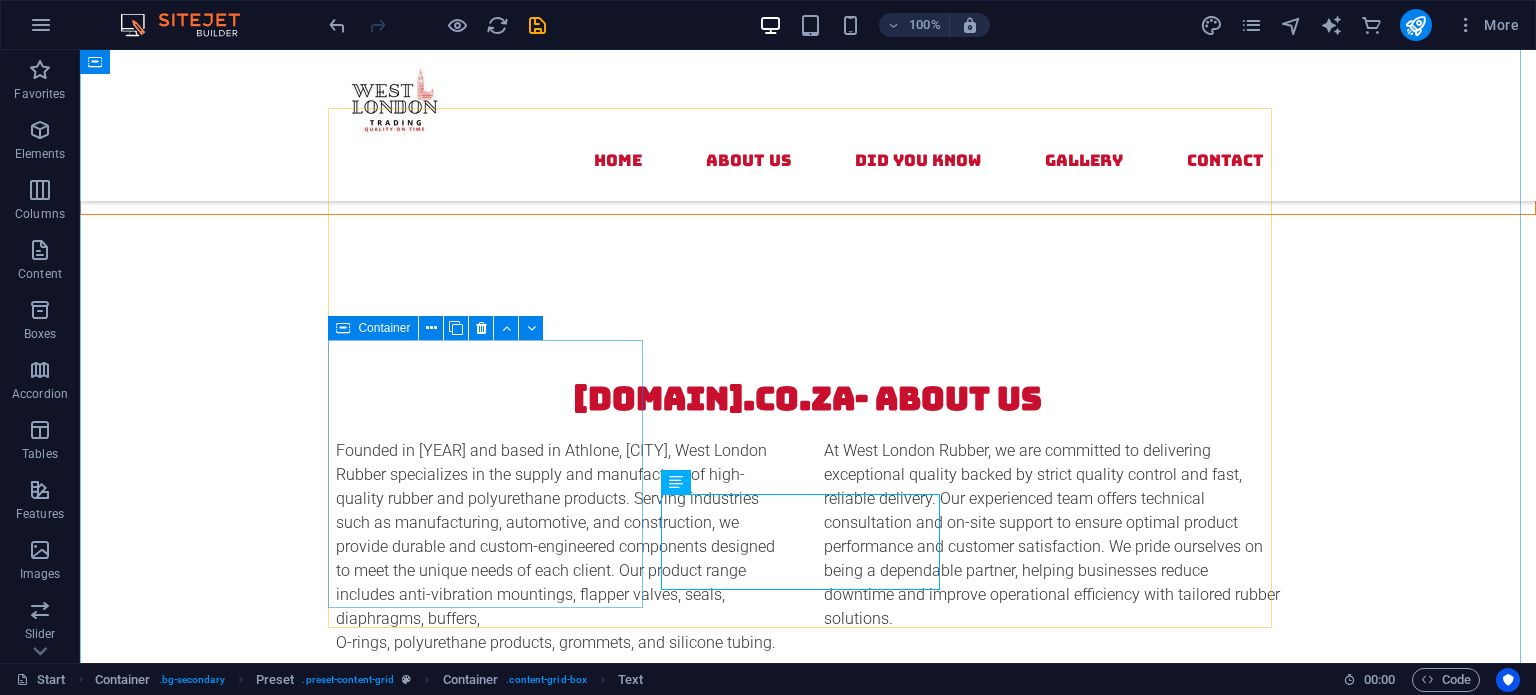 scroll, scrollTop: 2700, scrollLeft: 0, axis: vertical 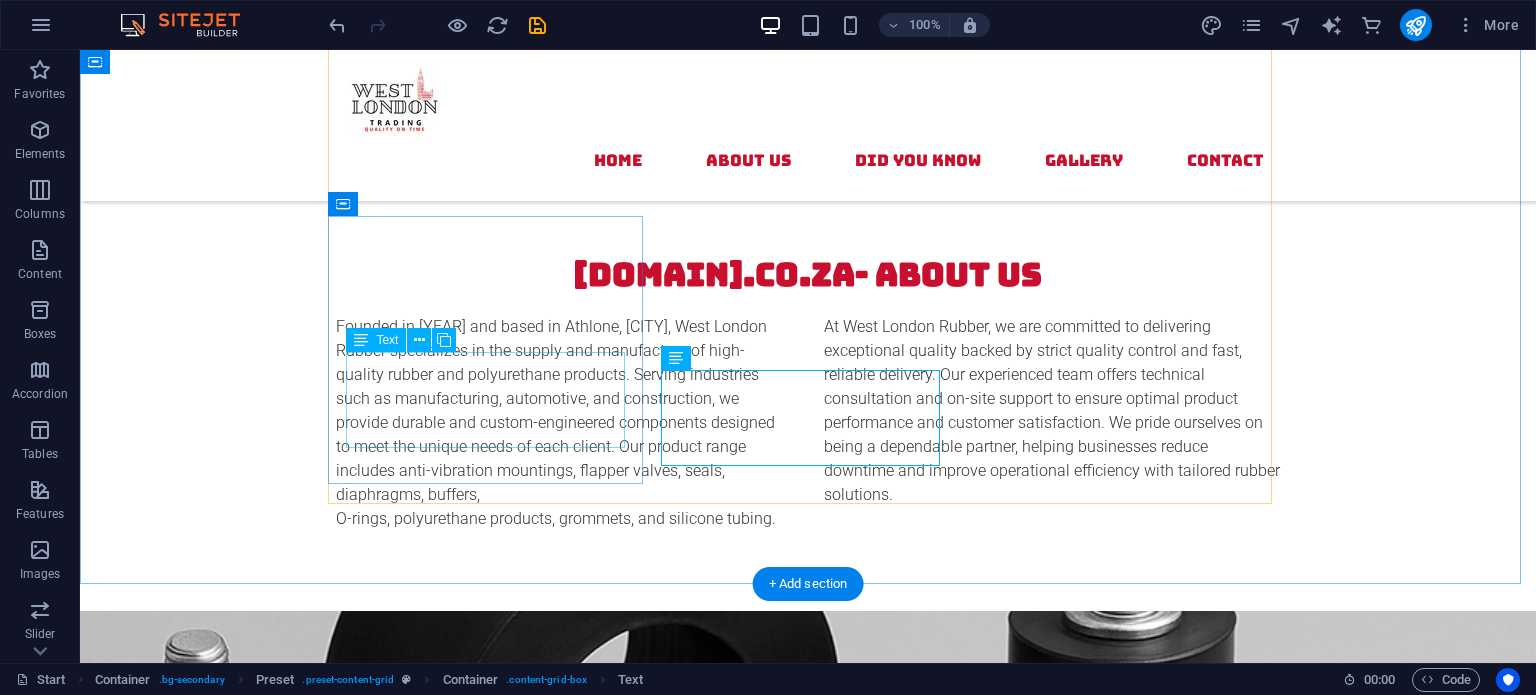 click on "Lorem ipsum dolor sit amet, consectetur adipisicing elit. Vitae, eos, voluptatem, et sequi distinctio adipisci omnis" at bounding box center (808, 1813) 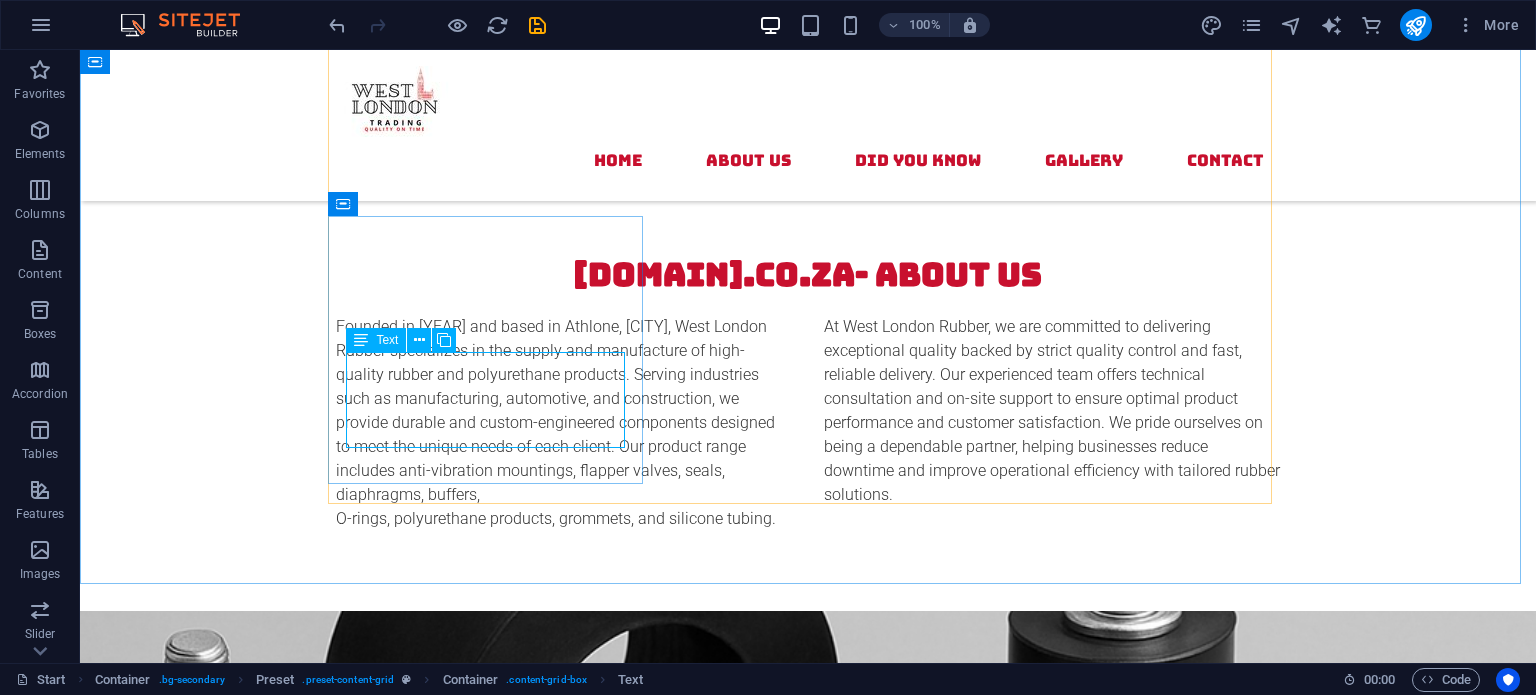 drag, startPoint x: 382, startPoint y: 339, endPoint x: 343, endPoint y: 320, distance: 43.382023 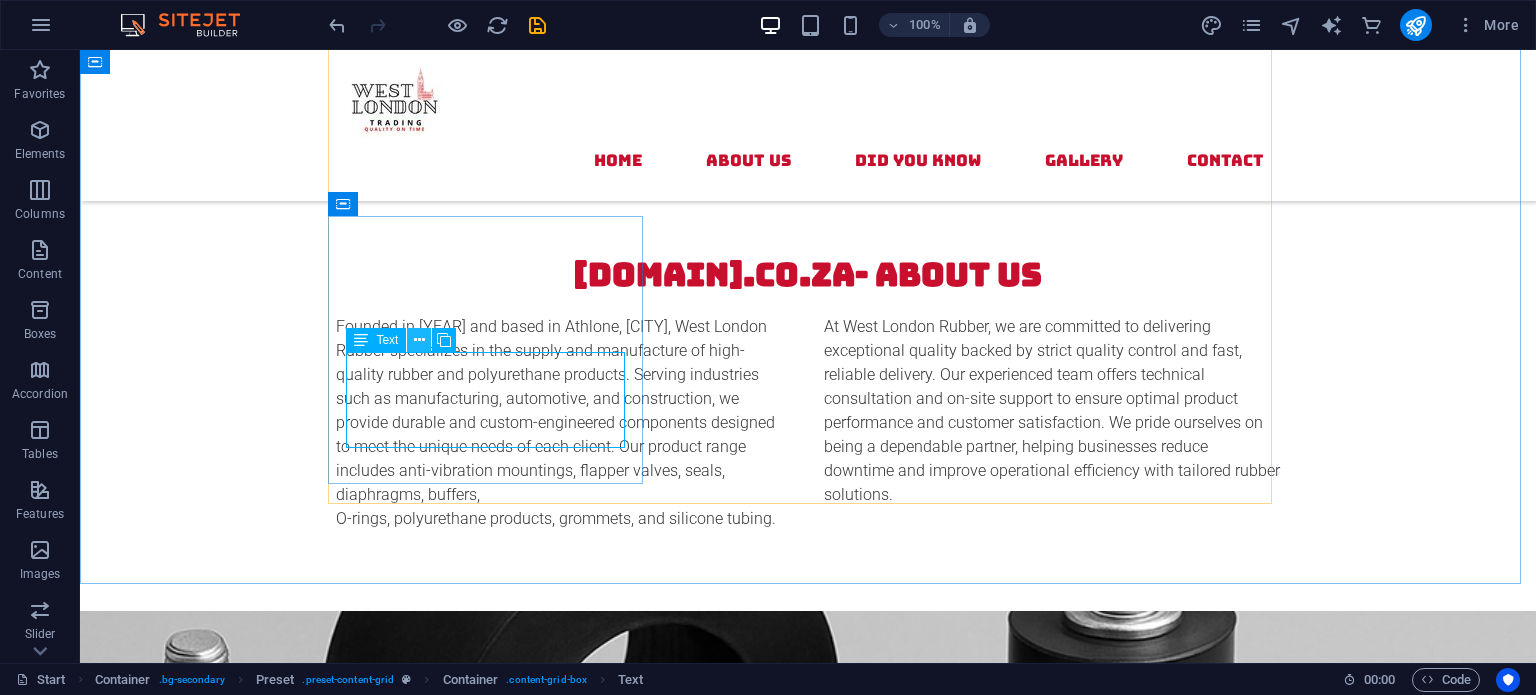 click at bounding box center (419, 340) 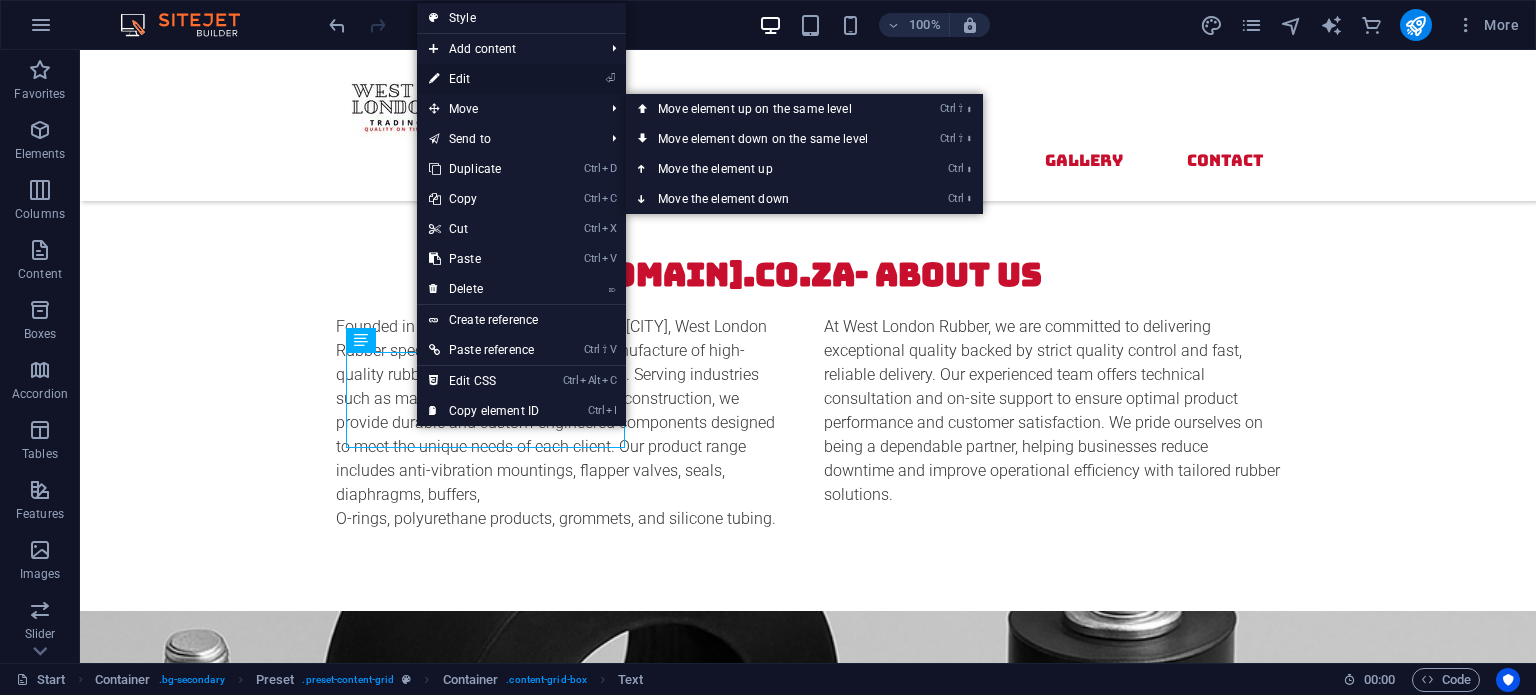 click on "⏎  Edit" at bounding box center (484, 79) 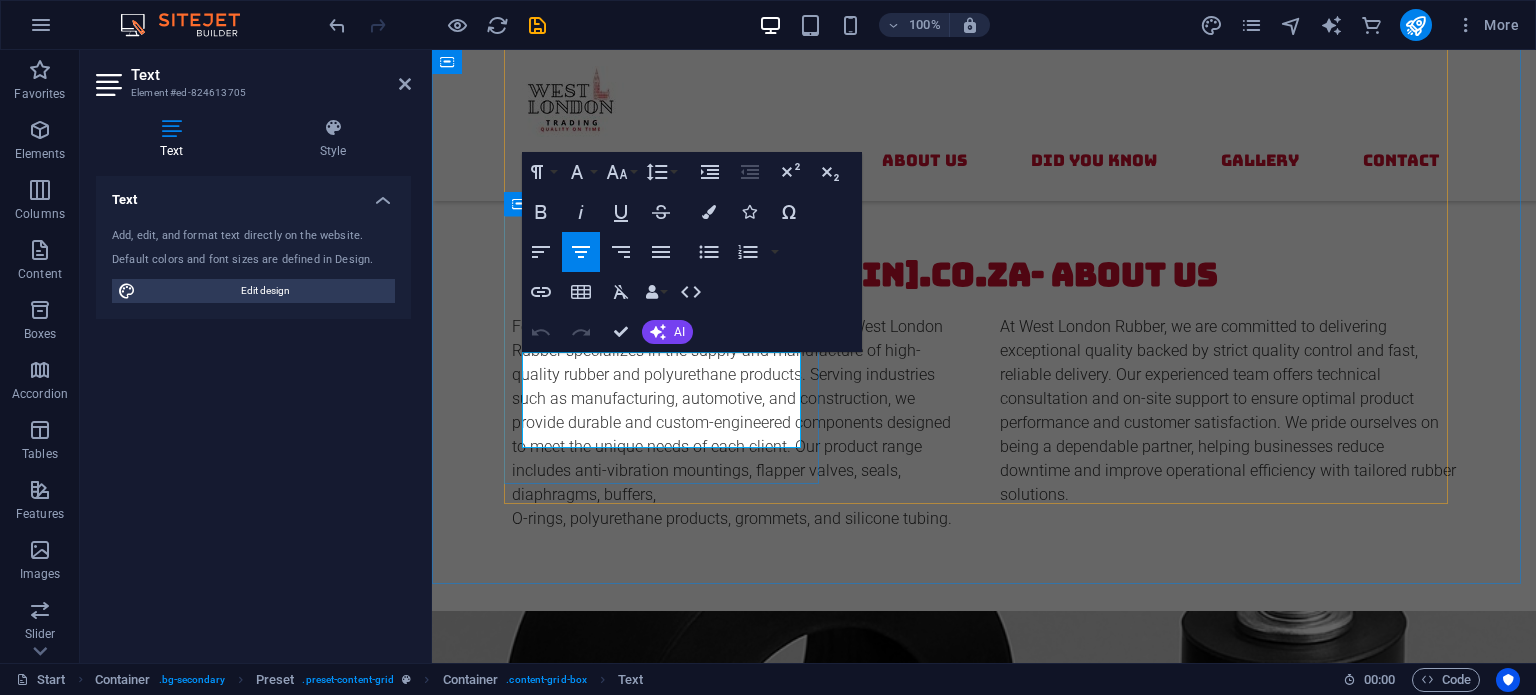 scroll, scrollTop: 2681, scrollLeft: 0, axis: vertical 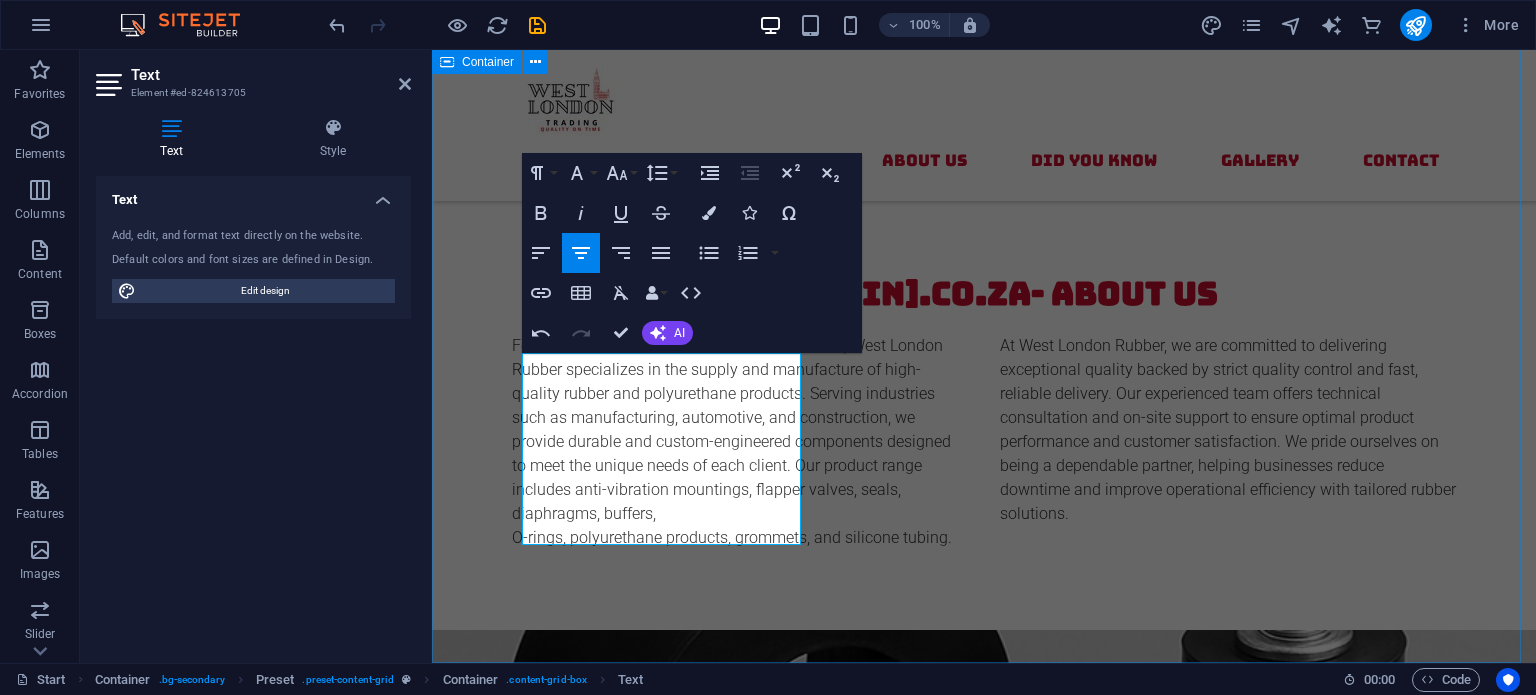 click on "Did you Know? Mountings Rubber mountings can reduce vibrations by up to  98% , significantly extending the life of machinery and improving operator comfort. Seals A single damaged rubber seal can cause an entire system to lose pressure. Flipper Valves Flipper valves work on a simple pivoting mechanism that allows  rapid opening and closing , making them ideal for  quick-response systems  like pumps. Circular Mounts Many circular mounts are made from a combination of rubber and metal, allowing them to absorb both vertical and horizontal vibrations efficientlyLorem ipsum dolor sit amet, consectetur adipisicing elit. Vitae, eos, voluptatem, et sequi distinctio adipisci omnis knowledge in natural sciences  Lorem ipsum dolor sit amet, consectetur adipisicing elit. Vitae, eos, voluptatem, et sequi distinctio adipisci omnis sense of orientation  Lorem ipsum dolor sit amet, consectetur adipisicing elit. Vitae, eos, voluptatem, et sequi distinctio adipisci omnis" at bounding box center (984, 1680) 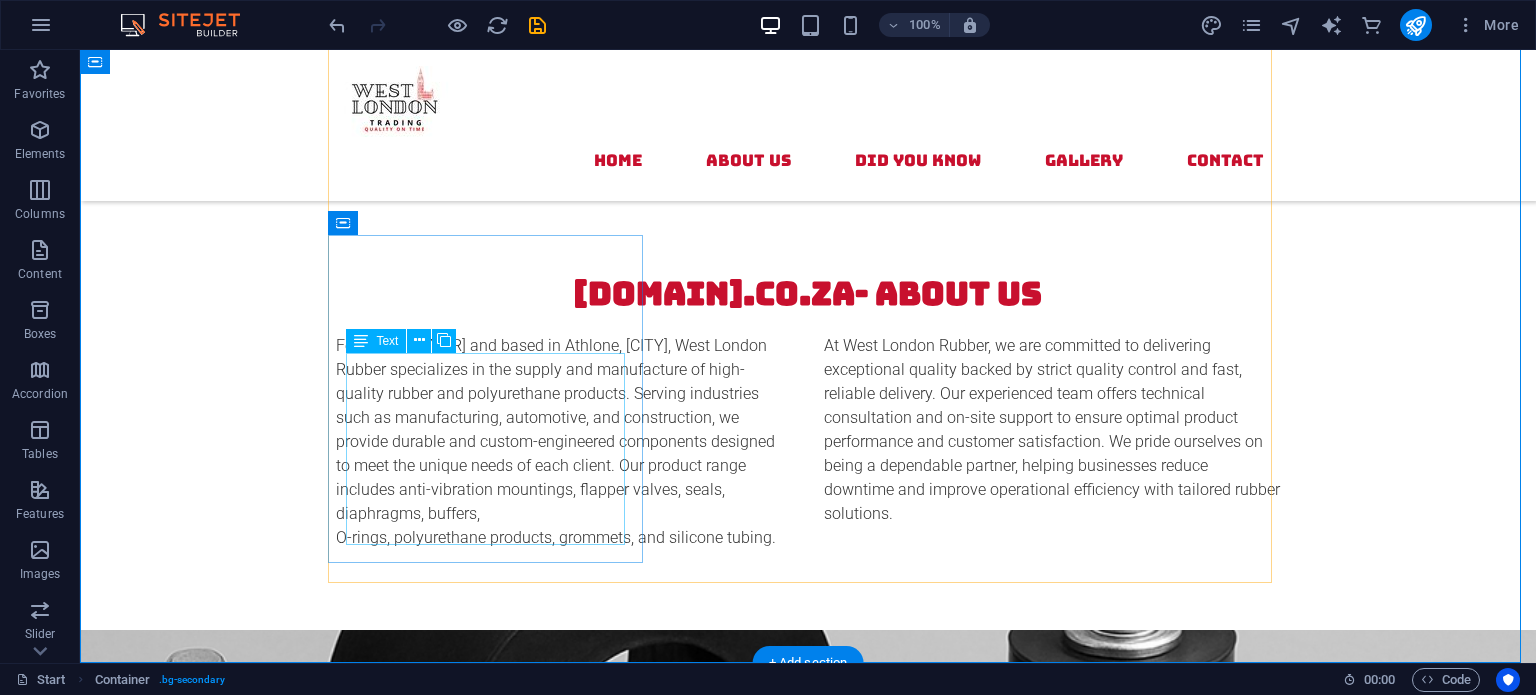 click on "Many circular mounts are made from a combination of rubber and metal, allowing them to absorb both vertical and horizontal vibrations efficientlyLorem ipsum dolor sit amet, consectetur adipisicing elit. Vitae, eos, voluptatem, et sequi distinctio adipisci omnis" at bounding box center [808, 1856] 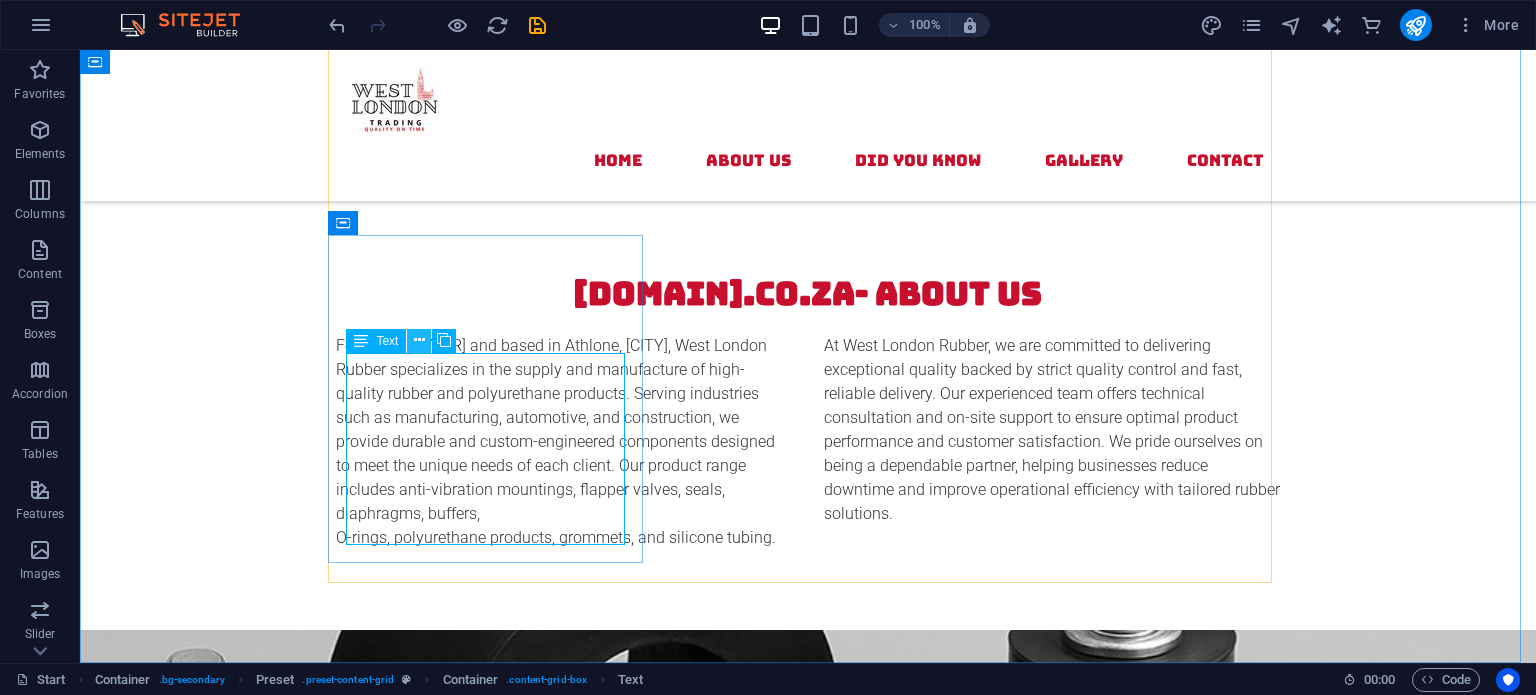 click at bounding box center (419, 340) 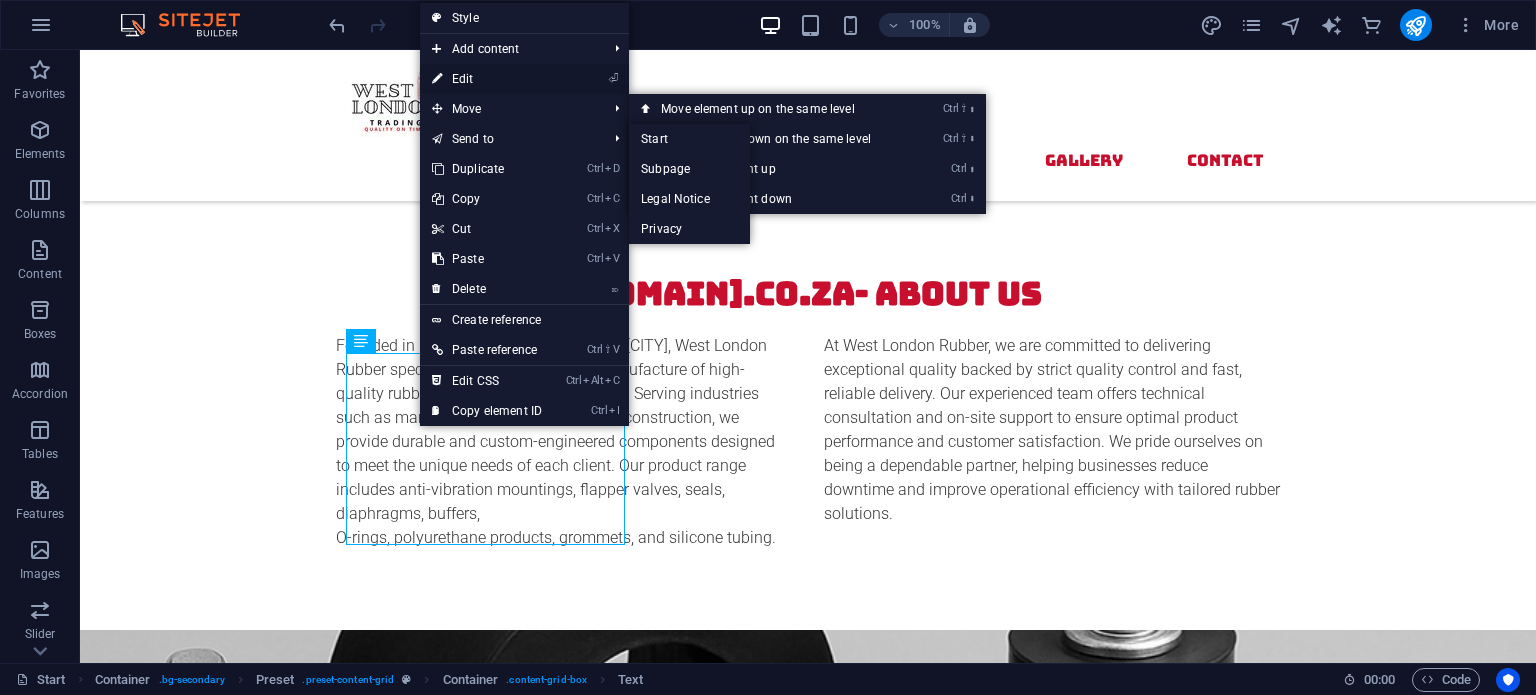 click on "⏎  Edit" at bounding box center [487, 79] 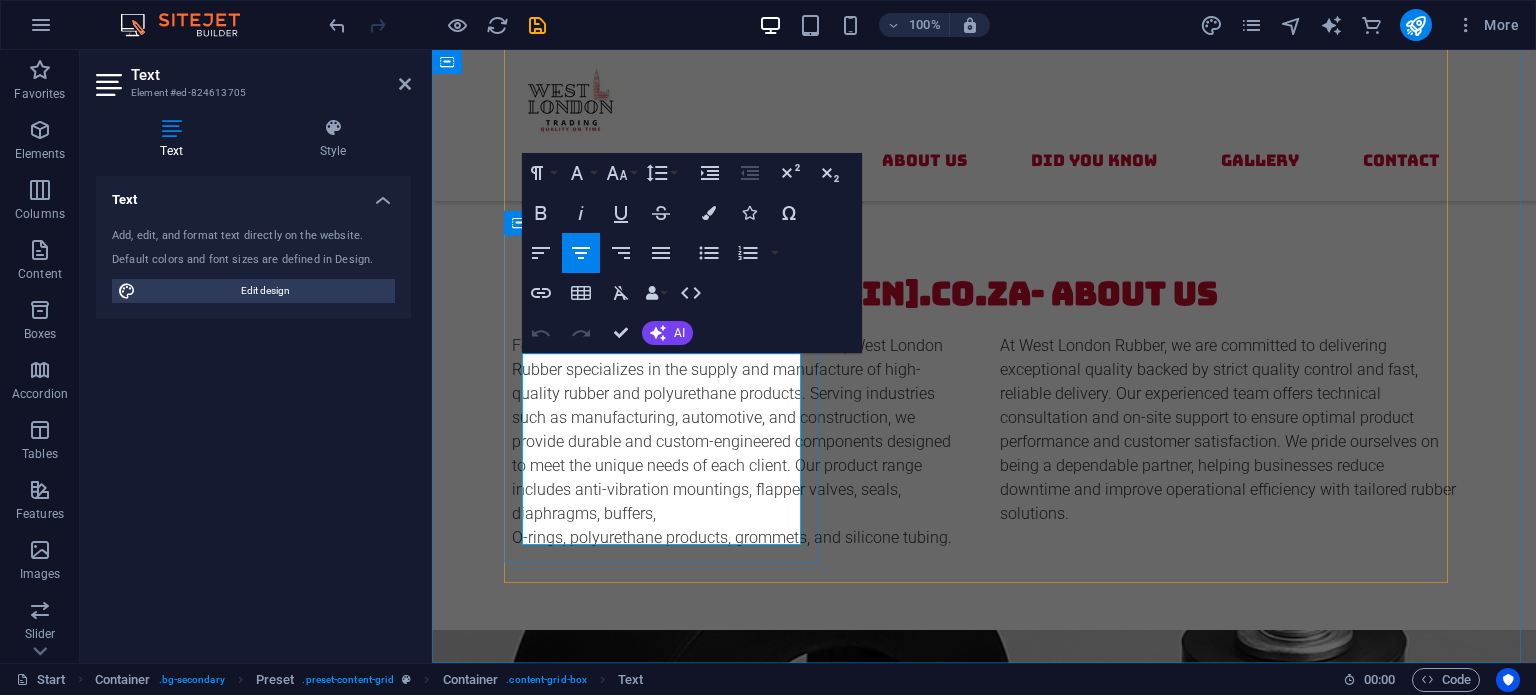 drag, startPoint x: 696, startPoint y: 536, endPoint x: 521, endPoint y: 359, distance: 248.90561 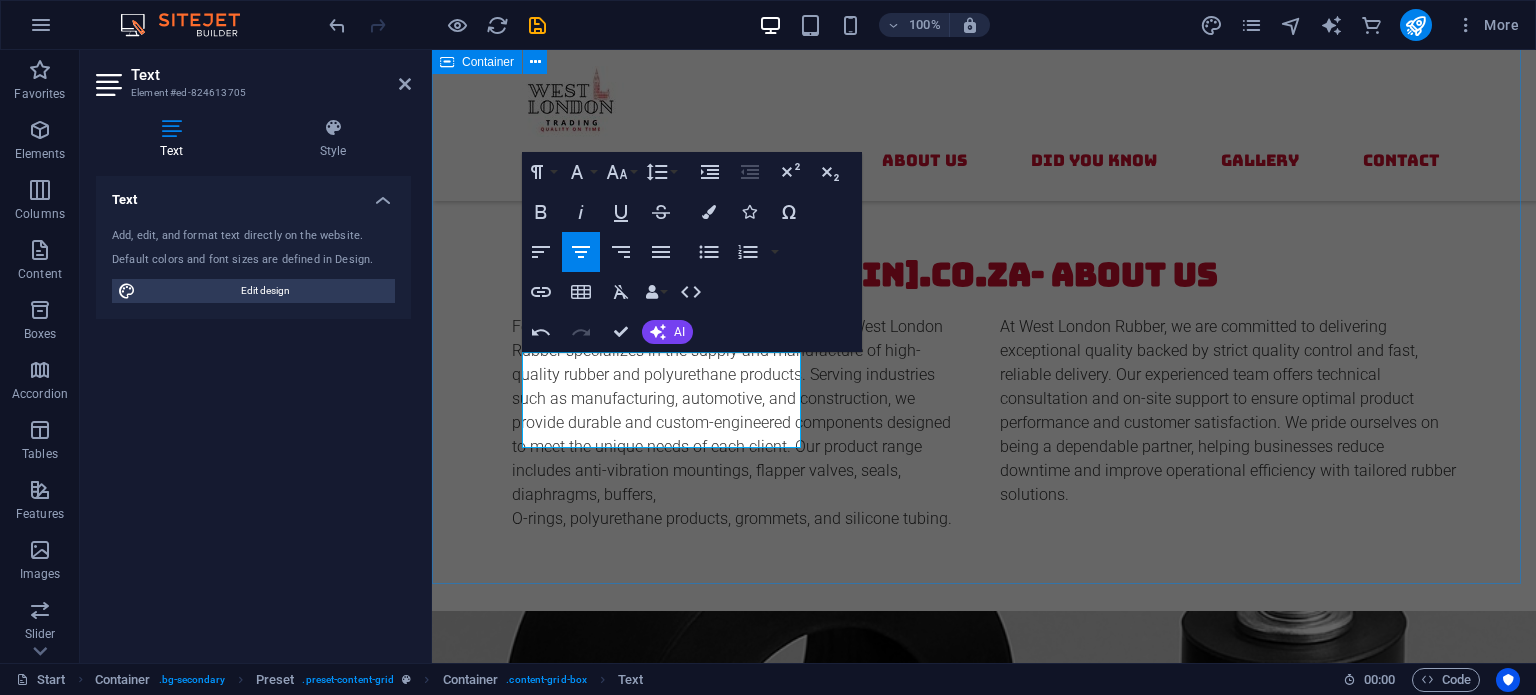 click on "Did you Know? Mountings Rubber mountings can reduce vibrations by up to  98% , significantly extending the life of machinery and improving operator comfort. Seals A single damaged rubber seal can cause an entire system to lose pressure. Flipper Valves Flipper valves work on a simple pivoting mechanism that allows  rapid opening and closing , making them ideal for  quick-response systems  like pumps. Circular Mounts Many circular mounts are made from a combination of rubber and metal, allowing them to absorb both vertical and horizontal vibrations efficiently knowledge in natural sciences  Lorem ipsum dolor sit amet, consectetur adipisicing elit. Vitae, eos, voluptatem, et sequi distinctio adipisci omnis sense of orientation  Lorem ipsum dolor sit amet, consectetur adipisicing elit. Vitae, eos, voluptatem, et sequi distinctio adipisci omnis" at bounding box center [984, 1649] 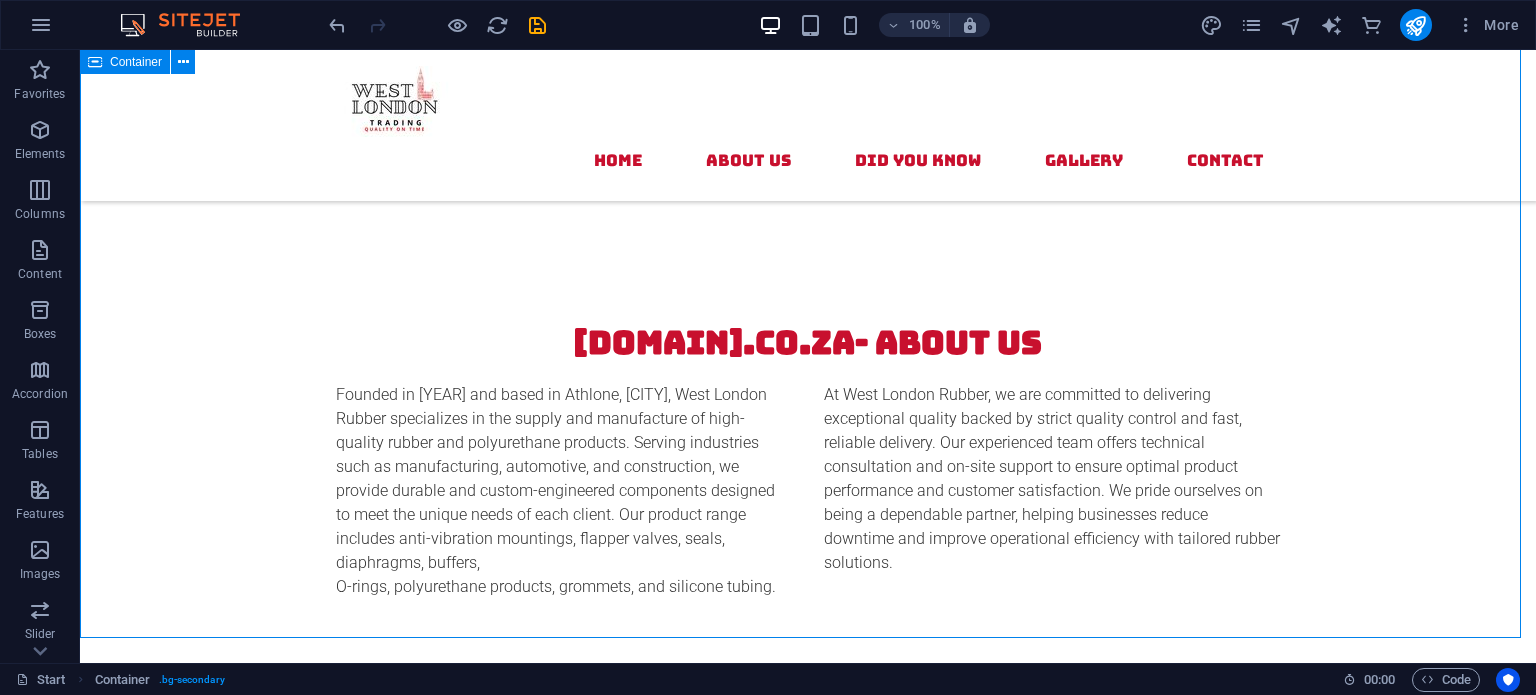 scroll, scrollTop: 2600, scrollLeft: 0, axis: vertical 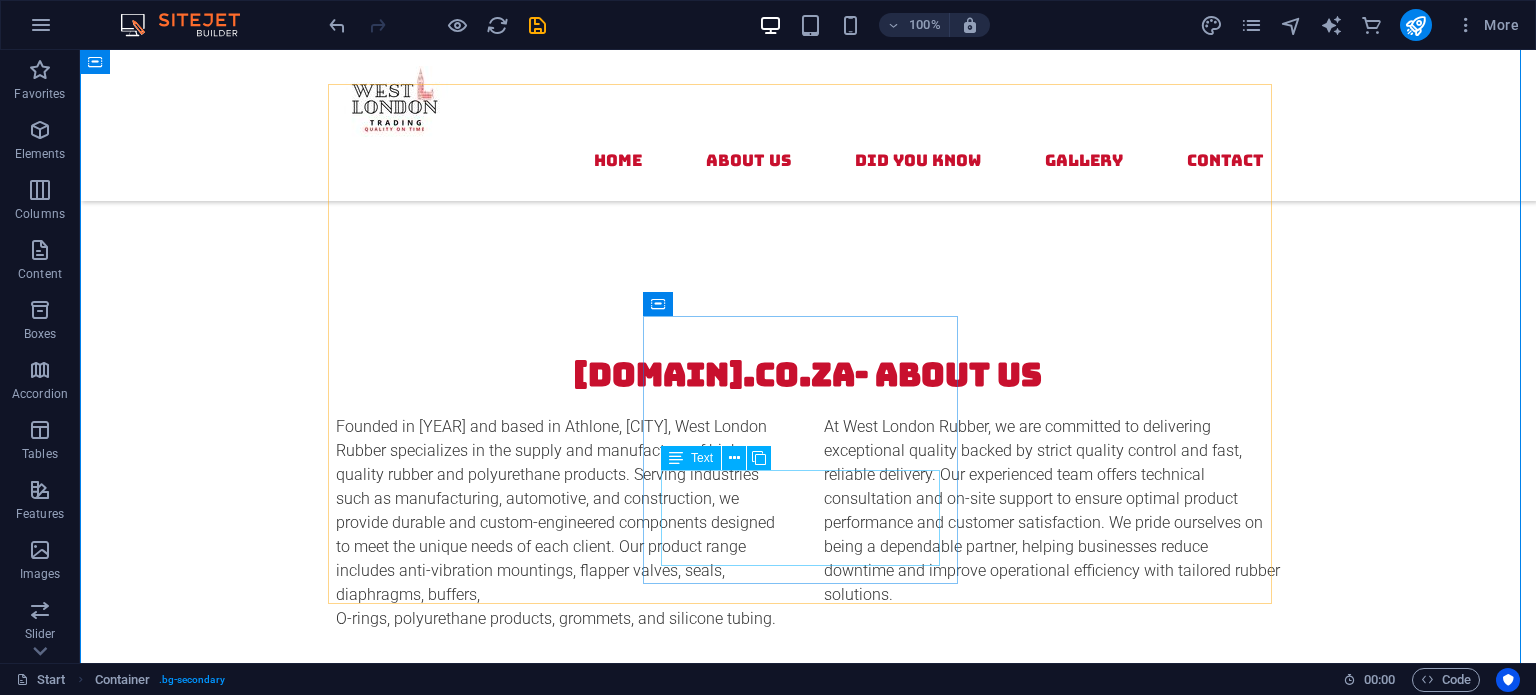 click on "Lorem ipsum dolor sit amet, consectetur adipisicing elit. Vitae, eos, voluptatem, et sequi distinctio adipisci omnis" at bounding box center [808, 2097] 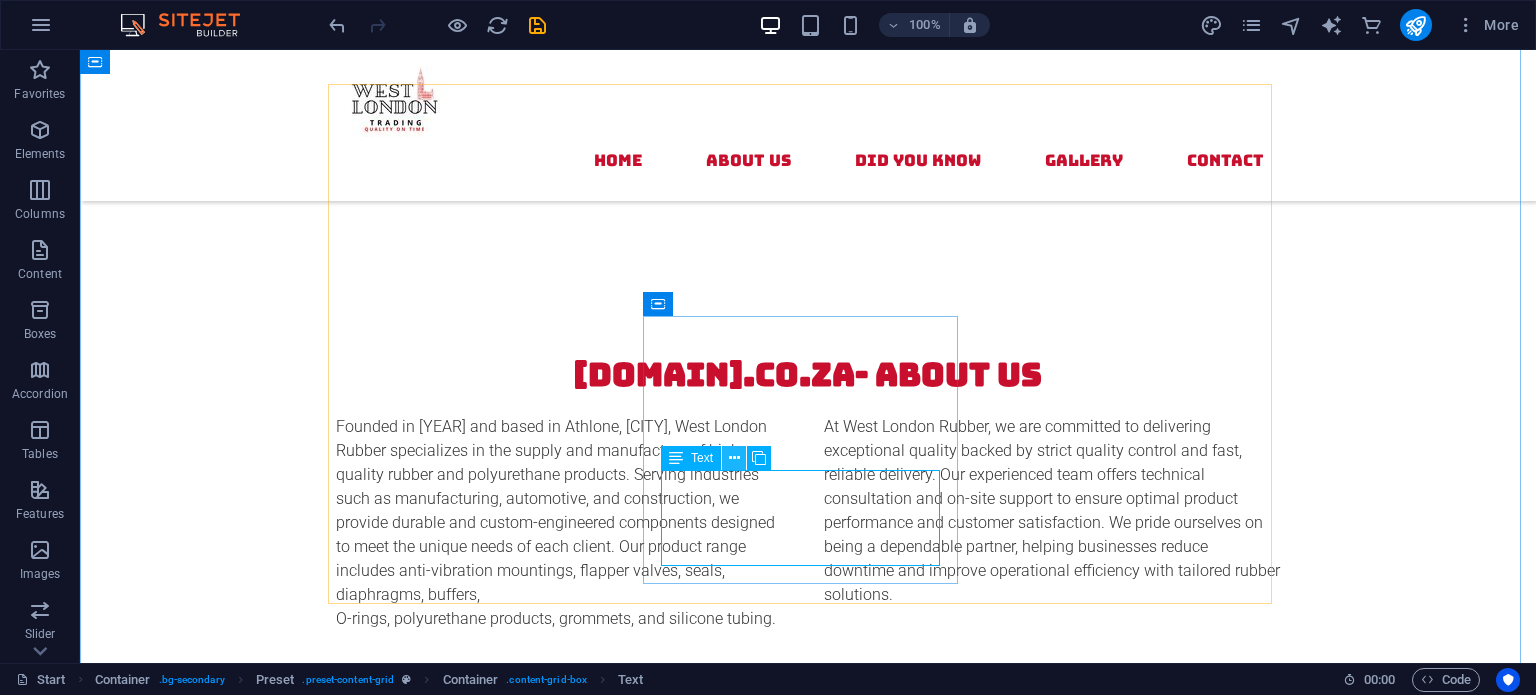 click at bounding box center [734, 458] 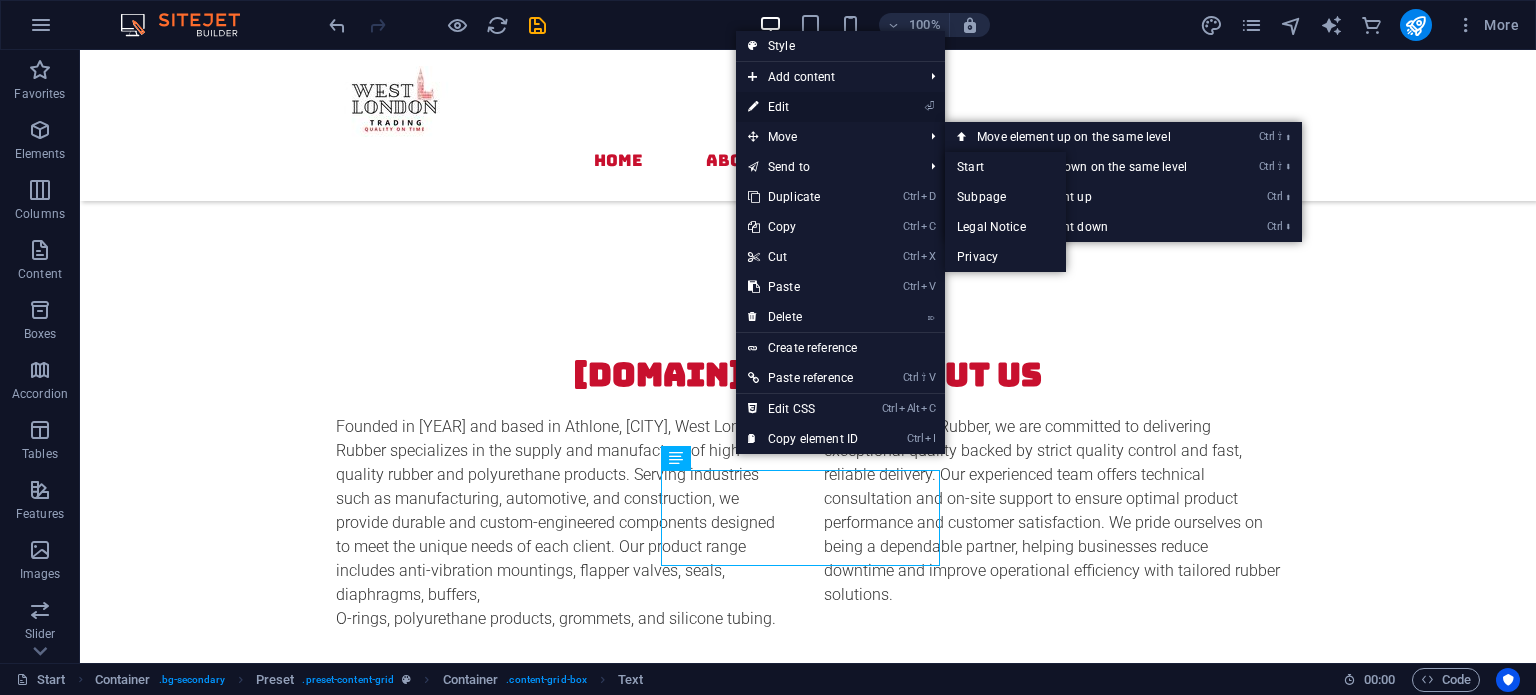 drag, startPoint x: 786, startPoint y: 105, endPoint x: 355, endPoint y: 65, distance: 432.85217 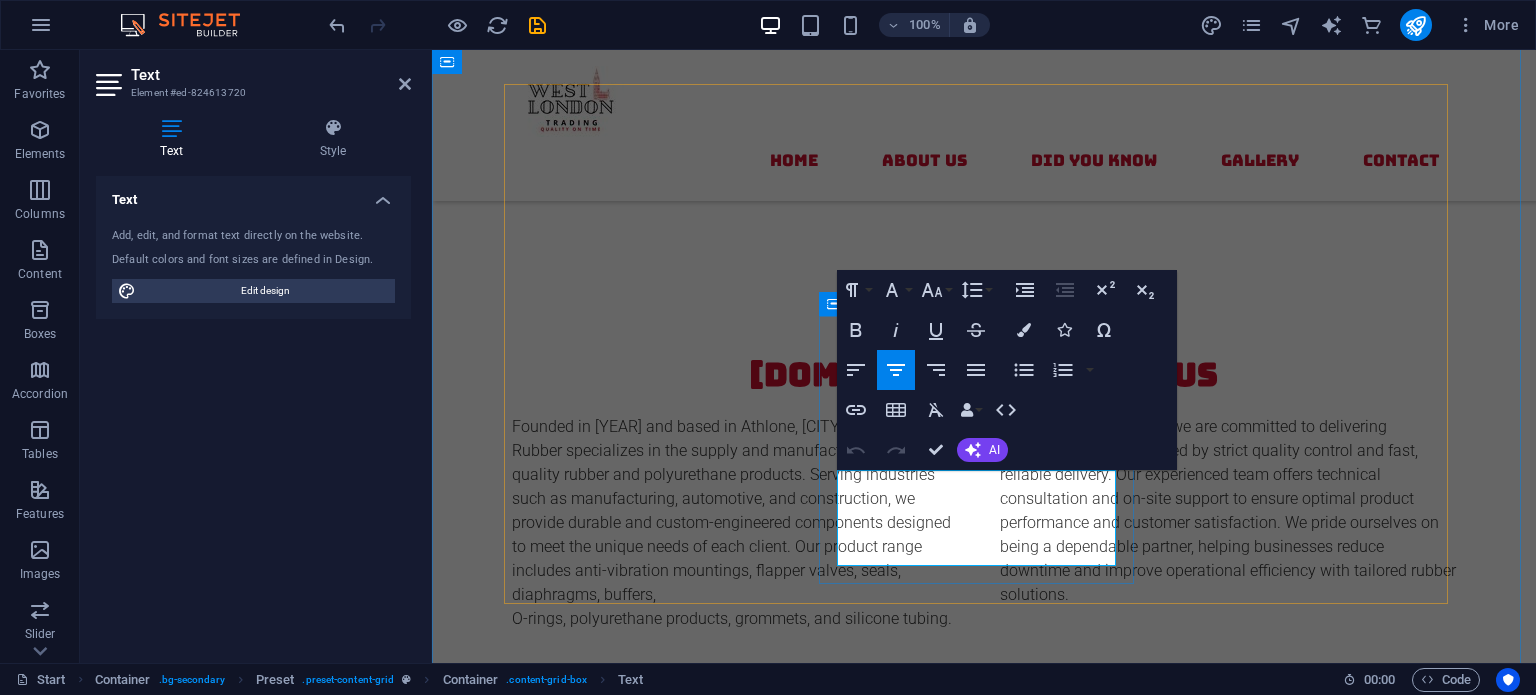 drag, startPoint x: 1004, startPoint y: 555, endPoint x: 859, endPoint y: 490, distance: 158.90248 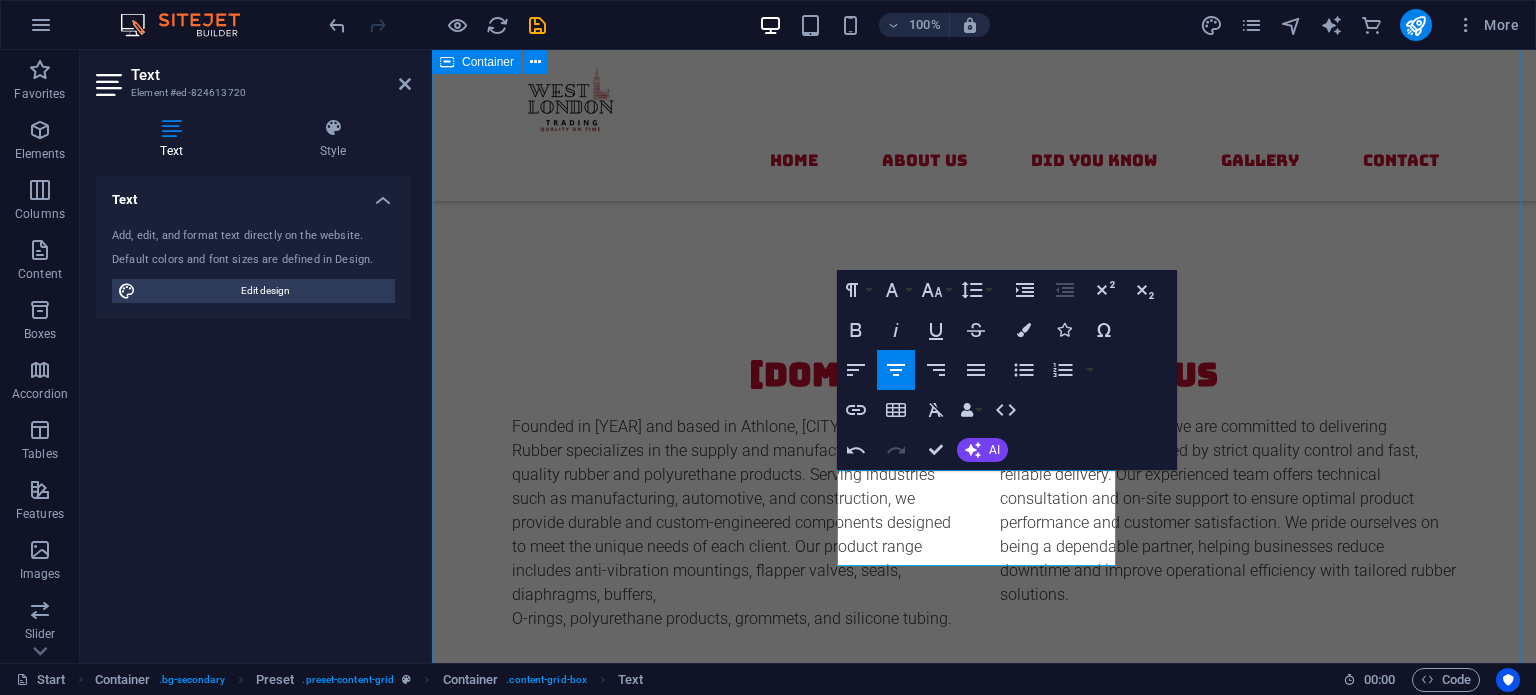 click on "Did you Know? Mountings Rubber mountings can reduce vibrations by up to  98% , significantly extending the life of machinery and improving operator comfort. Seals A single damaged rubber seal can cause an entire system to lose pressure. Flipper Valves Flipper valves work on a simple pivoting mechanism that allows  rapid opening and closing , making them ideal for  quick-response systems  like pumps. Circular Mounts Many circular mounts are made from a combination of rubber and metal, allowing them to absorb both vertical and horizontal vibrations efficiently knowledge in natural sciences  Polyurethane is more abrasion-resistant than rubber and can last up to  four times longer  in high-friction environments sense of orientation  Lorem ipsum dolor sit amet, consectetur adipisicing elit. Vitae, eos, voluptatem, et sequi distinctio adipisci omnis" at bounding box center (984, 1749) 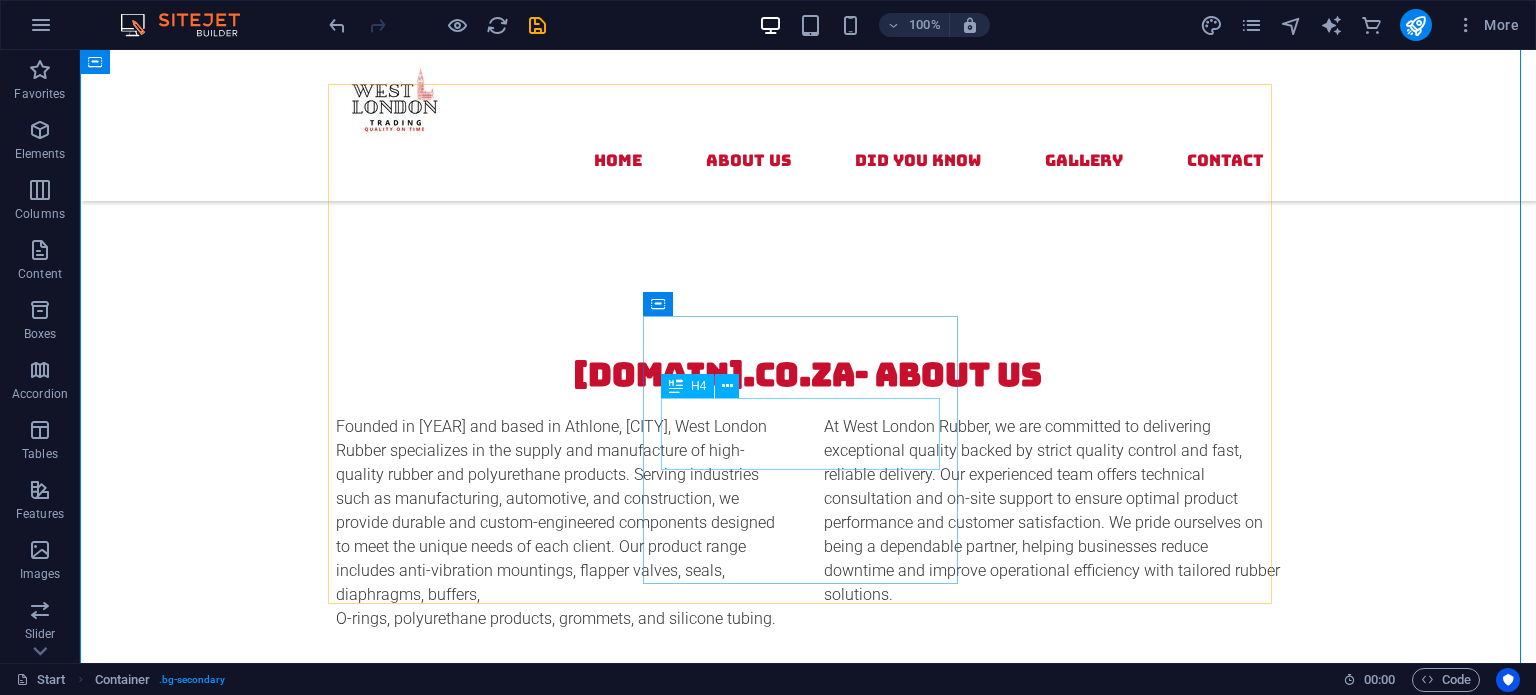 click on "knowledge in natural sciences" at bounding box center [808, 2067] 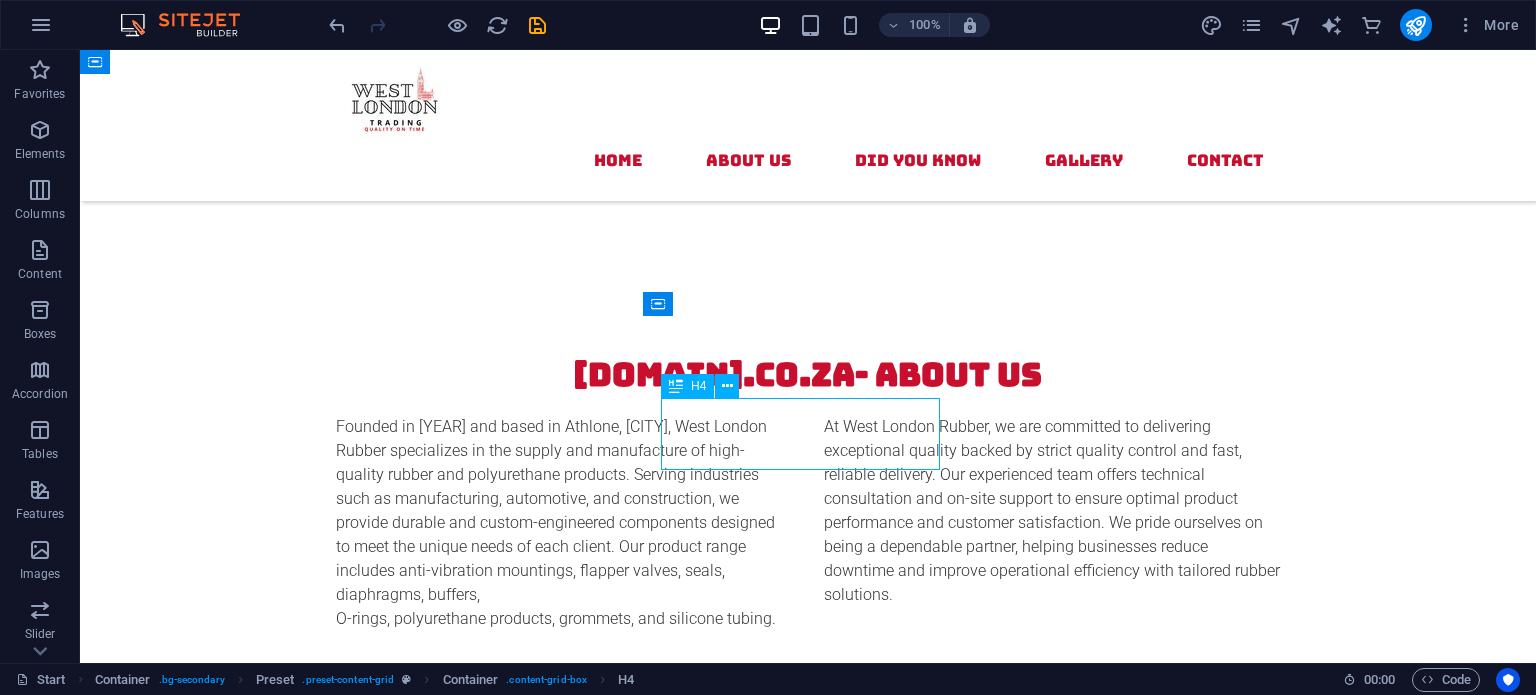 click on "knowledge in natural sciences" at bounding box center [808, 2067] 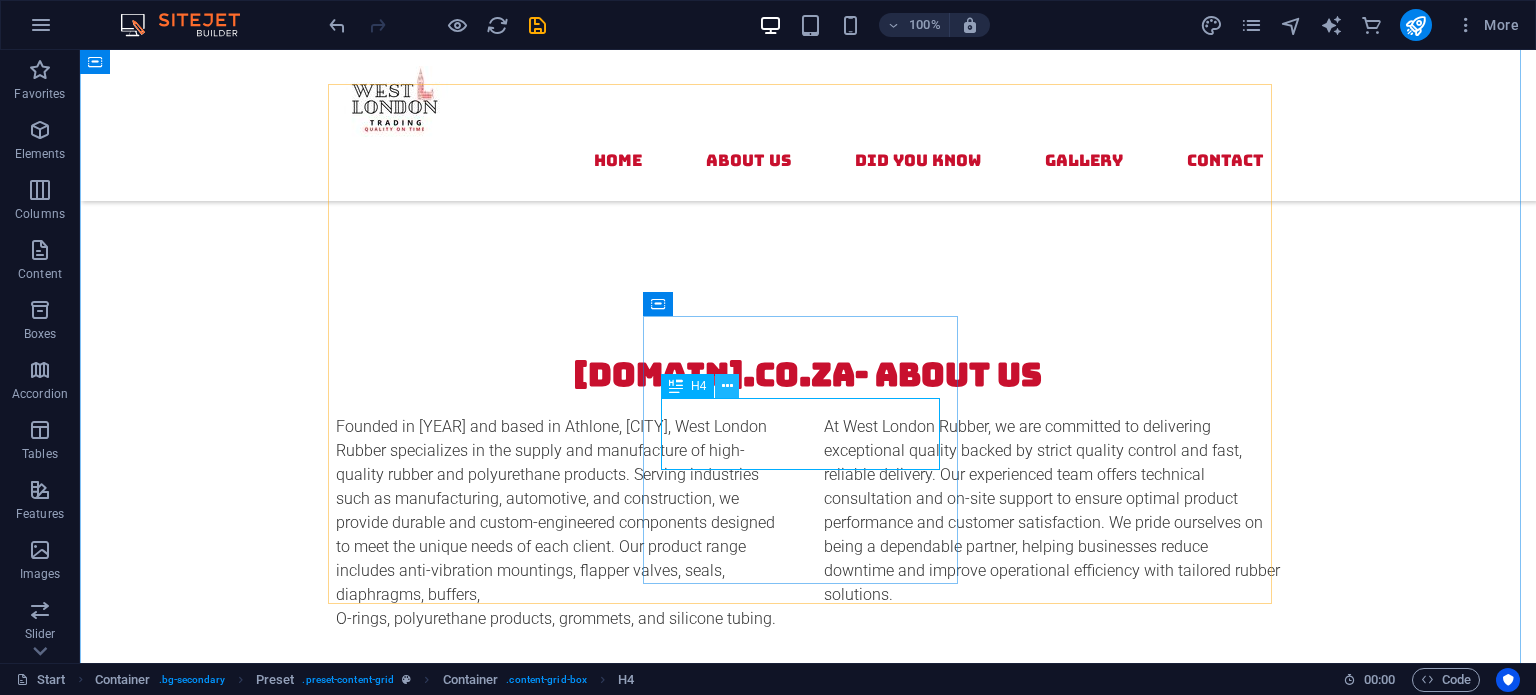 click at bounding box center [727, 386] 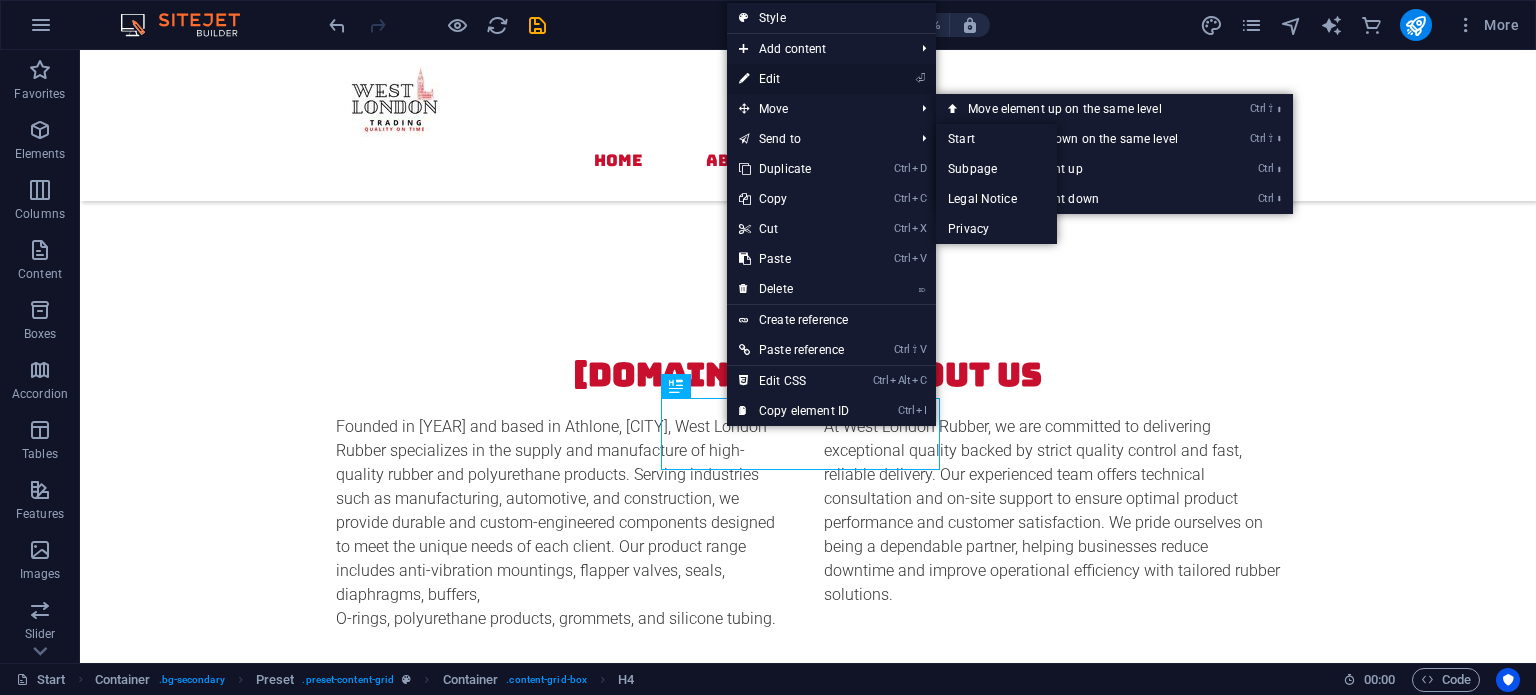 click on "⏎  Edit" at bounding box center (794, 79) 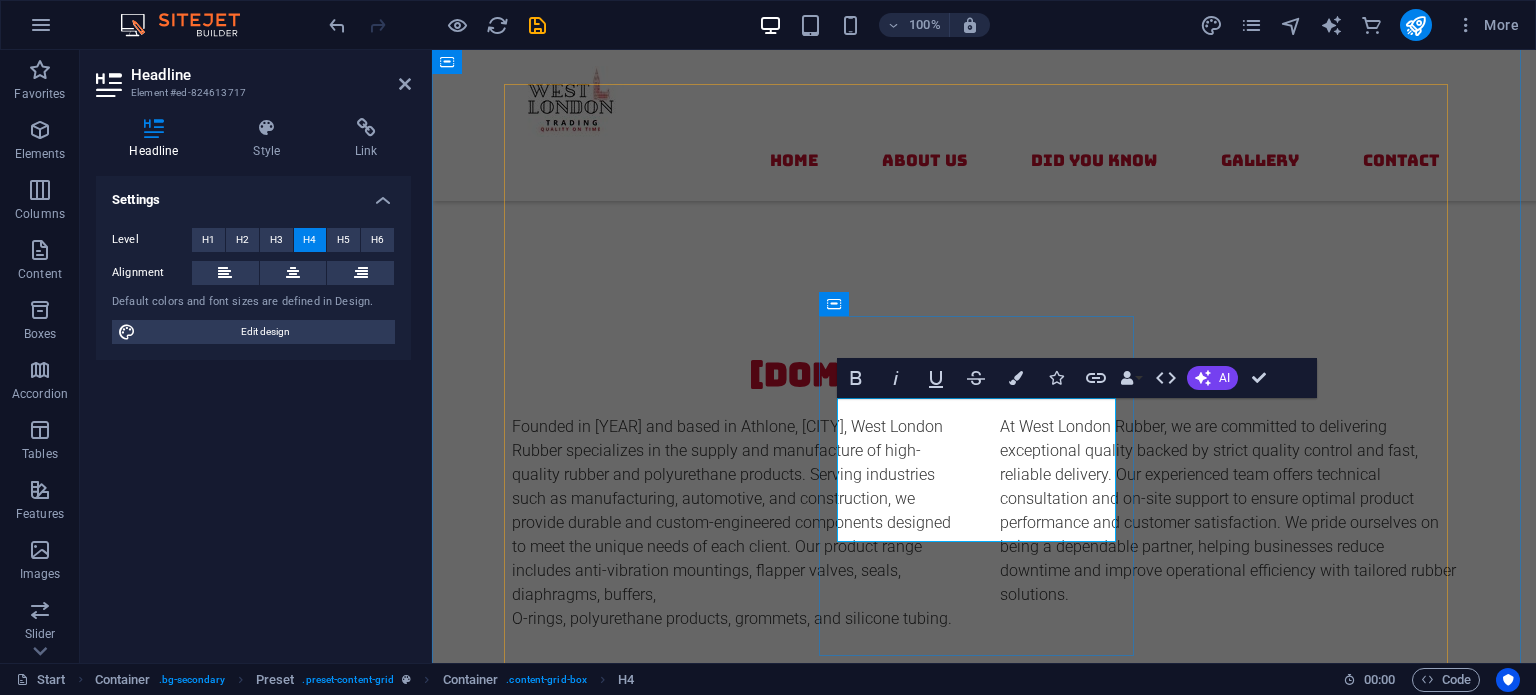 drag, startPoint x: 1016, startPoint y: 500, endPoint x: 872, endPoint y: 415, distance: 167.21542 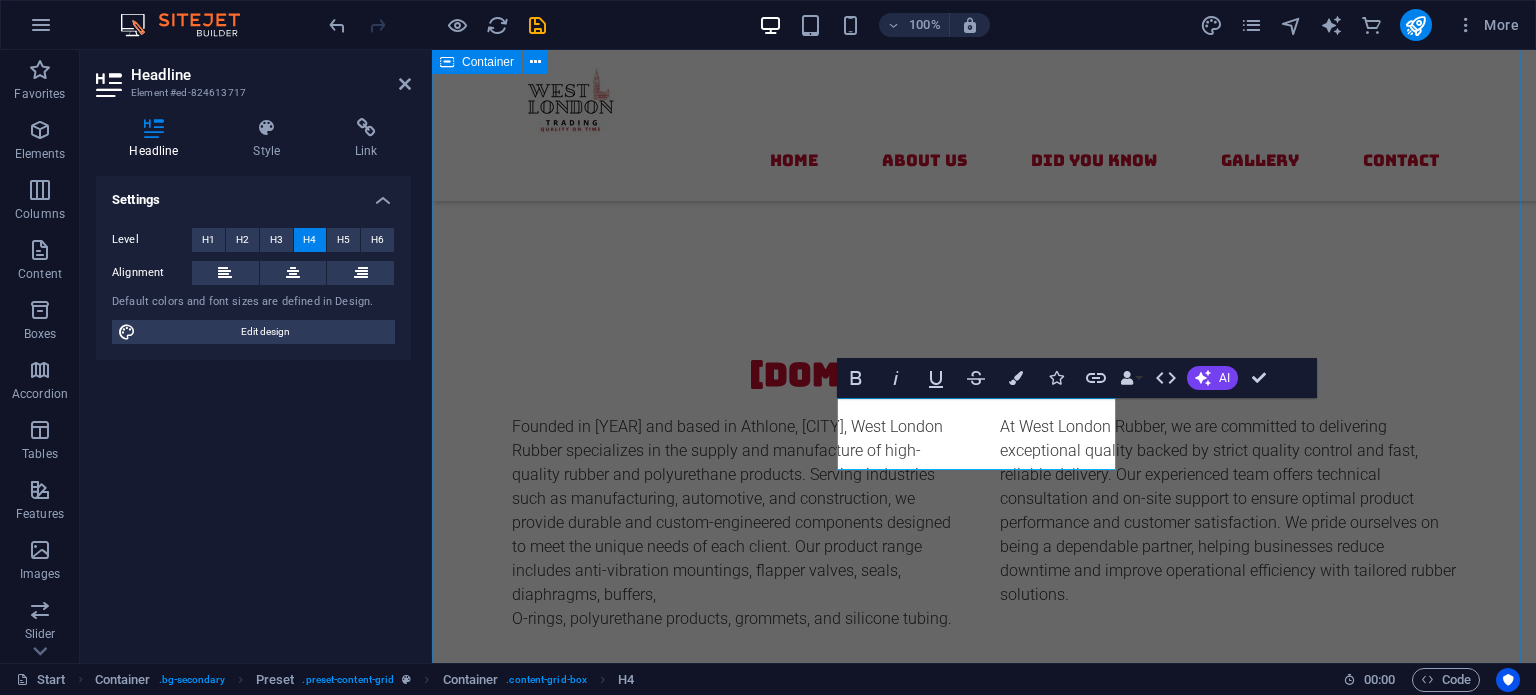 click on "Did you Know? Mountings Rubber mountings can reduce vibrations by up to  98% , significantly extending the life of machinery and improving operator comfort. Seals A single damaged rubber seal can cause an entire system to lose pressure. Flipper Valves Flipper valves work on a simple pivoting mechanism that allows  rapid opening and closing , making them ideal for  quick-response systems  like pumps. Circular Mounts Many circular mounts are made from a combination of rubber and metal, allowing them to absorb both vertical and horizontal vibrations efficiently Polyurethane Products Polyurethane is more abrasion-resistant than rubber and can last up to  four times longer  in high-friction environments sense of orientation  Lorem ipsum dolor sit amet, consectetur adipisicing elit. Vitae, eos, voluptatem, et sequi distinctio adipisci omnis" at bounding box center [984, 1749] 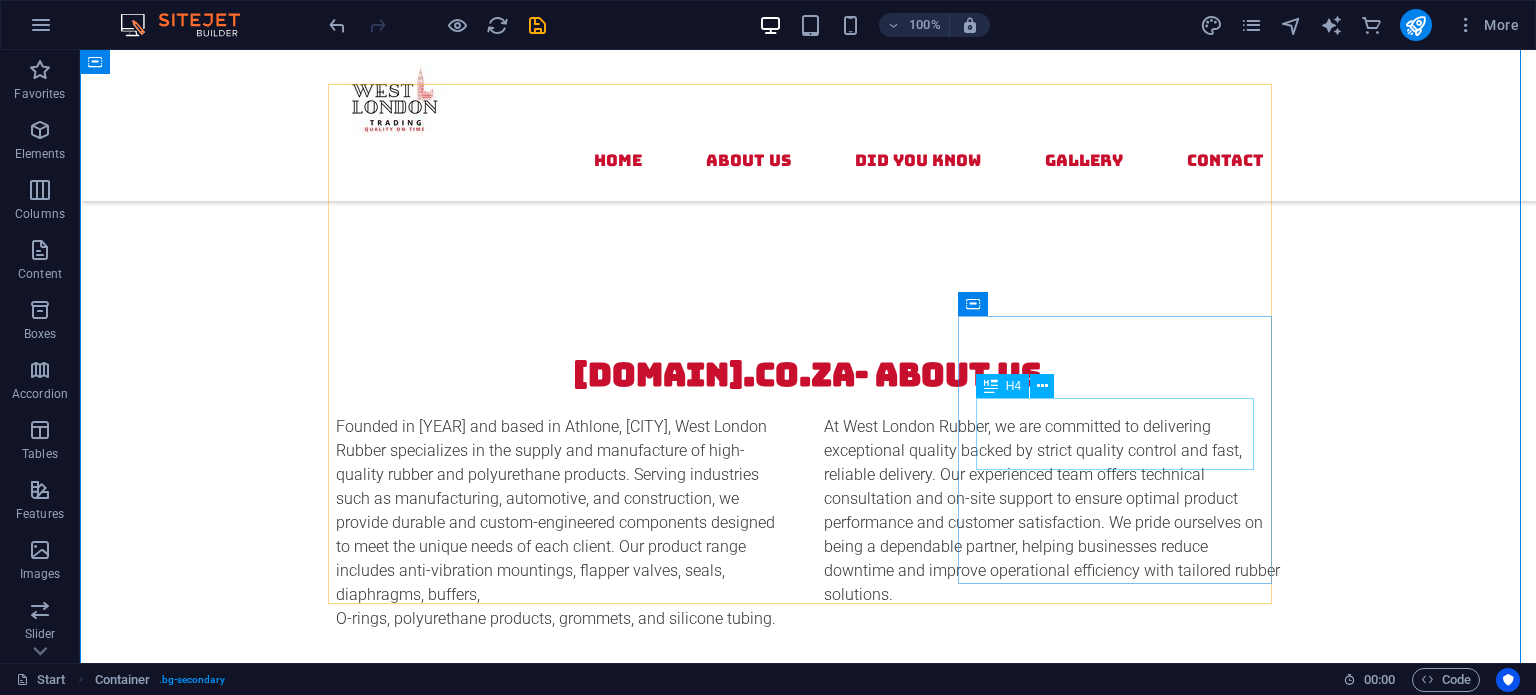 click on "sense of orientation" at bounding box center (808, 2227) 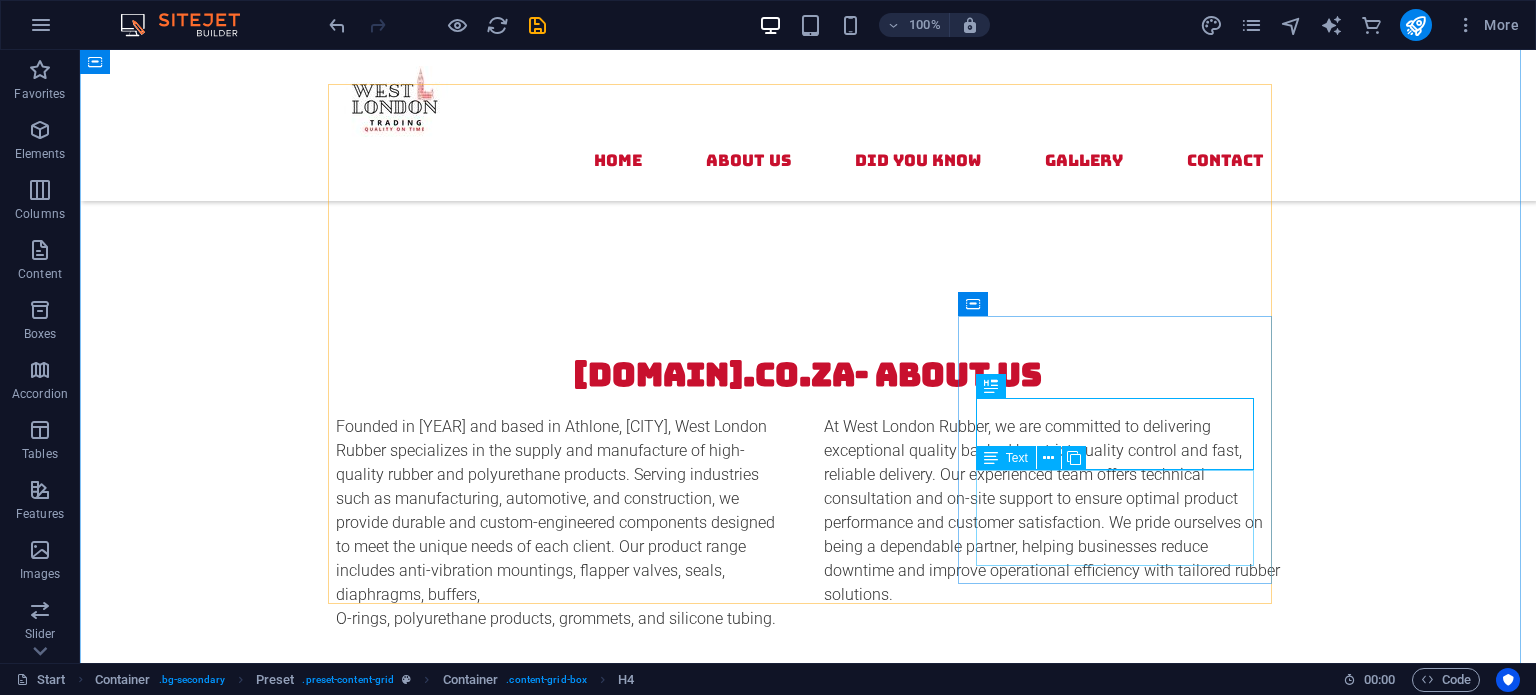 click on "Lorem ipsum dolor sit amet, consectetur adipisicing elit. Vitae, eos, voluptatem, et sequi distinctio adipisci omnis" at bounding box center [808, 2257] 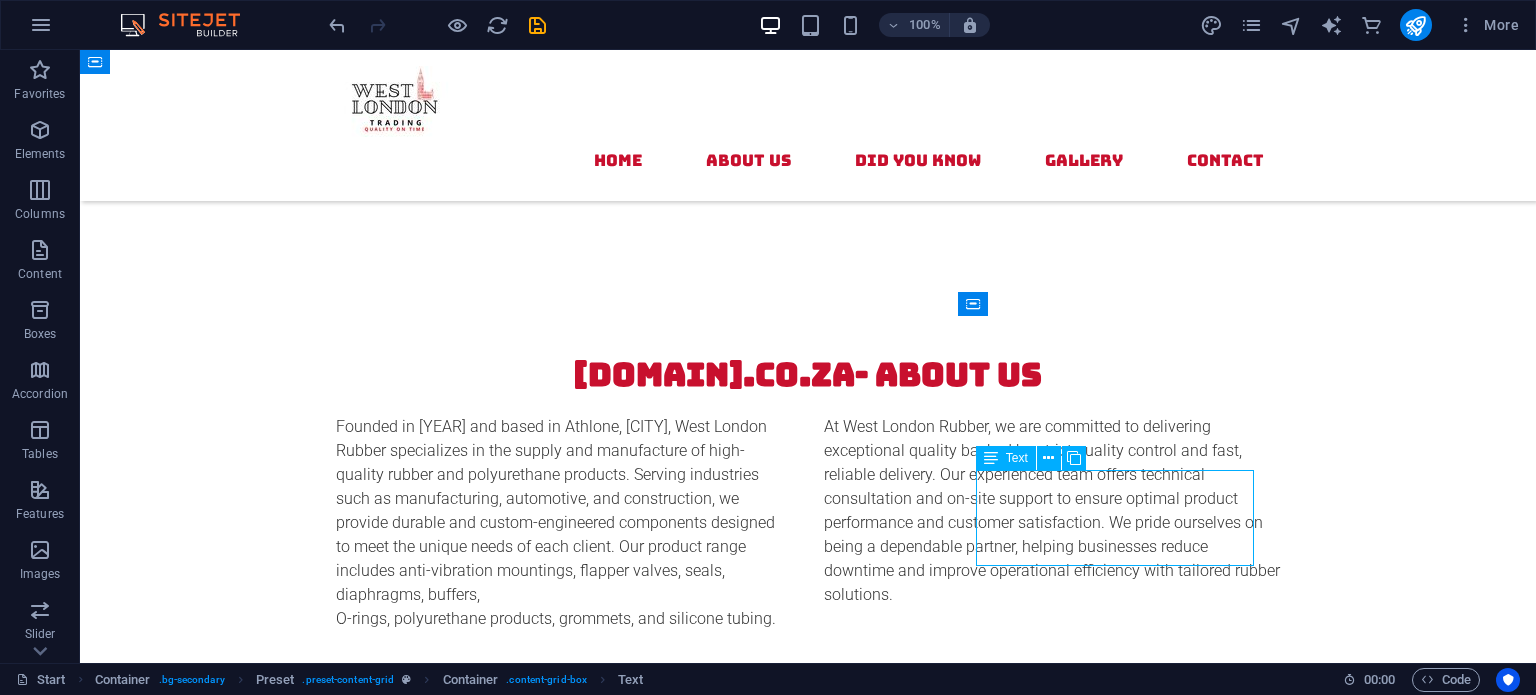 click on "Lorem ipsum dolor sit amet, consectetur adipisicing elit. Vitae, eos, voluptatem, et sequi distinctio adipisci omnis" at bounding box center [808, 2257] 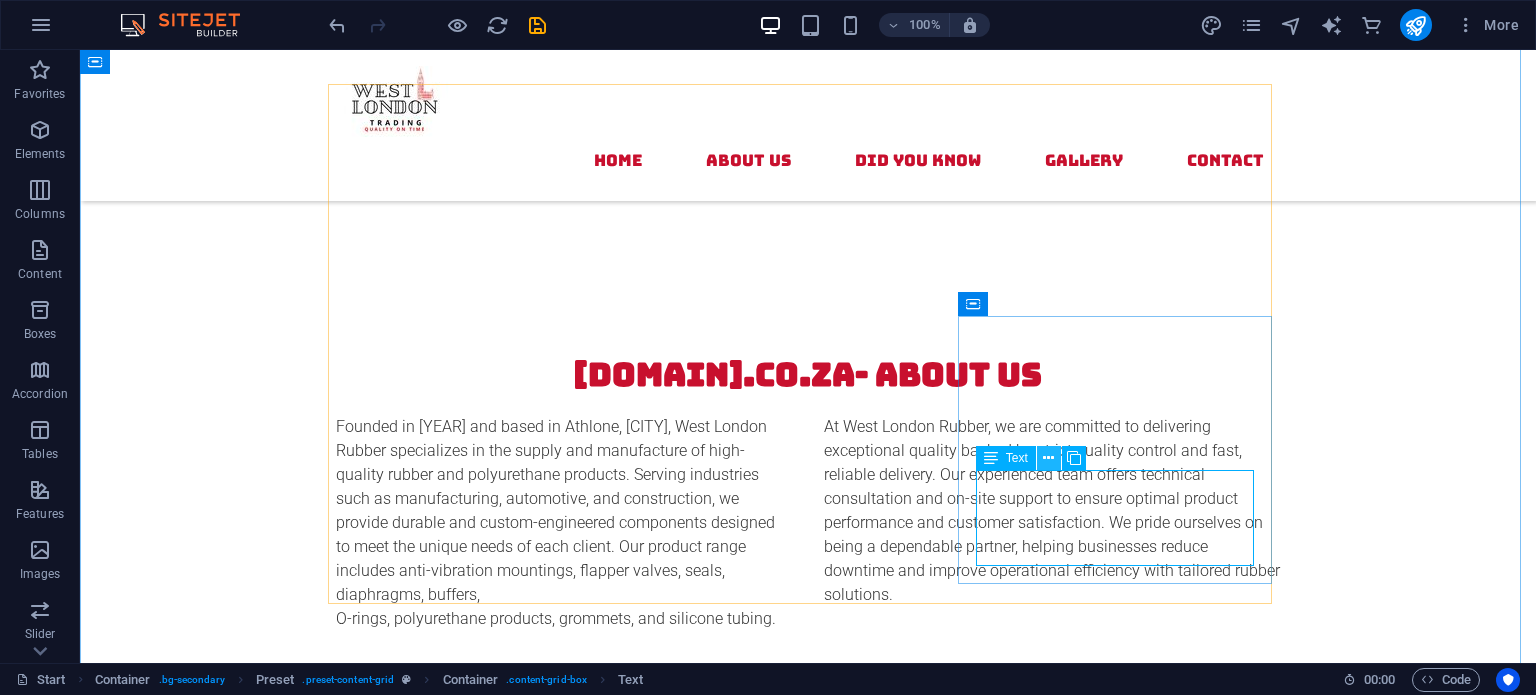click at bounding box center [1048, 458] 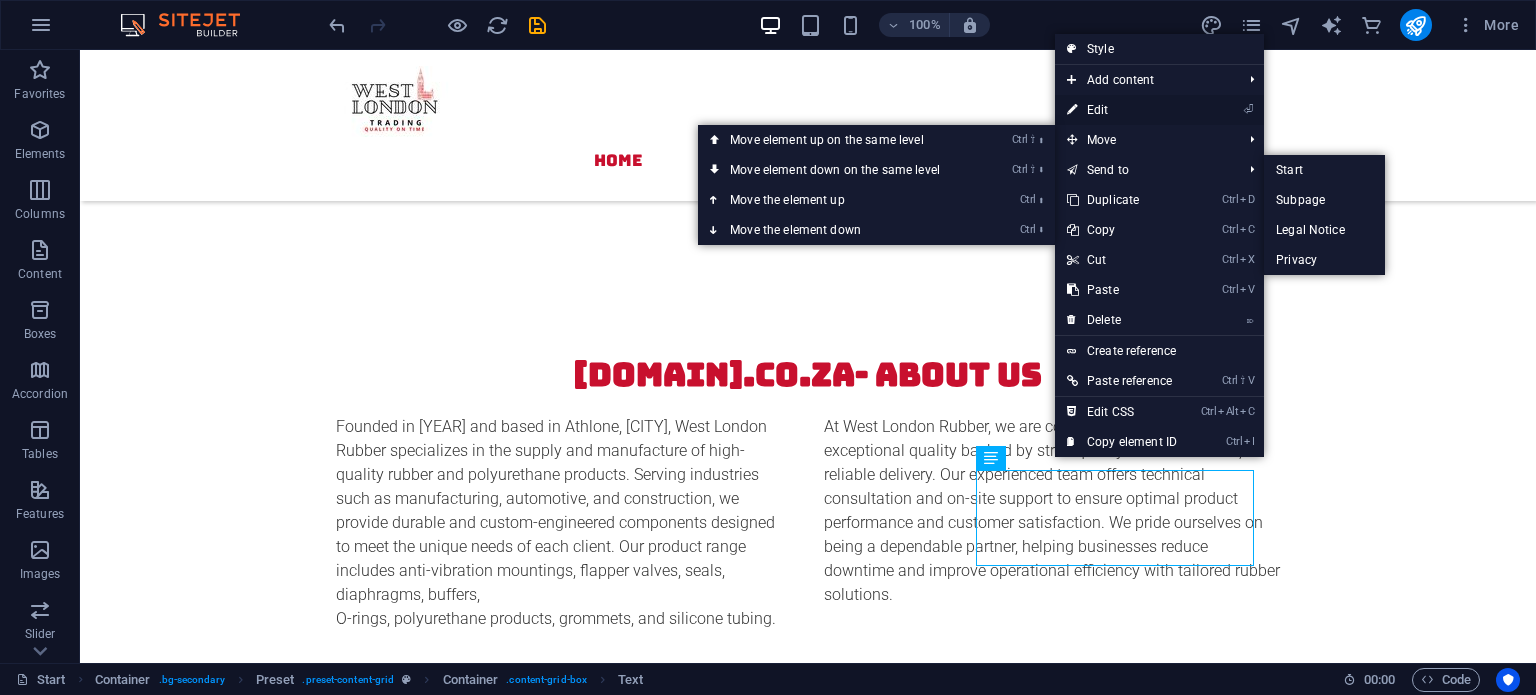click on "⏎  Edit" at bounding box center (1122, 110) 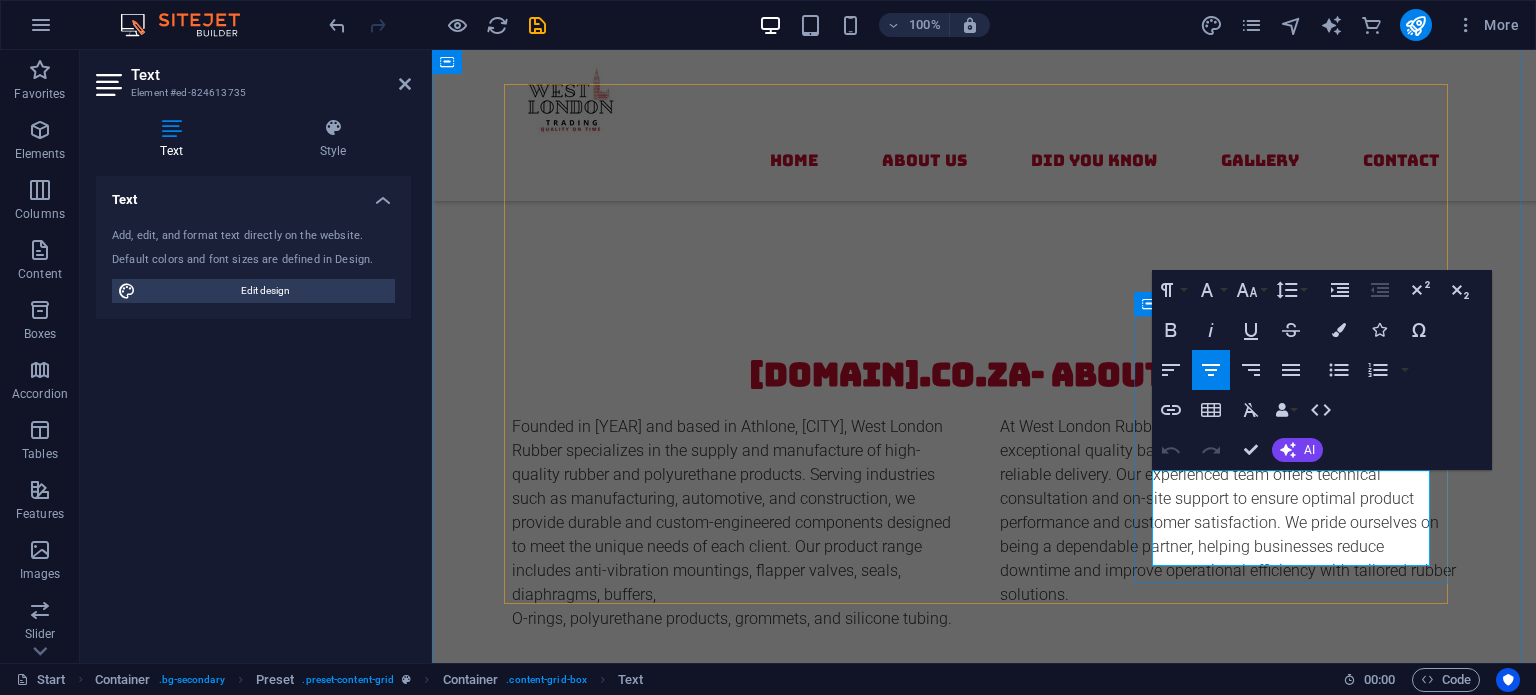 drag, startPoint x: 1332, startPoint y: 552, endPoint x: 1191, endPoint y: 483, distance: 156.9777 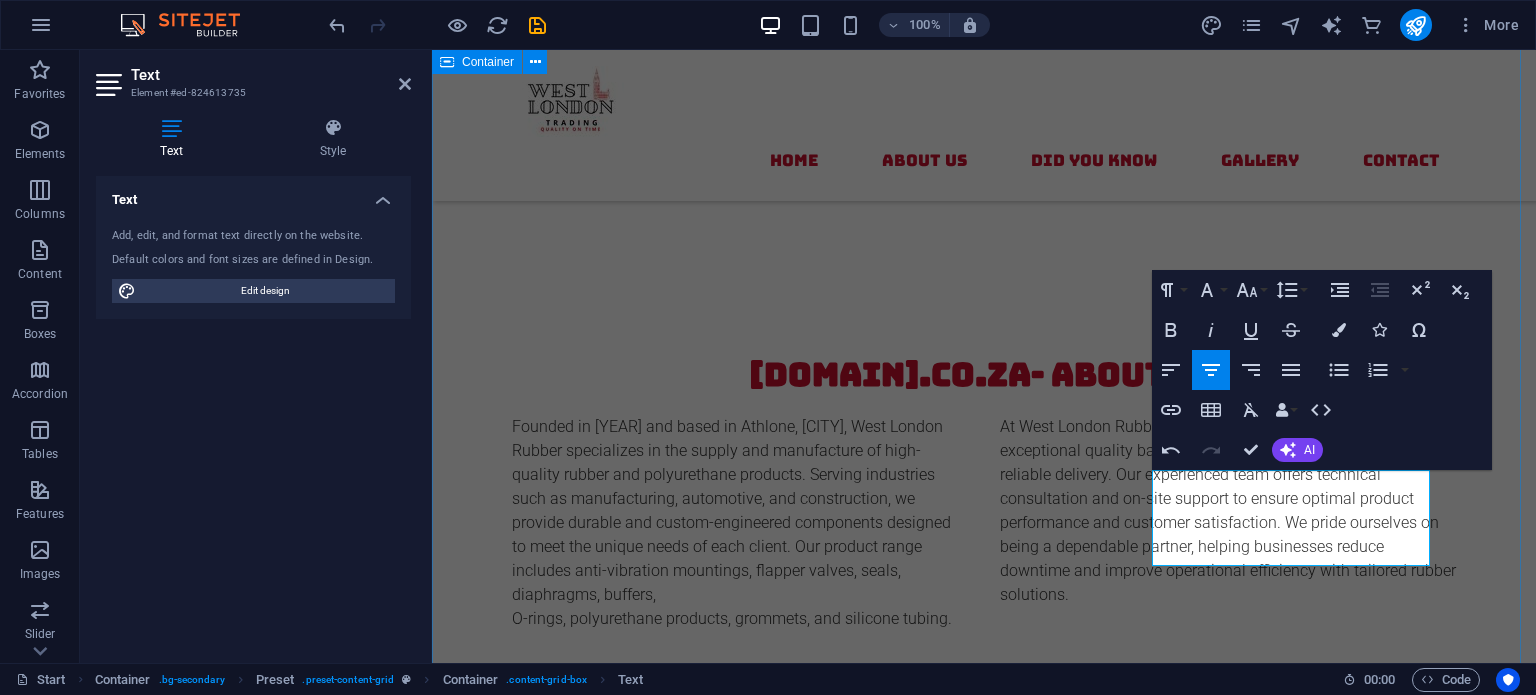 click on "Did you Know? Mountings Rubber mountings can reduce vibrations by up to  98% , significantly extending the life of machinery and improving operator comfort. Seals A single damaged rubber seal can cause an entire system to lose pressure. Flipper Valves Flipper valves work on a simple pivoting mechanism that allows  rapid opening and closing , making them ideal for  quick-response systems  like pumps. Circular Mounts Many circular mounts are made from a combination of rubber and metal, allowing them to absorb both vertical and horizontal vibrations efficiently Polyurethane Products Polyurethane is more abrasion-resistant than rubber and can last up to  four times longer  in high-friction environments sense of orientation  These mounts are ideal for isolating vibration in heavy-duty equipment like compressors, generators, and construction machinery." at bounding box center (984, 1761) 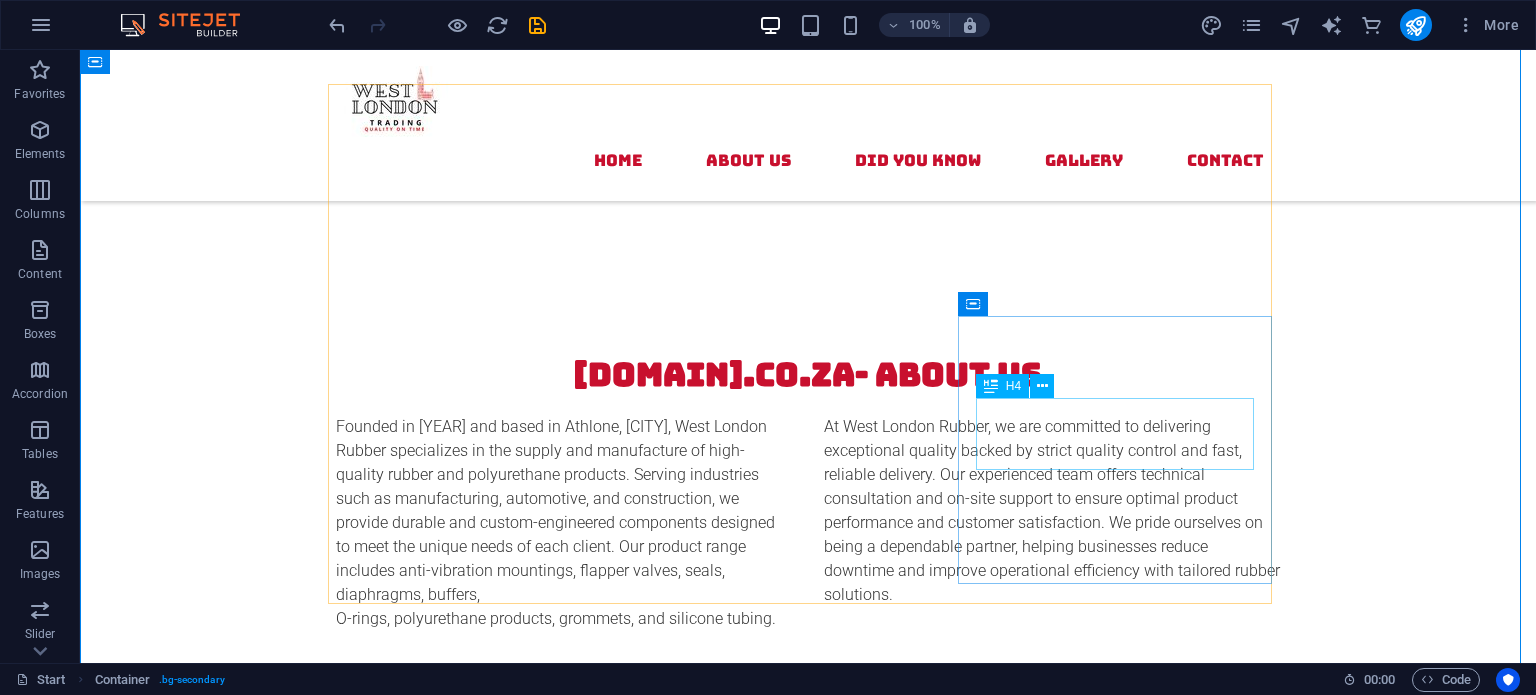 click on "sense of orientation" at bounding box center [808, 2227] 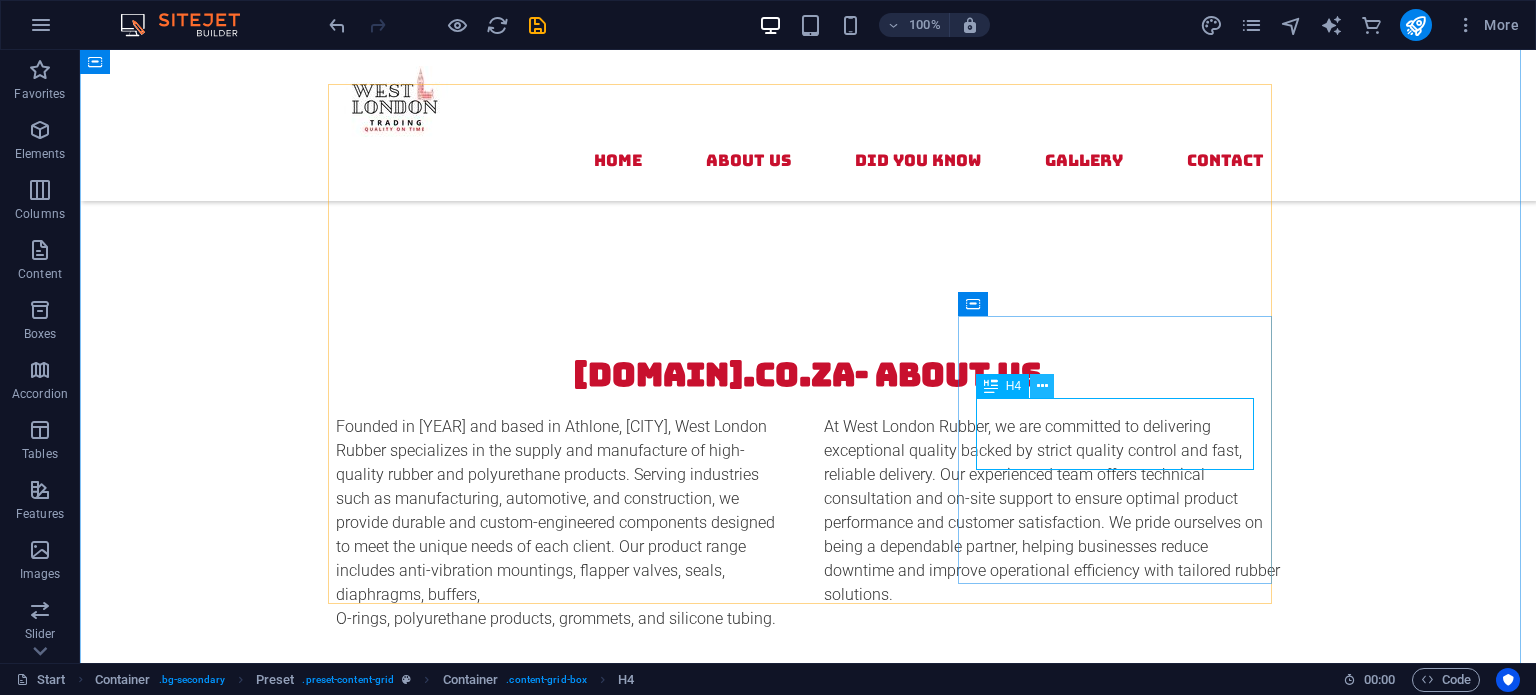 click at bounding box center (1042, 386) 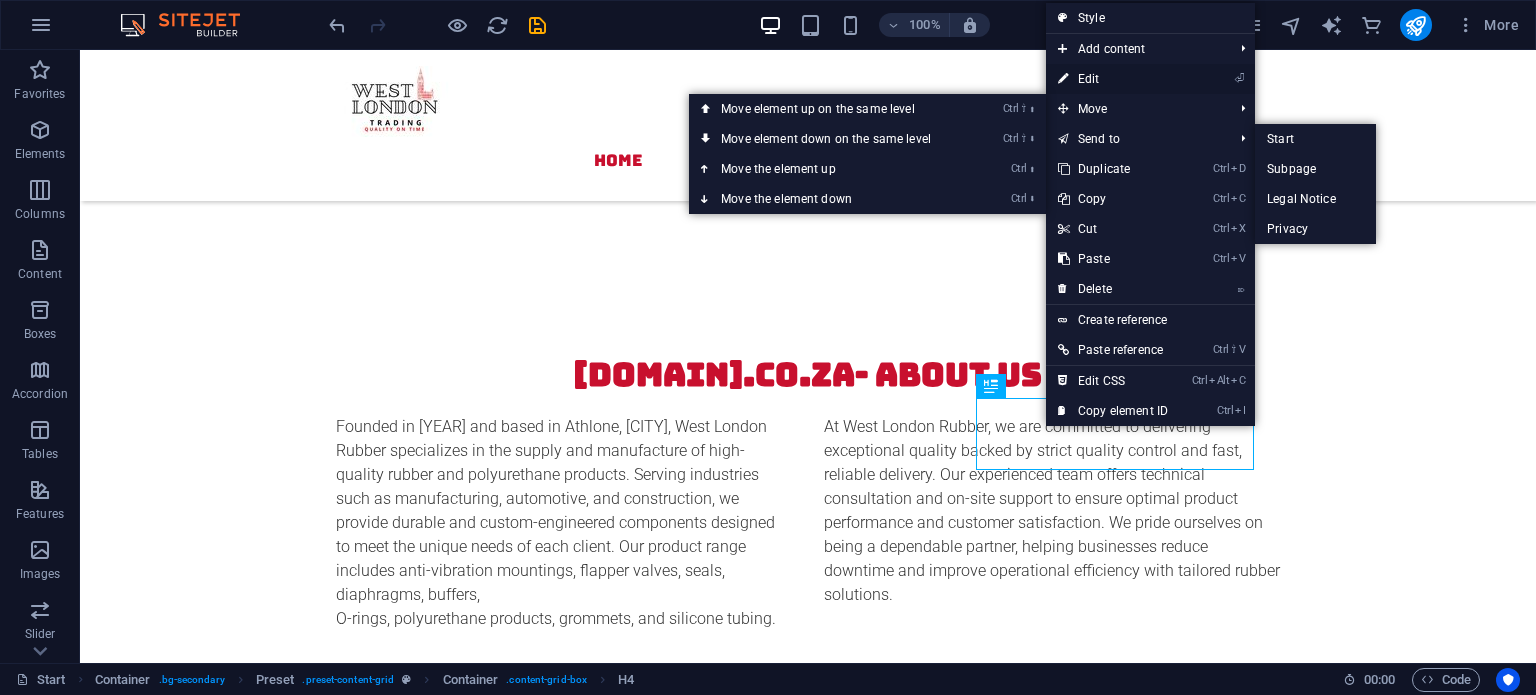 click on "⏎  Edit" at bounding box center (1113, 79) 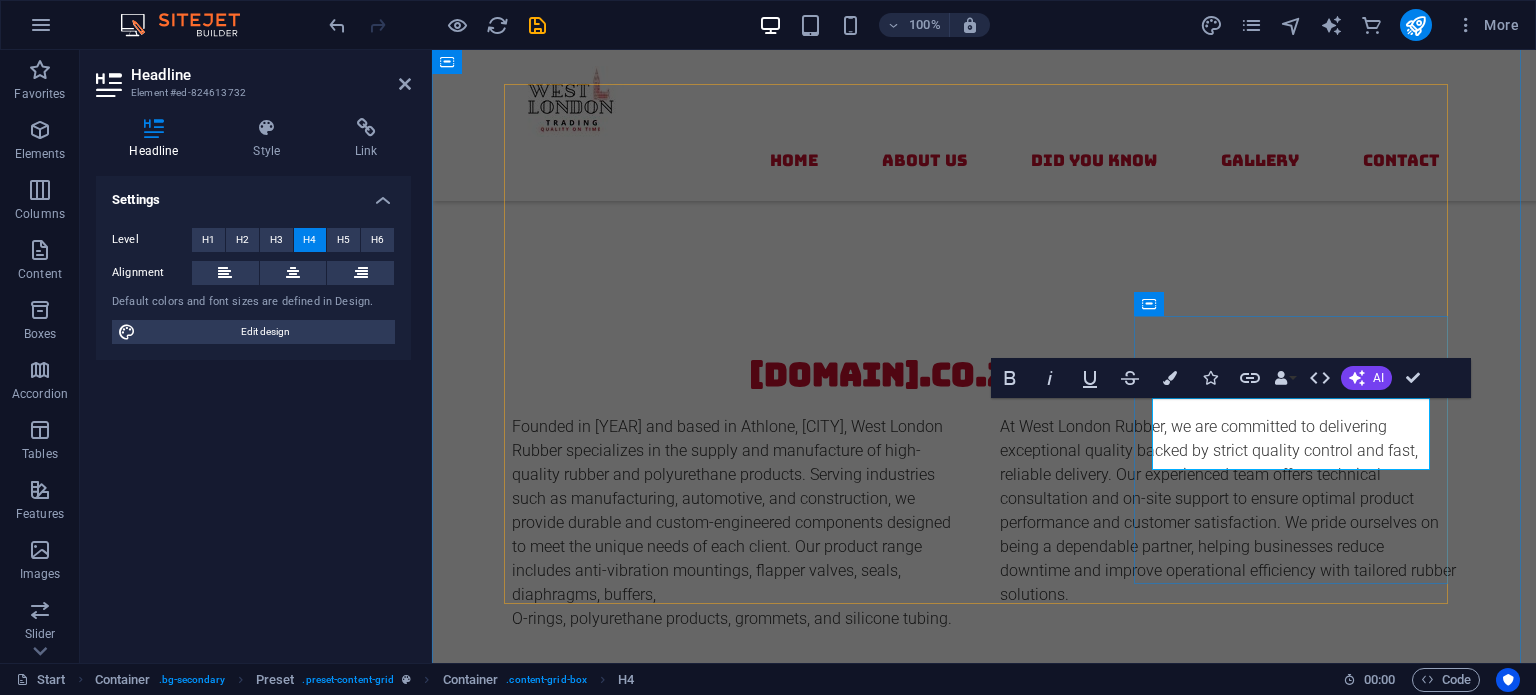 scroll, scrollTop: 2618, scrollLeft: 0, axis: vertical 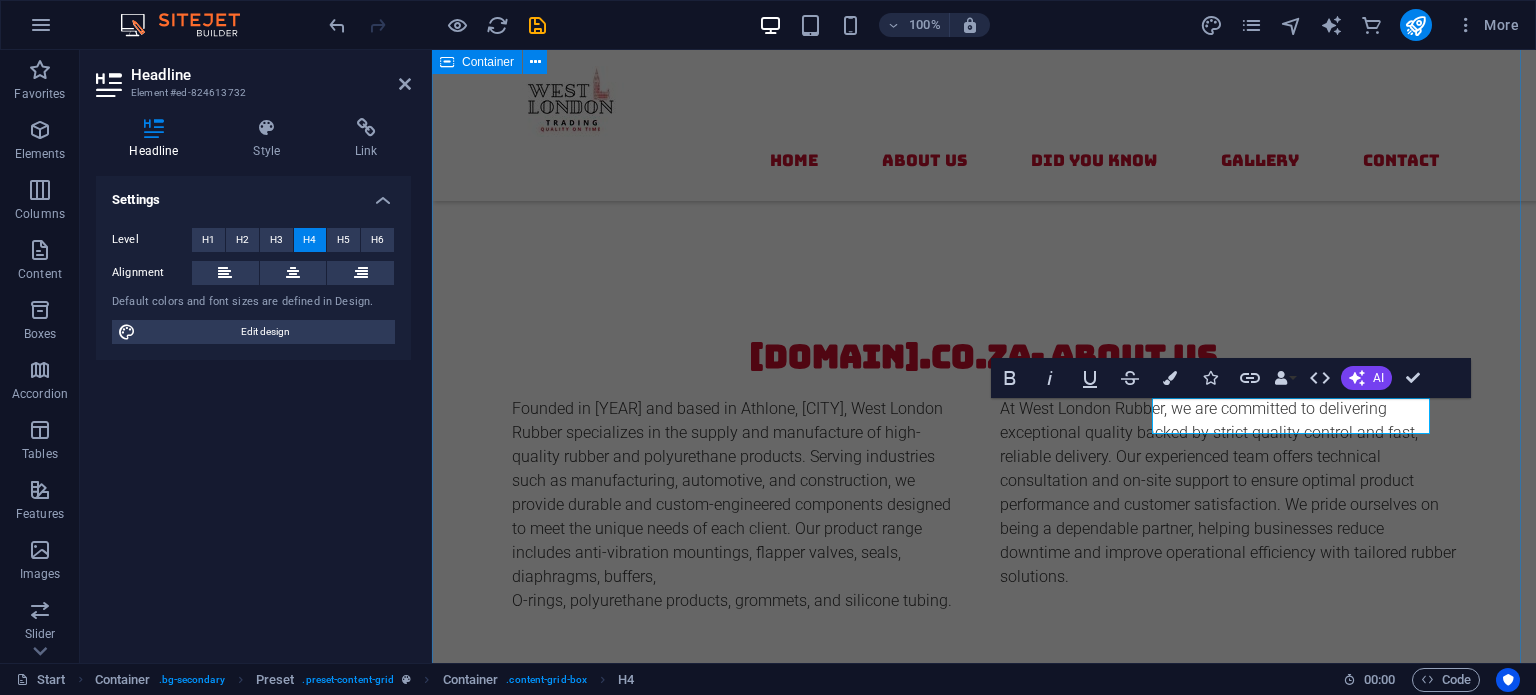 click on "Did you Know? Mountings Rubber mountings can reduce vibrations by up to  98% , significantly extending the life of machinery and improving operator comfort. Seals A single damaged rubber seal can cause an entire system to lose pressure. Flipper Valves Flipper valves work on a simple pivoting mechanism that allows  rapid opening and closing , making them ideal for  quick-response systems  like pumps. Circular Mounts Many circular mounts are made from a combination of rubber and metal, allowing them to absorb both vertical and horizontal vibrations efficiently Polyurethane Products Polyurethane is more abrasion-resistant than rubber and can last up to  four times longer  in high-friction environments Sandwich Mounts These mounts are ideal for isolating vibration in heavy-duty equipment like compressors, generators, and construction machinery." at bounding box center (984, 1743) 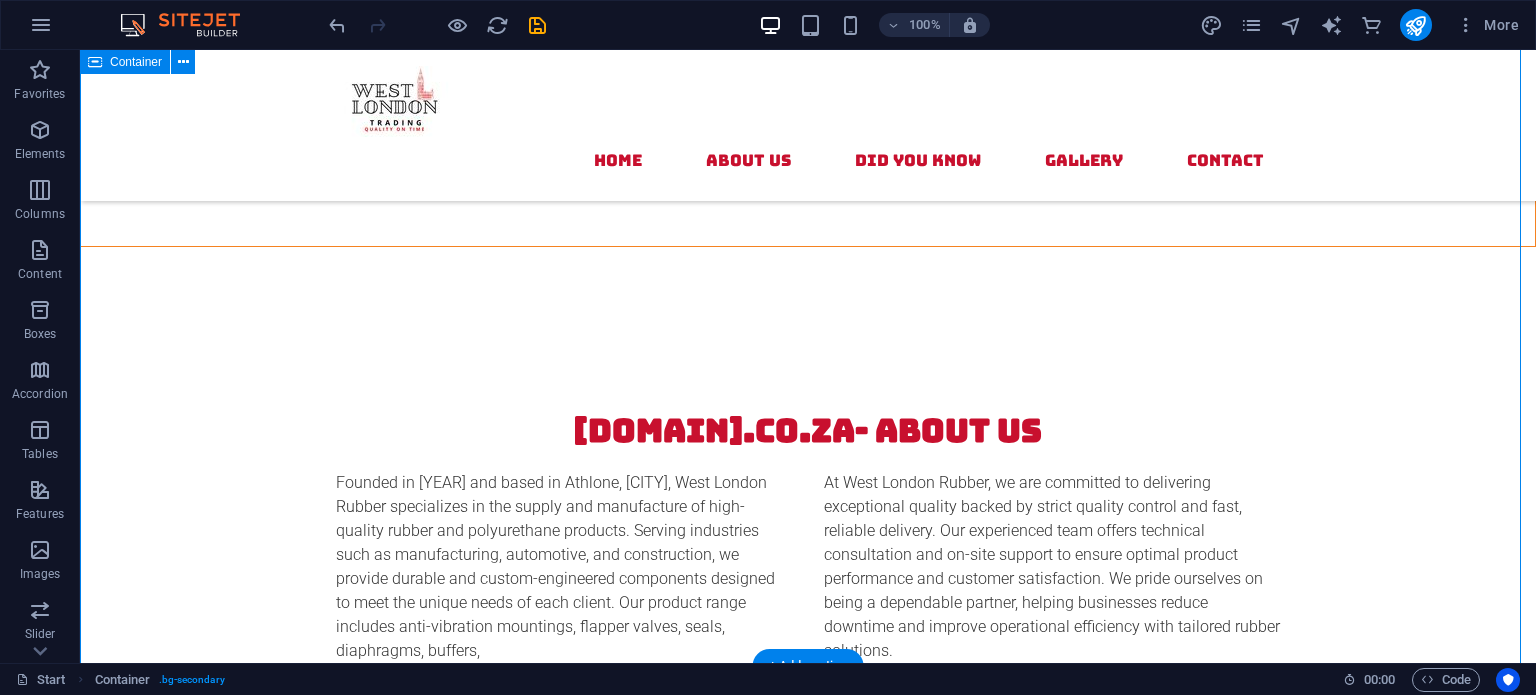 scroll, scrollTop: 2518, scrollLeft: 0, axis: vertical 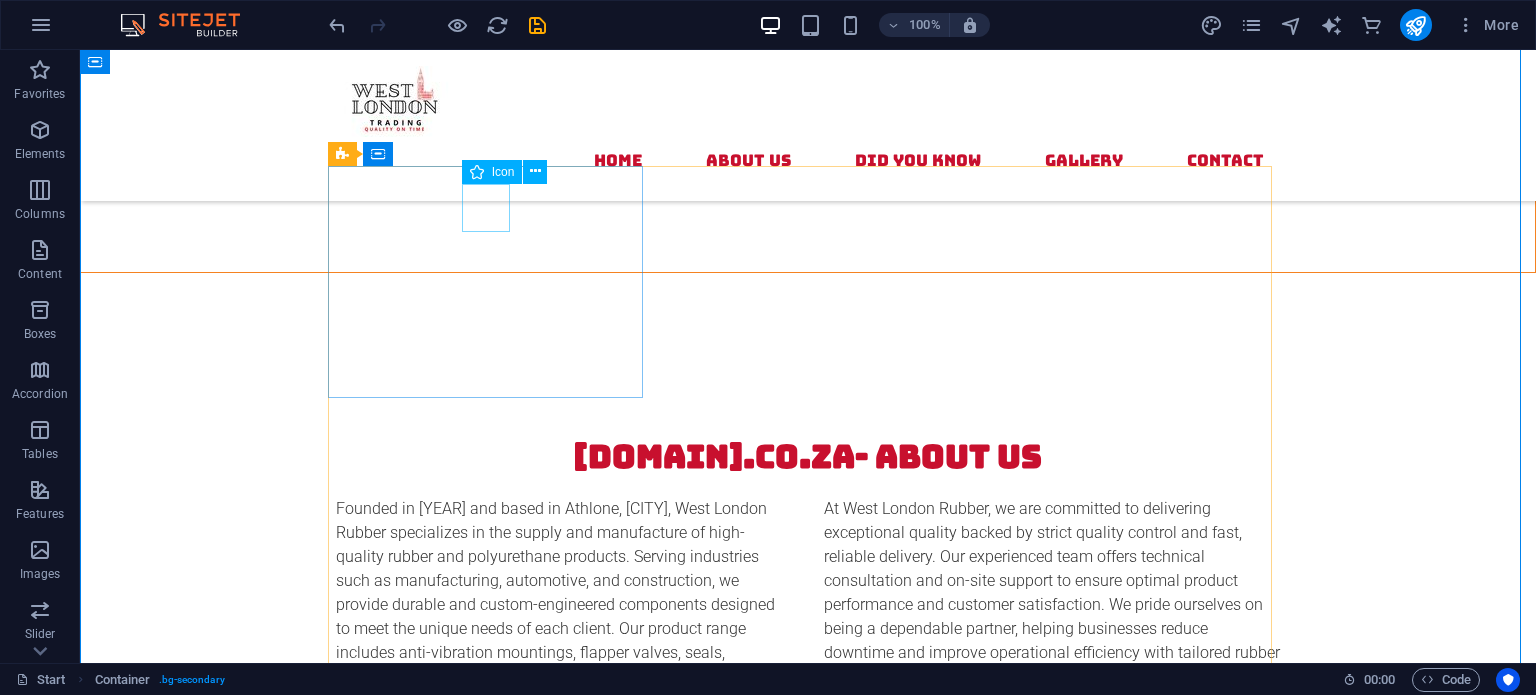 click at bounding box center (477, 172) 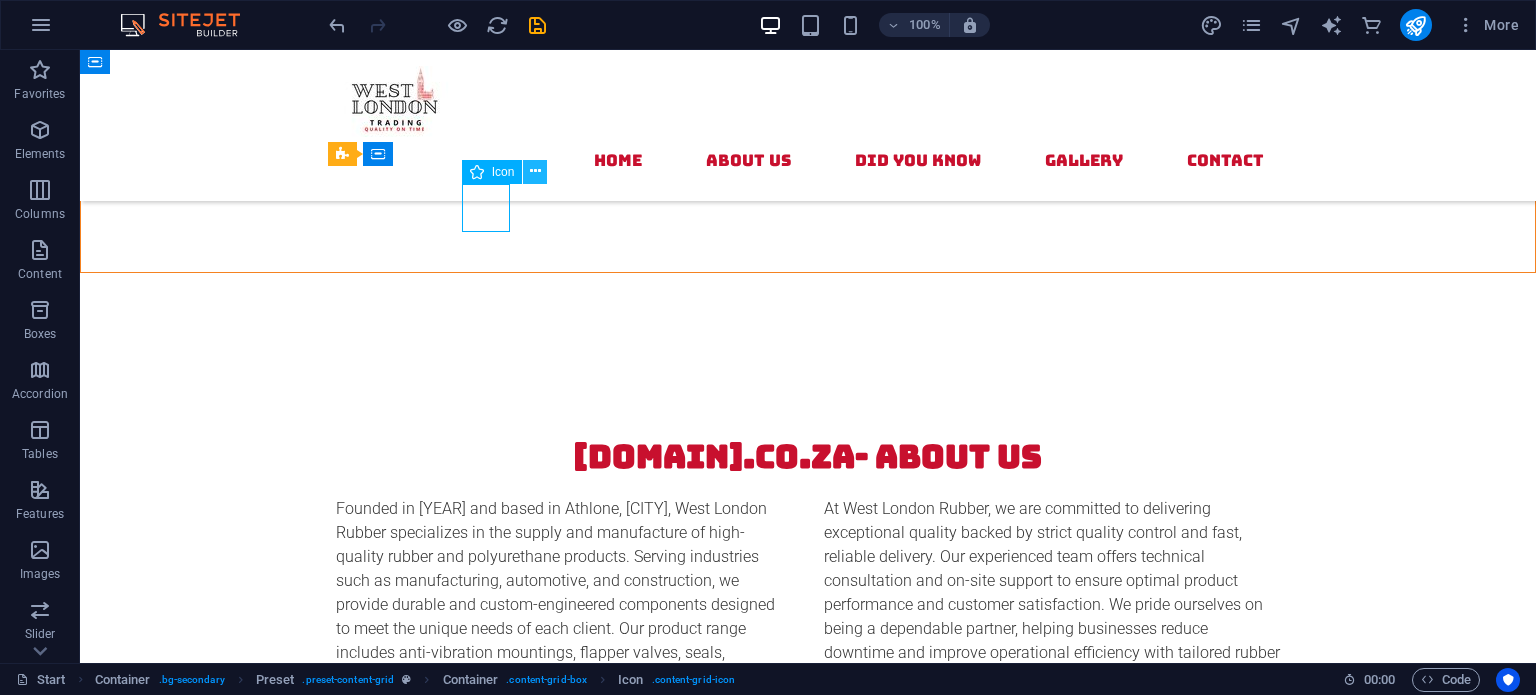 click at bounding box center (535, 171) 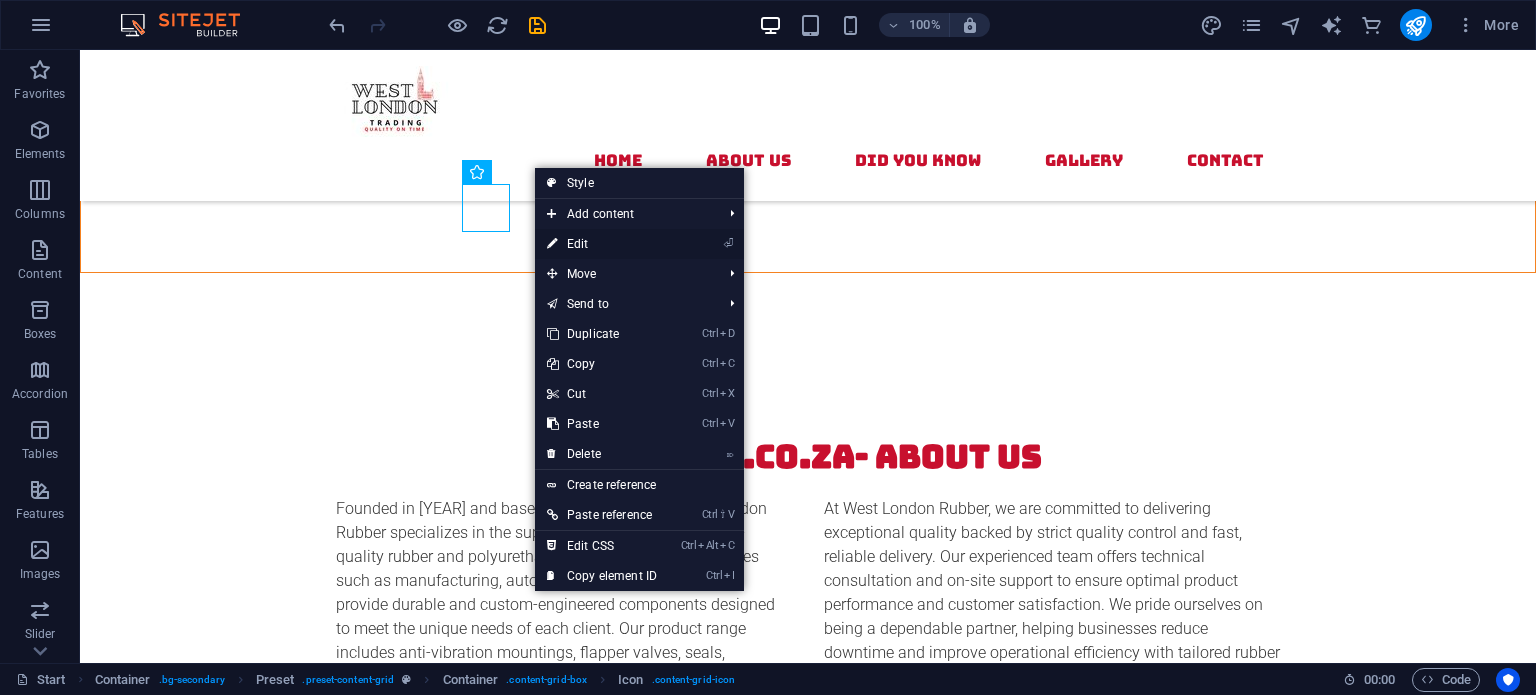drag, startPoint x: 149, startPoint y: 199, endPoint x: 593, endPoint y: 245, distance: 446.37653 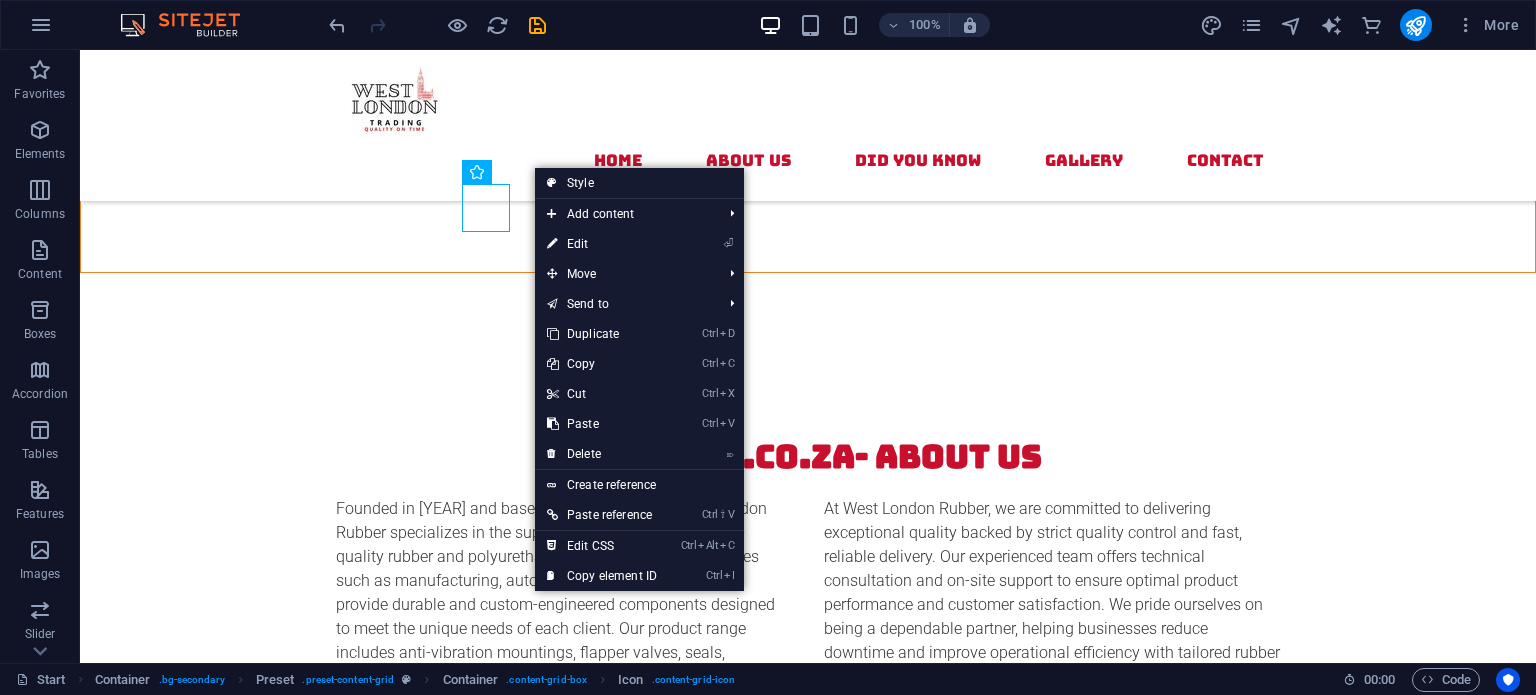 select on "xMidYMid" 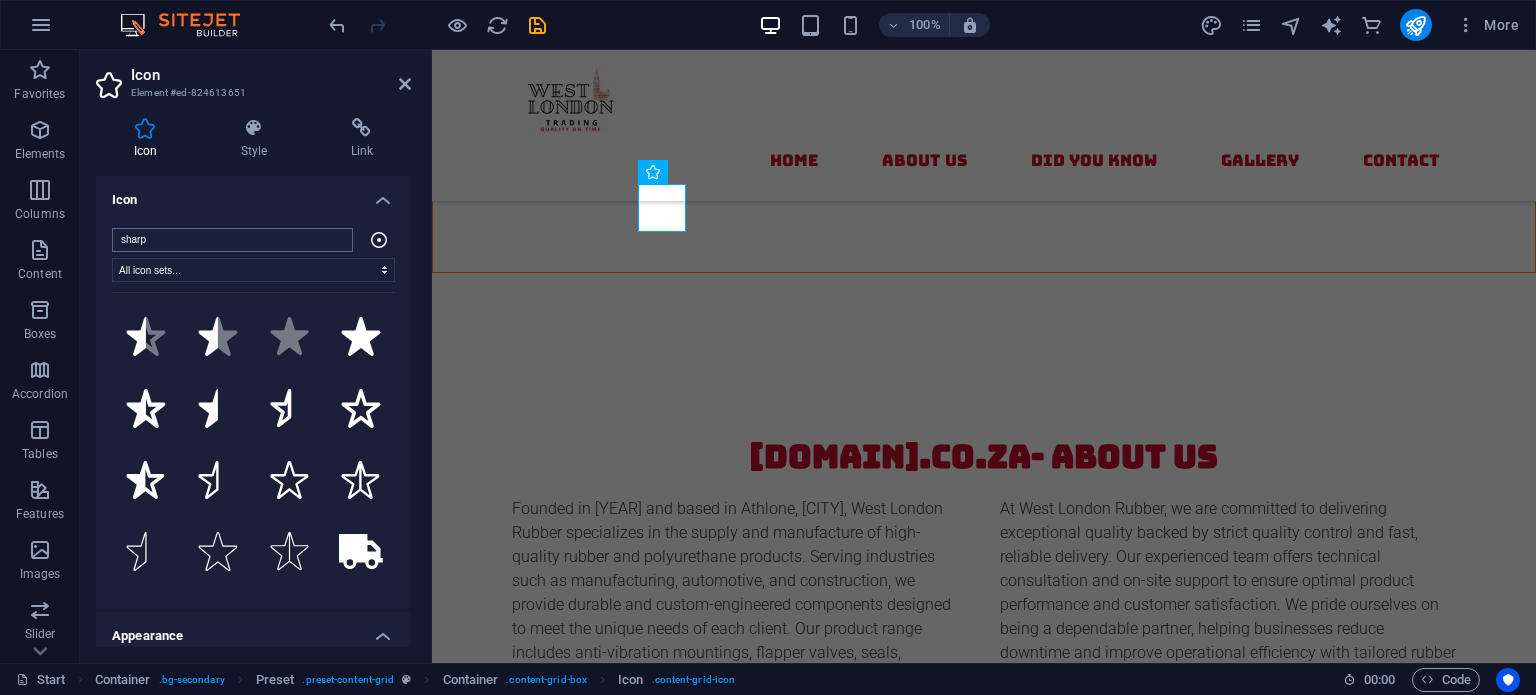 click on "sharp" at bounding box center (232, 240) 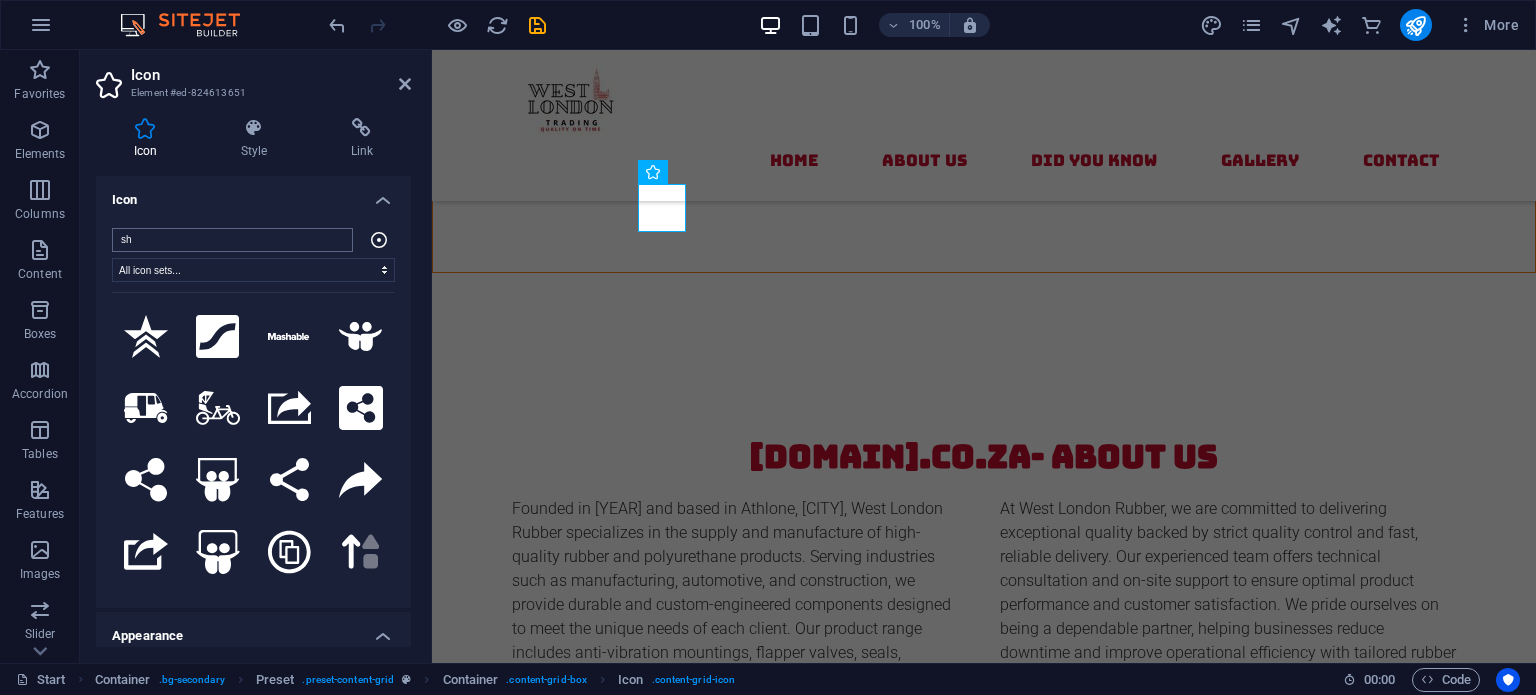 type on "s" 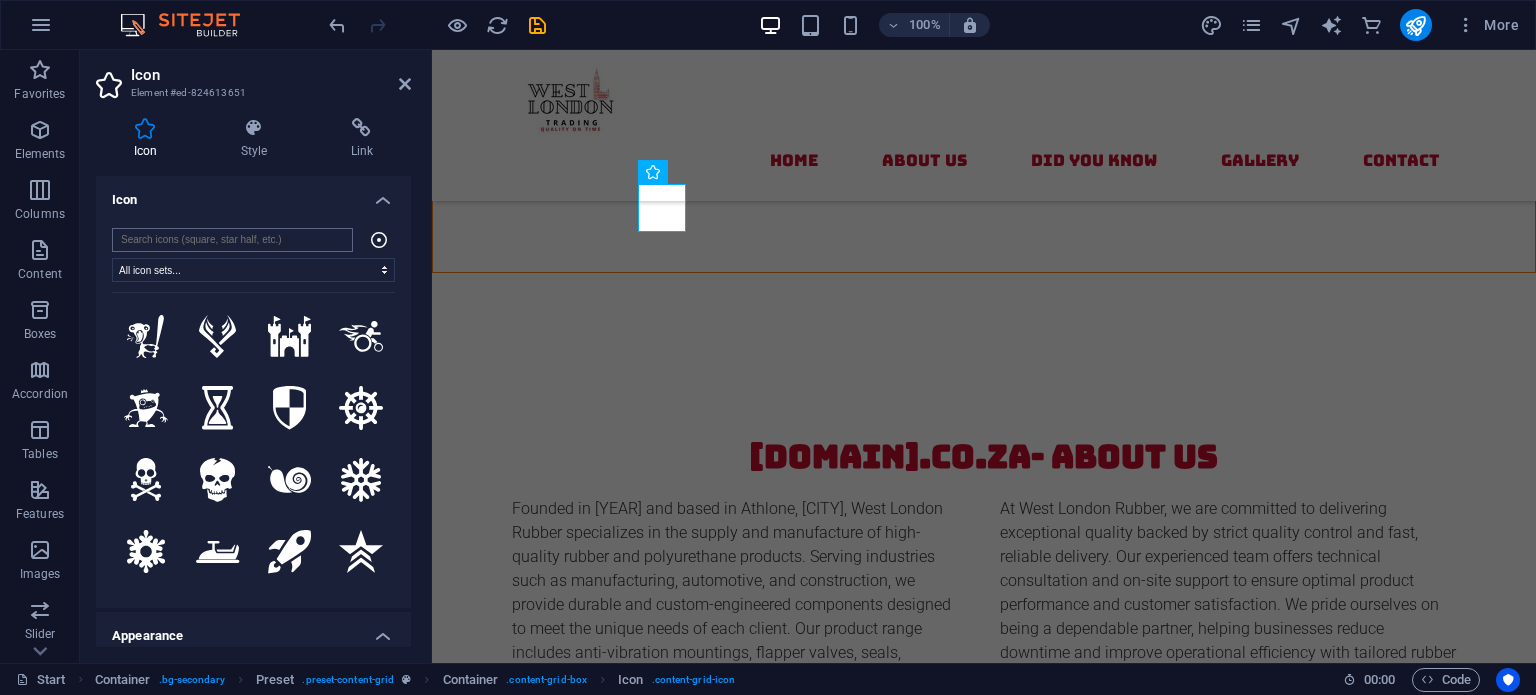 type on "⚙️" 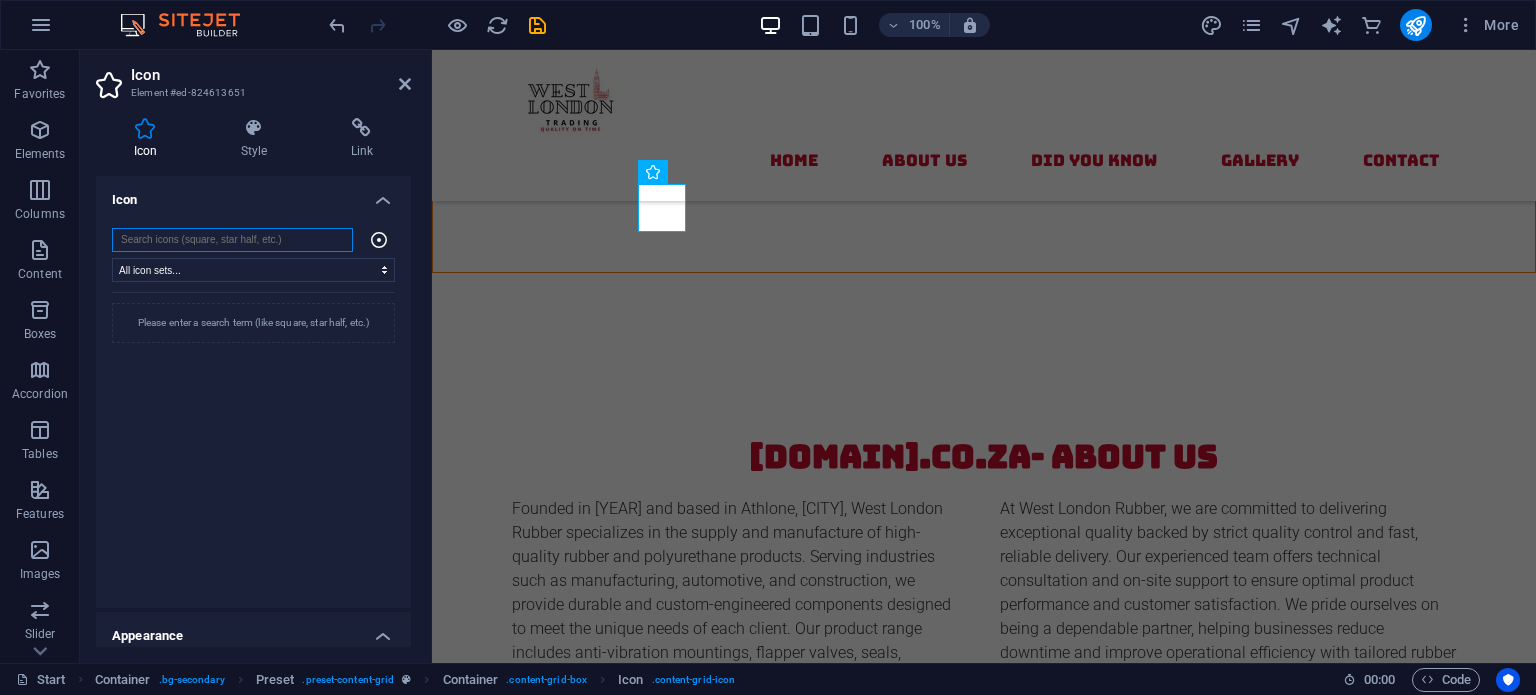 paste on "Gear" 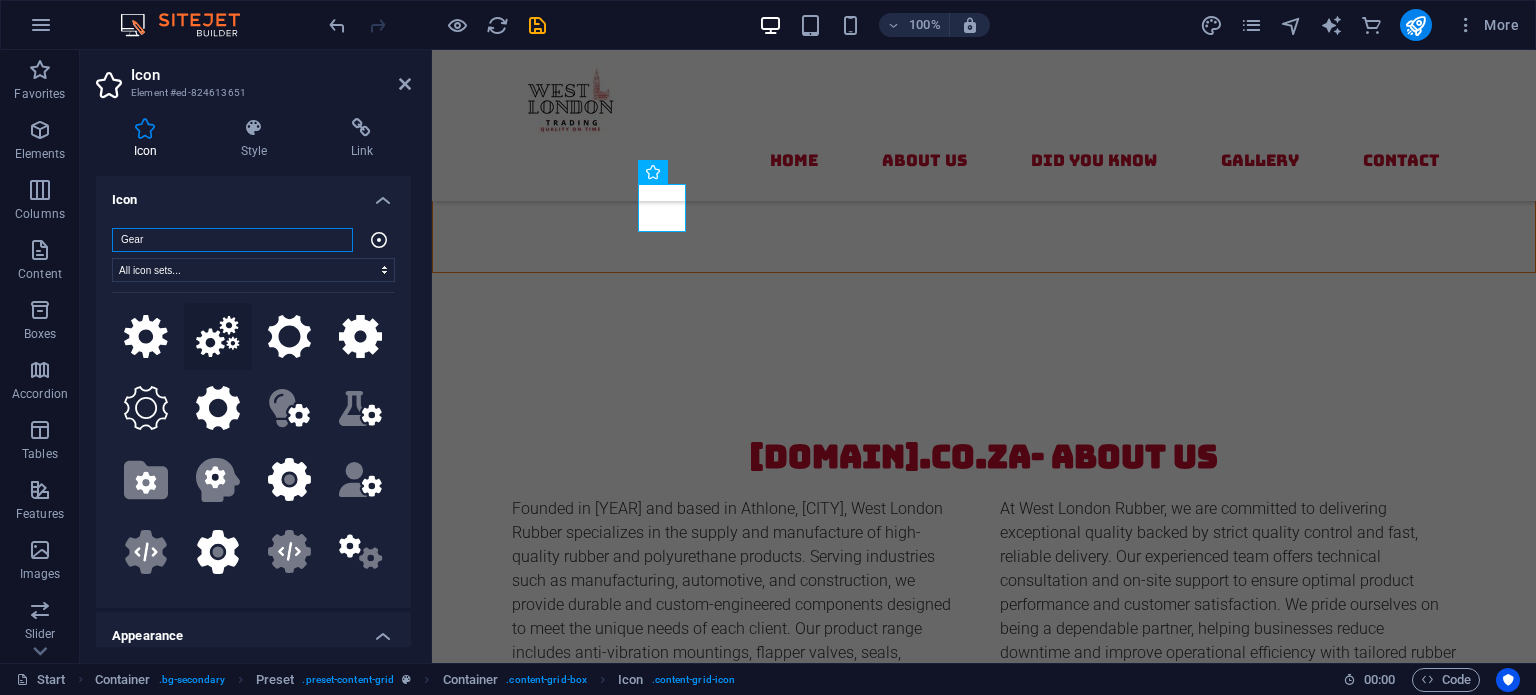 type on "Gear" 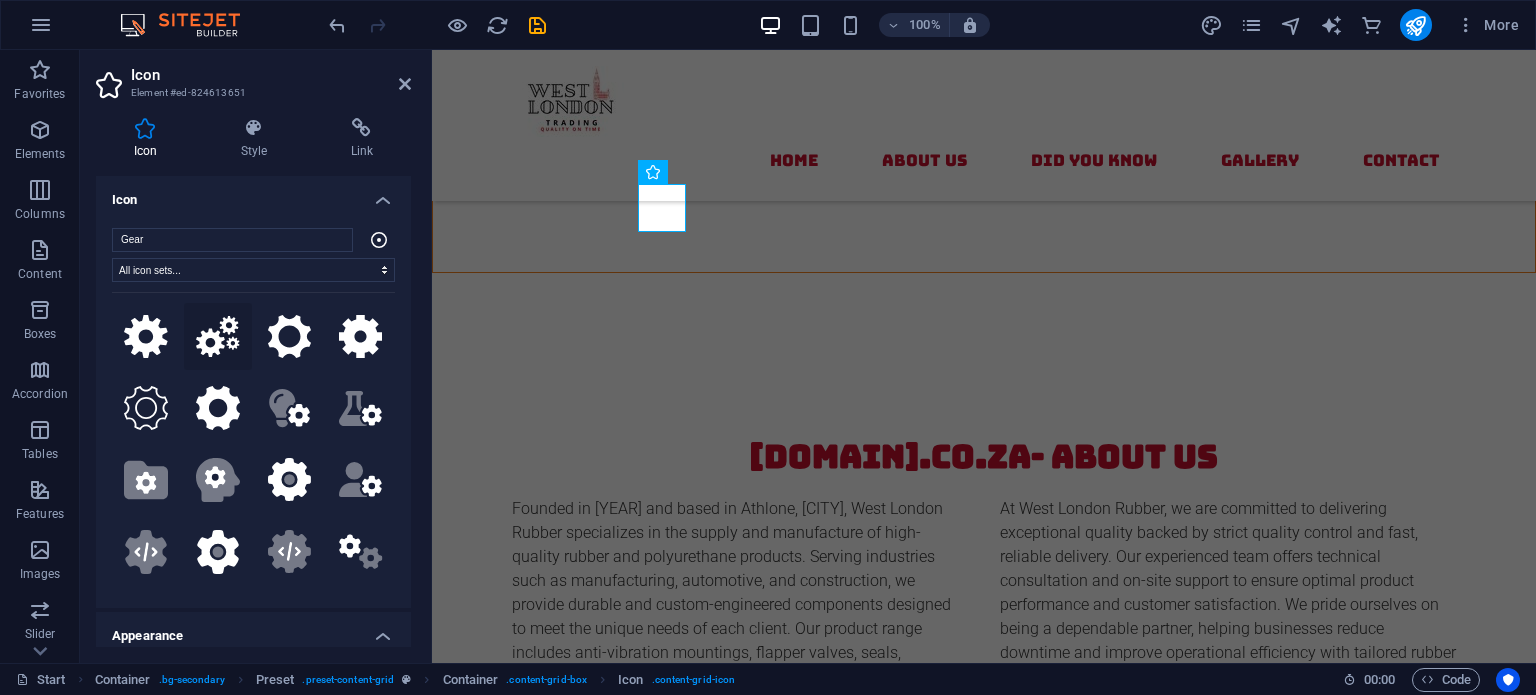 click 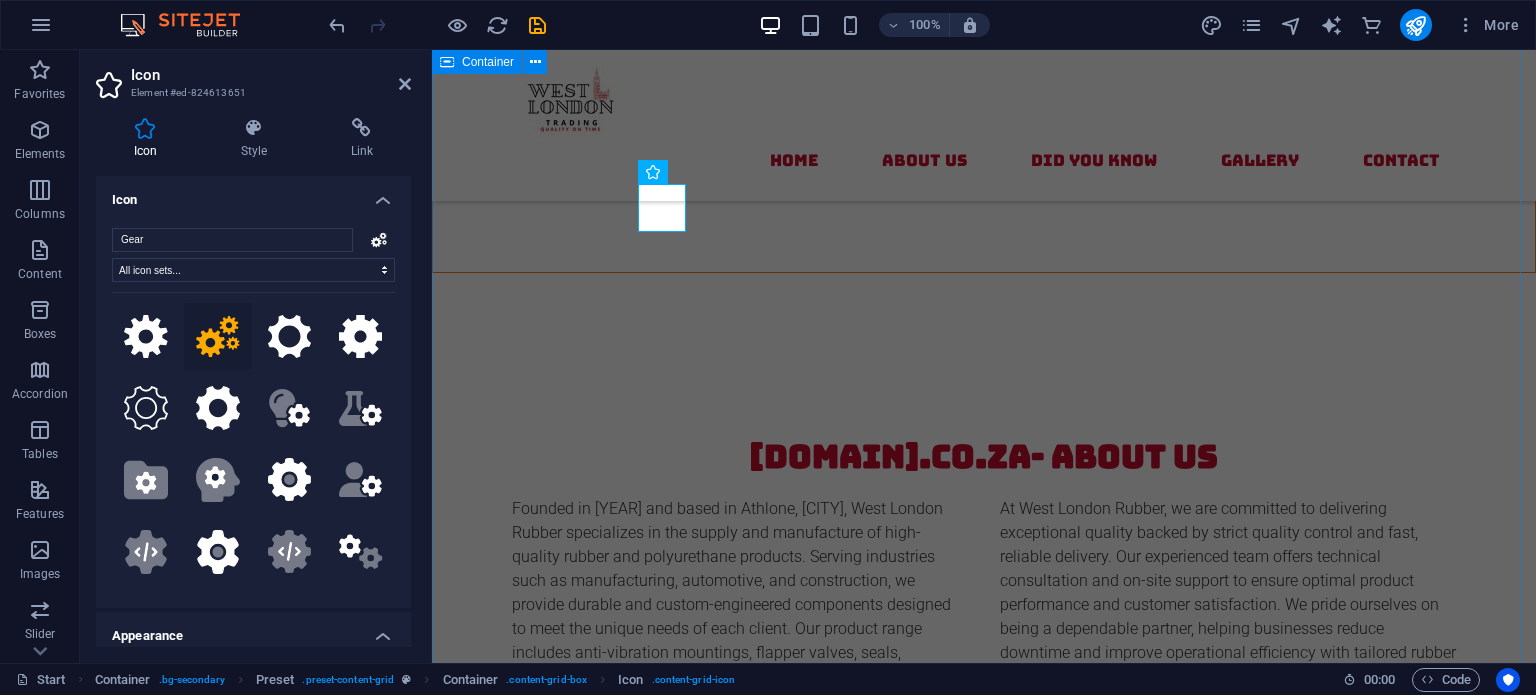 drag, startPoint x: 1474, startPoint y: 197, endPoint x: 1828, endPoint y: 198, distance: 354.0014 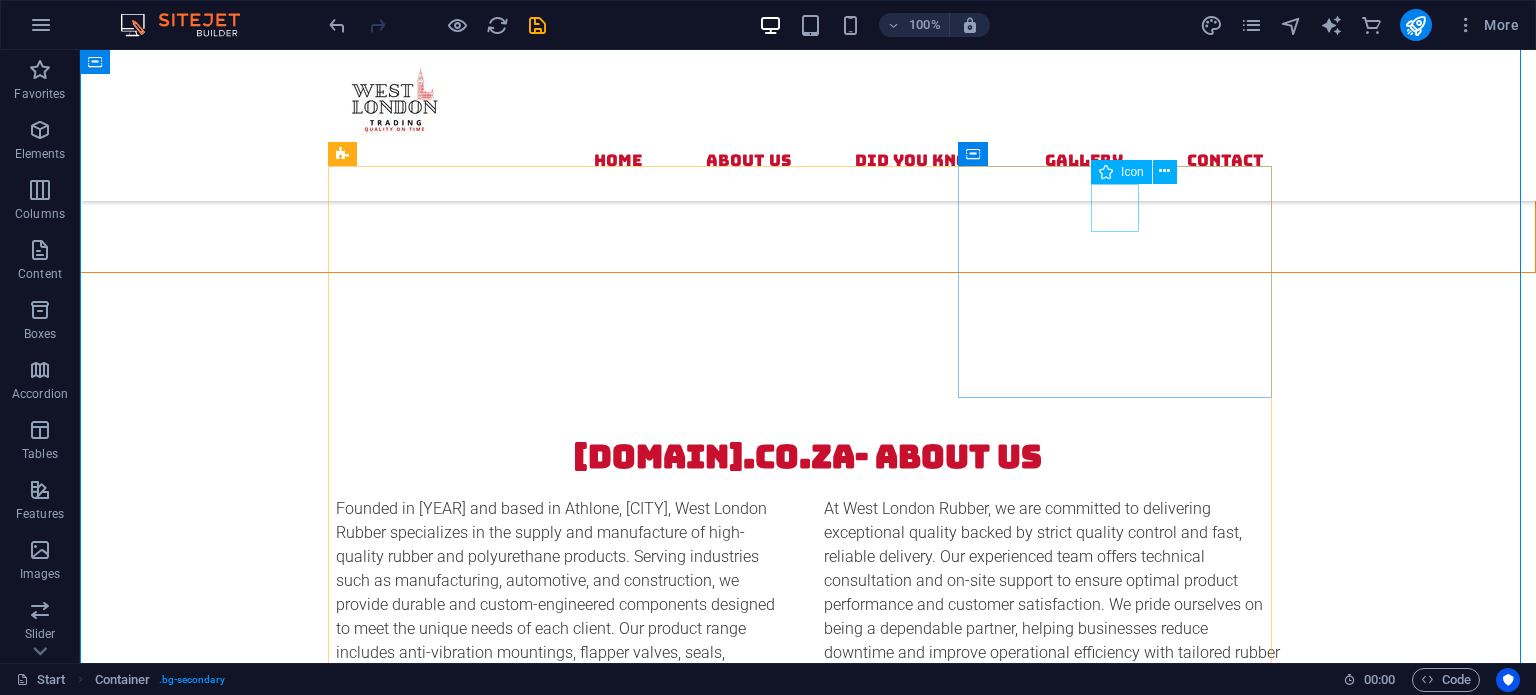 click at bounding box center [808, 1723] 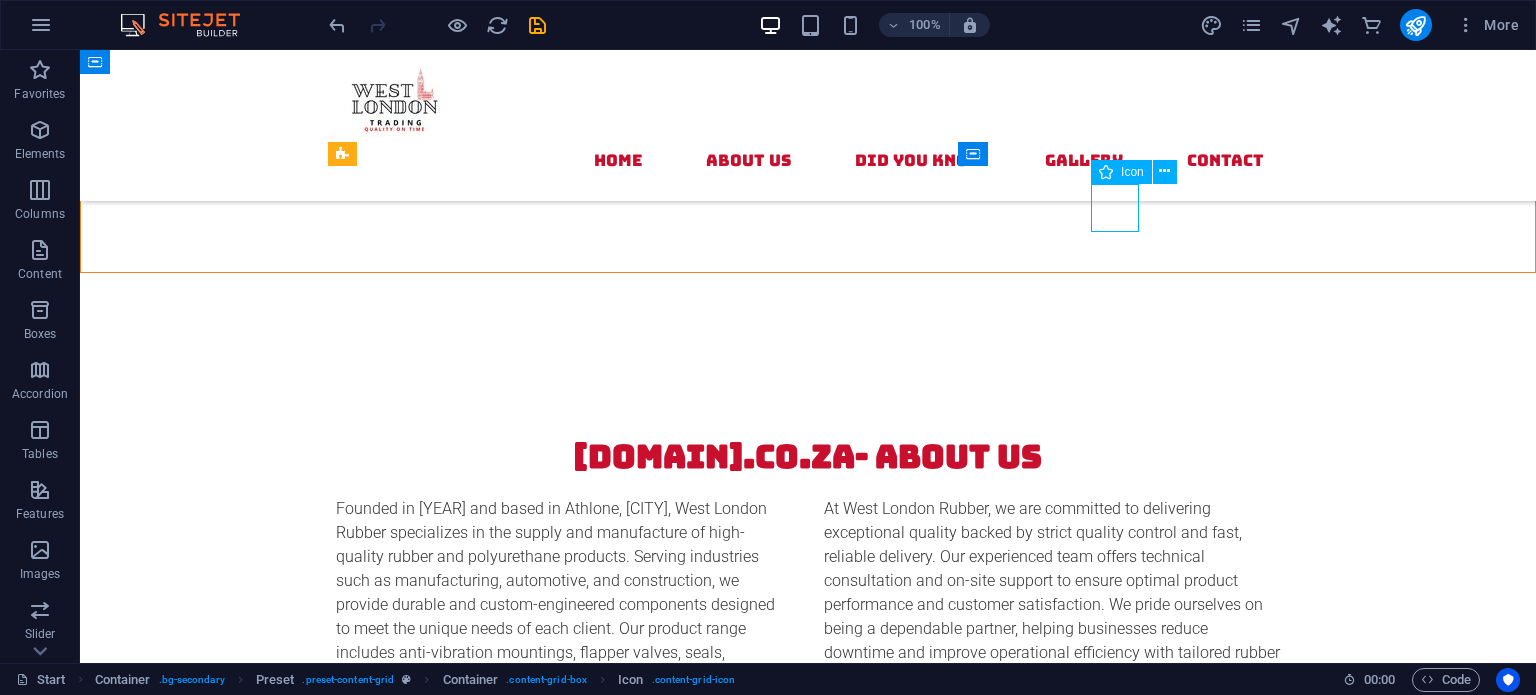 click on "Icon" at bounding box center [1140, 172] 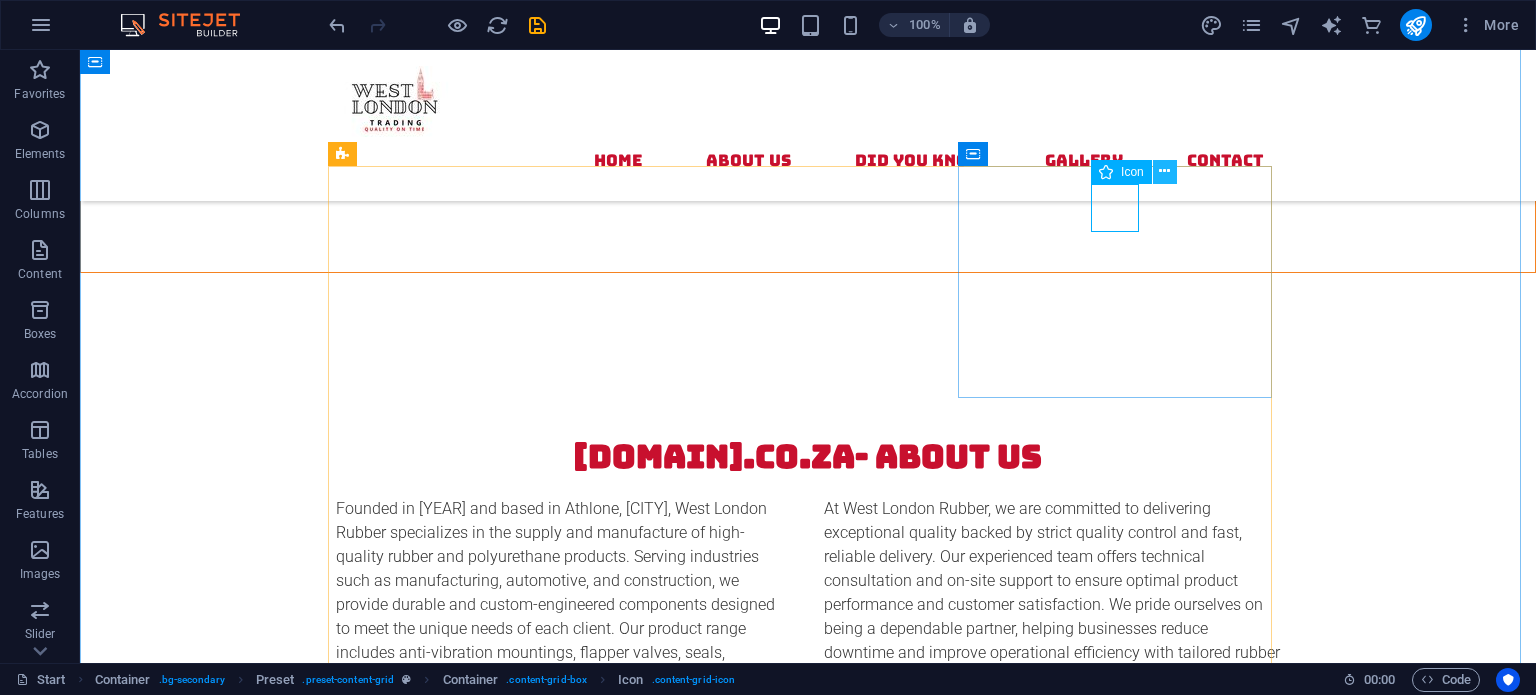 click at bounding box center (1164, 171) 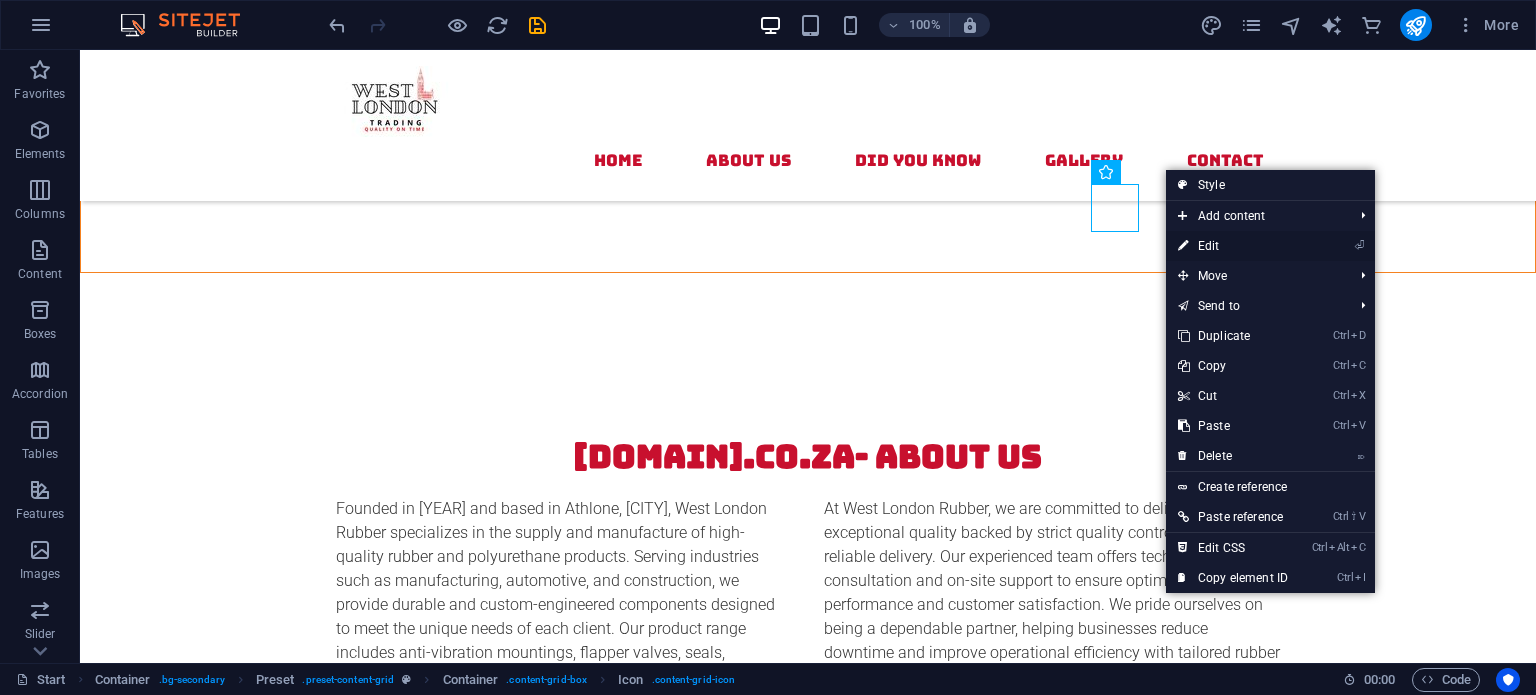 drag, startPoint x: 1235, startPoint y: 241, endPoint x: 776, endPoint y: 196, distance: 461.2006 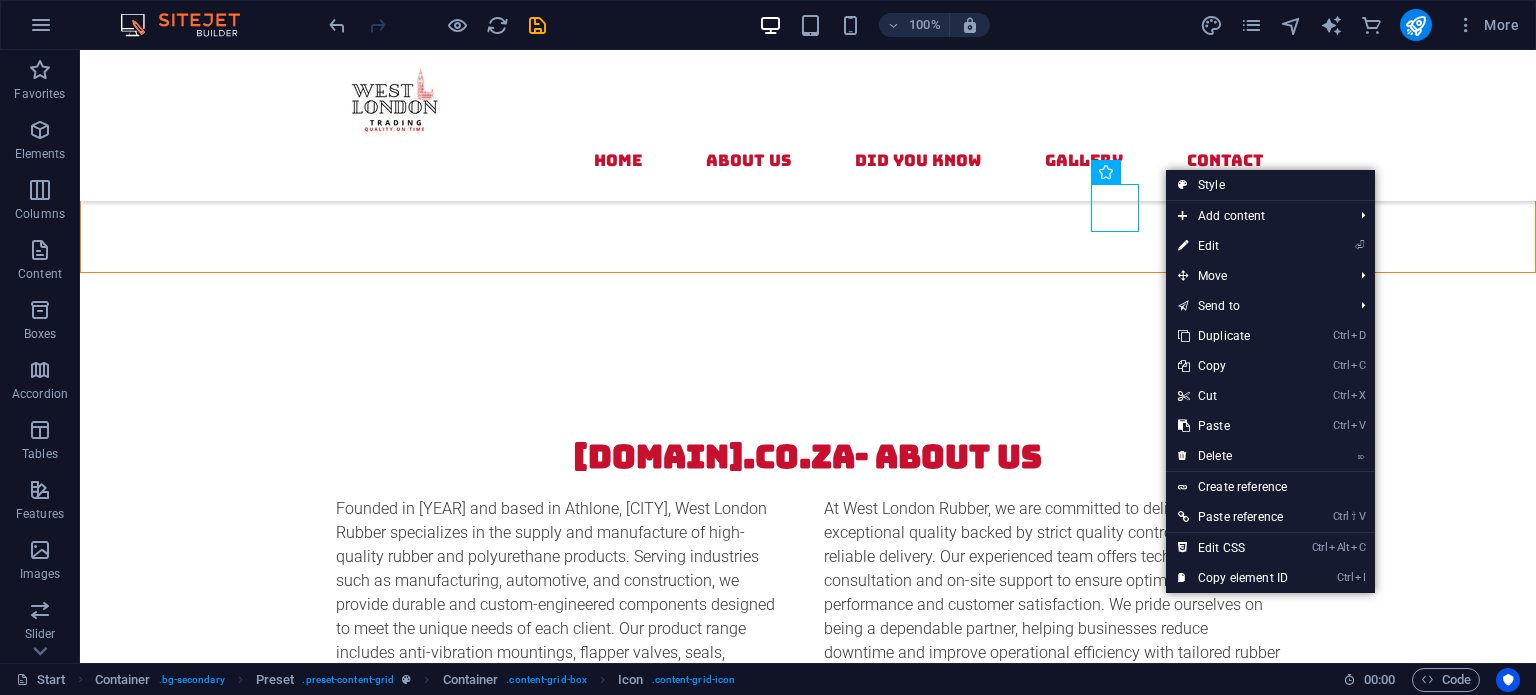 select on "xMidYMid" 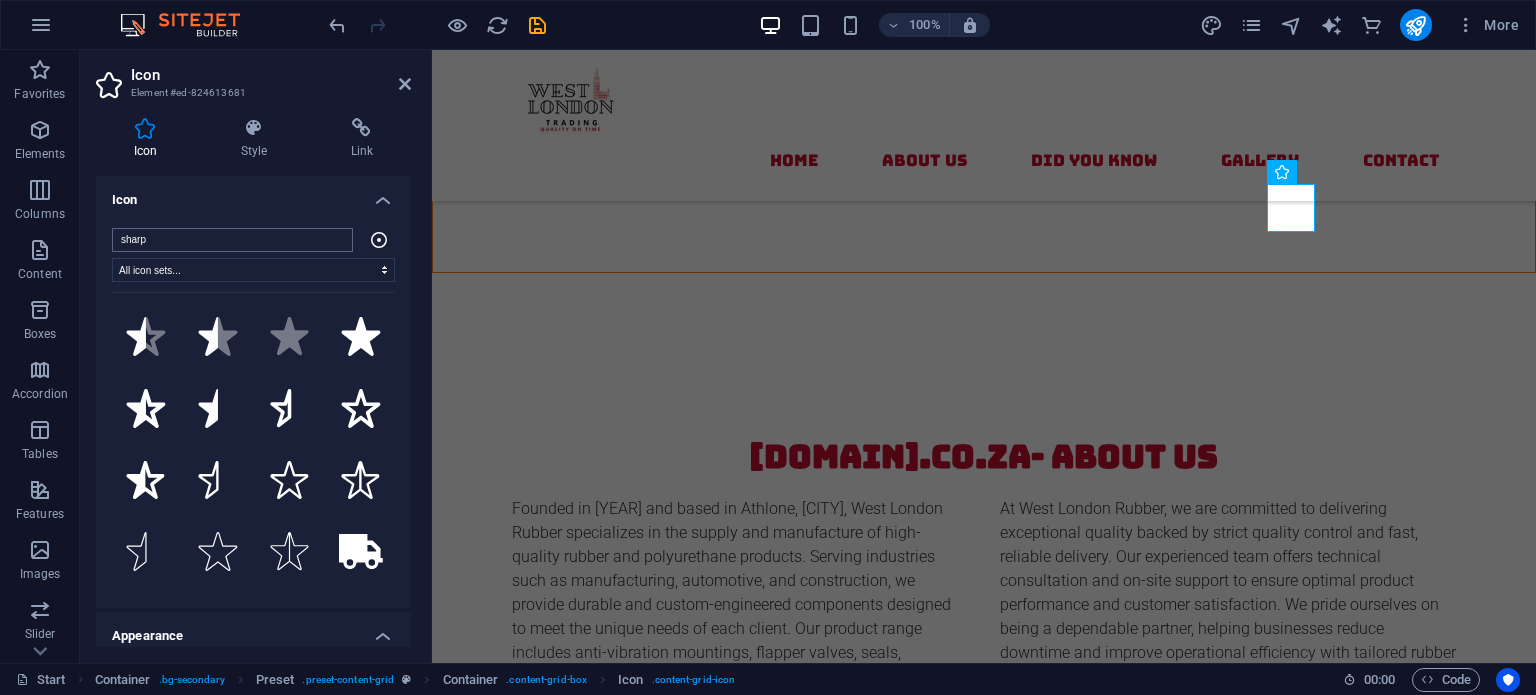 click on "sharp" at bounding box center (232, 240) 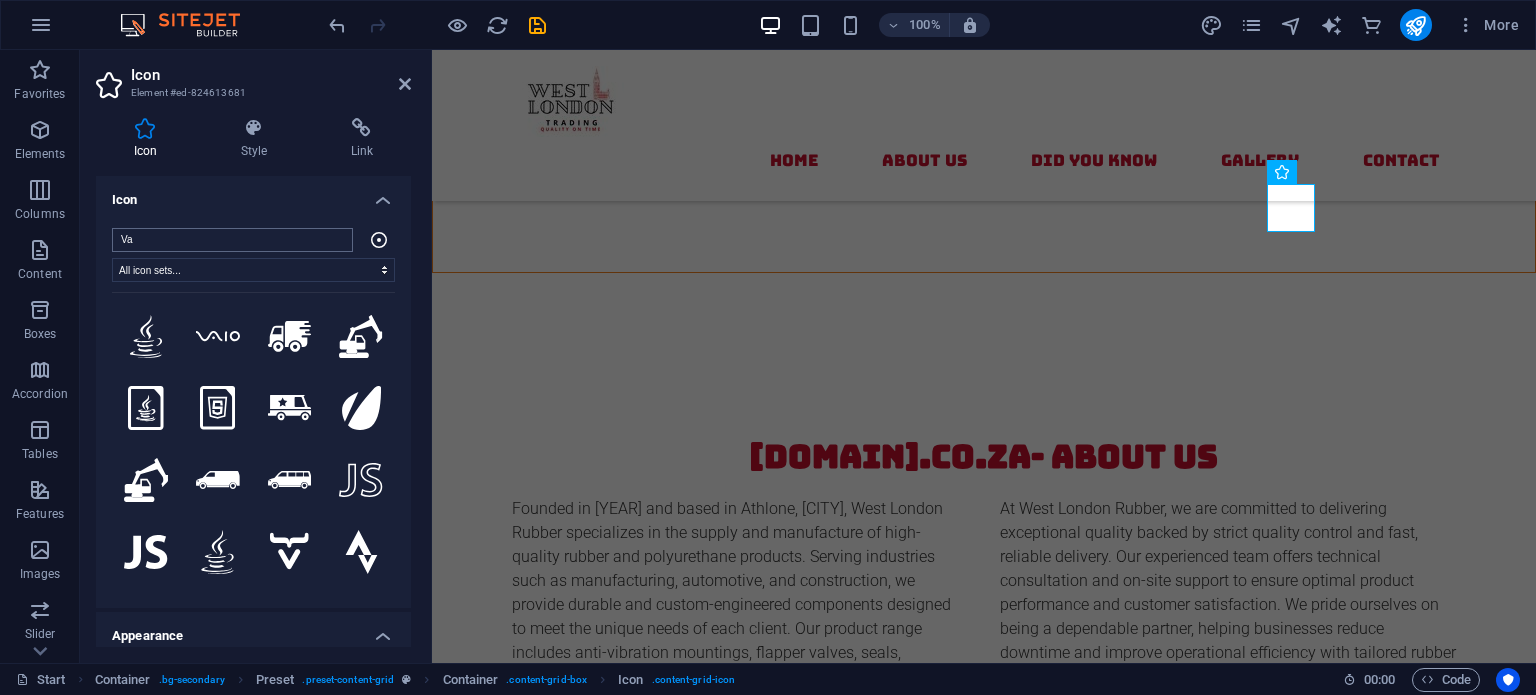 type on "V" 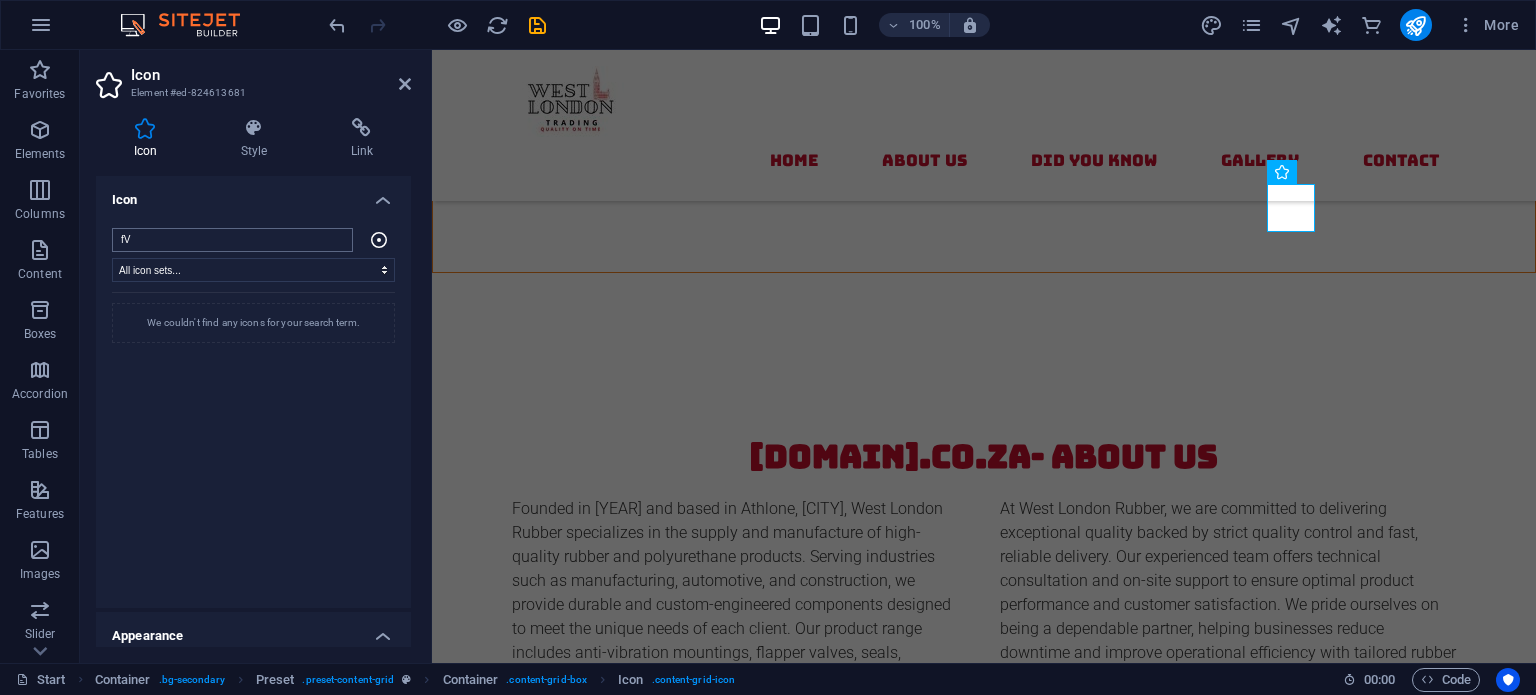 type on "f" 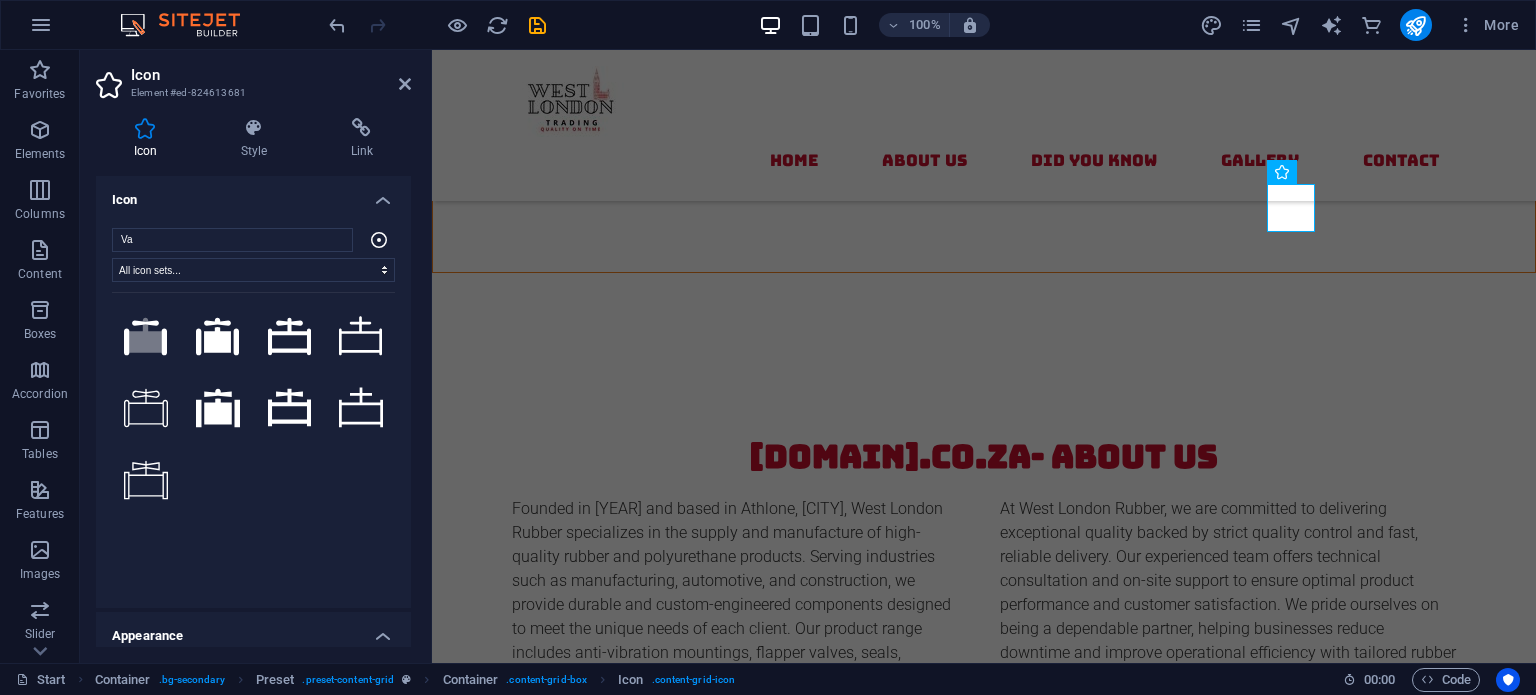 type on "V" 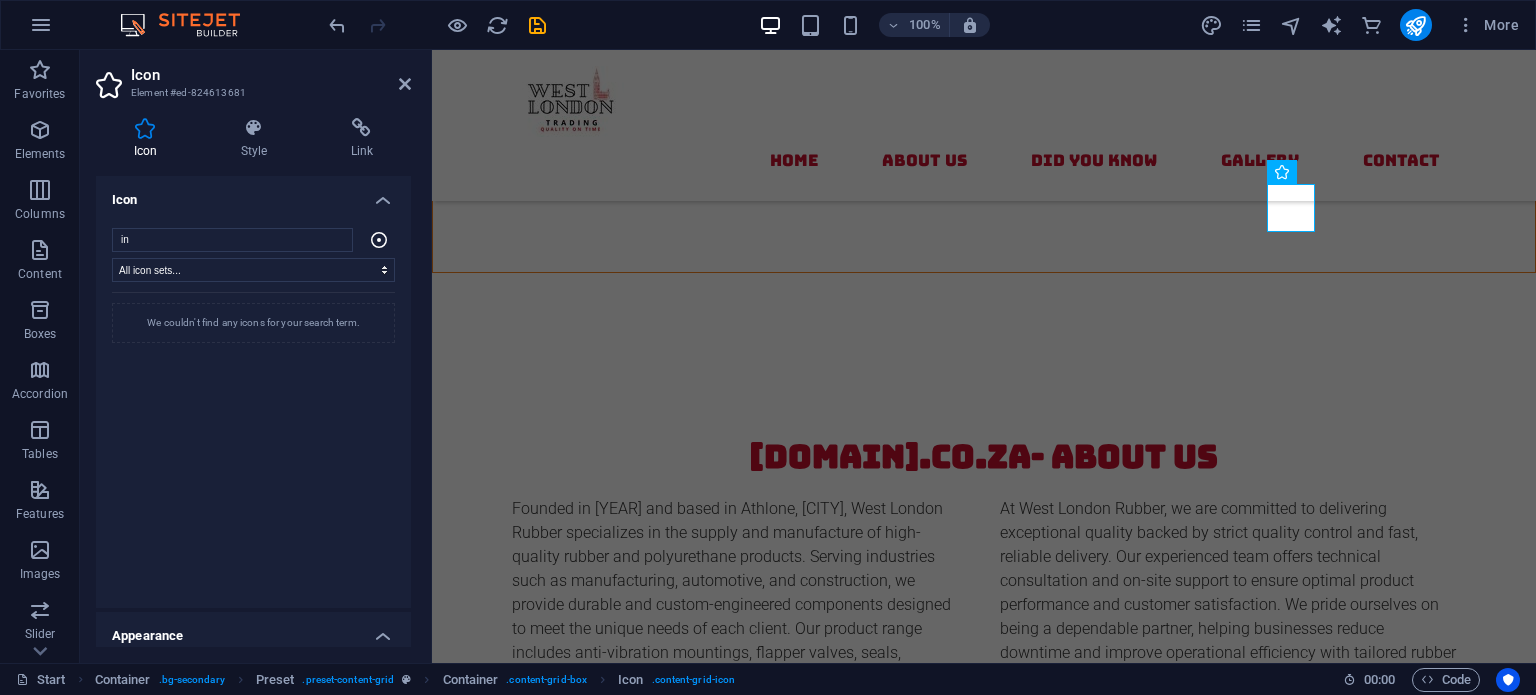 type on "i" 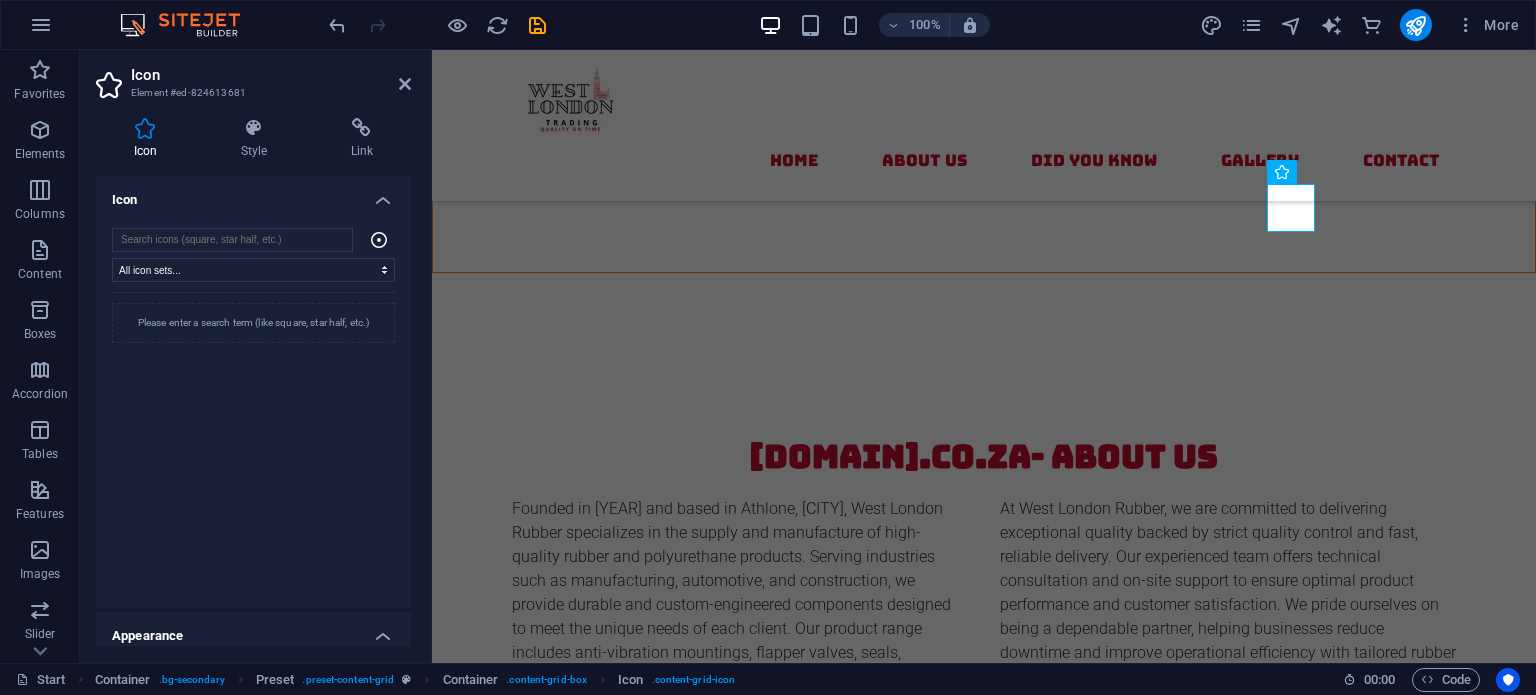type 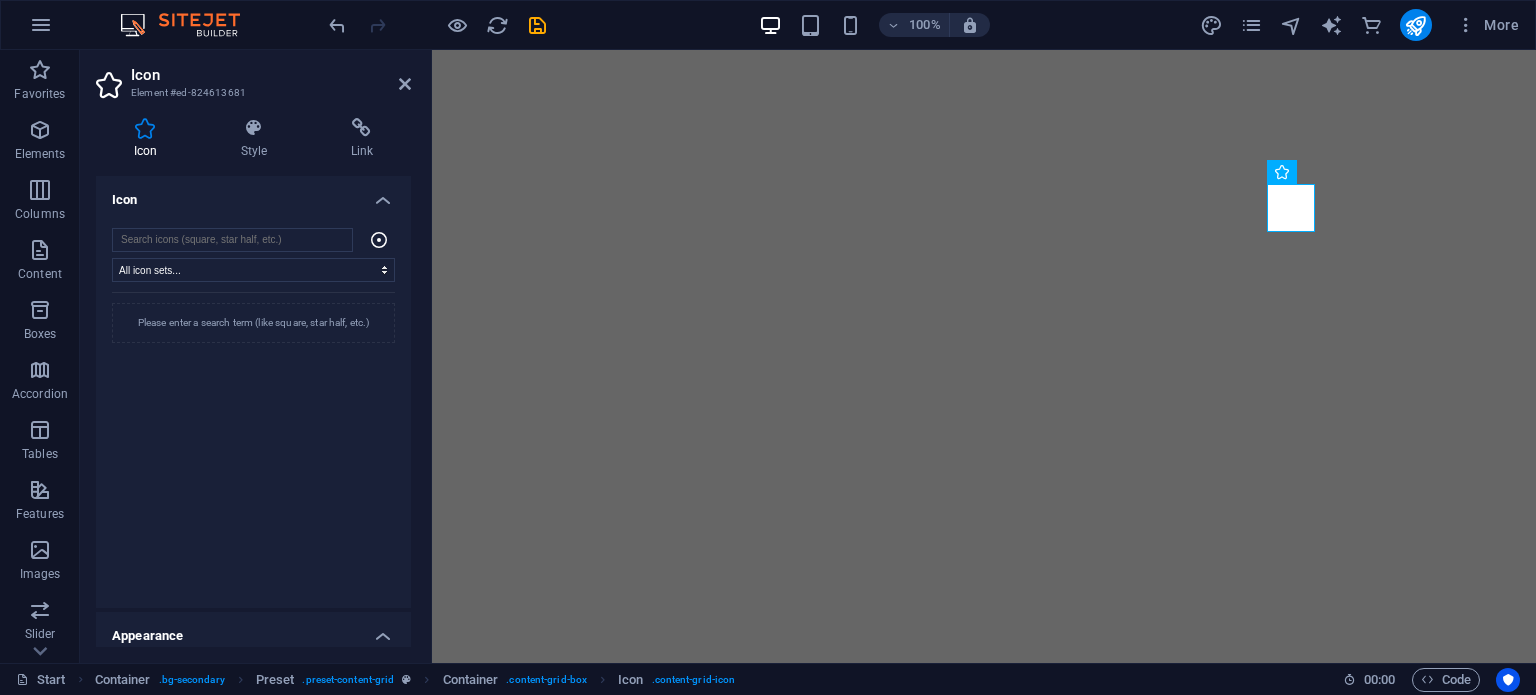 select on "xMidYMid" 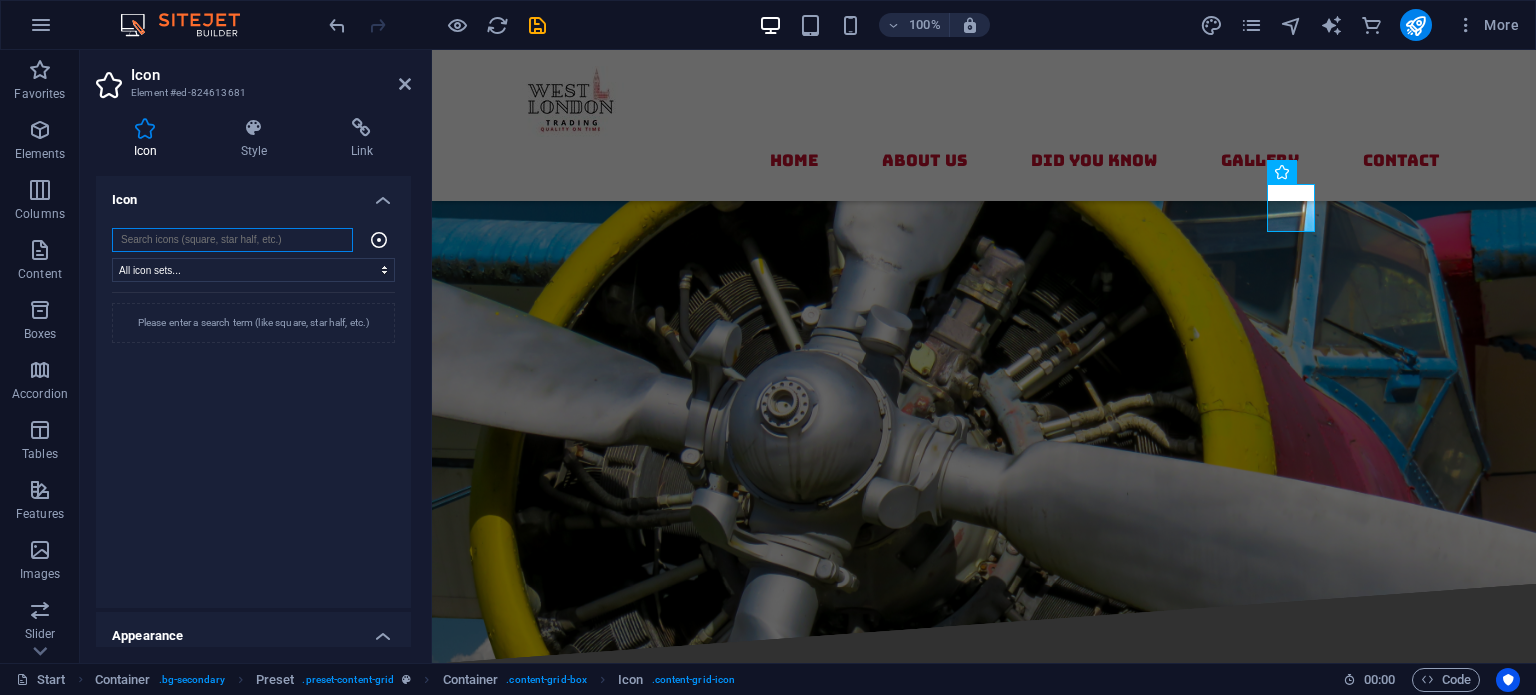 scroll, scrollTop: 0, scrollLeft: 0, axis: both 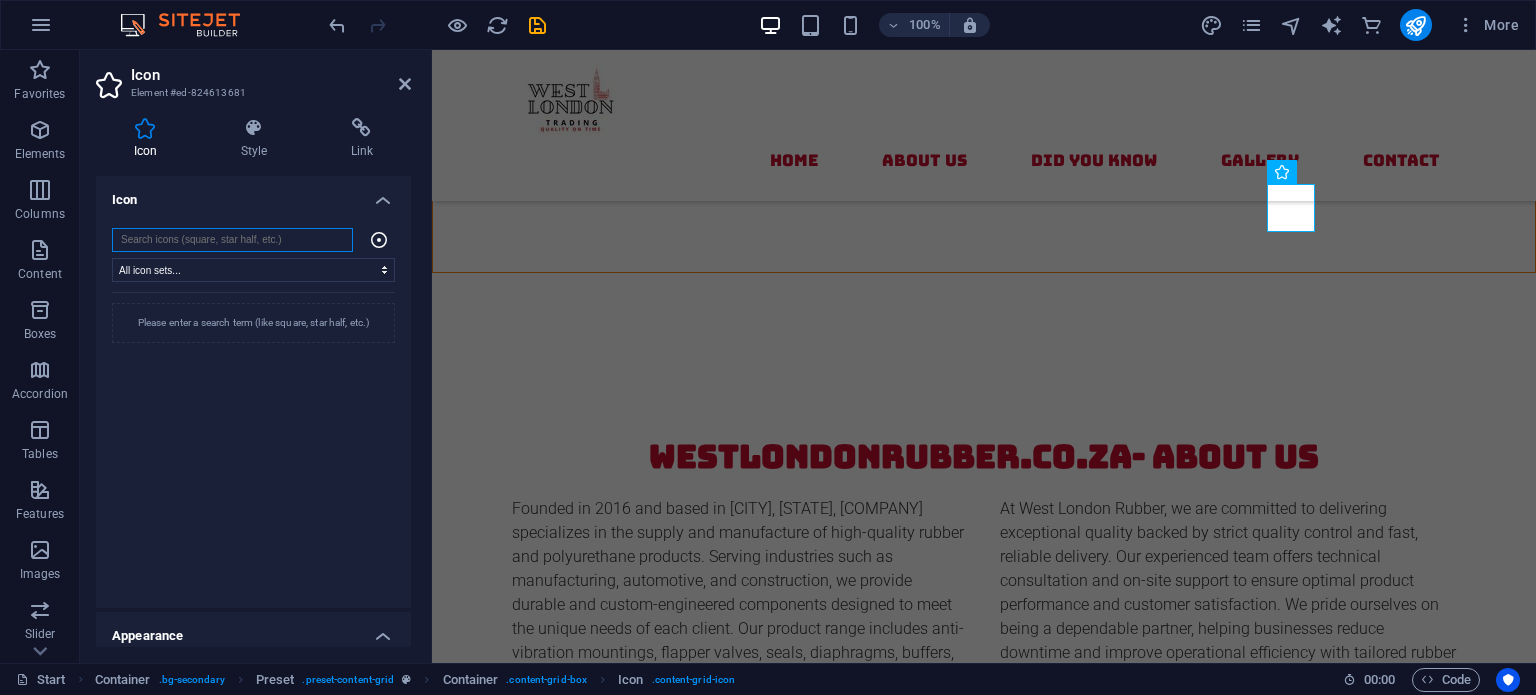 click at bounding box center (232, 240) 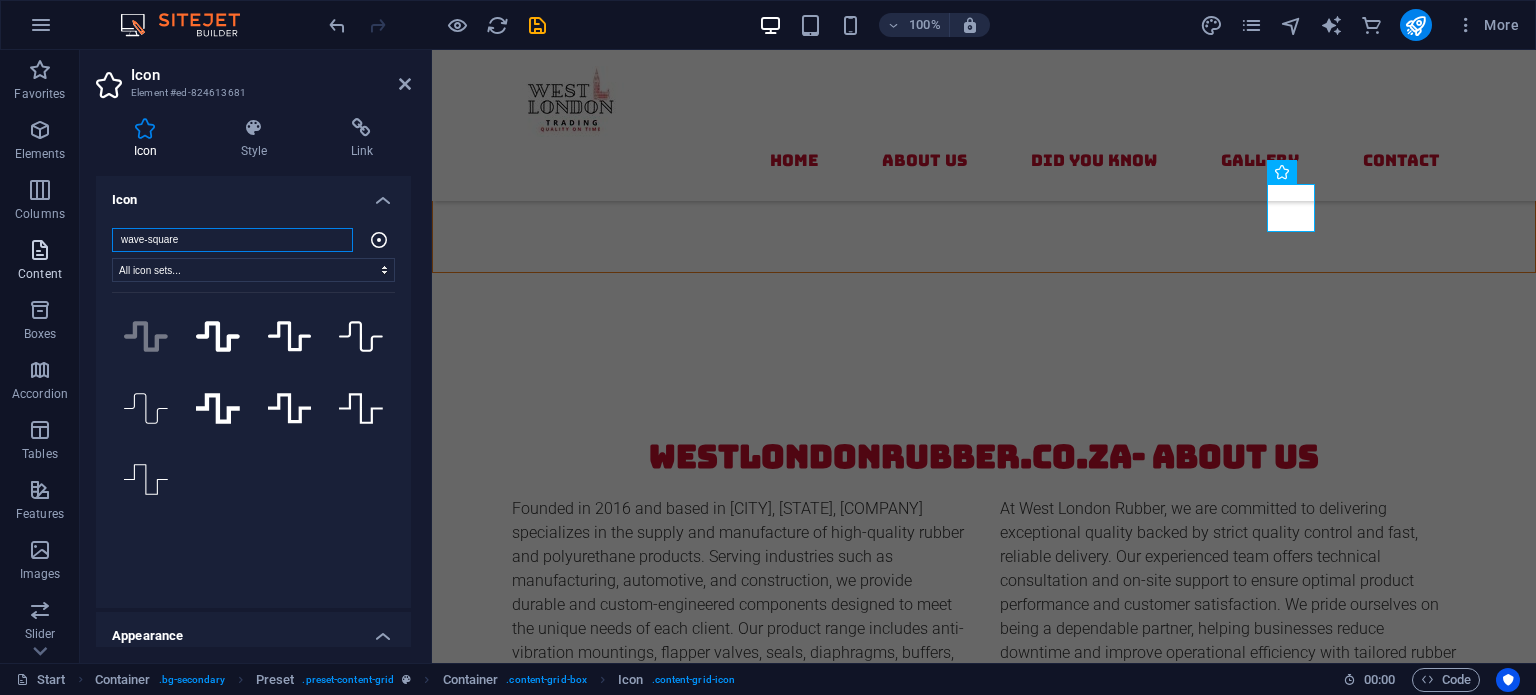drag, startPoint x: 207, startPoint y: 239, endPoint x: 27, endPoint y: 236, distance: 180.025 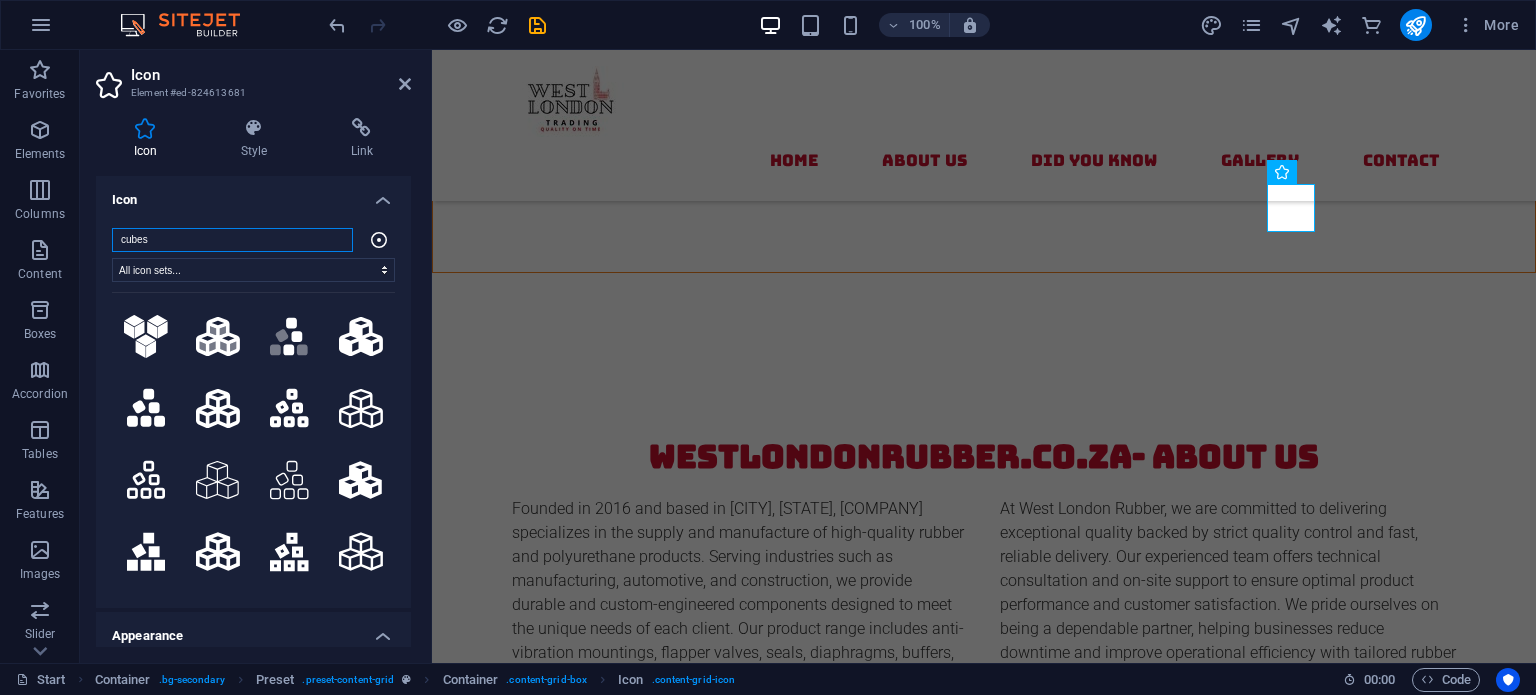 drag, startPoint x: 180, startPoint y: 236, endPoint x: 92, endPoint y: 243, distance: 88.27797 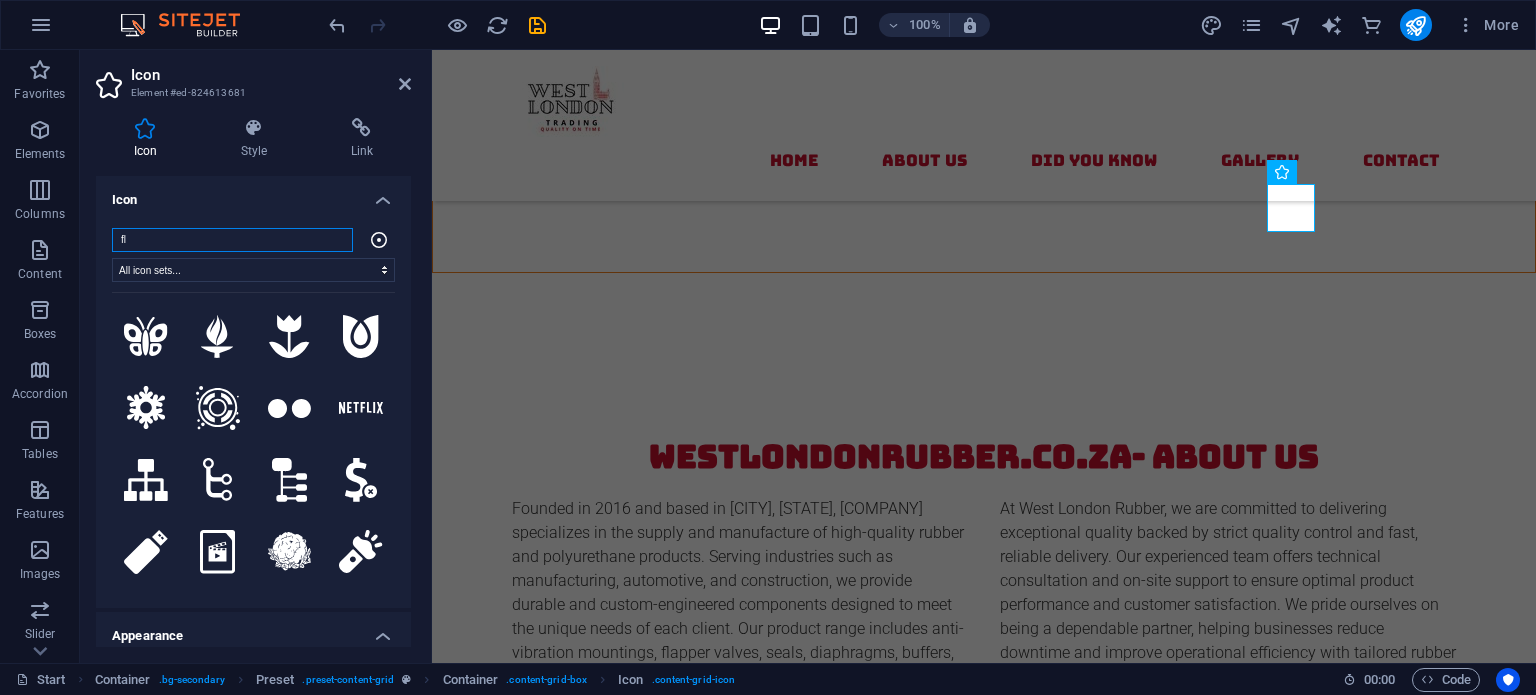 type on "f" 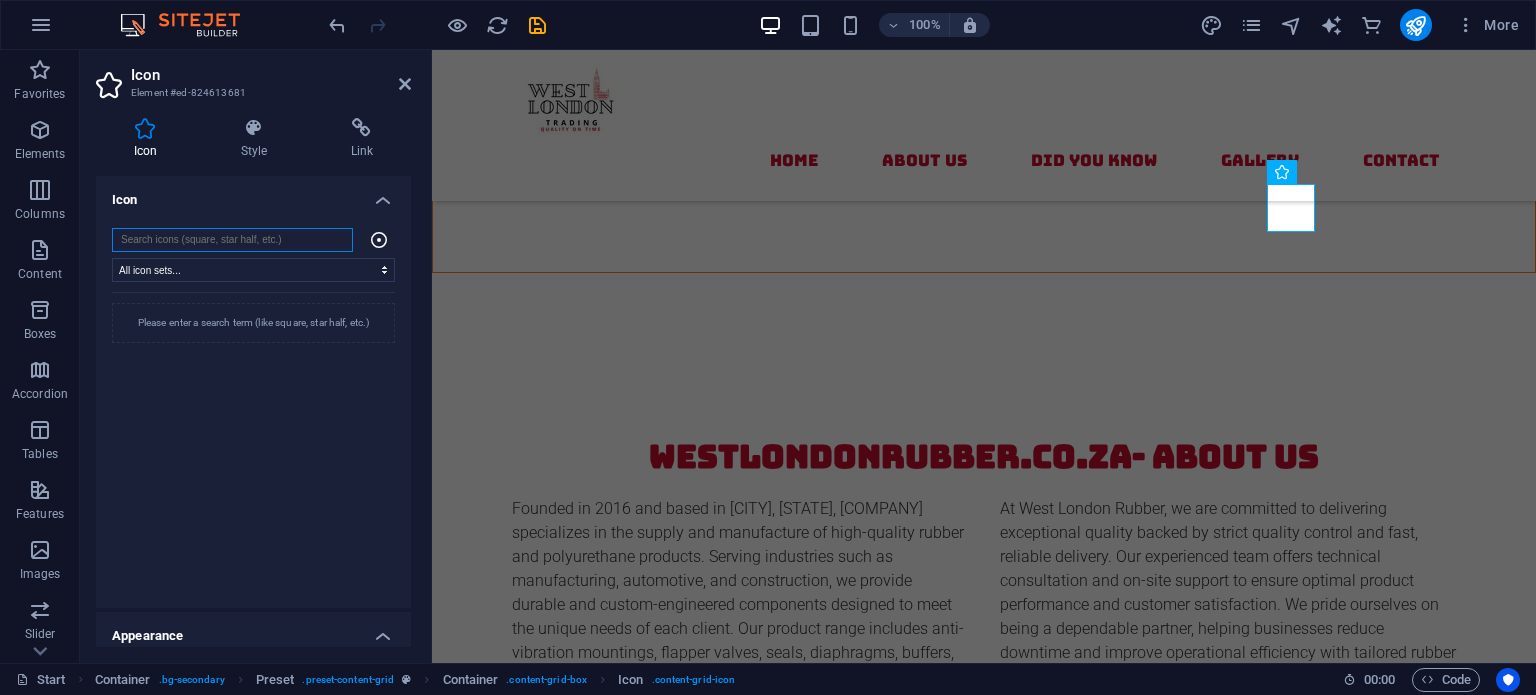 paste on "hinged valve icon" 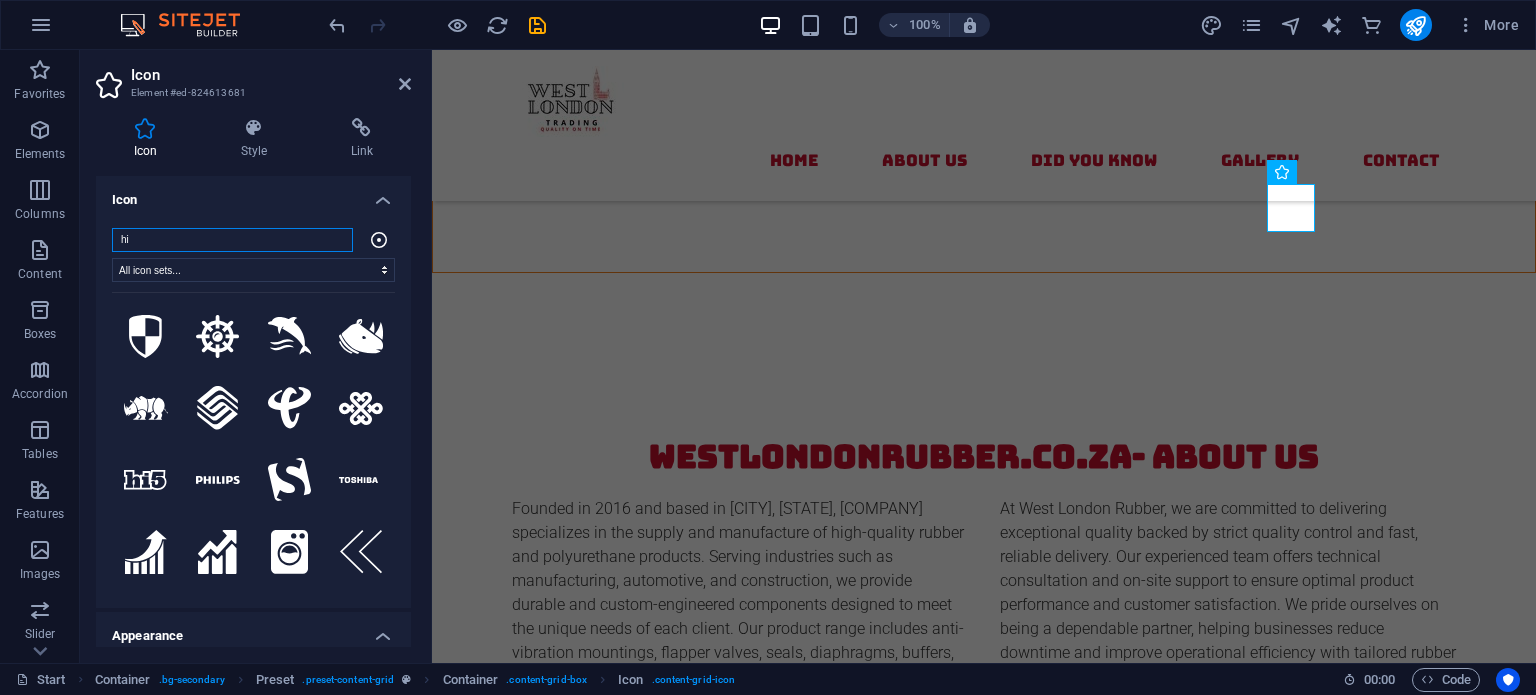 type on "h" 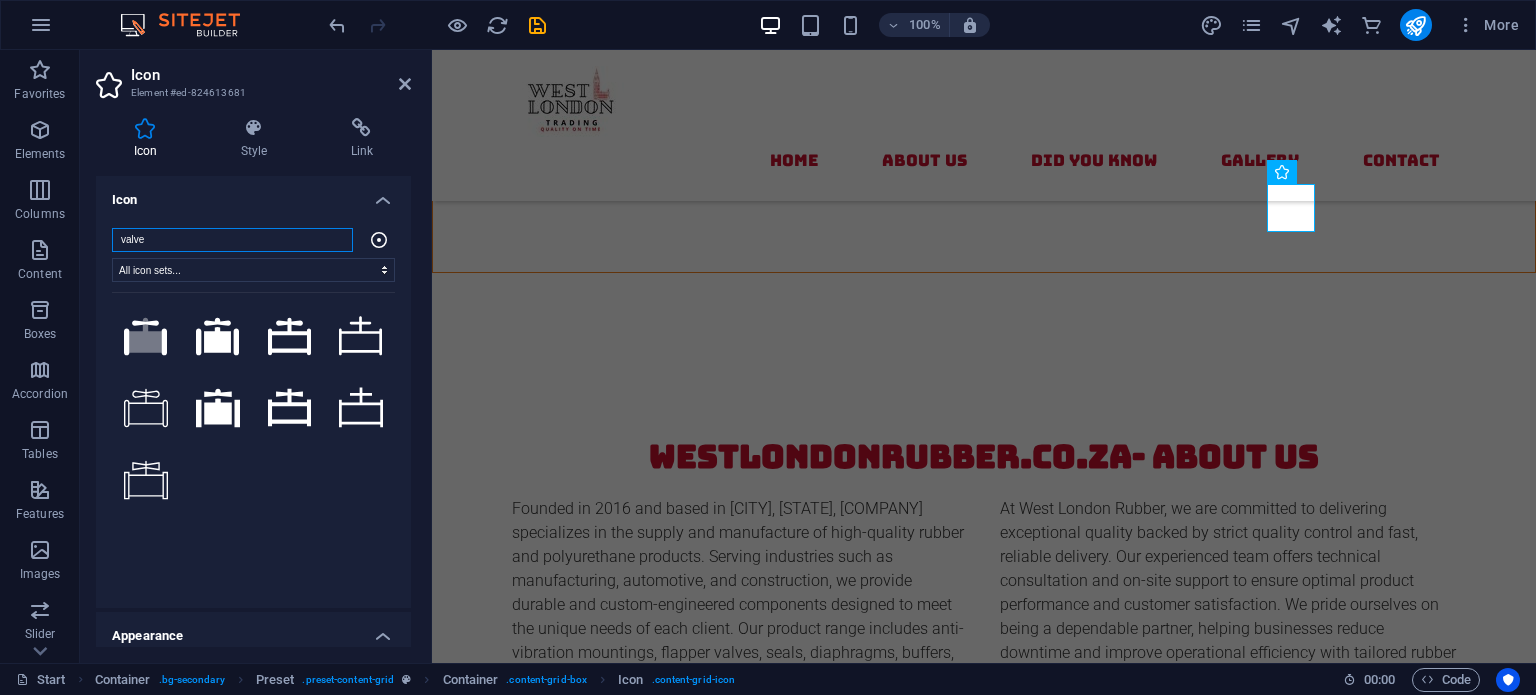 type on "valve" 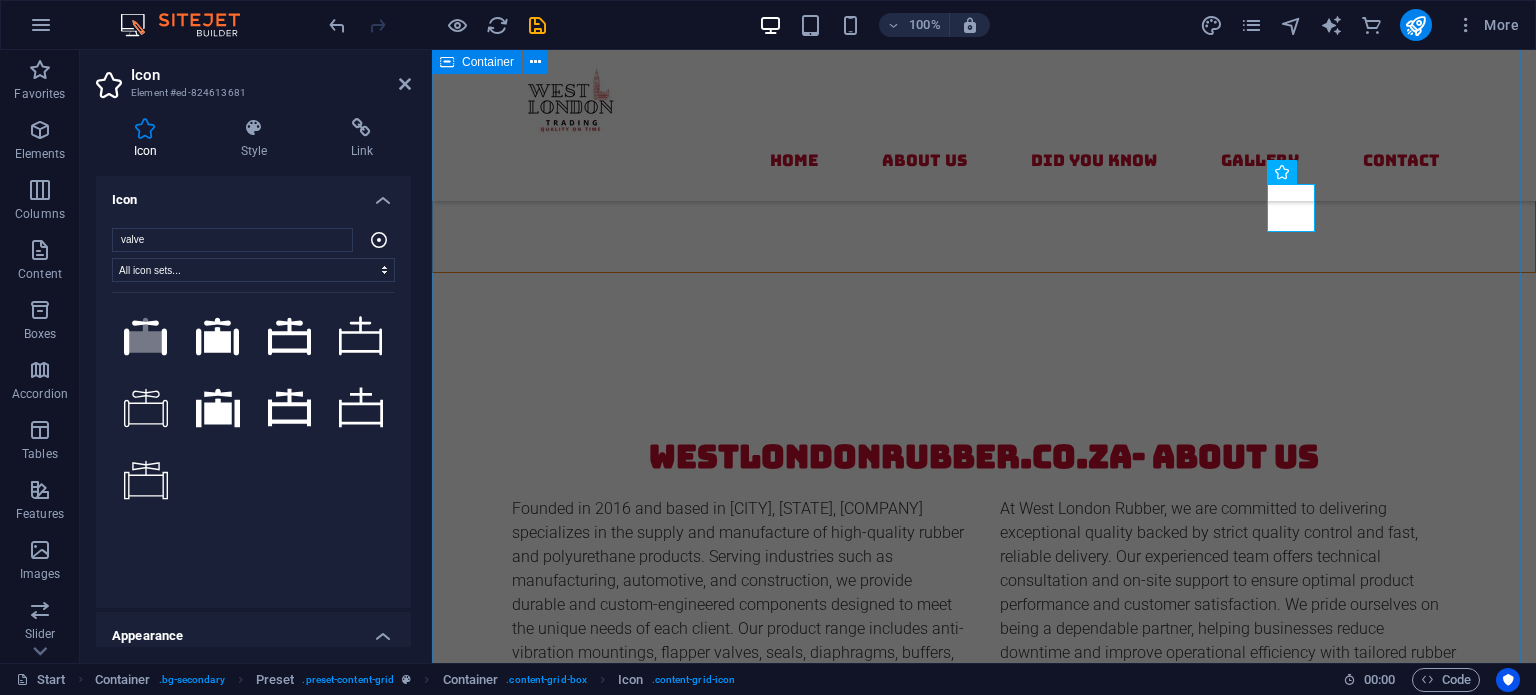click on "Did you Know? Mountings Rubber mountings can reduce vibrations by up to  98% , significantly extending the life of machinery and improving operator comfort. Seals A single damaged rubber seal can cause an entire system to lose pressure. Flipper Valves Flipper valves work on a simple pivoting mechanism that allows  rapid opening and closing , making them ideal for  quick-response systems  like pumps. Circular Mounts Many circular mounts are made from a combination of rubber and metal, allowing them to absorb both vertical and horizontal vibrations efficiently Polyurethane Products Polyurethane is more abrasion-resistant than rubber and can last up to  four times longer  in high-friction environments Sandwich Mounts These mounts are ideal for isolating vibration in heavy-duty equipment like compressors, generators, and construction machinery." at bounding box center [984, 1819] 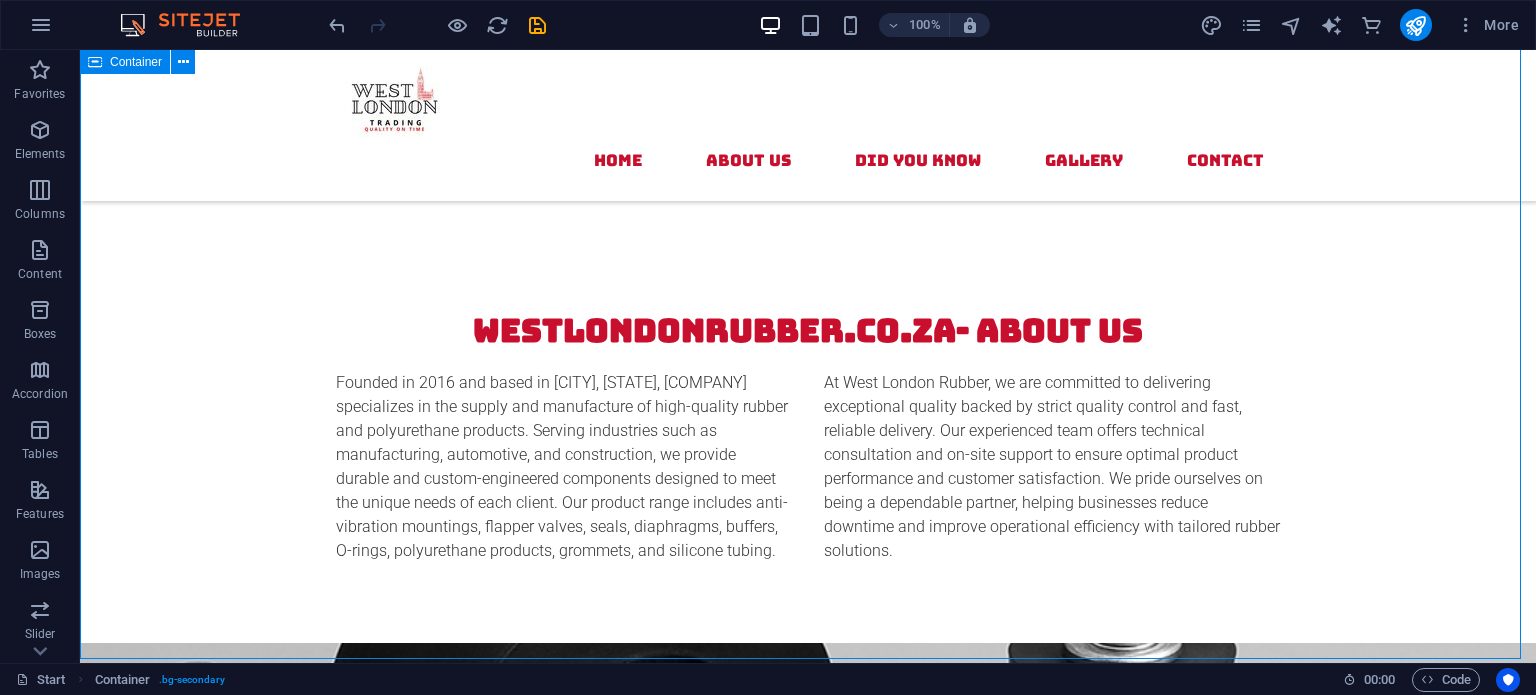 scroll, scrollTop: 2718, scrollLeft: 0, axis: vertical 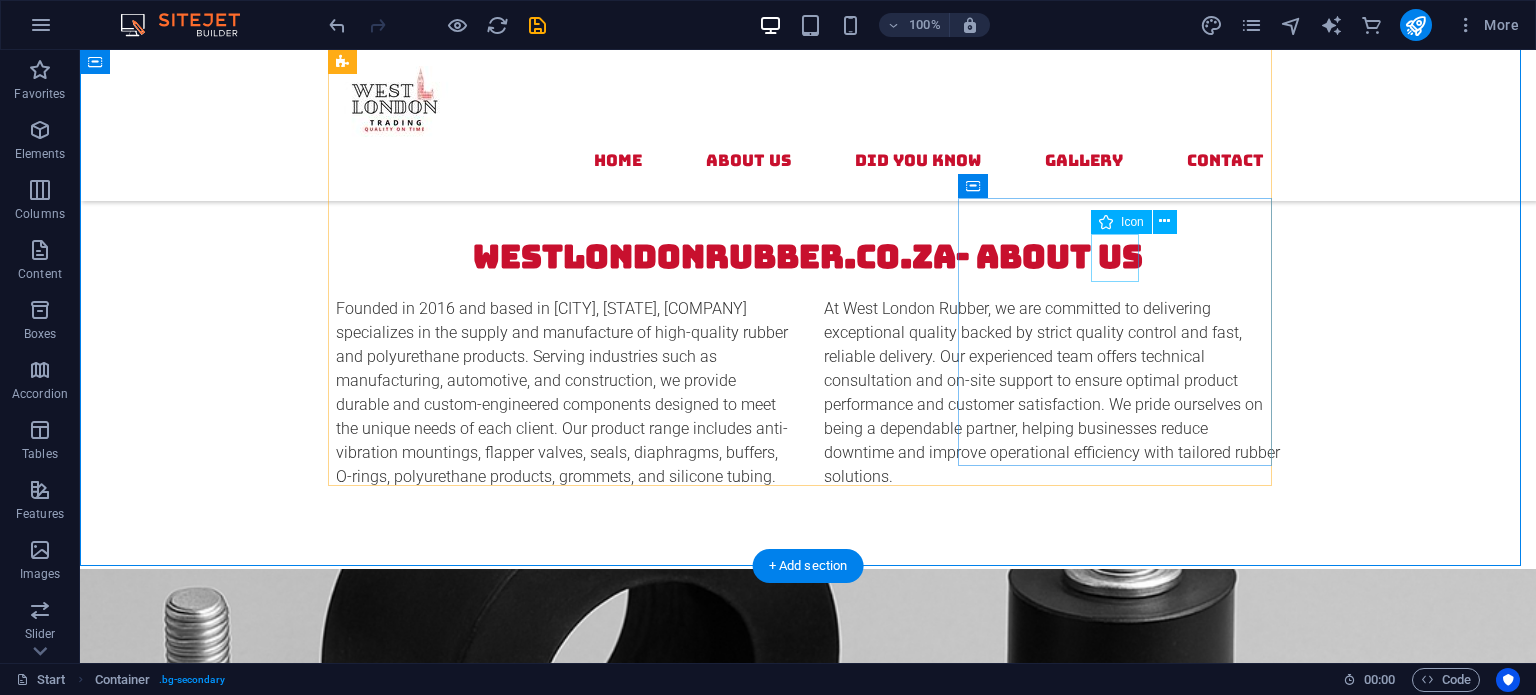 click at bounding box center [808, 2027] 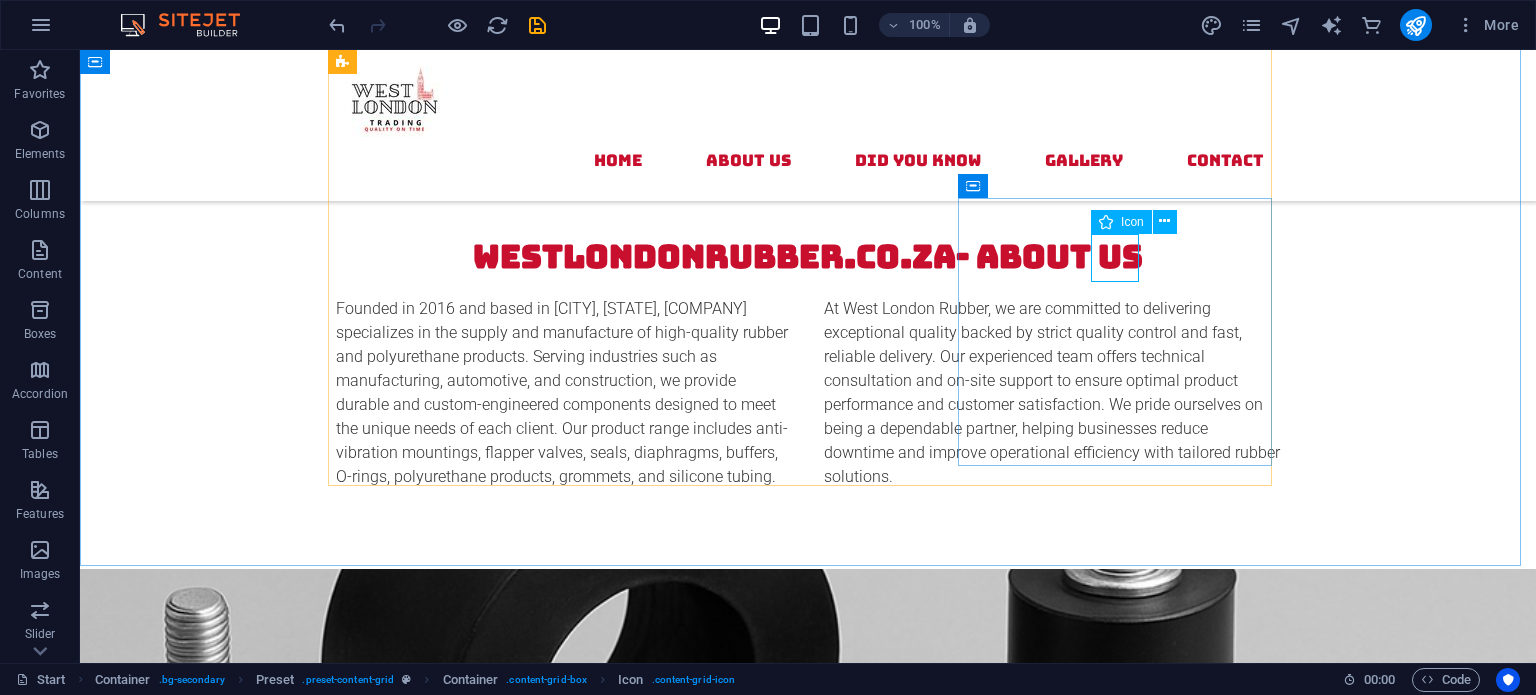 click on "Icon" at bounding box center [1132, 222] 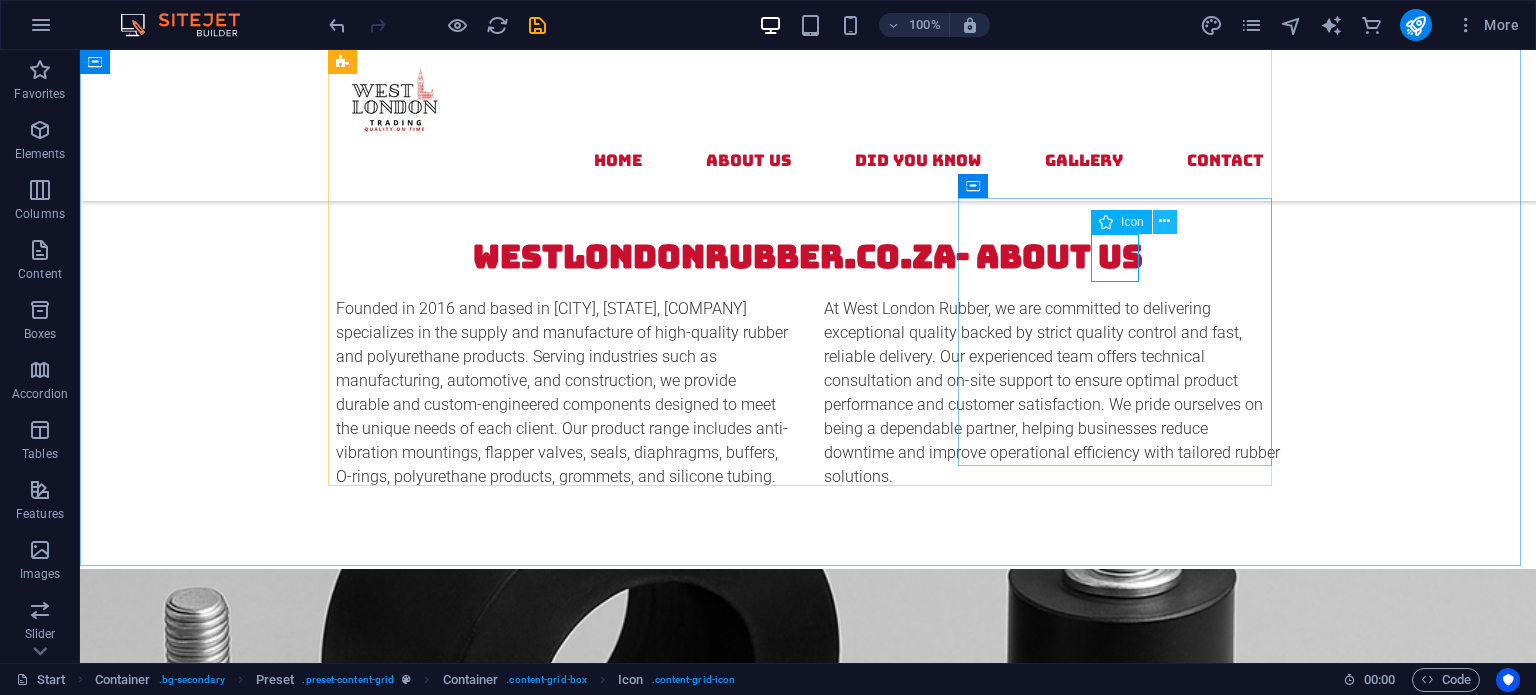 click at bounding box center [1164, 221] 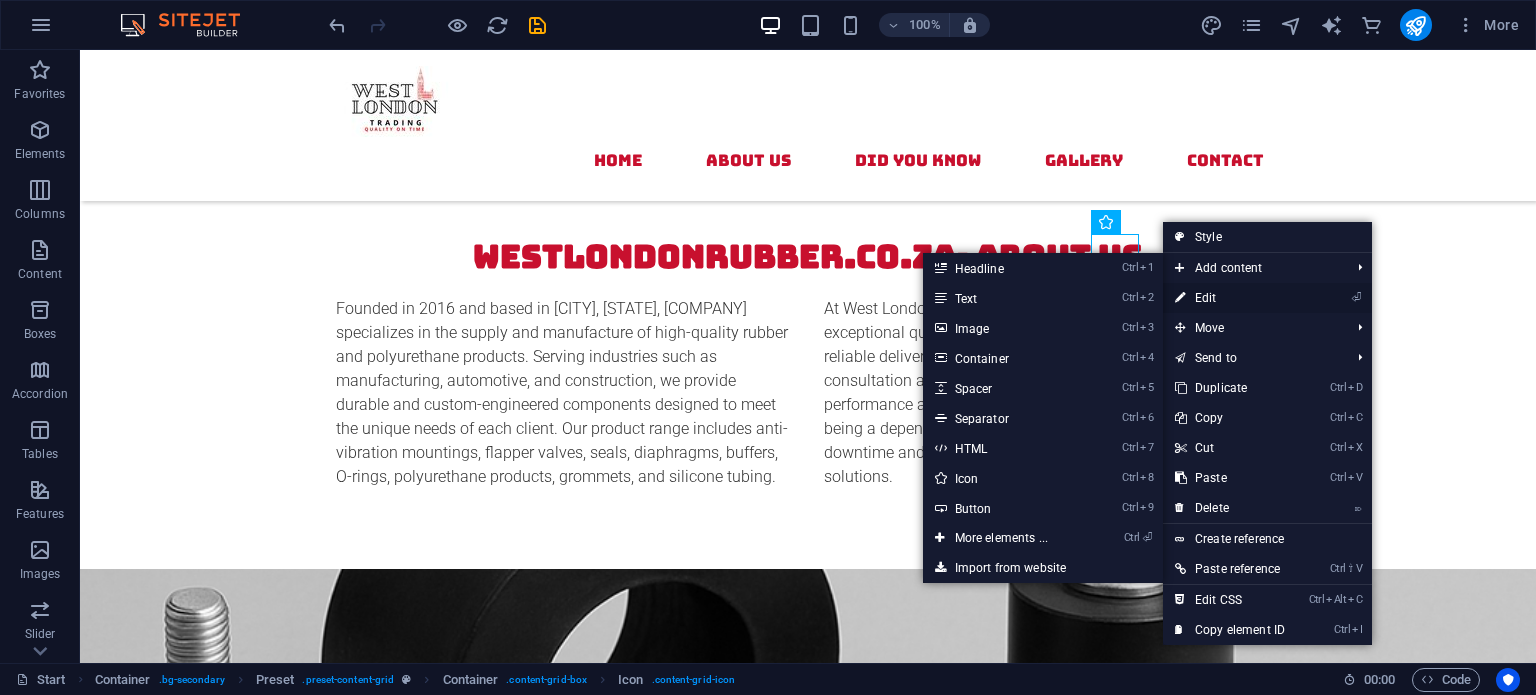 drag, startPoint x: 1225, startPoint y: 299, endPoint x: 229, endPoint y: 247, distance: 997.3565 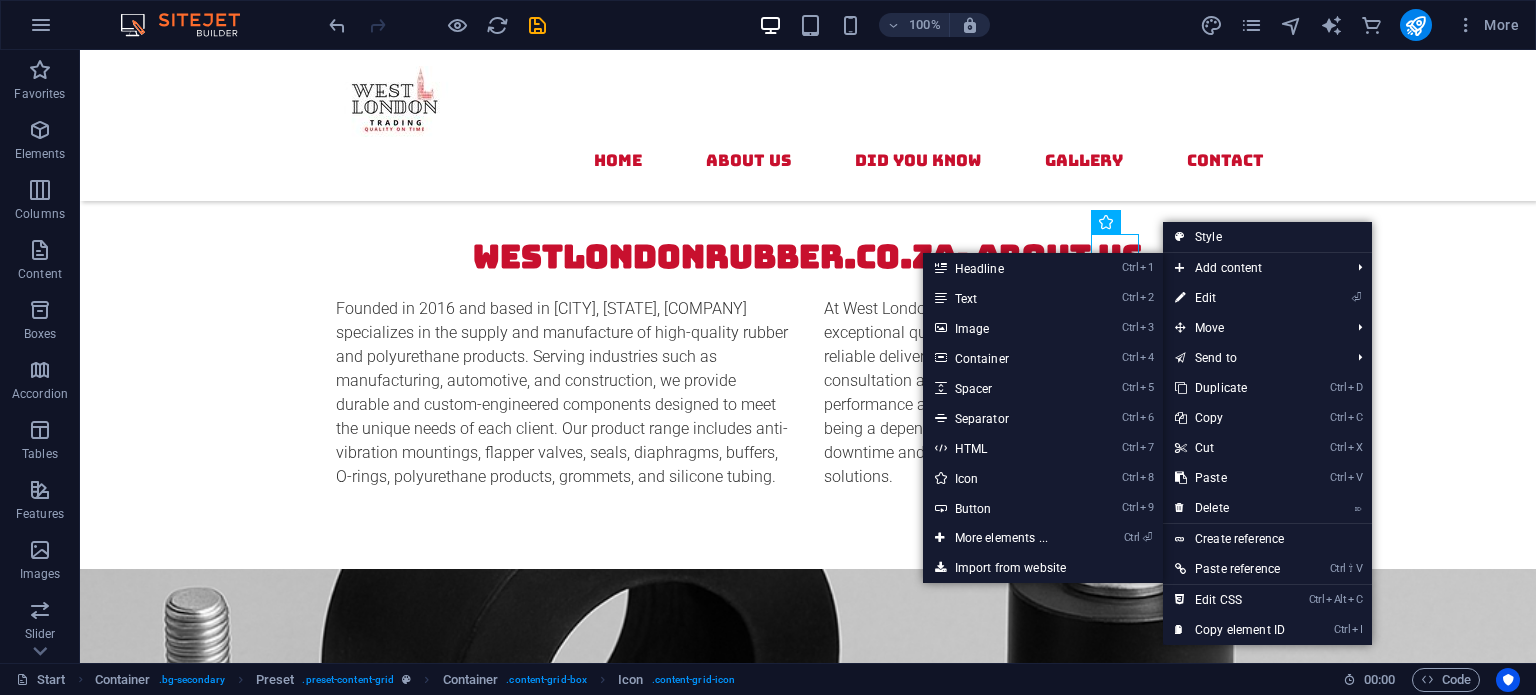 select on "xMidYMid" 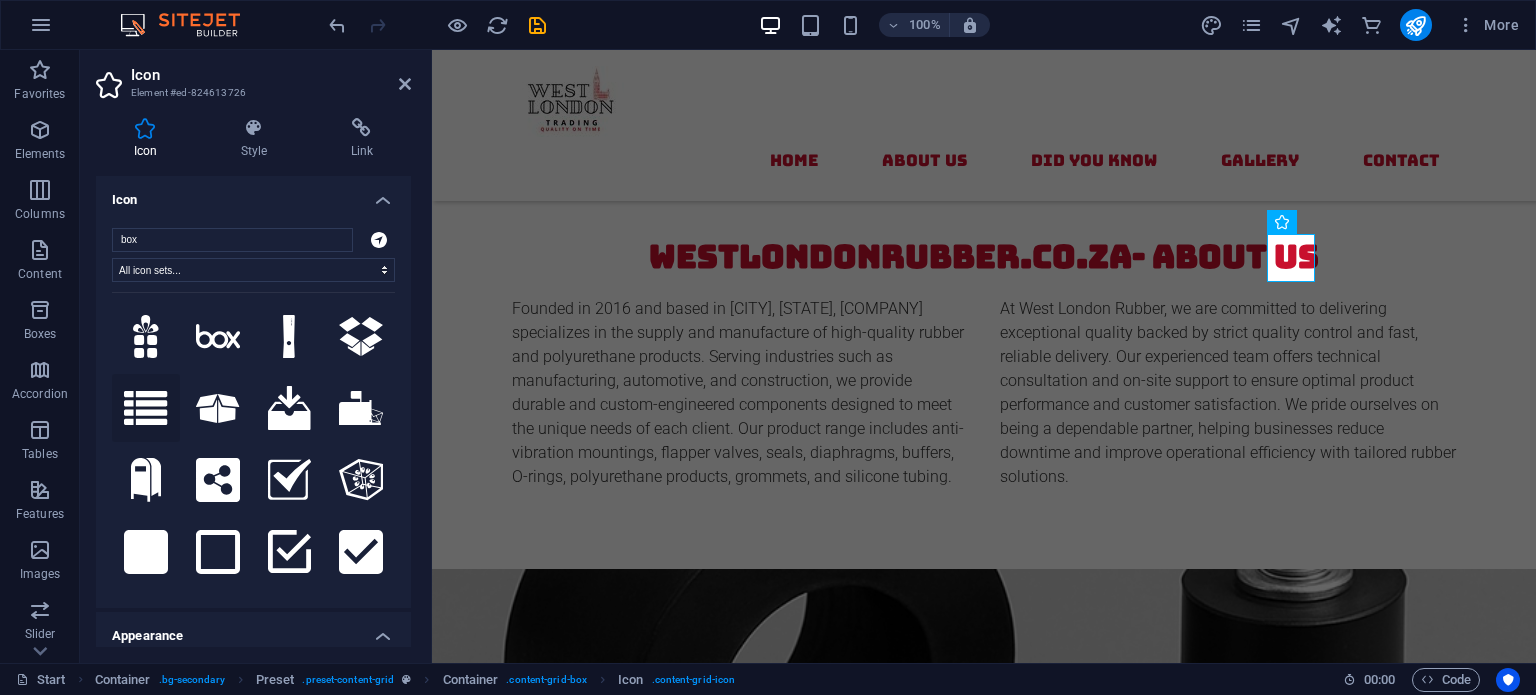 type on "box" 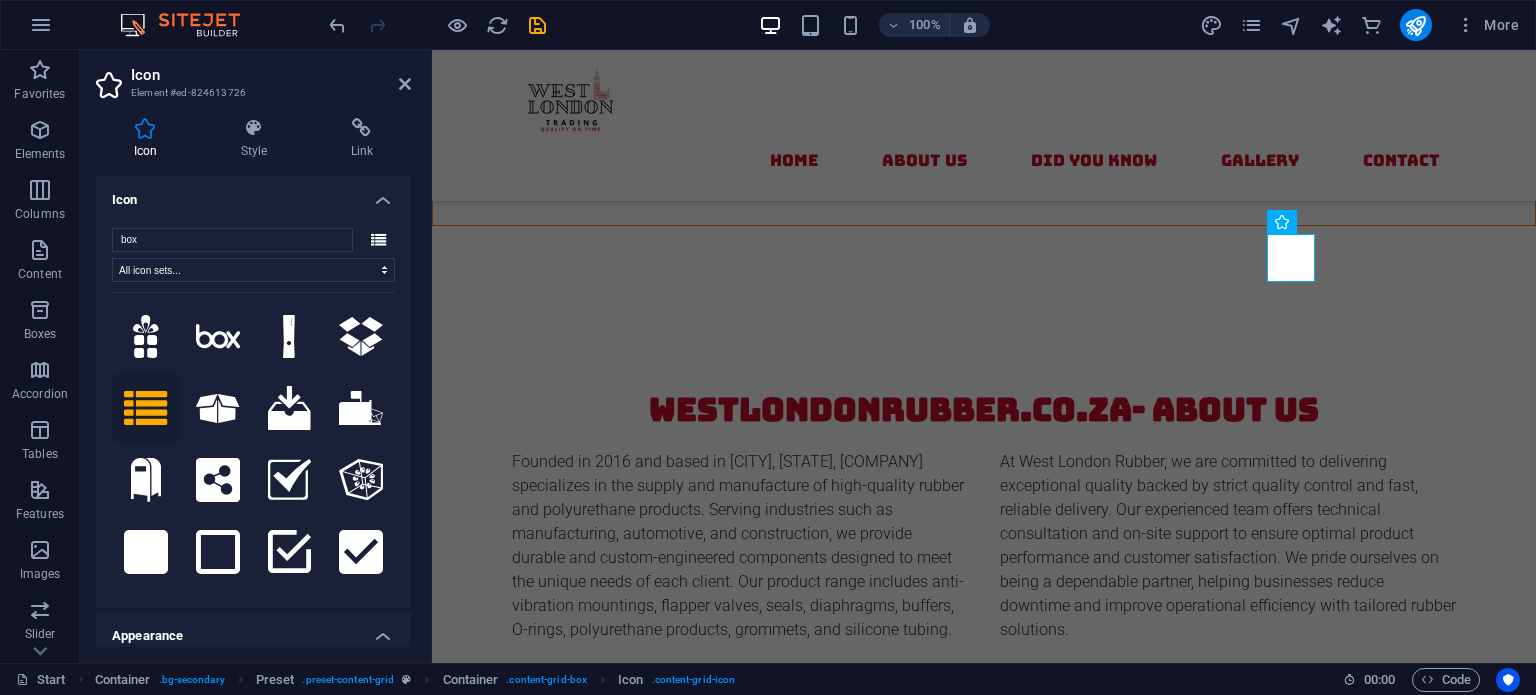 scroll, scrollTop: 2181, scrollLeft: 0, axis: vertical 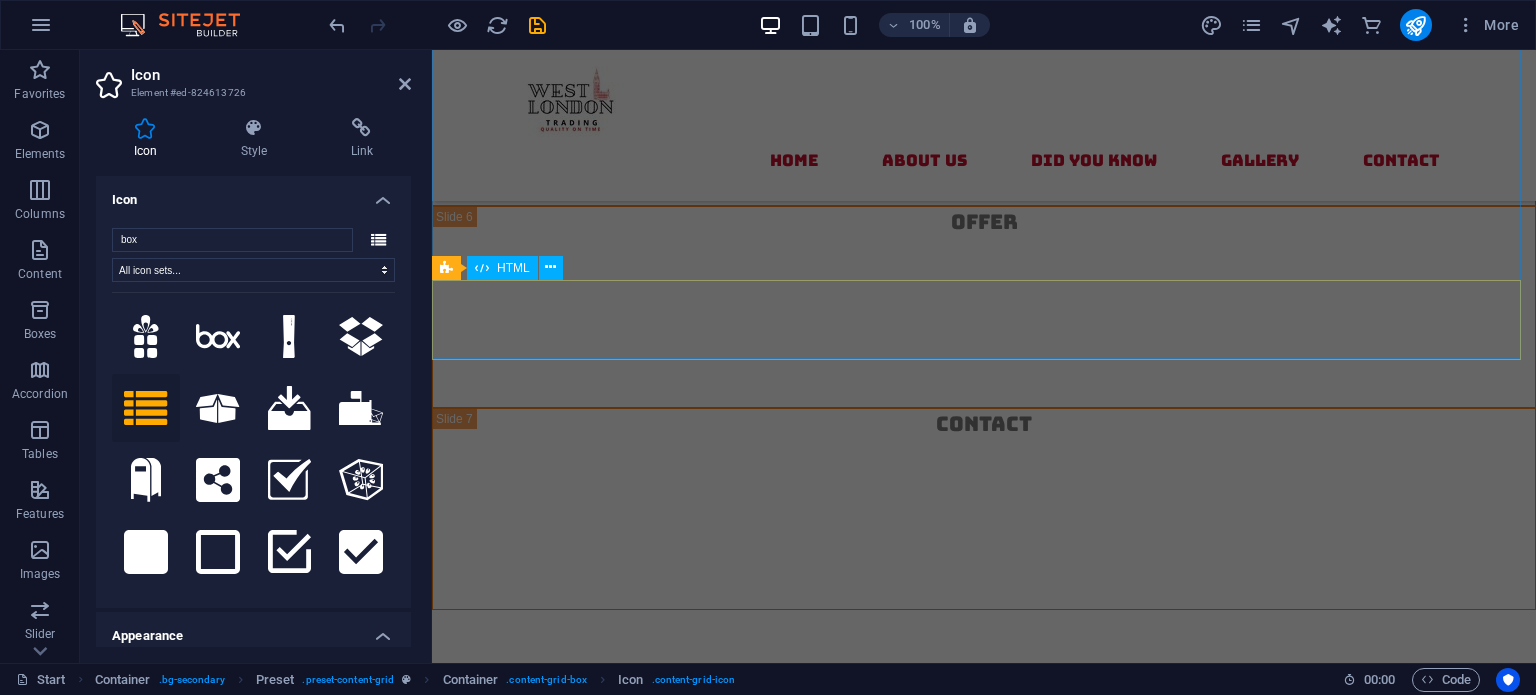 click at bounding box center [984, -1557] 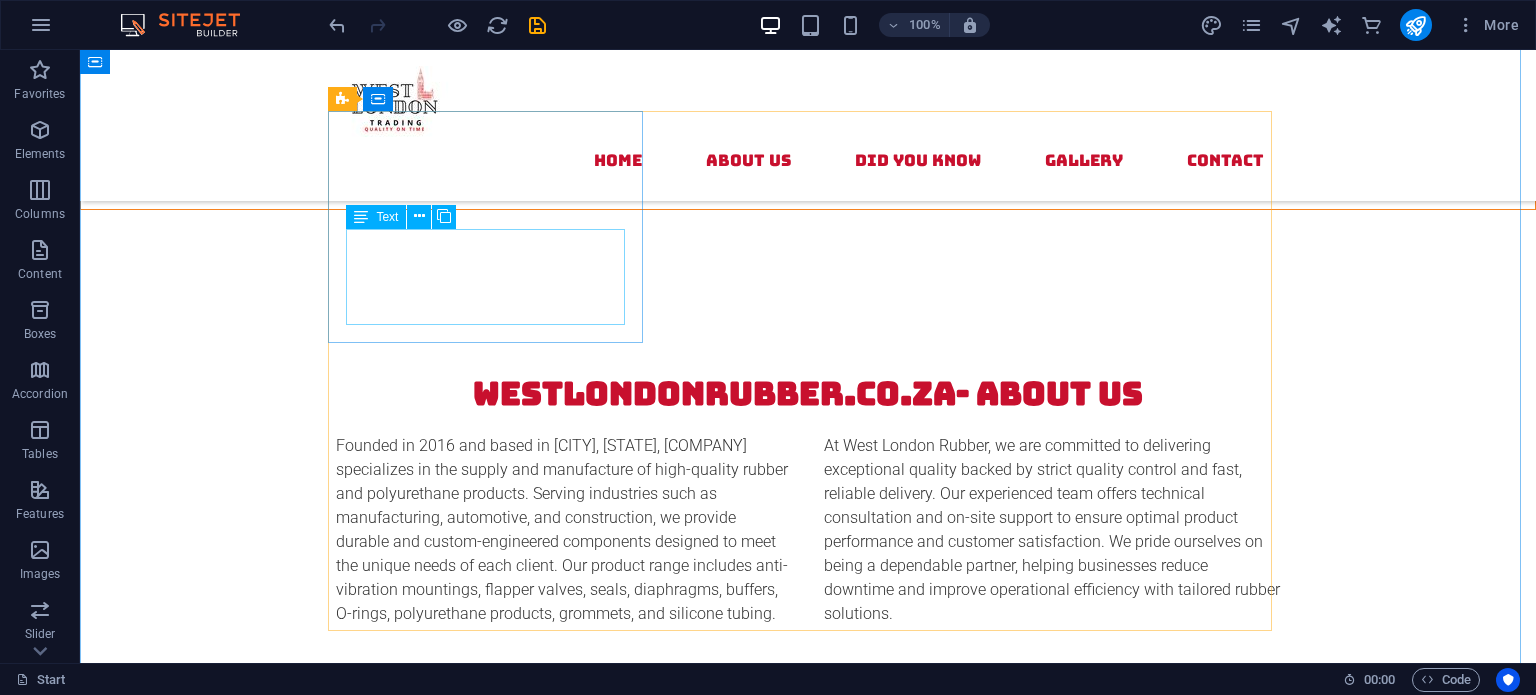 scroll, scrollTop: 2481, scrollLeft: 0, axis: vertical 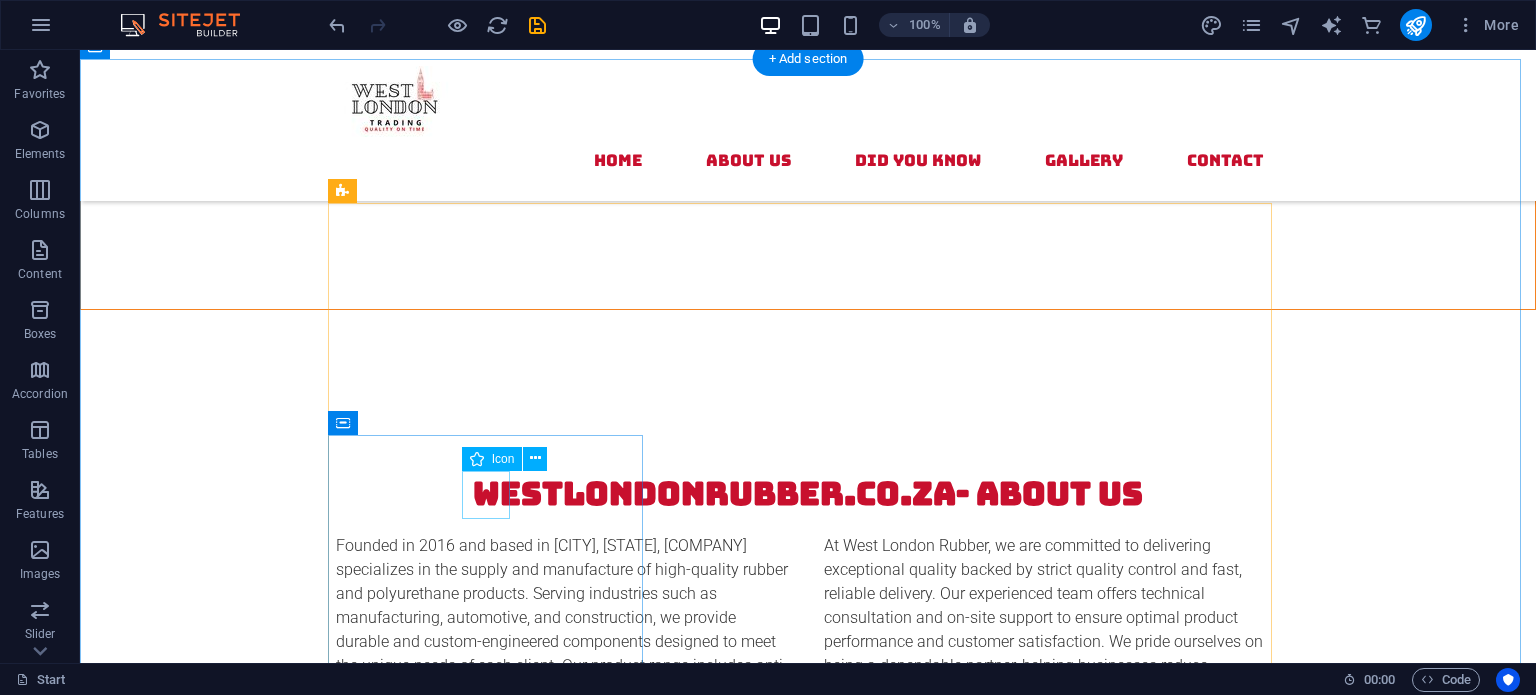 click at bounding box center [808, 1920] 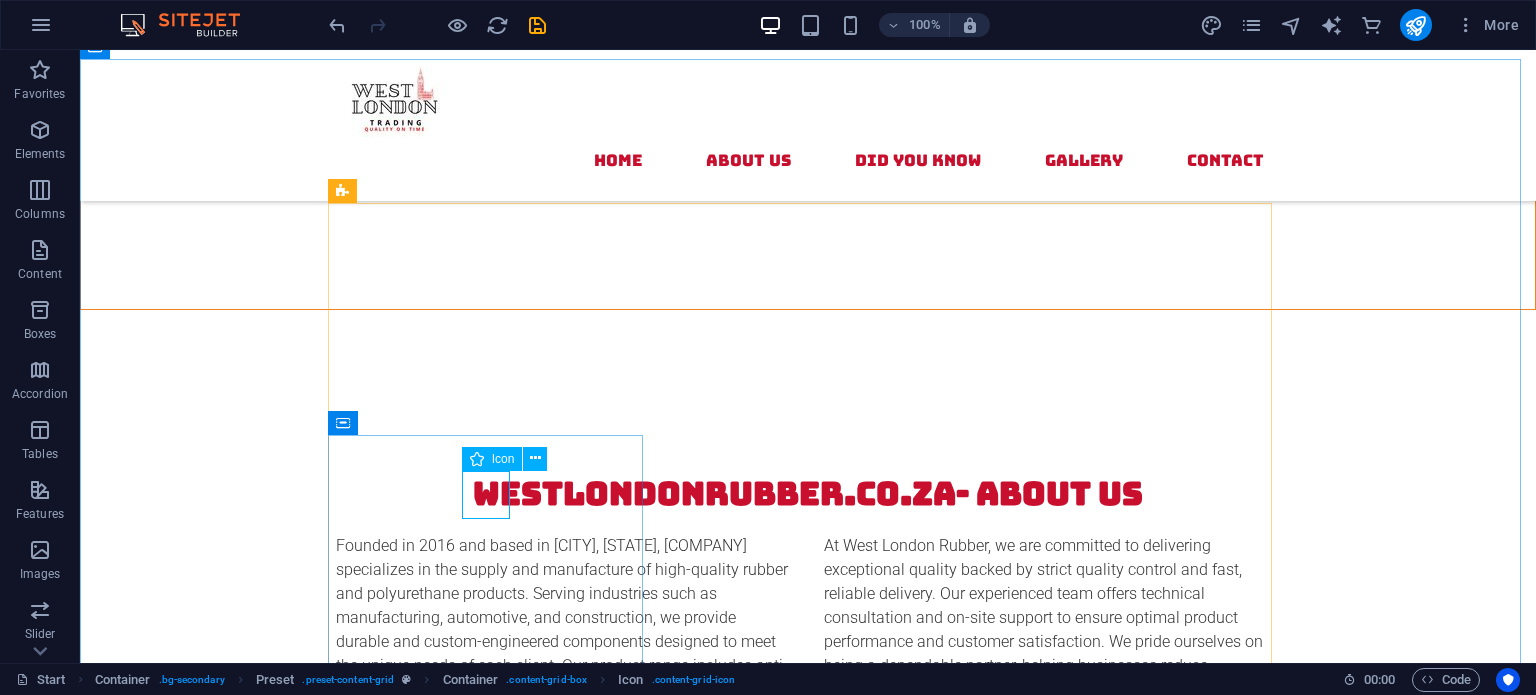 click on "Icon" at bounding box center (503, 459) 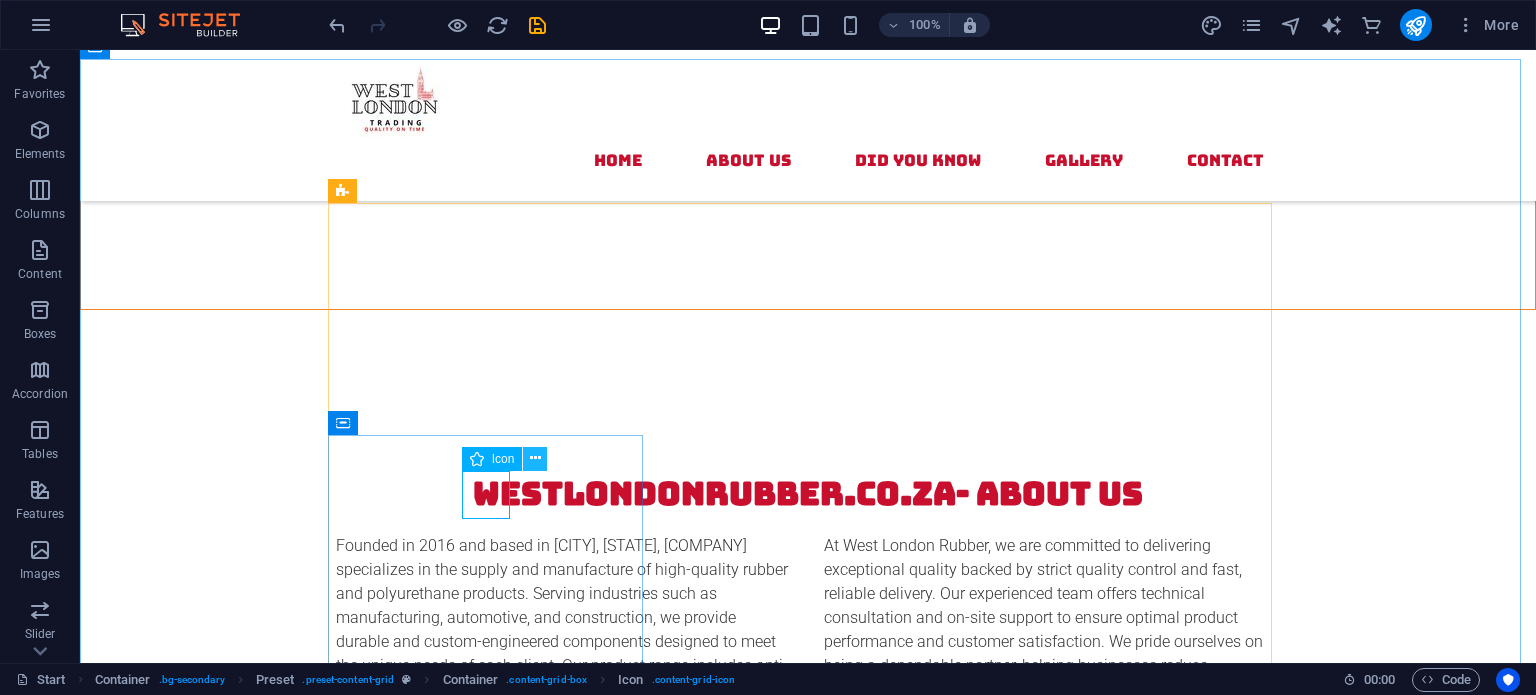 click at bounding box center [535, 458] 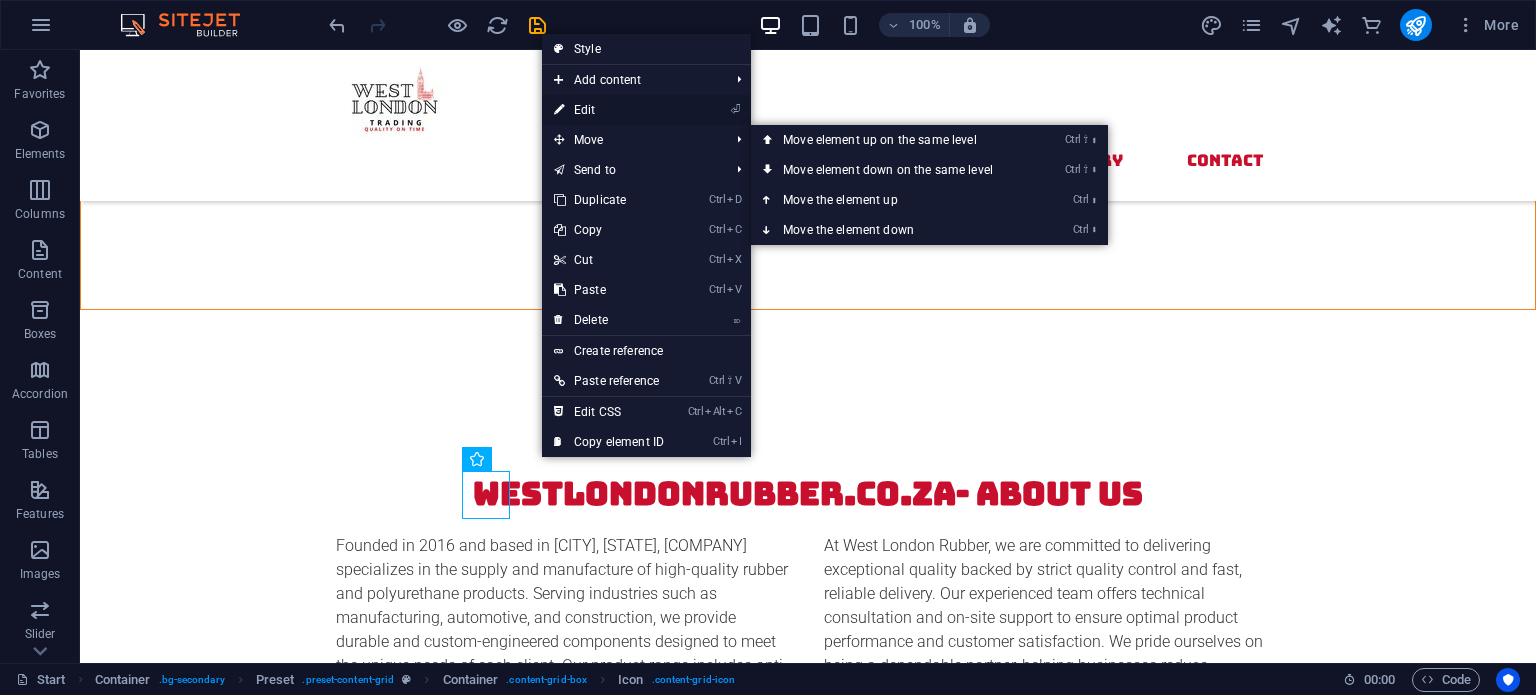 drag, startPoint x: 616, startPoint y: 111, endPoint x: 93, endPoint y: 140, distance: 523.8034 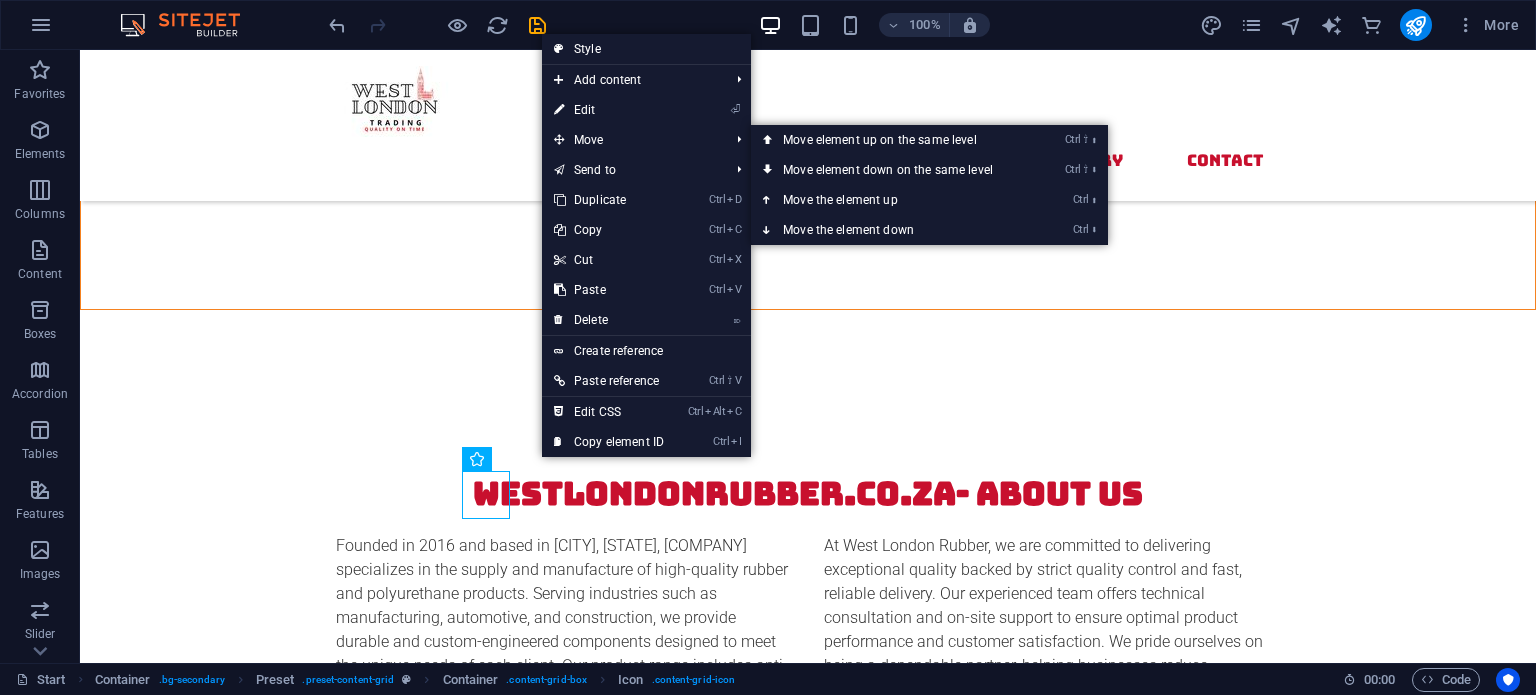 select on "xMidYMid" 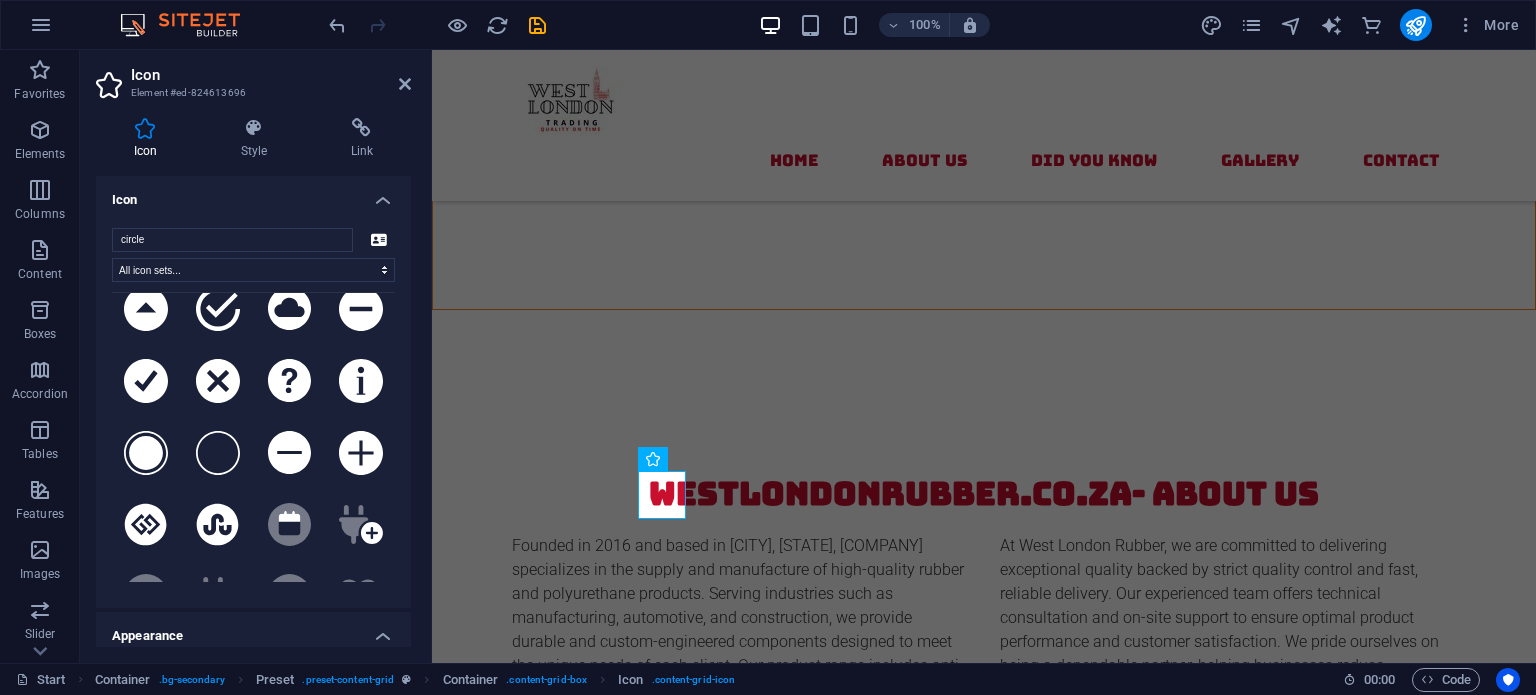 scroll, scrollTop: 400, scrollLeft: 0, axis: vertical 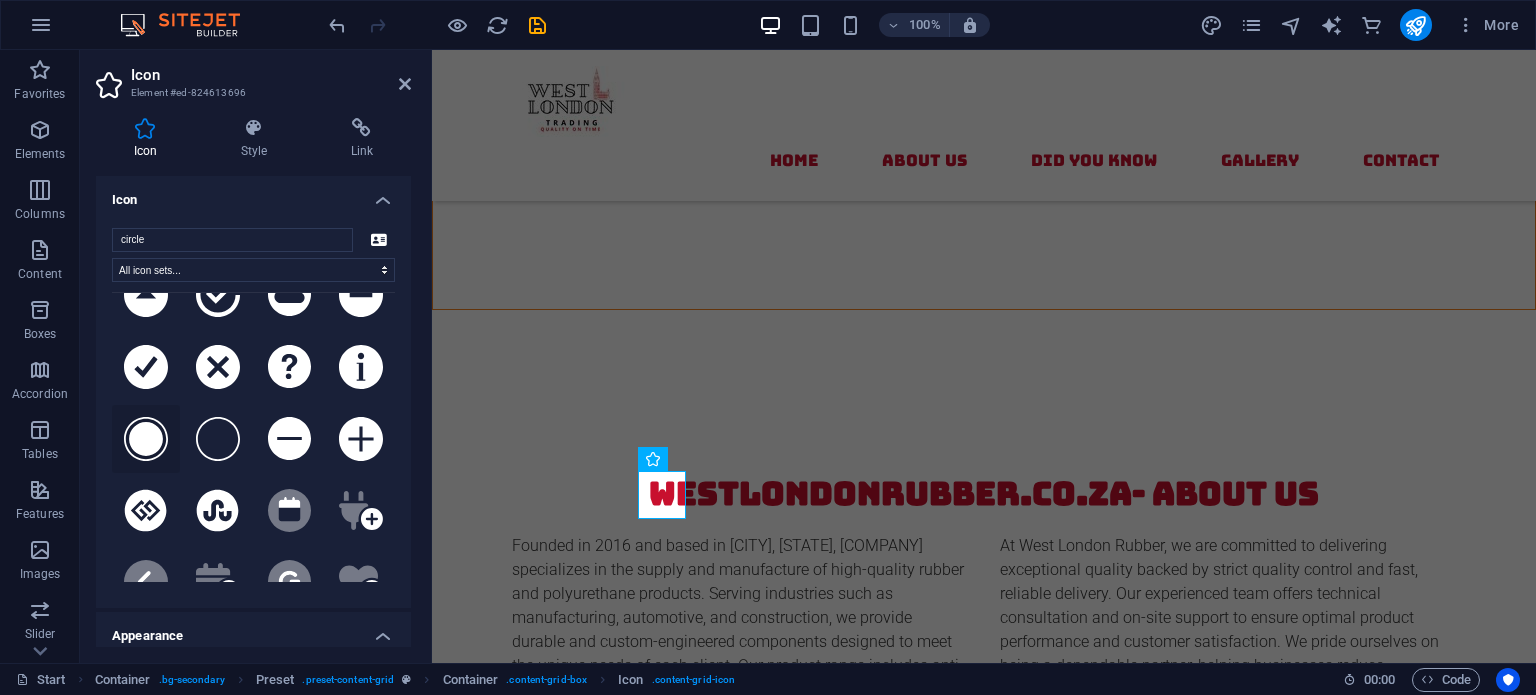 type on "circle" 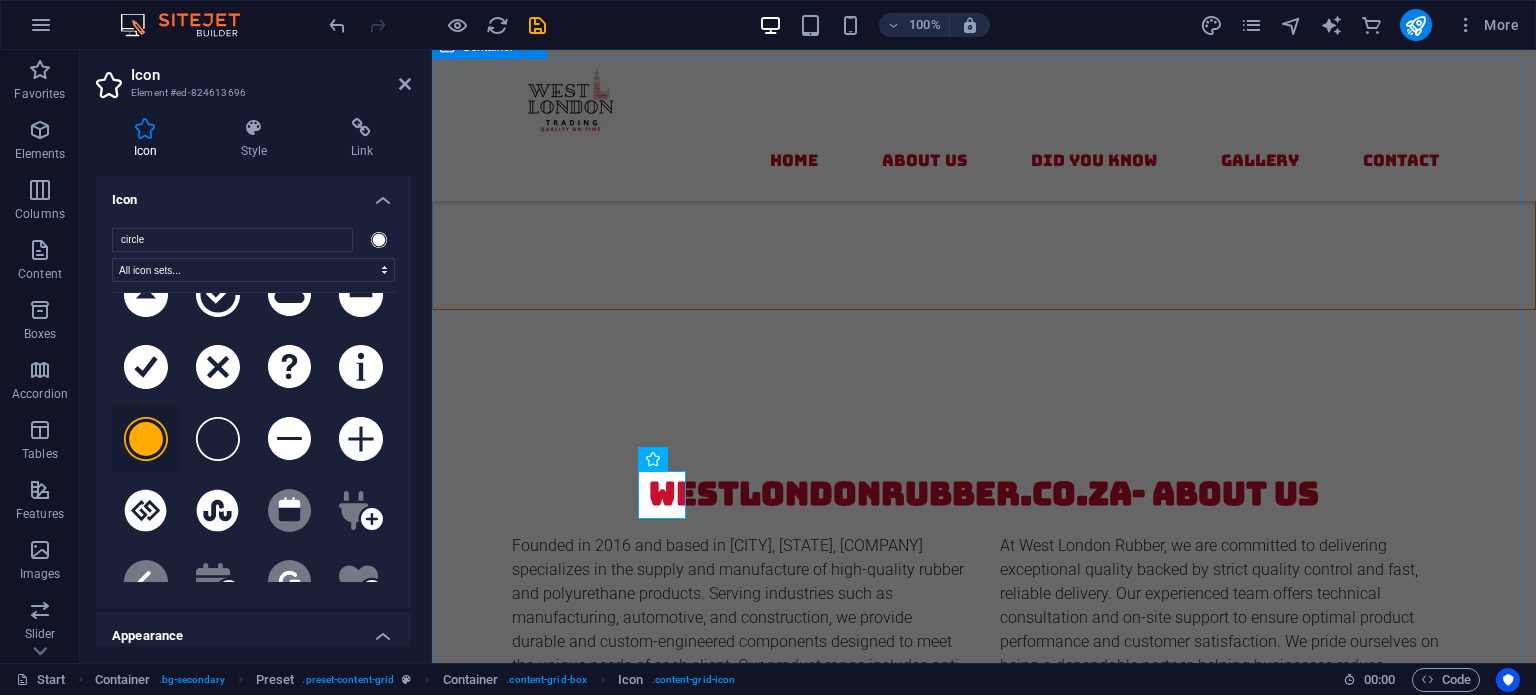click on "Did you Know? Mountings Rubber mountings can reduce vibrations by up to  98% , significantly extending the life of machinery and improving operator comfort. Seals A single damaged rubber seal can cause an entire system to lose pressure. Flipper Valves Flipper valves work on a simple pivoting mechanism that allows  rapid opening and closing , making them ideal for  quick-response systems  like pumps. Circular Mounts Many circular mounts are made from a combination of rubber and metal, allowing them to absorb both vertical and horizontal vibrations efficiently Polyurethane Products Polyurethane is more abrasion-resistant than rubber and can last up to  four times longer  in high-friction environments Sandwich Mounts These mounts are ideal for isolating vibration in heavy-duty equipment like compressors, generators, and construction machinery." at bounding box center (984, 1856) 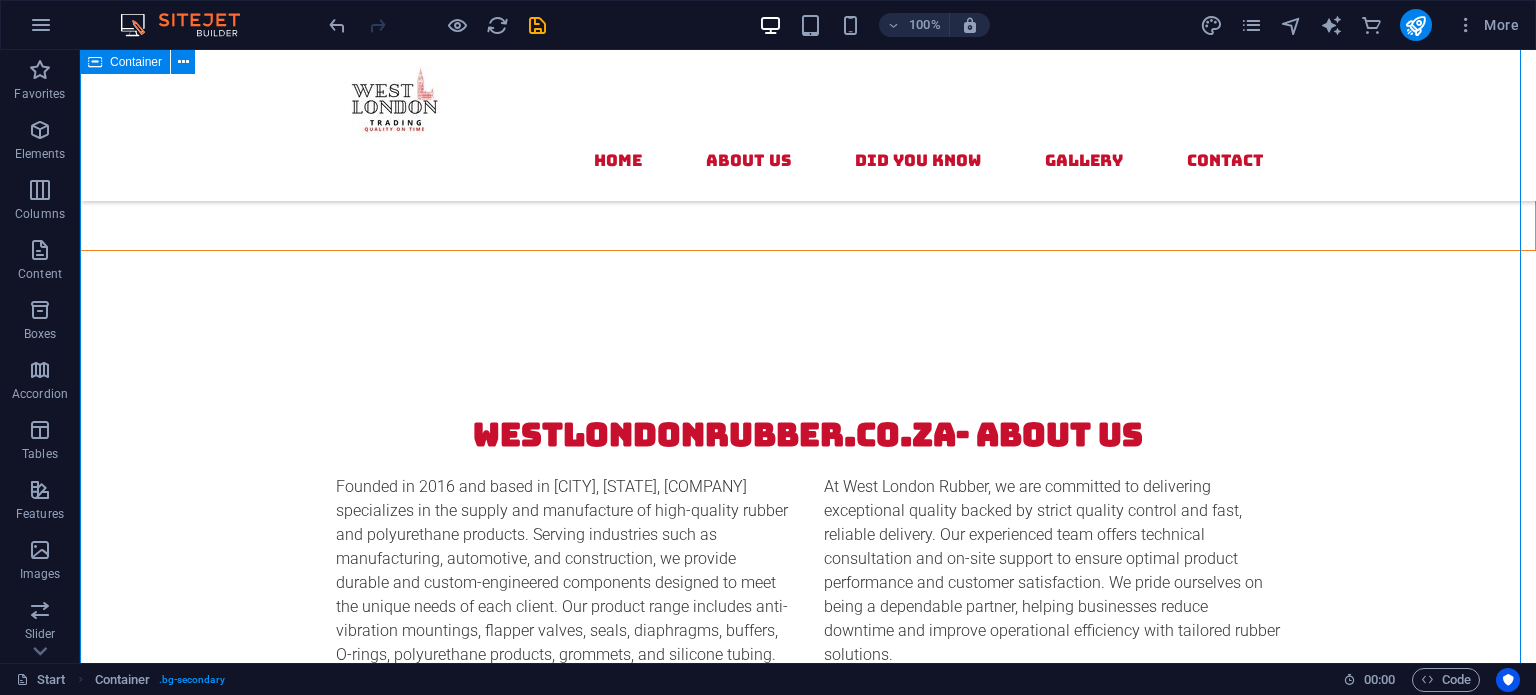 scroll, scrollTop: 2581, scrollLeft: 0, axis: vertical 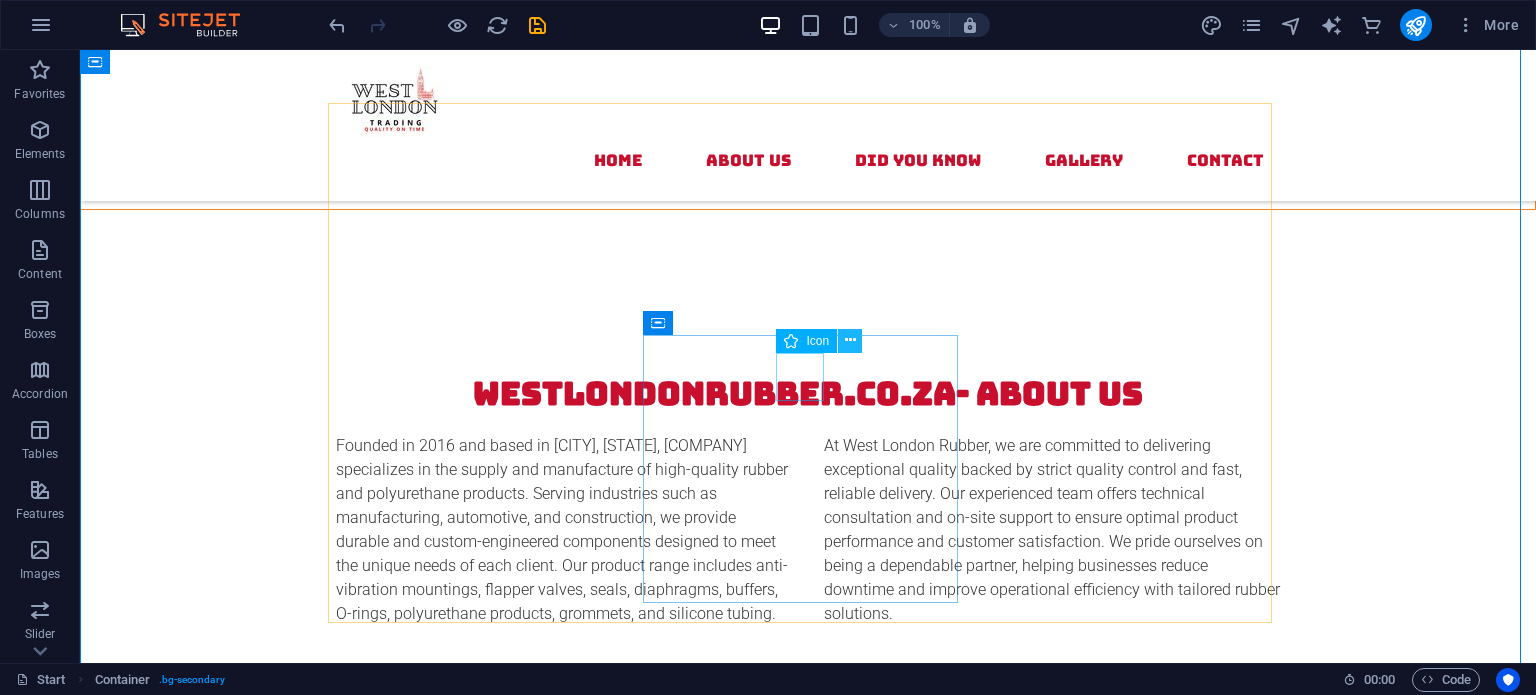 click at bounding box center [850, 340] 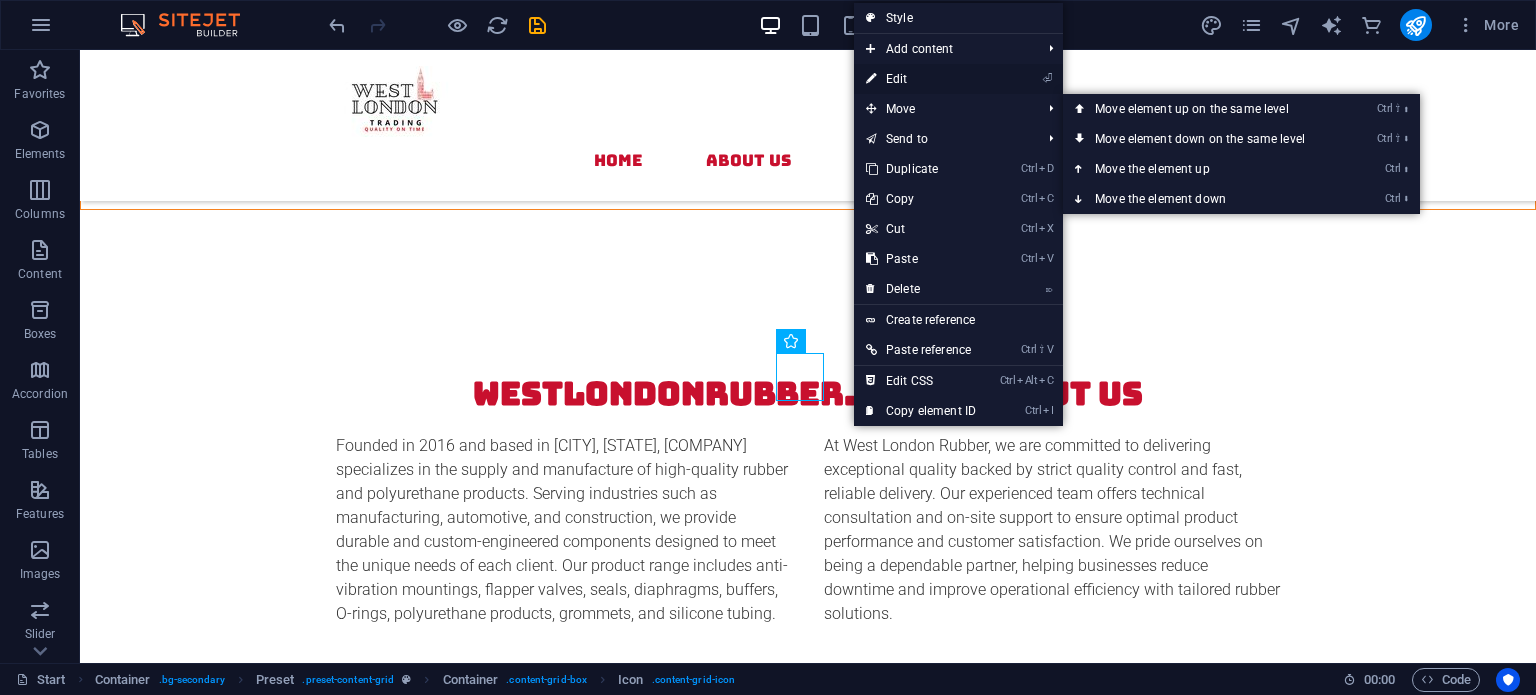 click on "⏎  Edit" at bounding box center (921, 79) 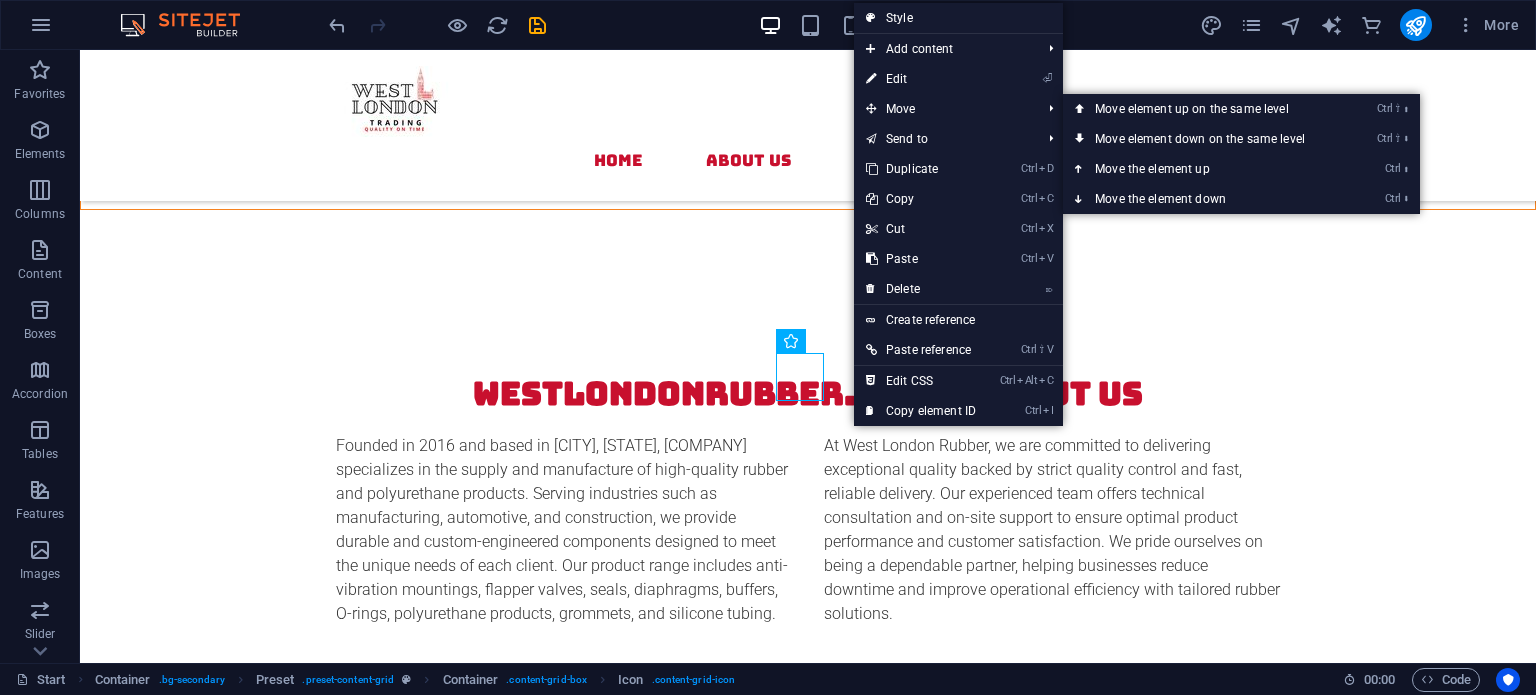 select on "xMidYMid" 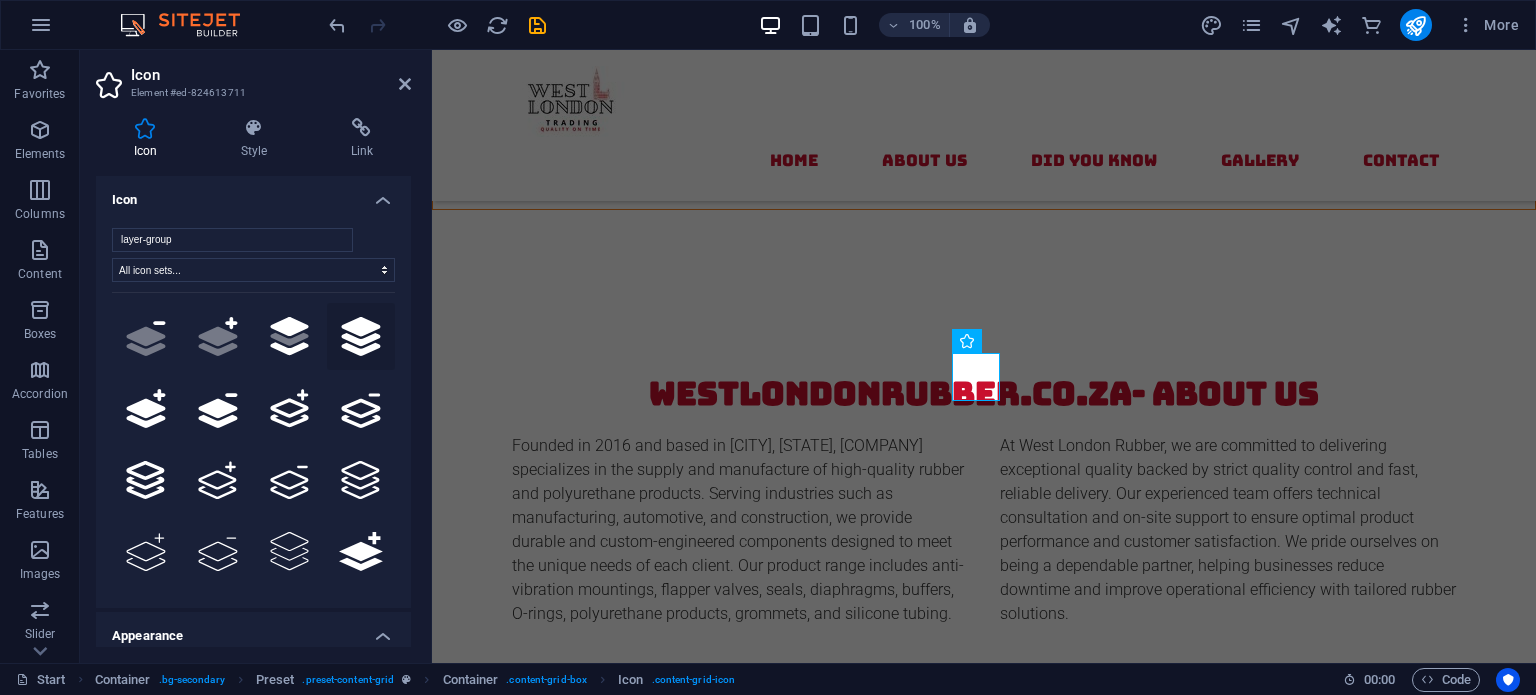 type on "layer-group" 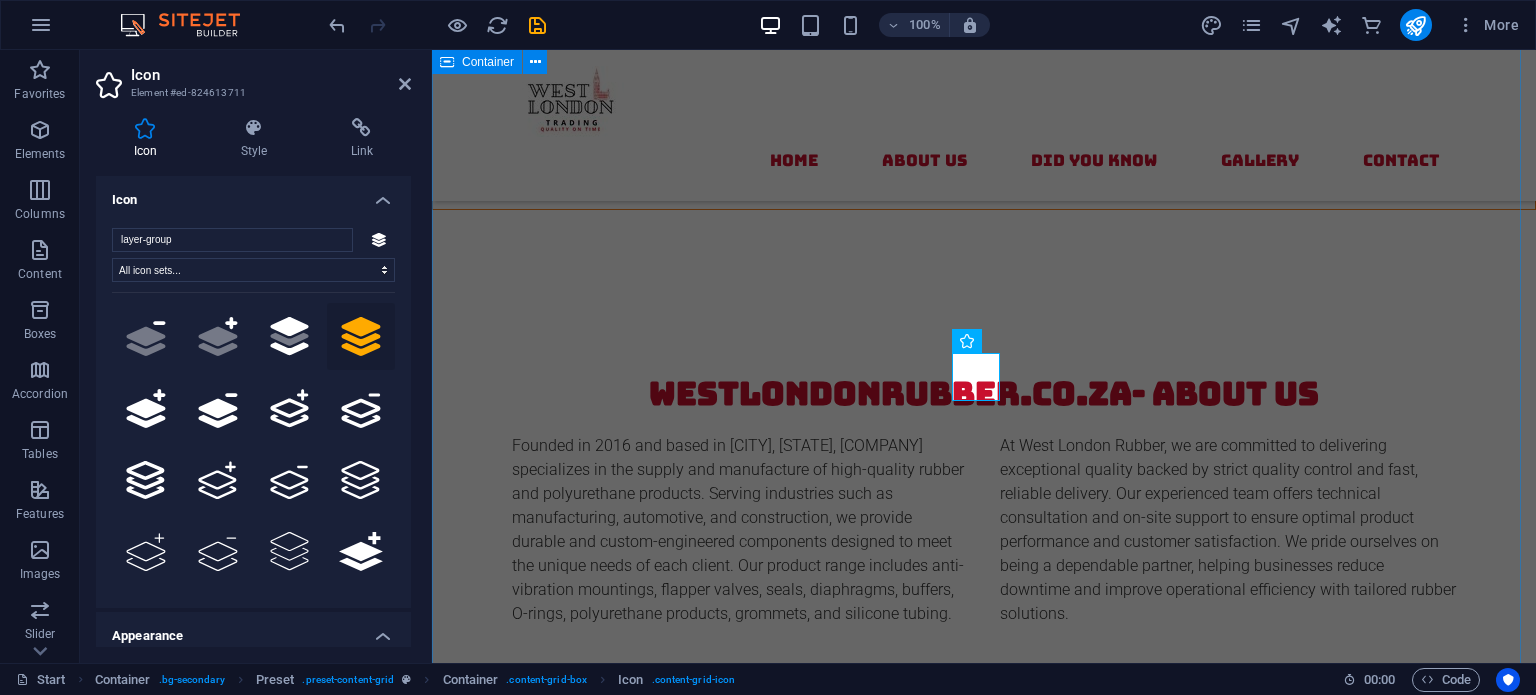click on "Did you Know? Mountings Rubber mountings can reduce vibrations by up to  98% , significantly extending the life of machinery and improving operator comfort. Seals A single damaged rubber seal can cause an entire system to lose pressure. Flipper Valves Flipper valves work on a simple pivoting mechanism that allows  rapid opening and closing , making them ideal for  quick-response systems  like pumps. Circular Mounts Many circular mounts are made from a combination of rubber and metal, allowing them to absorb both vertical and horizontal vibrations efficiently Polyurethane Products Polyurethane is more abrasion-resistant than rubber and can last up to  four times longer  in high-friction environments Sandwich Mounts These mounts are ideal for isolating vibration in heavy-duty equipment like compressors, generators, and construction machinery." at bounding box center (984, 1756) 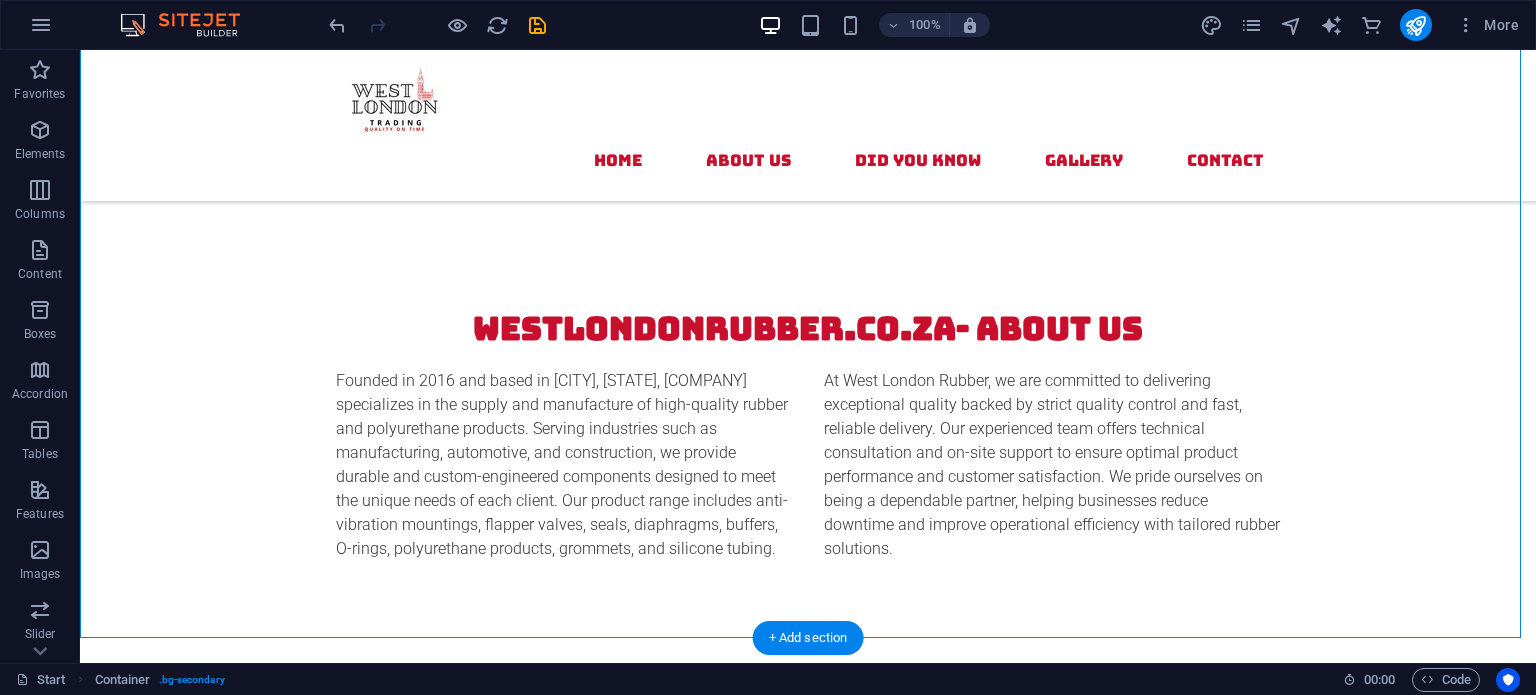 scroll, scrollTop: 2681, scrollLeft: 0, axis: vertical 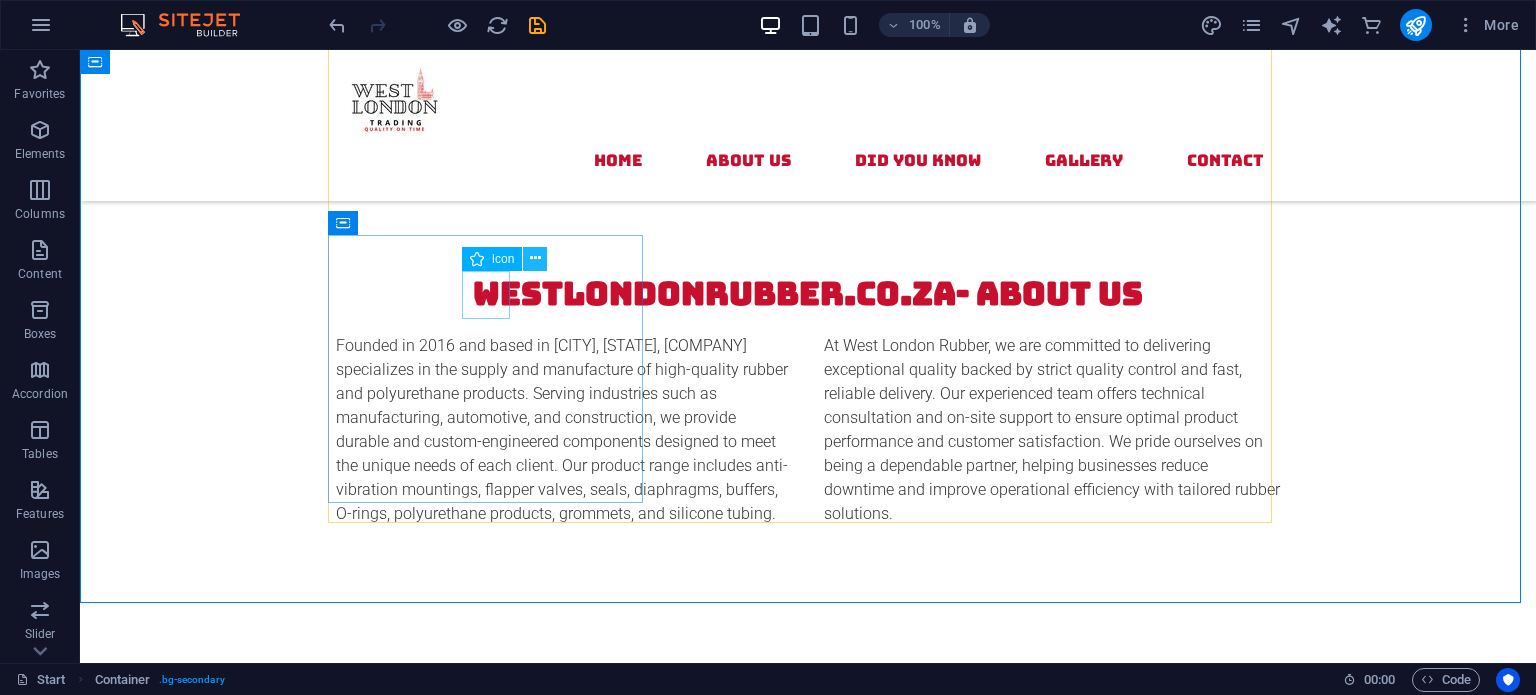 click at bounding box center (535, 258) 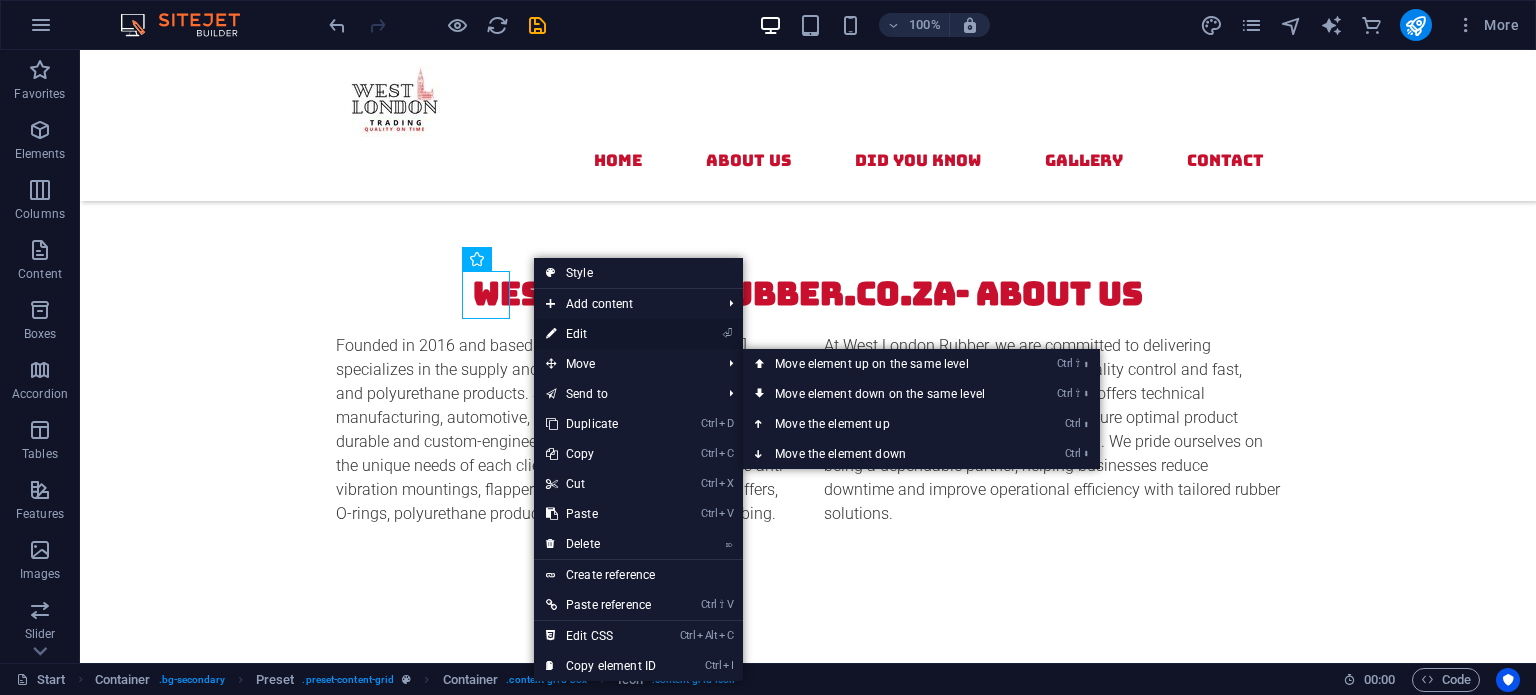 click on "⏎  Edit" at bounding box center (601, 334) 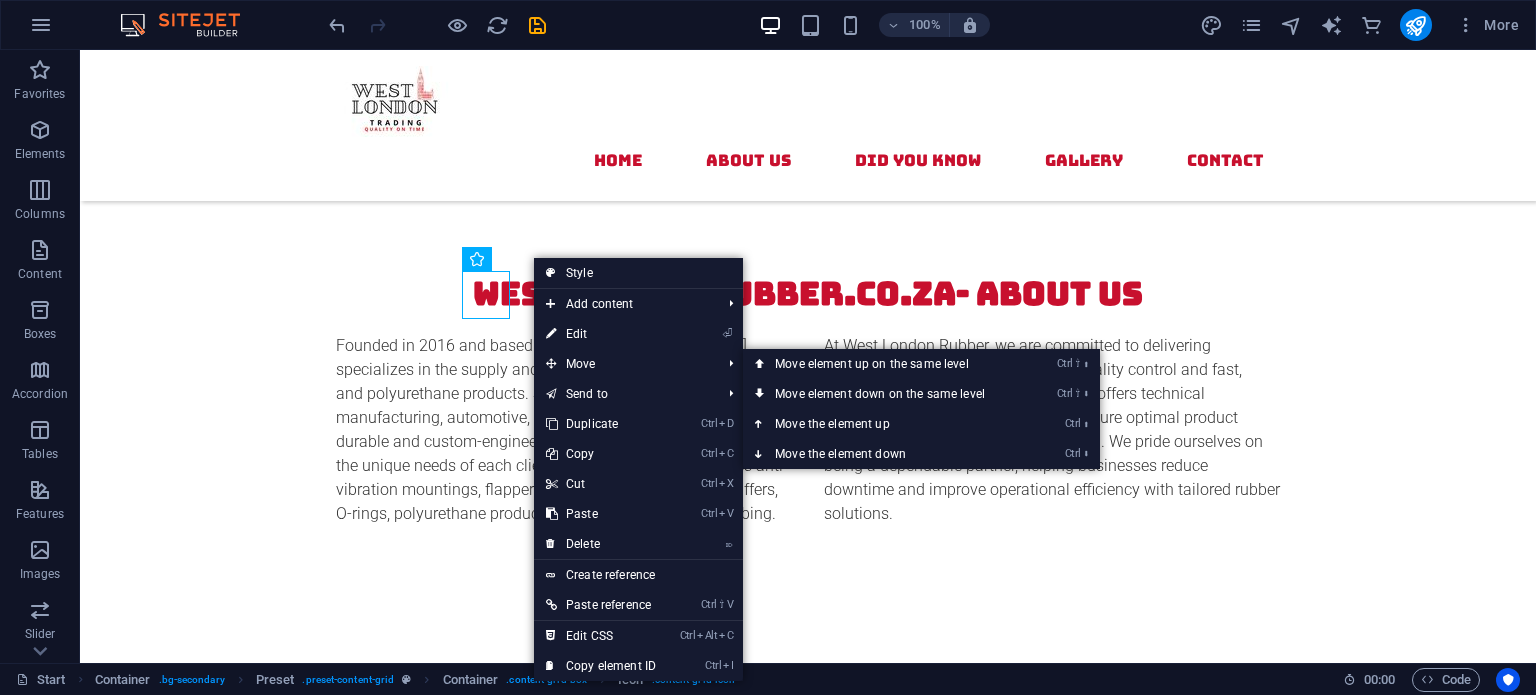 select on "xMidYMid" 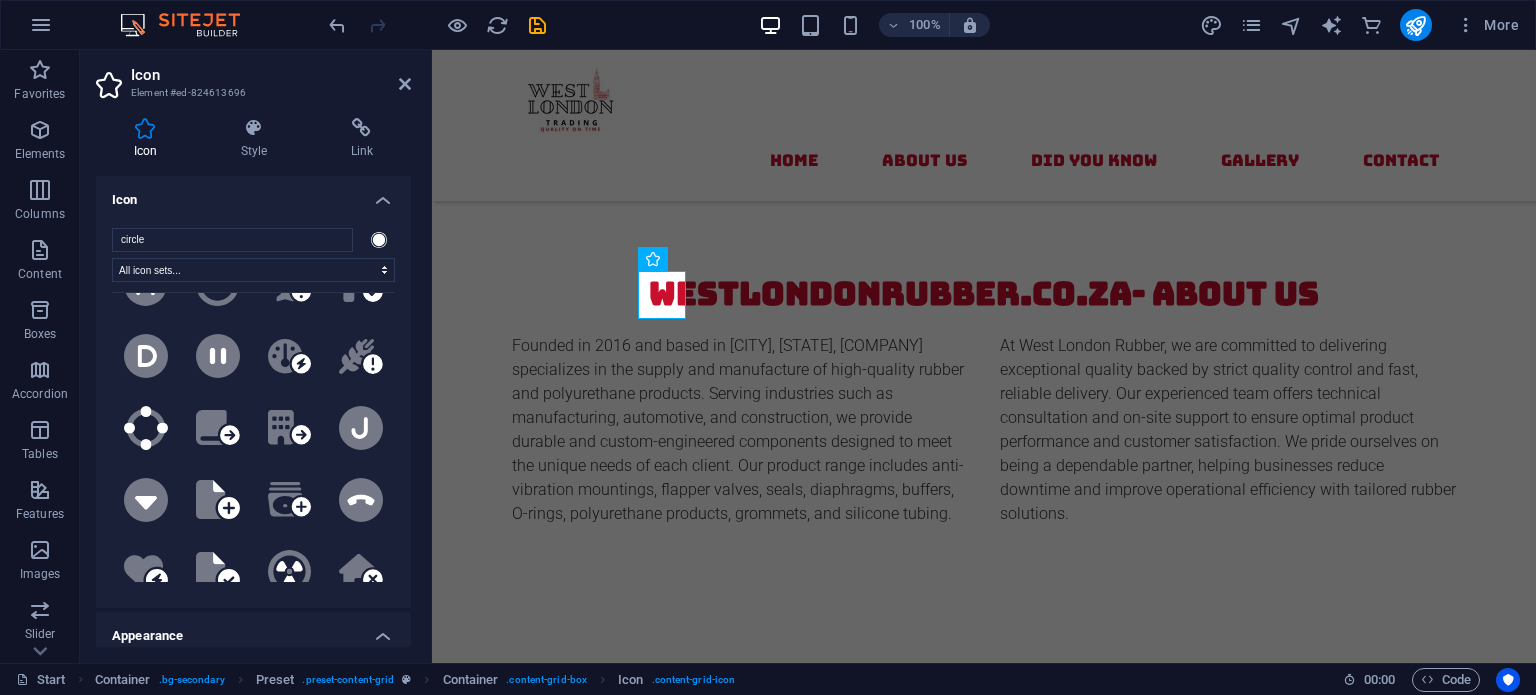 scroll, scrollTop: 1300, scrollLeft: 0, axis: vertical 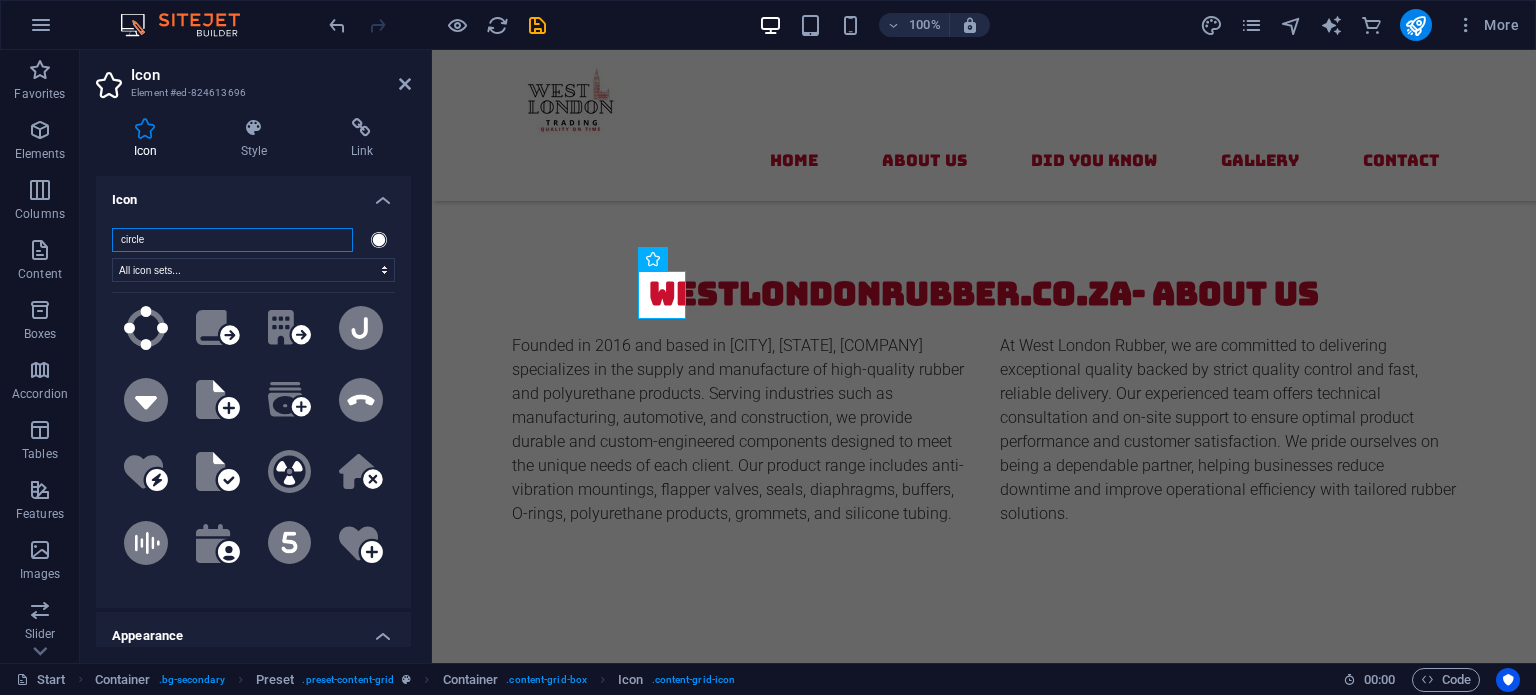 click on "circle" at bounding box center (232, 240) 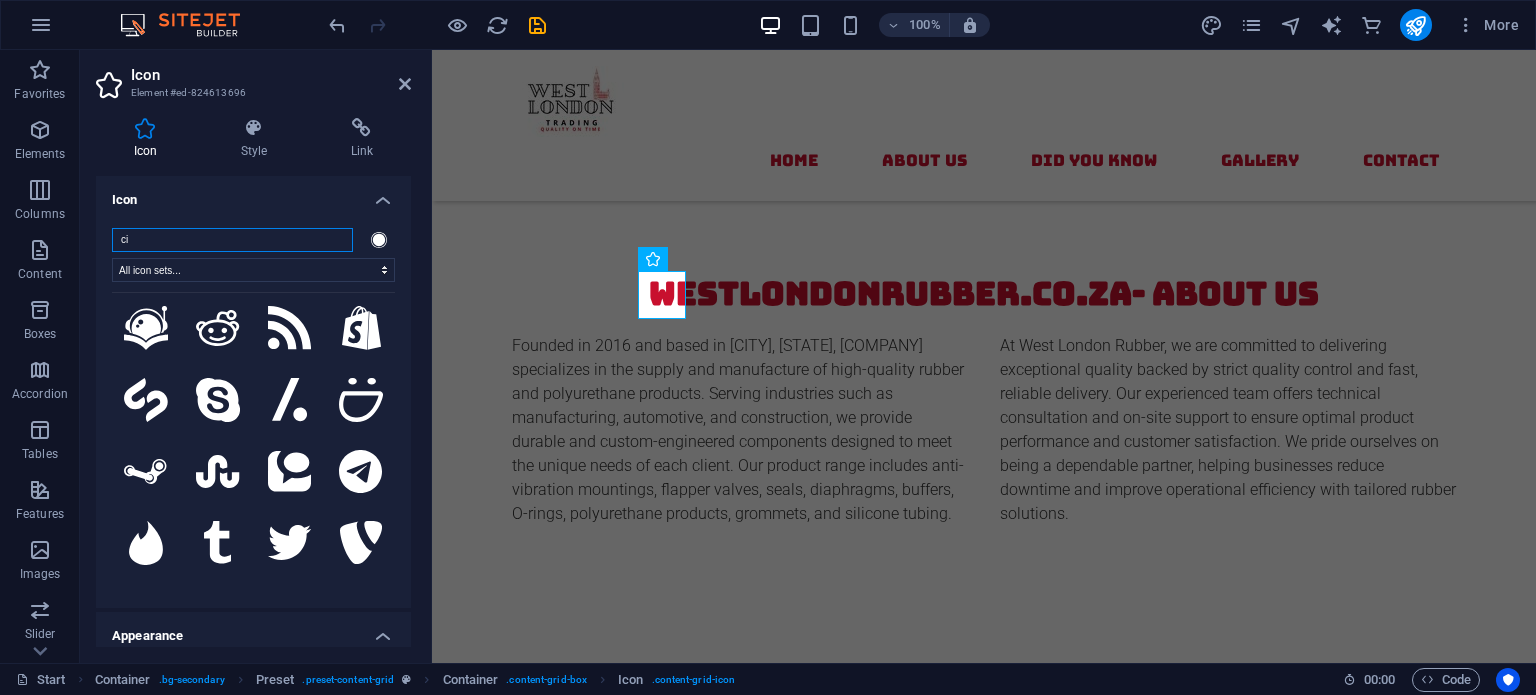 type on "c" 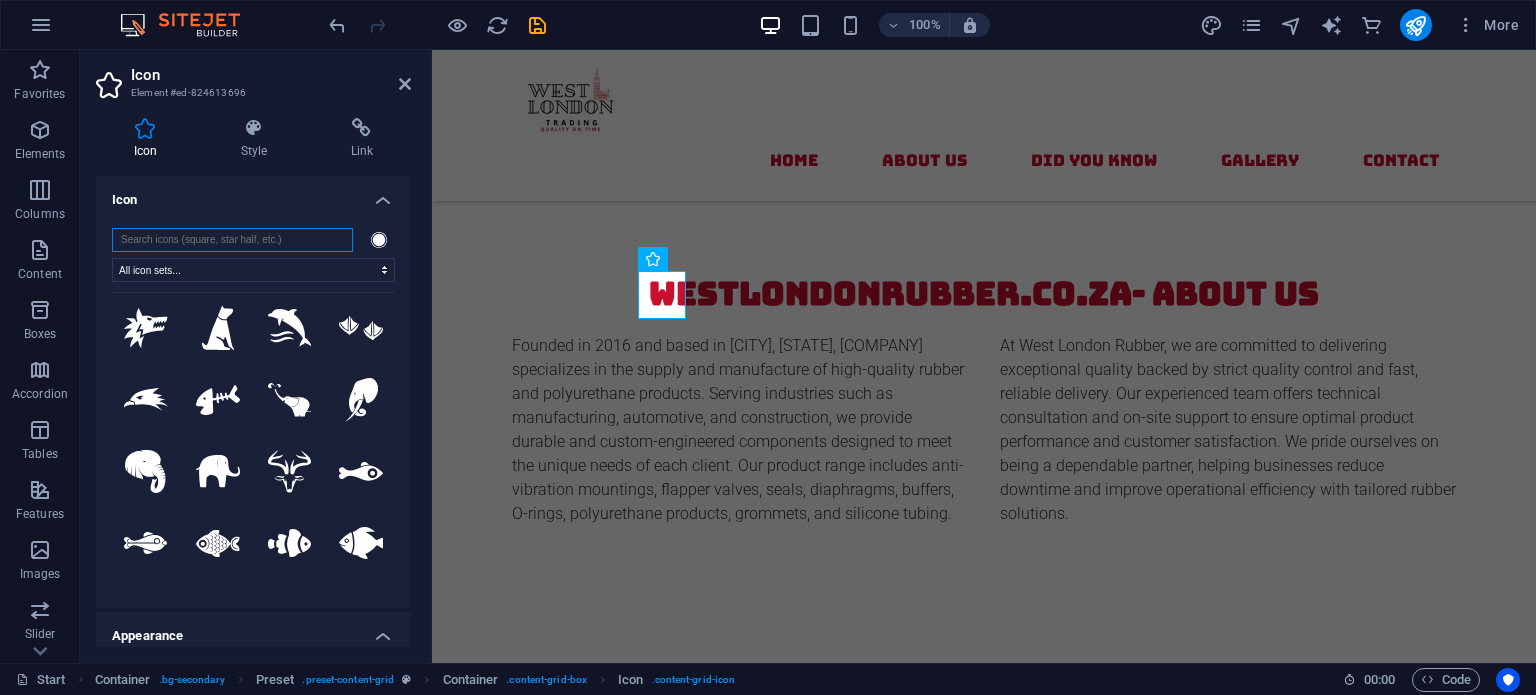 scroll, scrollTop: 0, scrollLeft: 0, axis: both 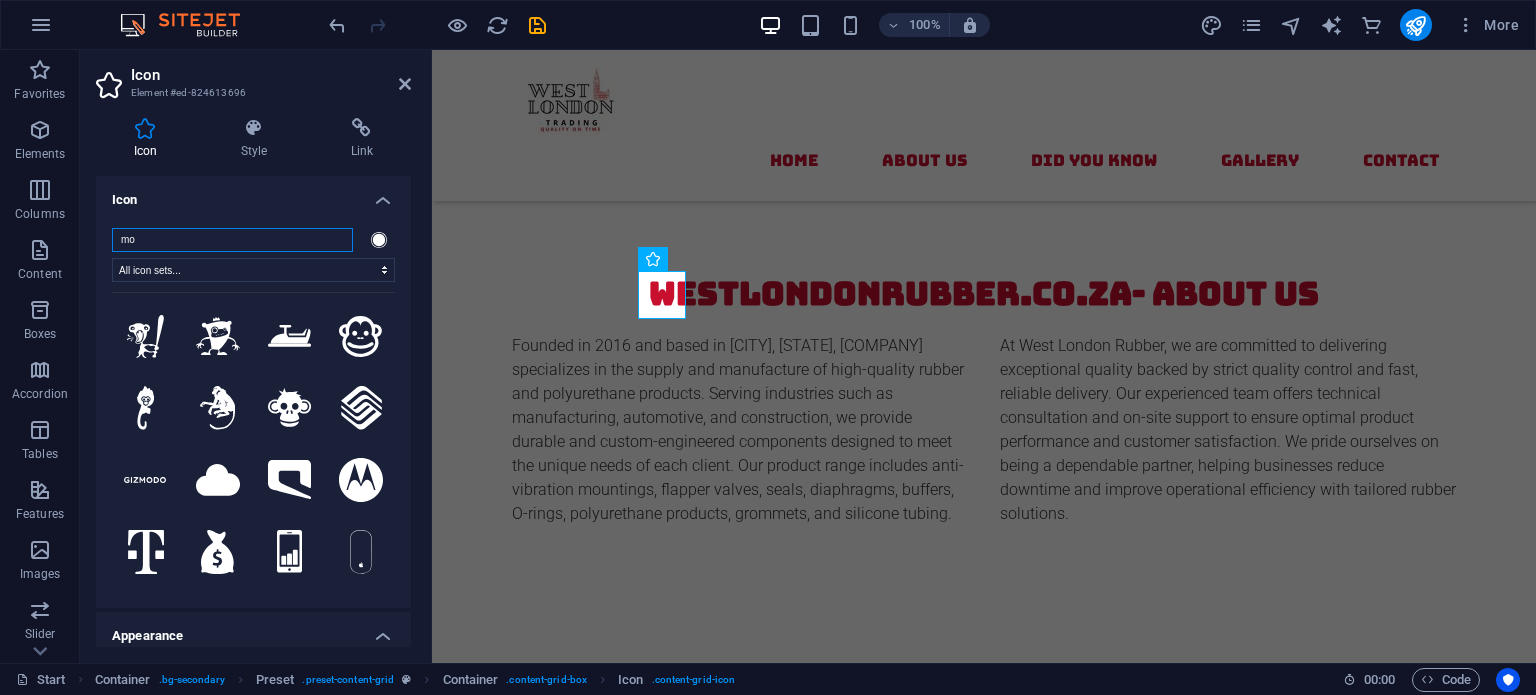 type on "m" 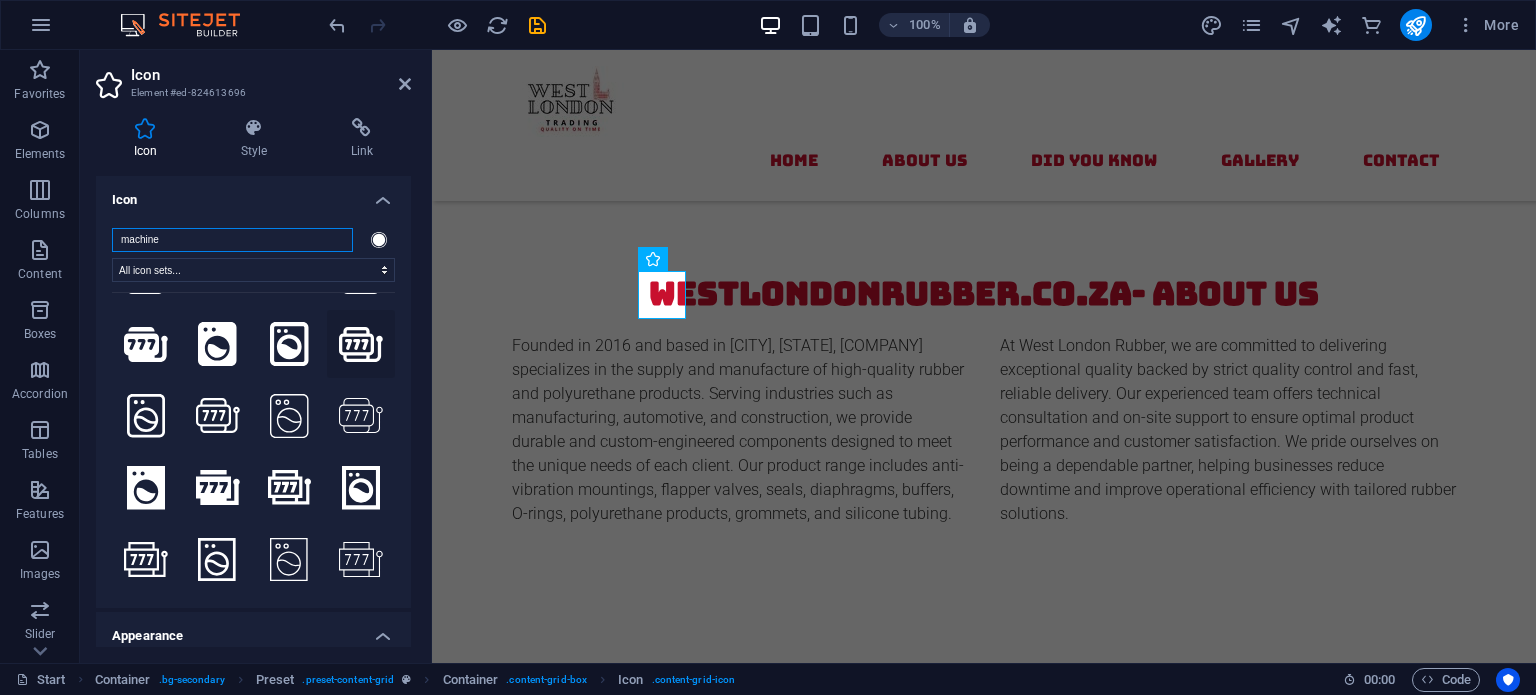 scroll, scrollTop: 65, scrollLeft: 0, axis: vertical 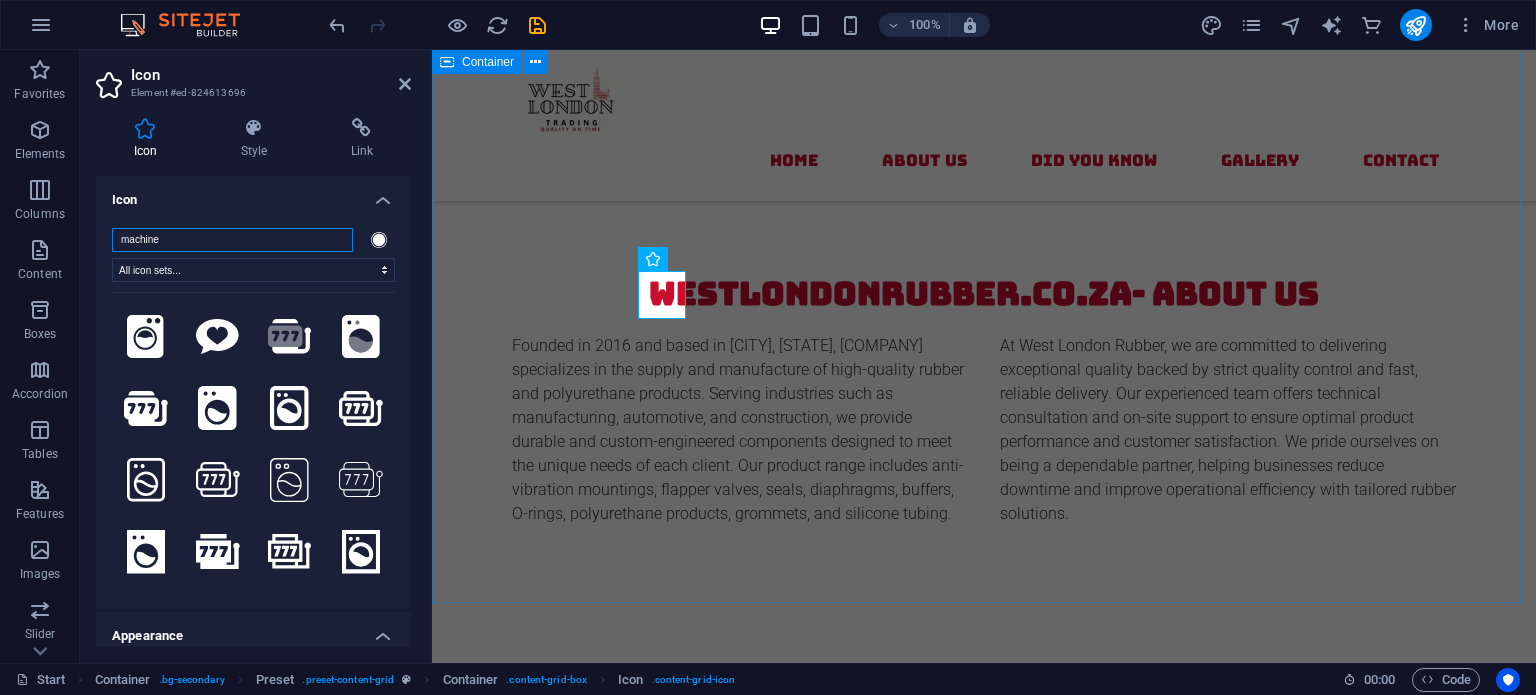 type on "machine" 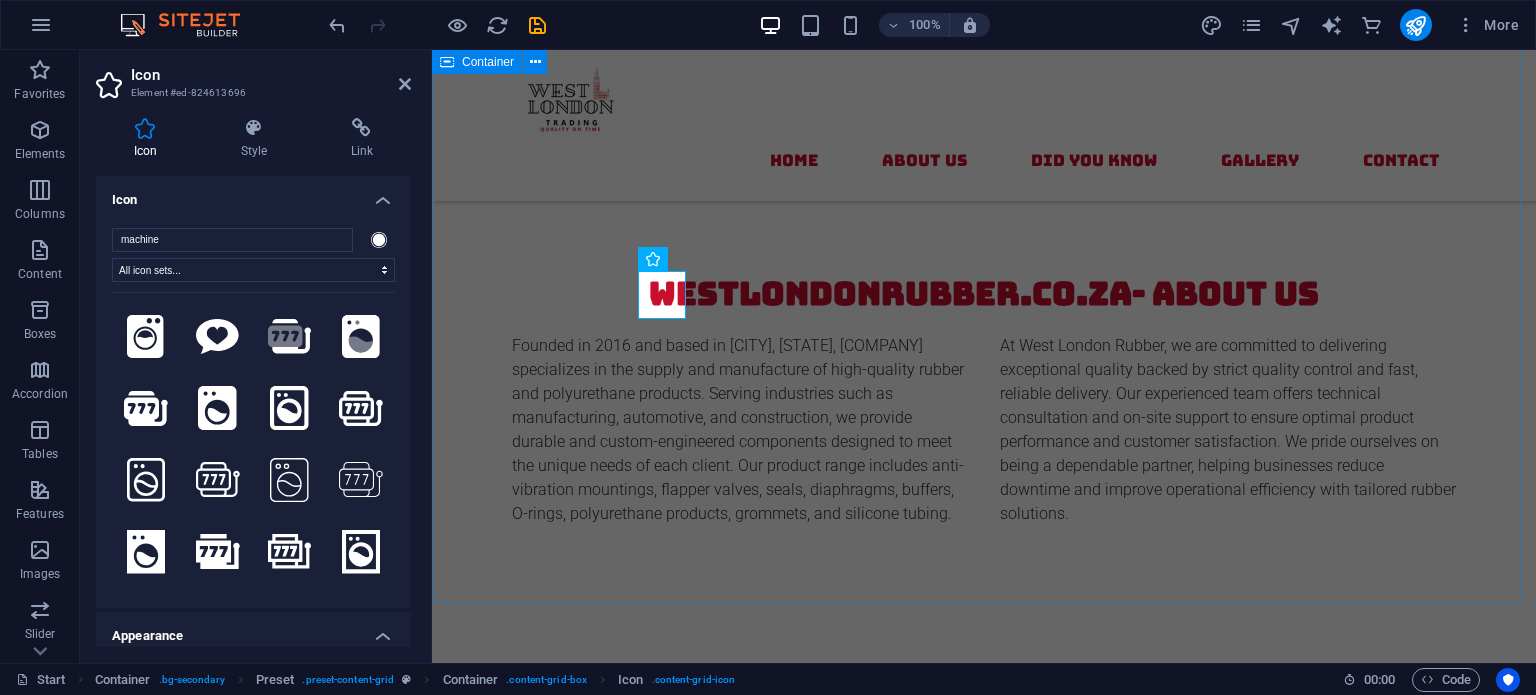 click on "Did you Know? Mountings Rubber mountings can reduce vibrations by up to  98% , significantly extending the life of machinery and improving operator comfort. Seals A single damaged rubber seal can cause an entire system to lose pressure. Flipper Valves Flipper valves work on a simple pivoting mechanism that allows  rapid opening and closing , making them ideal for  quick-response systems  like pumps. Circular Mounts Many circular mounts are made from a combination of rubber and metal, allowing them to absorb both vertical and horizontal vibrations efficiently Polyurethane Products Polyurethane is more abrasion-resistant than rubber and can last up to  four times longer  in high-friction environments Sandwich Mounts These mounts are ideal for isolating vibration in heavy-duty equipment like compressors, generators, and construction machinery." at bounding box center (984, 1656) 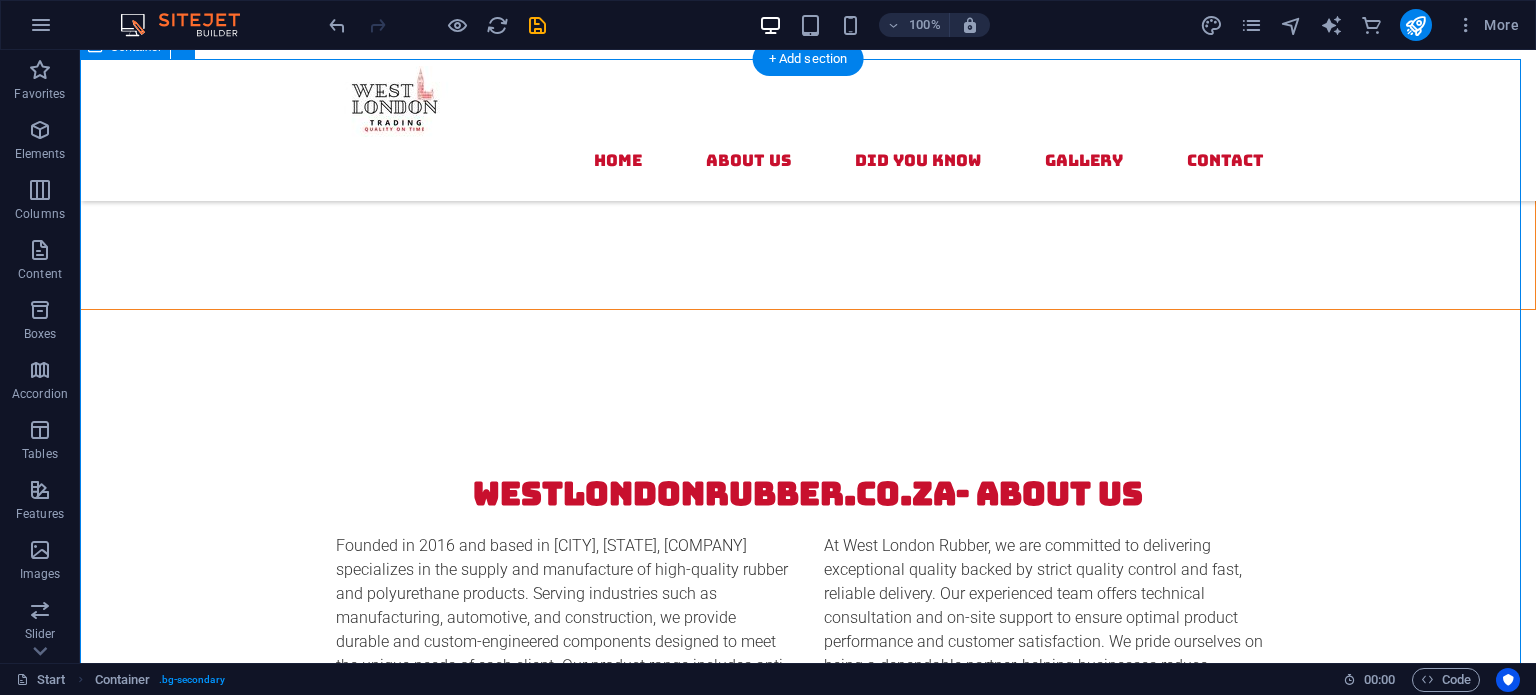 scroll, scrollTop: 2381, scrollLeft: 0, axis: vertical 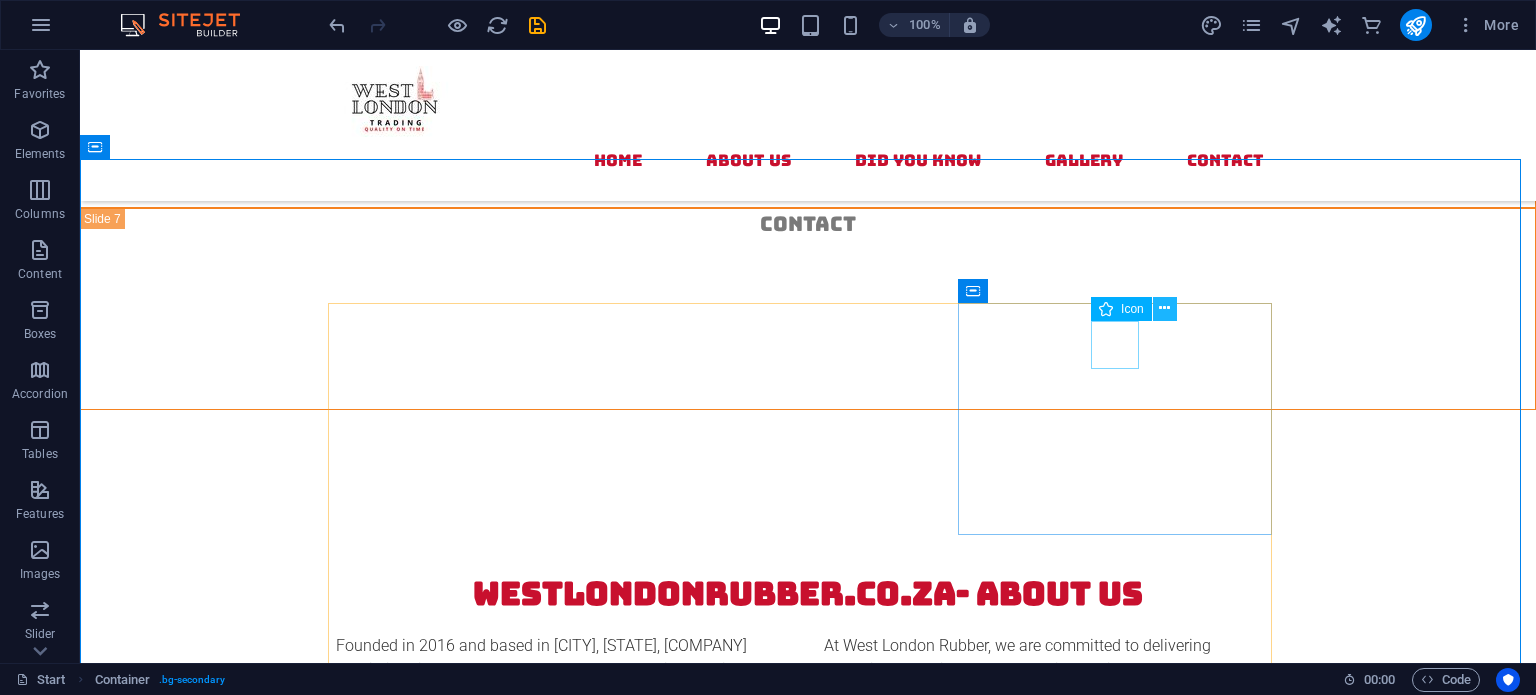 click at bounding box center [1164, 308] 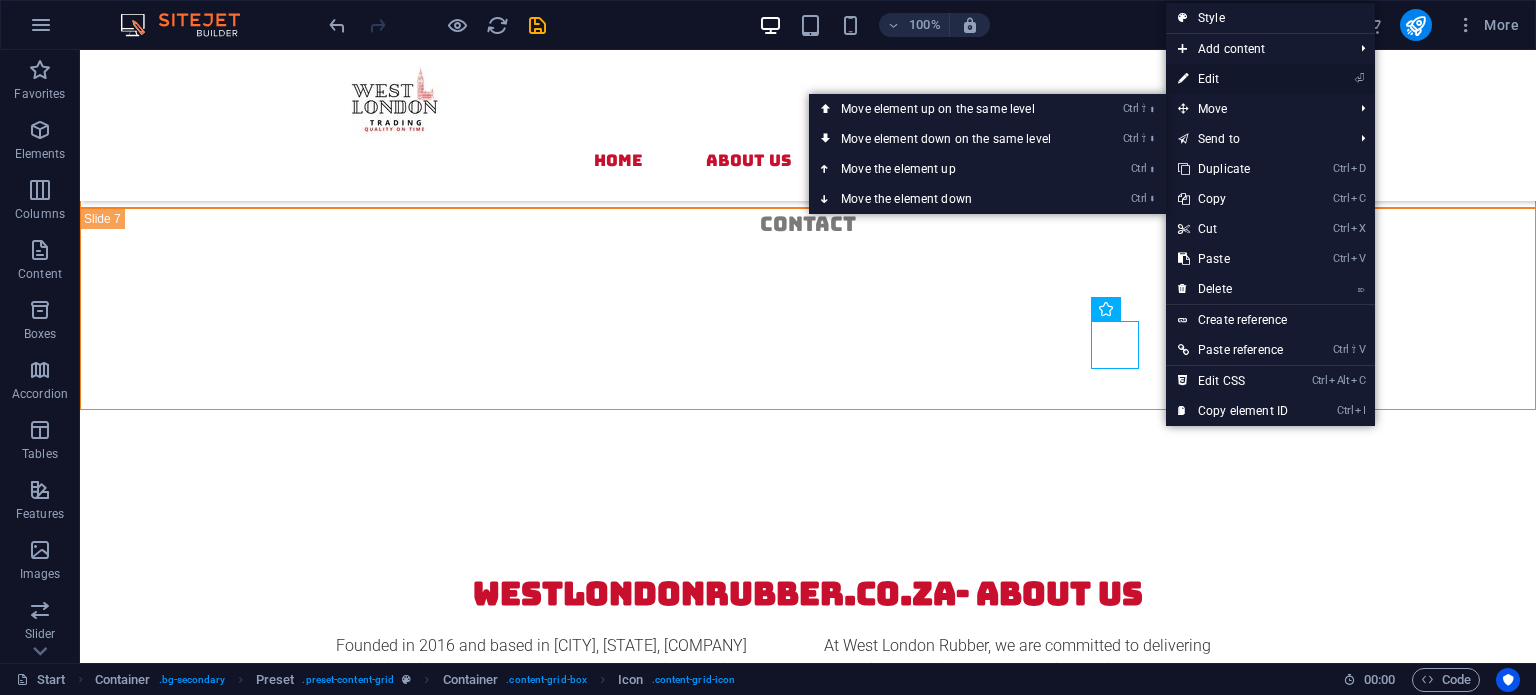 click on "⏎  Edit" at bounding box center [1233, 79] 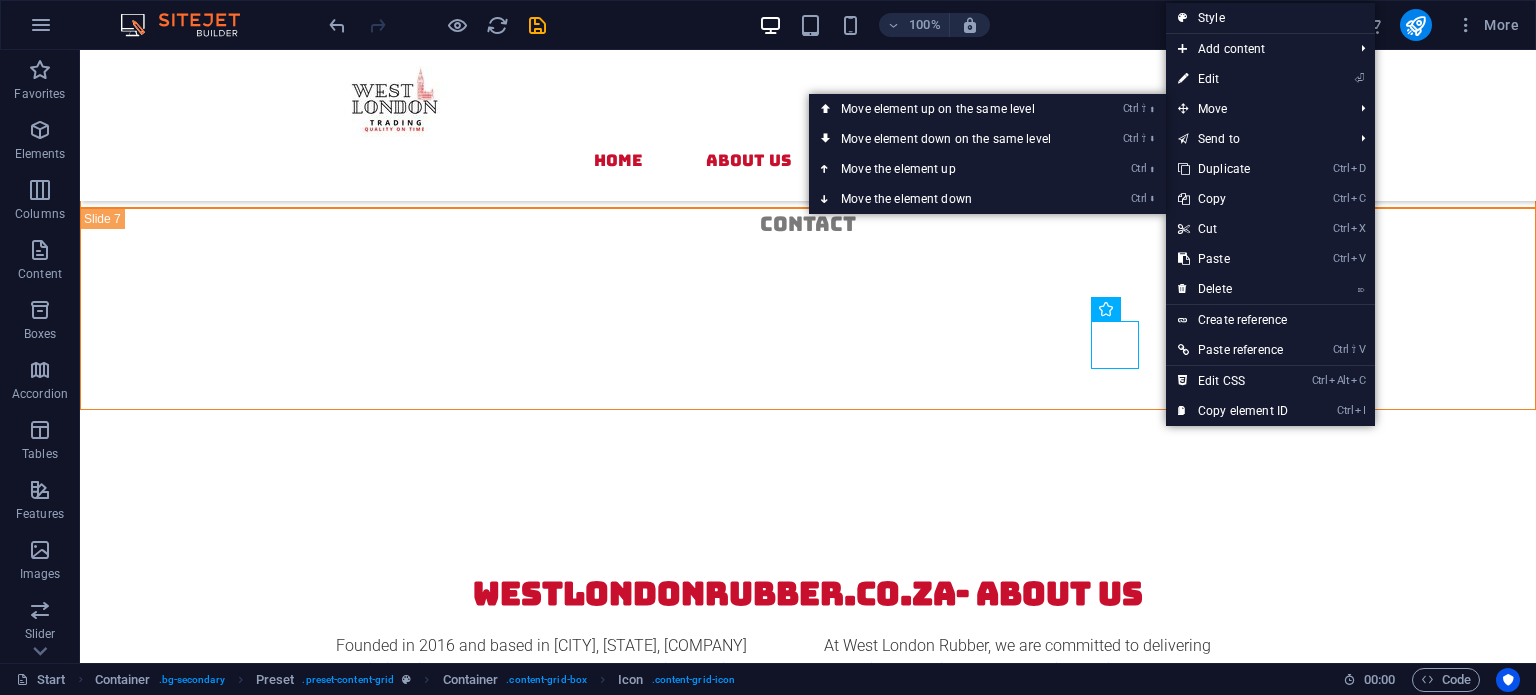 select on "xMidYMid" 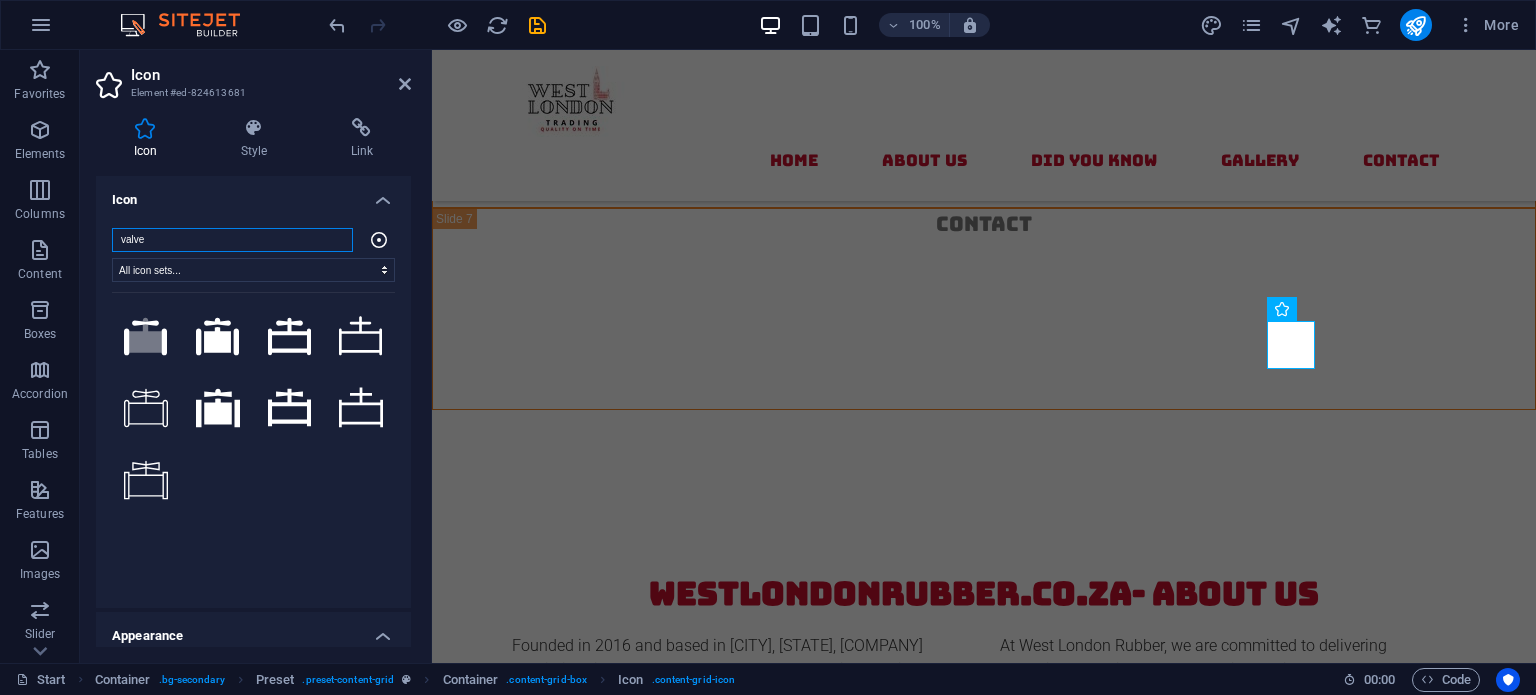 click on "valve" at bounding box center [232, 240] 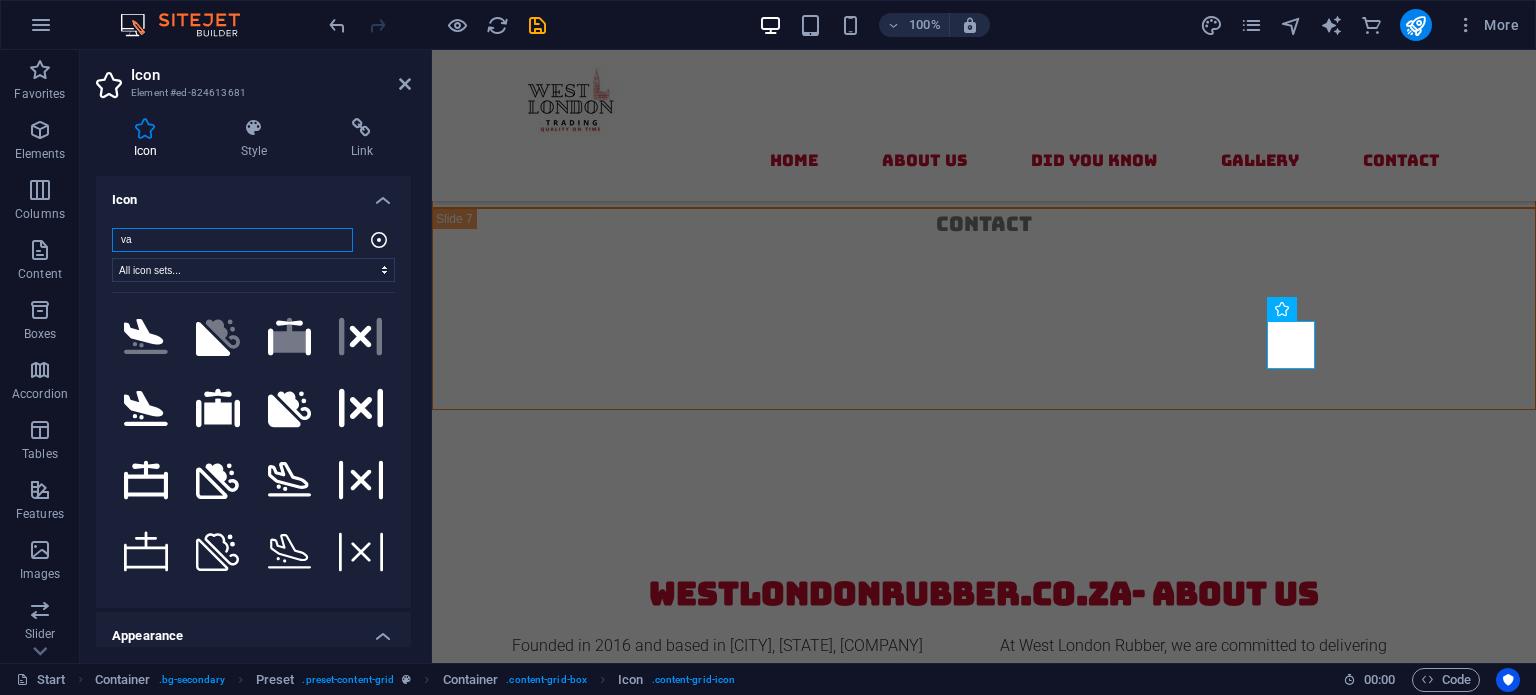 type on "v" 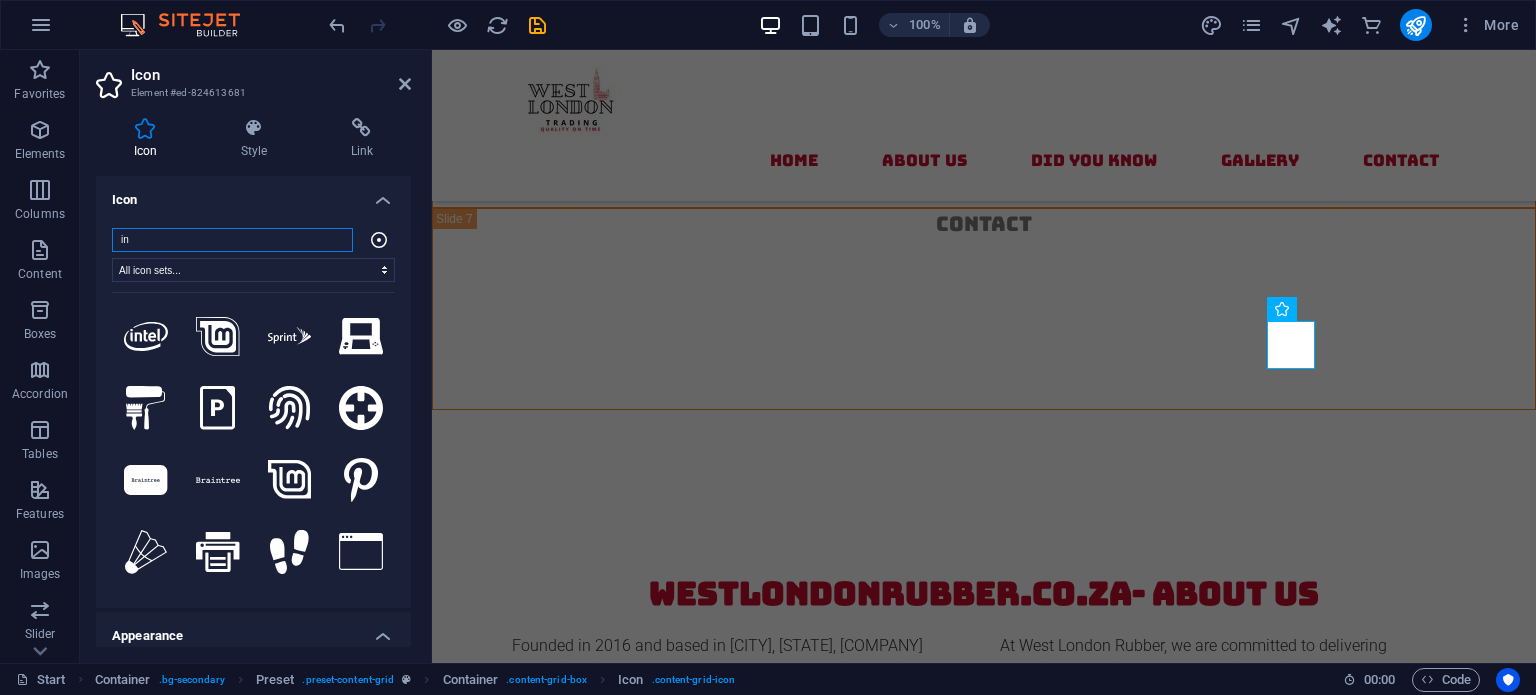 type on "i" 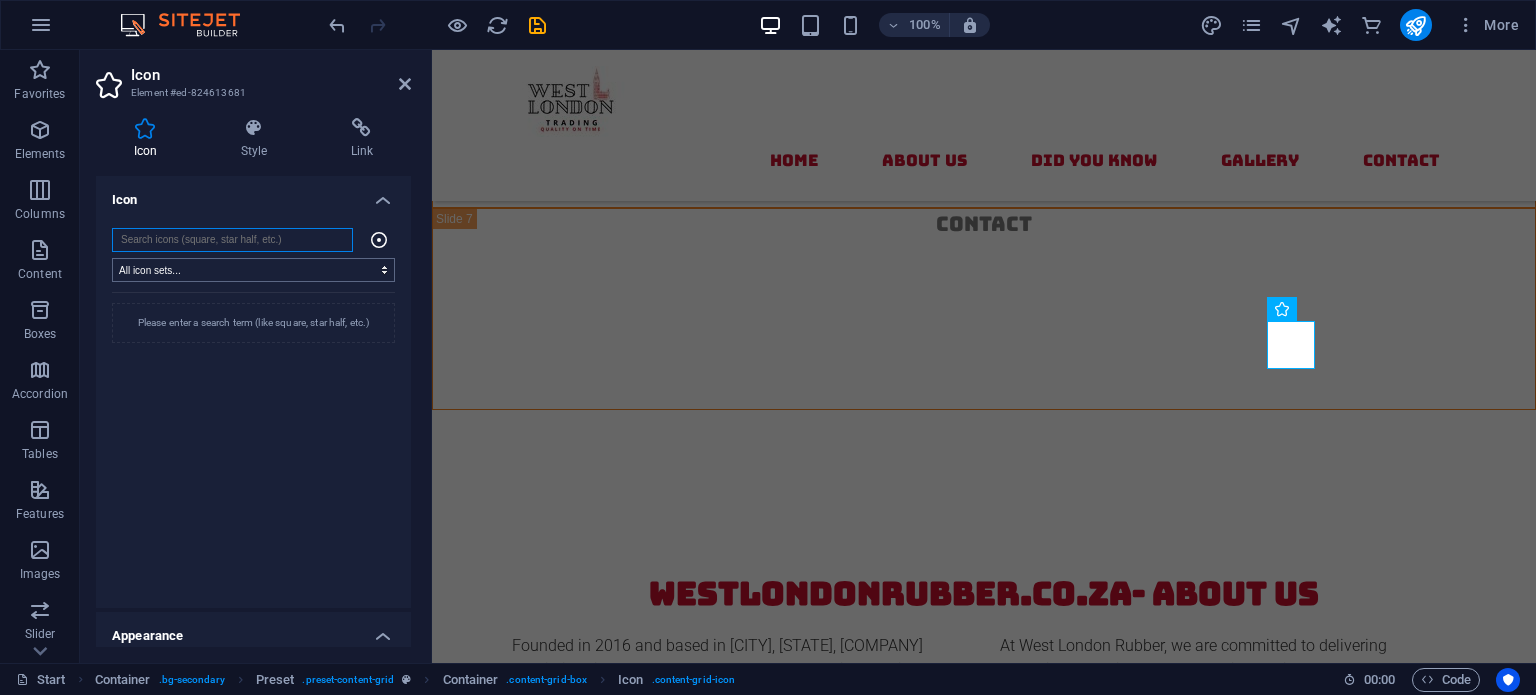 type 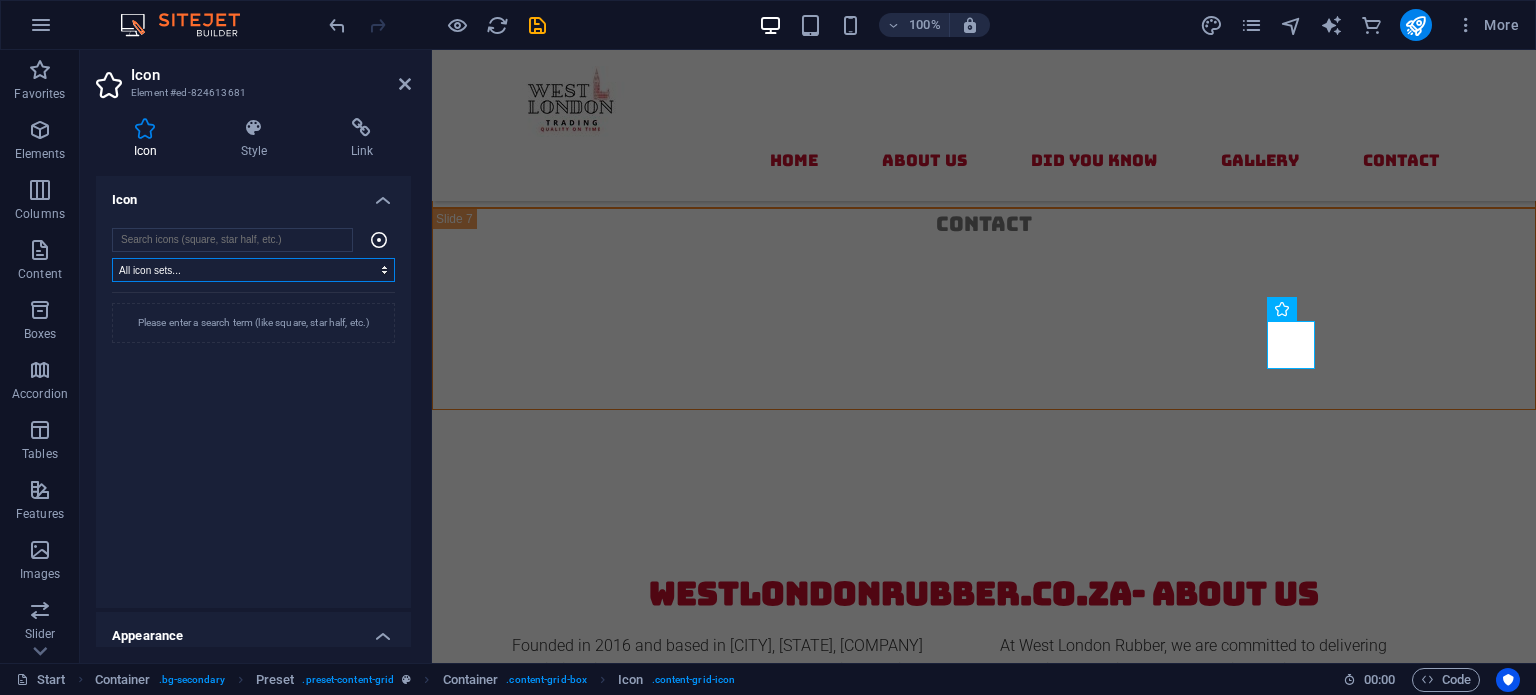 click on "All icon sets... IcoFont Ionicons FontAwesome Brands FontAwesome Duotone FontAwesome Solid FontAwesome Regular FontAwesome Light FontAwesome Thin FontAwesome Sharp Solid FontAwesome Sharp Regular FontAwesome Sharp Light FontAwesome Sharp Thin" at bounding box center [253, 270] 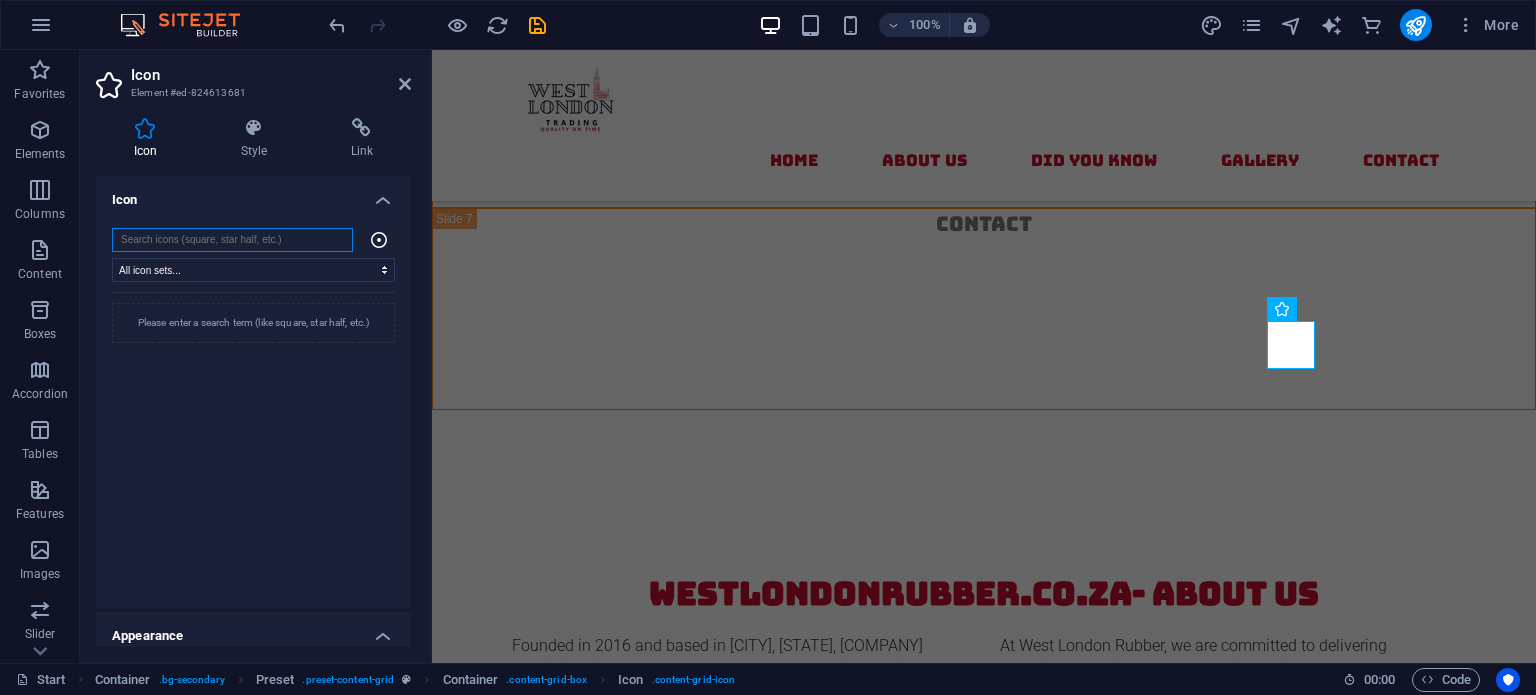 click at bounding box center [232, 240] 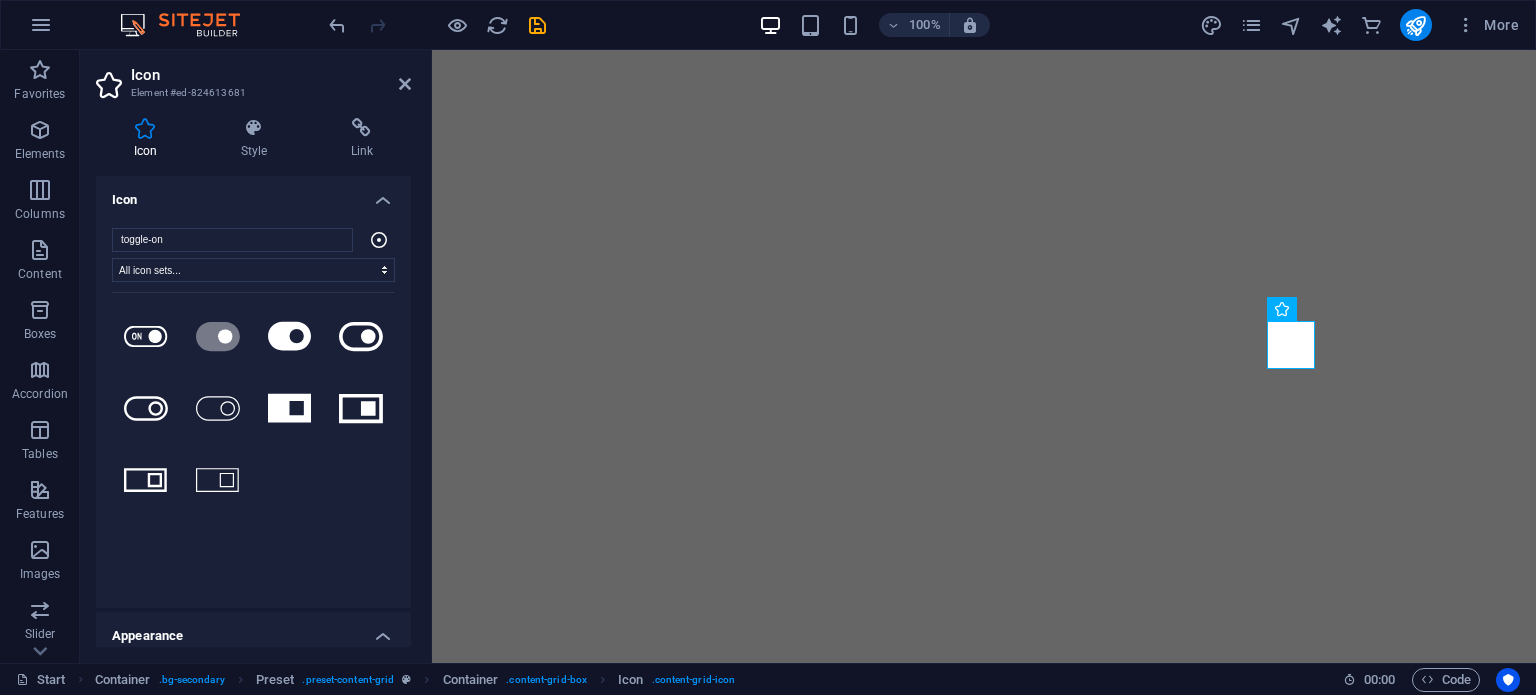 select on "xMidYMid" 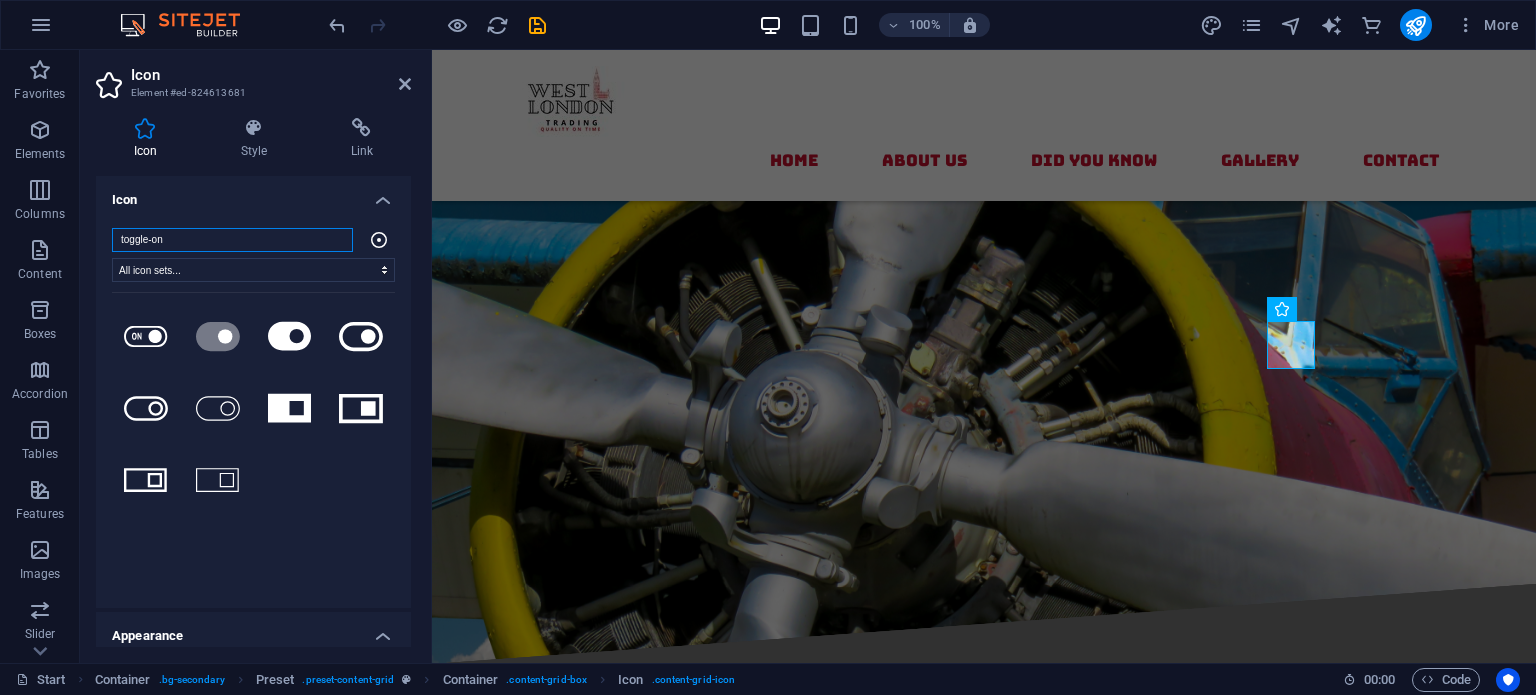 scroll, scrollTop: 0, scrollLeft: 0, axis: both 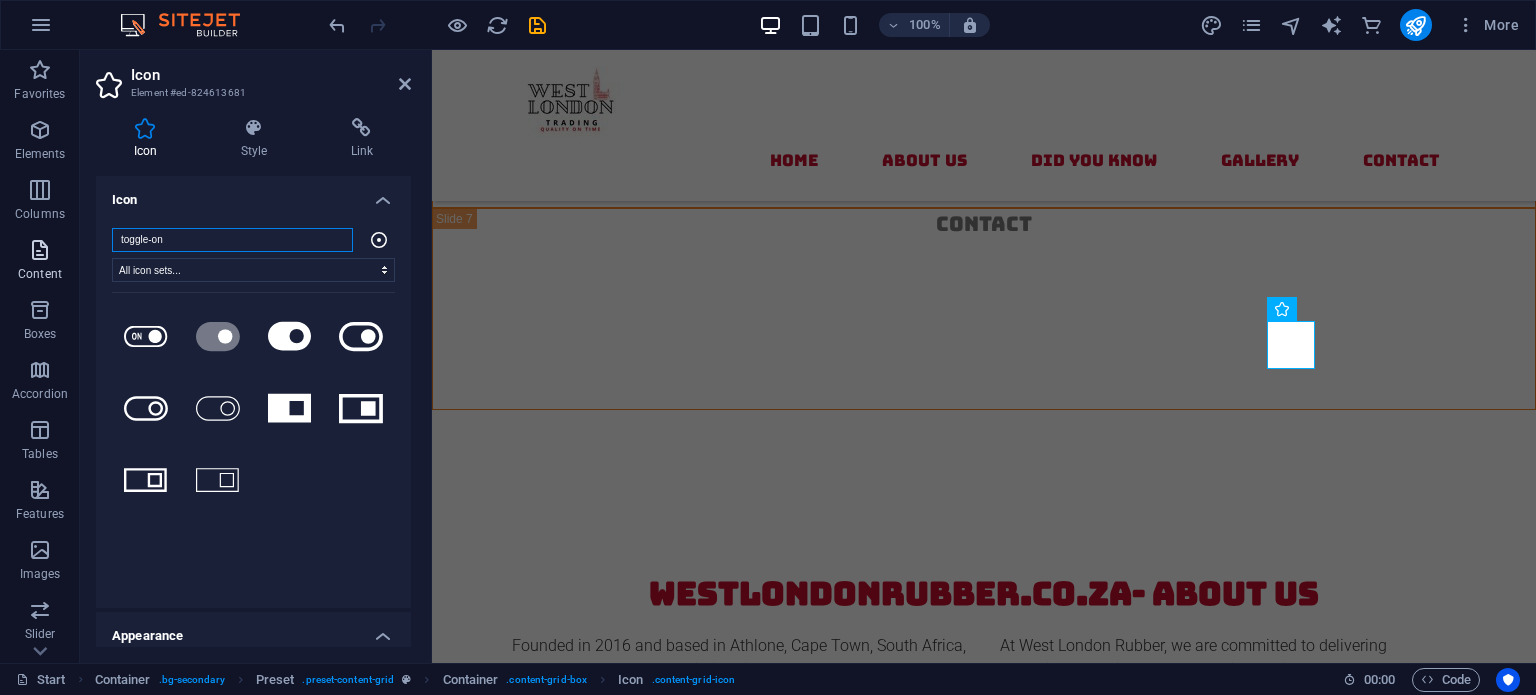 drag, startPoint x: 220, startPoint y: 231, endPoint x: 23, endPoint y: 244, distance: 197.42847 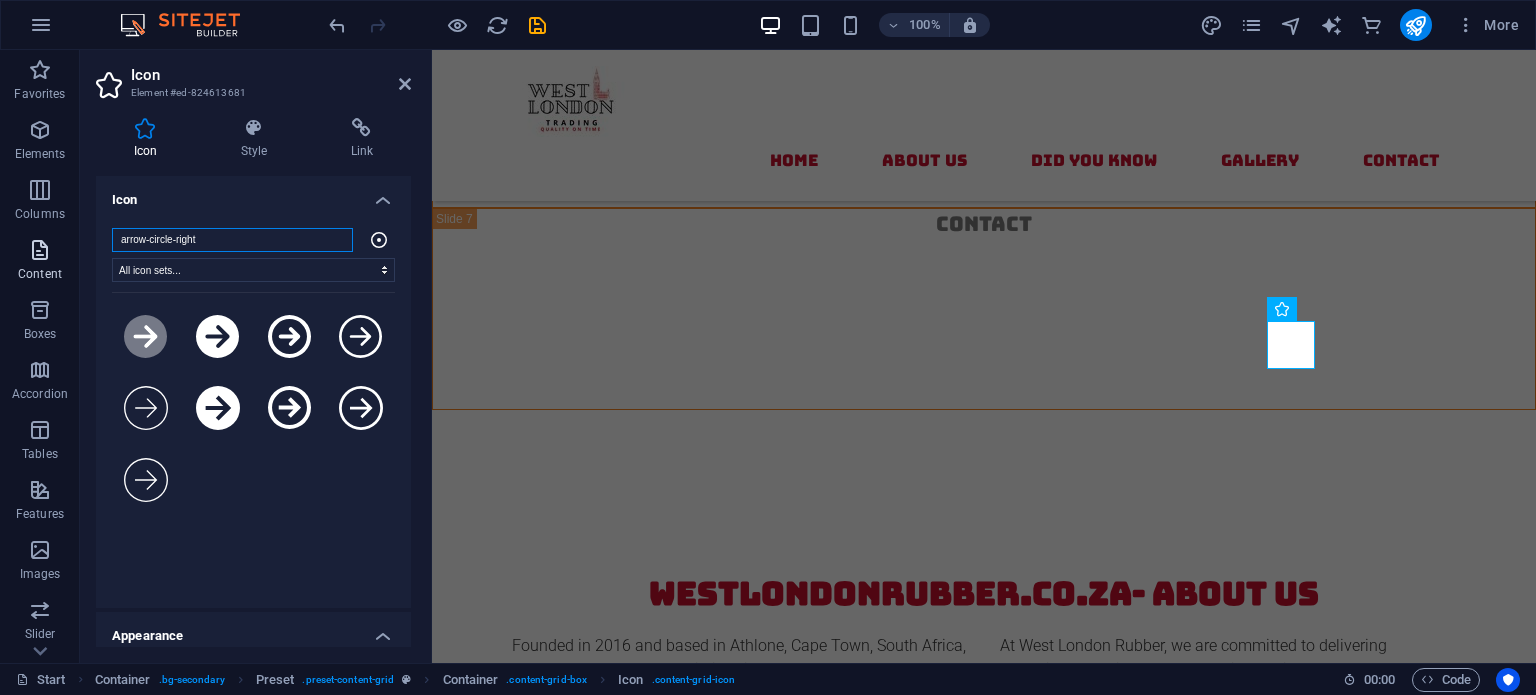 drag, startPoint x: 136, startPoint y: 241, endPoint x: 0, endPoint y: 241, distance: 136 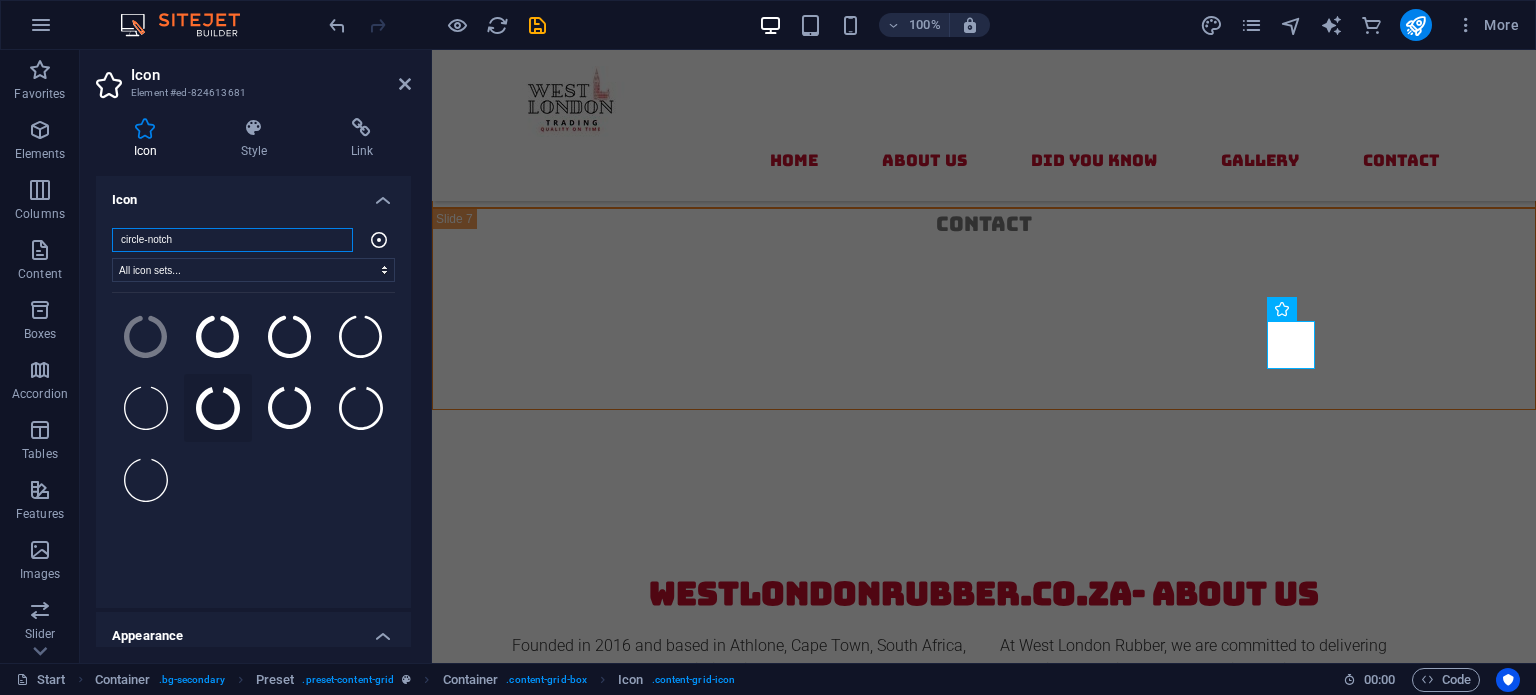 type on "circle-notch" 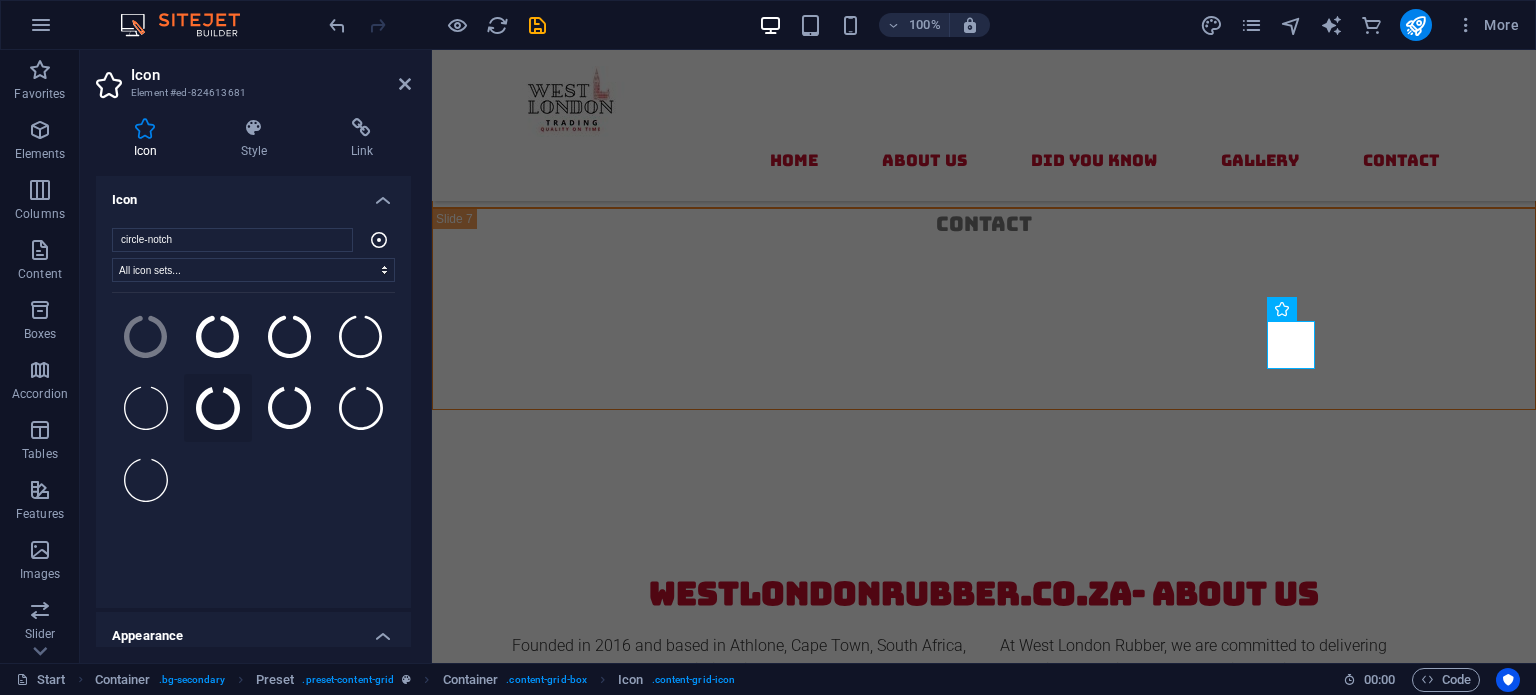 click 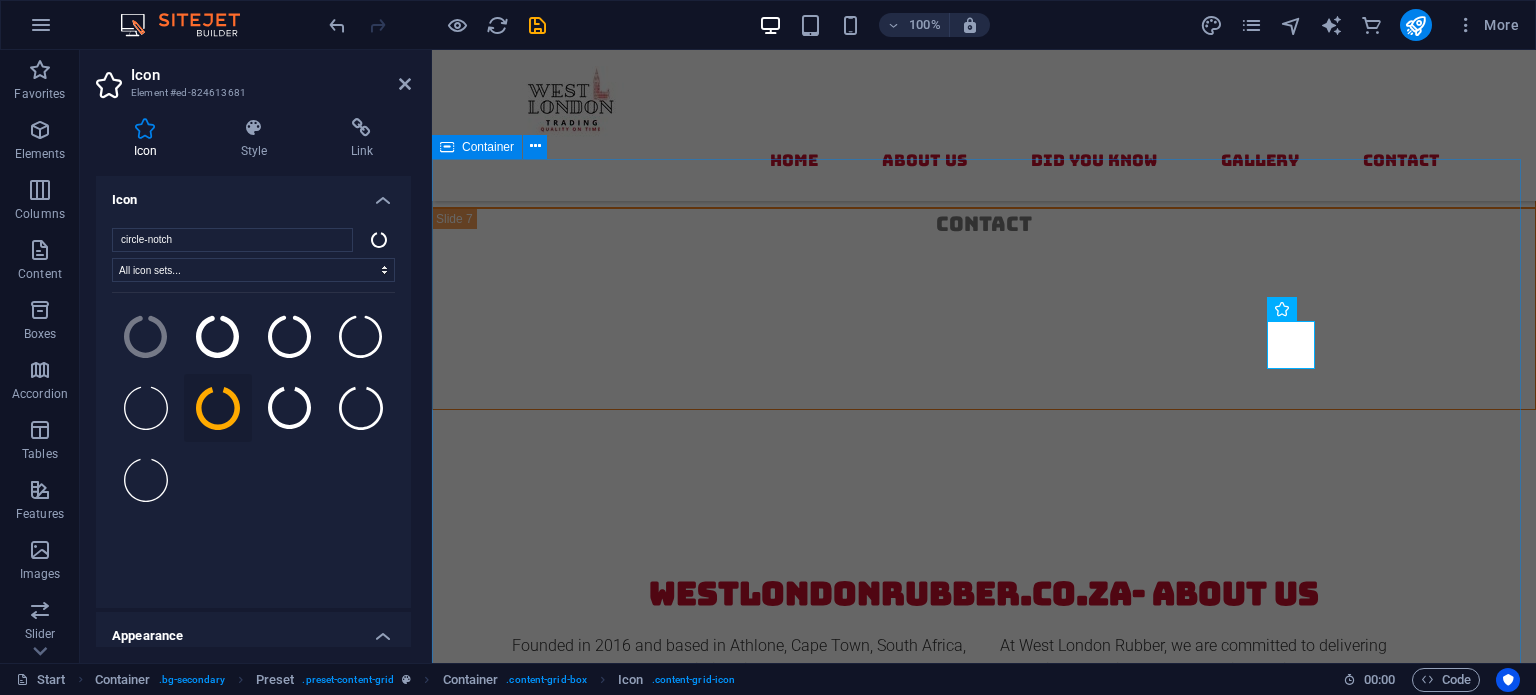click on "Did you Know? Mountings Rubber mountings can reduce vibrations by up to  98% , significantly extending the life of machinery and improving operator comfort. Seals A single damaged rubber seal can cause an entire system to lose pressure. Flipper Valves Flipper valves work on a simple pivoting mechanism that allows  rapid opening and closing , making them ideal for  quick-response systems  like pumps. Circular Mounts Many circular mounts are made from a combination of rubber and metal, allowing them to absorb both vertical and horizontal vibrations efficiently Polyurethane Products Polyurethane is more abrasion-resistant than rubber and can last up to  four times longer  in high-friction environments Sandwich Mounts These mounts are ideal for isolating vibration in heavy-duty equipment like compressors, generators, and construction machinery." at bounding box center (984, 1980) 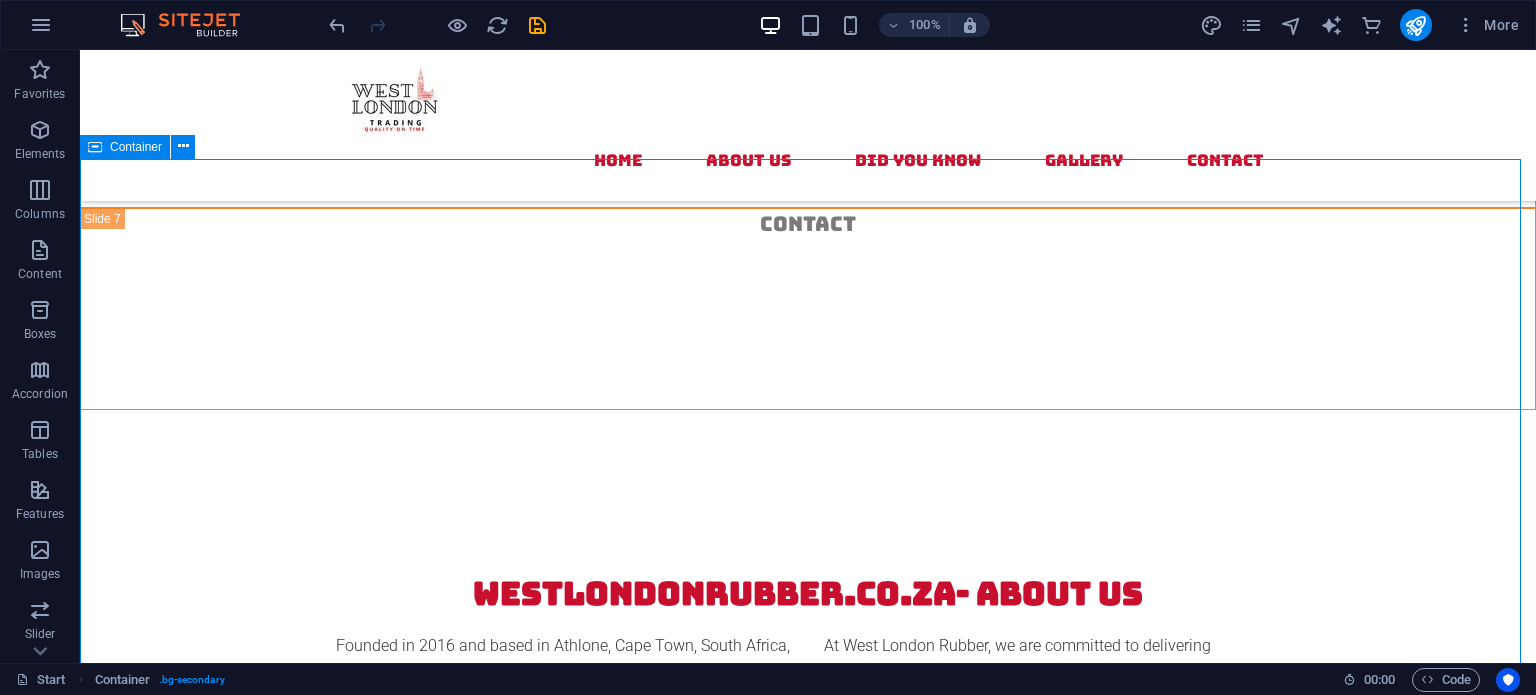 click on "Did you Know? Mountings Rubber mountings can reduce vibrations by up to  98% , significantly extending the life of machinery and improving operator comfort. Seals A single damaged rubber seal can cause an entire system to lose pressure. Flipper Valves Flipper valves work on a simple pivoting mechanism that allows  rapid opening and closing , making them ideal for  quick-response systems  like pumps. Circular Mounts Many circular mounts are made from a combination of rubber and metal, allowing them to absorb both vertical and horizontal vibrations efficiently Polyurethane Products Polyurethane is more abrasion-resistant than rubber and can last up to  four times longer  in high-friction environments Sandwich Mounts These mounts are ideal for isolating vibration in heavy-duty equipment like compressors, generators, and construction machinery." at bounding box center (808, 1980) 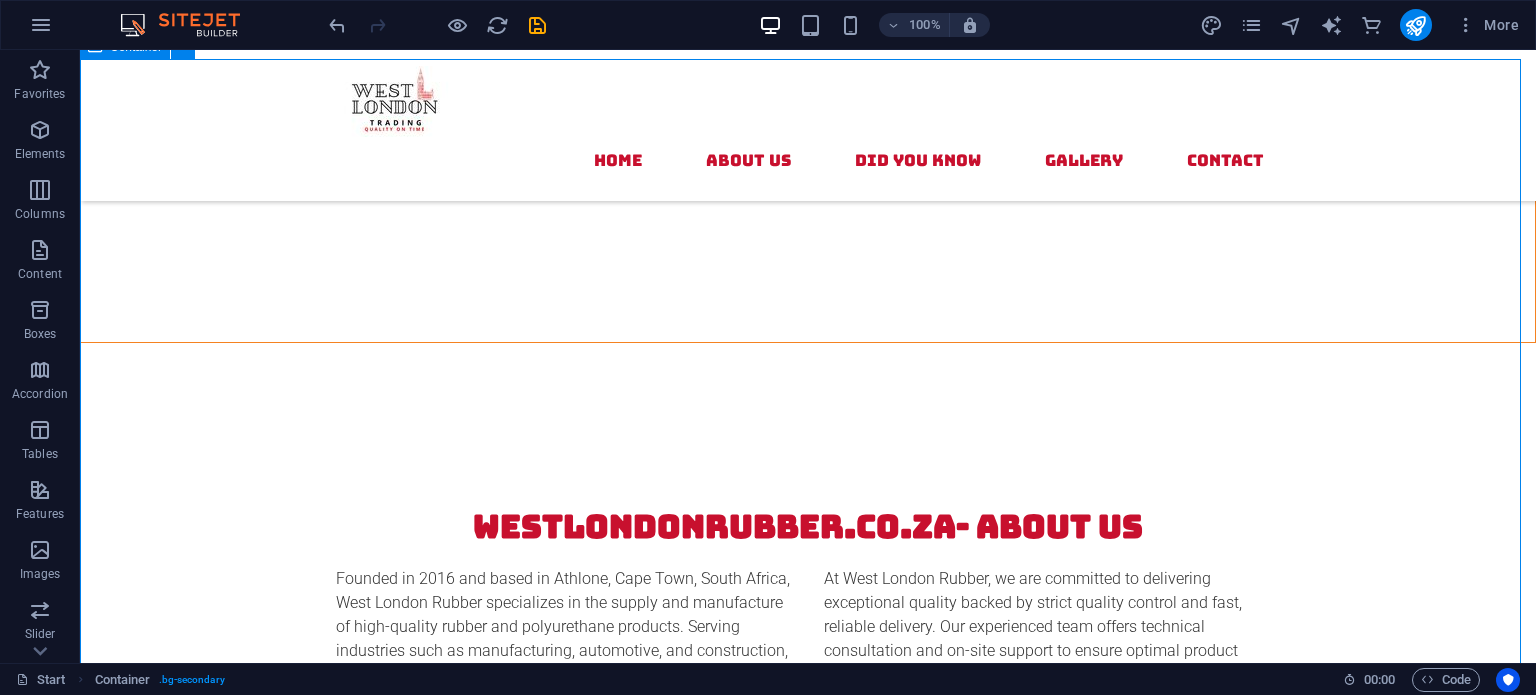 scroll, scrollTop: 2481, scrollLeft: 0, axis: vertical 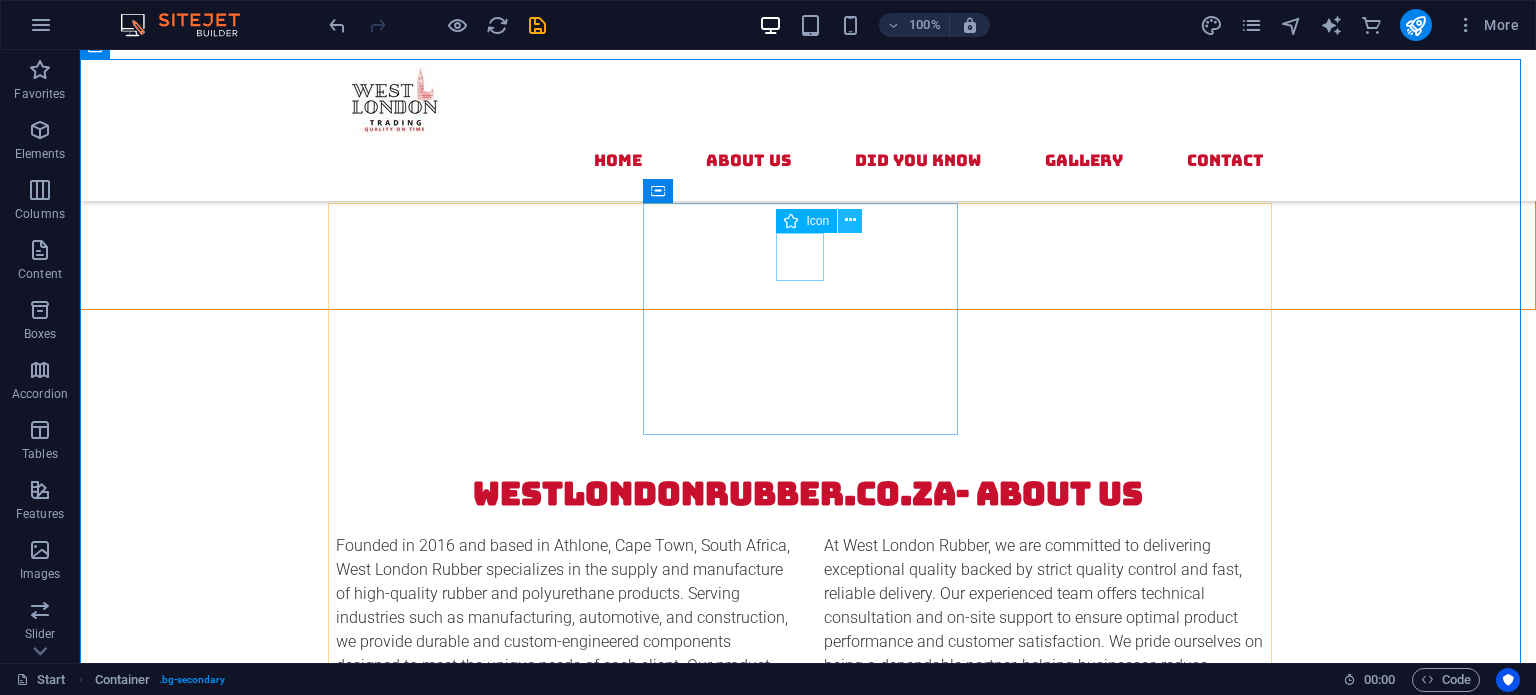 click at bounding box center (850, 220) 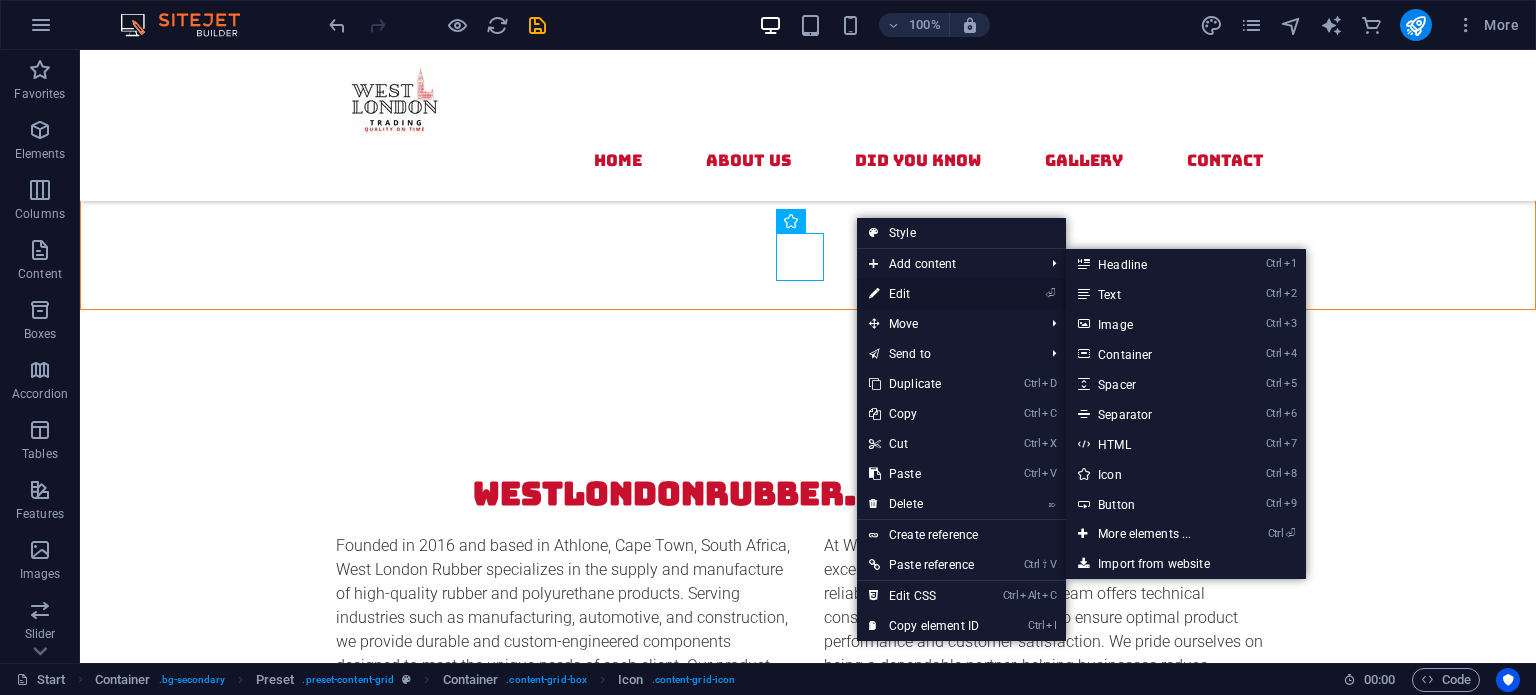 click on "⏎  Edit" at bounding box center [924, 294] 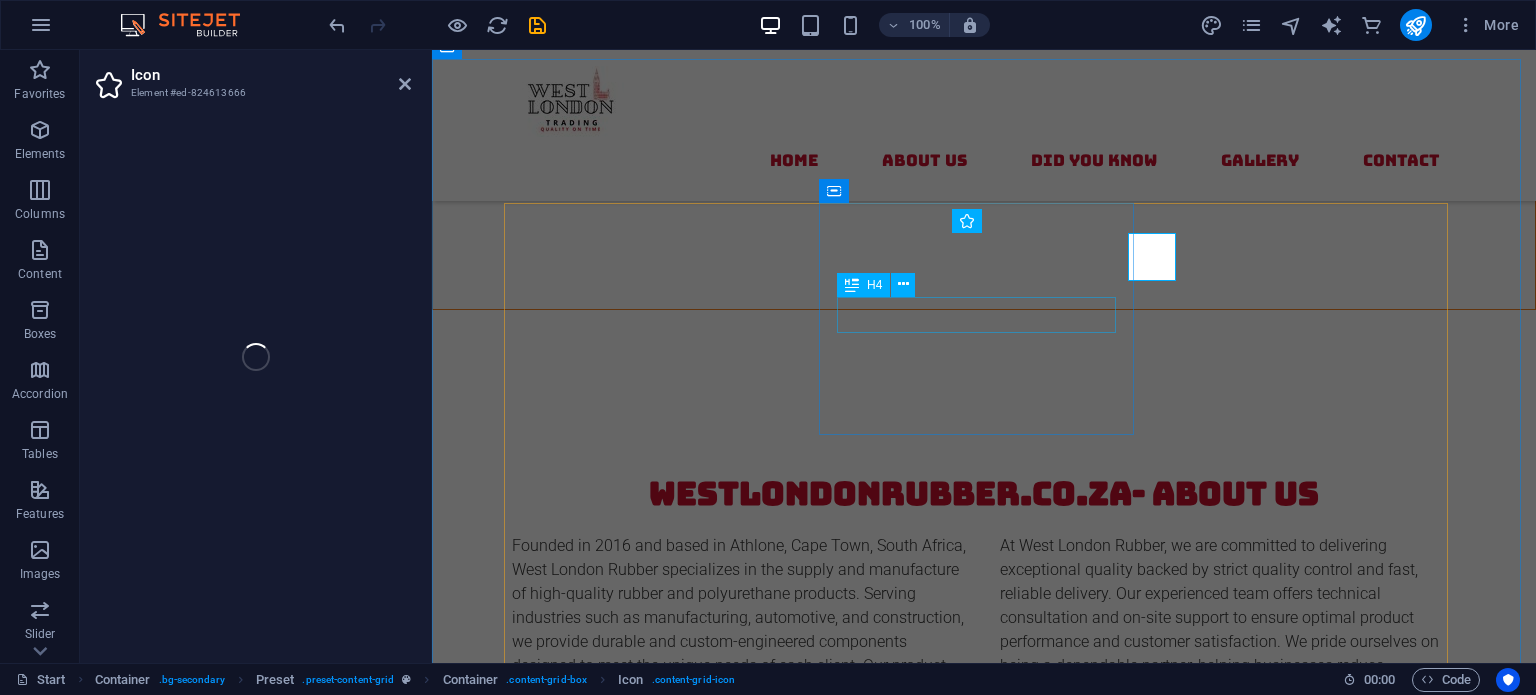 select on "xMidYMid" 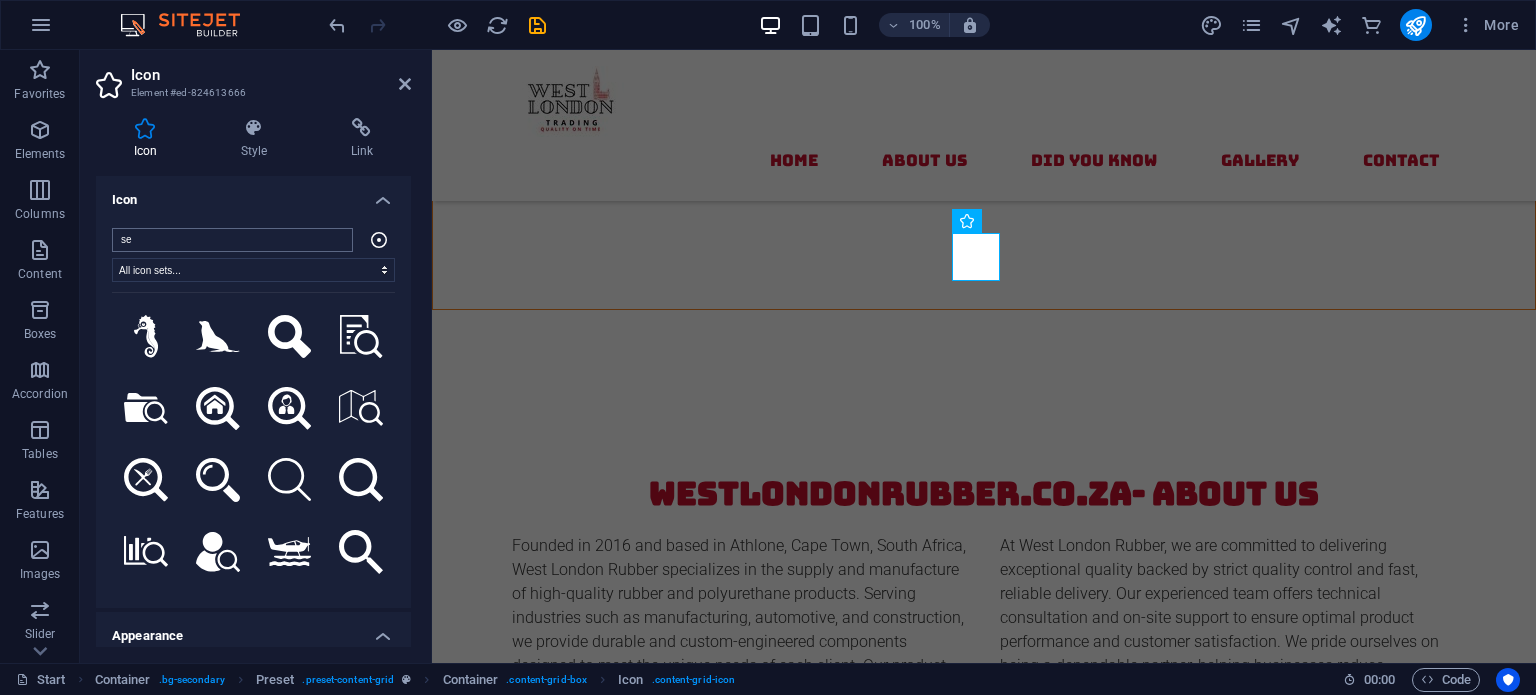 type on "s" 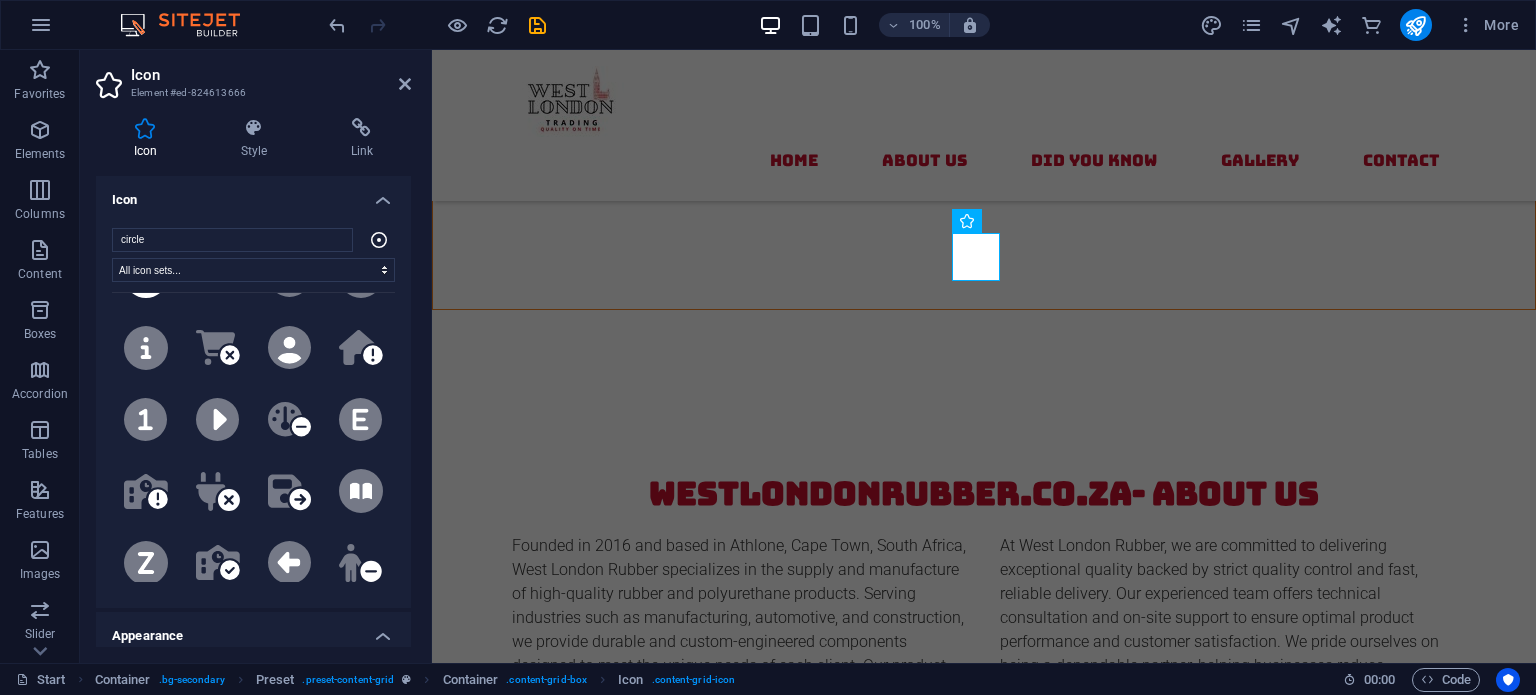 scroll, scrollTop: 2700, scrollLeft: 0, axis: vertical 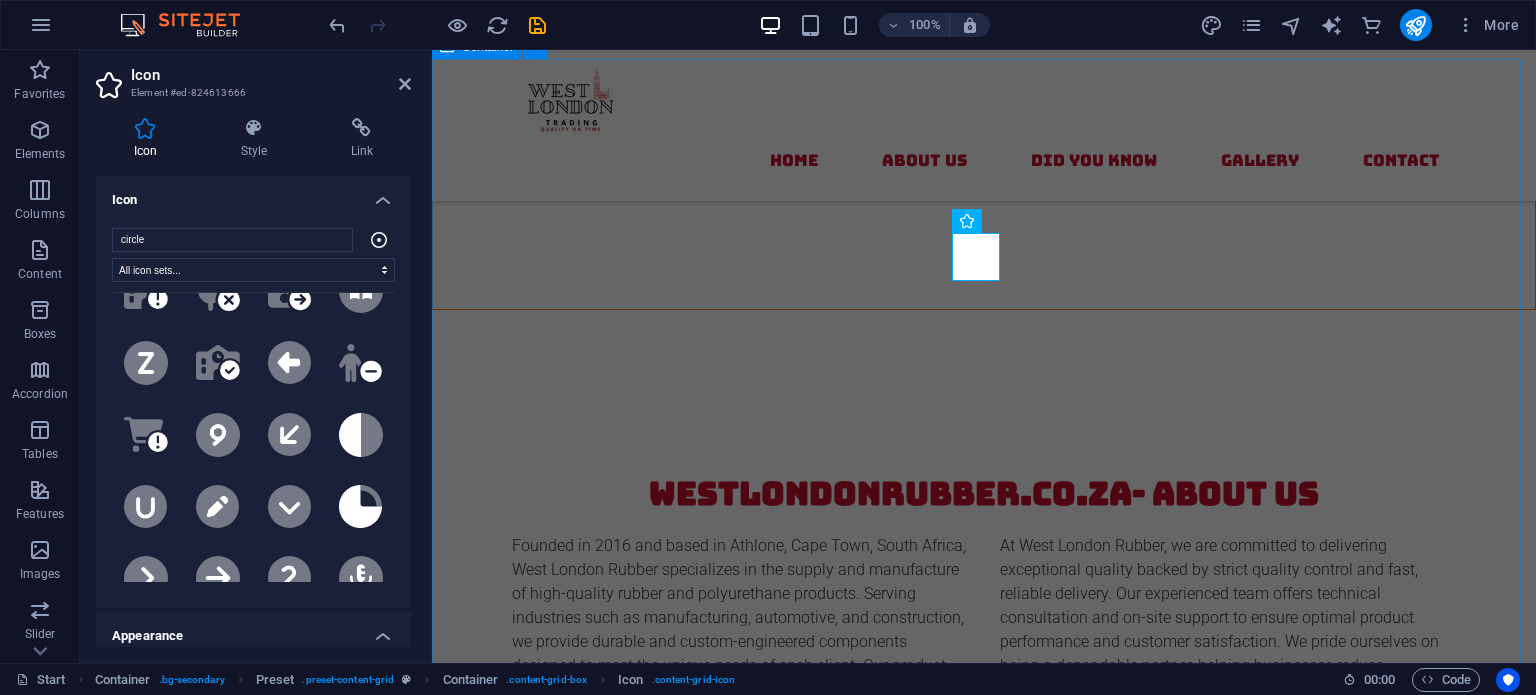 type on "circle" 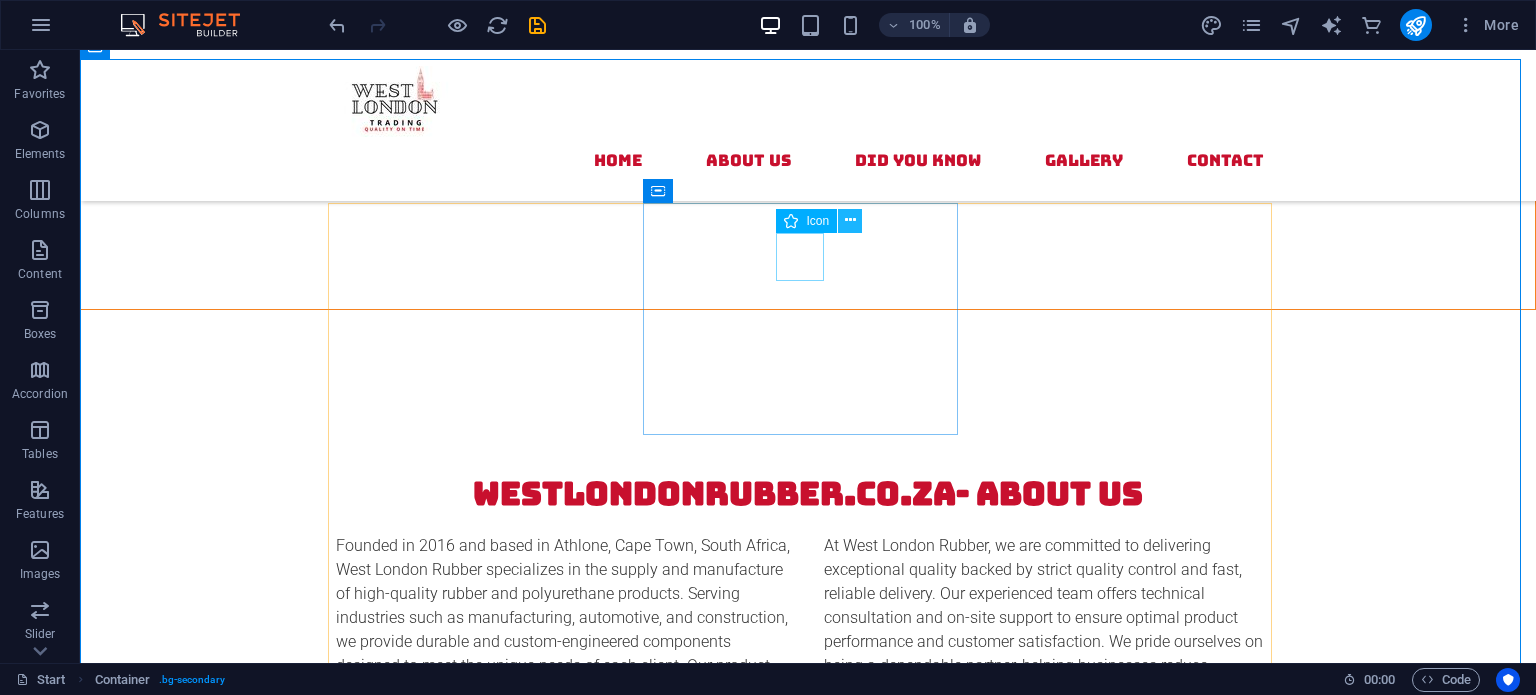 click at bounding box center [850, 220] 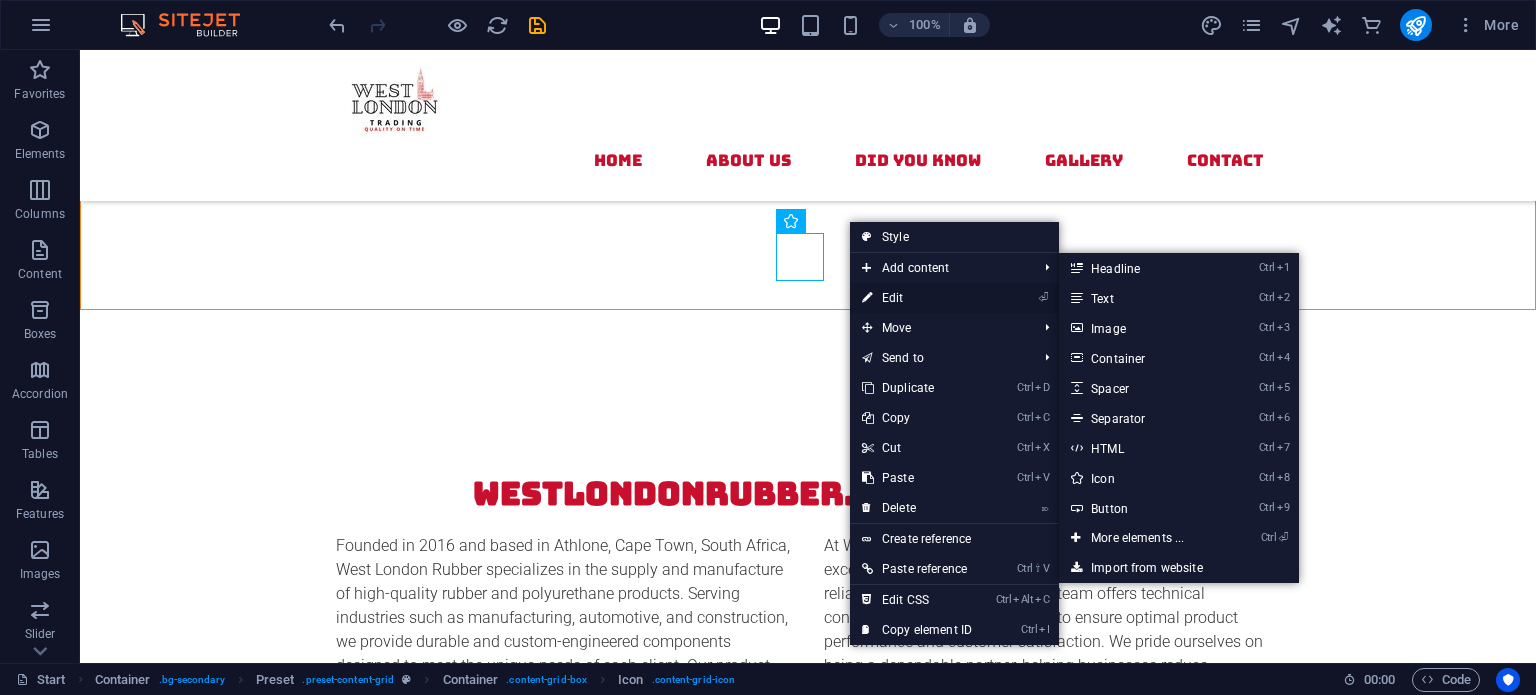 click on "⏎  Edit" at bounding box center (917, 298) 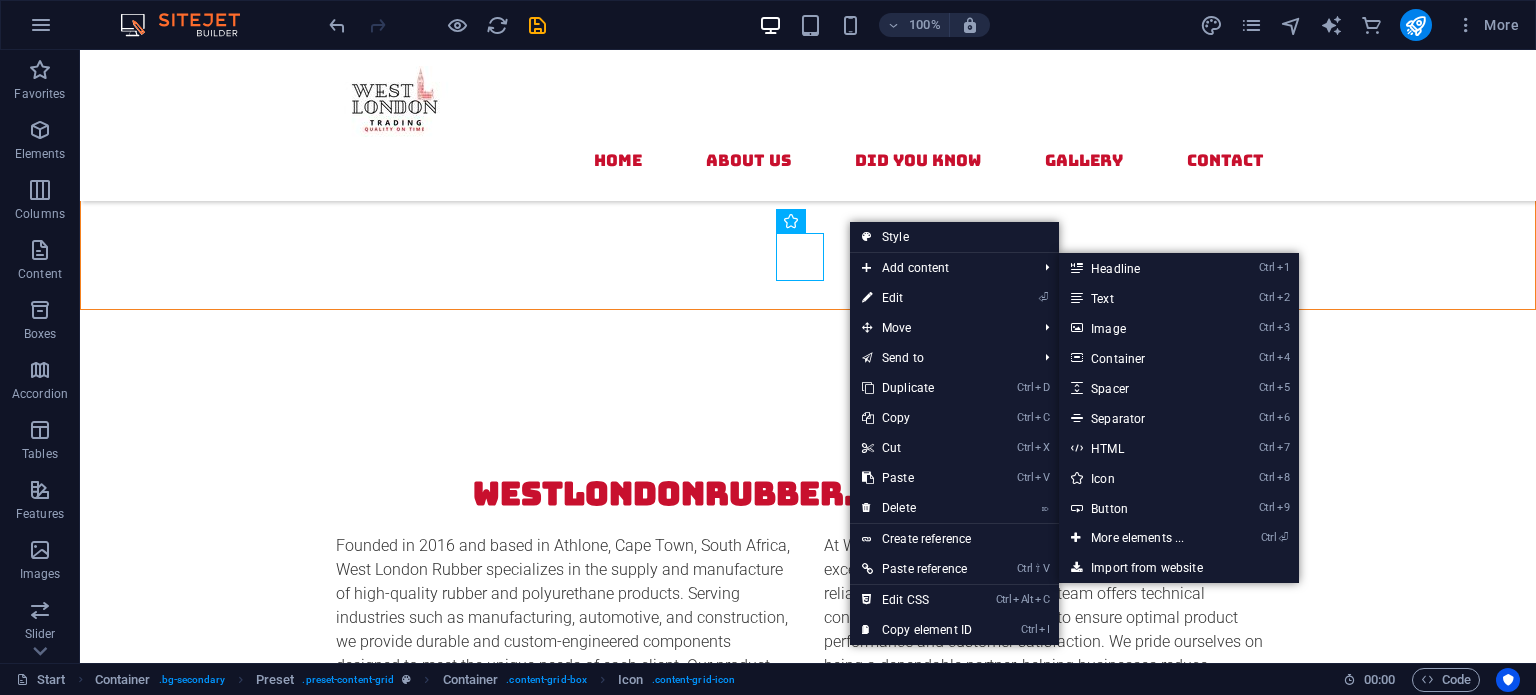 select on "xMidYMid" 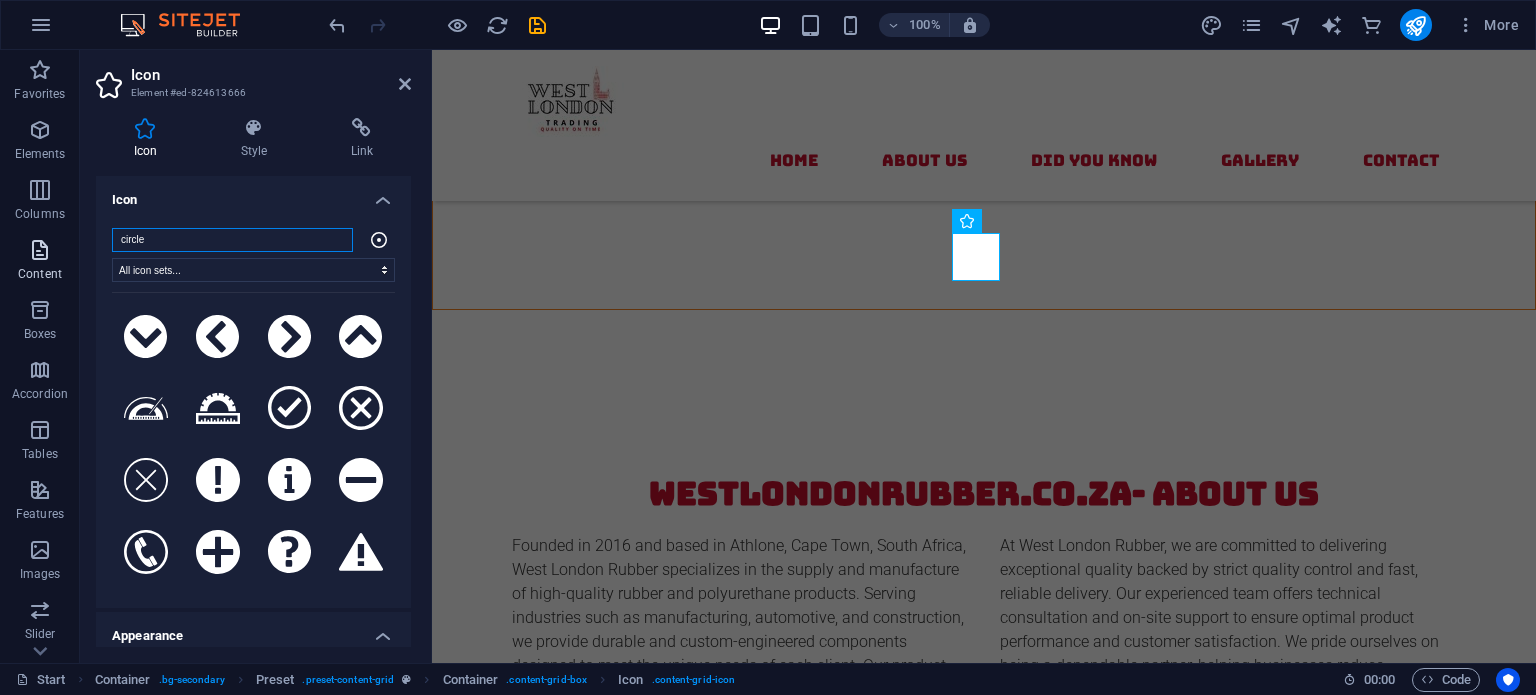 drag, startPoint x: 86, startPoint y: 236, endPoint x: 68, endPoint y: 235, distance: 18.027756 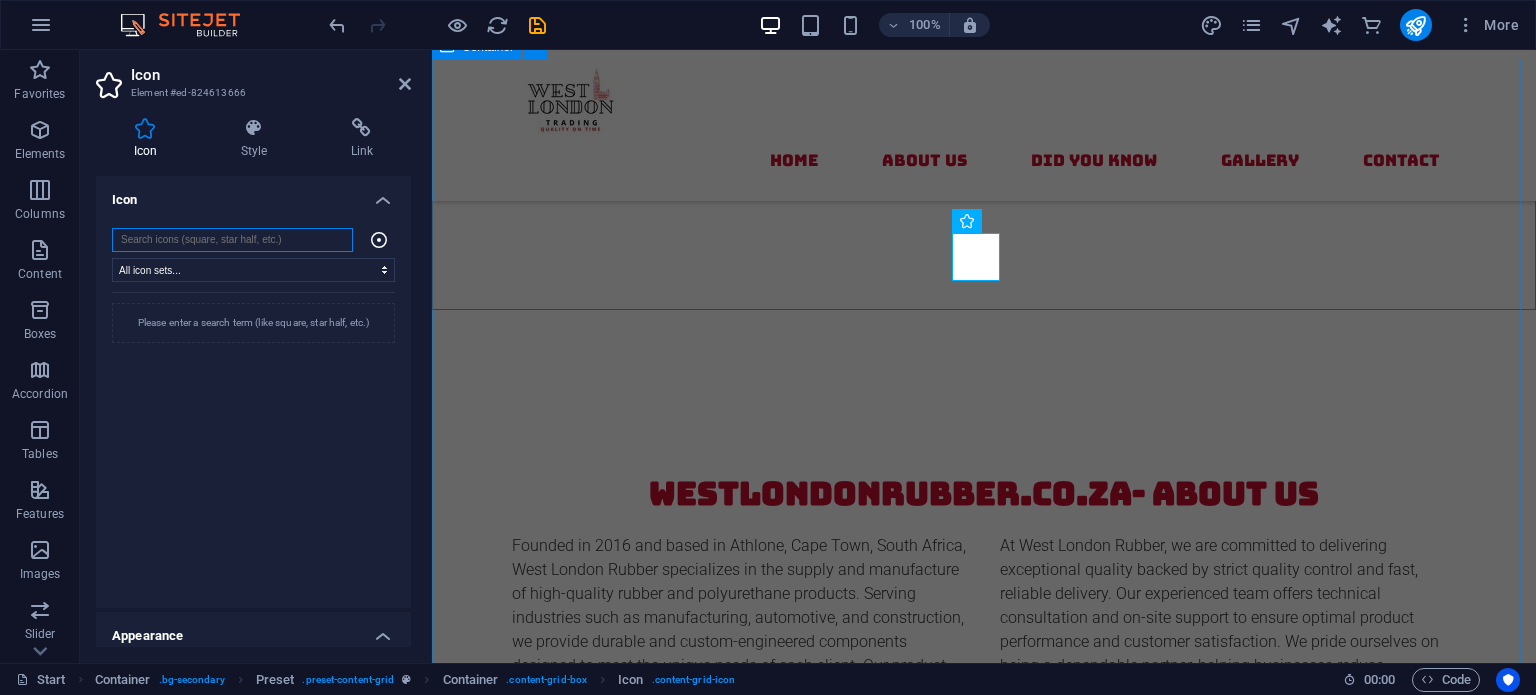 type 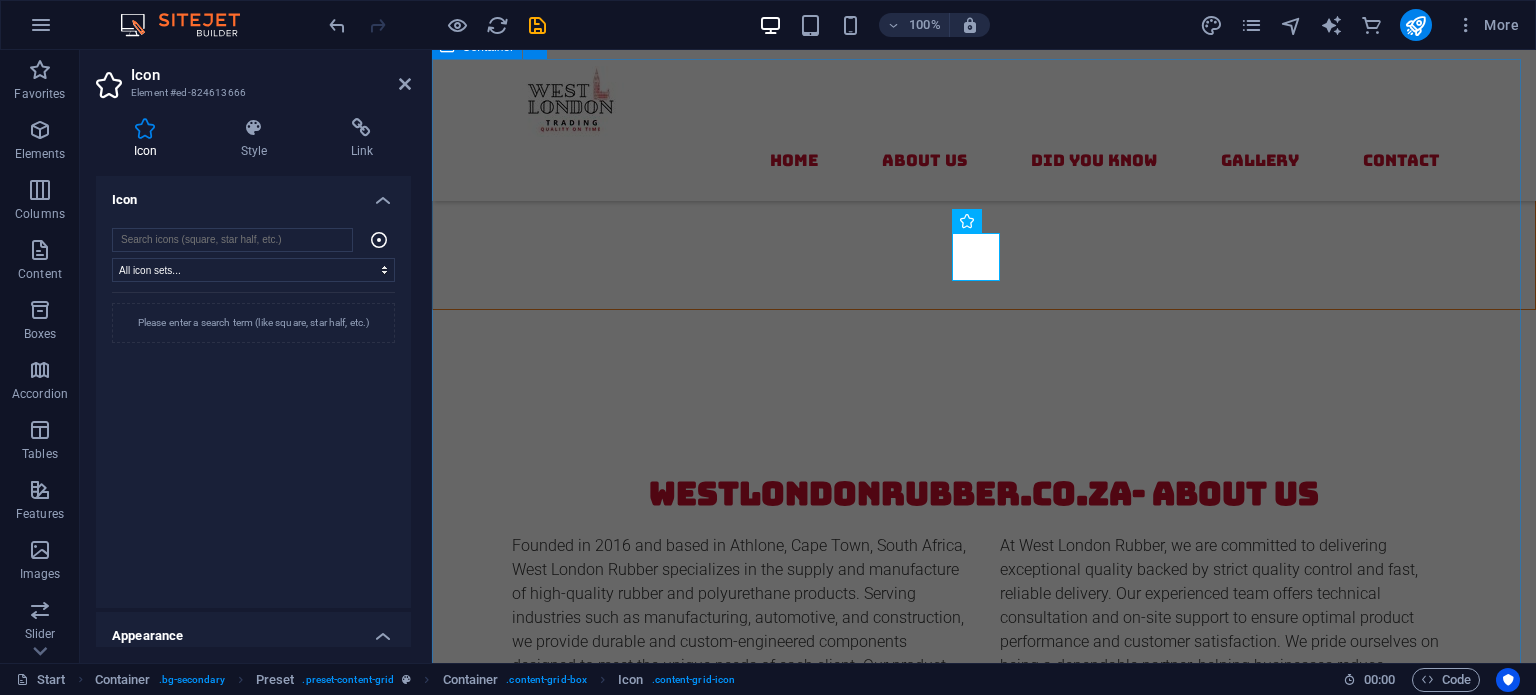 click on "Did you Know? Mountings Rubber mountings can reduce vibrations by up to  98% , significantly extending the life of machinery and improving operator comfort. Seals A single damaged rubber seal can cause an entire system to lose pressure. Flipper Valves Flipper valves work on a simple pivoting mechanism that allows  rapid opening and closing , making them ideal for  quick-response systems  like pumps. Circular Mounts Many circular mounts are made from a combination of rubber and metal, allowing them to absorb both vertical and horizontal vibrations efficiently Polyurethane Products Polyurethane is more abrasion-resistant than rubber and can last up to  four times longer  in high-friction environments Sandwich Mounts These mounts are ideal for isolating vibration in heavy-duty equipment like compressors, generators, and construction machinery." at bounding box center (984, 1880) 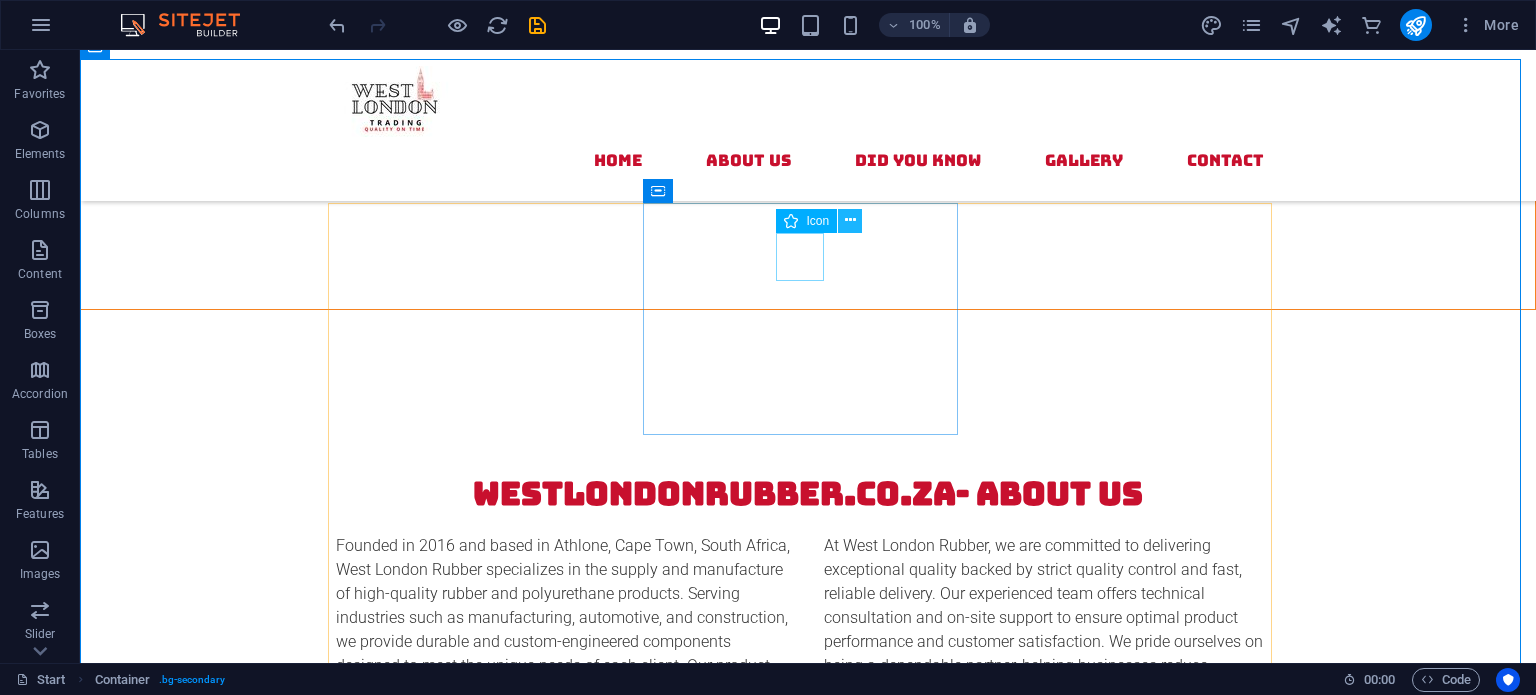 click at bounding box center [850, 221] 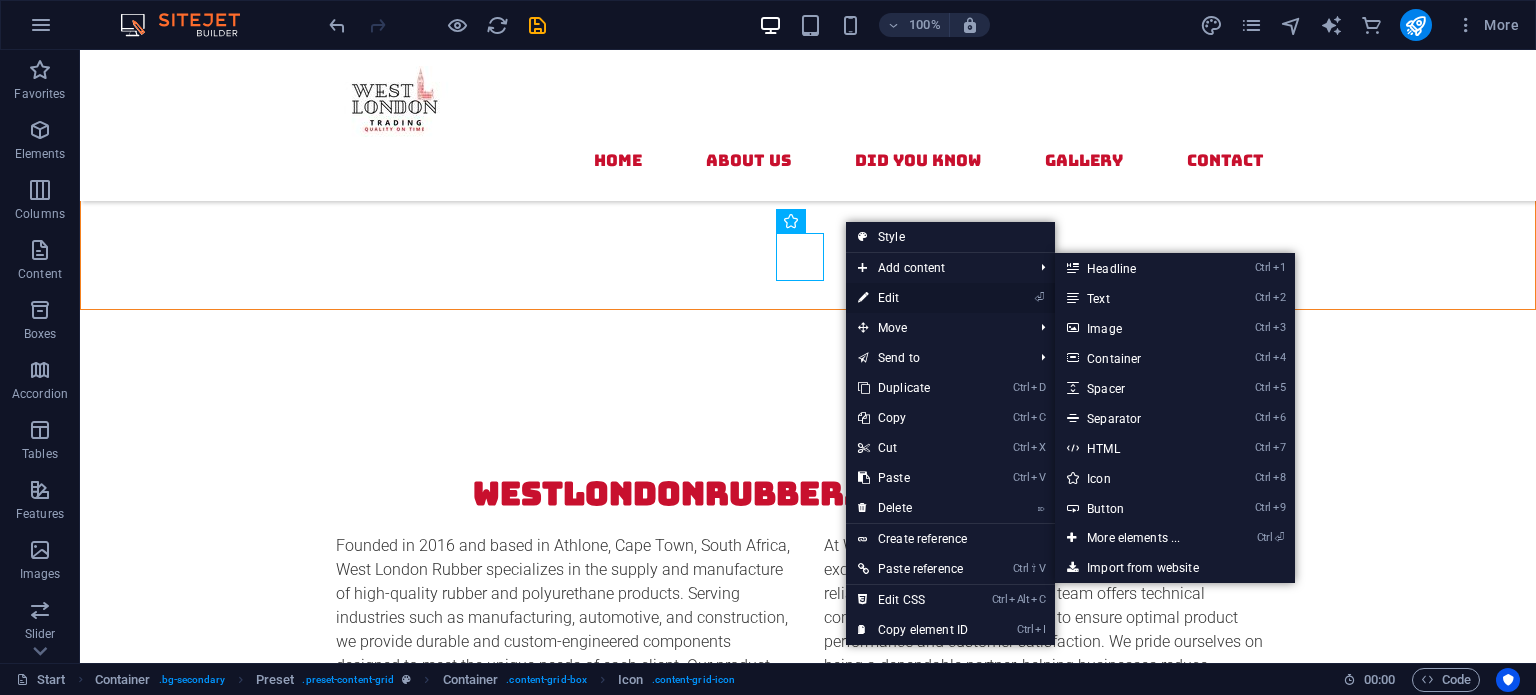 click on "⏎  Edit" at bounding box center [913, 298] 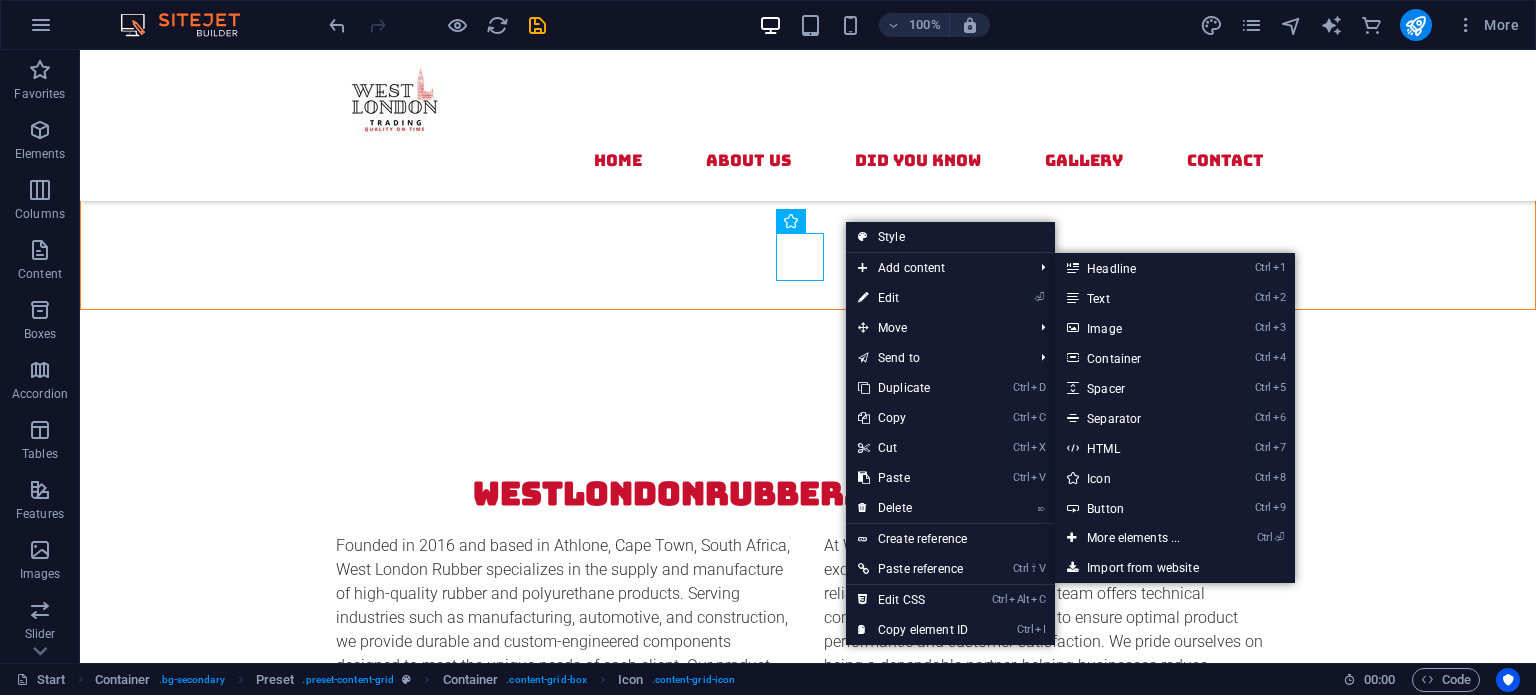 select on "xMidYMid" 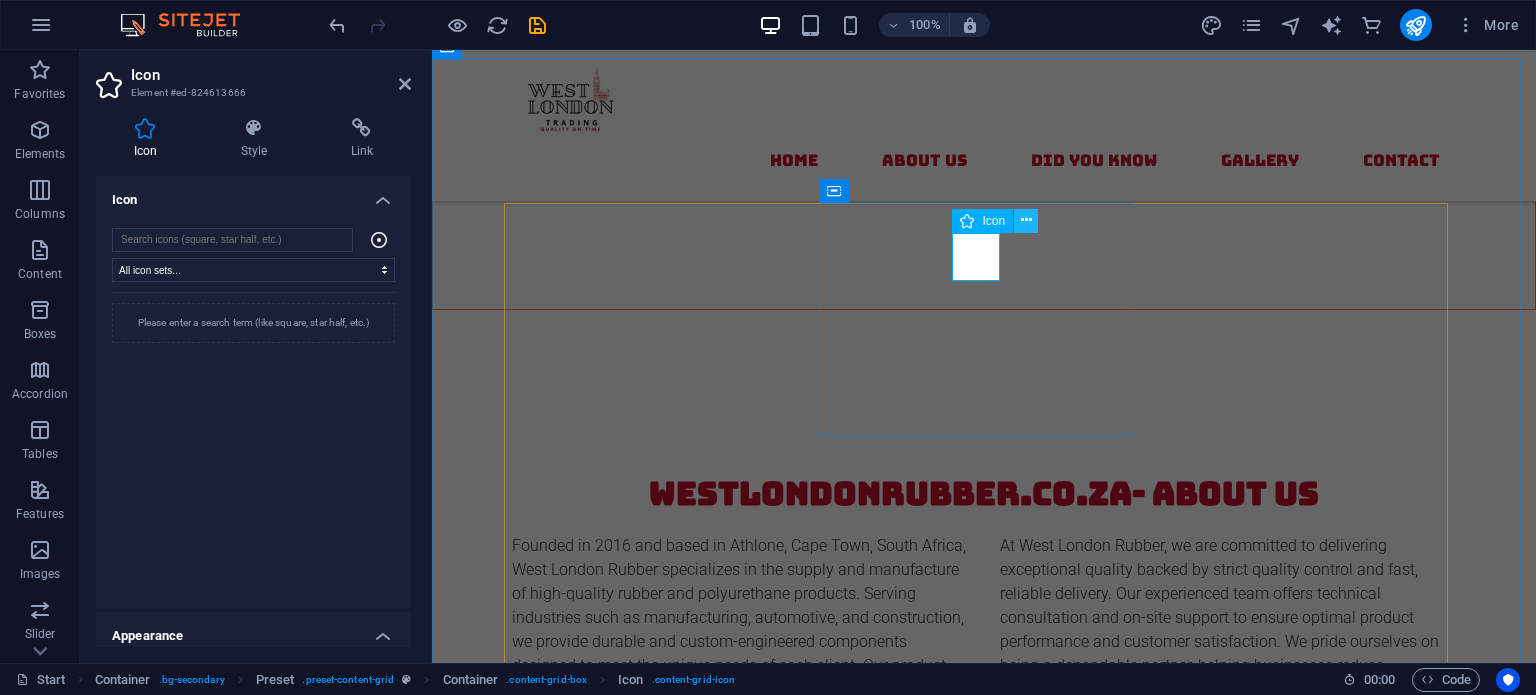 click at bounding box center [1026, 220] 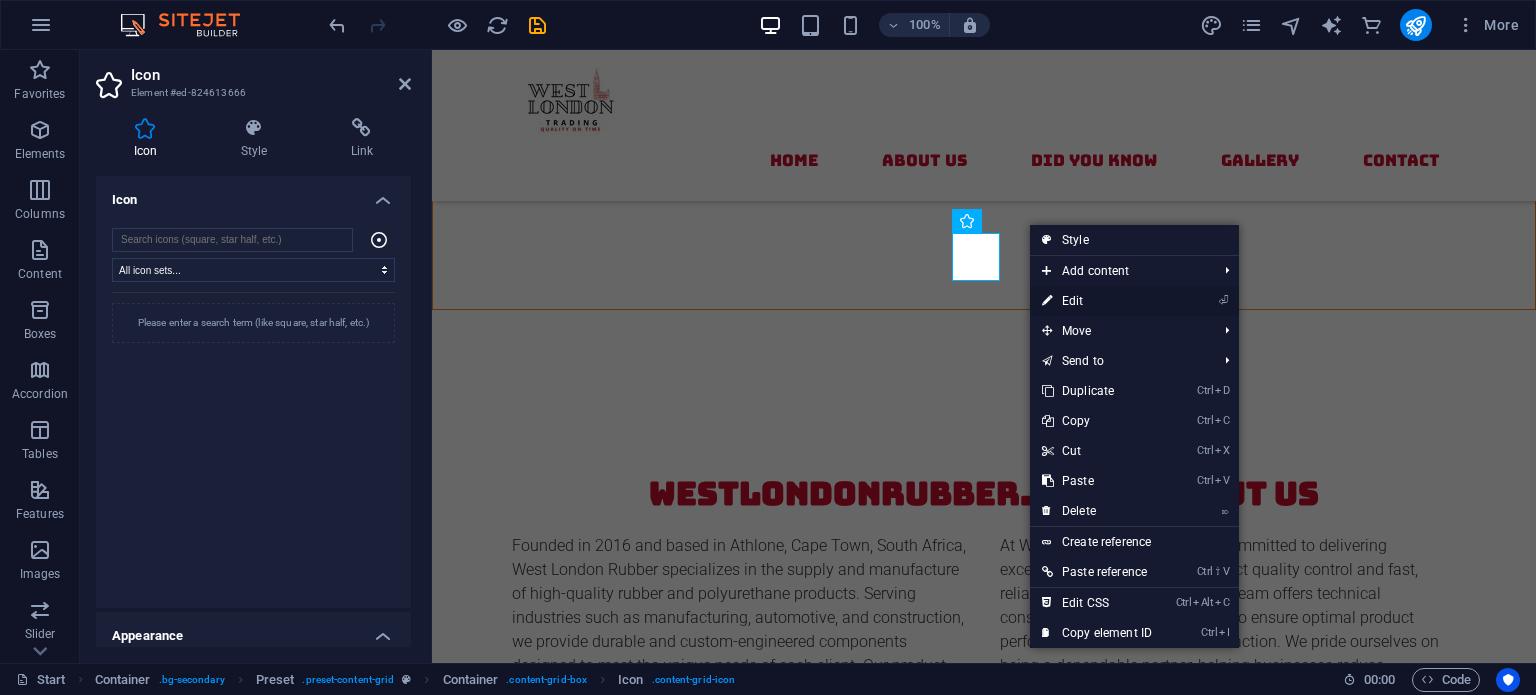 click on "⏎  Edit" at bounding box center [1097, 301] 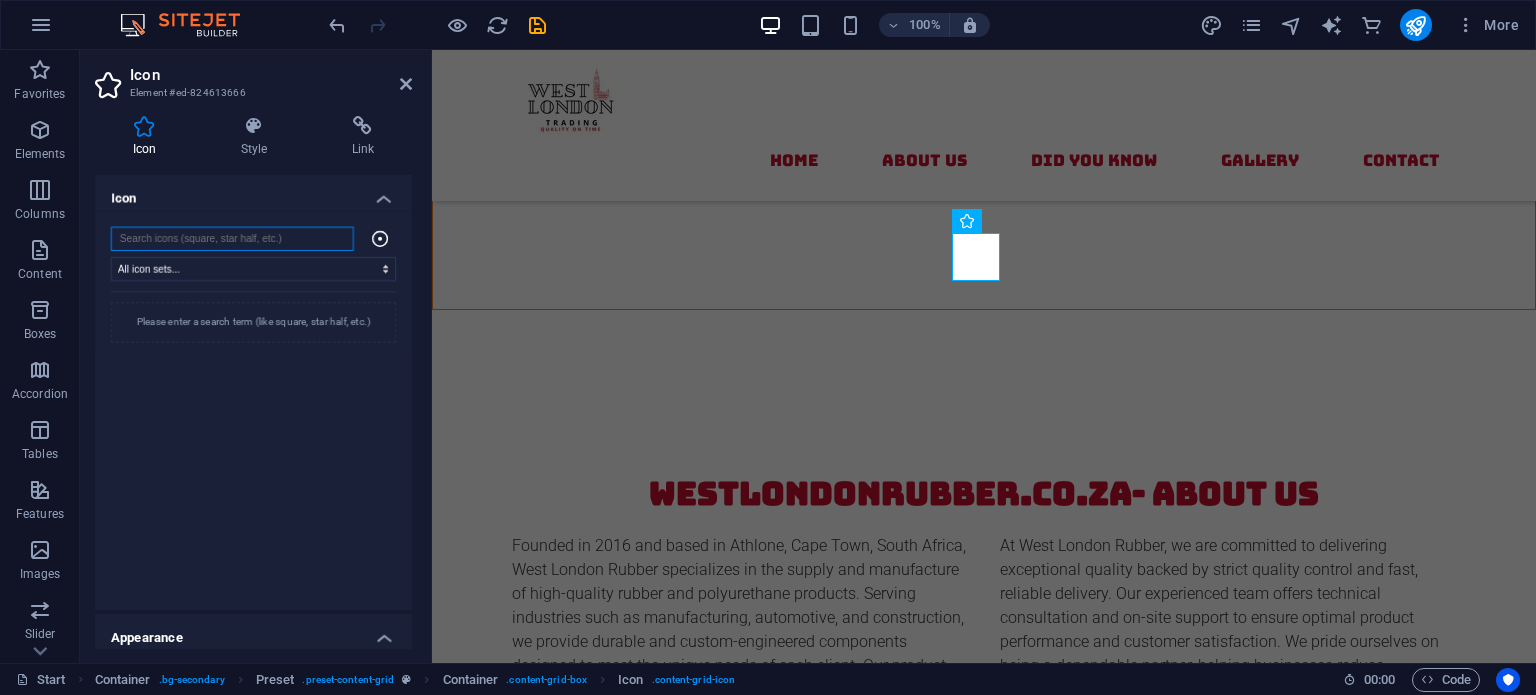 click at bounding box center [232, 240] 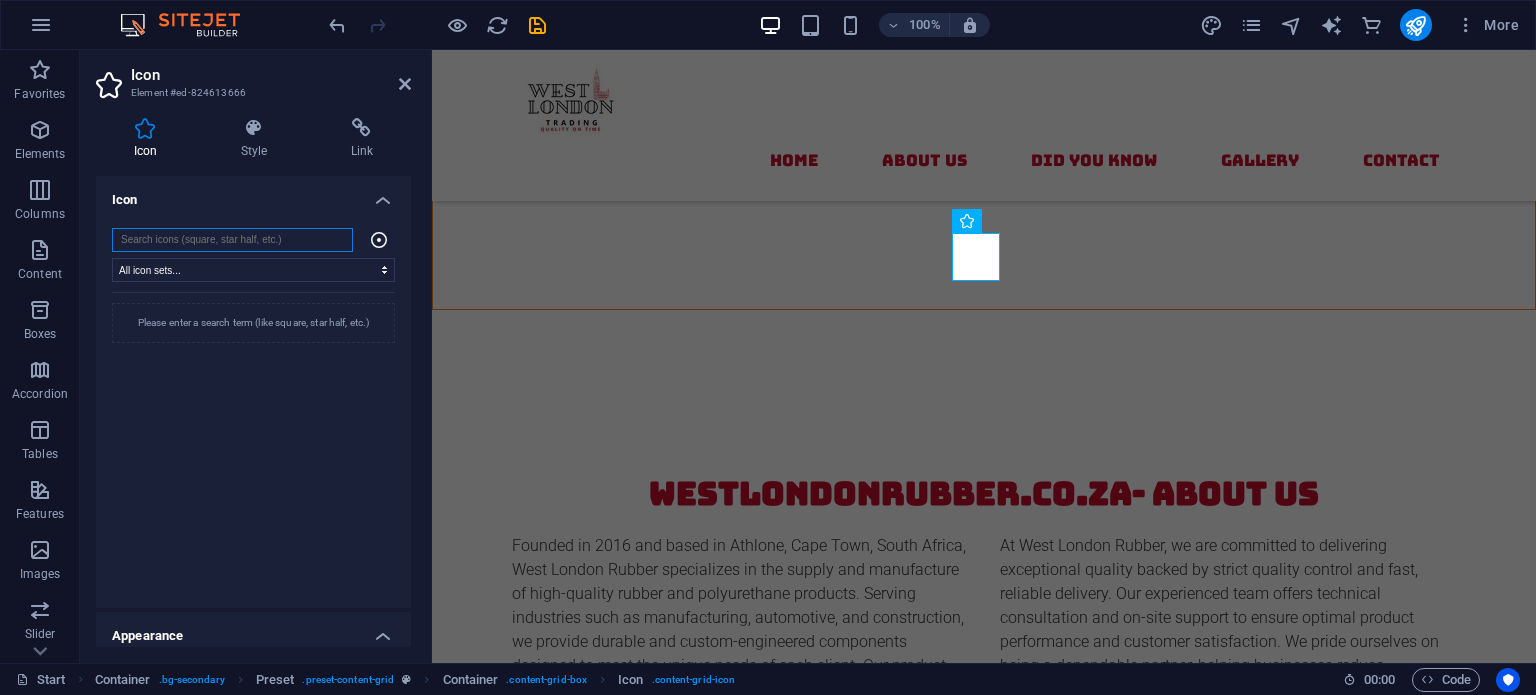 paste on "o-ring" 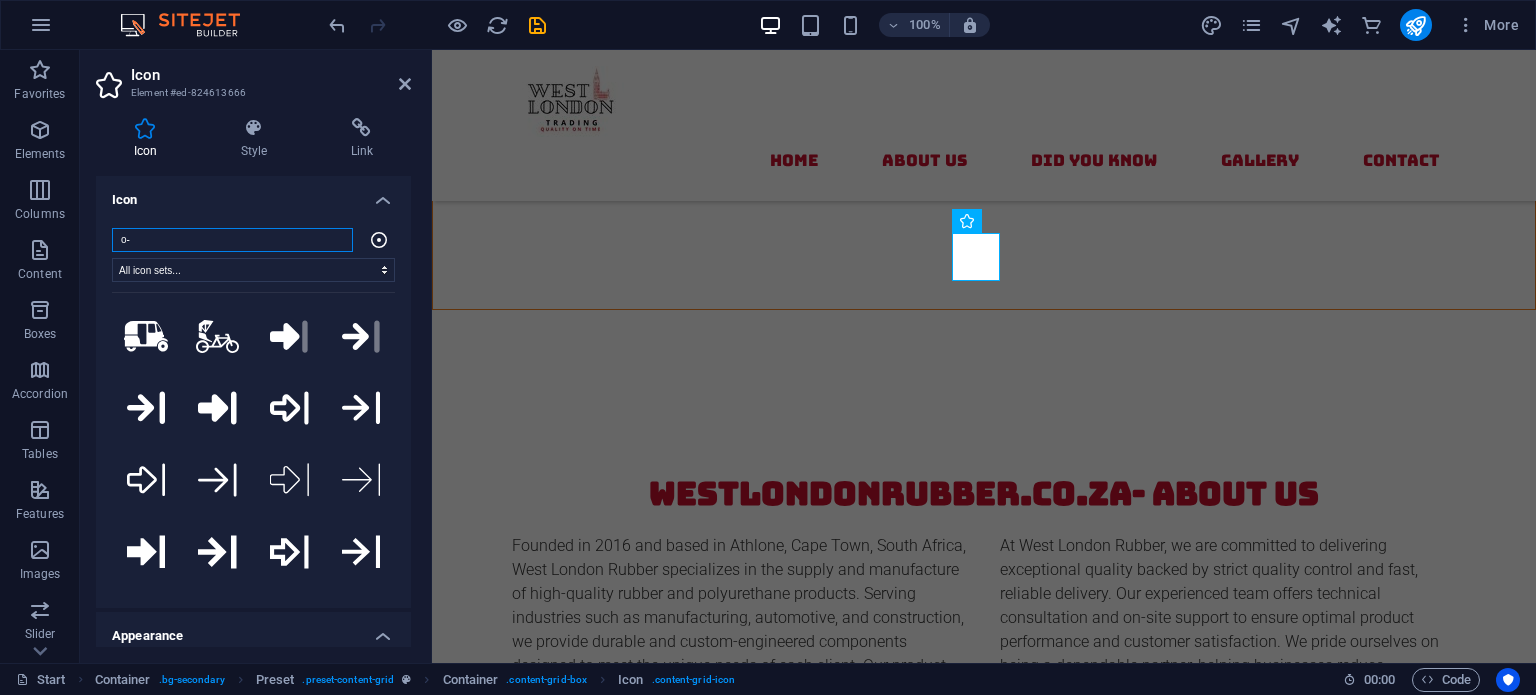 type on "o" 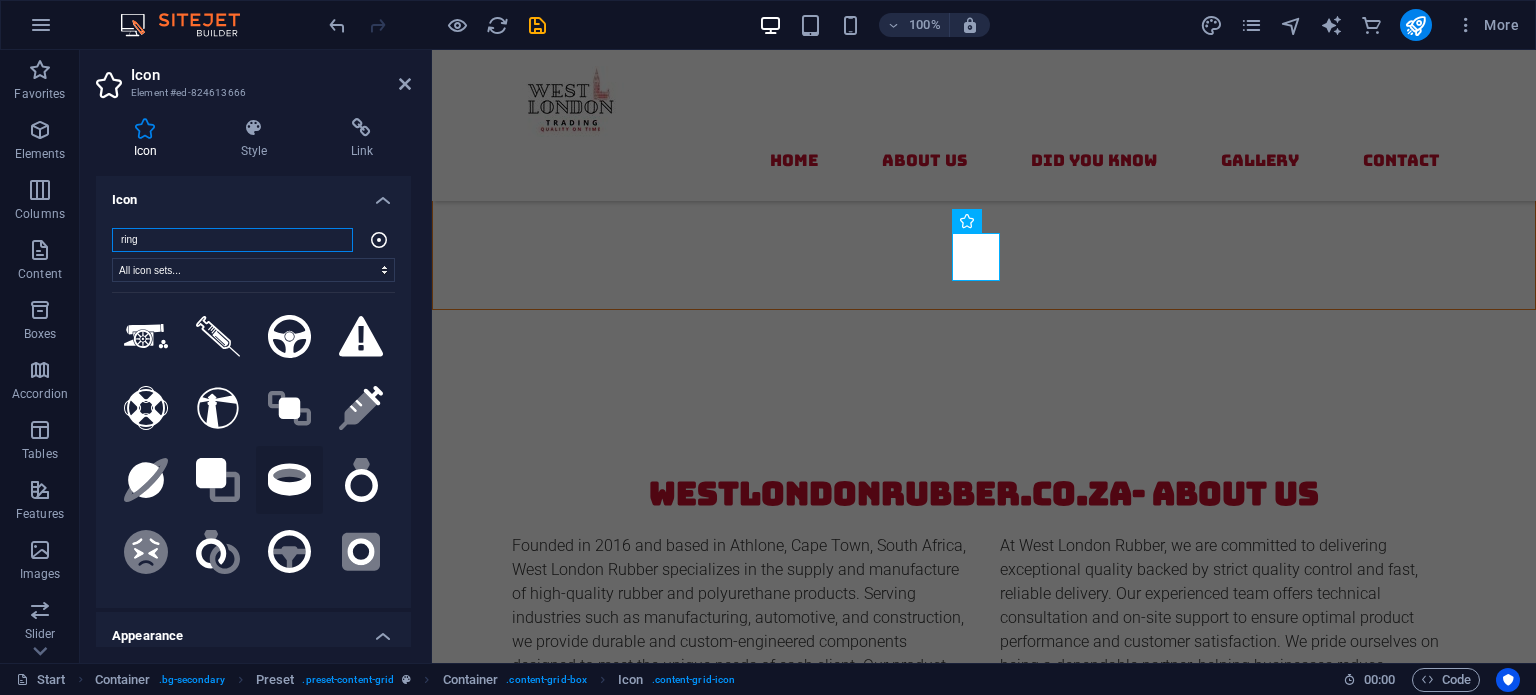 type on "ring" 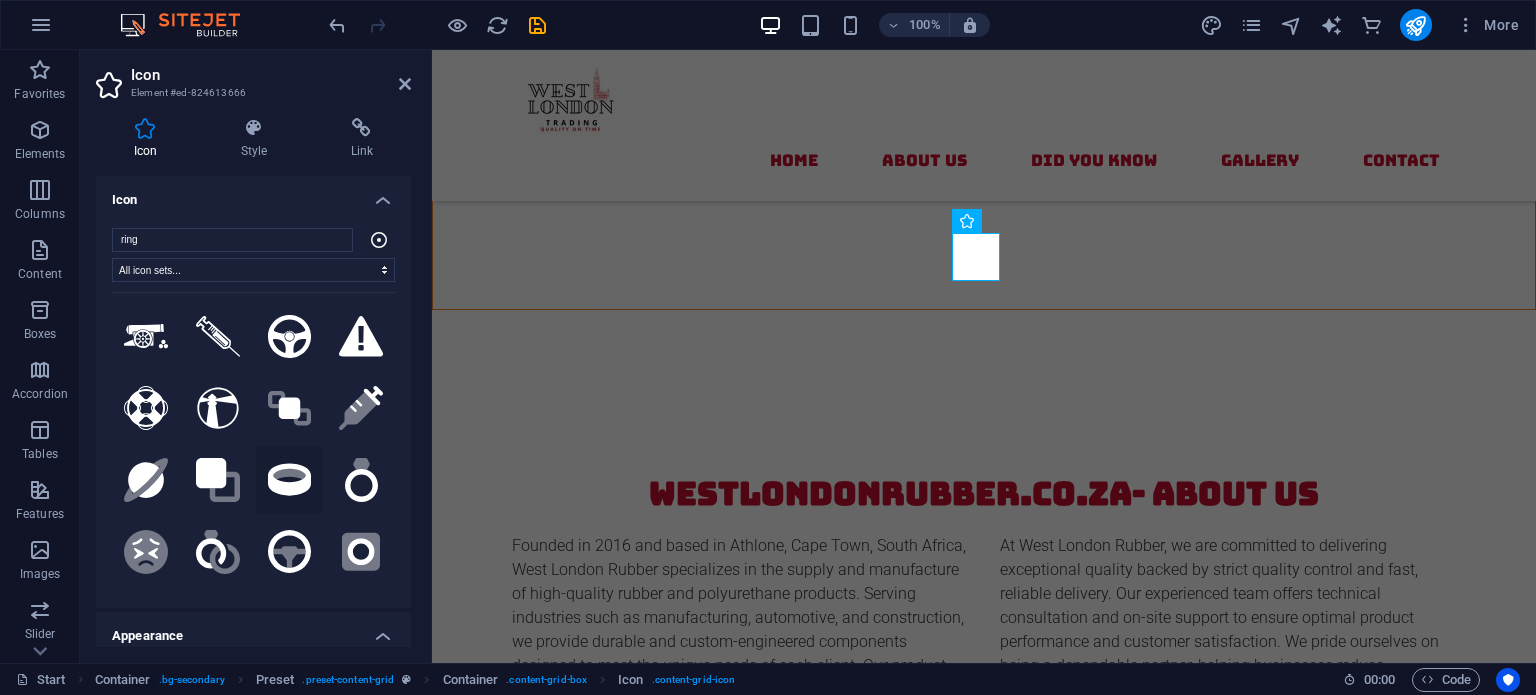 click on ".fa-secondary{opacity:.4}" 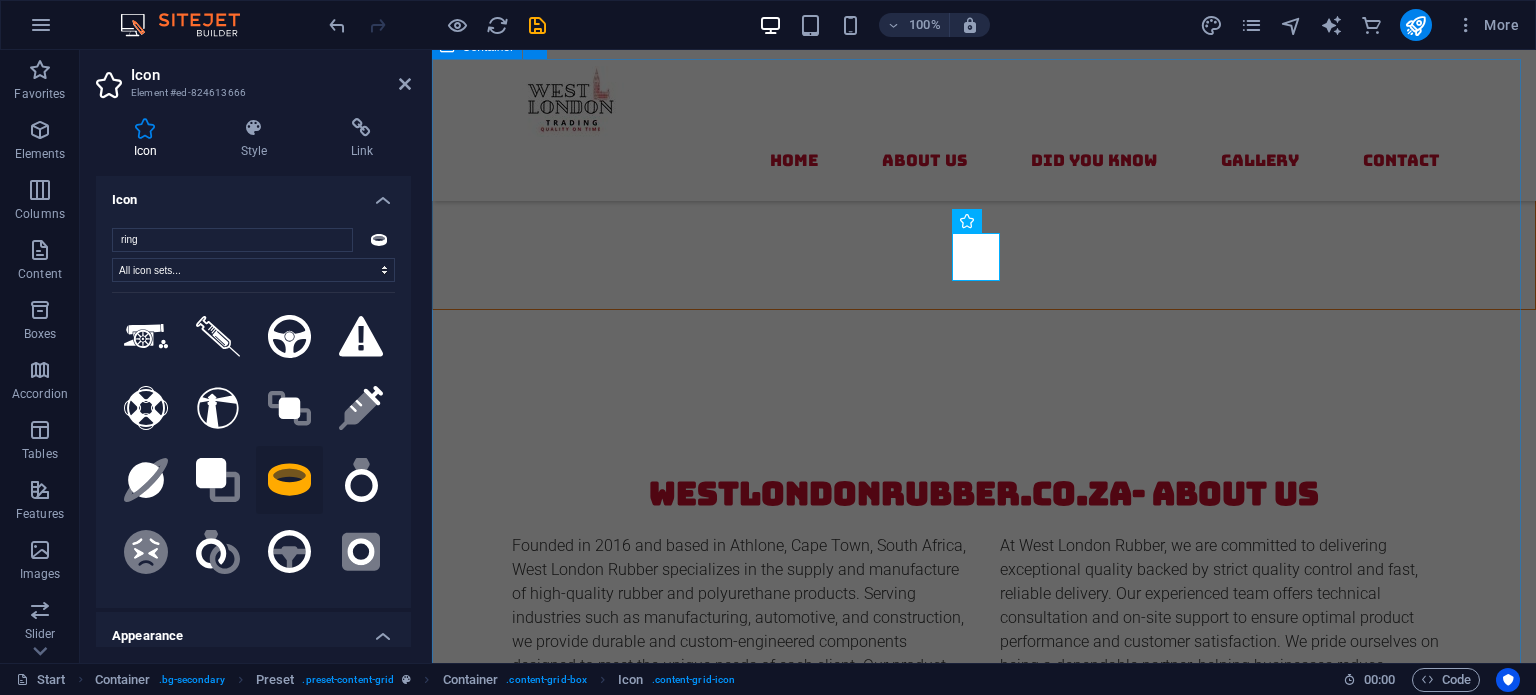 click on "Did you Know? Mountings Rubber mountings can reduce vibrations by up to  98% , significantly extending the life of machinery and improving operator comfort. .fa-secondary{opacity:.4} Seals A single damaged rubber seal can cause an entire system to lose pressure. Flipper Valves Flipper valves work on a simple pivoting mechanism that allows  rapid opening and closing , making them ideal for  quick-response systems  like pumps. Circular Mounts Many circular mounts are made from a combination of rubber and metal, allowing them to absorb both vertical and horizontal vibrations efficiently Polyurethane Products Polyurethane is more abrasion-resistant than rubber and can last up to  four times longer  in high-friction environments Sandwich Mounts These mounts are ideal for isolating vibration in heavy-duty equipment like compressors, generators, and construction machinery." at bounding box center (984, 1880) 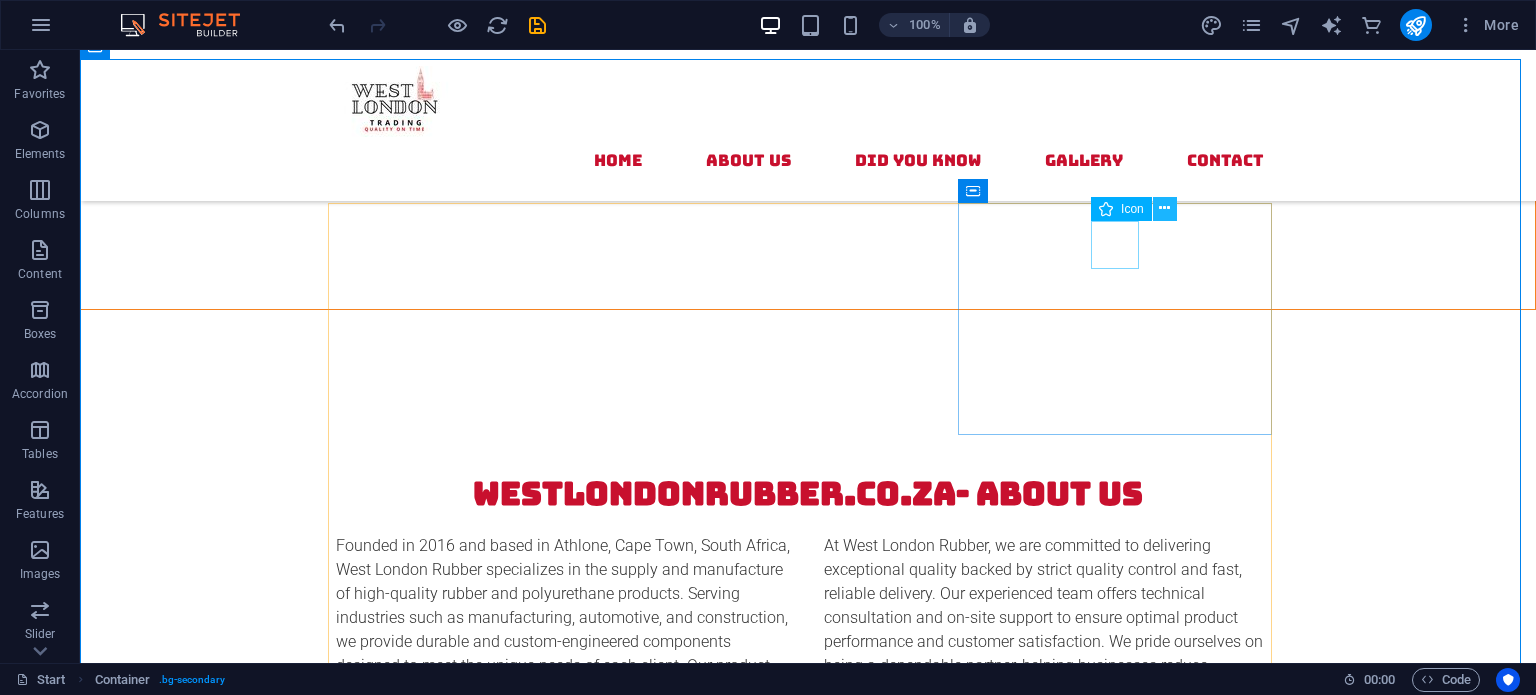 click at bounding box center (1164, 208) 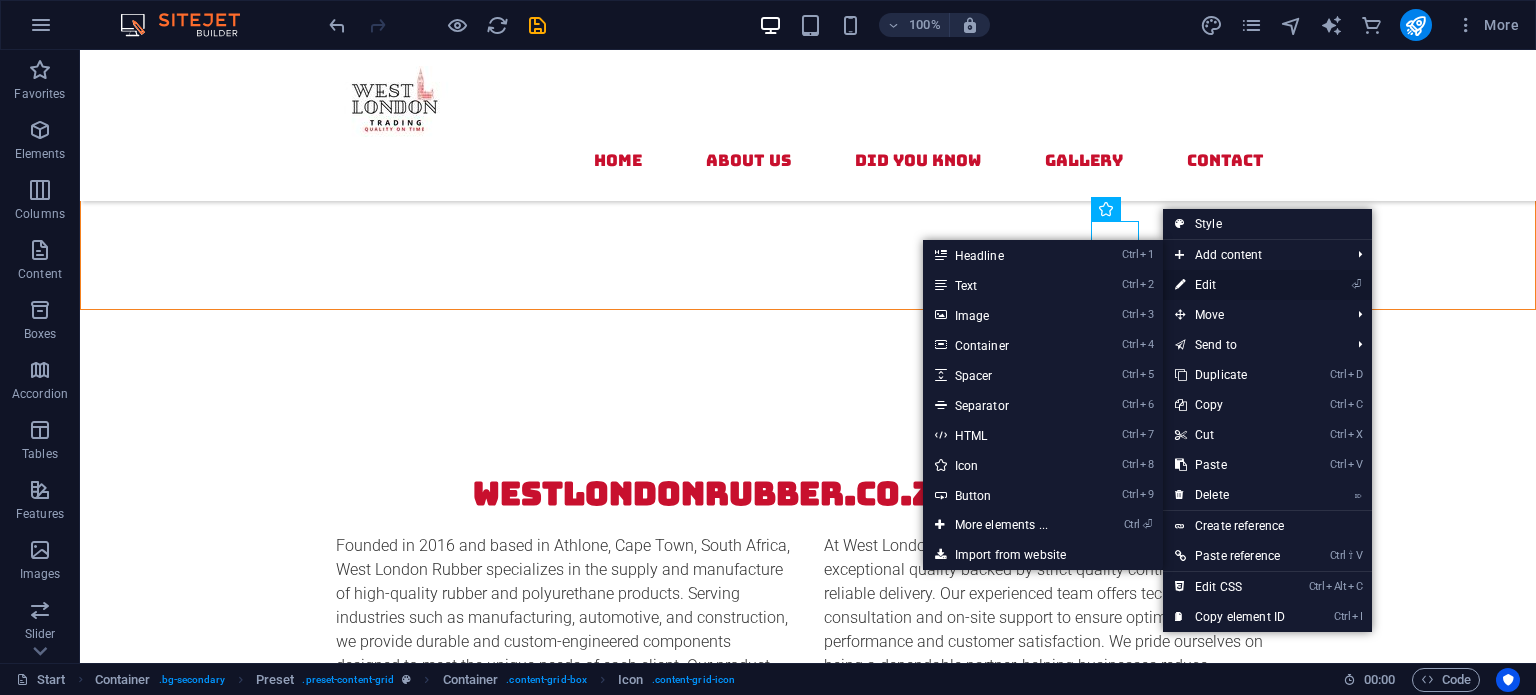 drag, startPoint x: 1212, startPoint y: 280, endPoint x: 777, endPoint y: 231, distance: 437.75107 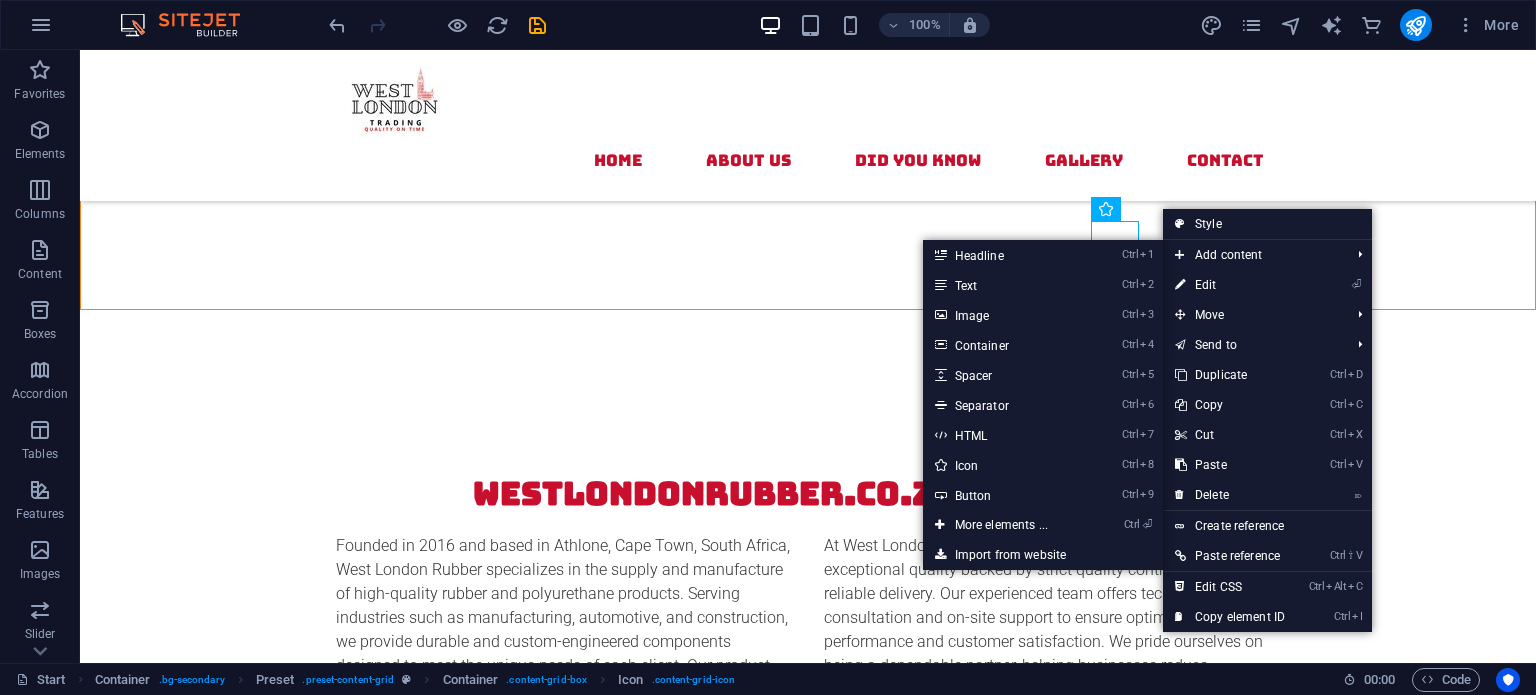 select on "xMidYMid" 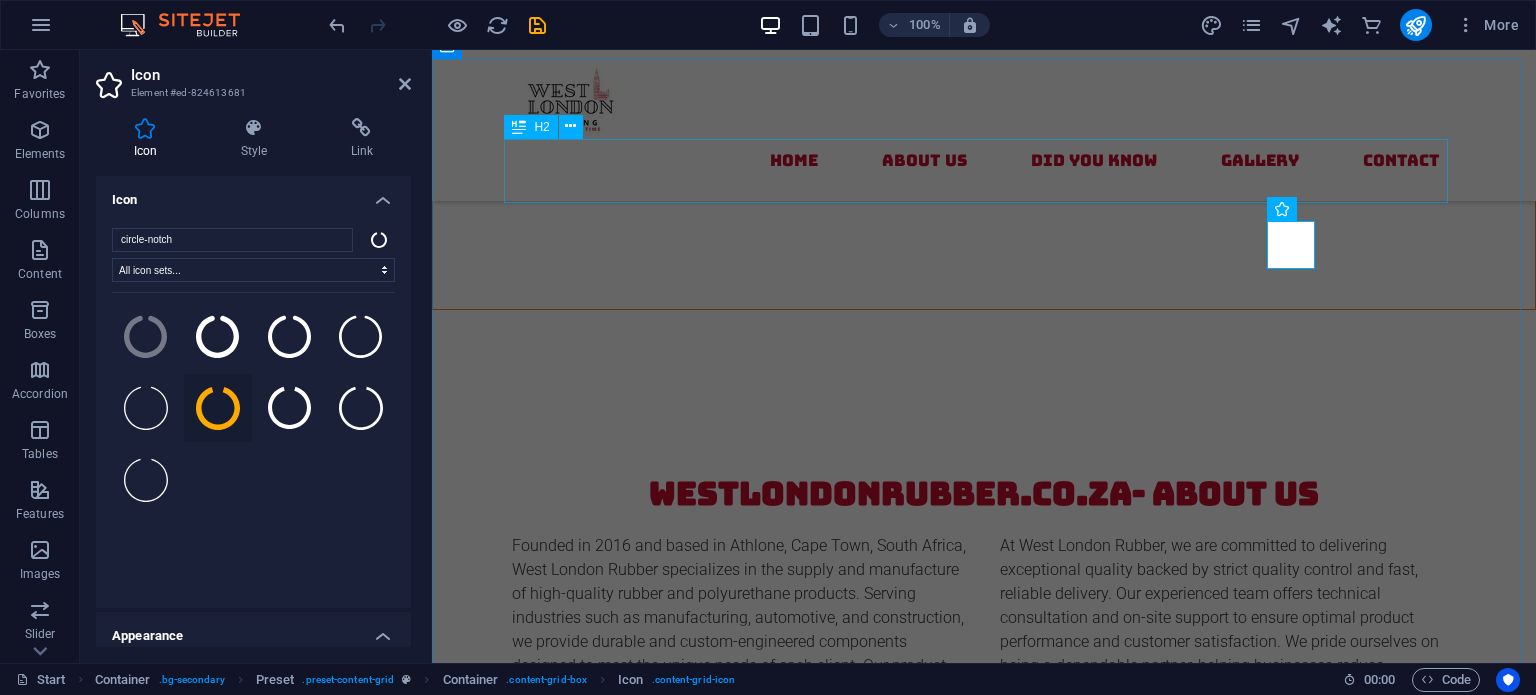 click on "Did you Know?" at bounding box center (984, 1334) 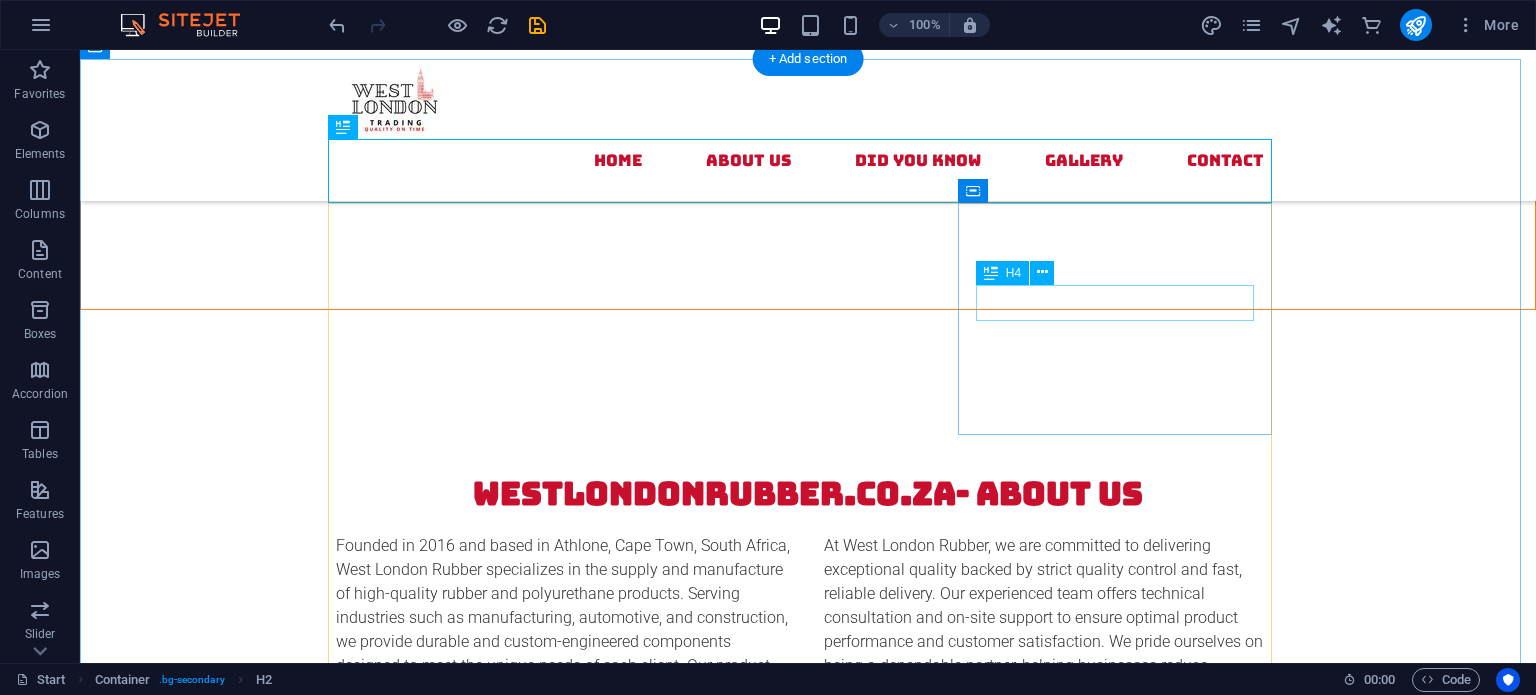 click on "Flipper Valves" at bounding box center [808, 1818] 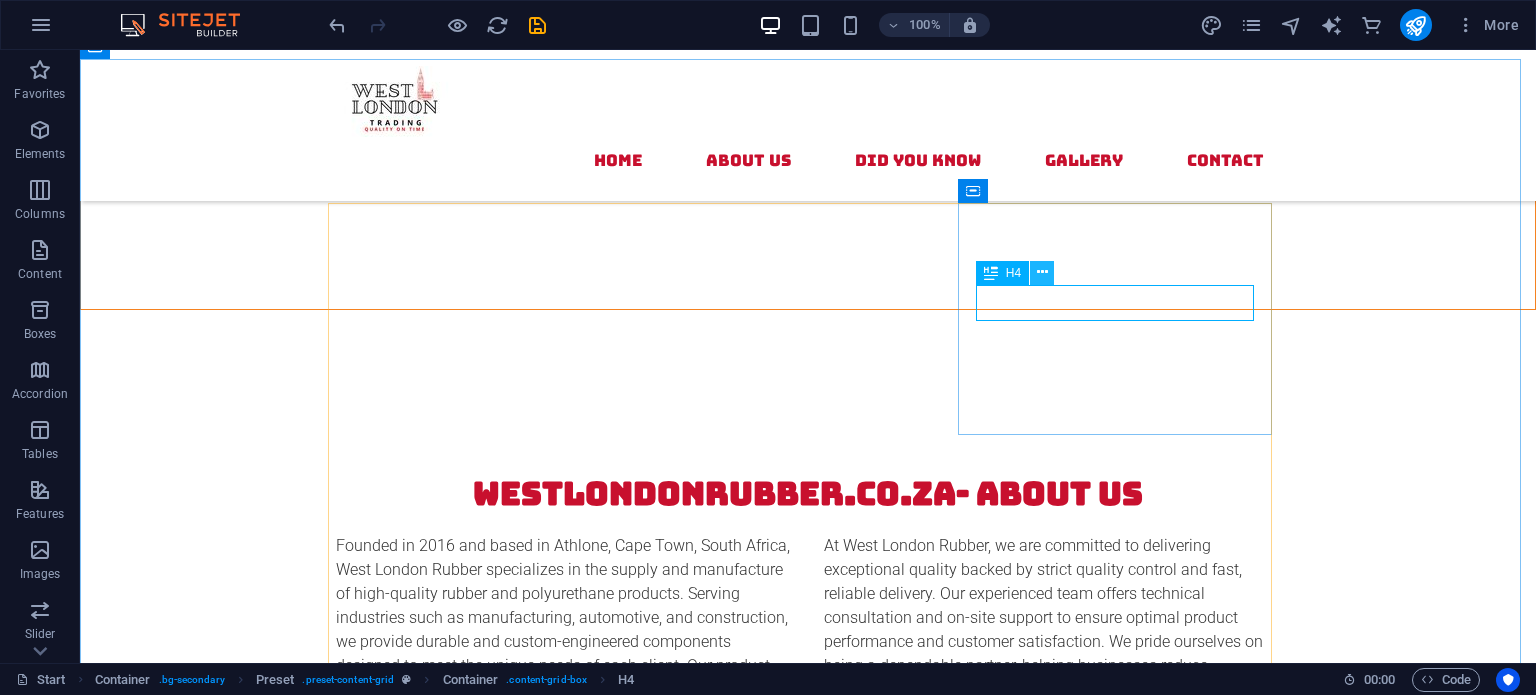 click at bounding box center (1042, 273) 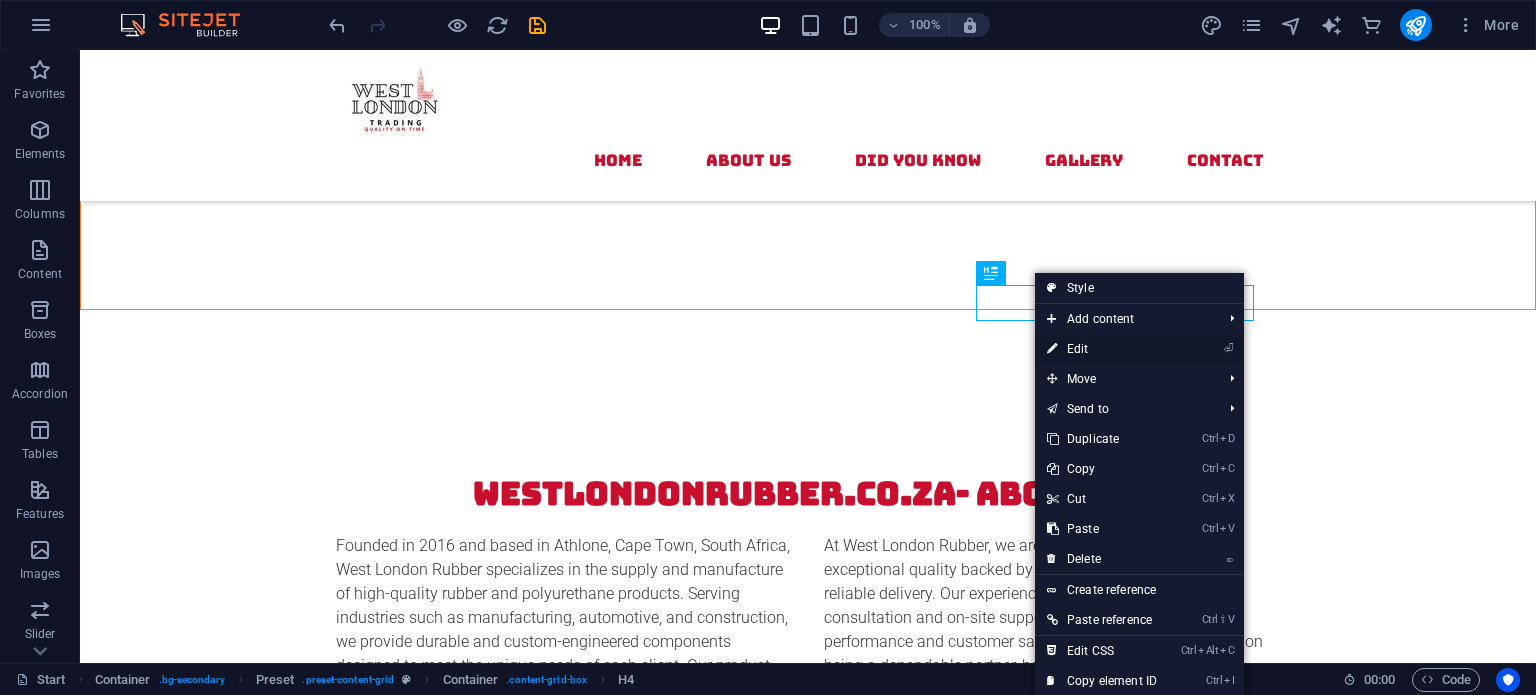 click on "⏎  Edit" at bounding box center (1102, 349) 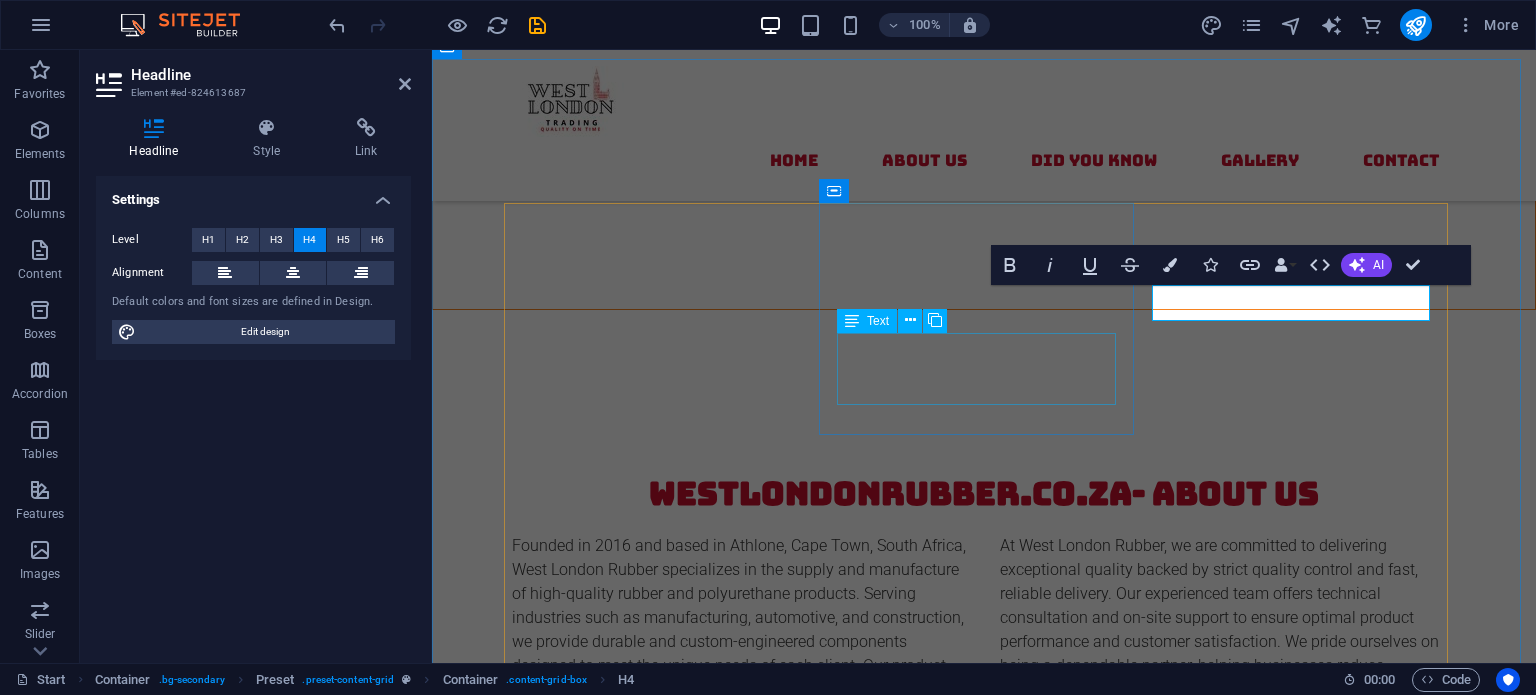 type 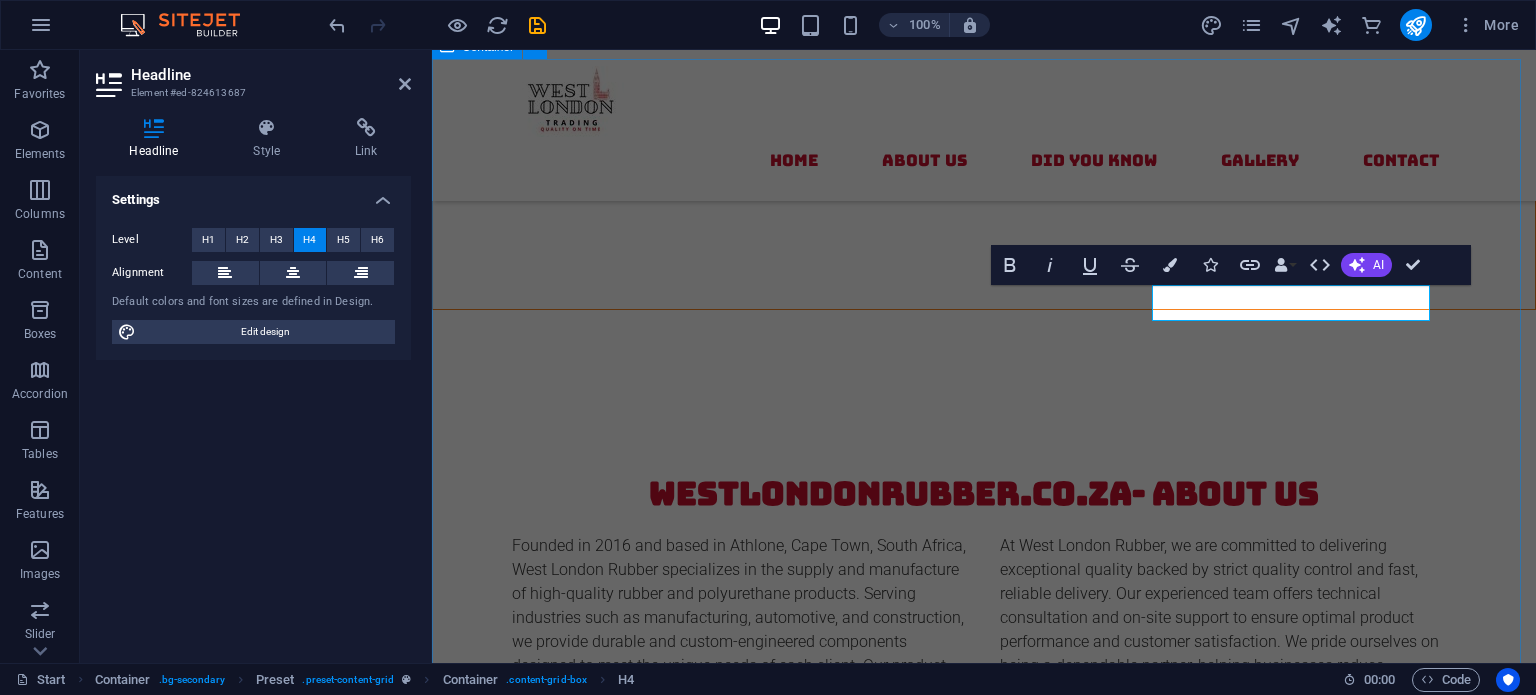 click on "Did you Know? Mountings Rubber mountings can reduce vibrations by up to  98% , significantly extending the life of machinery and improving operator comfort. Seals A single damaged rubber seal can cause an entire system to lose pressure. Flipper Valves Flipper valves work on a simple pivoting mechanism that allows  rapid opening and closing , making them ideal for  quick-response systems  like pumps. Circular Mounts Many circular mounts are made from a combination of rubber and metal, allowing them to absorb both vertical and horizontal vibrations efficiently Polyurethane Products Polyurethane is more abrasion-resistant than rubber and can last up to  four times longer  in high-friction environments Sandwich Mounts These mounts are ideal for isolating vibration in heavy-duty equipment like compressors, generators, and construction machinery." at bounding box center (984, 1880) 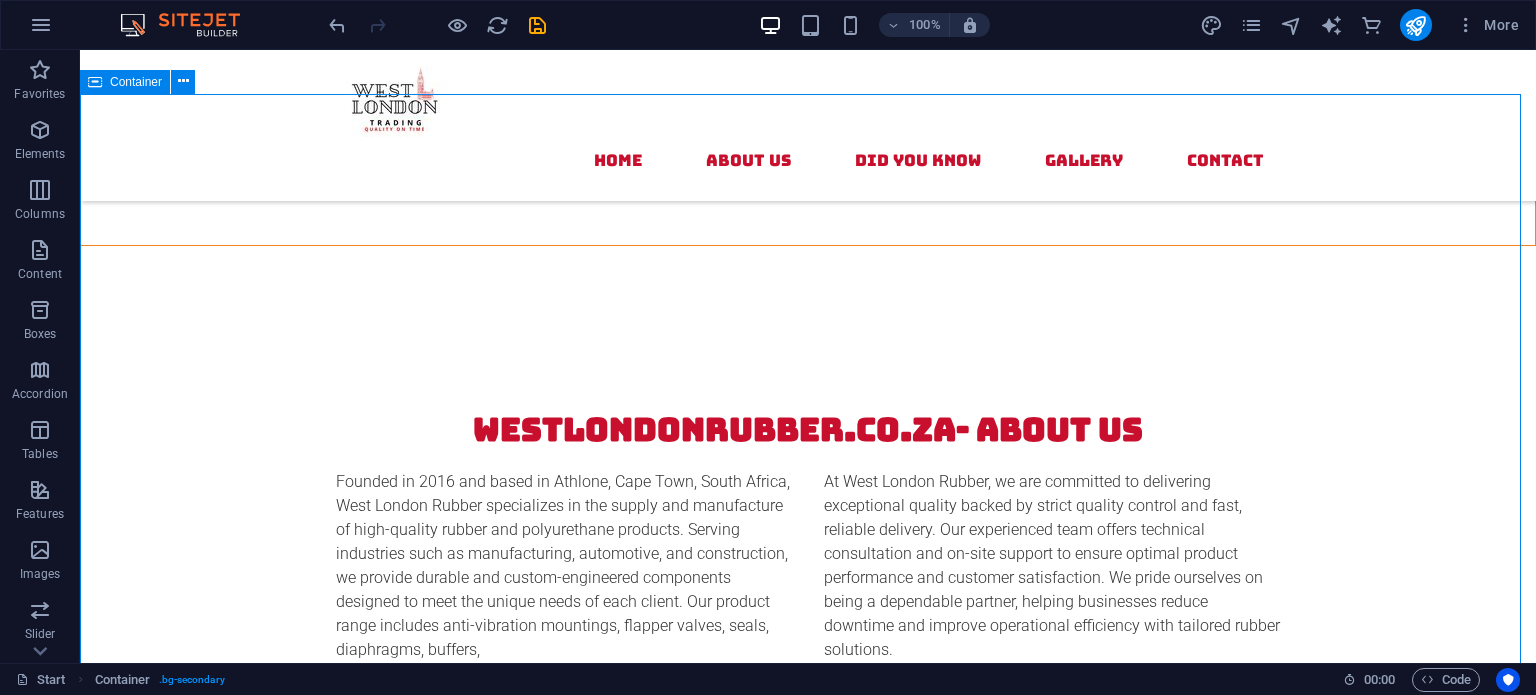 scroll, scrollTop: 2581, scrollLeft: 0, axis: vertical 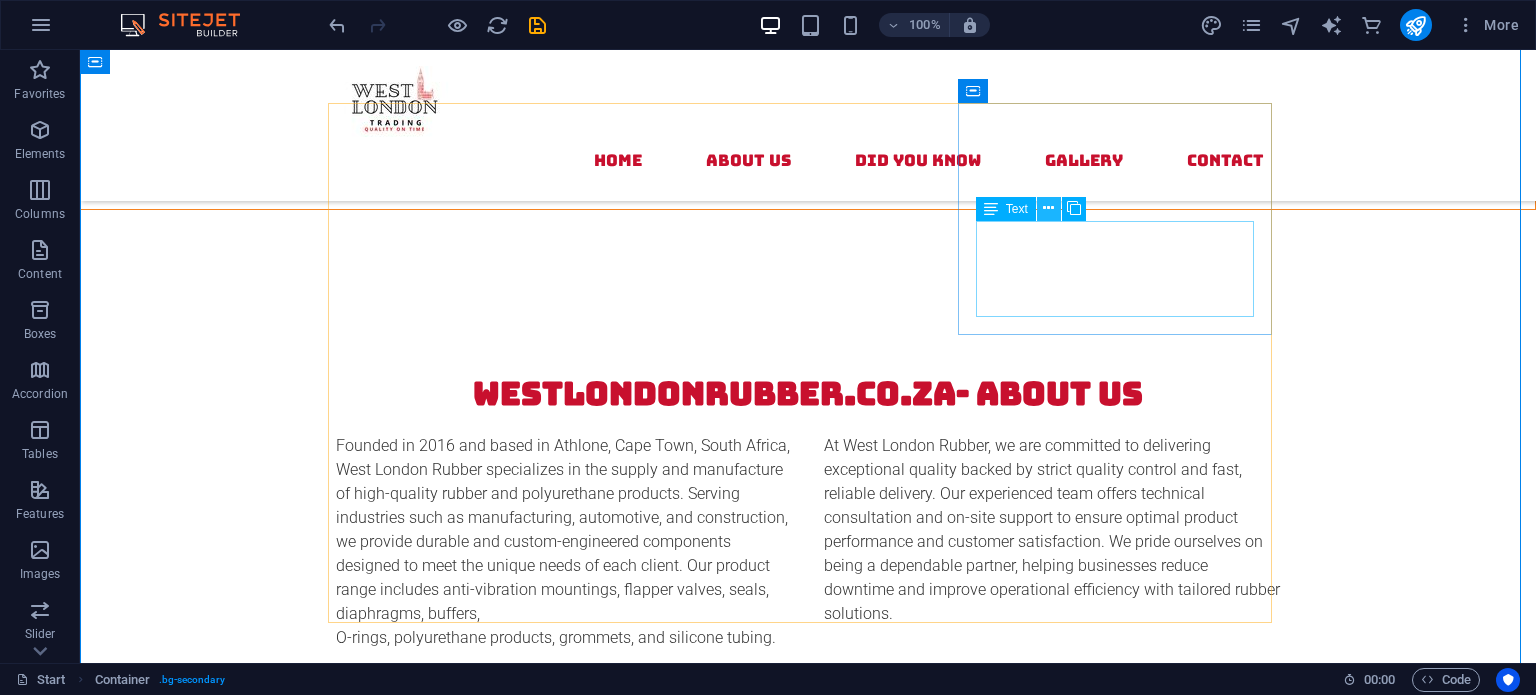 click at bounding box center [1048, 208] 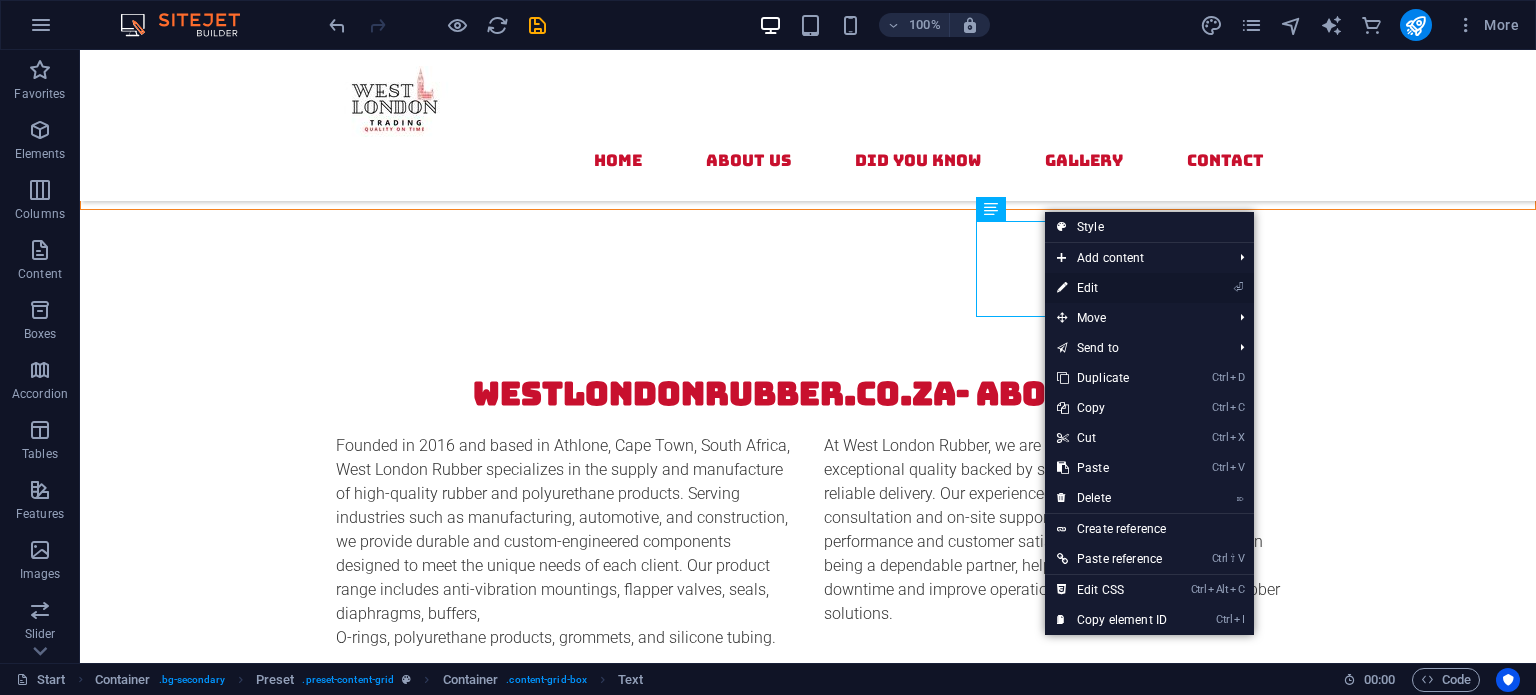 drag, startPoint x: 1084, startPoint y: 284, endPoint x: 652, endPoint y: 240, distance: 434.23495 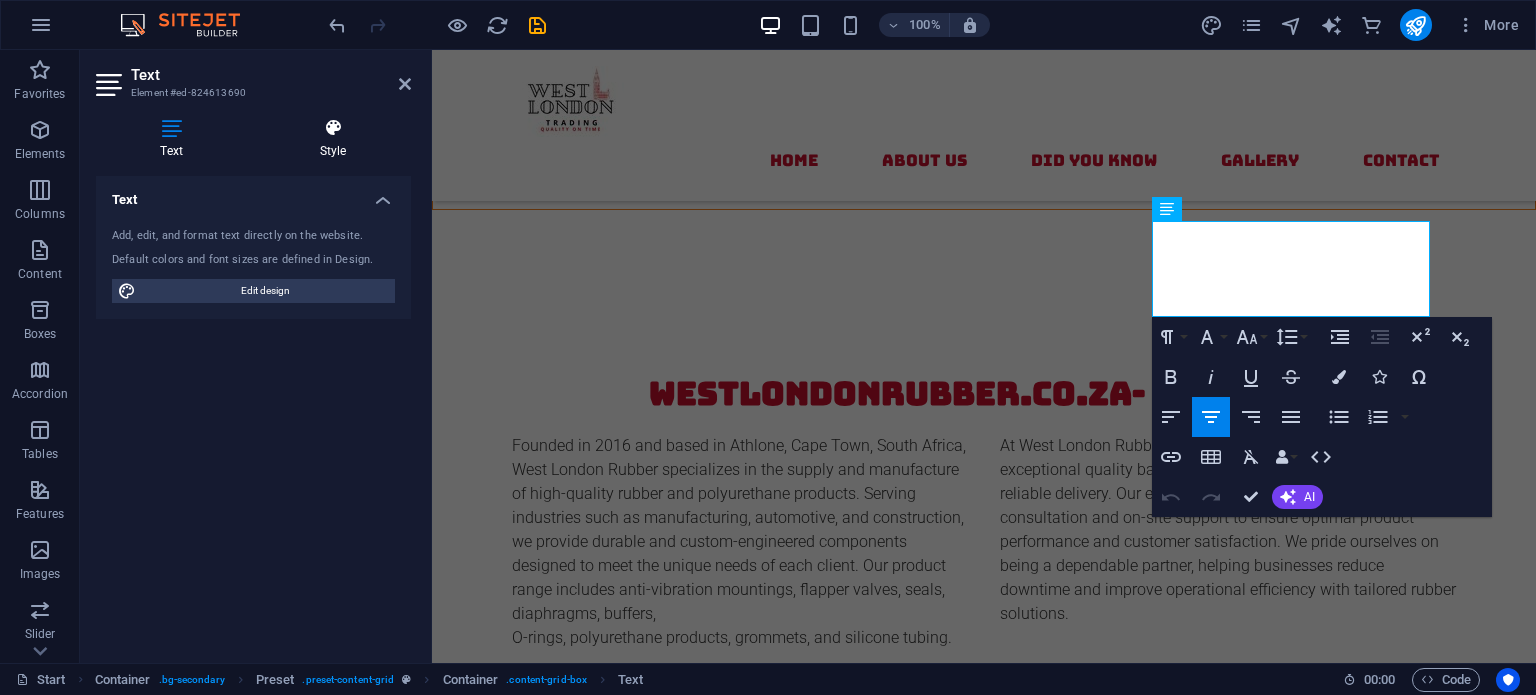 click at bounding box center (333, 128) 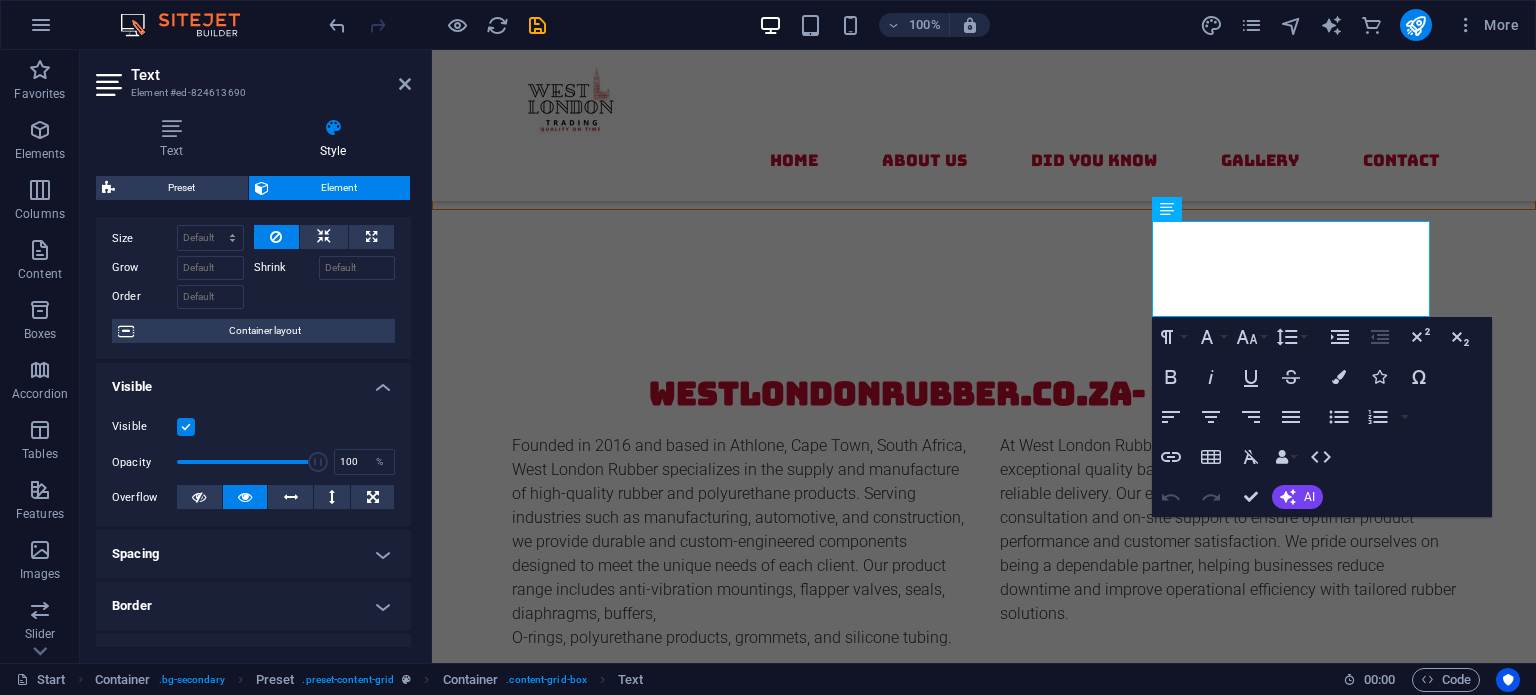 scroll, scrollTop: 0, scrollLeft: 0, axis: both 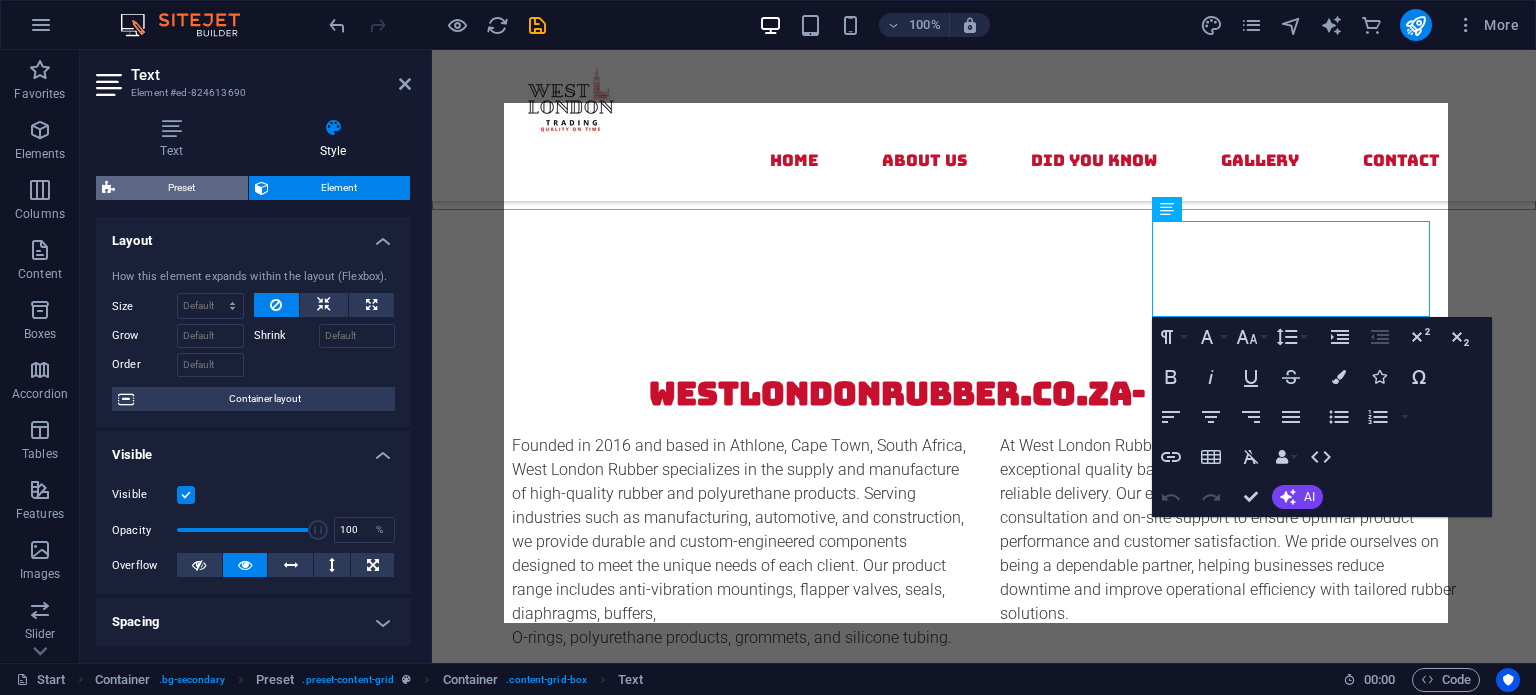 click on "Preset" at bounding box center [181, 188] 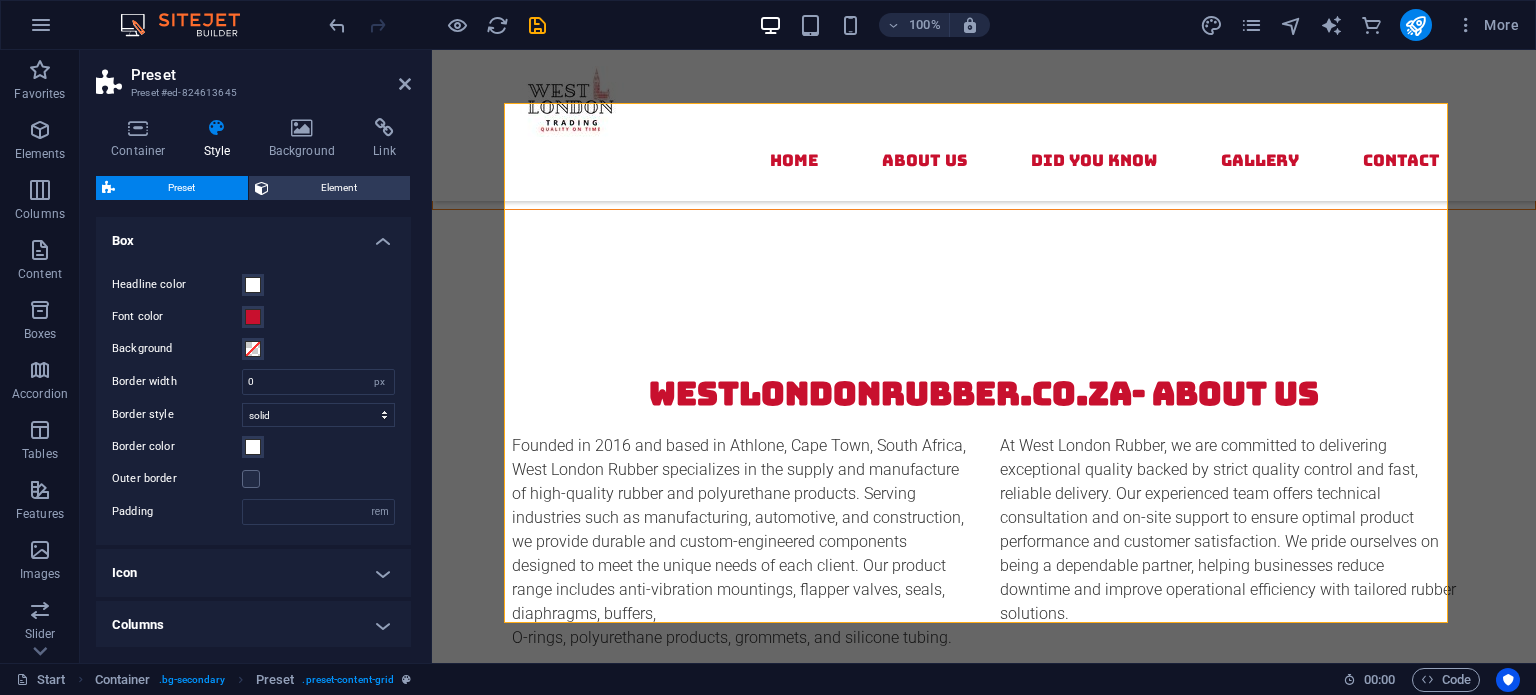 type 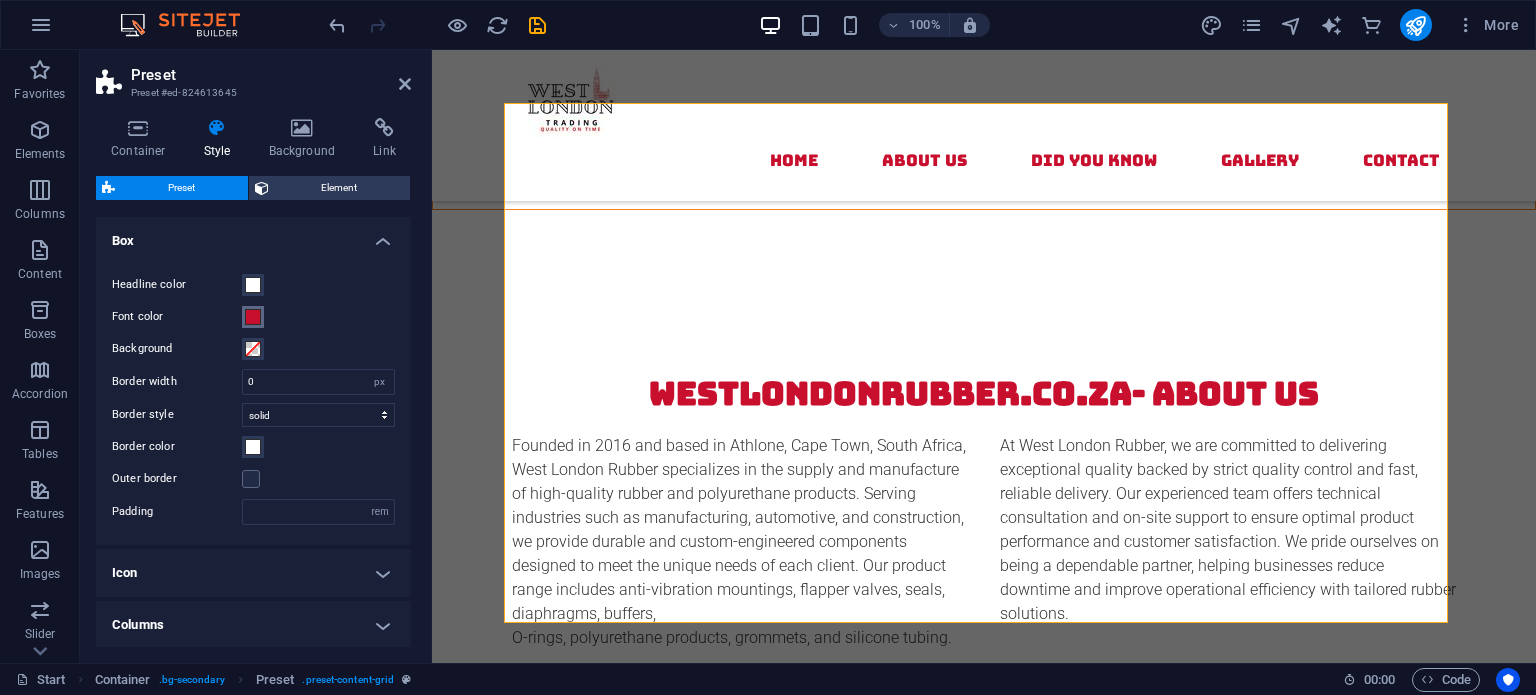 click at bounding box center (253, 317) 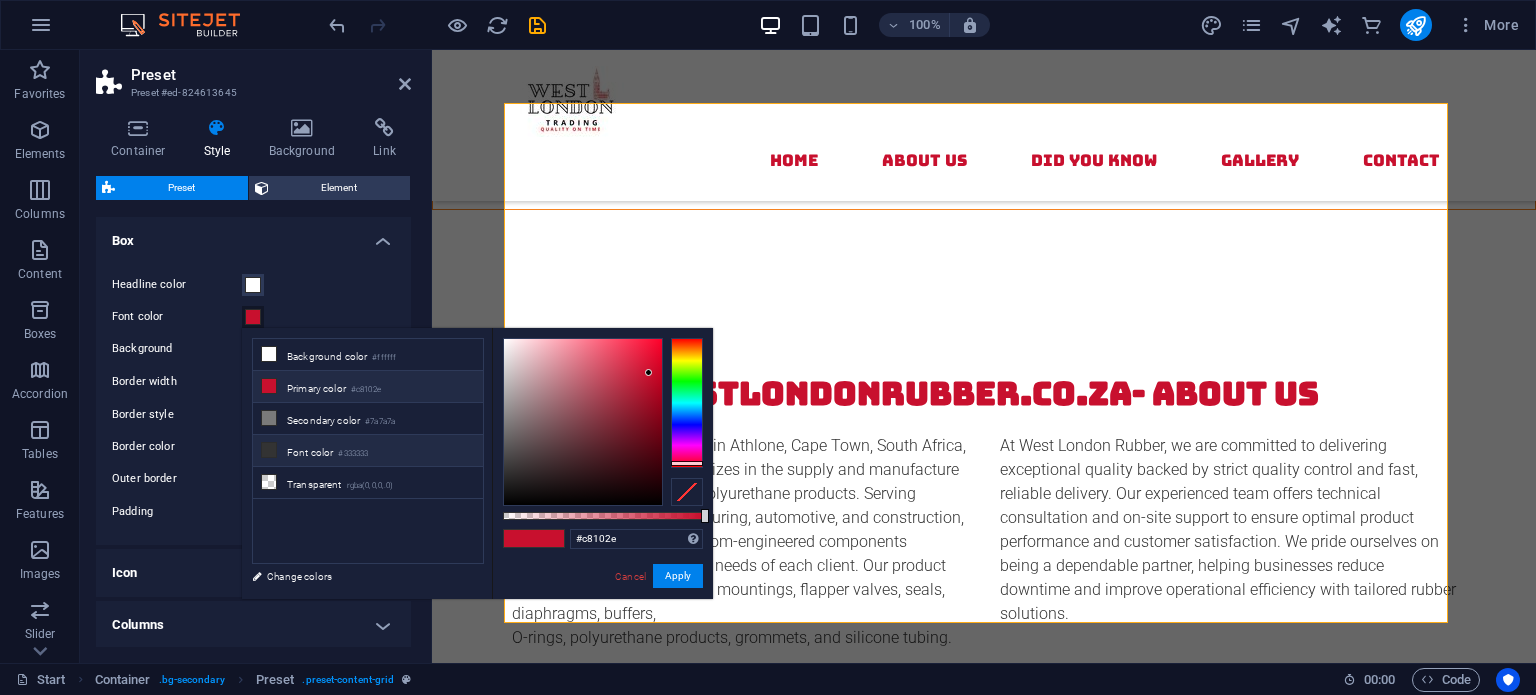 click on "Font color
#333333" at bounding box center (368, 451) 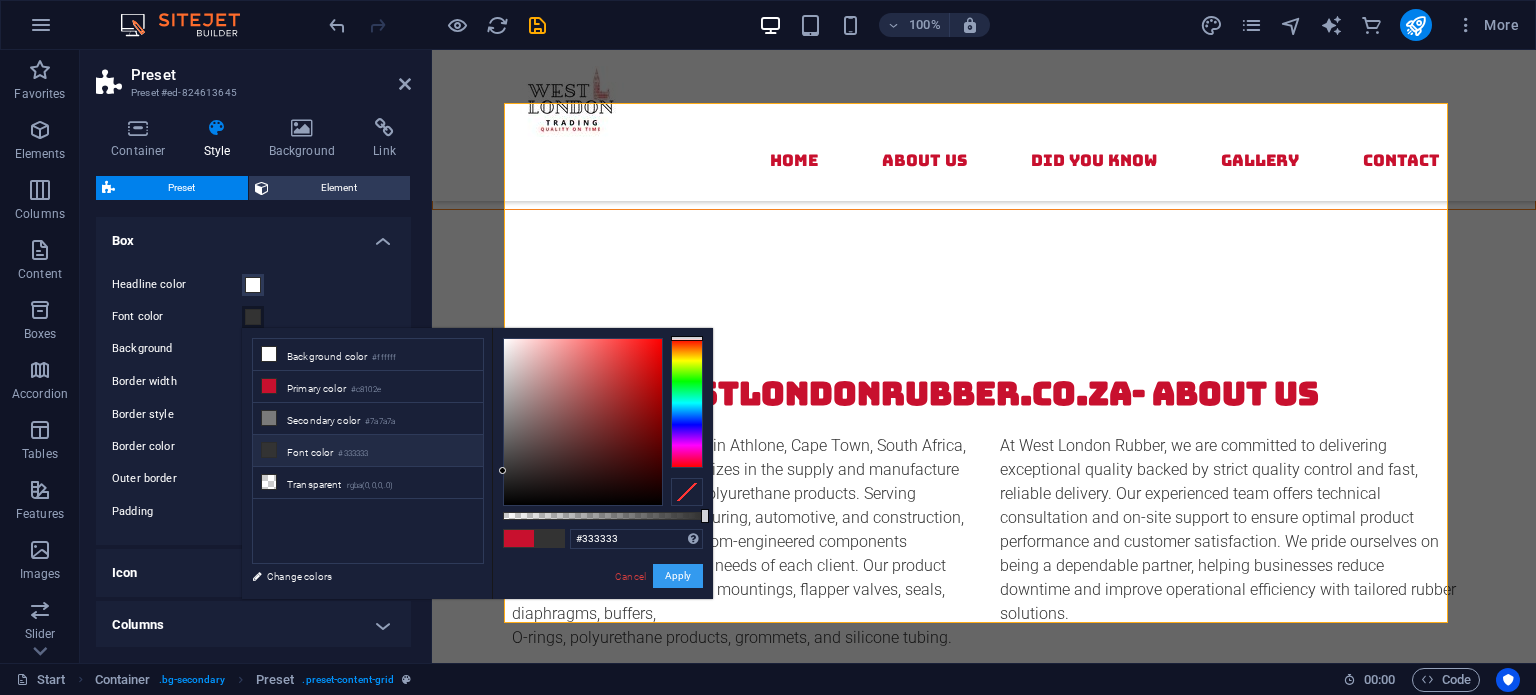 click on "Apply" at bounding box center (678, 576) 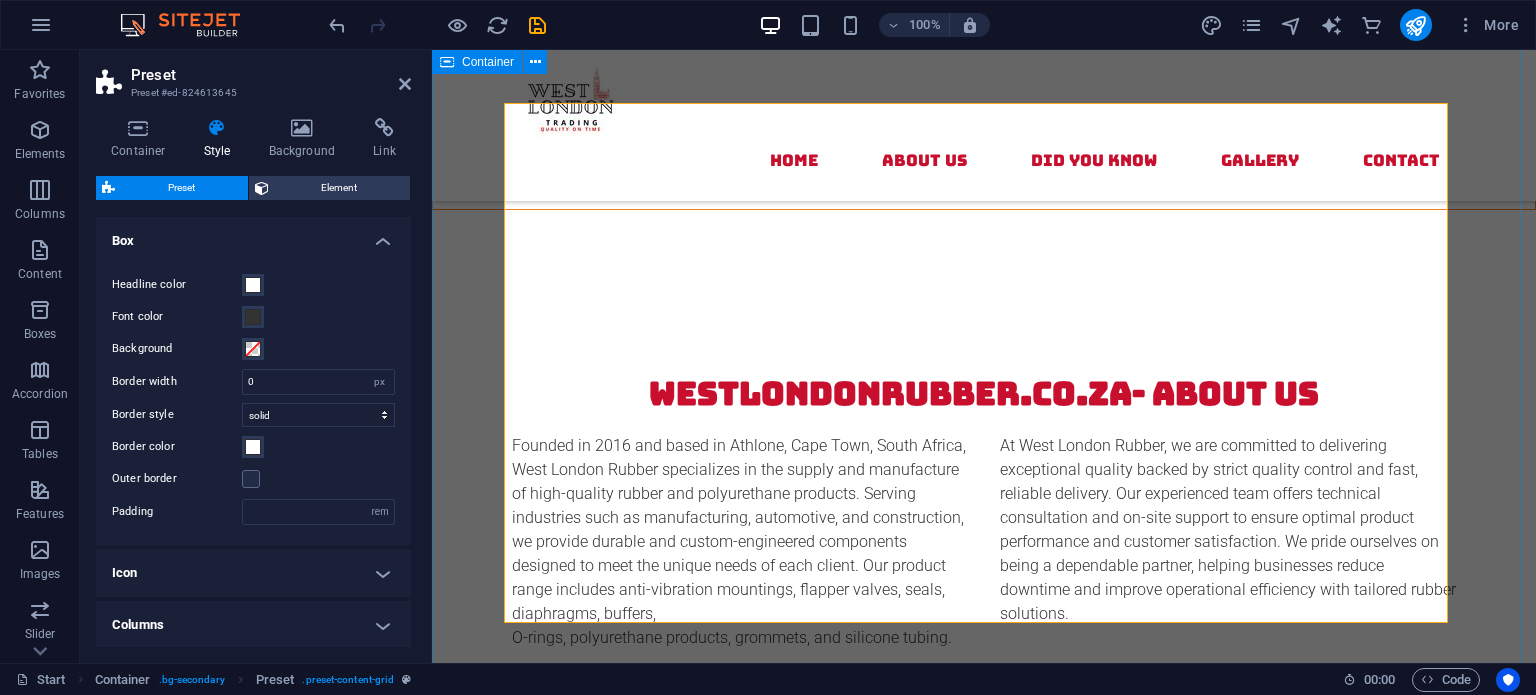 click on "Did you Know? Mountings Rubber mountings can reduce vibrations by up to  98% , significantly extending the life of machinery and improving operator comfort. Seals A single damaged rubber seal can cause an entire system to lose pressure. Flipper Valves Flipper valves work on a simple pivoting mechanism that allows  rapid opening and closing , making them ideal for  quick-response systems  like pumps. Circular Mounts Many circular mounts are made from a combination of rubber and metal, allowing them to absorb both vertical and horizontal vibrations efficiently Polyurethane Products Polyurethane is more abrasion-resistant than rubber and can last up to  four times longer  in high-friction environments Sandwich Mounts These mounts are ideal for isolating vibration in heavy-duty equipment like compressors, generators, and construction machinery." at bounding box center [984, 1780] 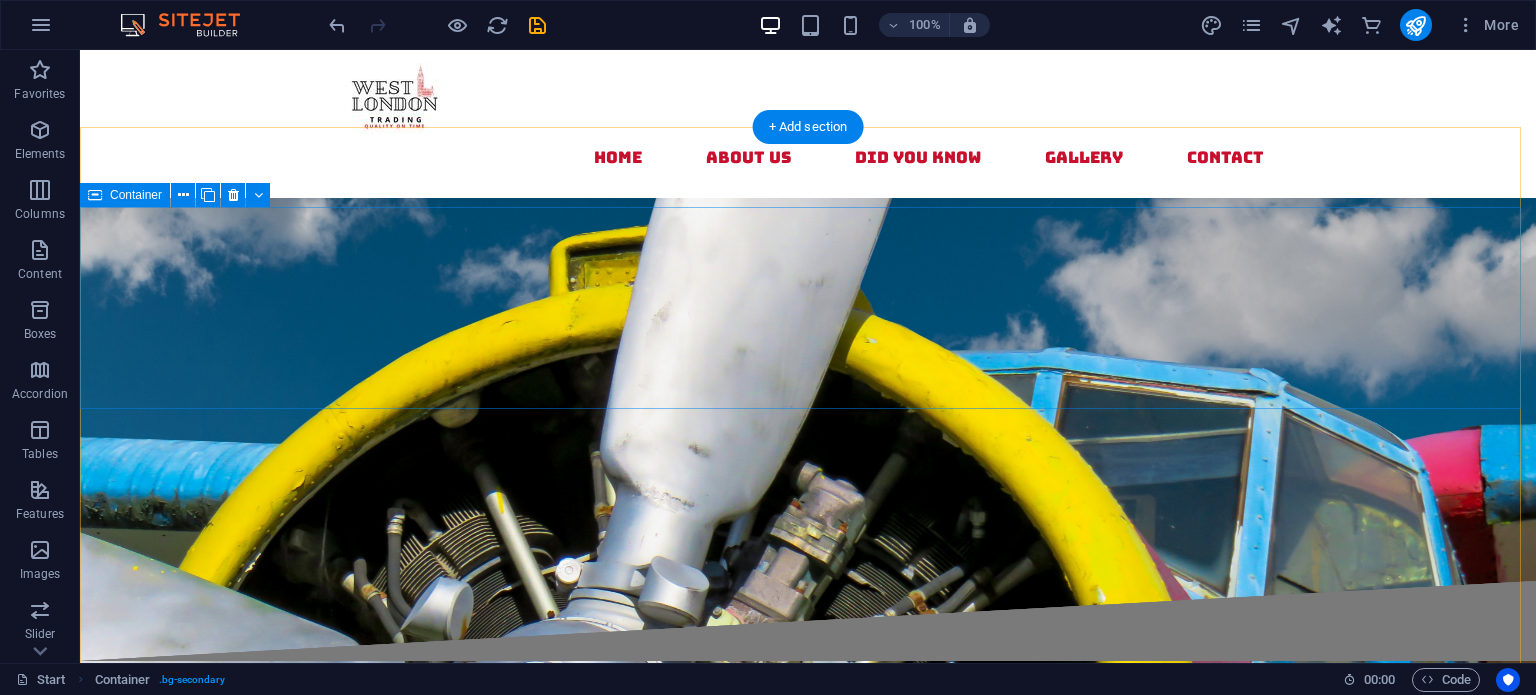 scroll, scrollTop: 0, scrollLeft: 0, axis: both 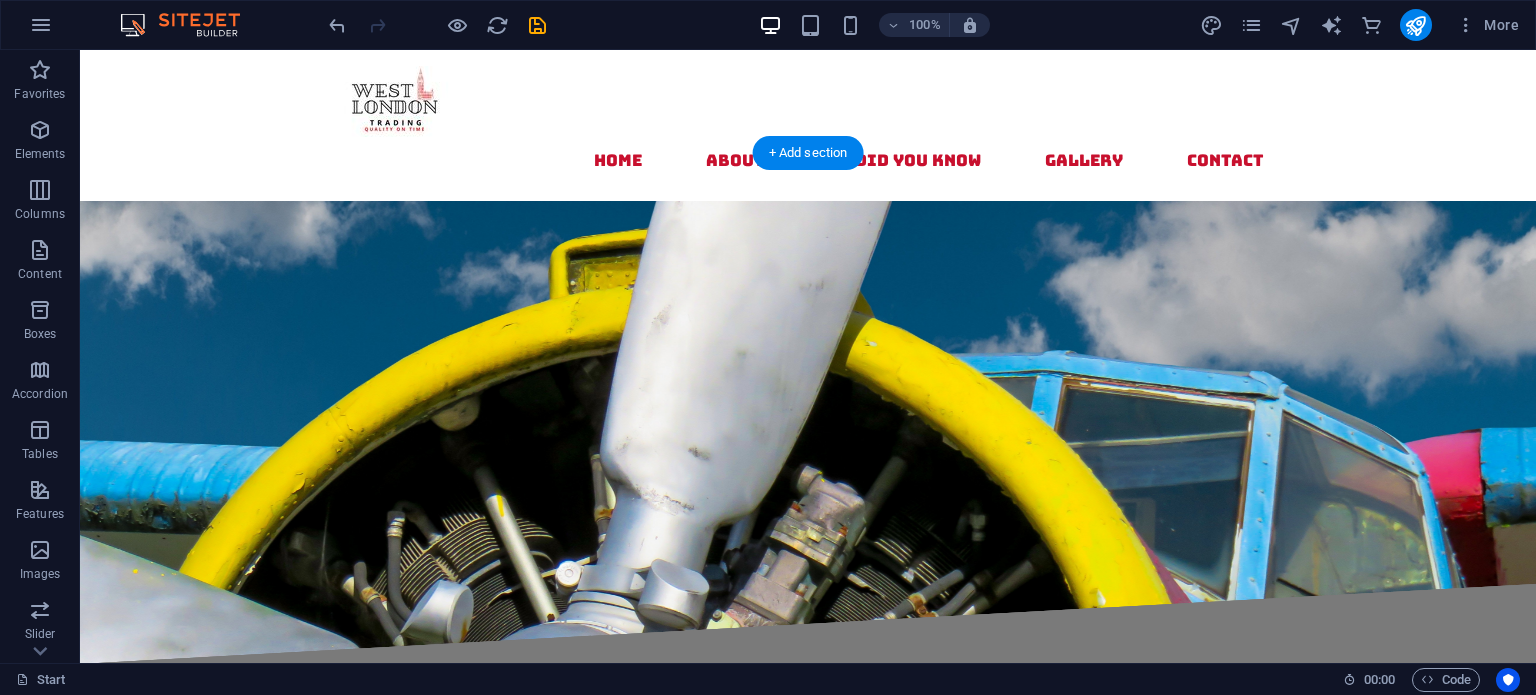 click at bounding box center (808, 773) 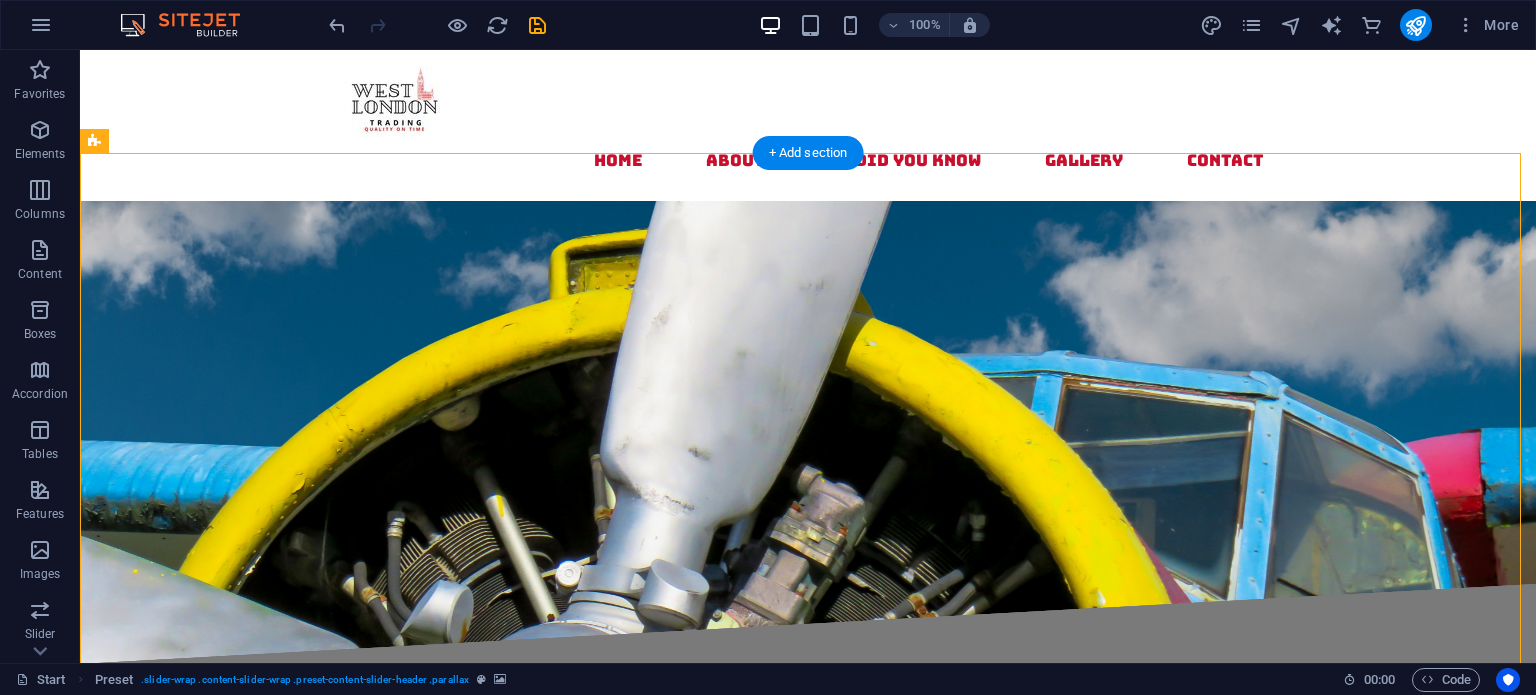 click at bounding box center [808, 773] 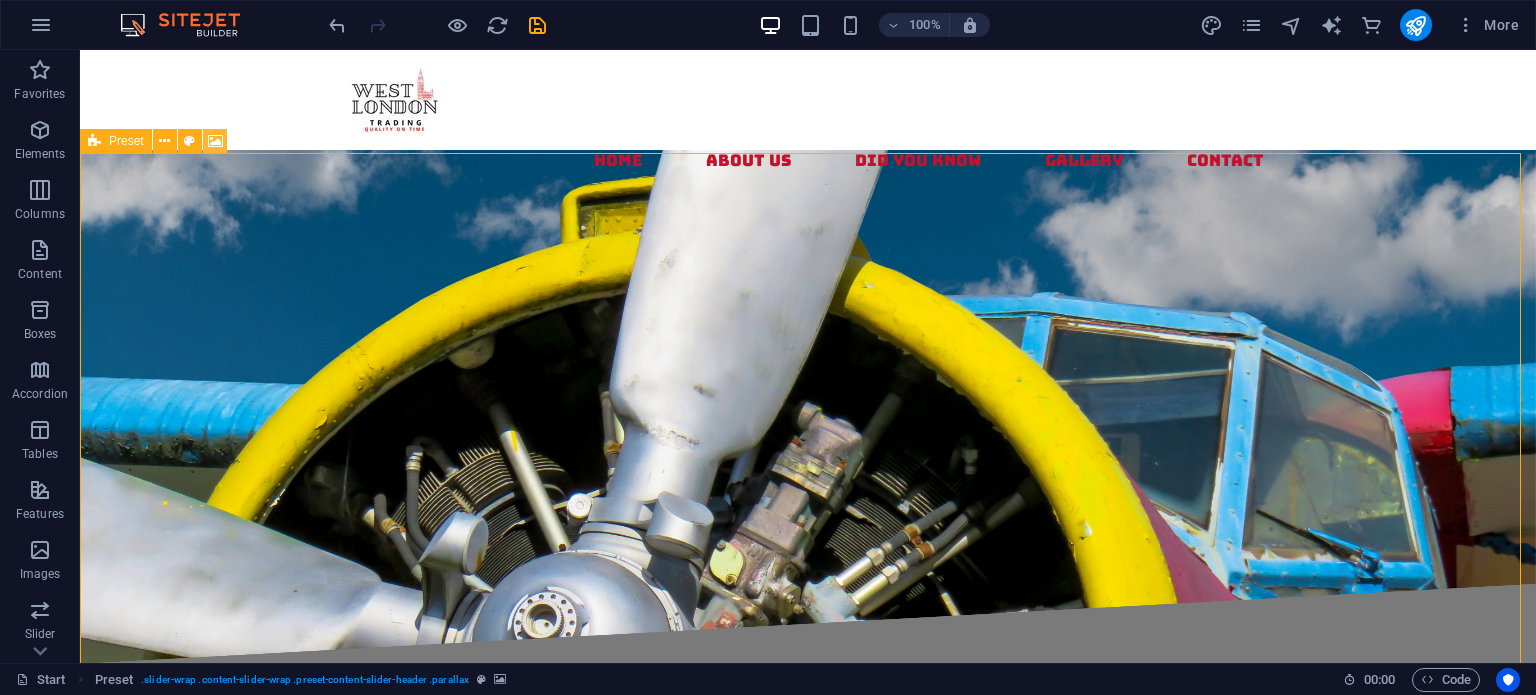 click at bounding box center [215, 141] 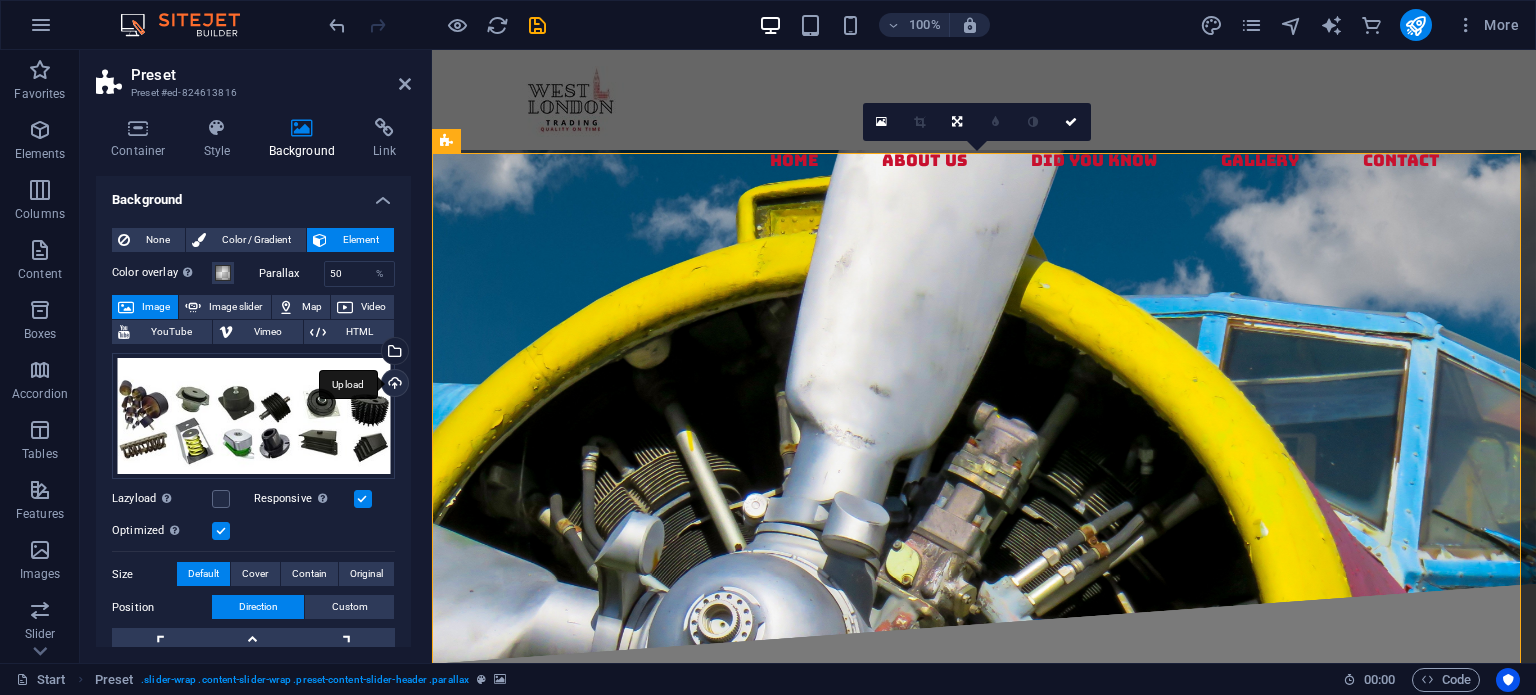 click on "Upload" at bounding box center (393, 385) 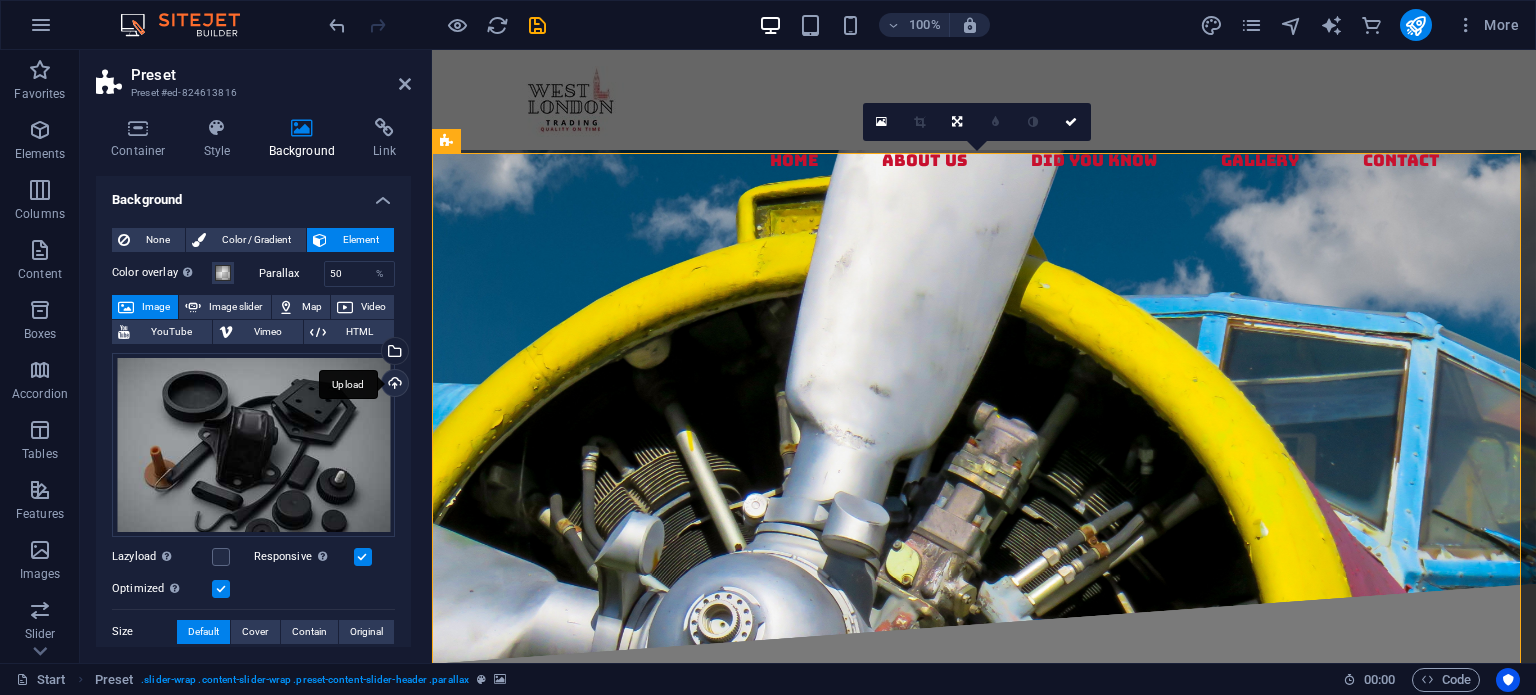 click on "Upload" at bounding box center [393, 385] 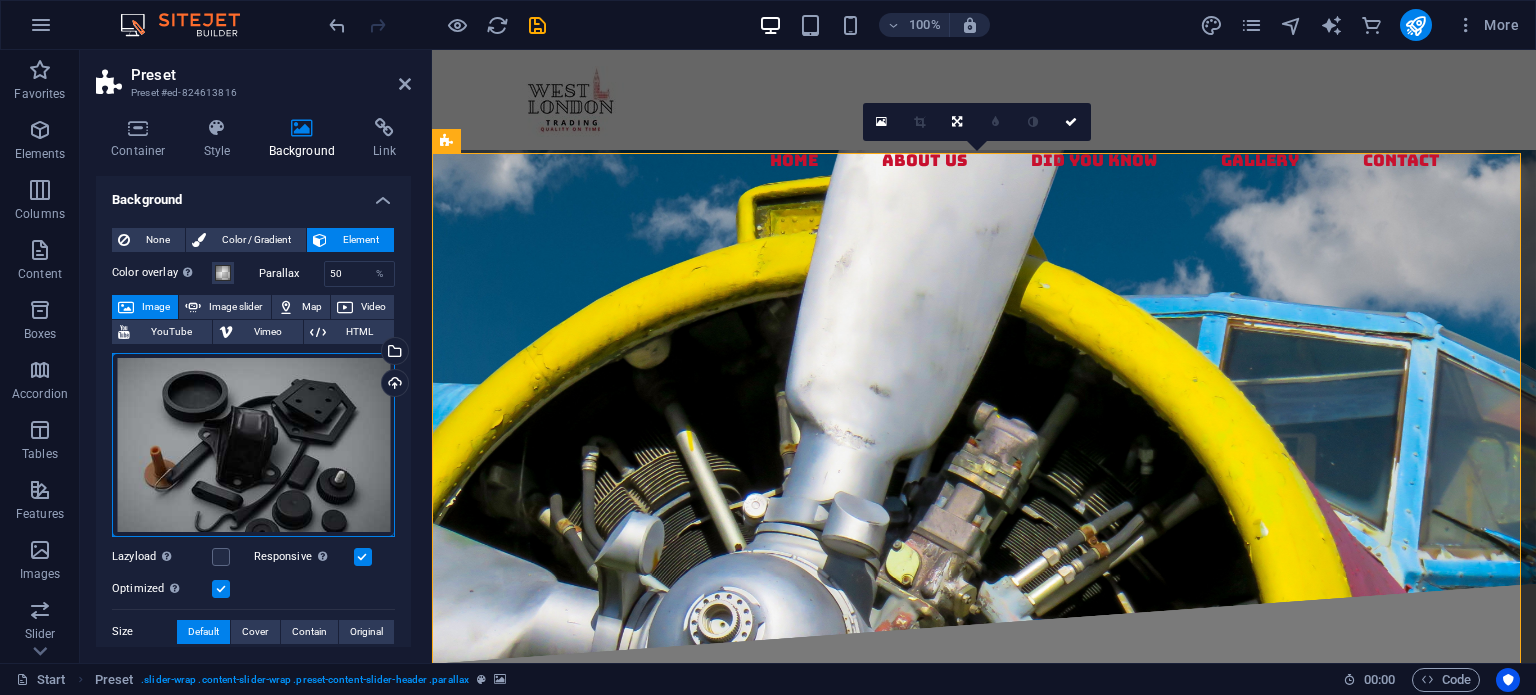 drag, startPoint x: 316, startPoint y: 453, endPoint x: 321, endPoint y: 425, distance: 28.442924 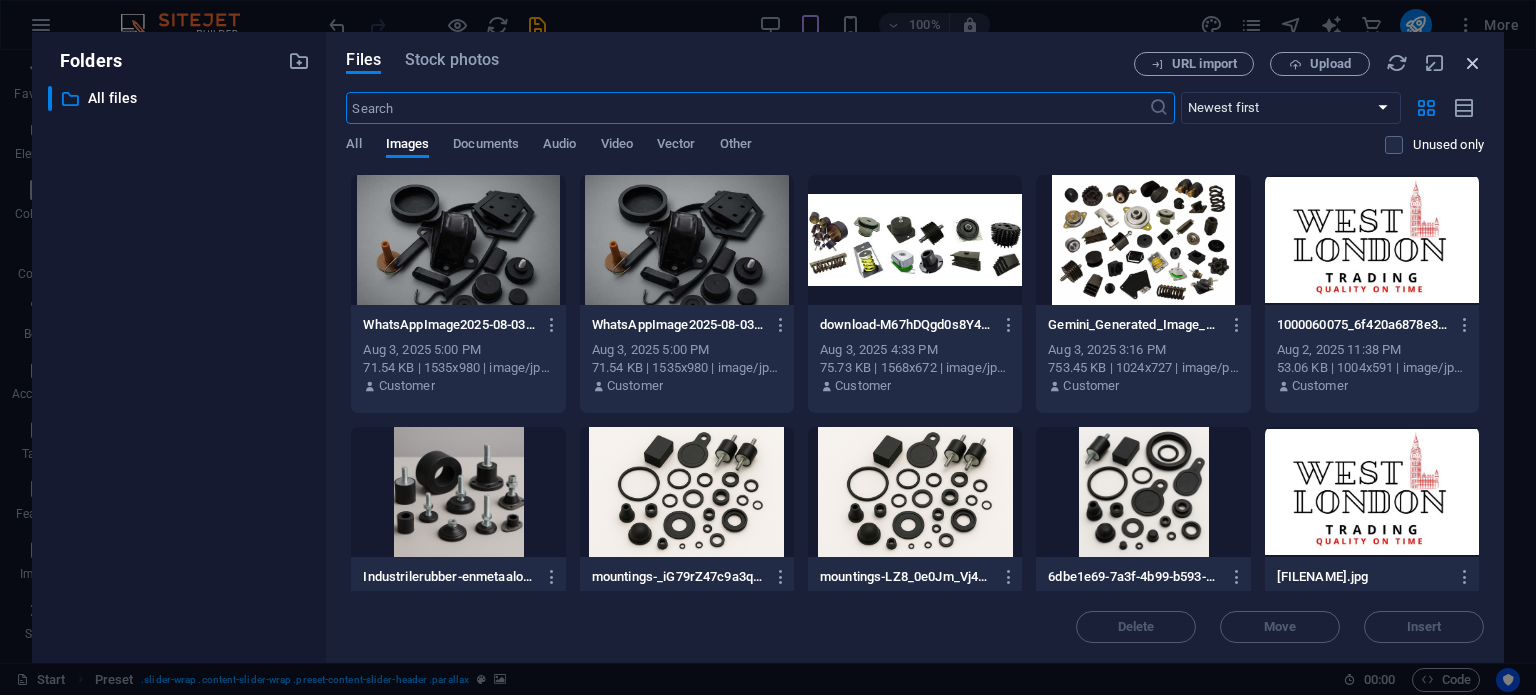 click at bounding box center [1473, 63] 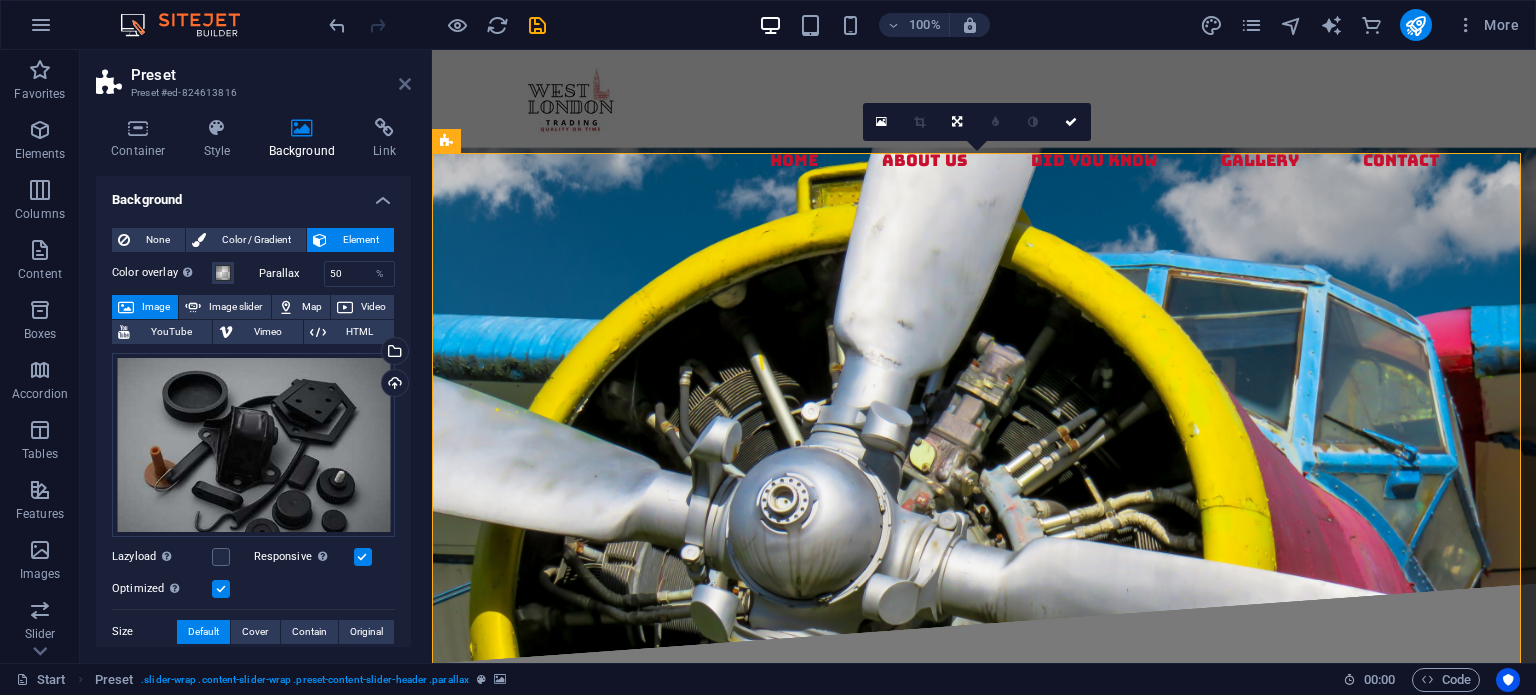 click at bounding box center [405, 84] 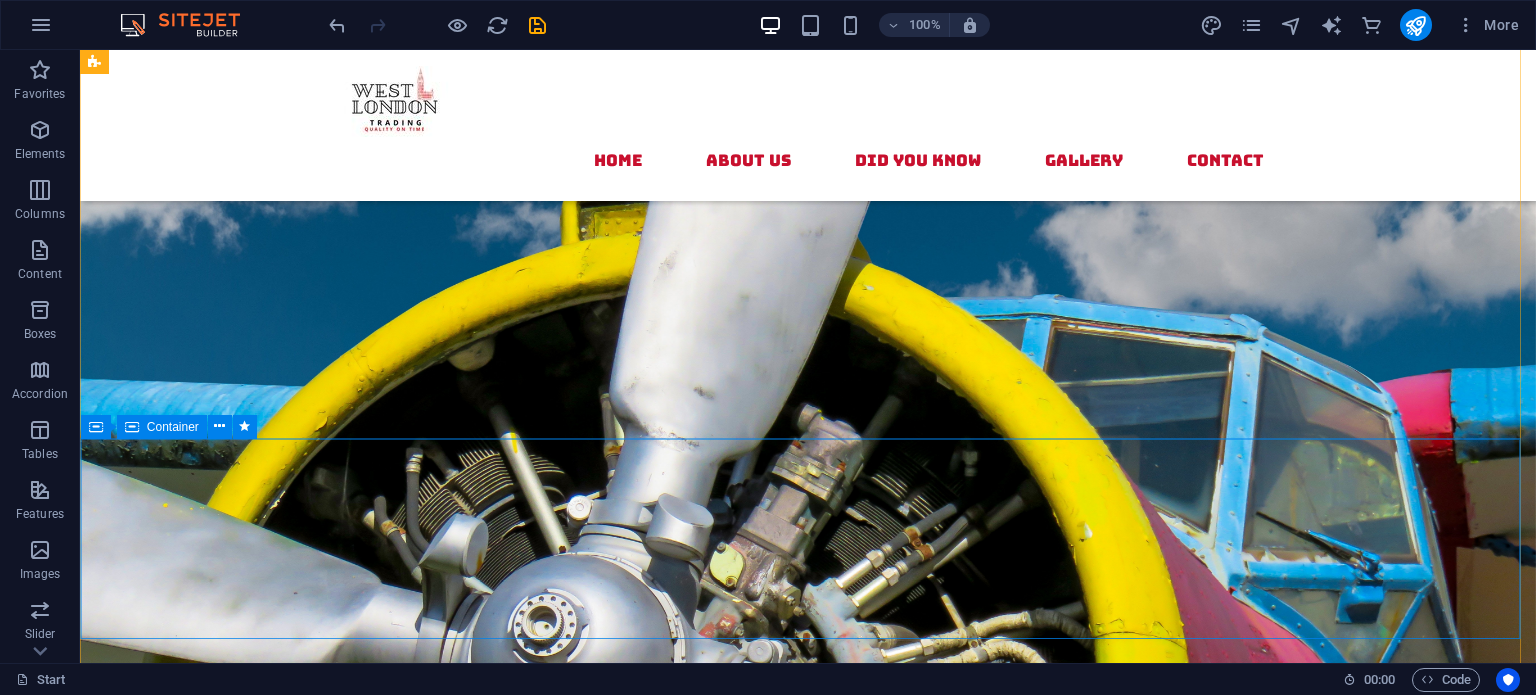 scroll, scrollTop: 1100, scrollLeft: 0, axis: vertical 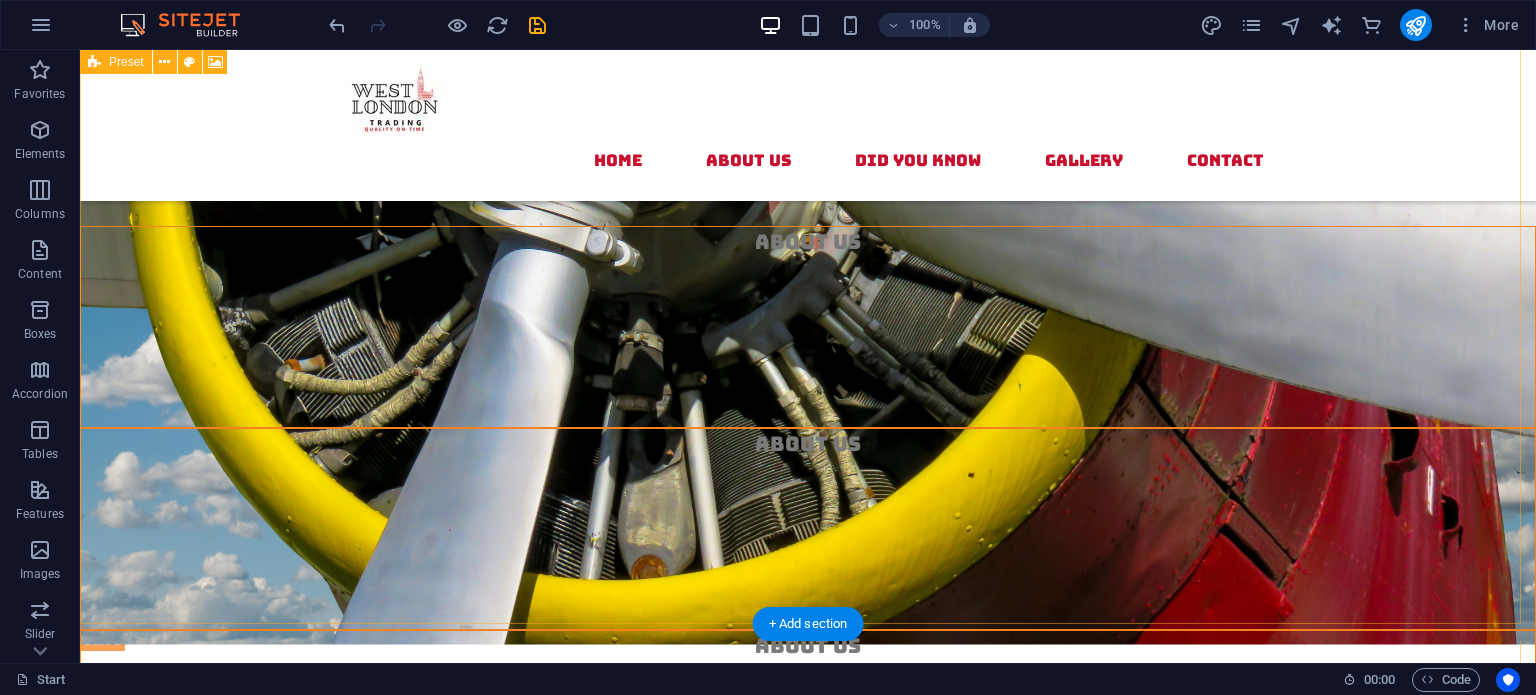 click on "About us  About us  About us  How to fly The Training Offer Contact" at bounding box center (808, 335) 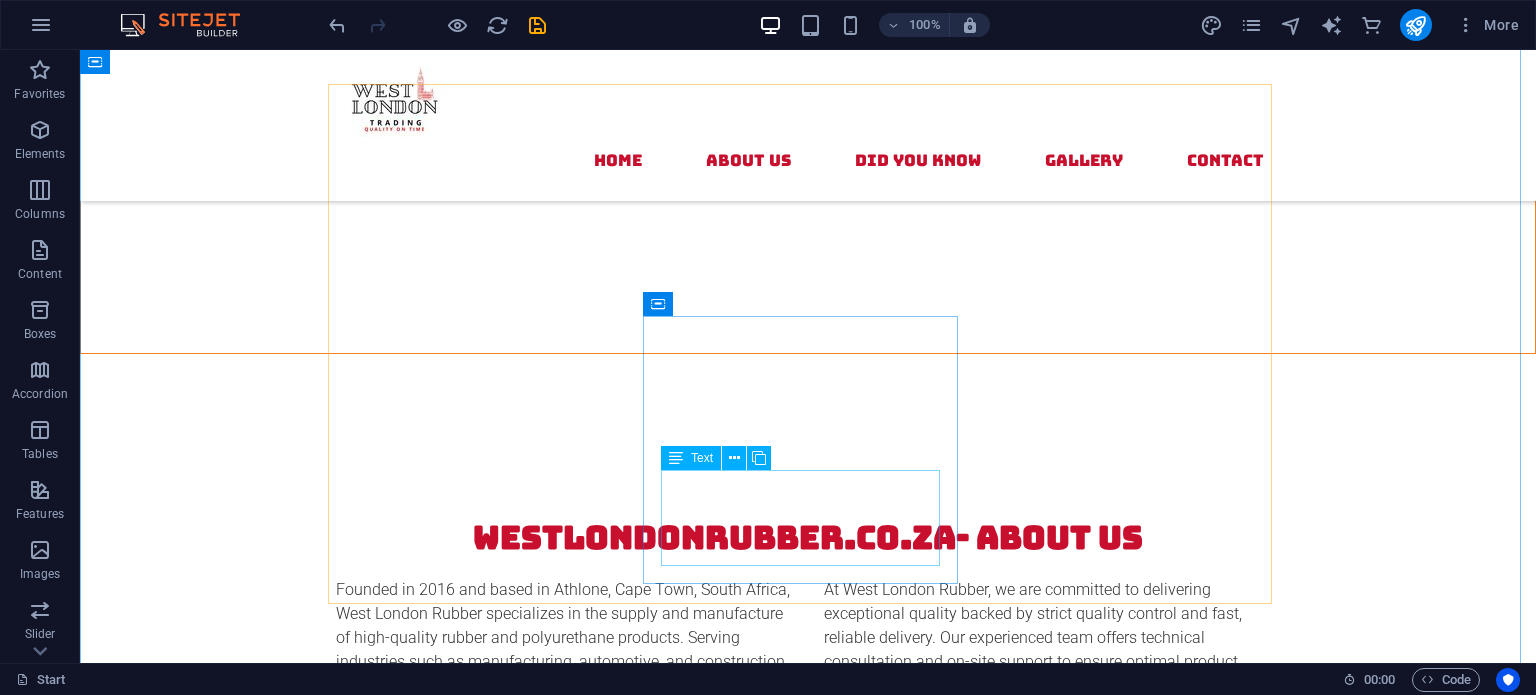 scroll, scrollTop: 2600, scrollLeft: 0, axis: vertical 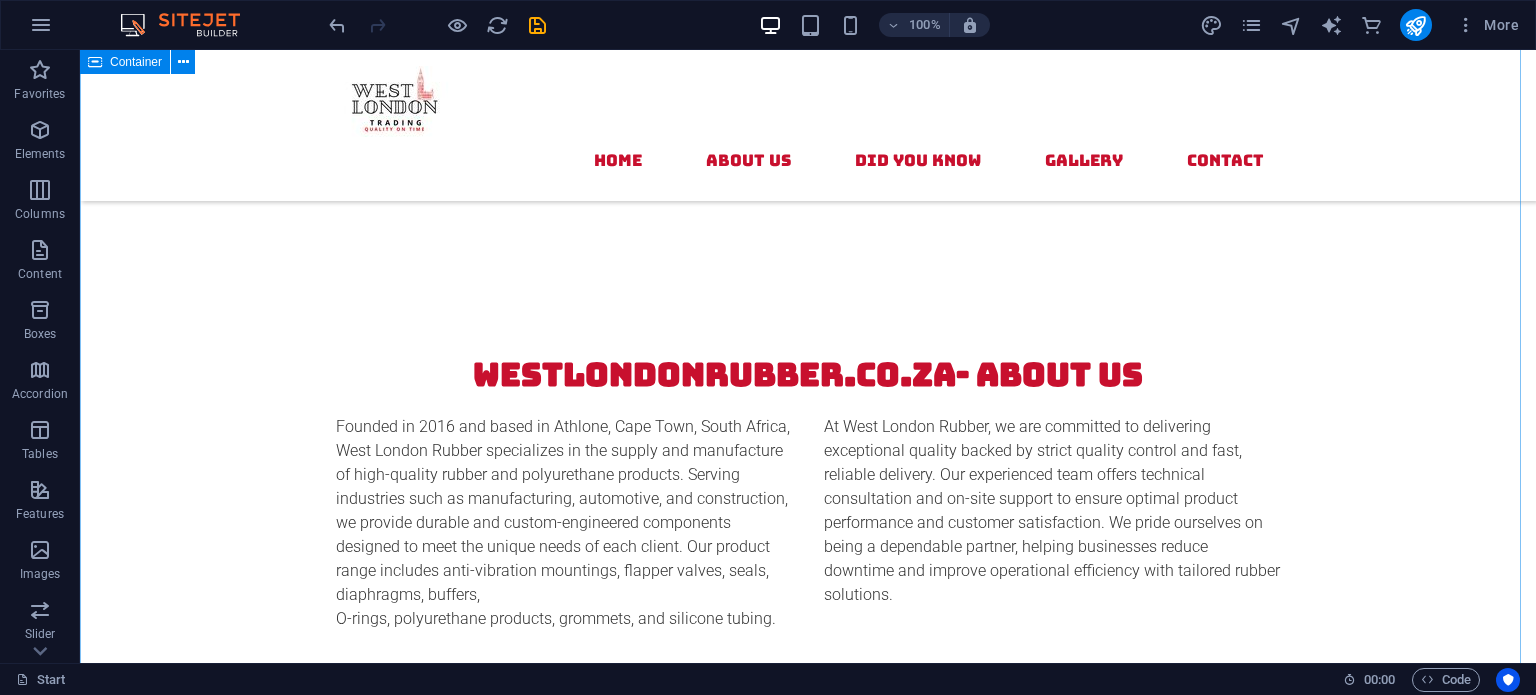 click on "Did you Know? Mountings Rubber mountings can reduce vibrations by up to  98% , significantly extending the life of machinery and improving operator comfort. Seals A single damaged rubber seal can cause an entire system to lose pressure. Flipper Valves Flipper valves work on a simple pivoting mechanism that allows  rapid opening and closing , making them ideal for  quick-response systems  like pumps. Circular Mounts Many circular mounts are made from a combination of rubber and metal, allowing them to absorb both vertical and horizontal vibrations efficiently Polyurethane Products Polyurethane is more abrasion-resistant than rubber and can last up to  four times longer  in high-friction environments Sandwich Mounts These mounts are ideal for isolating vibration in heavy-duty equipment like compressors, generators, and construction machinery." at bounding box center (808, 1761) 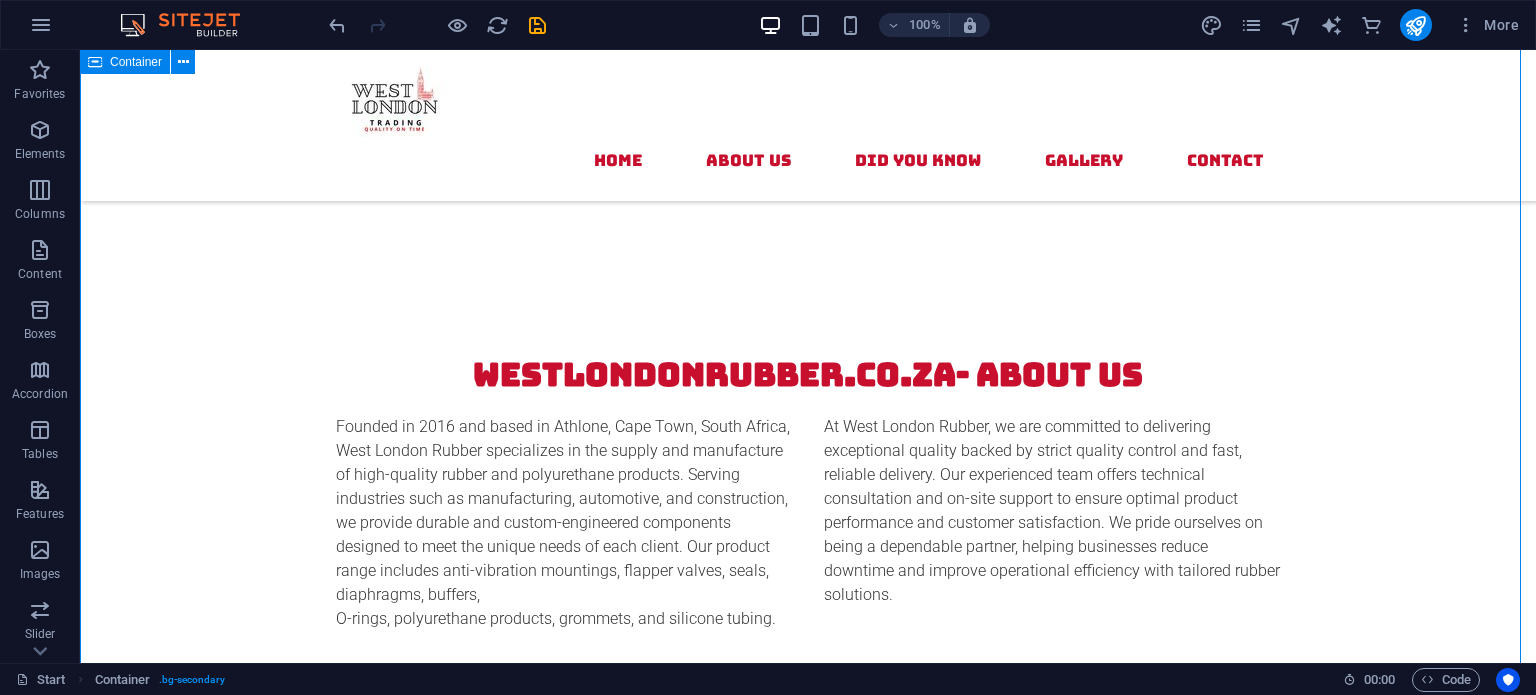 scroll, scrollTop: 2500, scrollLeft: 0, axis: vertical 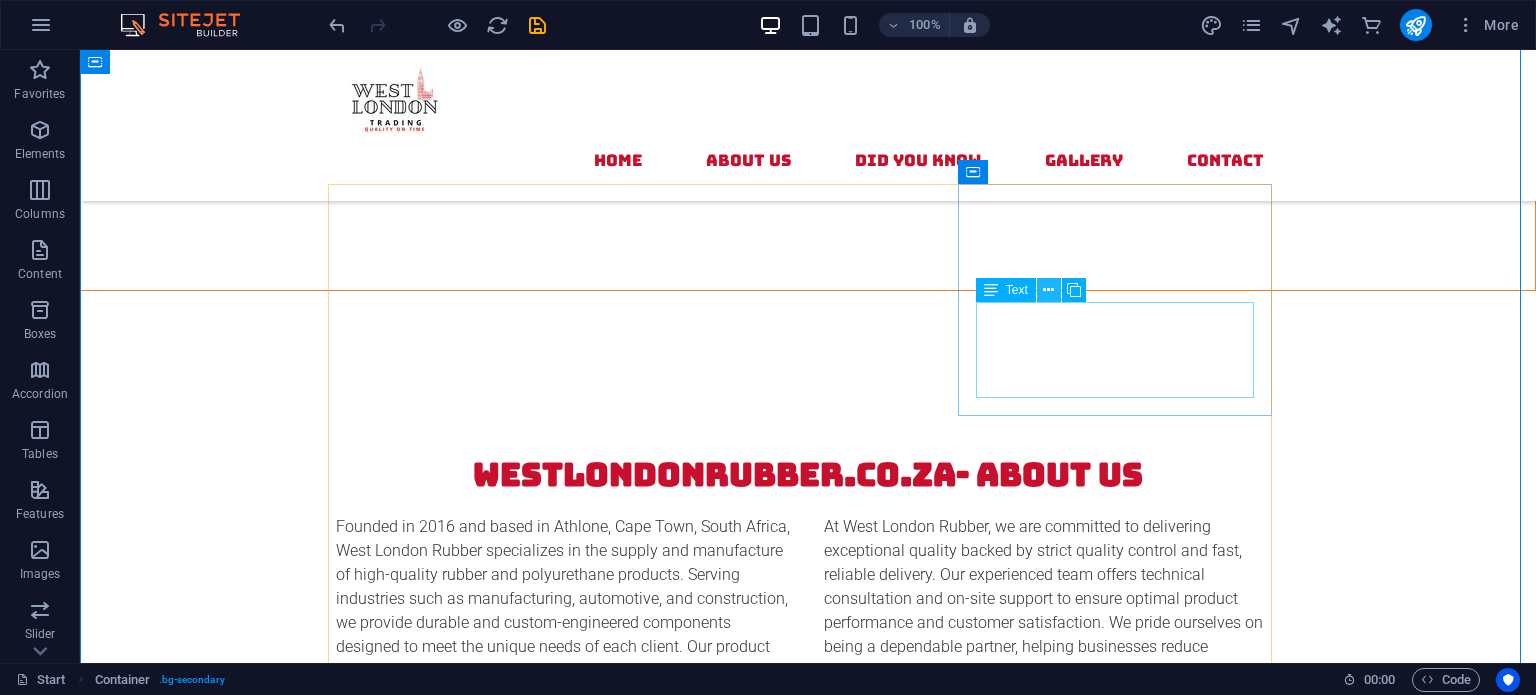 click at bounding box center (1048, 290) 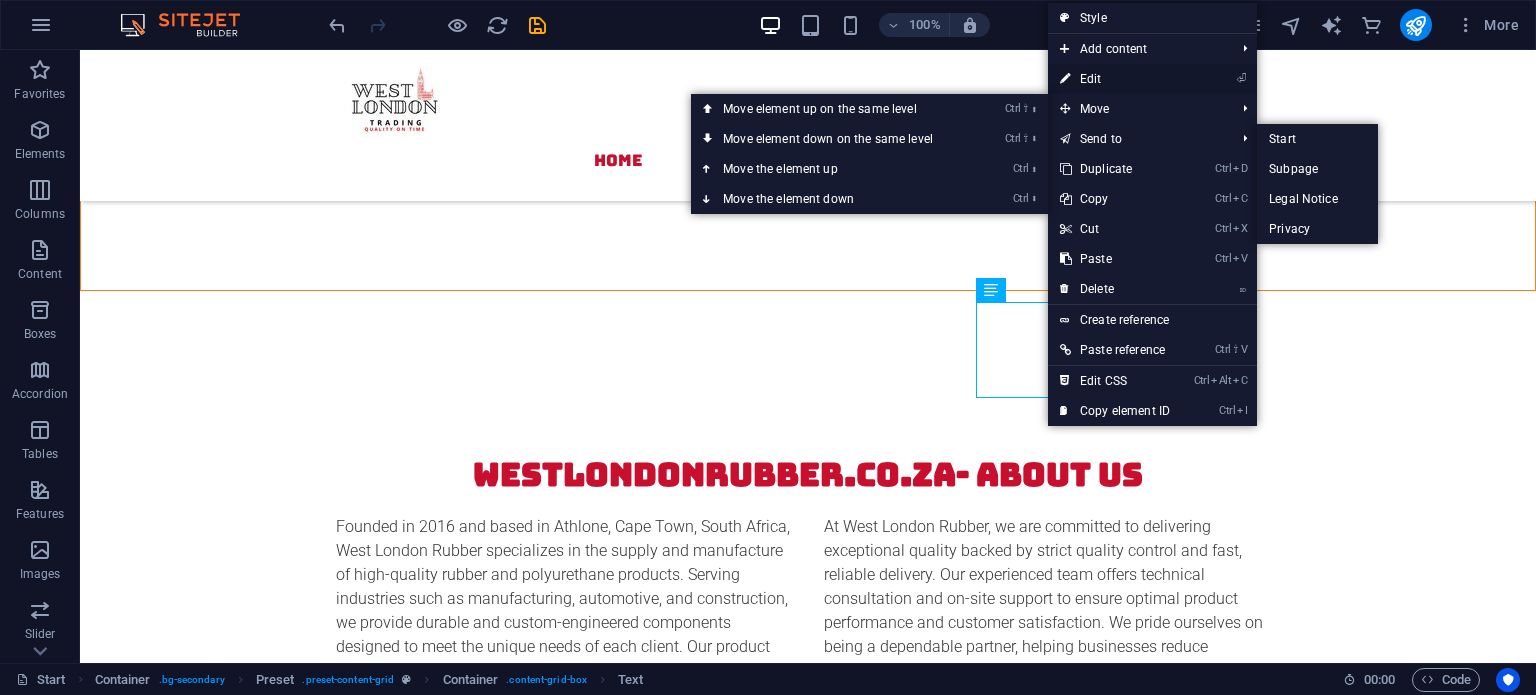 click on "⏎  Edit" at bounding box center [1115, 79] 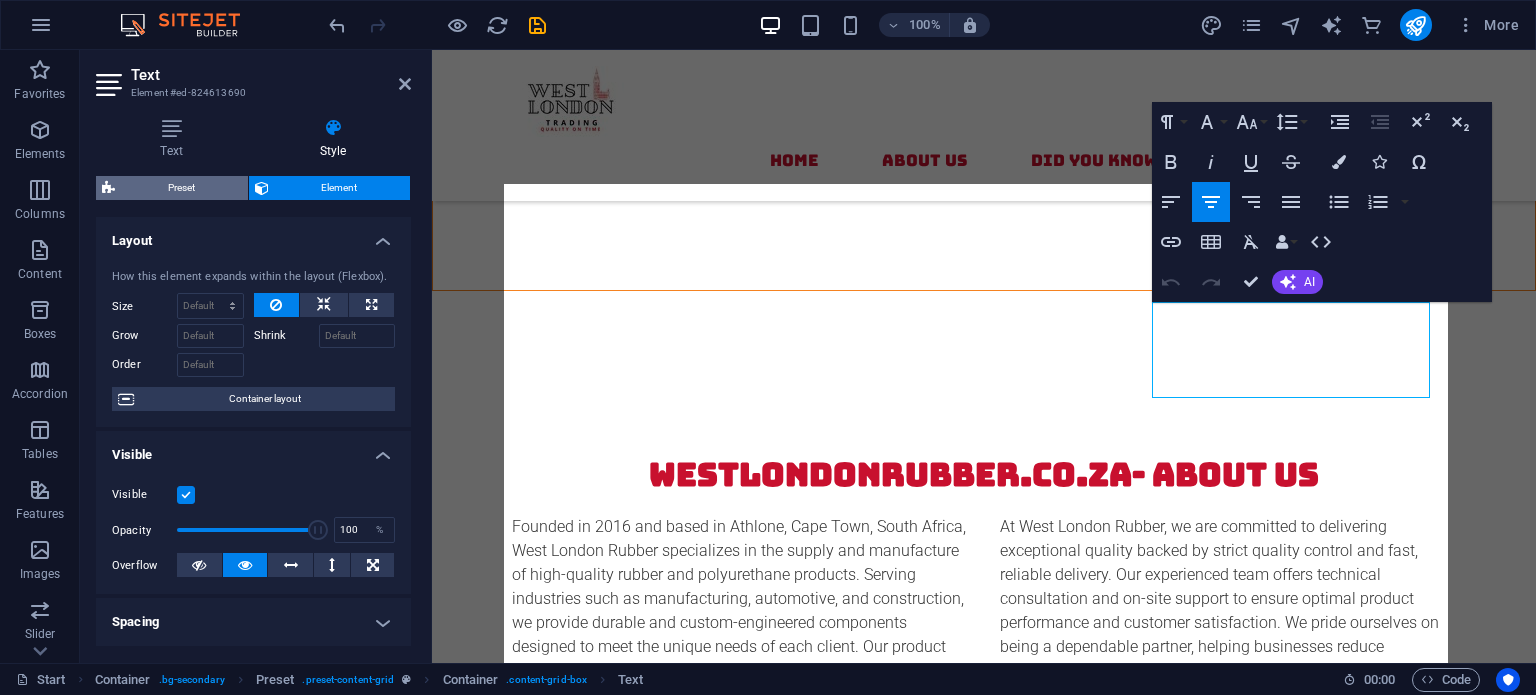 click on "Preset" at bounding box center (181, 188) 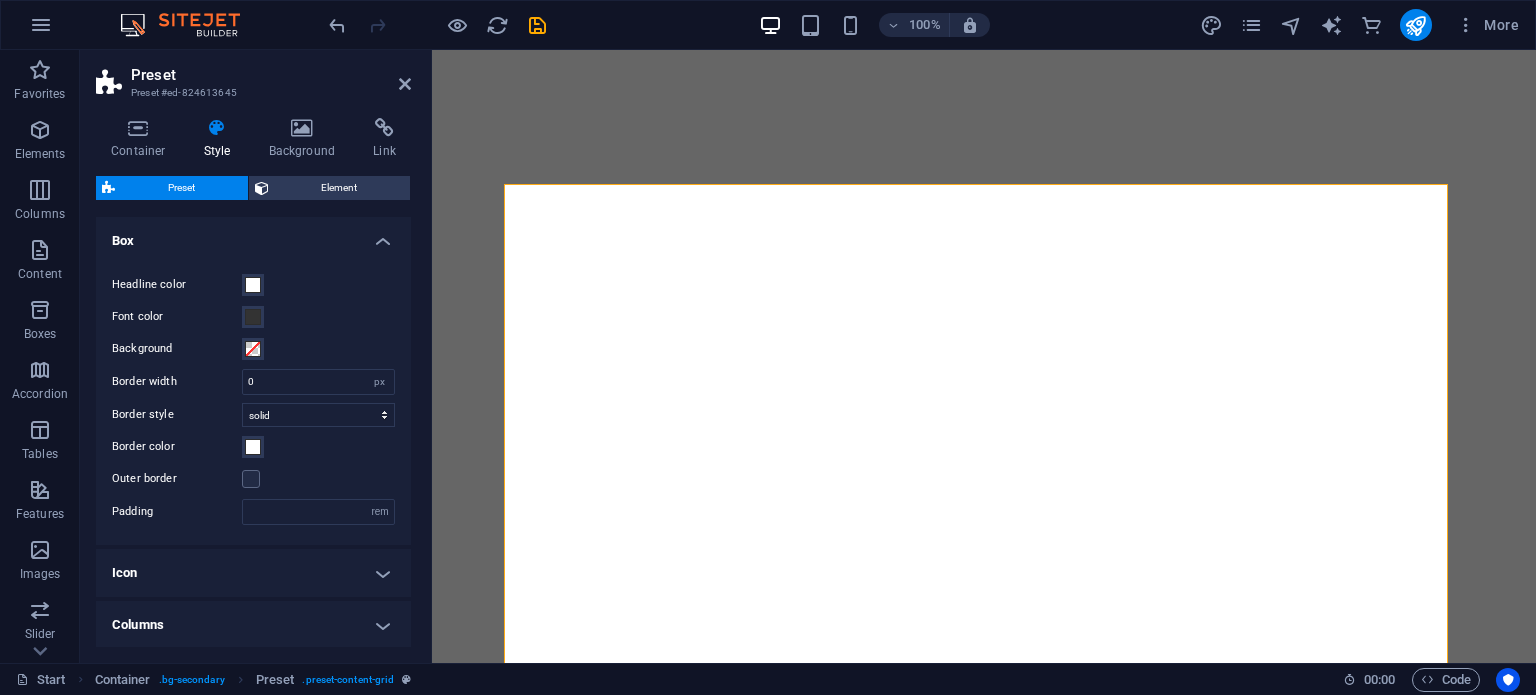 select on "rem" 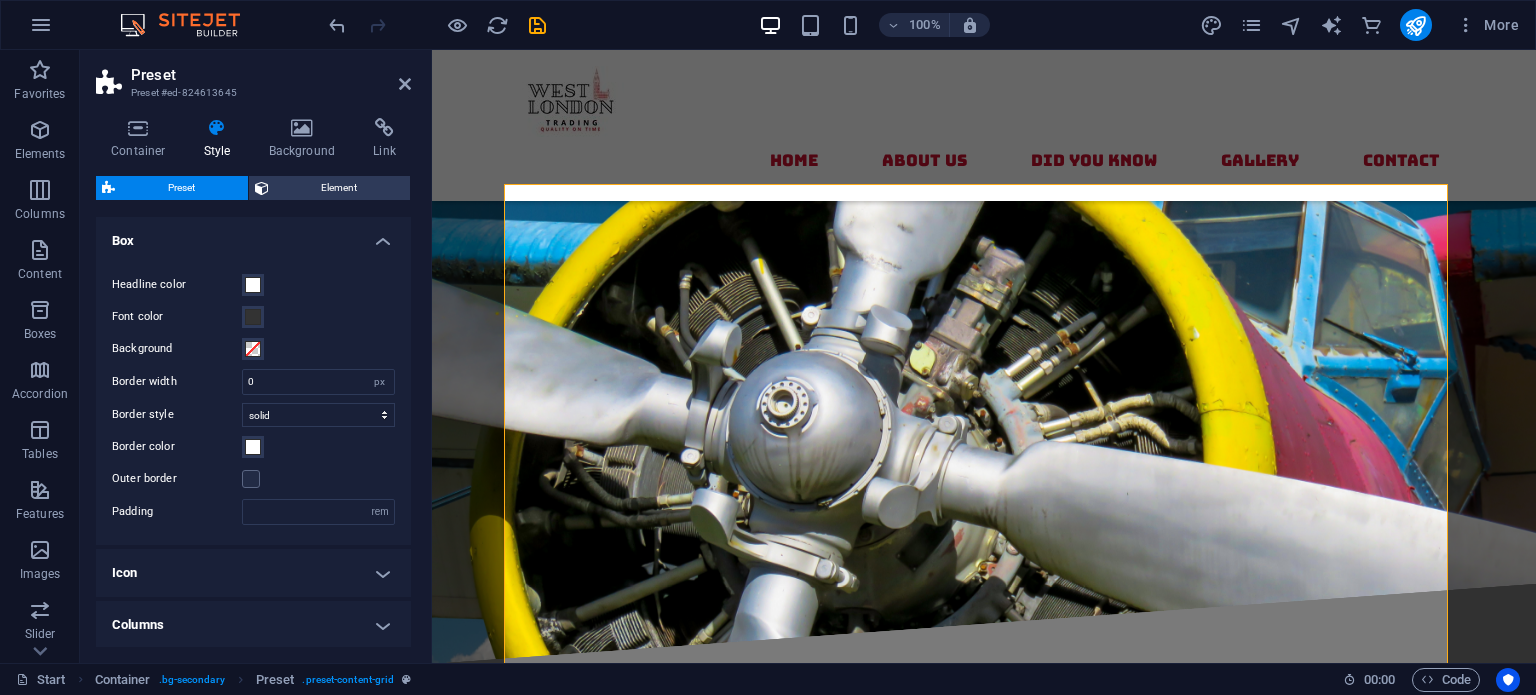 scroll, scrollTop: 0, scrollLeft: 0, axis: both 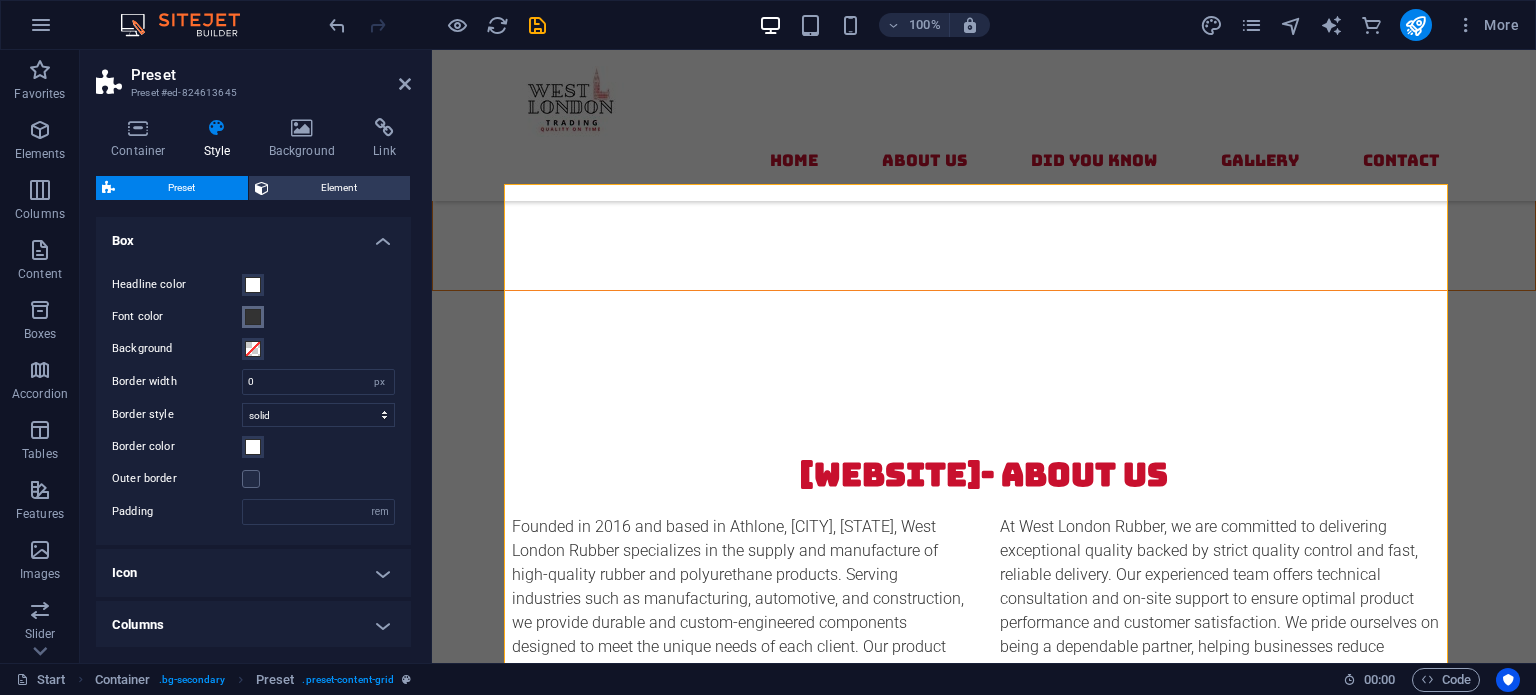 click at bounding box center (253, 317) 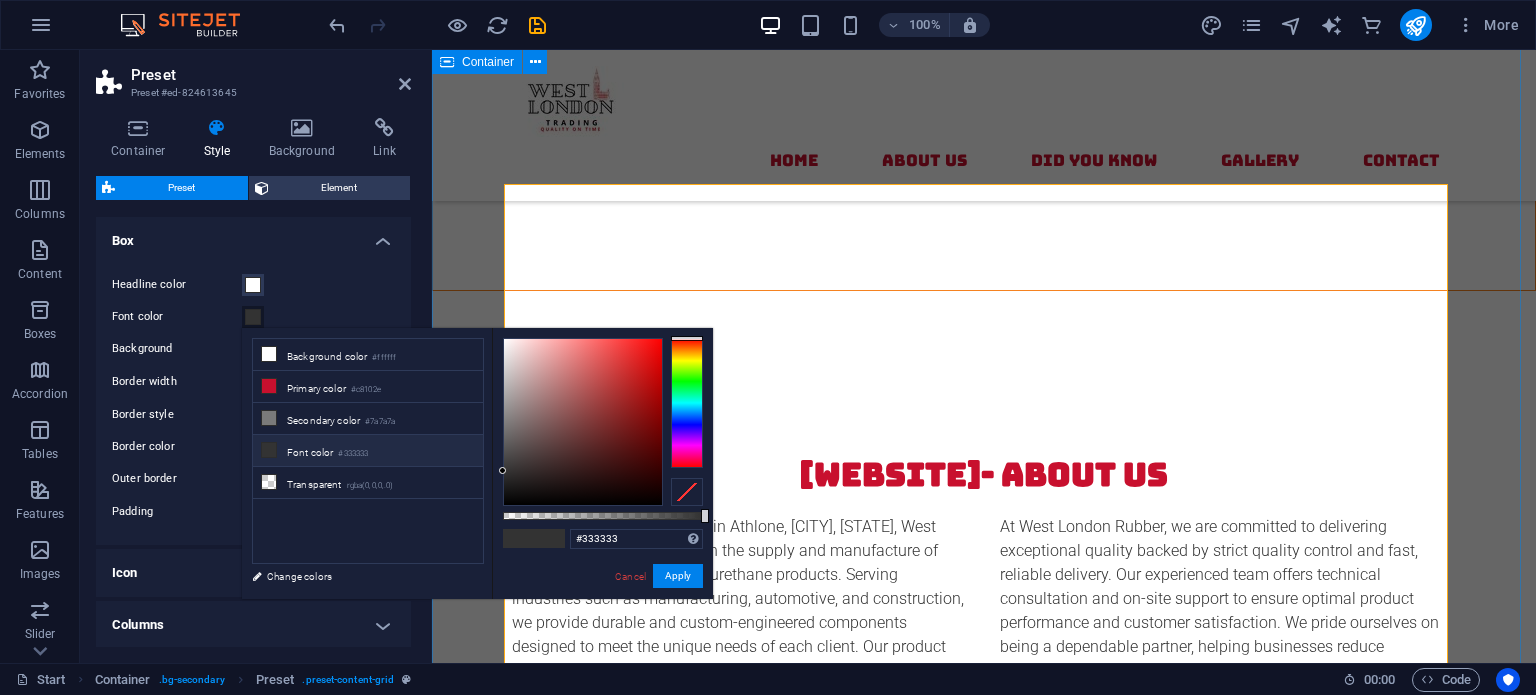 click on "Did you Know? Mountings Rubber mountings can reduce vibrations by up to  98% , significantly extending the life of machinery and improving operator comfort. Seals A single damaged rubber seal can cause an entire system to lose pressure. Flipper Valves Flipper valves work on a simple pivoting mechanism that allows  rapid opening and closing , making them ideal for  quick-response systems  like pumps. Circular Mounts Many circular mounts are made from a combination of rubber and metal, allowing them to absorb both vertical and horizontal vibrations efficiently Polyurethane Products Polyurethane is more abrasion-resistant than rubber and can last up to  four times longer  in high-friction environments Sandwich Mounts These mounts are ideal for isolating vibration in heavy-duty equipment like compressors, generators, and construction machinery." at bounding box center [984, 1861] 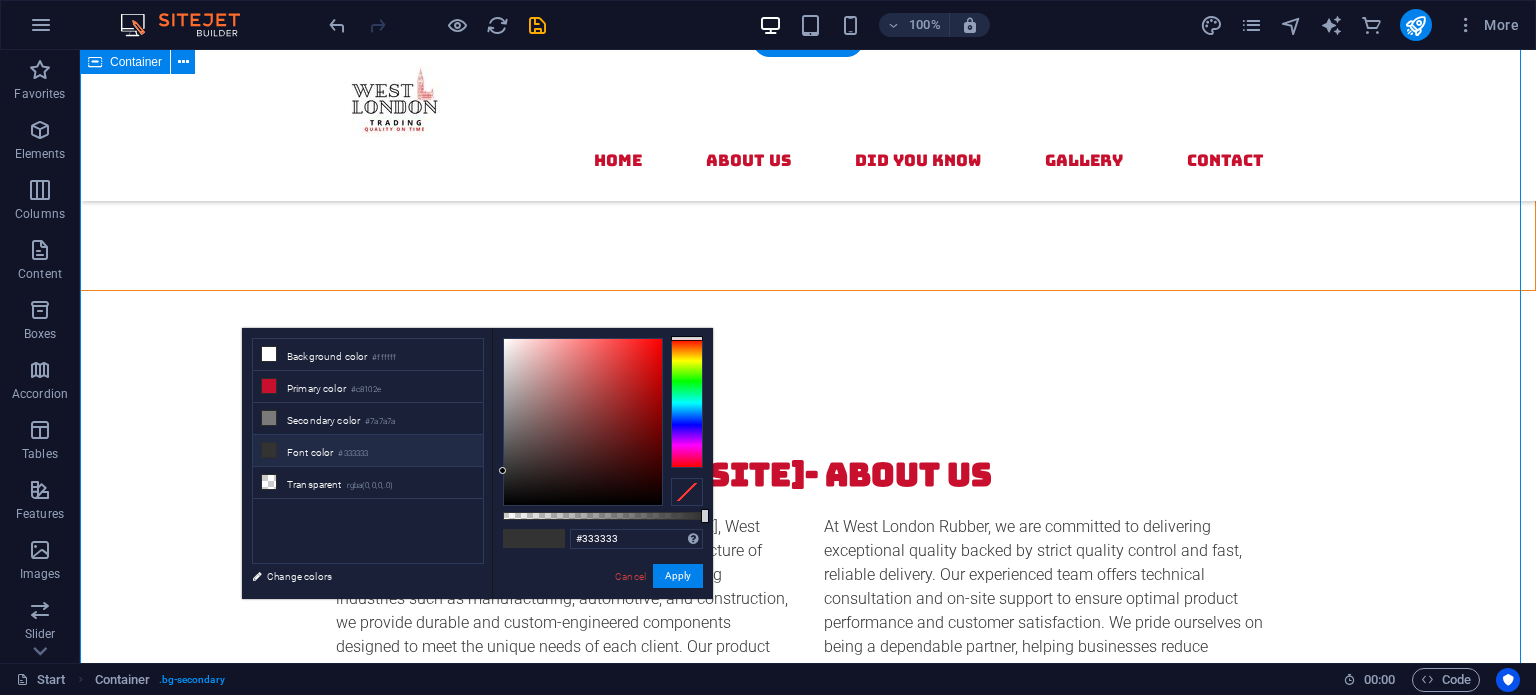 click on "Did you Know? Mountings Rubber mountings can reduce vibrations by up to  98% , significantly extending the life of machinery and improving operator comfort. Seals A single damaged rubber seal can cause an entire system to lose pressure. Flipper Valves Flipper valves work on a simple pivoting mechanism that allows  rapid opening and closing , making them ideal for  quick-response systems  like pumps. Circular Mounts Many circular mounts are made from a combination of rubber and metal, allowing them to absorb both vertical and horizontal vibrations efficiently Polyurethane Products Polyurethane is more abrasion-resistant than rubber and can last up to  four times longer  in high-friction environments Sandwich Mounts These mounts are ideal for isolating vibration in heavy-duty equipment like compressors, generators, and construction machinery." at bounding box center (808, 1861) 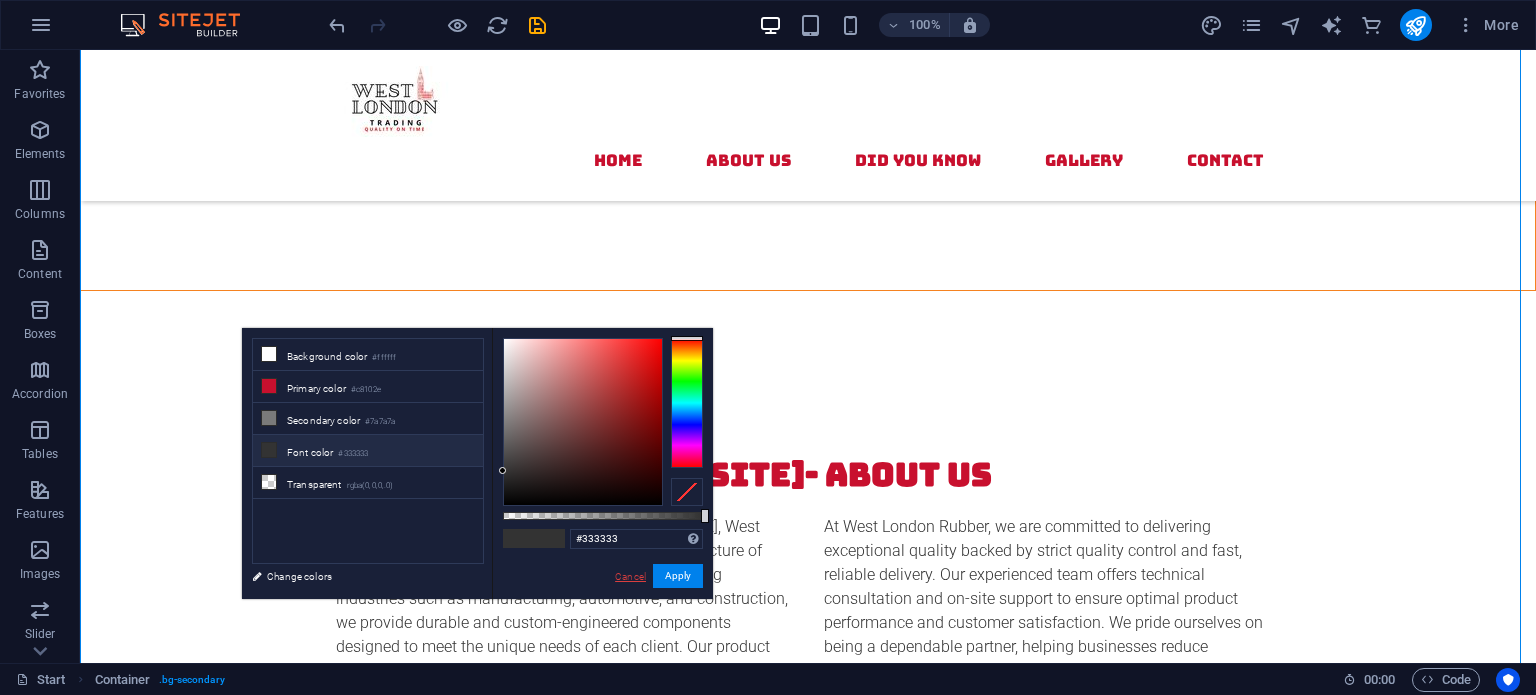 click on "Cancel" at bounding box center [630, 576] 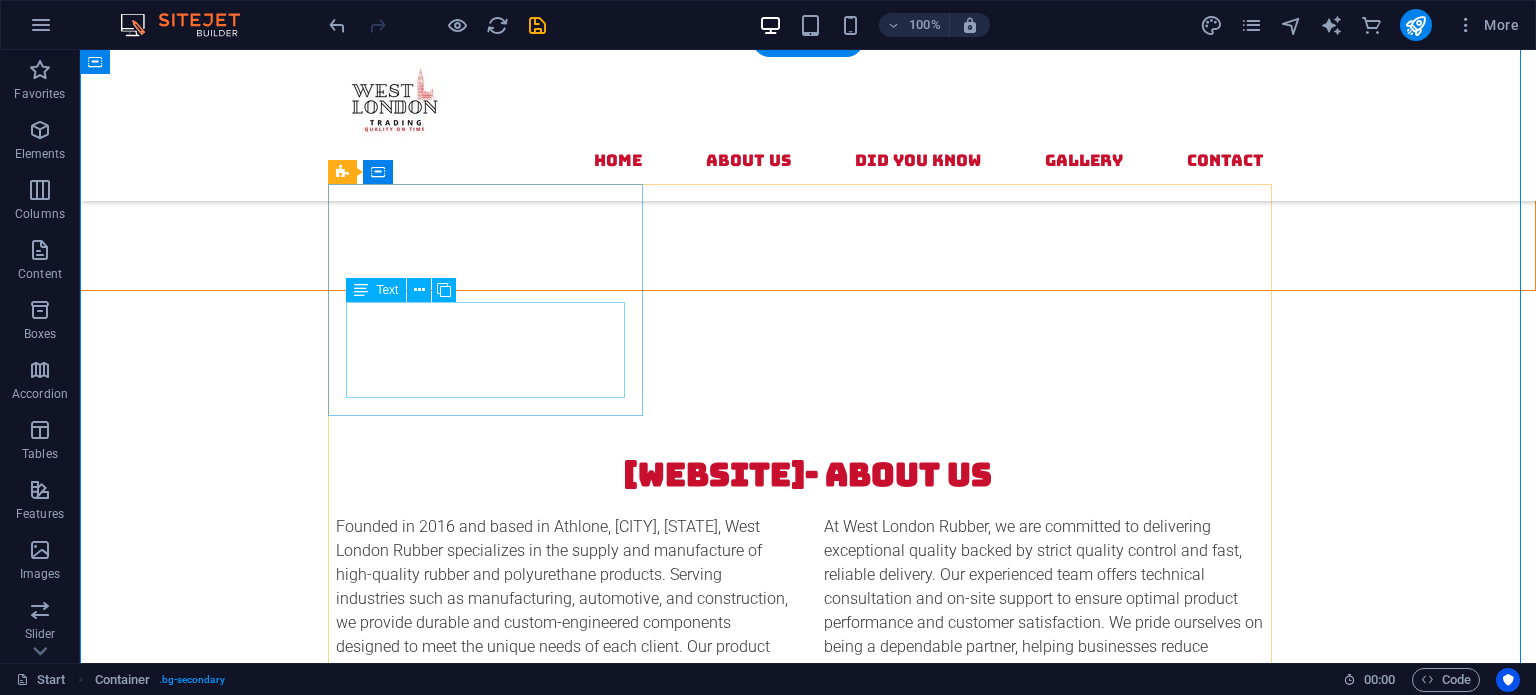 click on "Rubber mountings can reduce vibrations by up to  98% , significantly extending the life of machinery and improving operator comfort." at bounding box center (808, 1497) 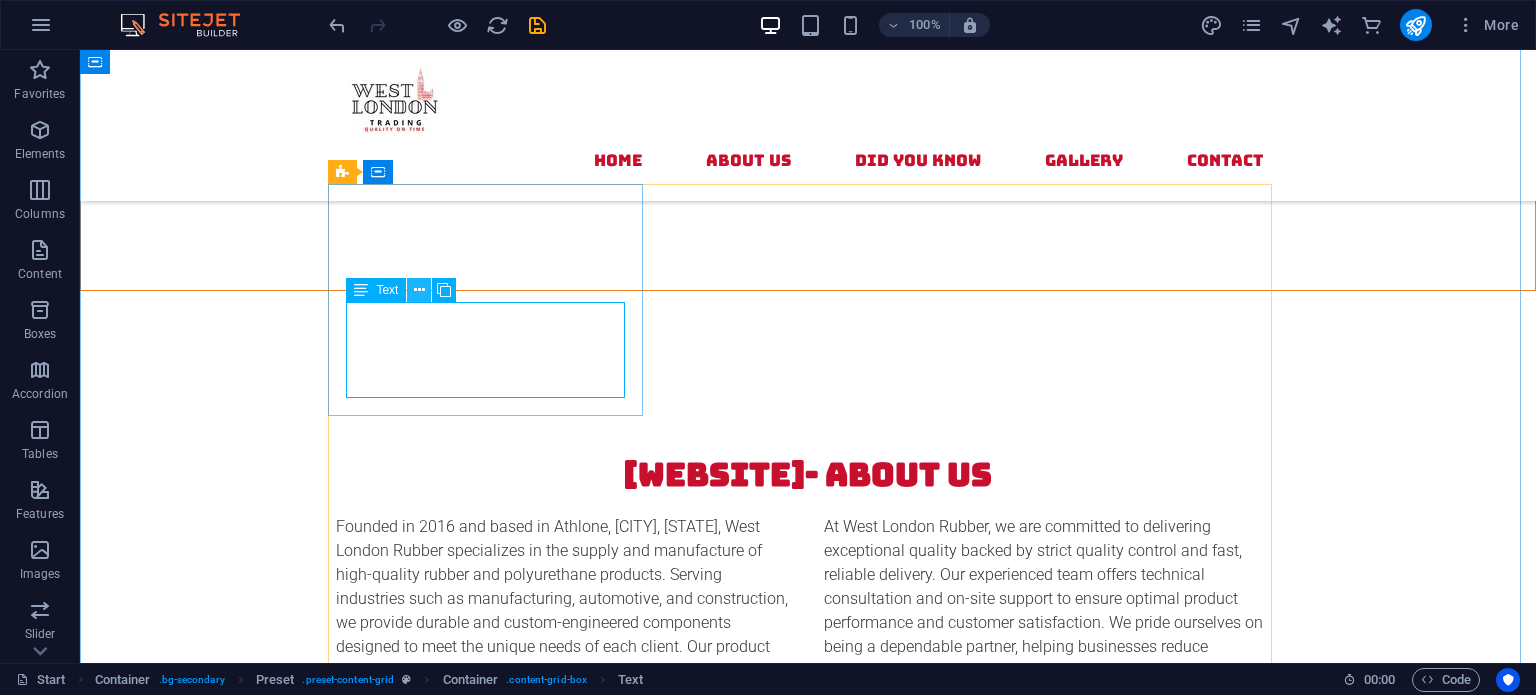 click at bounding box center [419, 290] 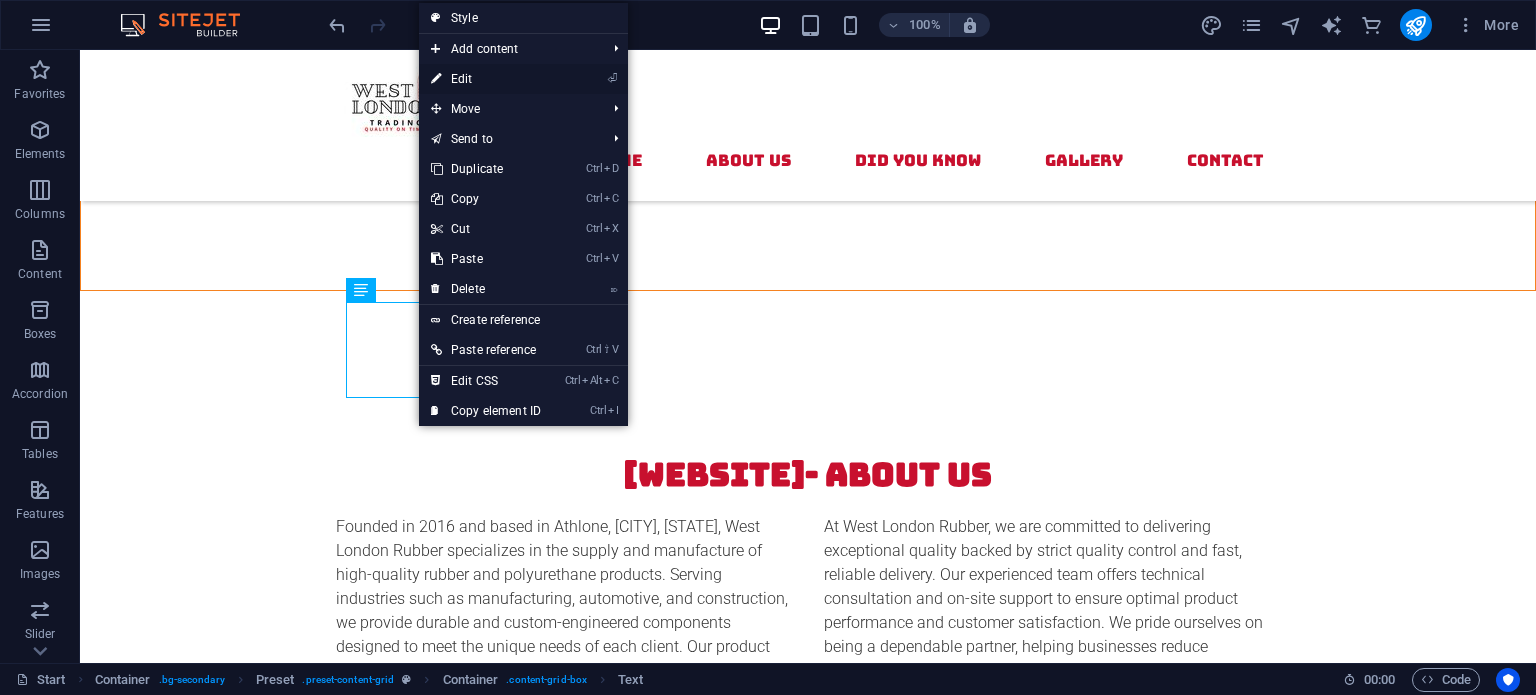 click on "⏎  Edit" at bounding box center [486, 79] 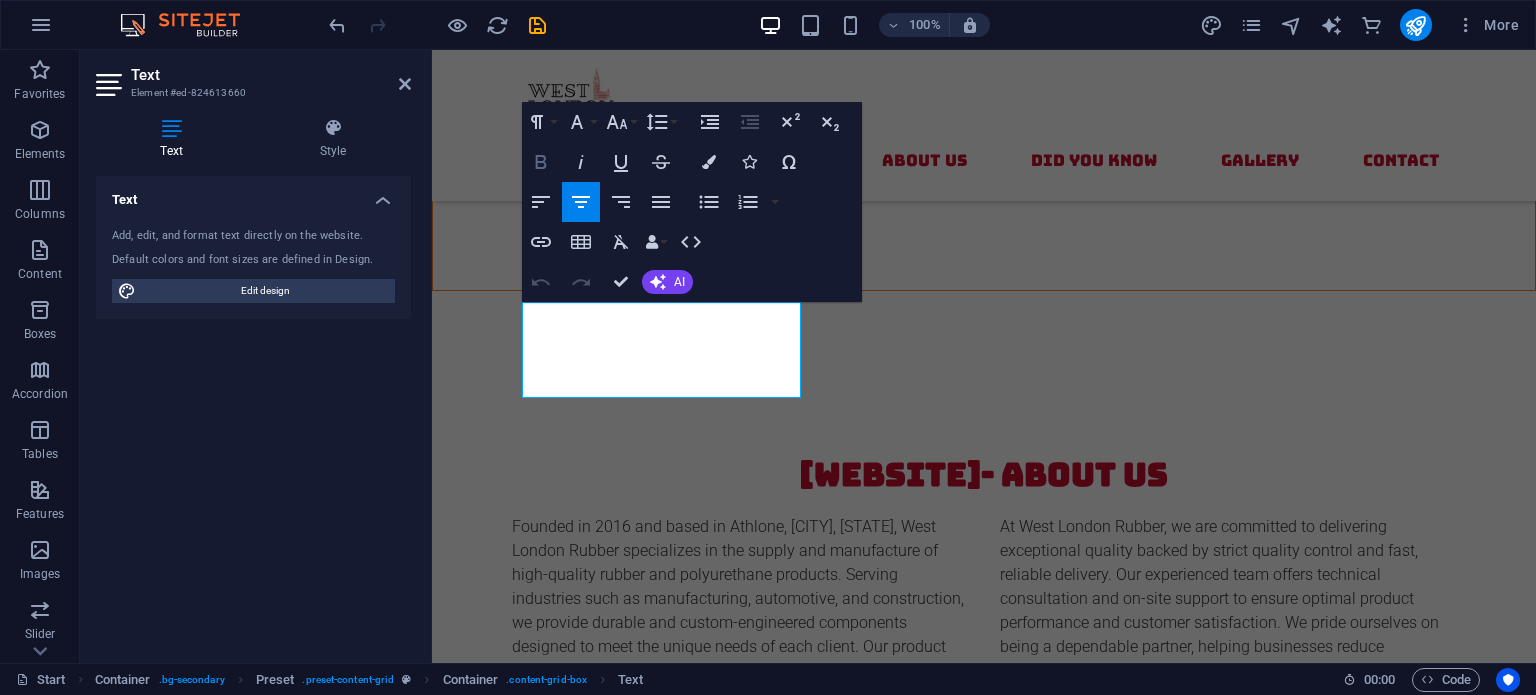 click 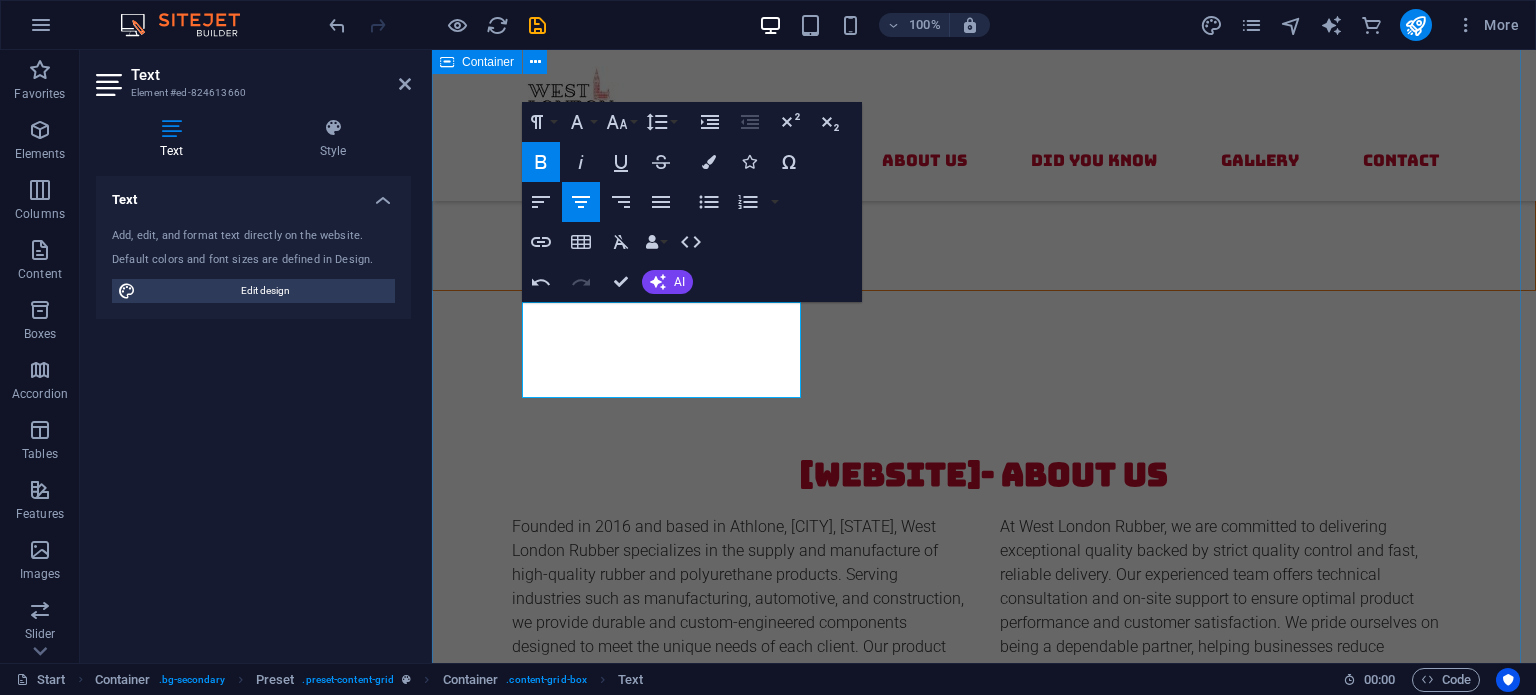 click on "Did you Know? Mountings ​ Rubber mountings can reduce vibrations by up to  98% , significantly extending the life of machinery and improving operator comfort. .fa-secondary{opacity:.4} Seals A single damaged rubber seal can cause an entire system to lose pressure. Flapper Valves Flipper valves work on a simple pivoting mechanism that allows  rapid opening and closing , making them ideal for  quick-response systems  like pumps. Circular Mounts Many circular mounts are made from a combination of rubber and metal, allowing them to absorb both vertical and horizontal vibrations efficiently Polyurethane Products Polyurethane is more abrasion-resistant than rubber and can last up to  four times longer  in high-friction environments Sandwich Mounts These mounts are ideal for isolating vibration in heavy-duty equipment like compressors, generators, and construction machinery." at bounding box center (984, 1861) 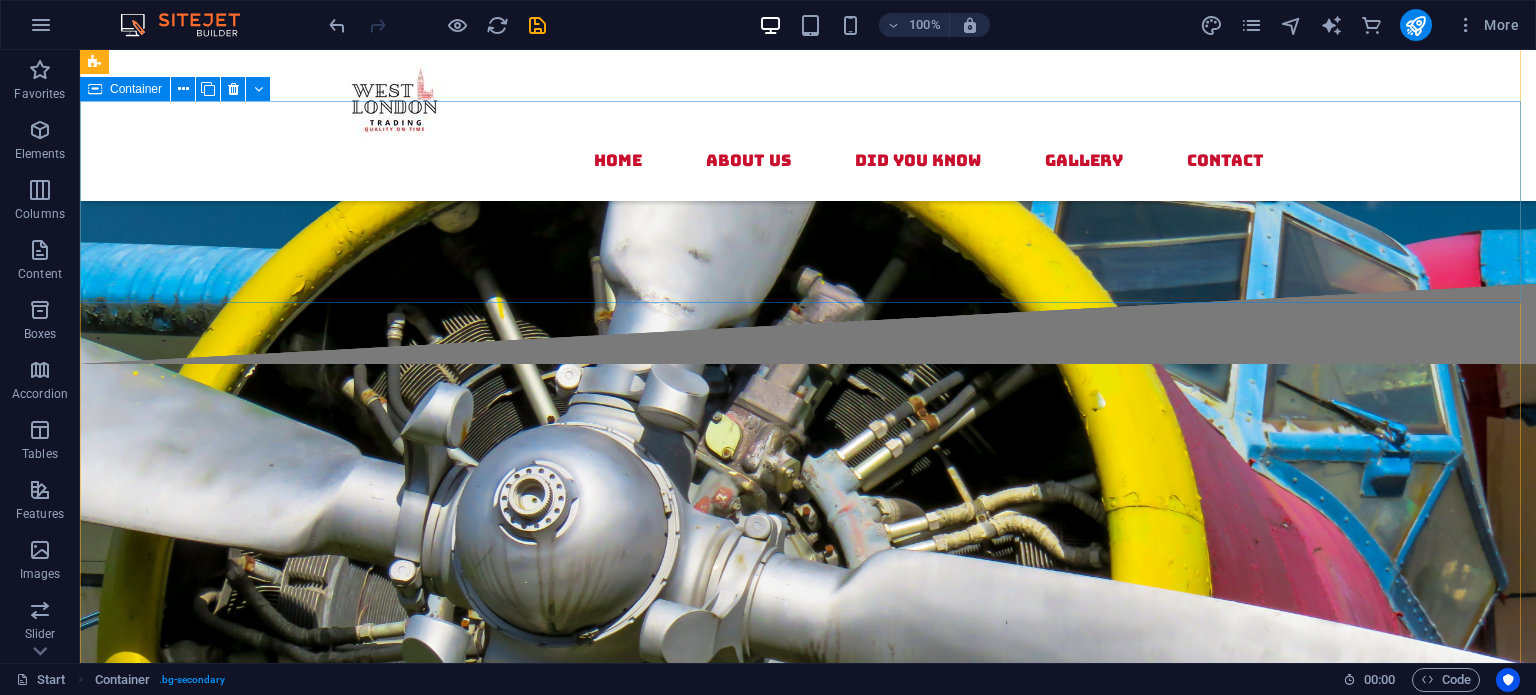 scroll, scrollTop: 0, scrollLeft: 0, axis: both 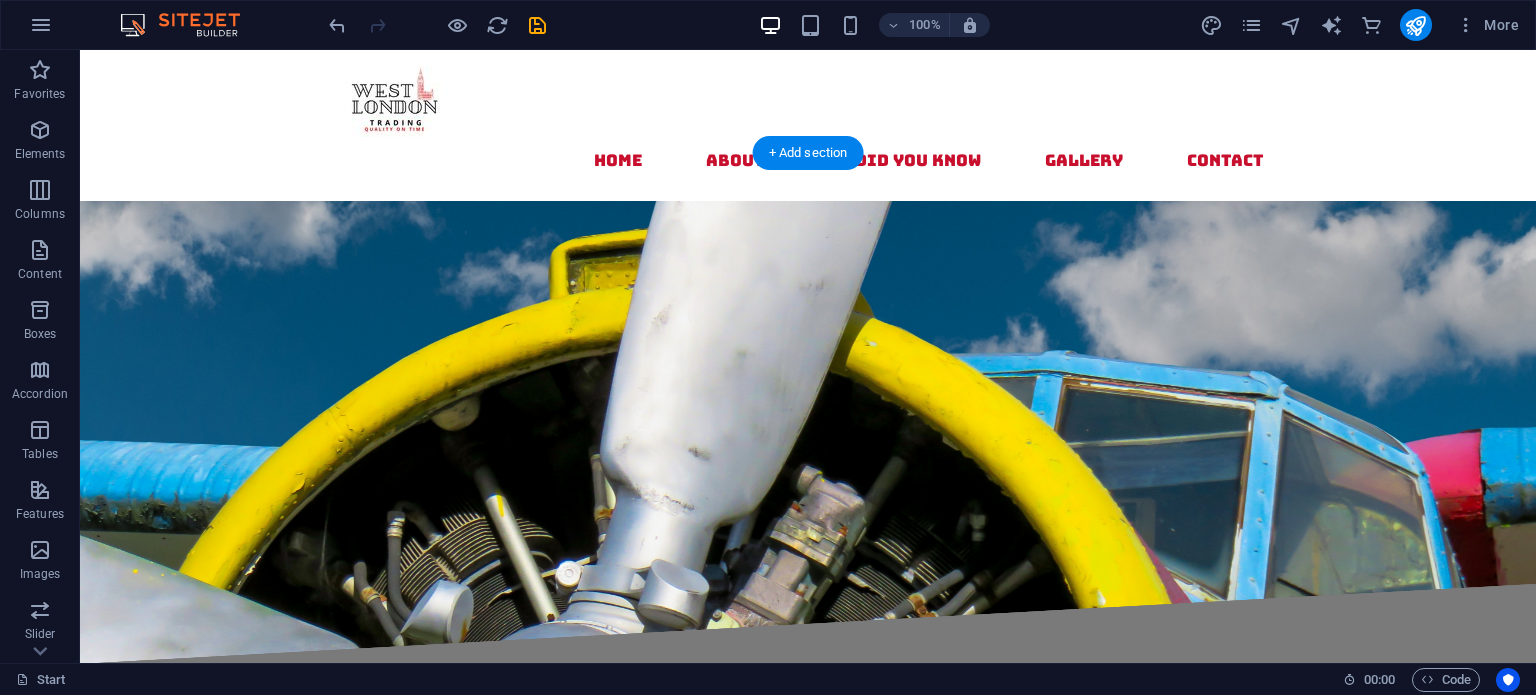 click at bounding box center (808, 773) 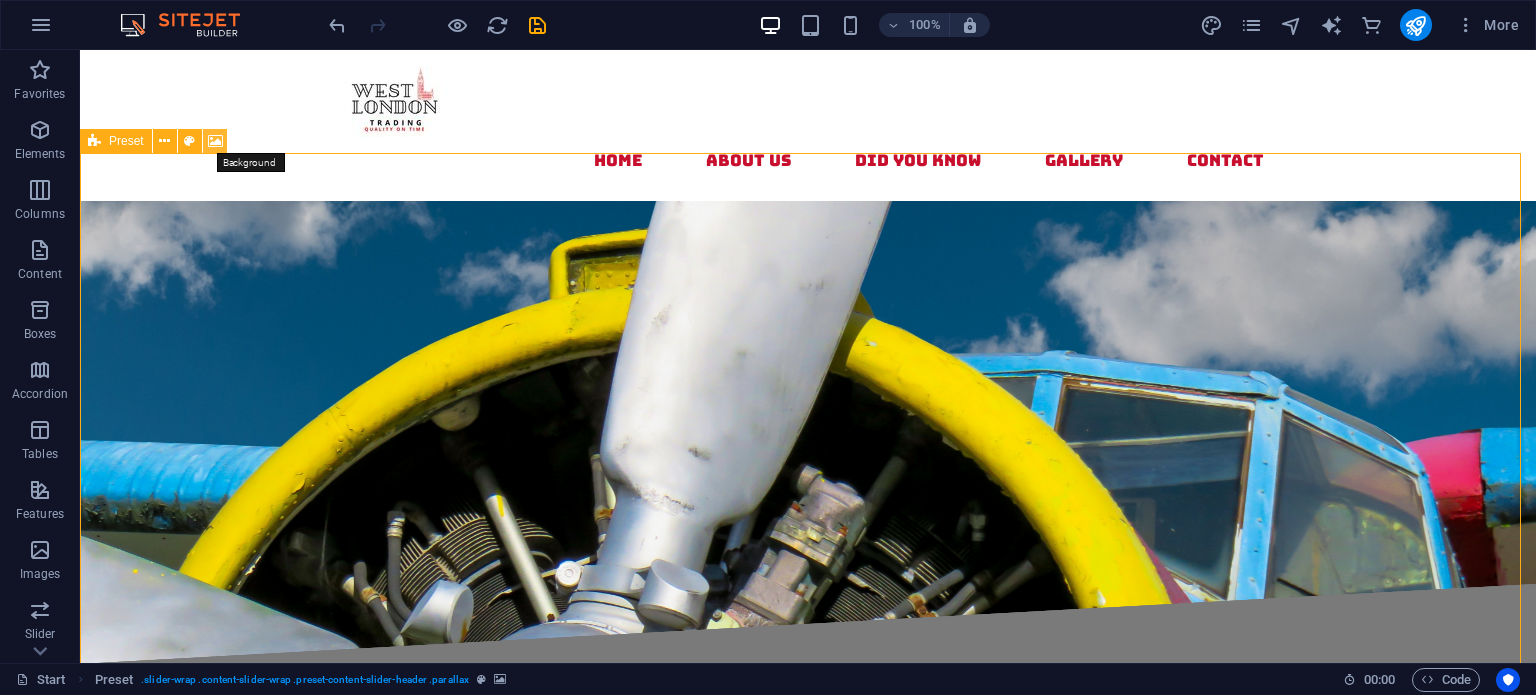 click at bounding box center (215, 141) 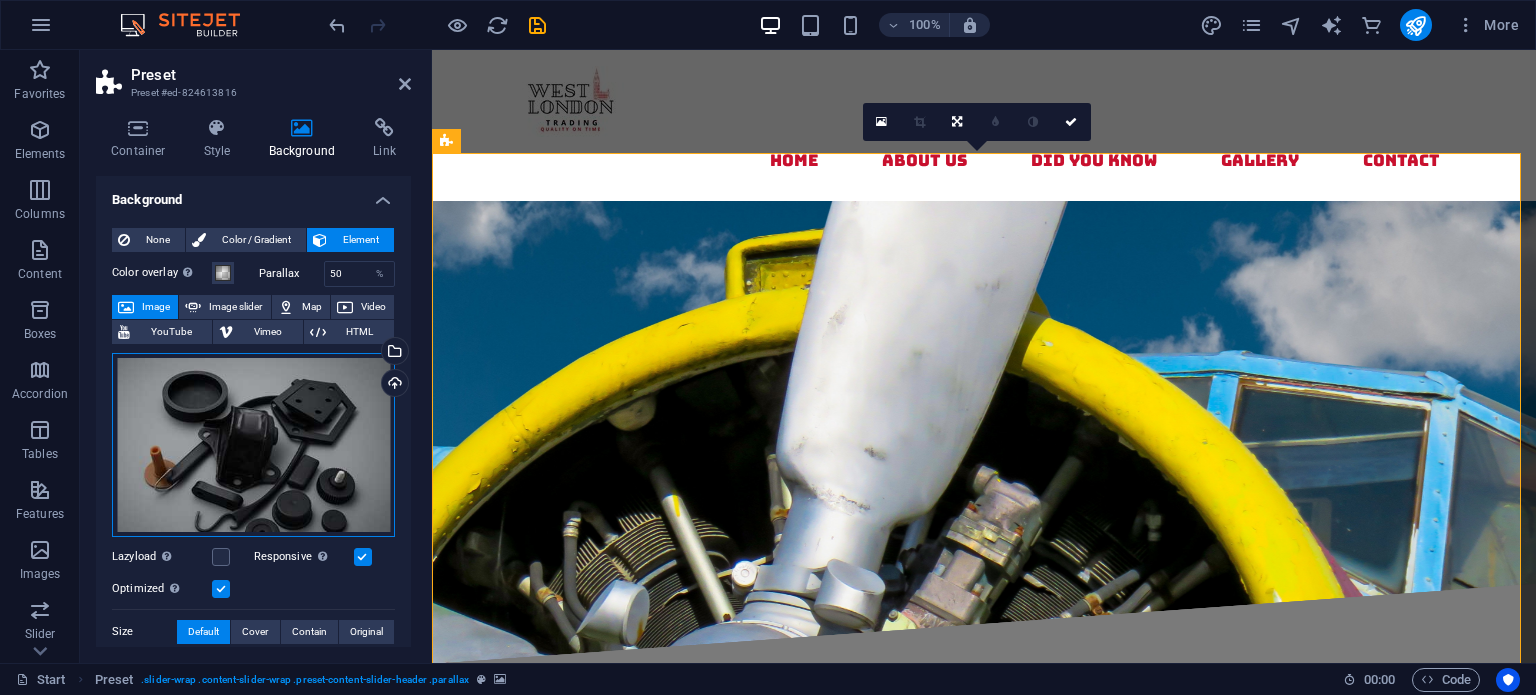 drag, startPoint x: 268, startPoint y: 428, endPoint x: 272, endPoint y: 407, distance: 21.377558 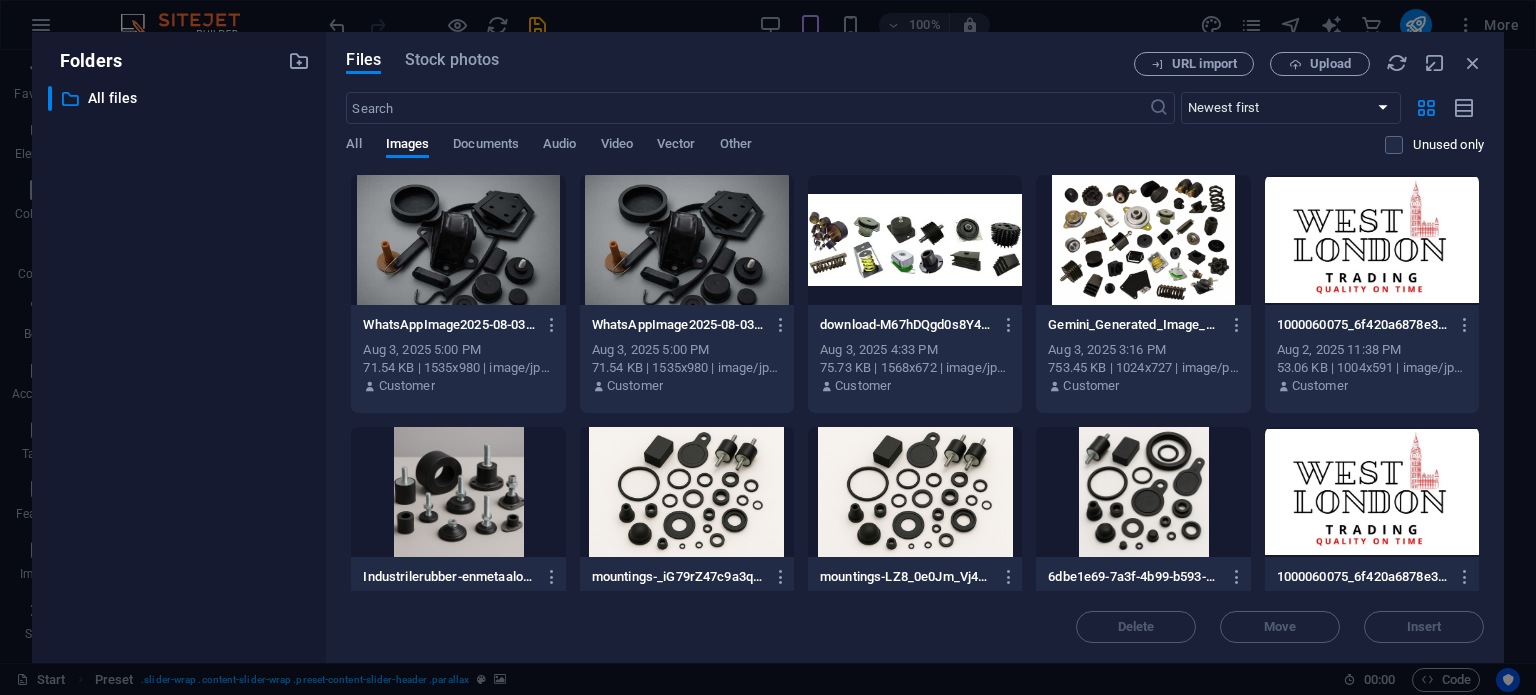 click at bounding box center (458, 240) 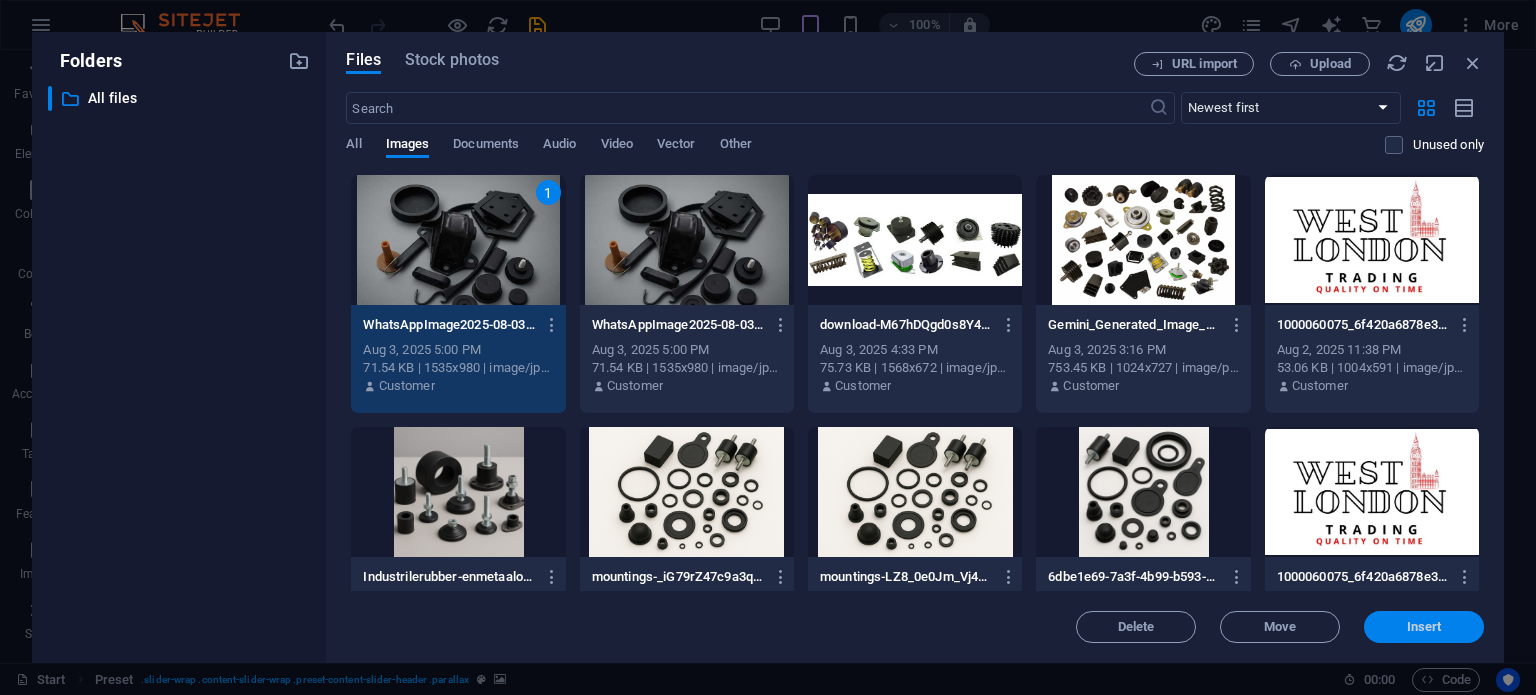click on "Insert" at bounding box center (1424, 627) 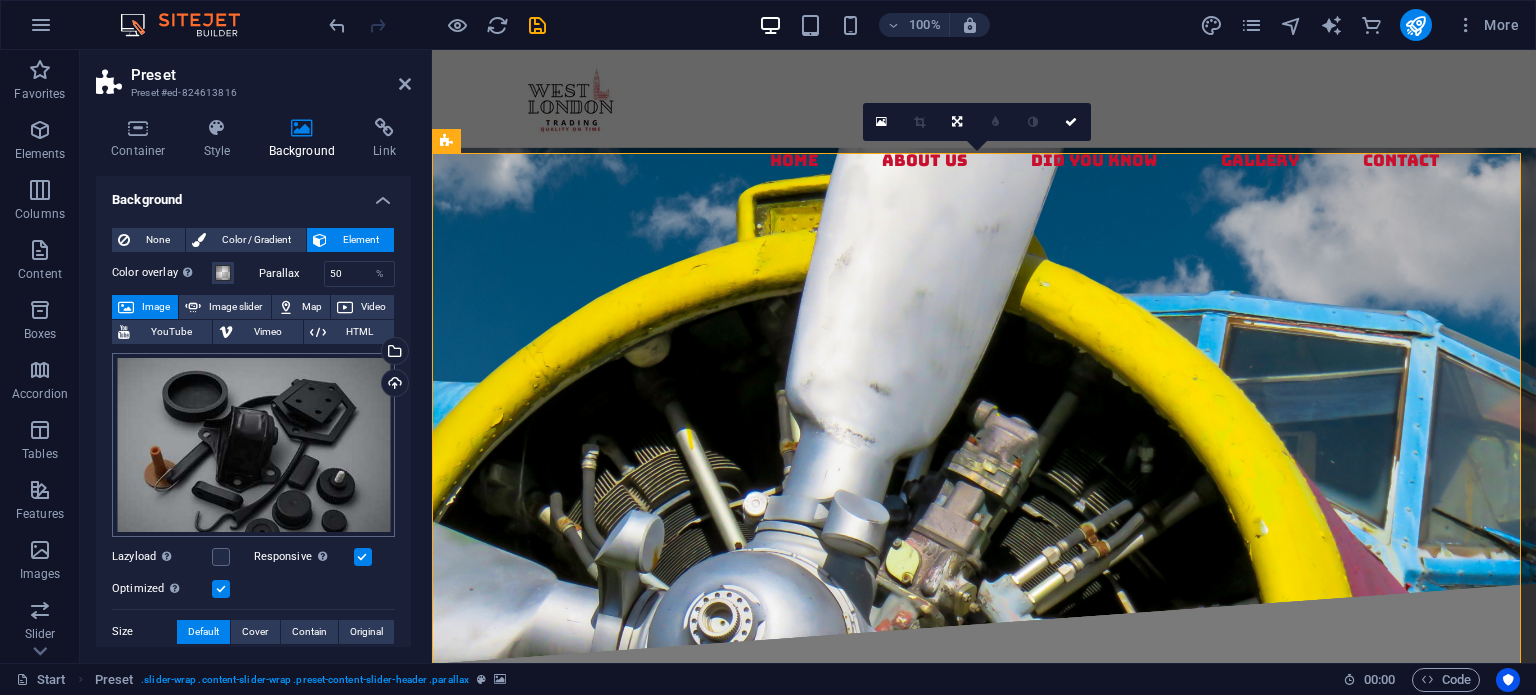 scroll, scrollTop: 200, scrollLeft: 0, axis: vertical 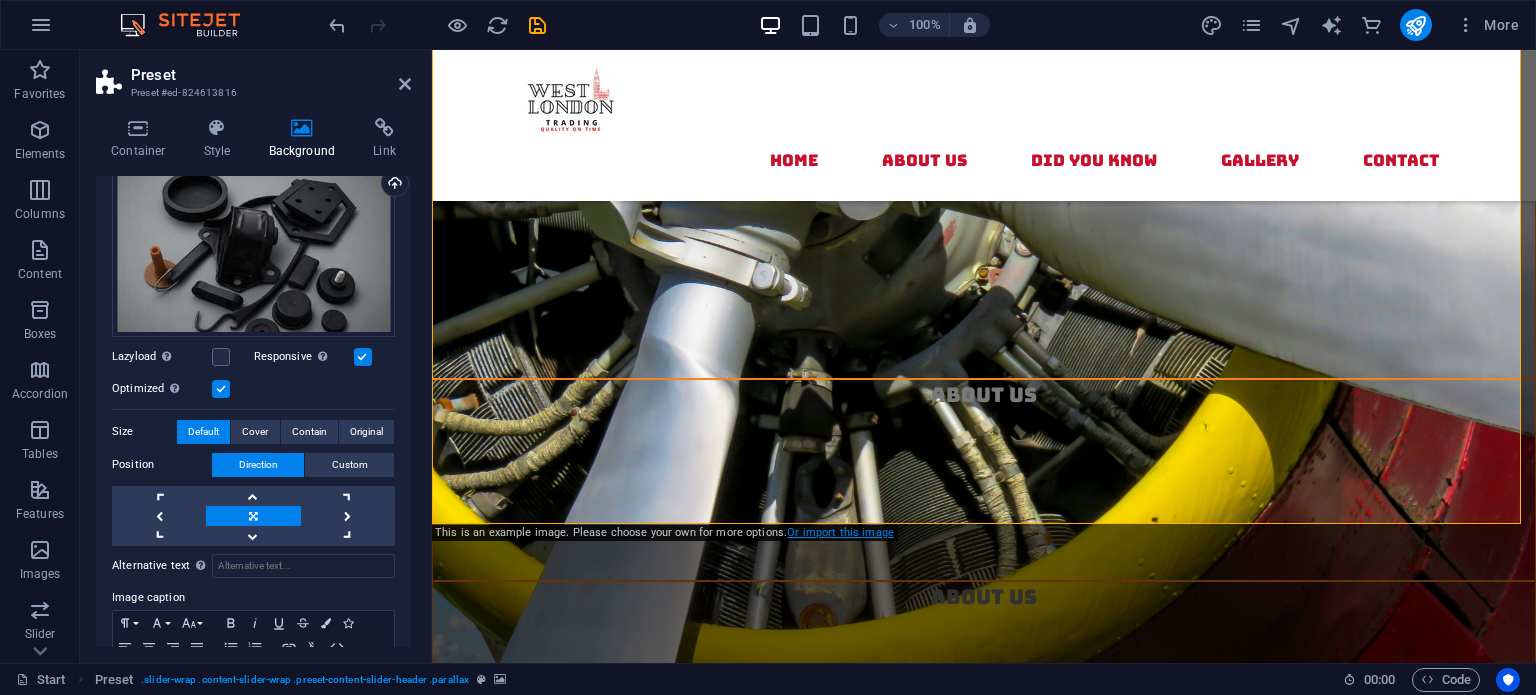 click on "Or import this image" at bounding box center [840, 532] 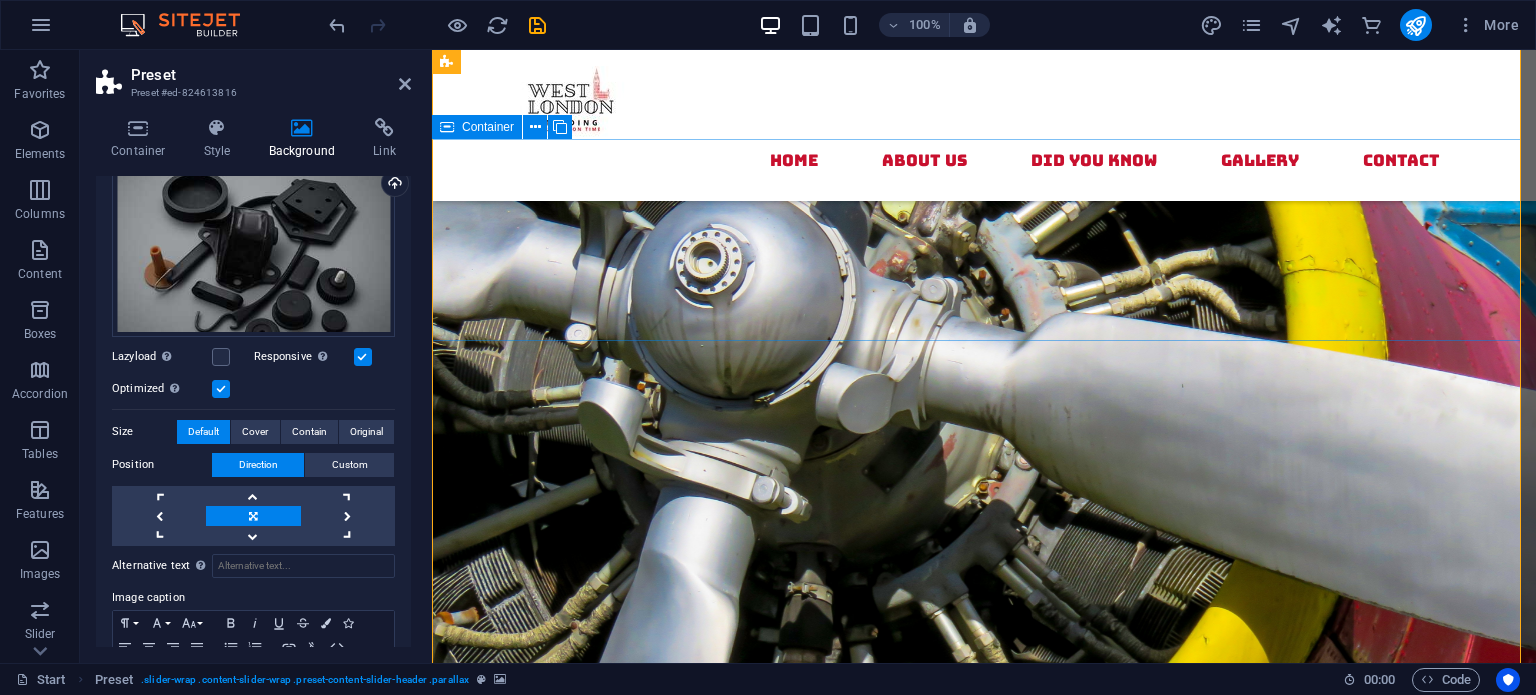 scroll, scrollTop: 500, scrollLeft: 0, axis: vertical 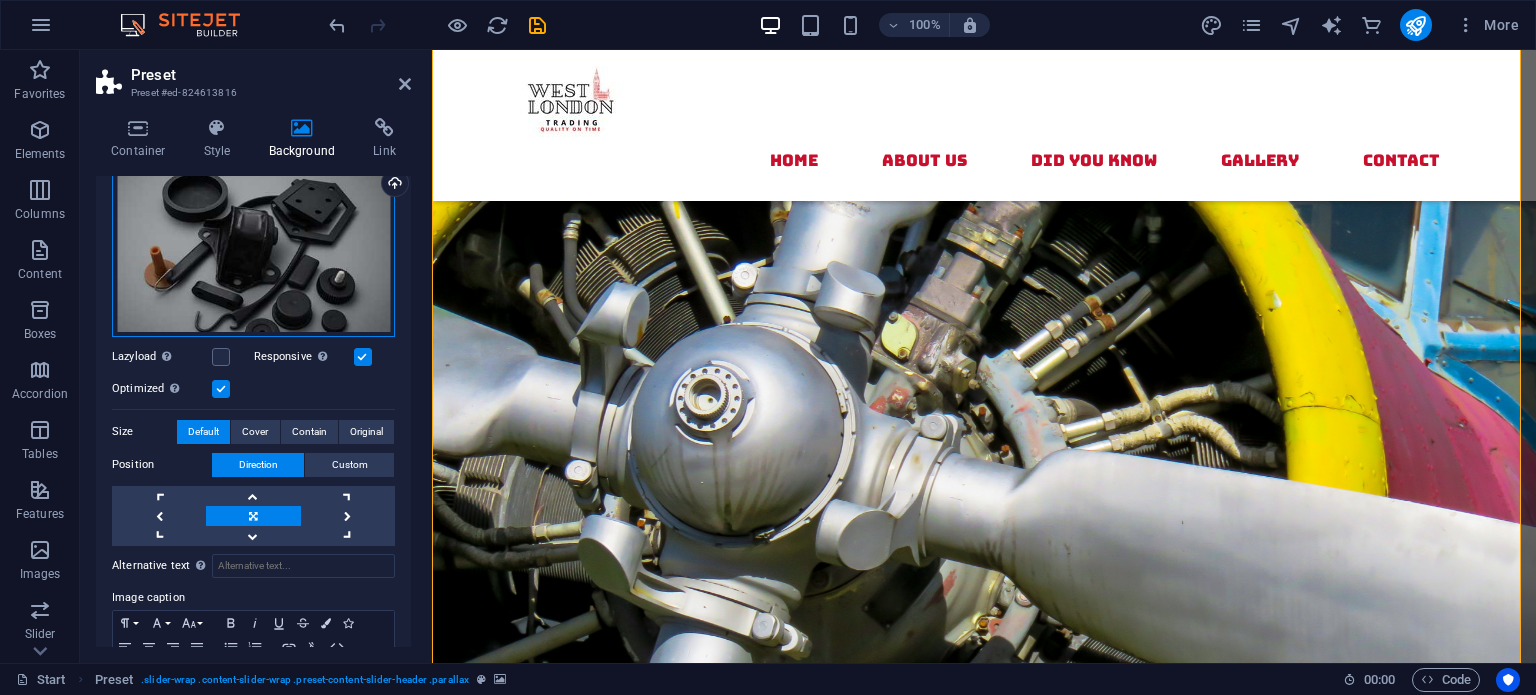 click on "Drag files here, click to choose files or select files from Files or our free stock photos & videos" at bounding box center [253, 245] 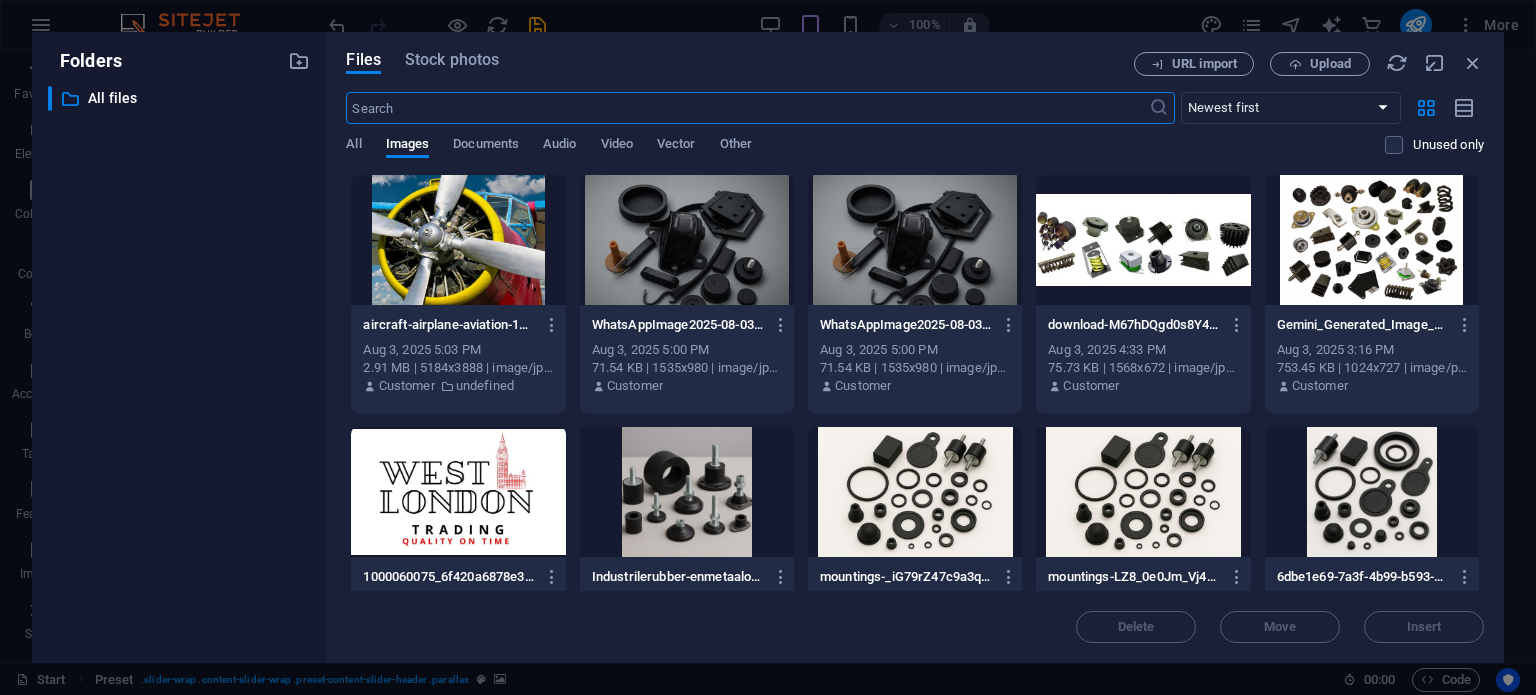 click at bounding box center [458, 240] 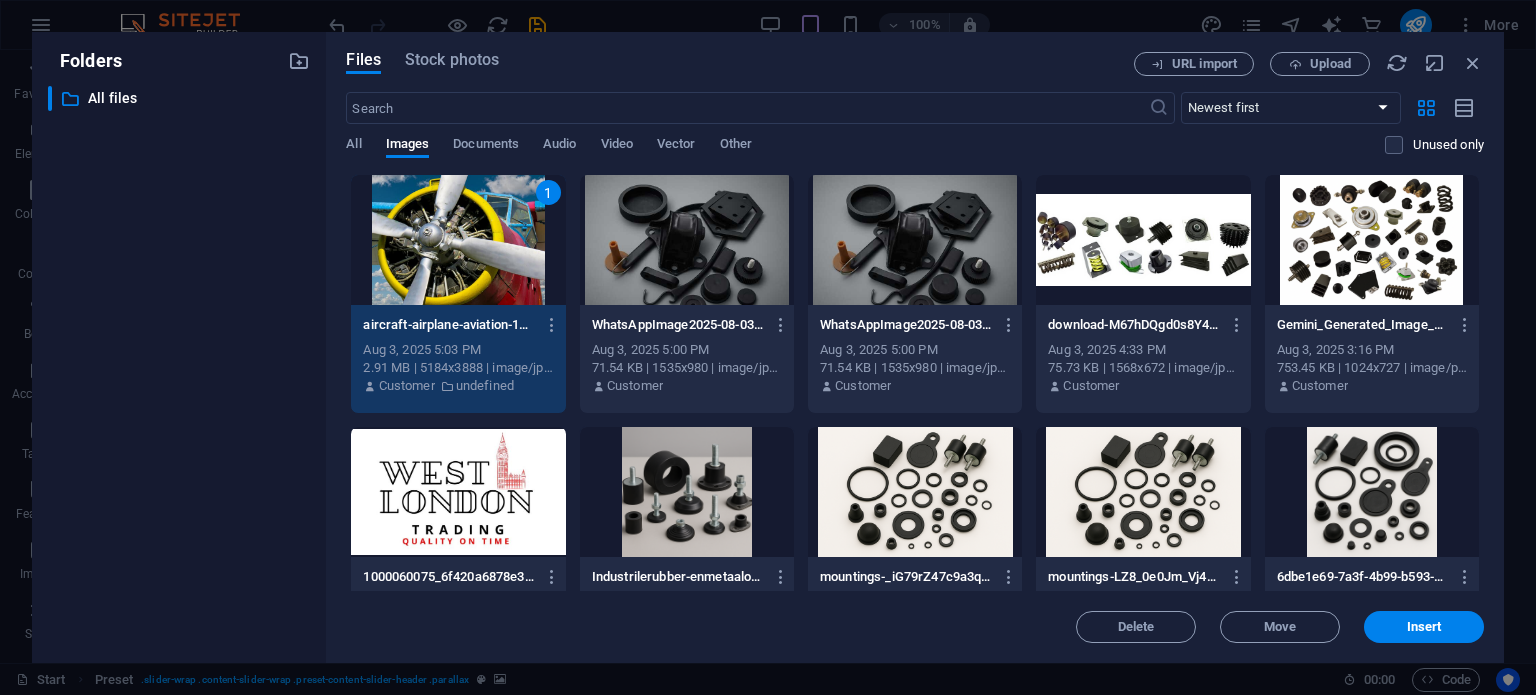 click on "WhatsAppImage2025-08-03at16.45.12_2a3c174b-jb31Dy63ydtsvbGzFiTbYA.jpg WhatsAppImage2025-08-03at16.45.12_2a3c174b-jb31Dy63ydtsvbGzFiTbYA.jpg" at bounding box center [687, 325] 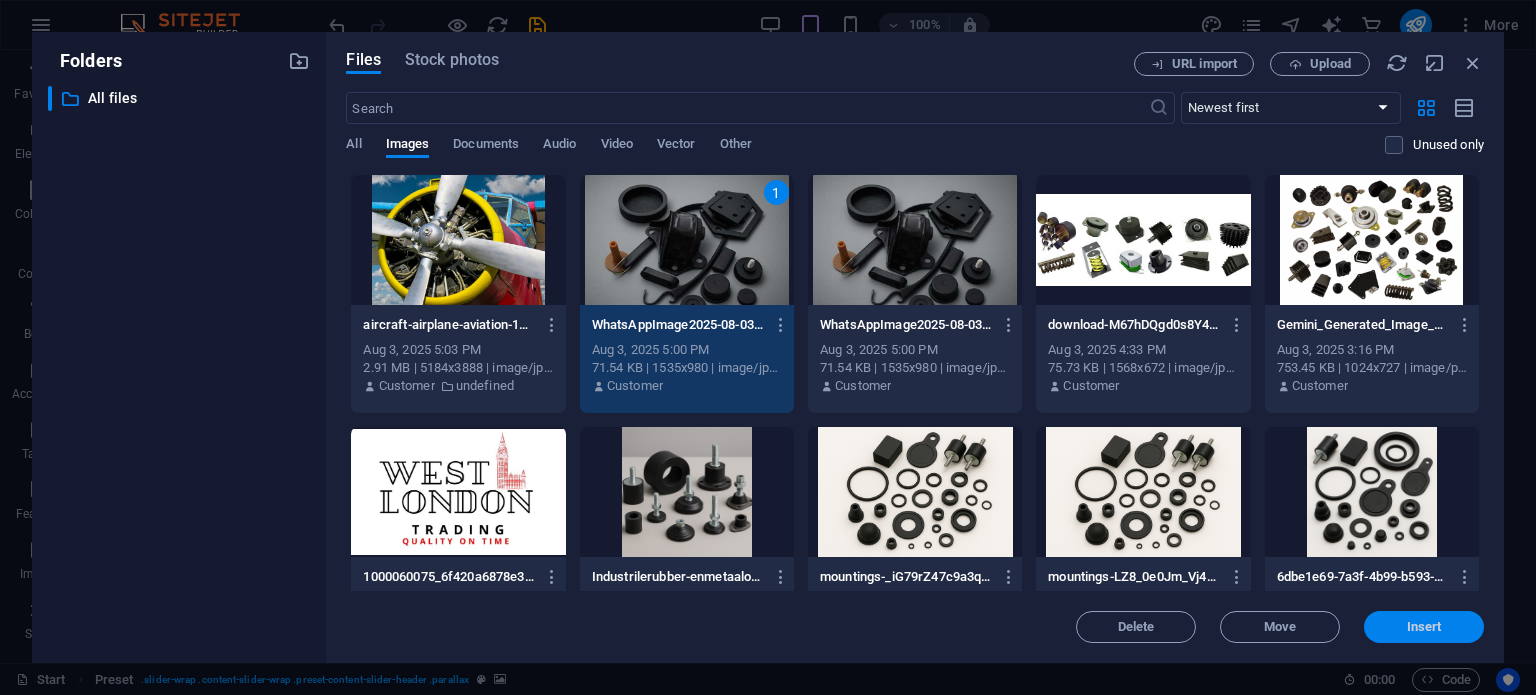 click on "Insert" at bounding box center [1424, 627] 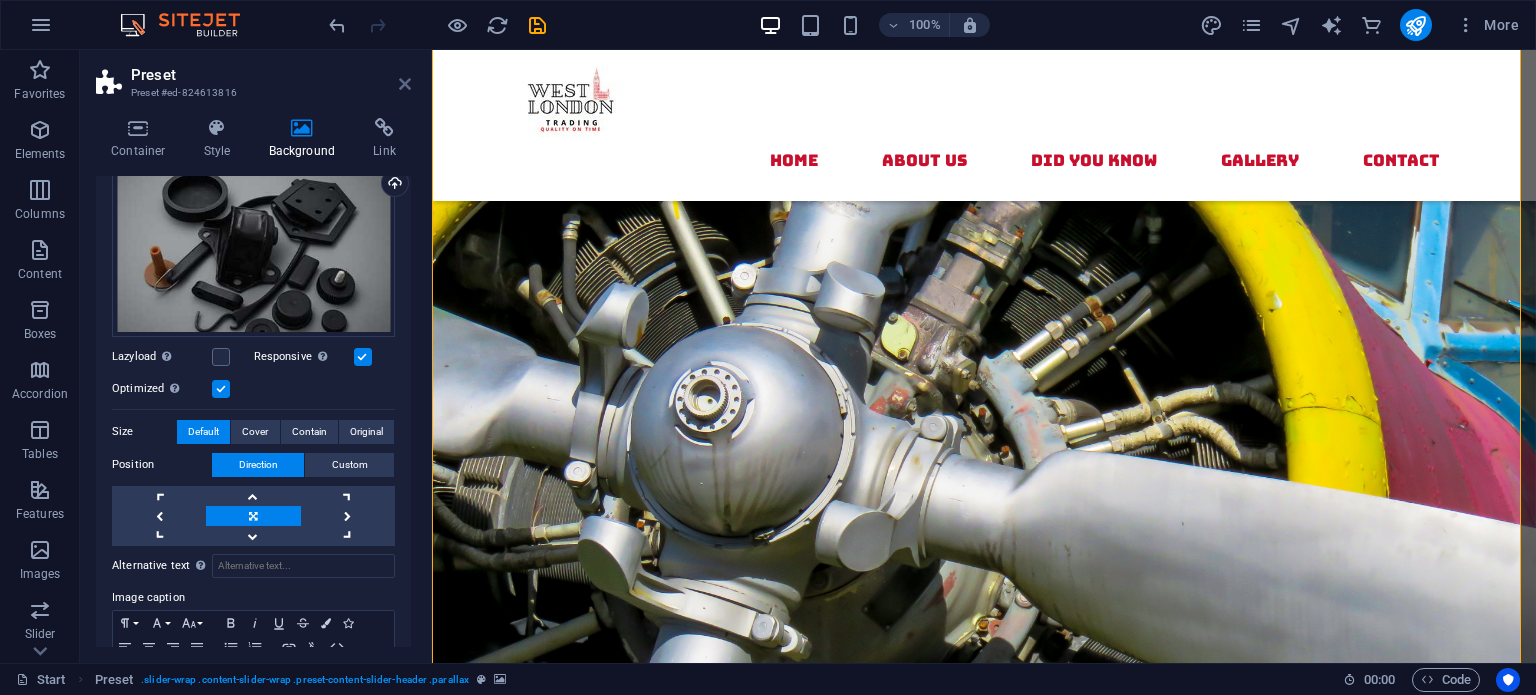 click at bounding box center (405, 84) 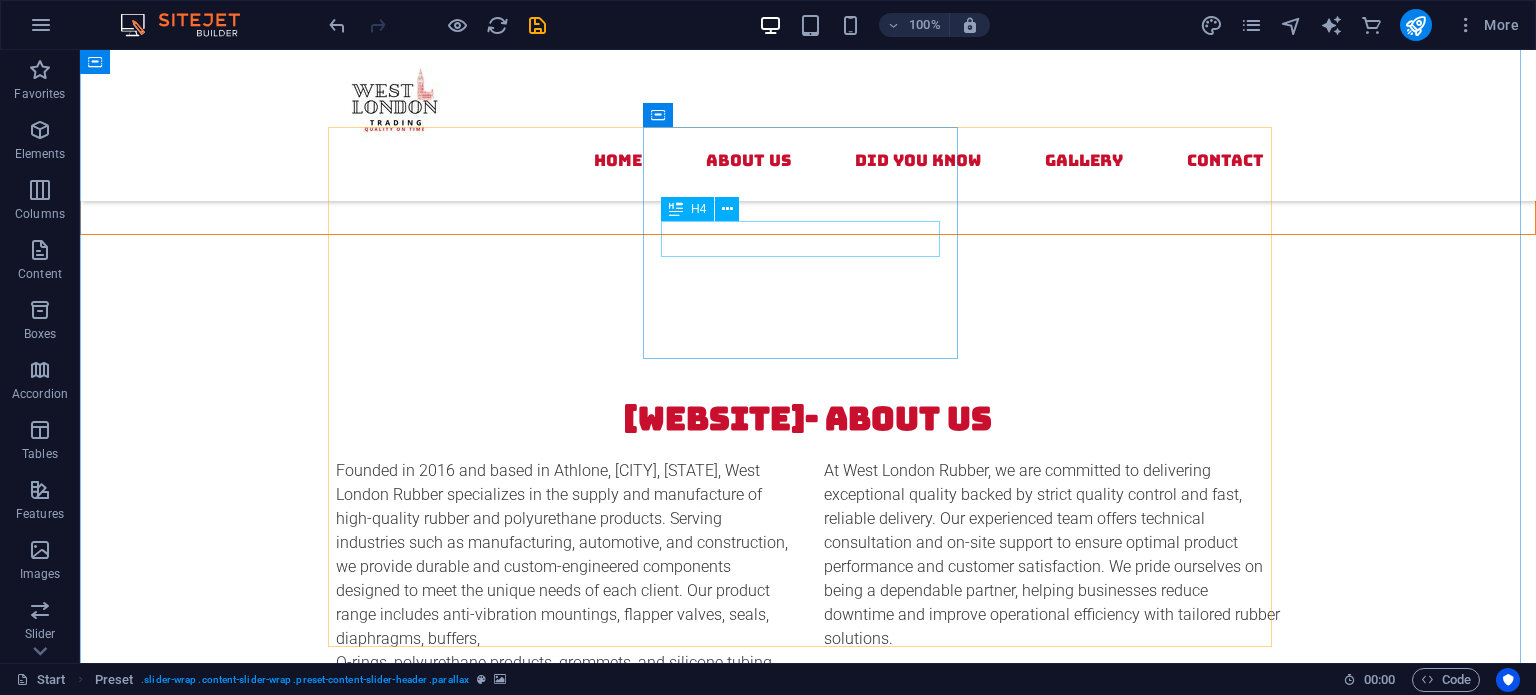 scroll, scrollTop: 2600, scrollLeft: 0, axis: vertical 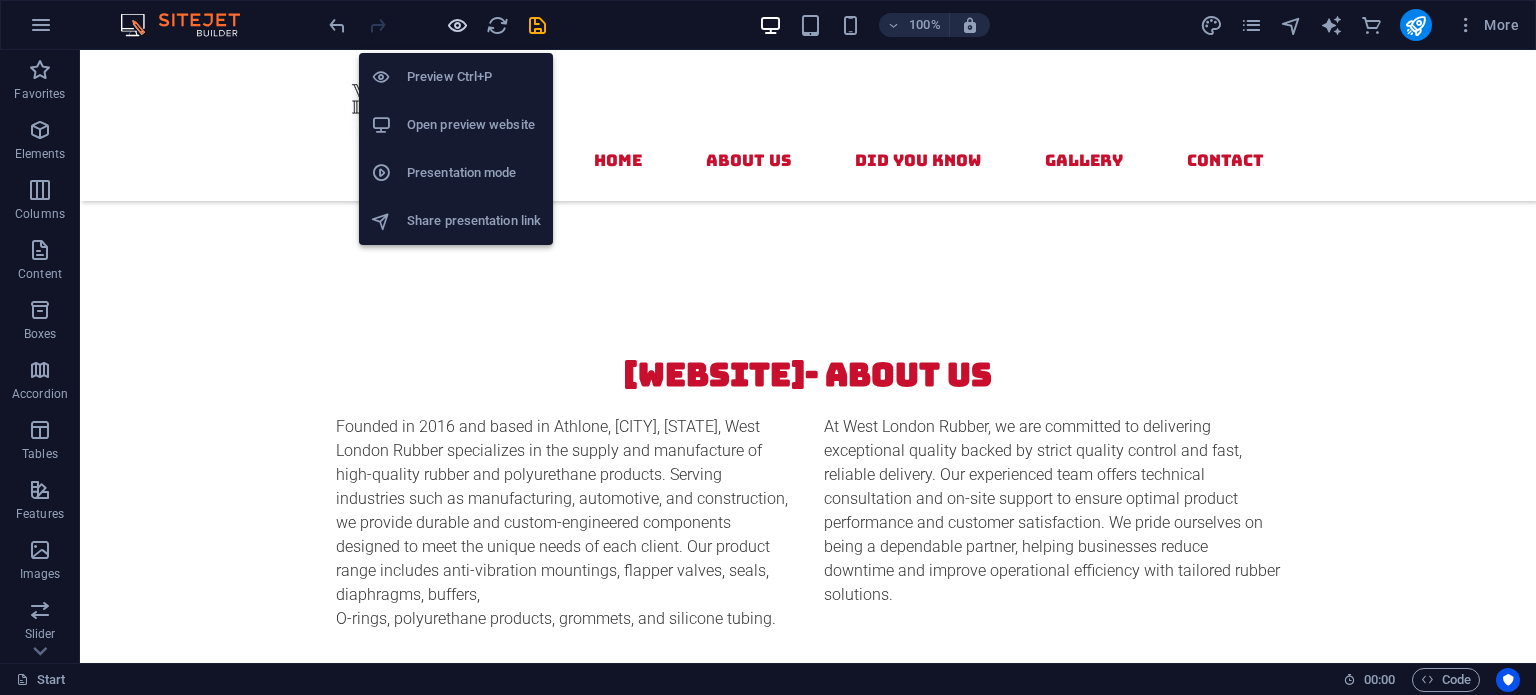 click at bounding box center [457, 25] 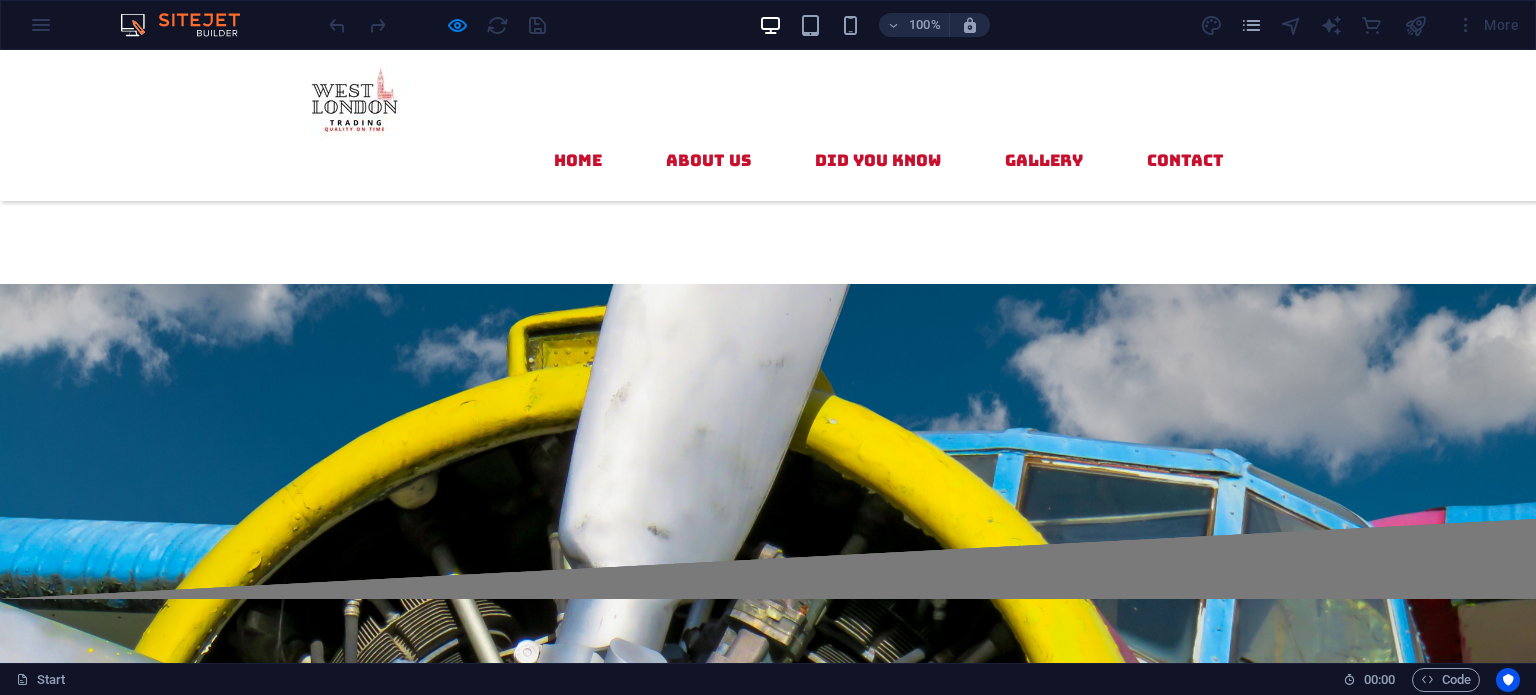 scroll, scrollTop: 0, scrollLeft: 0, axis: both 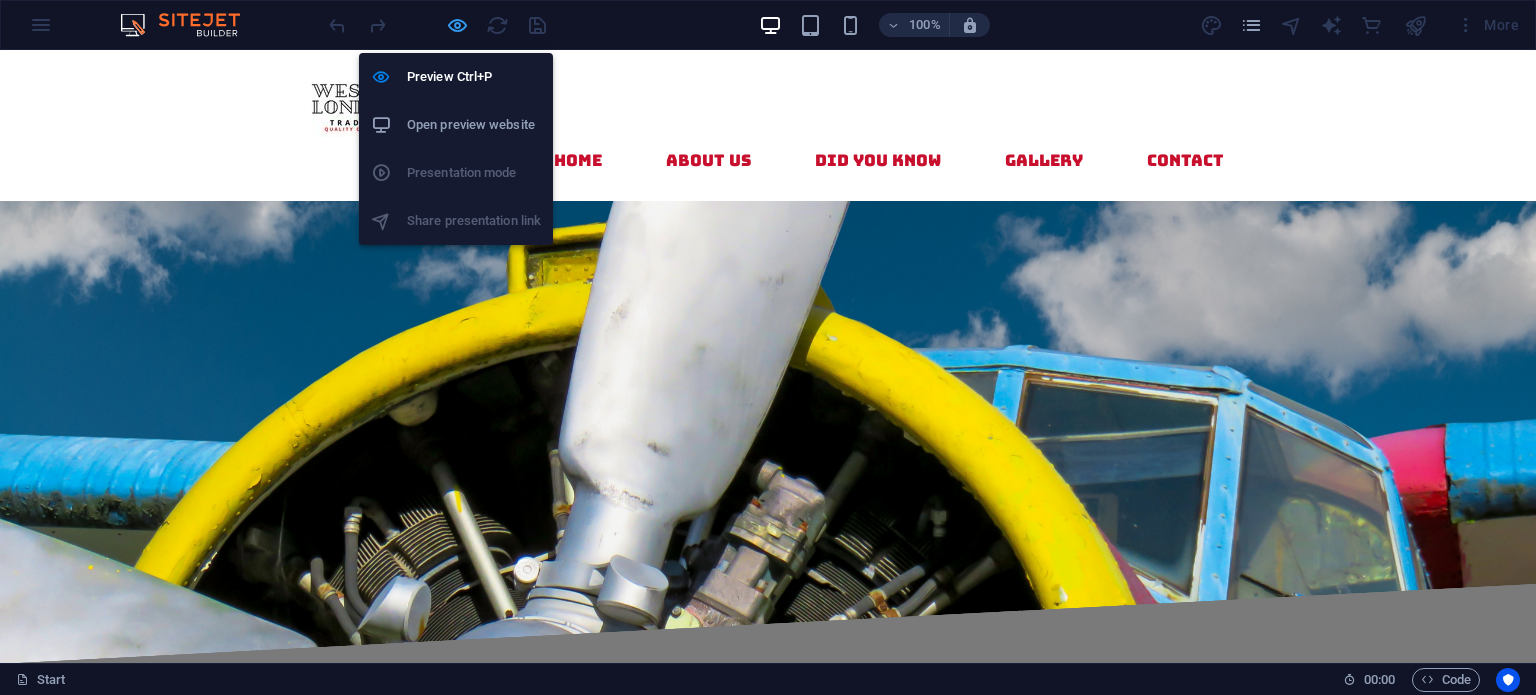 click at bounding box center [457, 25] 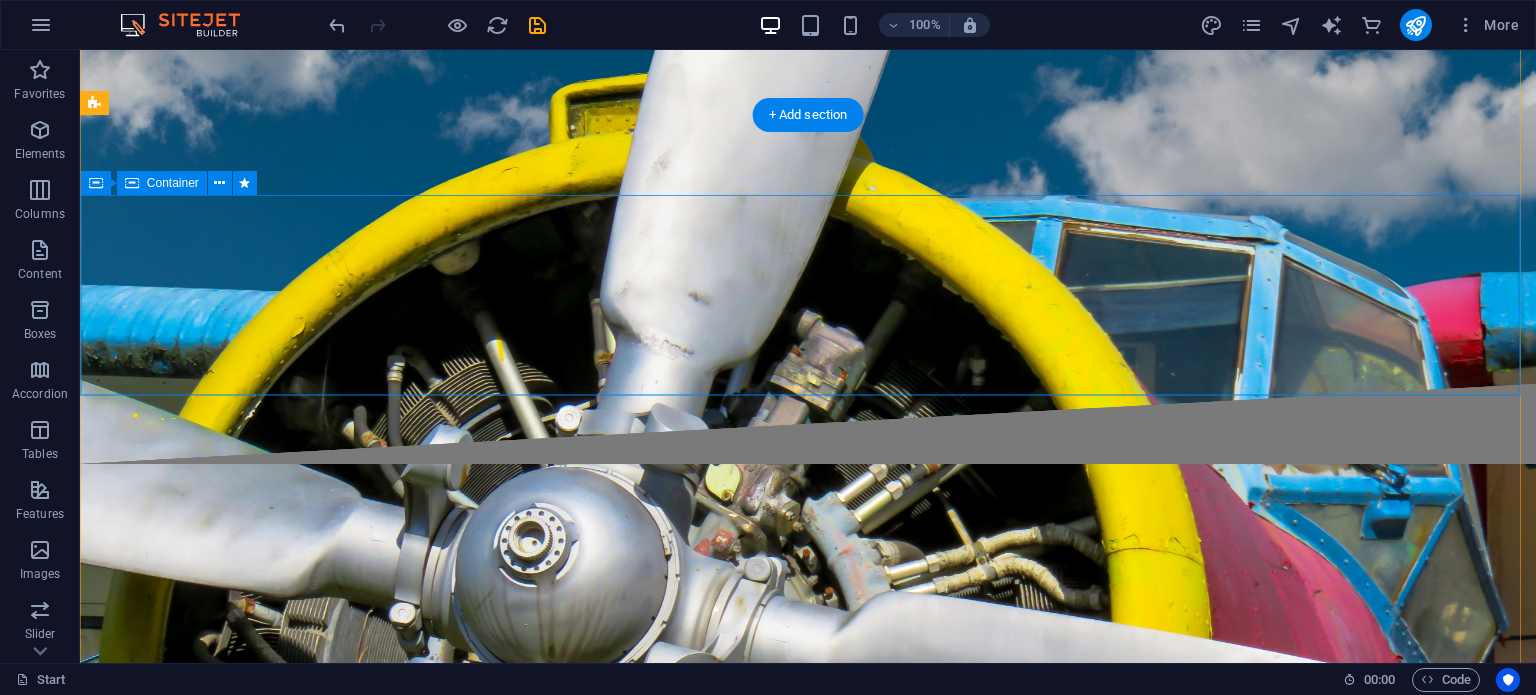 scroll, scrollTop: 0, scrollLeft: 0, axis: both 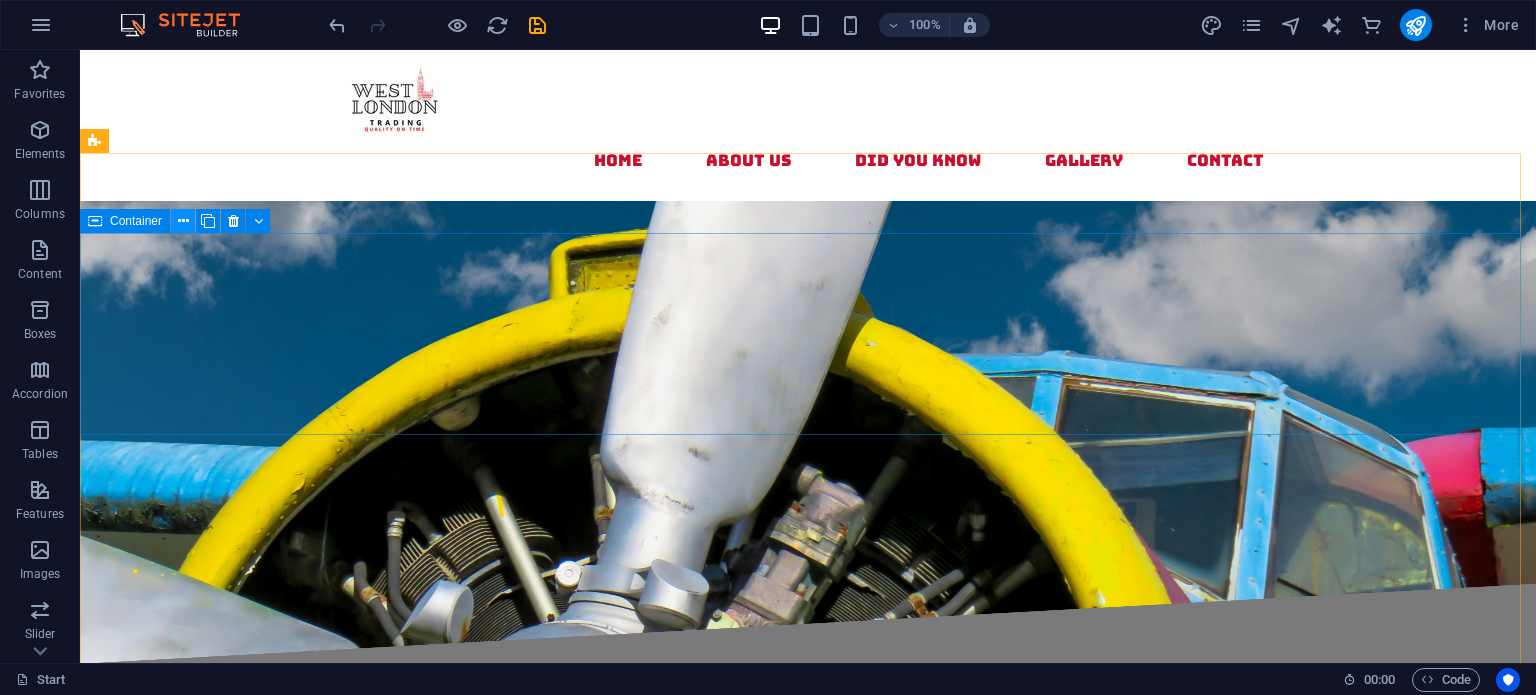 click at bounding box center [183, 221] 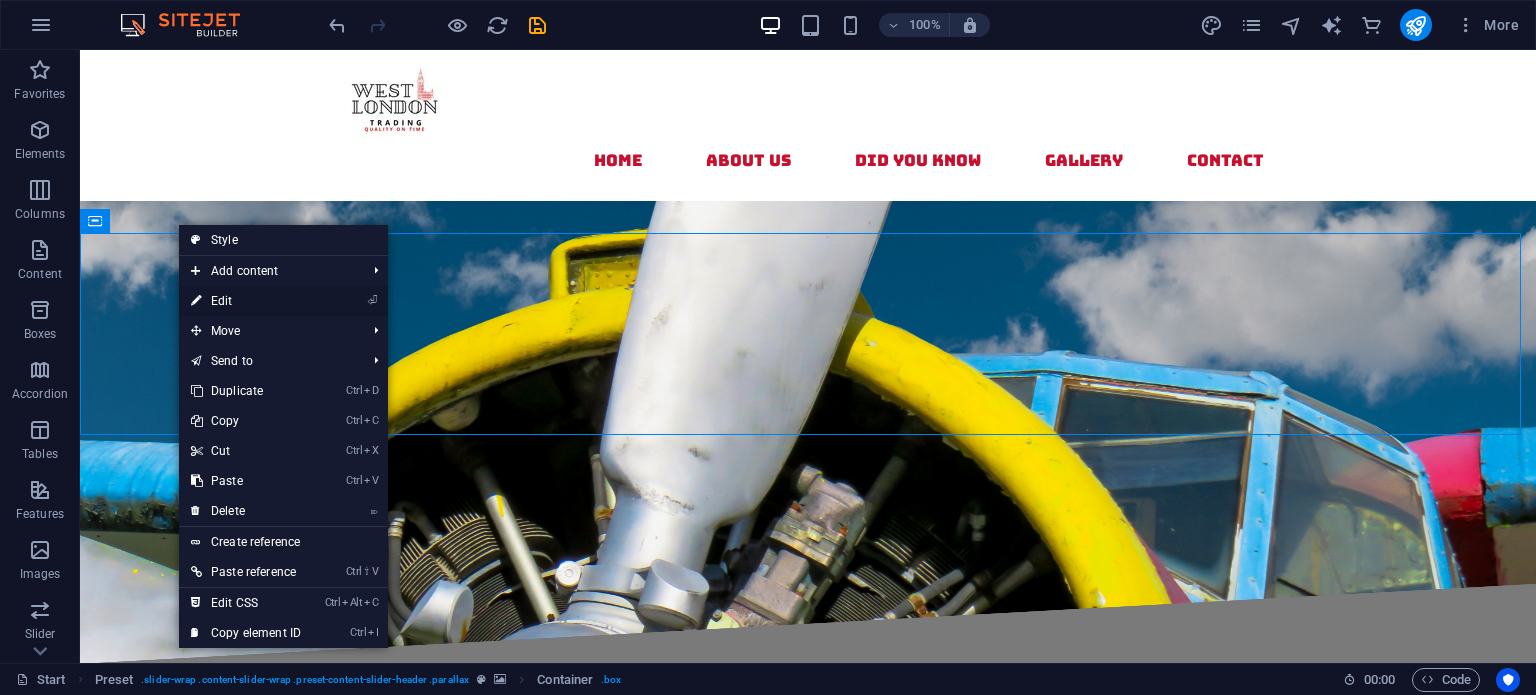 click on "⏎  Edit" at bounding box center [246, 301] 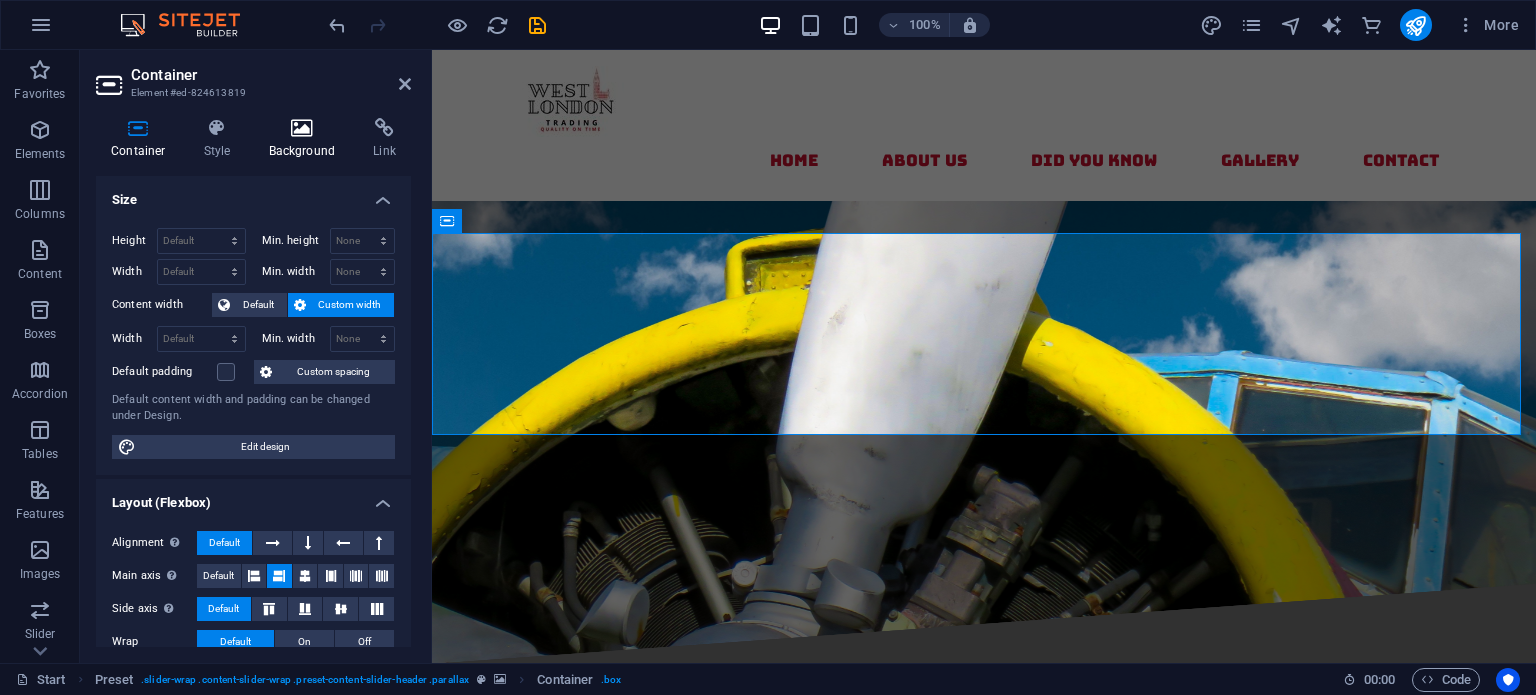 click at bounding box center [302, 128] 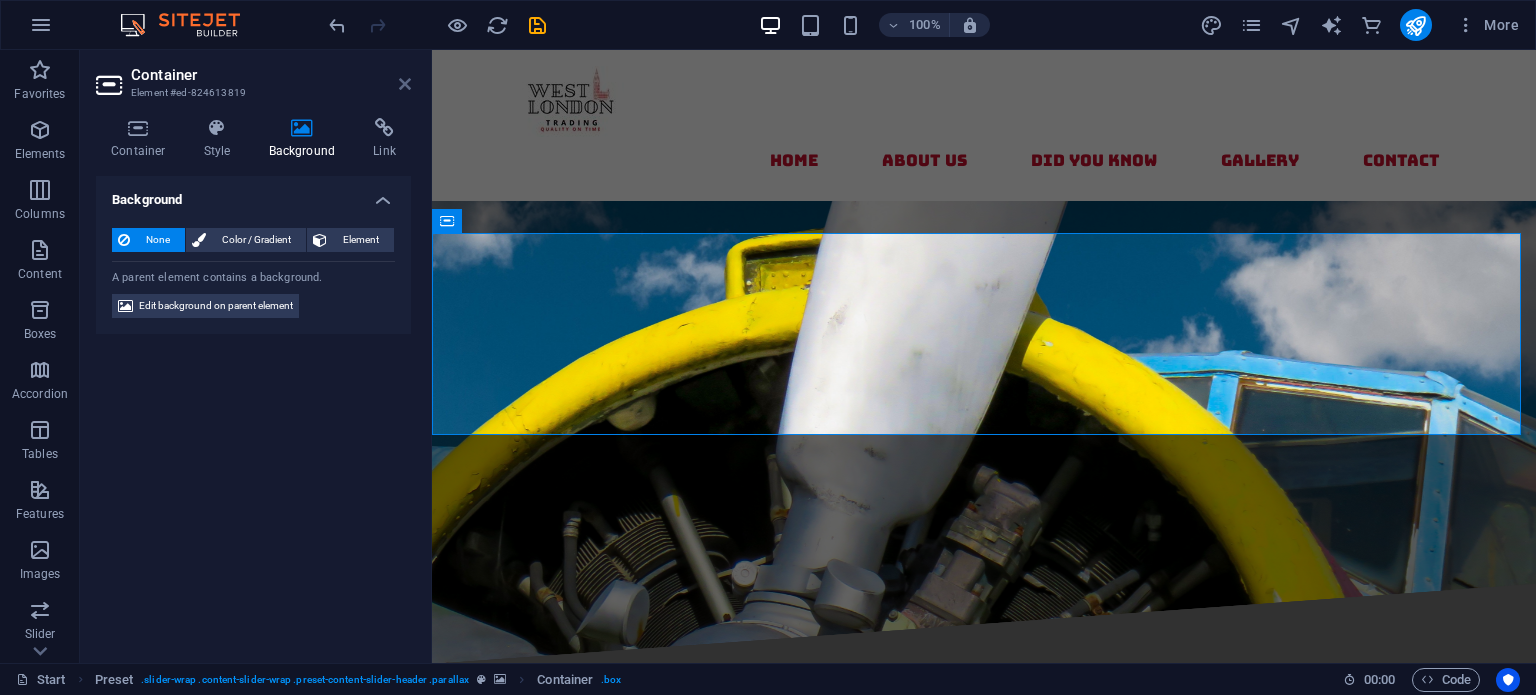 click at bounding box center (405, 84) 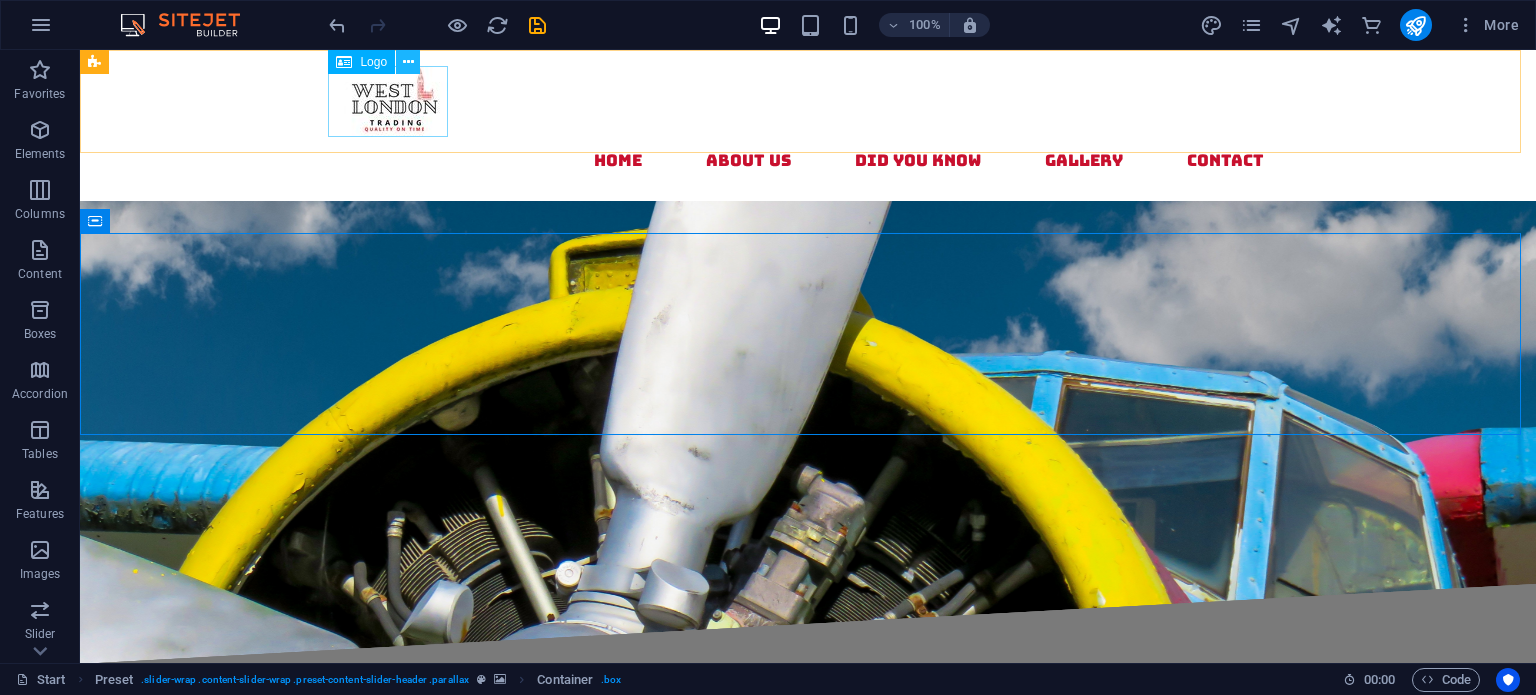 click at bounding box center (408, 62) 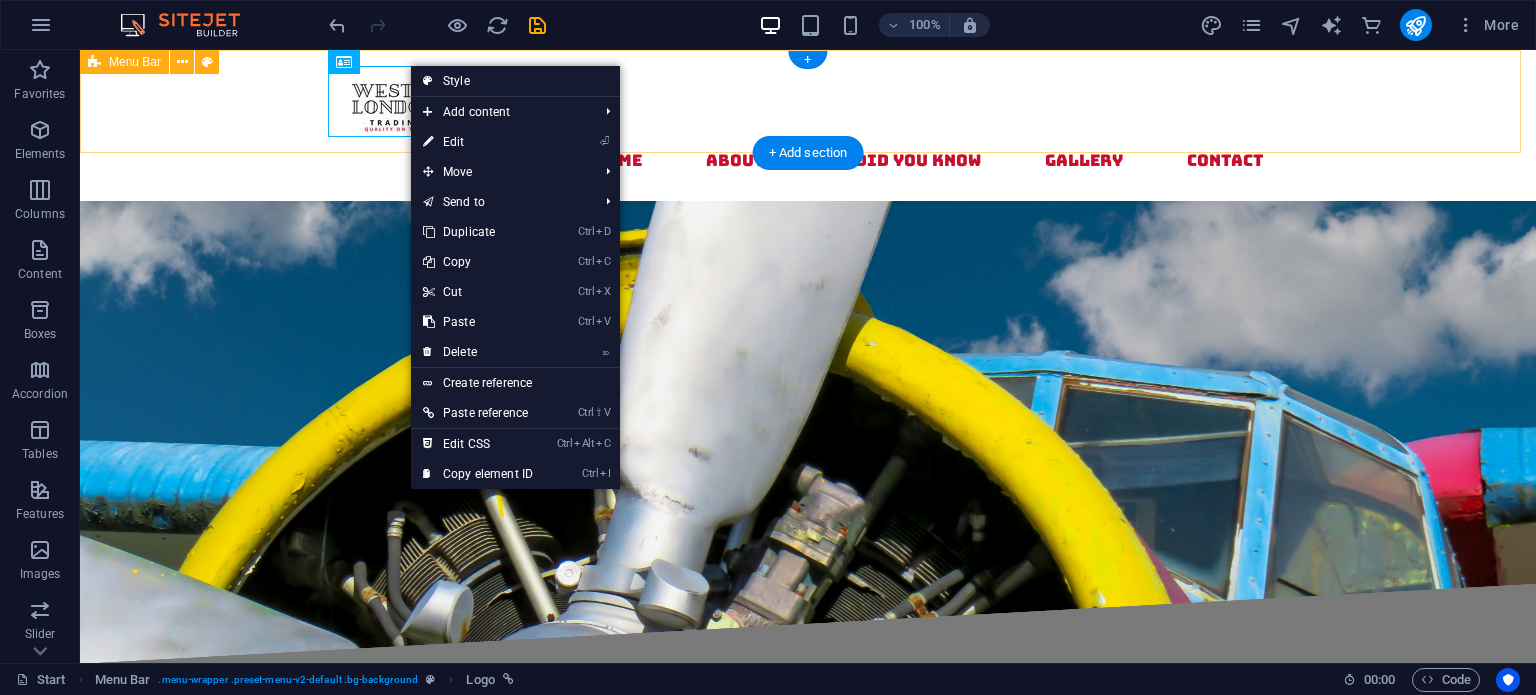 click on "Home About us Did you know gALLERY contact" at bounding box center (808, 125) 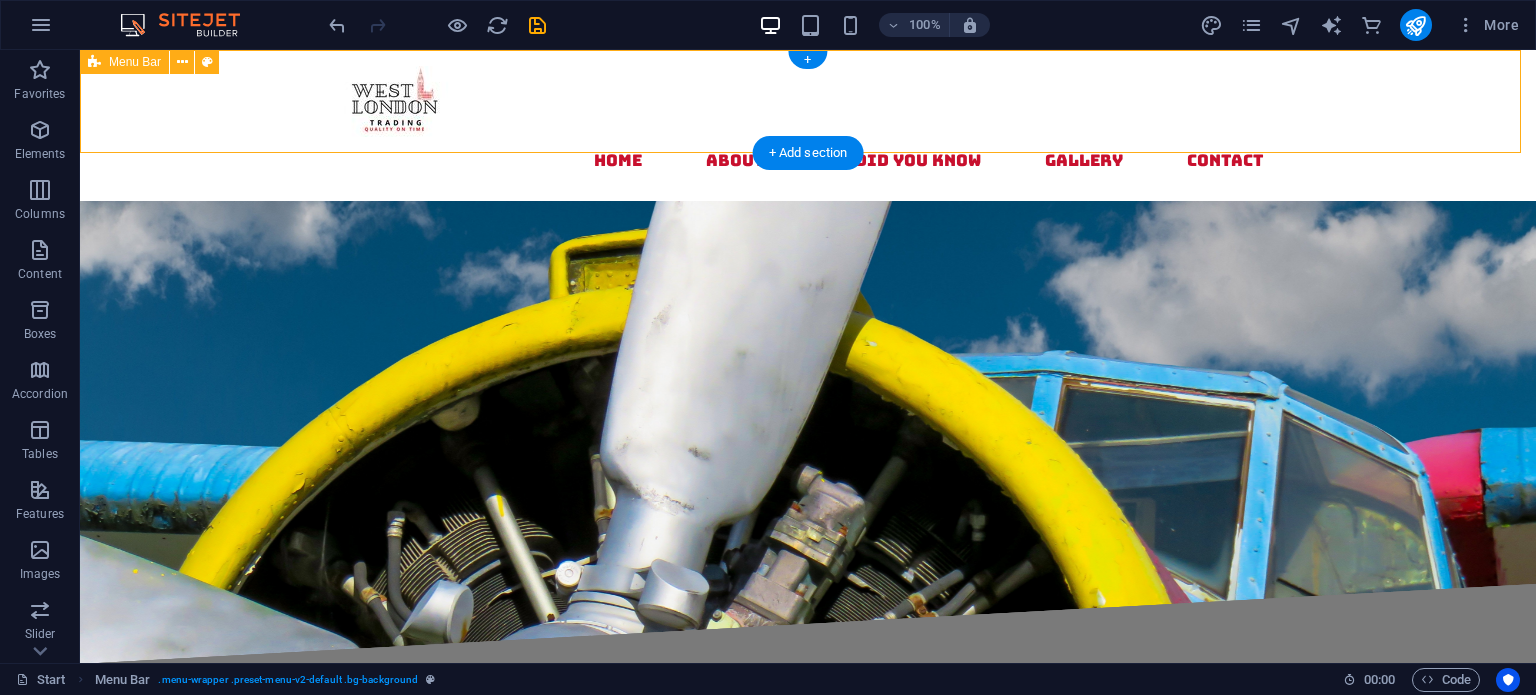 click on "Home About us Did you know gALLERY contact" at bounding box center [808, 125] 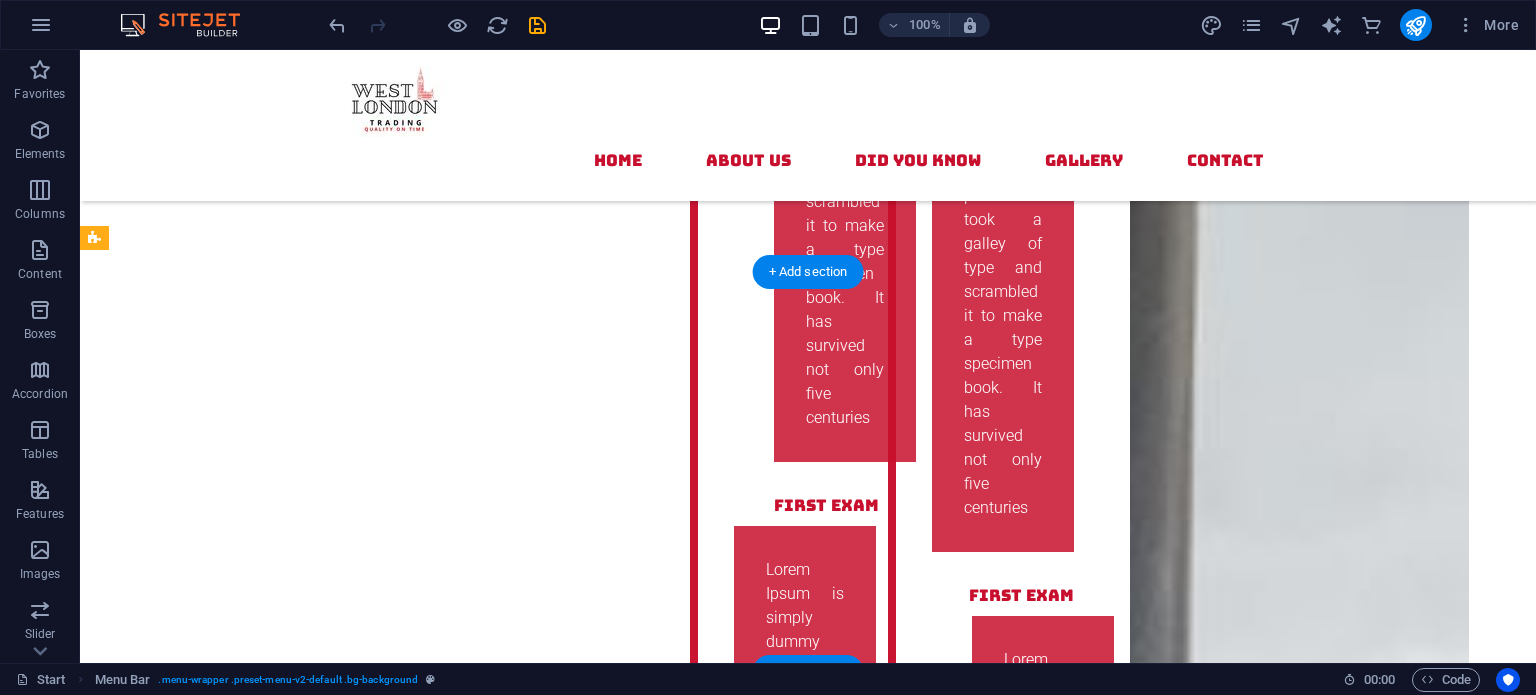 scroll, scrollTop: 6700, scrollLeft: 0, axis: vertical 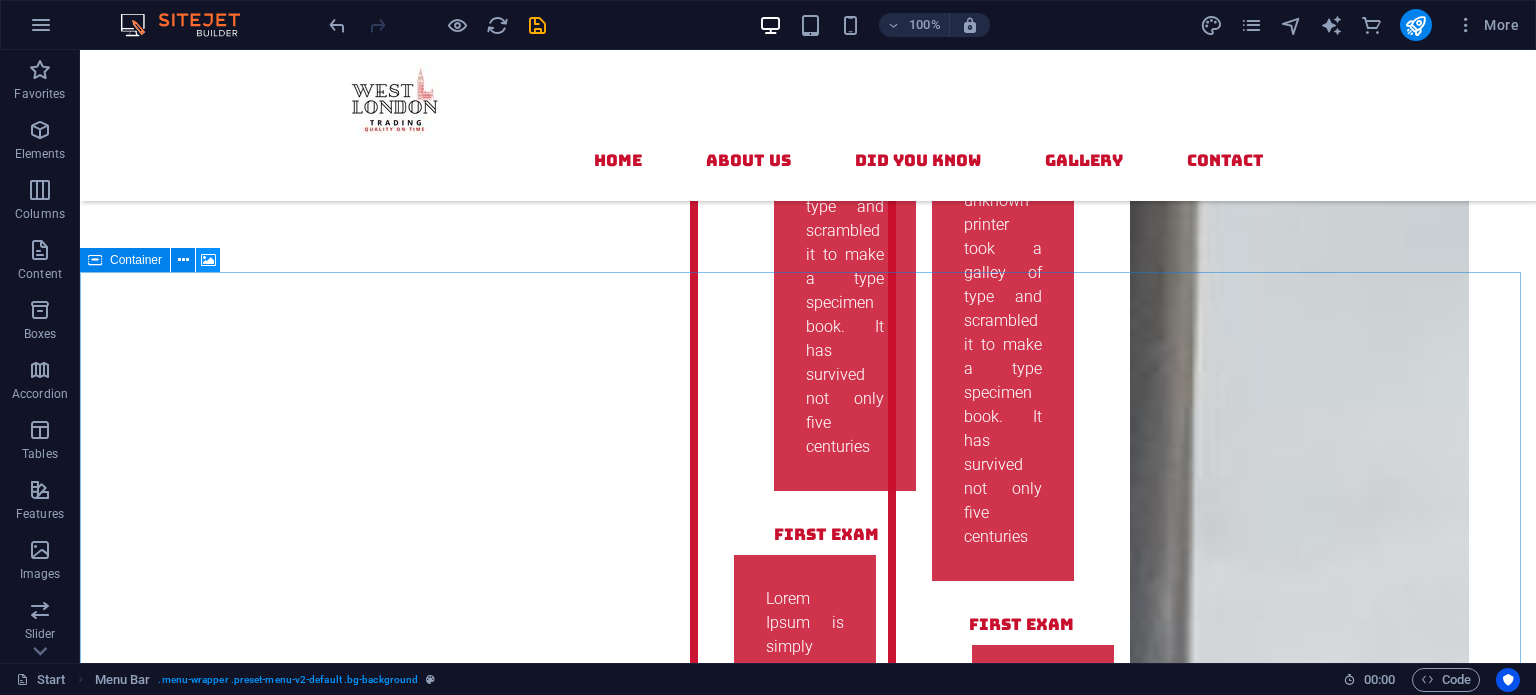 click at bounding box center (208, 260) 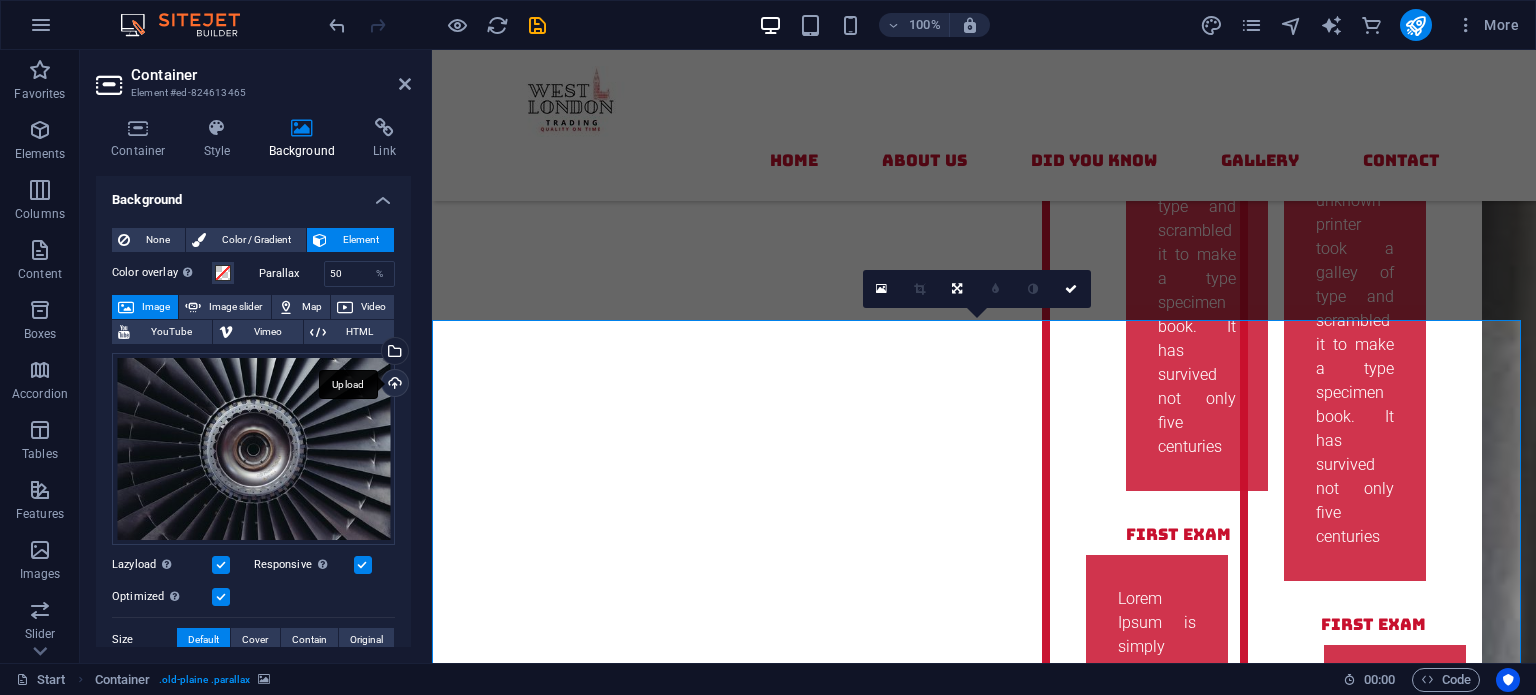 click on "Upload" at bounding box center (393, 385) 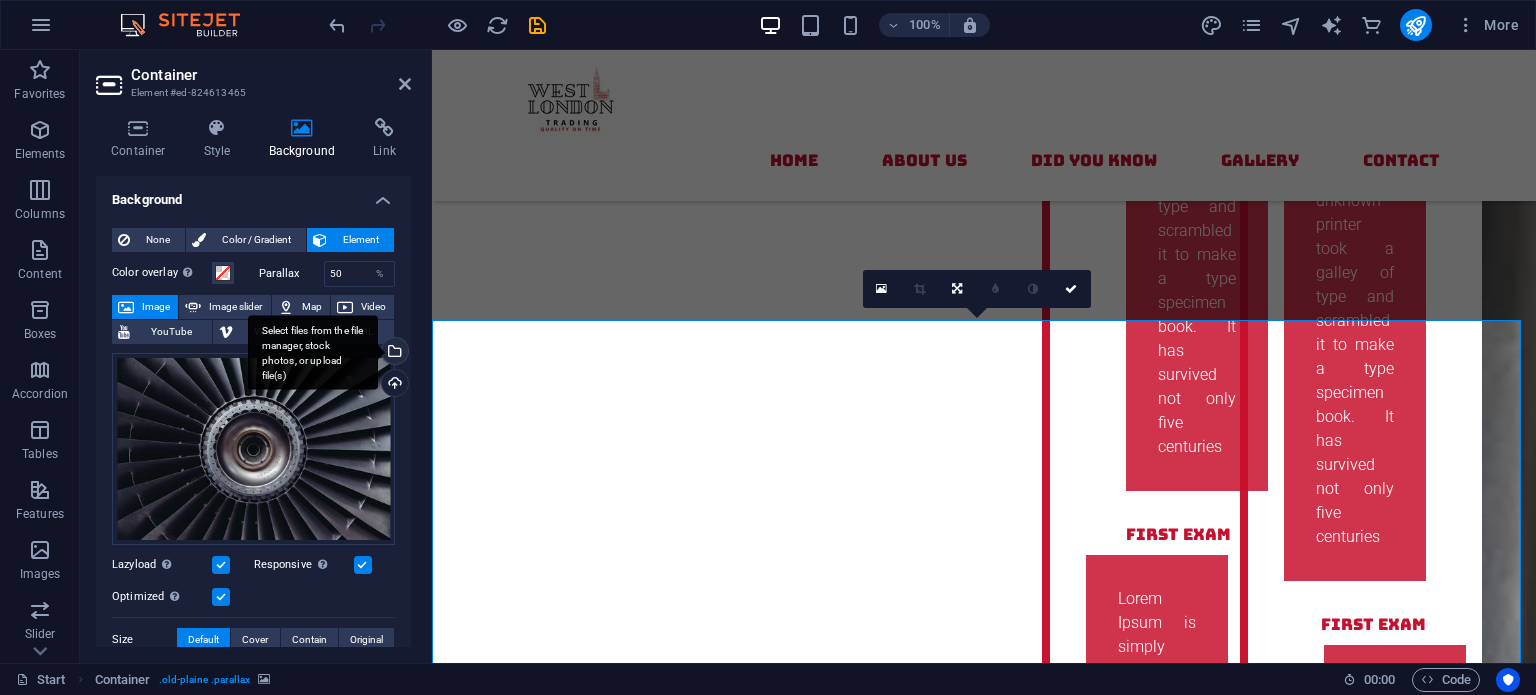 click on "Select files from the file manager, stock photos, or upload file(s)" at bounding box center (313, 352) 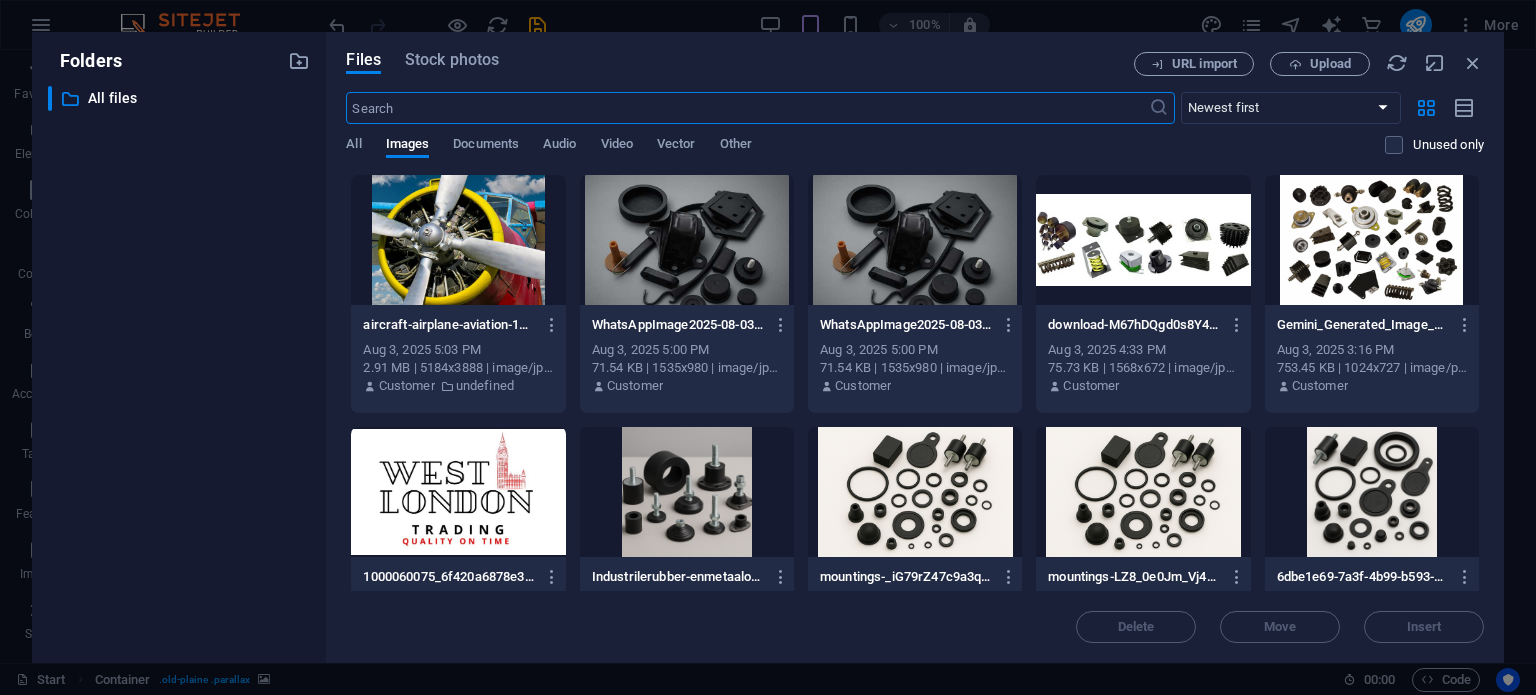 scroll, scrollTop: 6636, scrollLeft: 0, axis: vertical 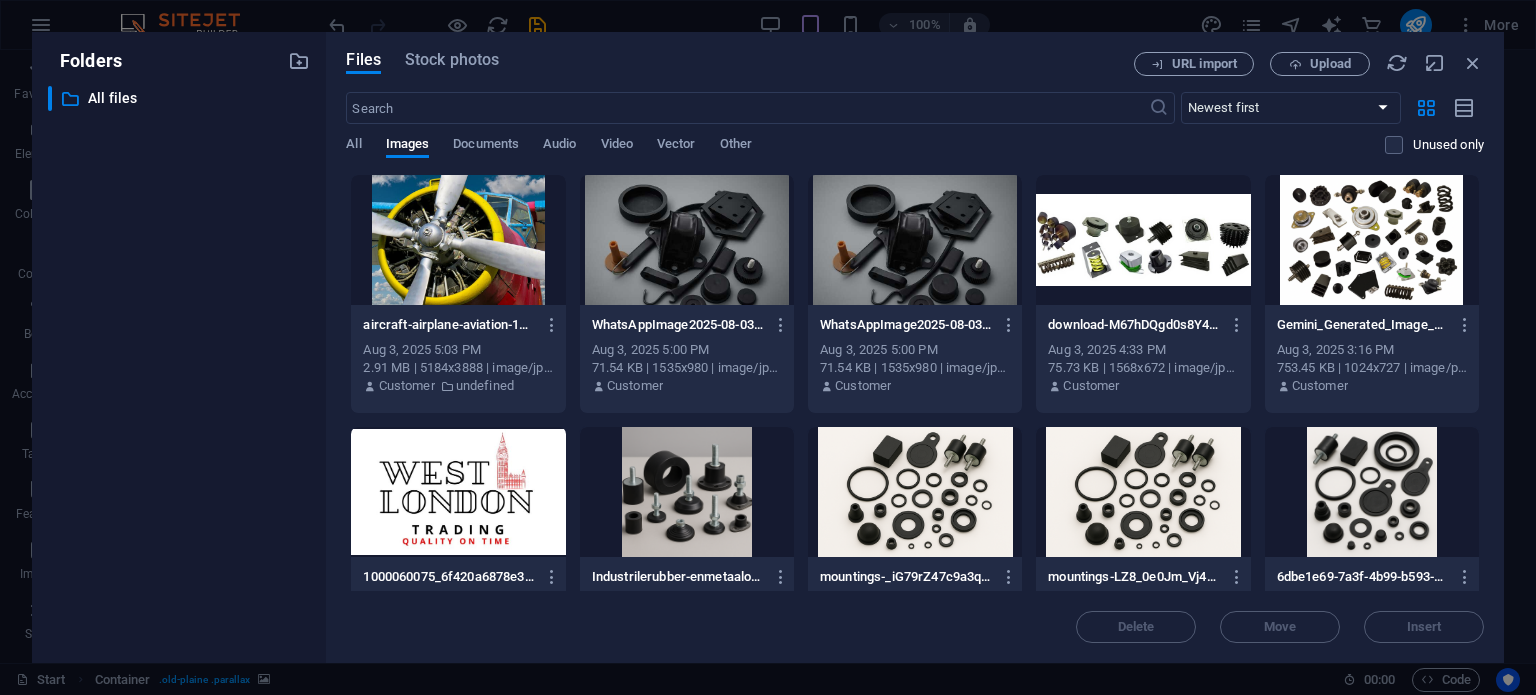 click at bounding box center [458, 492] 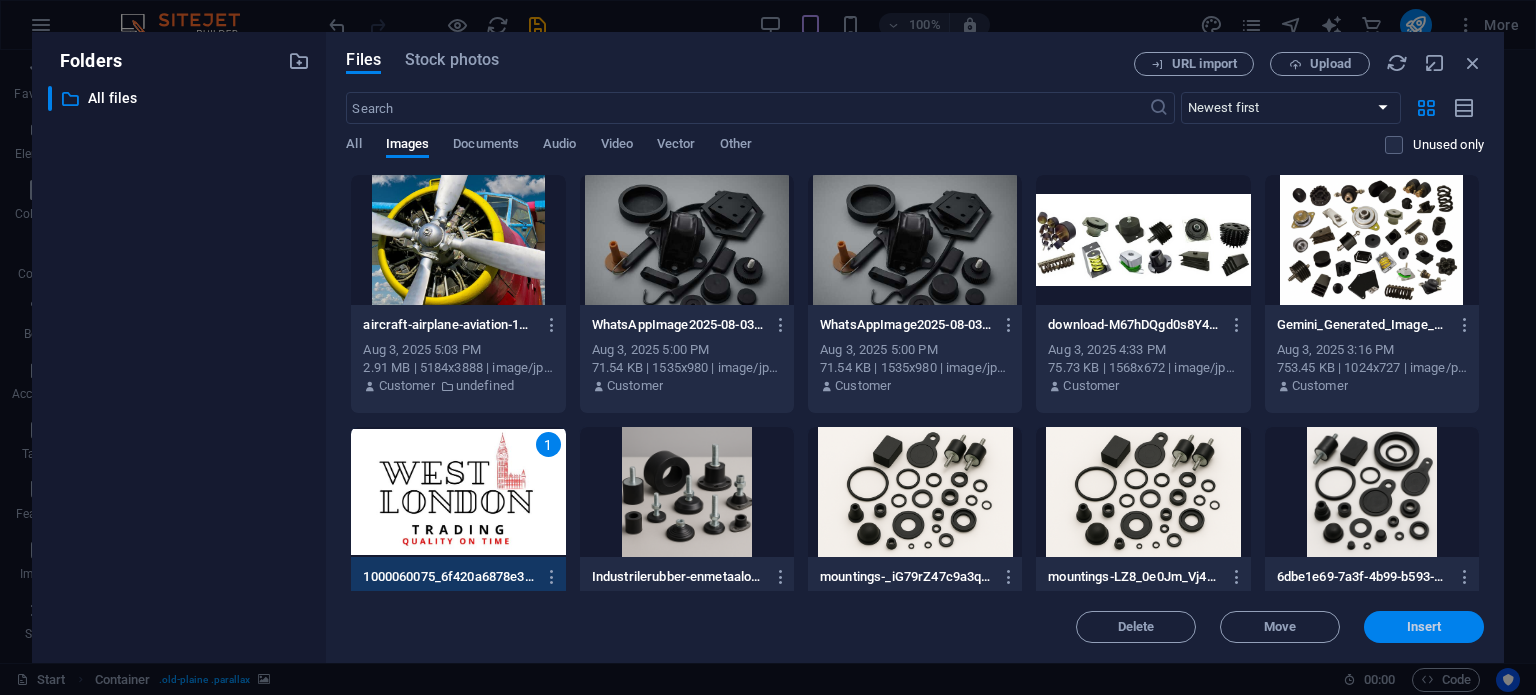 drag, startPoint x: 1409, startPoint y: 622, endPoint x: 941, endPoint y: 574, distance: 470.4551 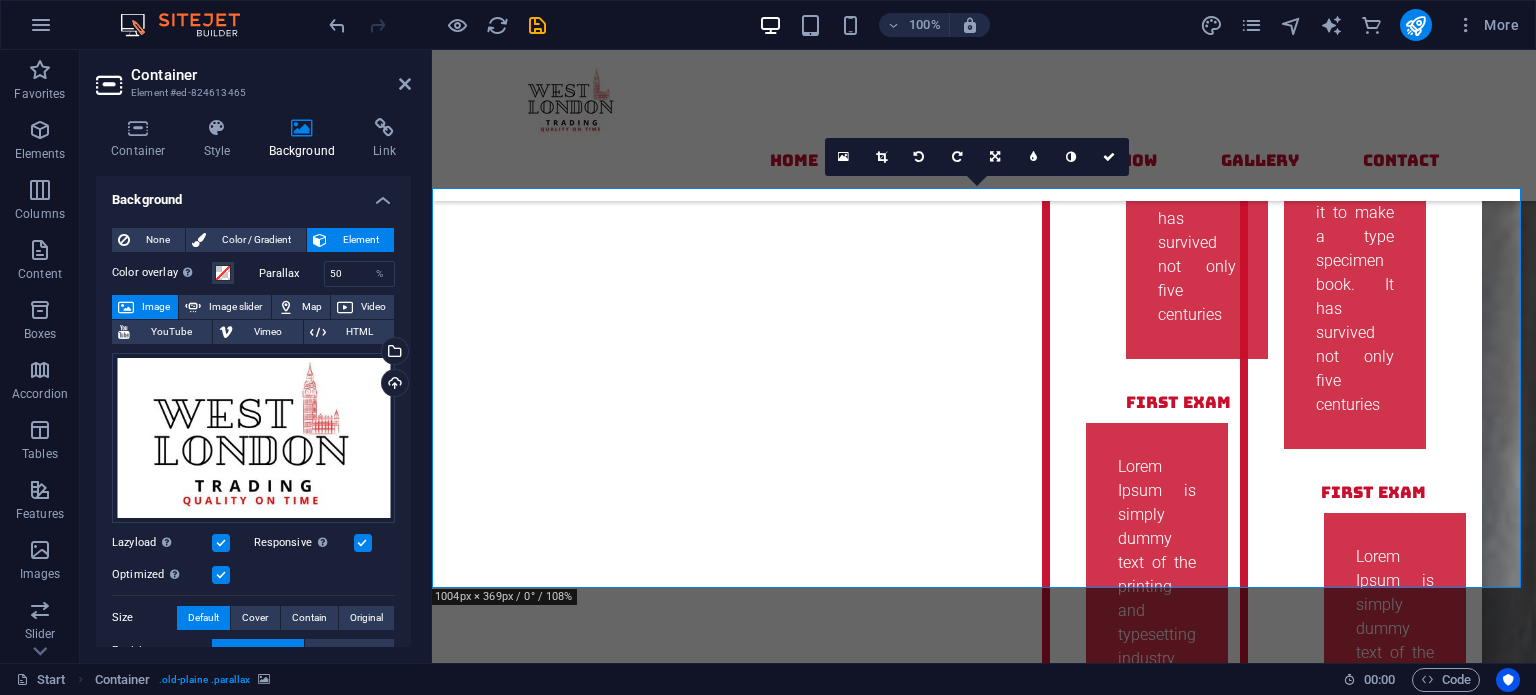 scroll, scrollTop: 6732, scrollLeft: 0, axis: vertical 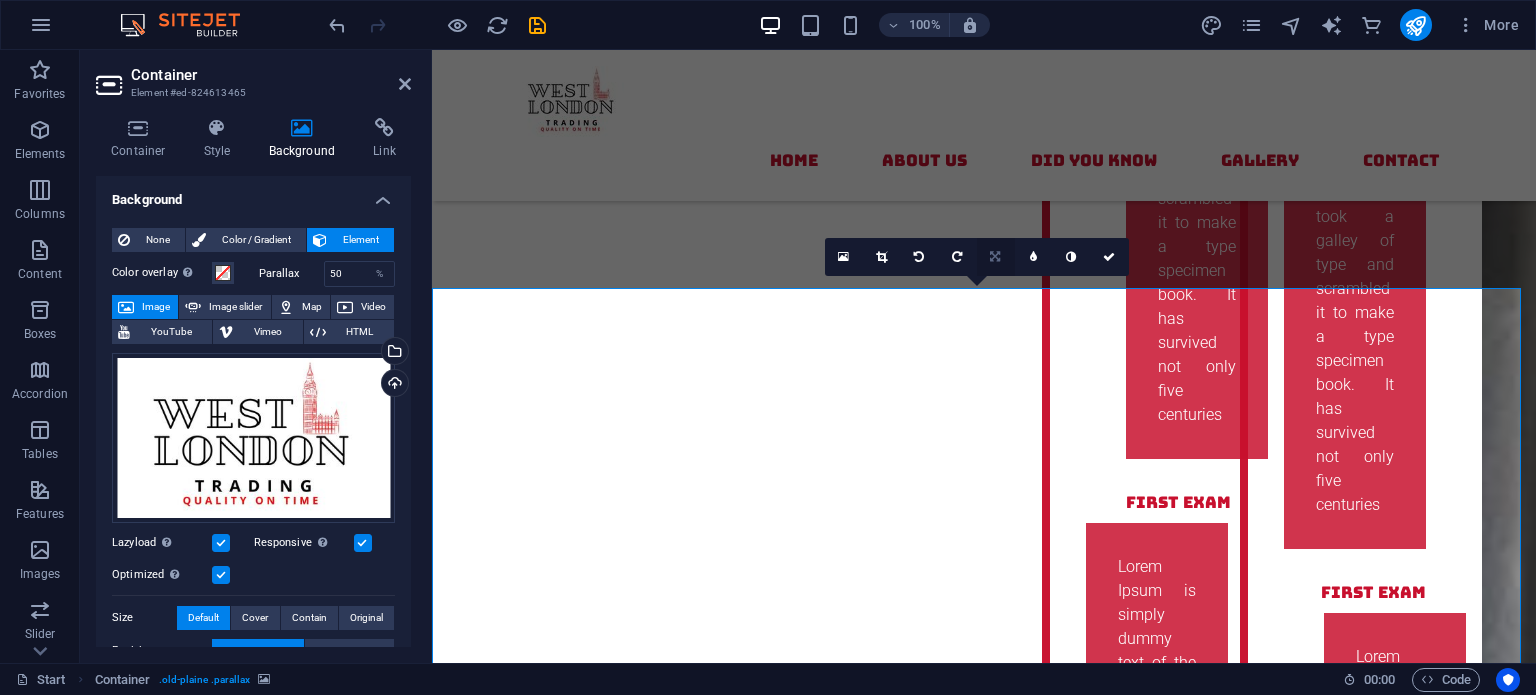 click at bounding box center [996, 257] 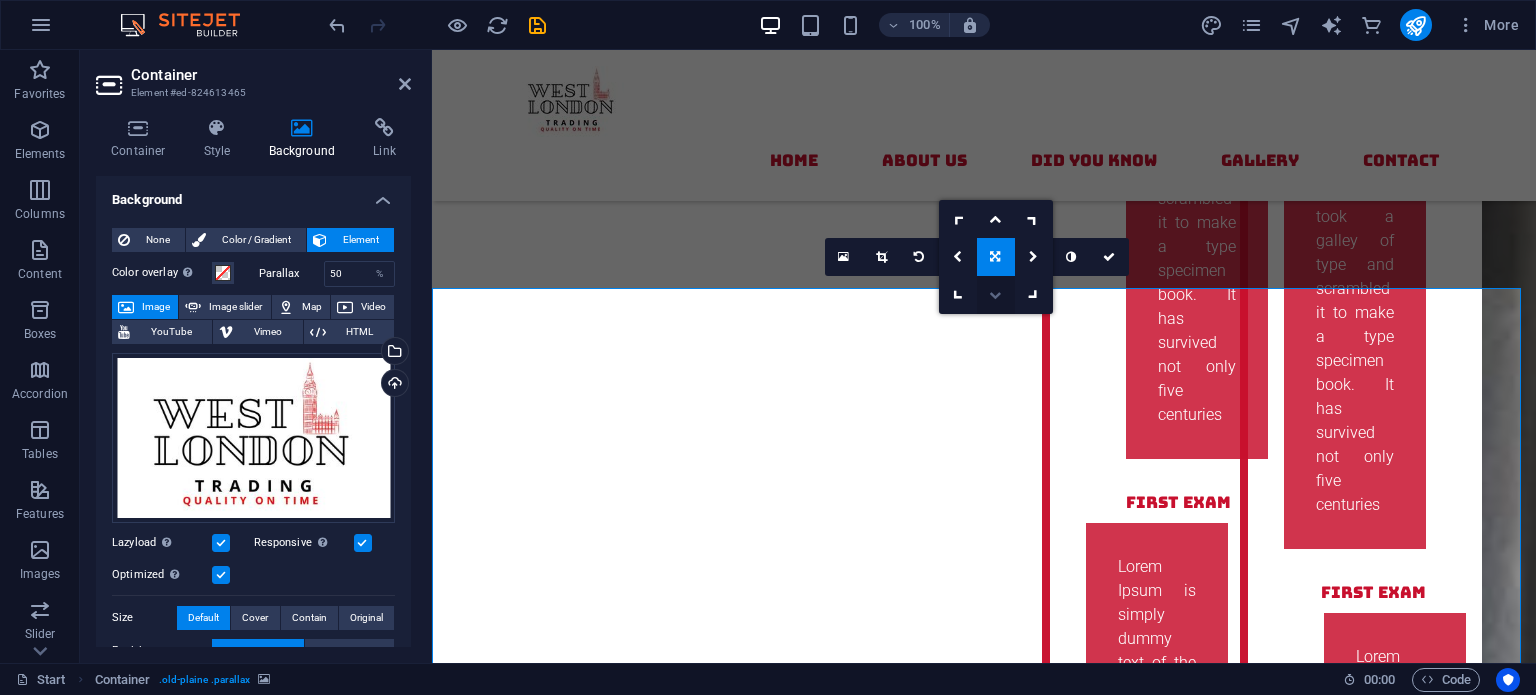 click at bounding box center [995, 295] 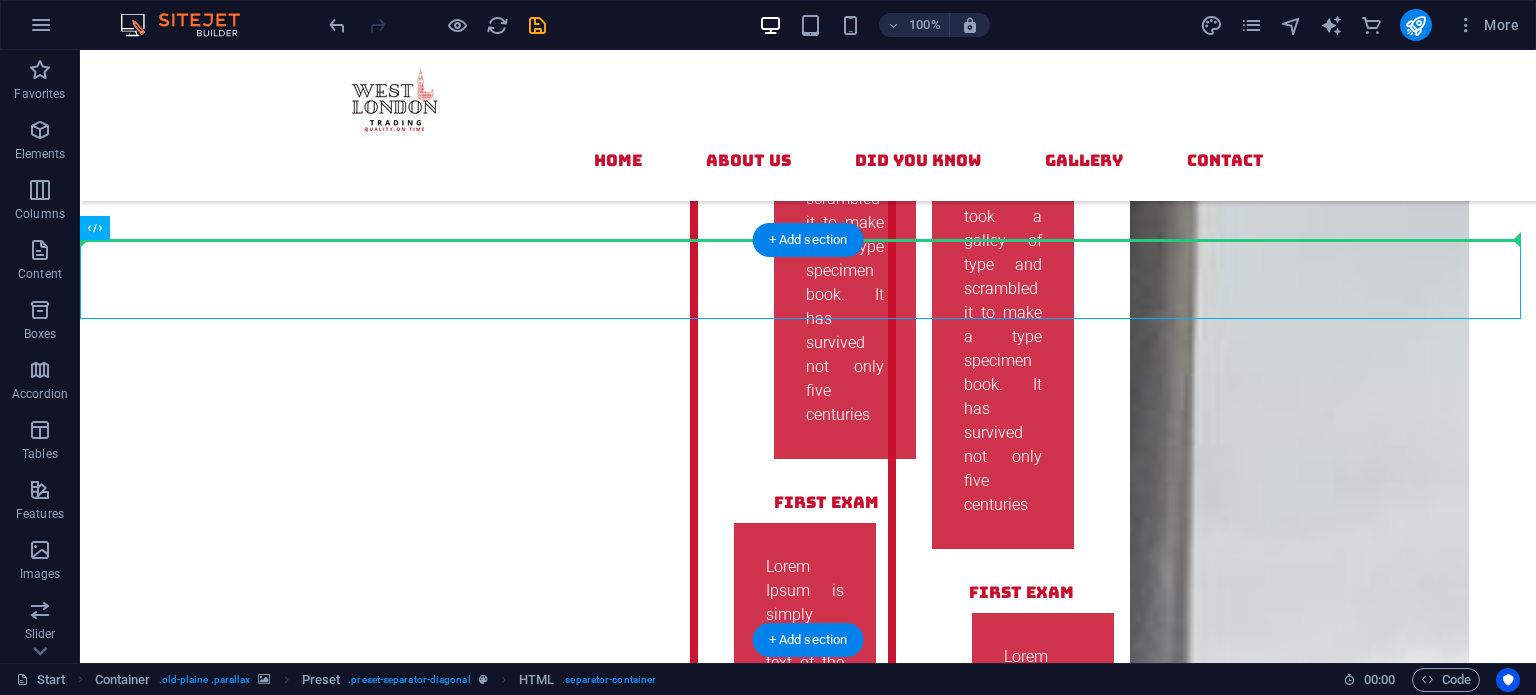 drag, startPoint x: 636, startPoint y: 357, endPoint x: 988, endPoint y: 391, distance: 353.63824 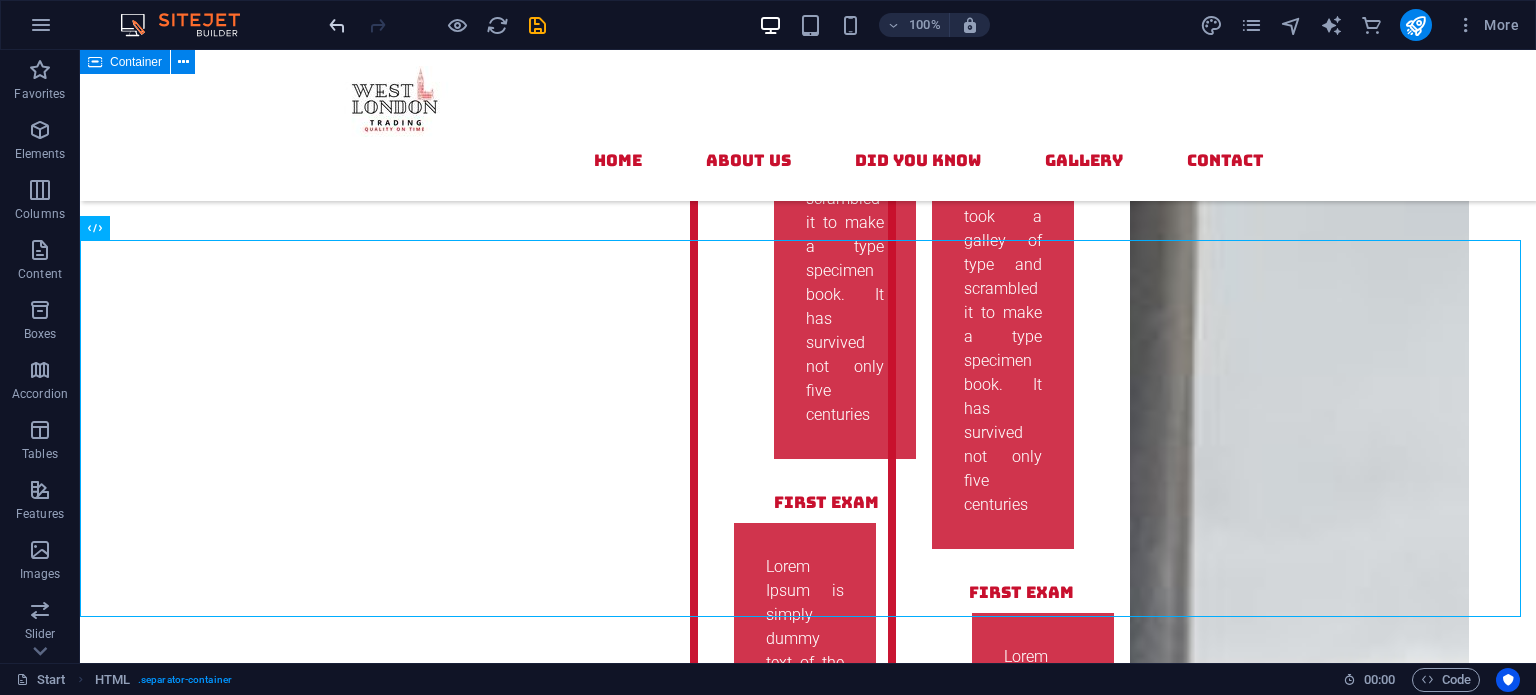 click at bounding box center (337, 25) 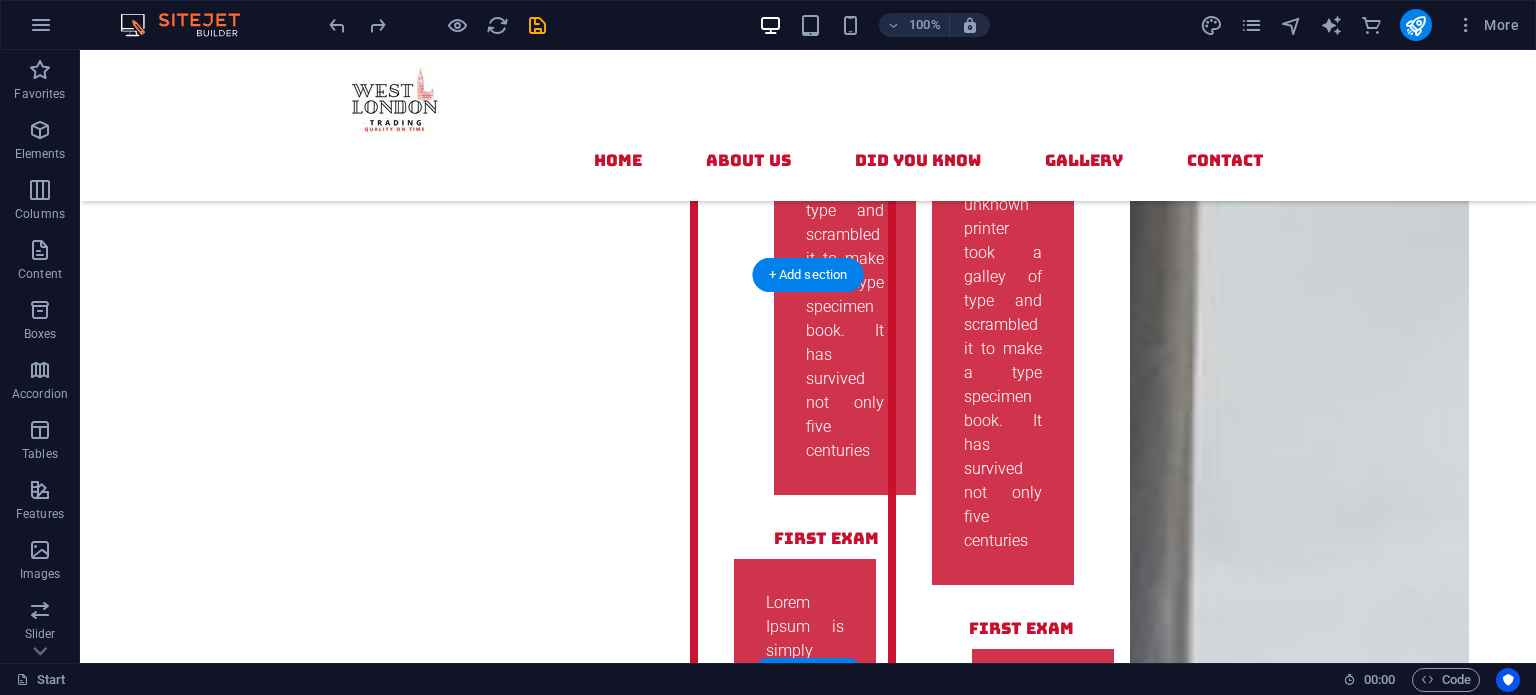 scroll, scrollTop: 6732, scrollLeft: 0, axis: vertical 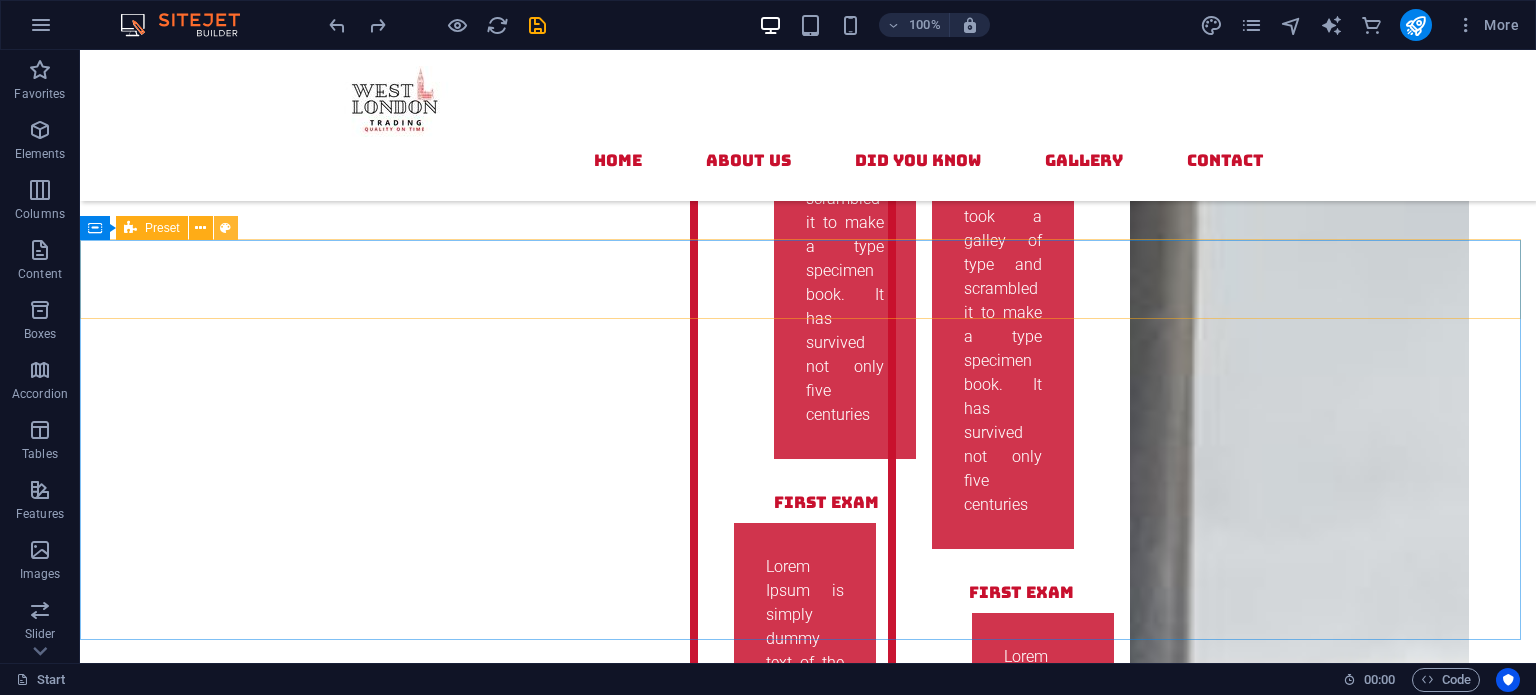 click at bounding box center (225, 228) 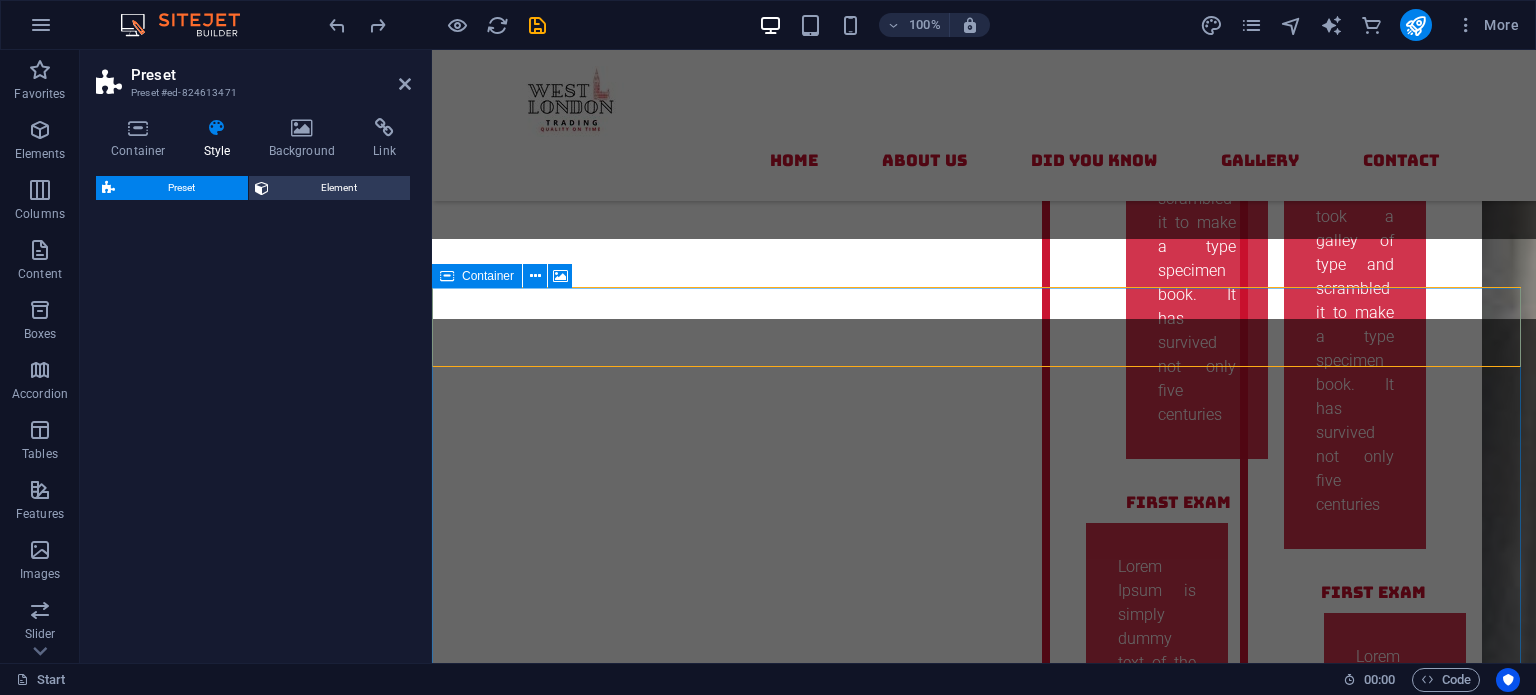 select on "rem" 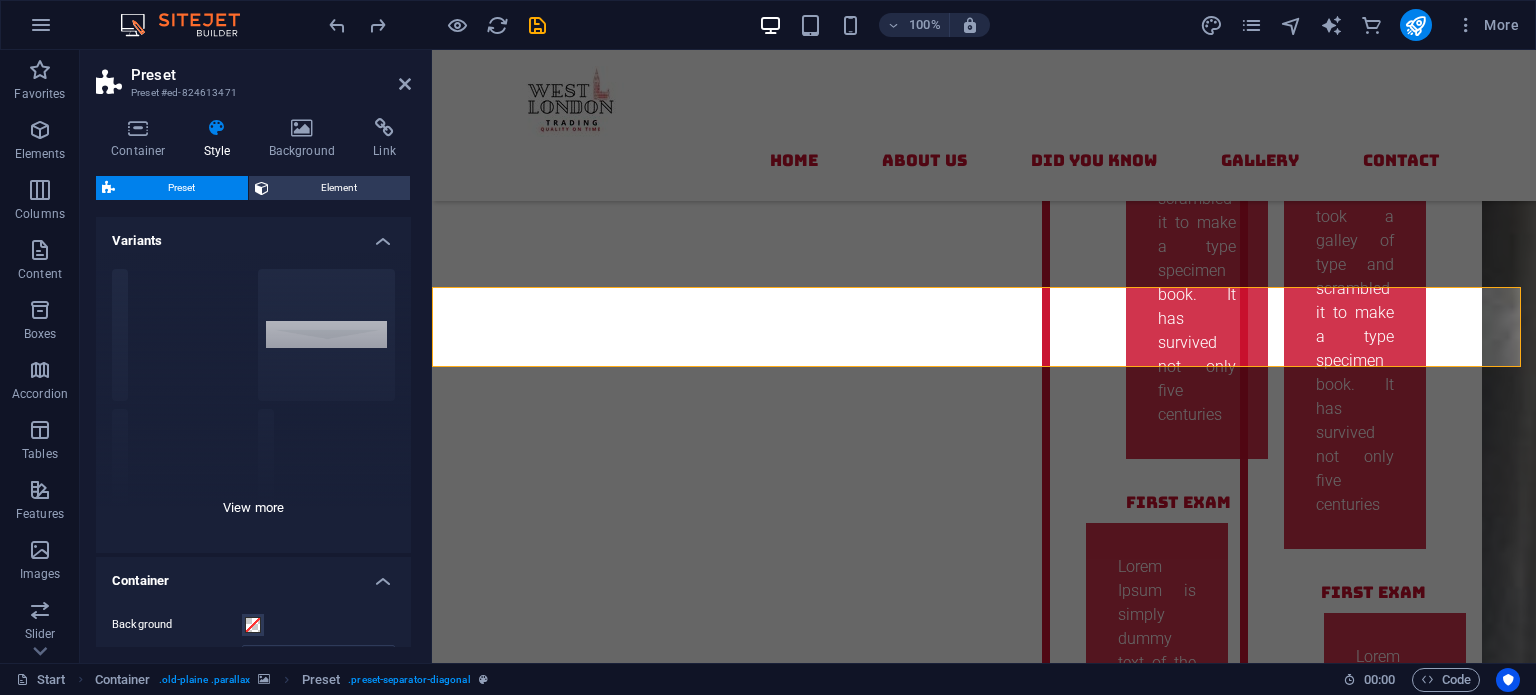 scroll, scrollTop: 208, scrollLeft: 0, axis: vertical 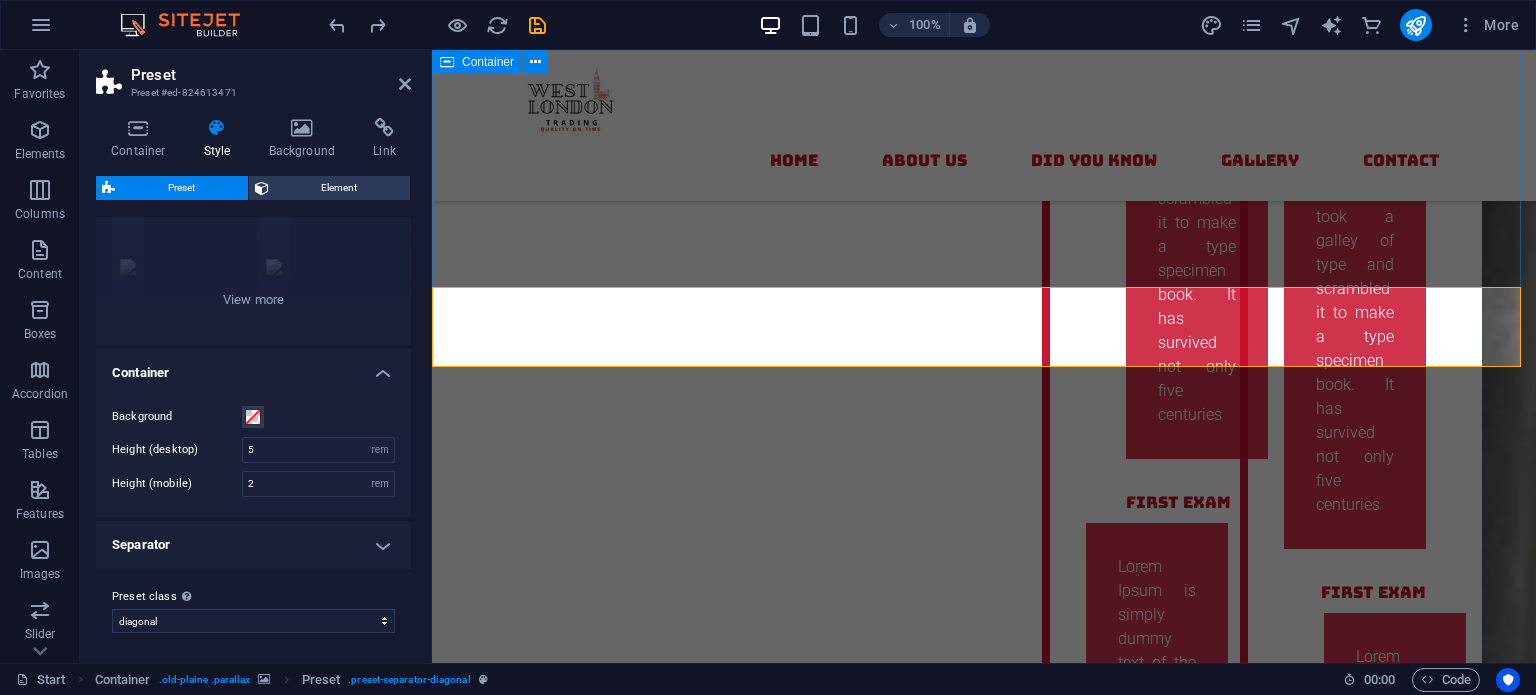 click on "Preset Preset #ed-824613471
Container Style Background Link Size Height Default px rem % vh vw Min. height None px rem % vh vw Width Default px rem % em vh vw Min. width None px rem % vh vw Content width Default Custom width Width Default px rem % em vh vw Min. width None px rem % vh vw Default padding Custom spacing Default content width and padding can be changed under Design. Edit design Layout (Flexbox) Alignment Determines the flex direction. Default Main axis Determine how elements should behave along the main axis inside this container (justify content). Default Side axis Control the vertical direction of the element inside of the container (align items). Default Wrap Default On Off Fill Controls the distances and direction of elements on the y-axis across several lines (align content). Default Accessibility ARIA helps assistive technologies (like screen readers) to understand the role, state, and behavior of web elements Role The ARIA role defines the purpose of an element.  None None" at bounding box center [256, 356] 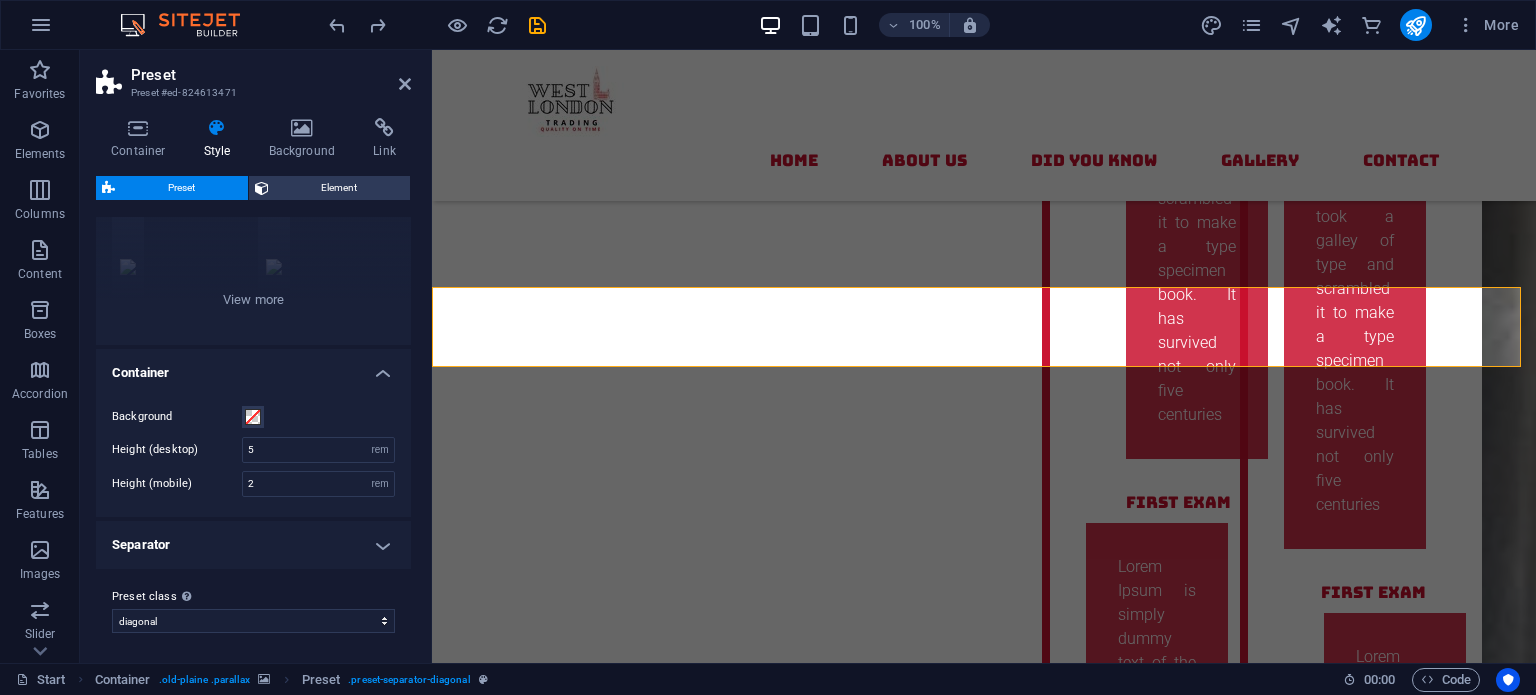 click on "Preset" at bounding box center [271, 75] 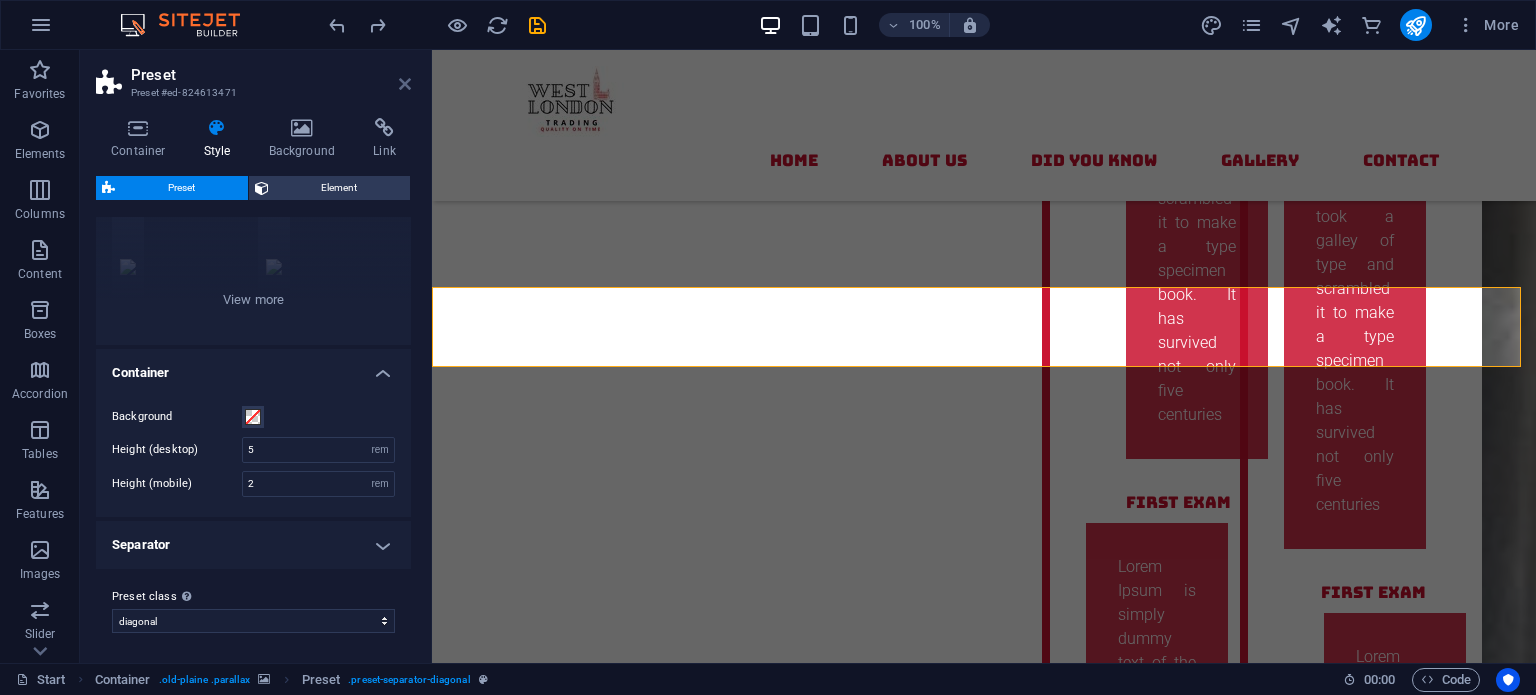 drag, startPoint x: 405, startPoint y: 80, endPoint x: 327, endPoint y: 49, distance: 83.9345 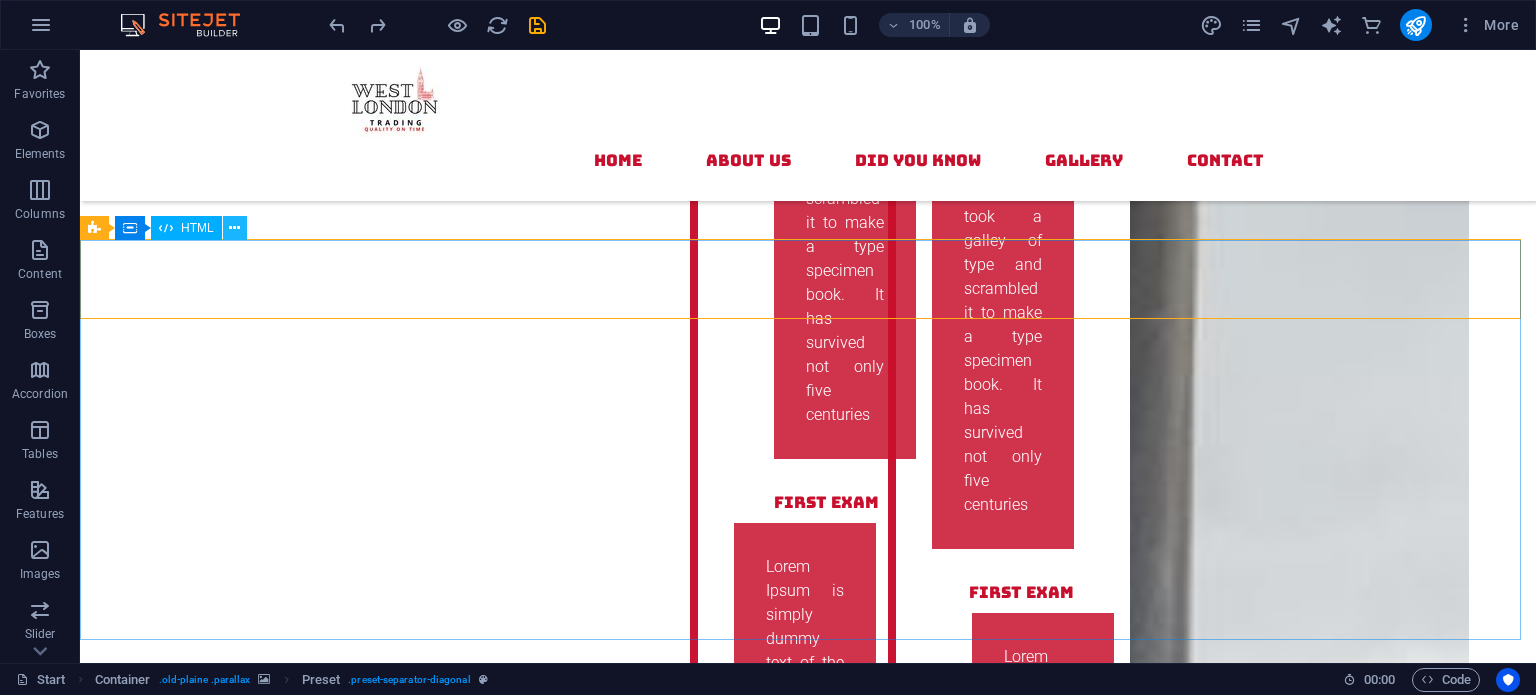 click at bounding box center [234, 228] 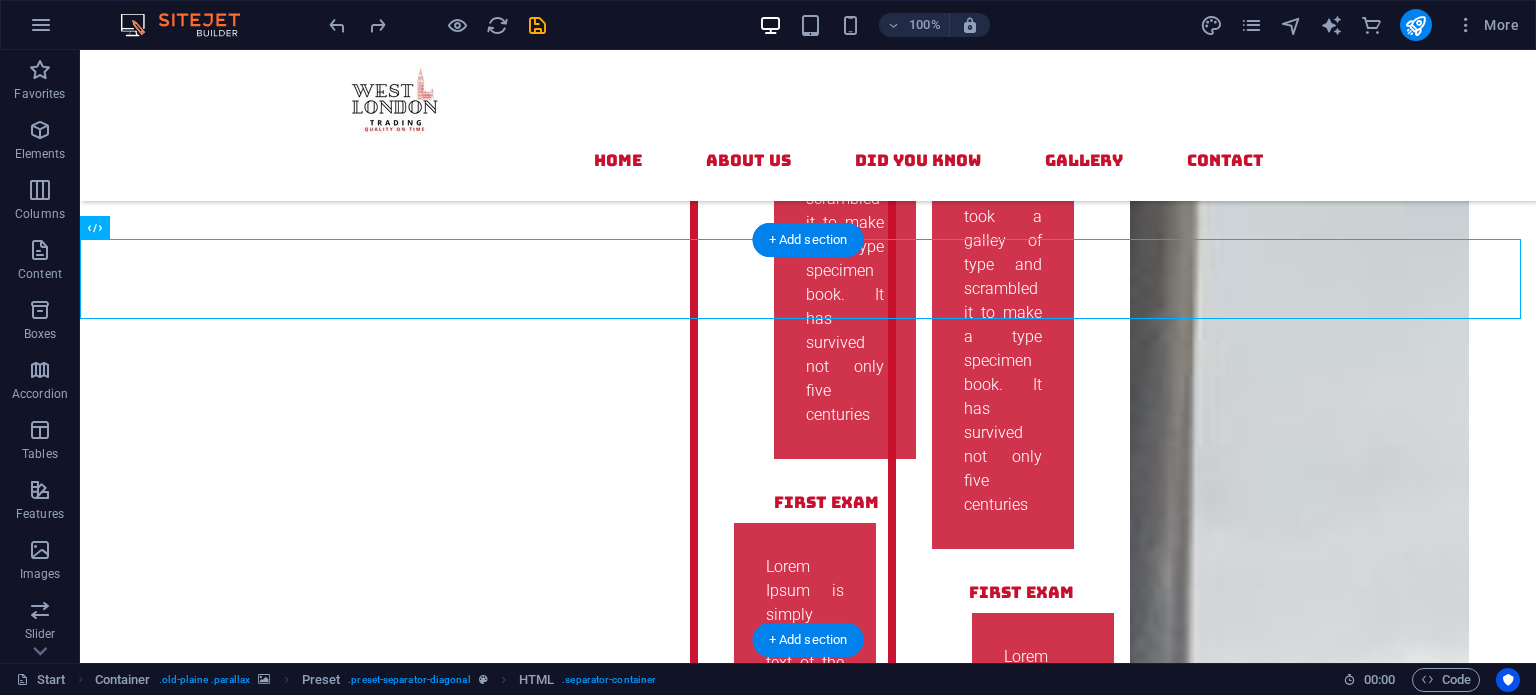 click at bounding box center (808, 3619) 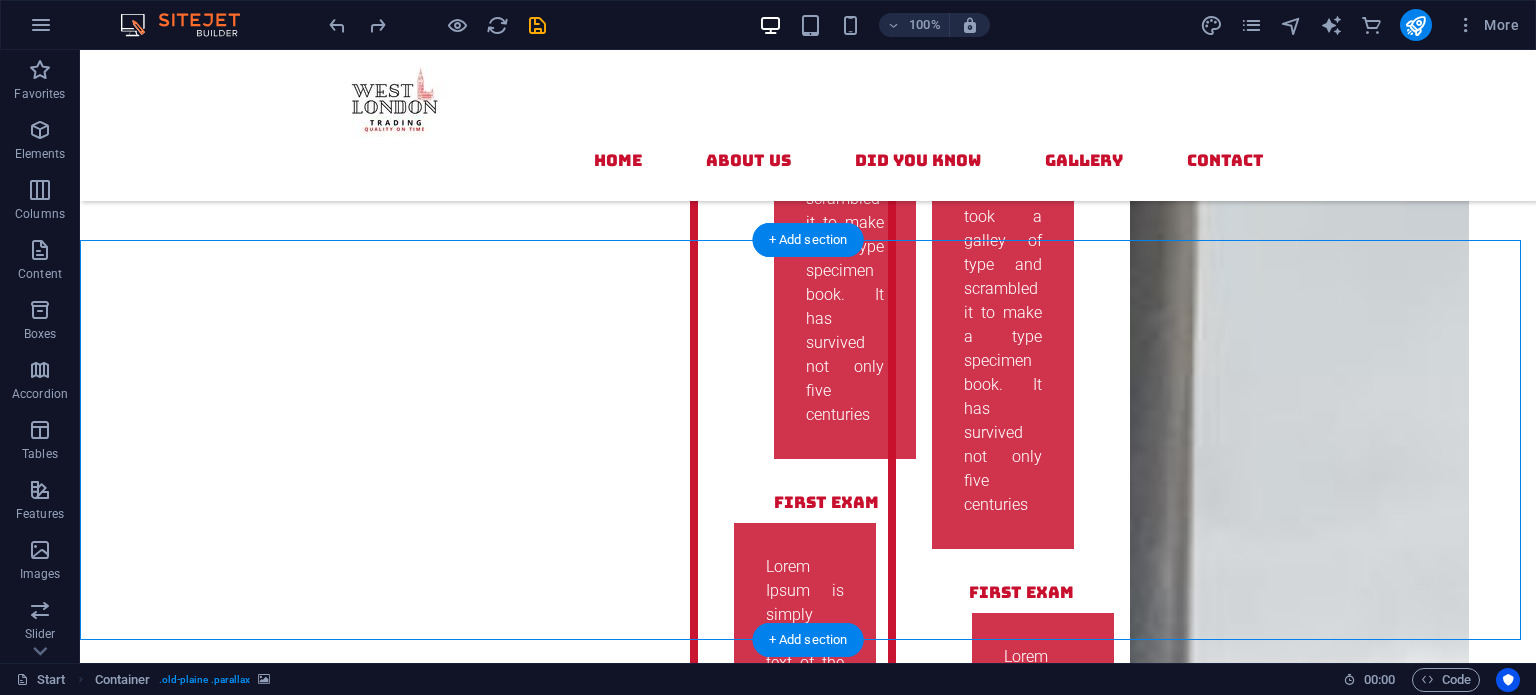 click at bounding box center (808, 3619) 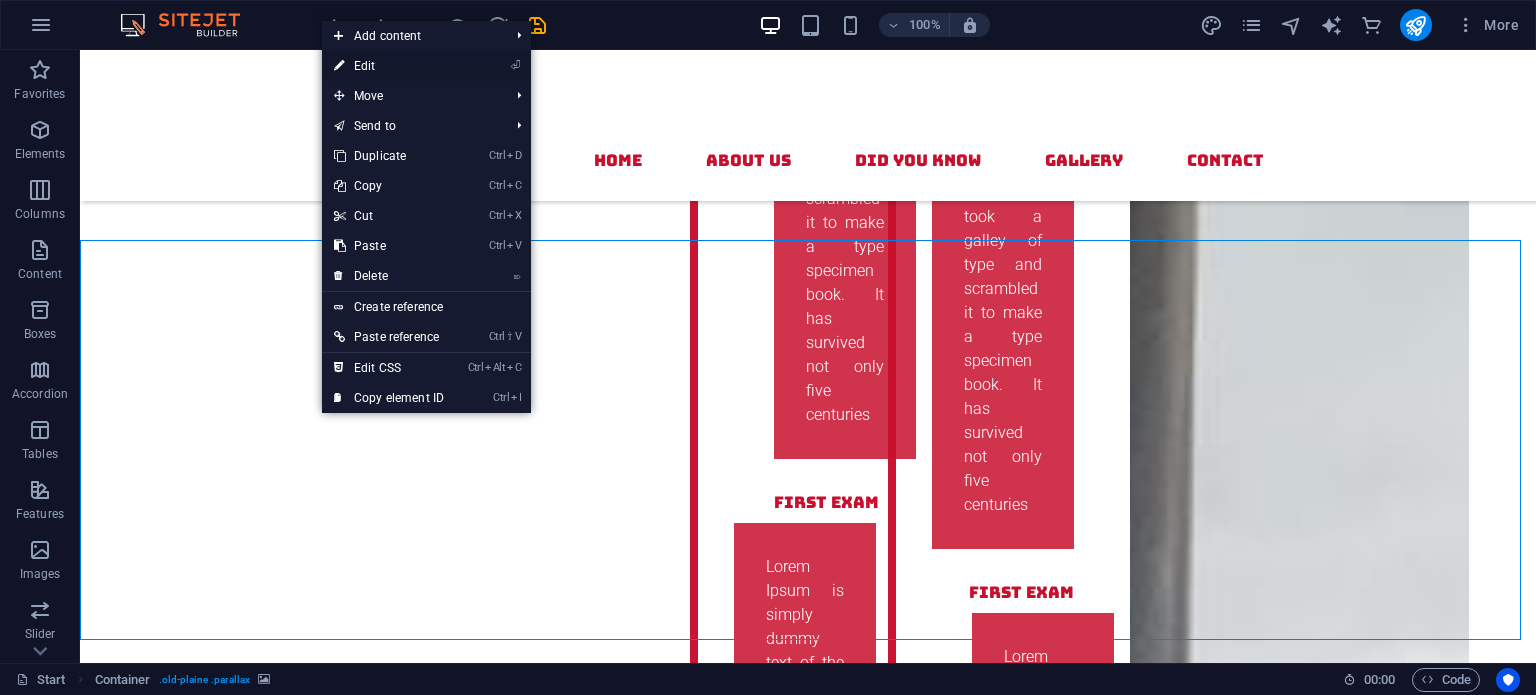 click on "⏎  Edit" at bounding box center (389, 66) 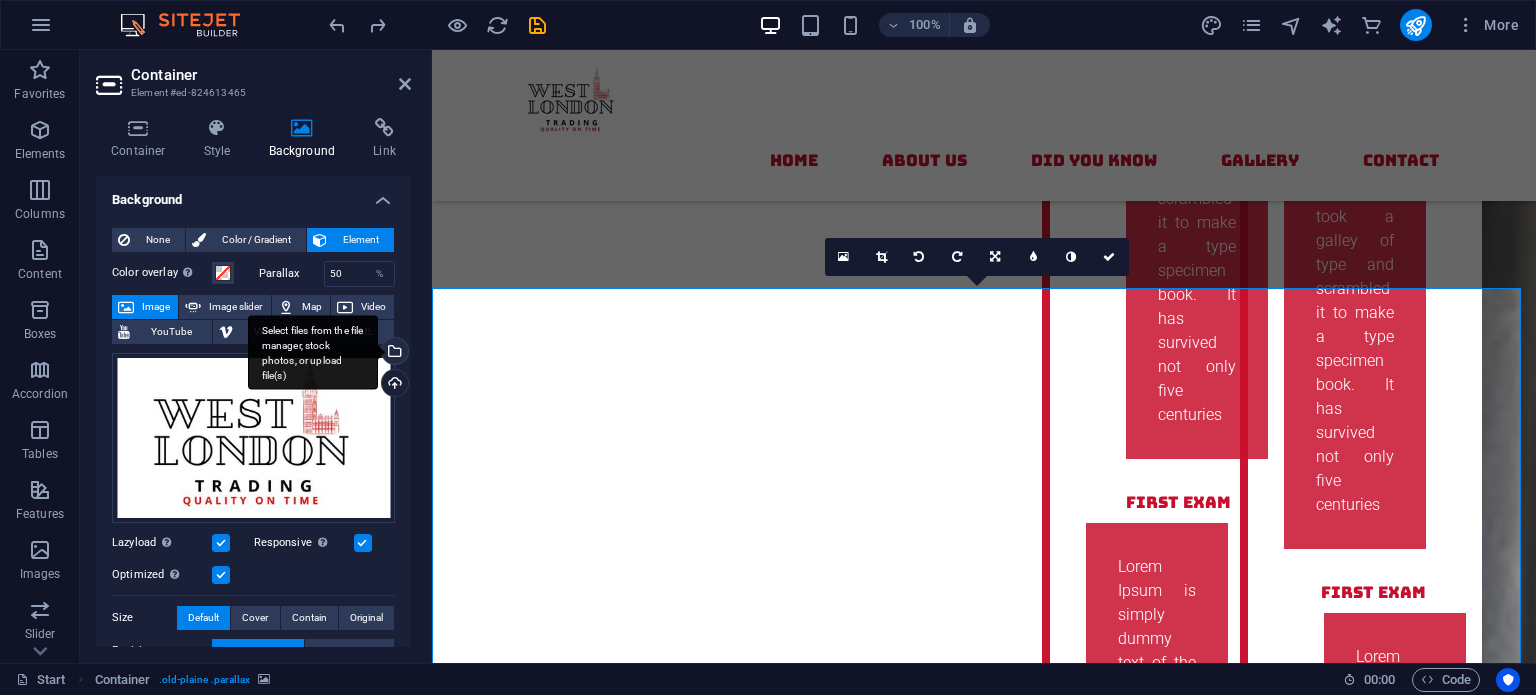 click on "Select files from the file manager, stock photos, or upload file(s)" at bounding box center [313, 352] 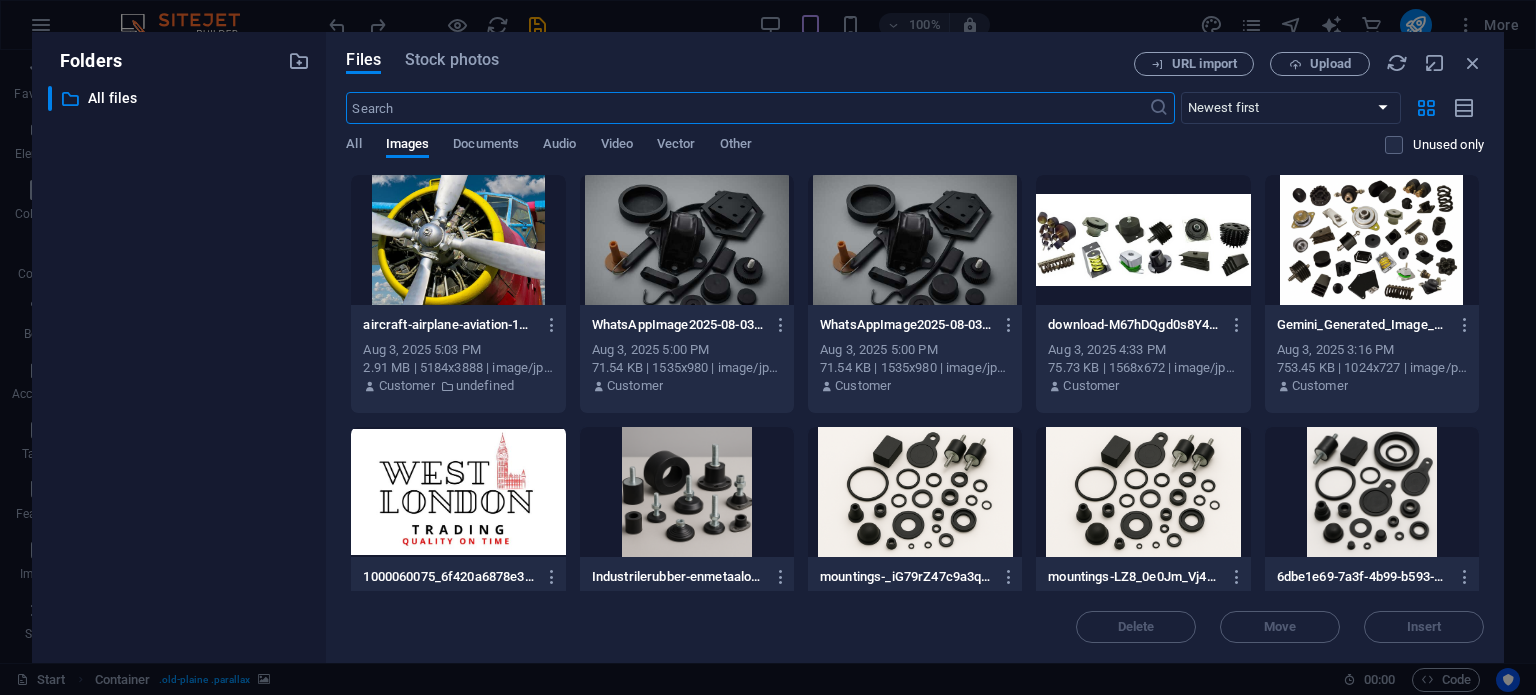 scroll, scrollTop: 6636, scrollLeft: 0, axis: vertical 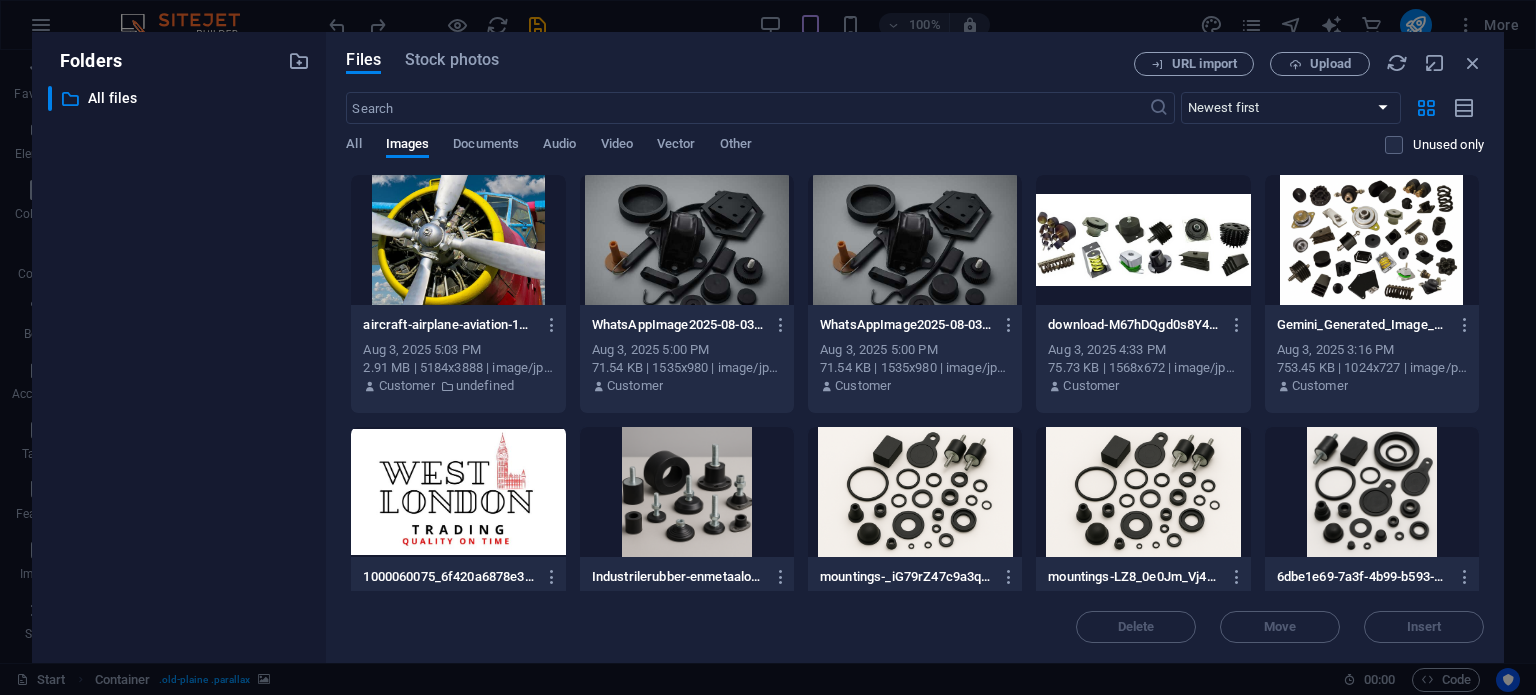 click at bounding box center (1143, 492) 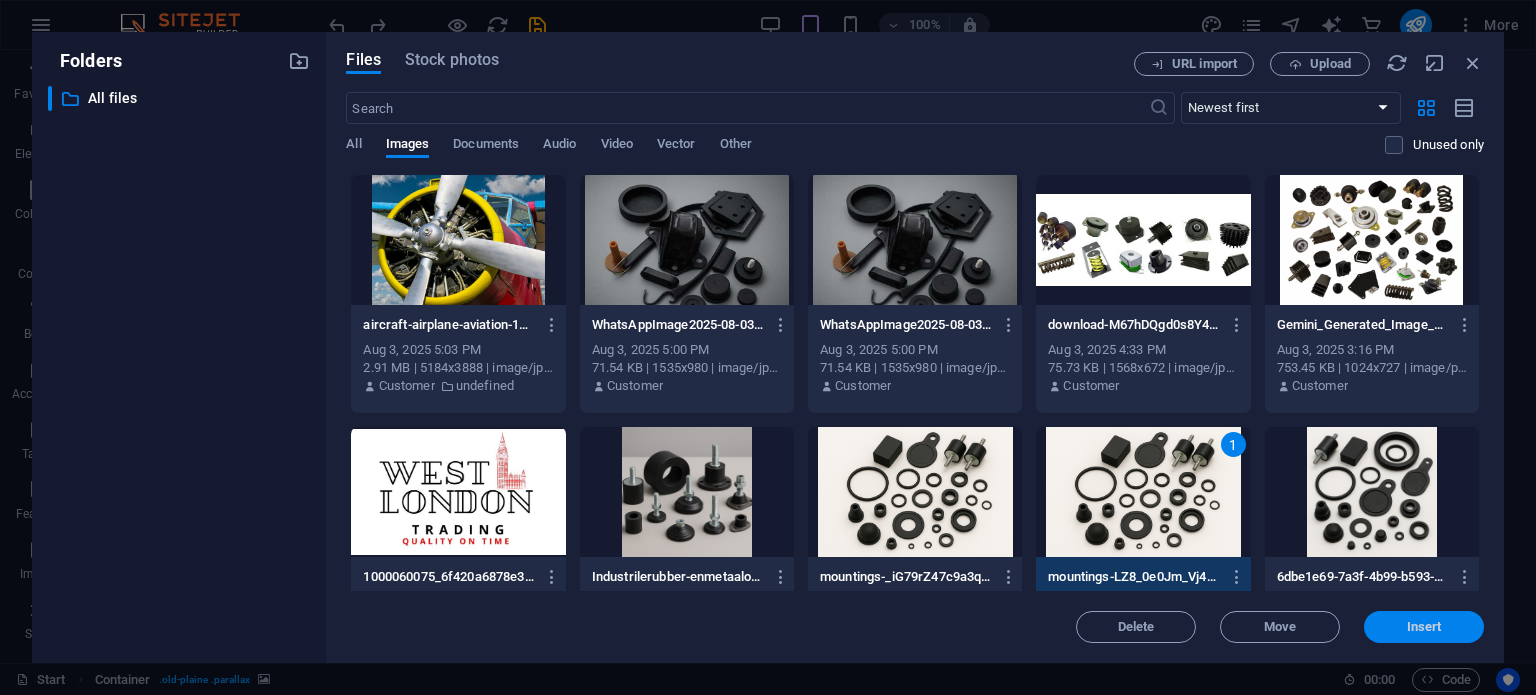 click on "Insert" at bounding box center [1424, 627] 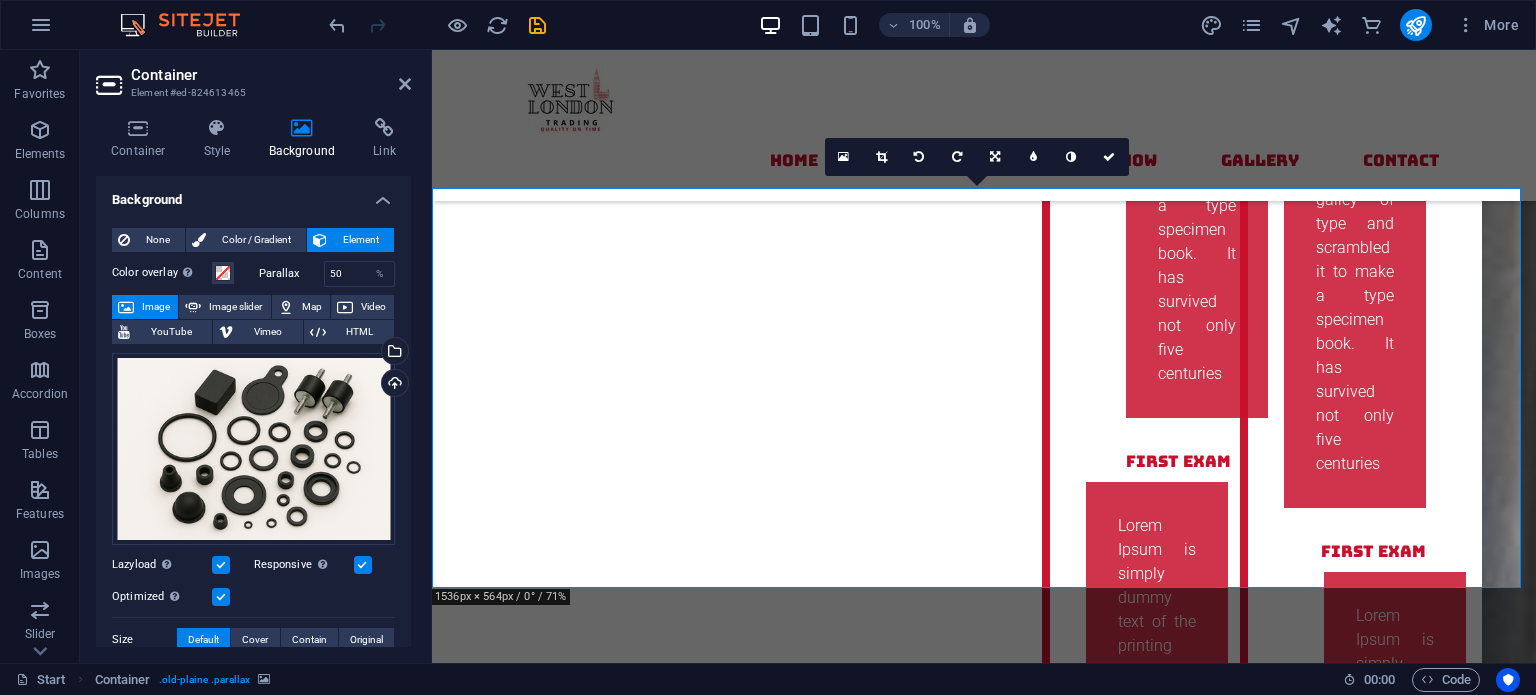 scroll, scrollTop: 6832, scrollLeft: 0, axis: vertical 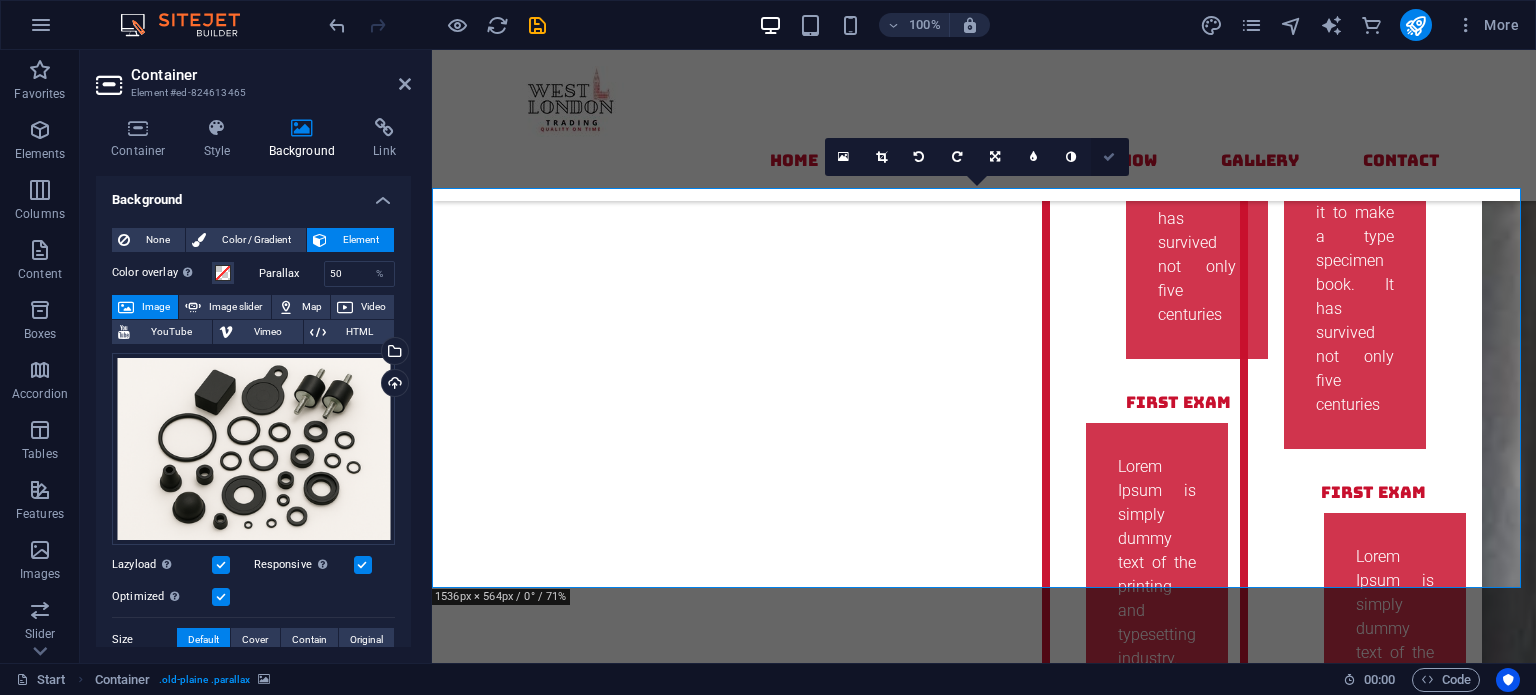 click at bounding box center [1109, 157] 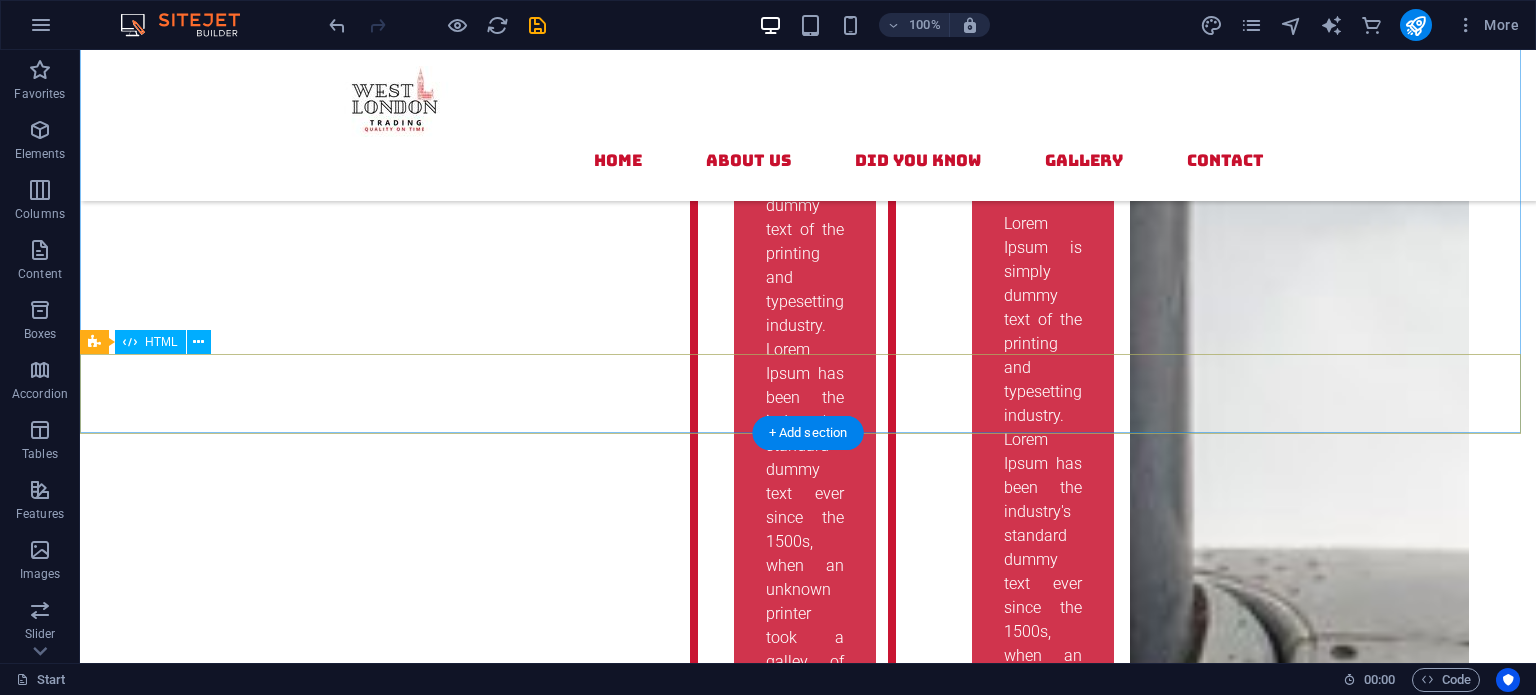scroll, scrollTop: 7232, scrollLeft: 0, axis: vertical 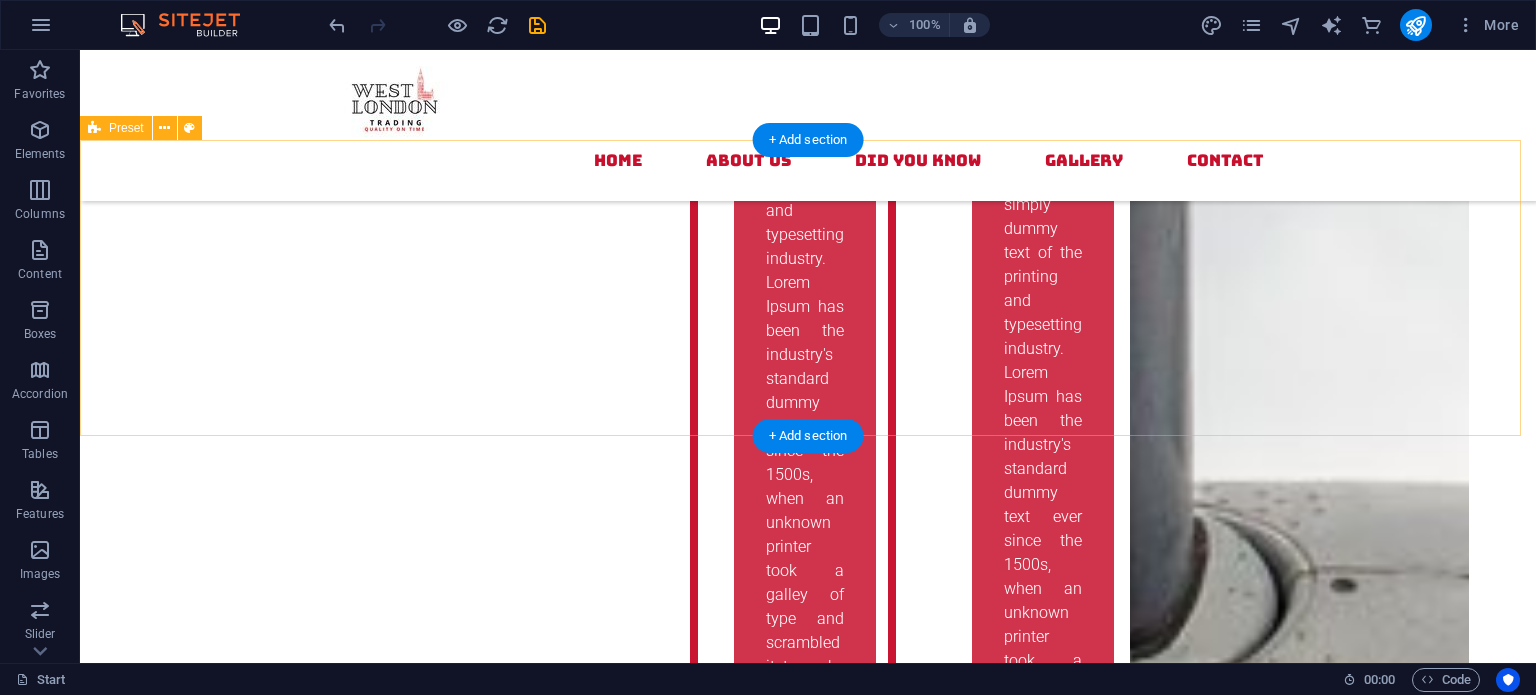 click on "Lessons Lorem ipsum dolor sit amet, consectetur adipisicing elit. Libero, assumenda, dolore, cum vel modi asperiores consequatur suscipit quidem ducimus eveniet iure expedita consectetur odio voluptatum similique fugit voluptates rem accusamus quae quas dolorem tenetur facere tempora maiores adipisci reiciendis accusantium voluptatibus id voluptate tempore dolor harum nisi amet! Nobis, eaque." at bounding box center [808, 3521] 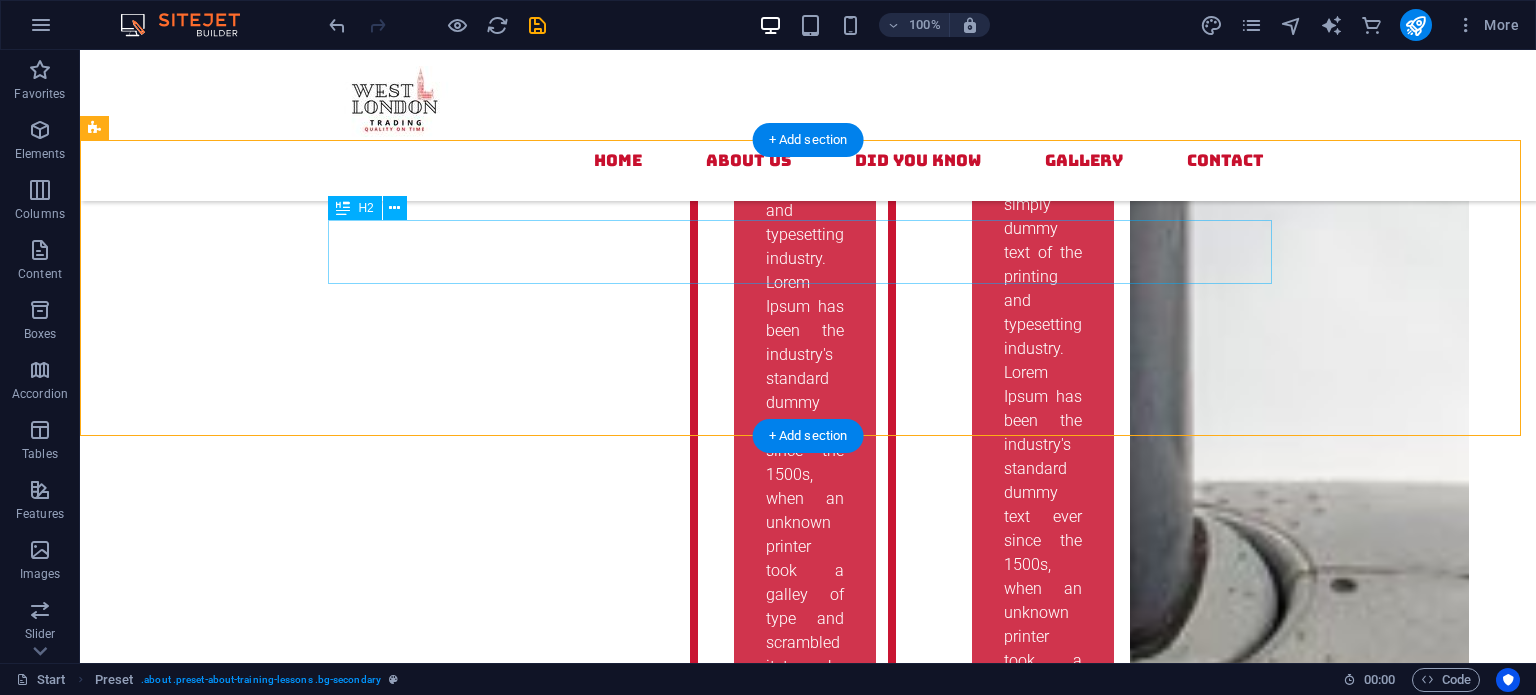 click on "Lessons" at bounding box center [808, 3465] 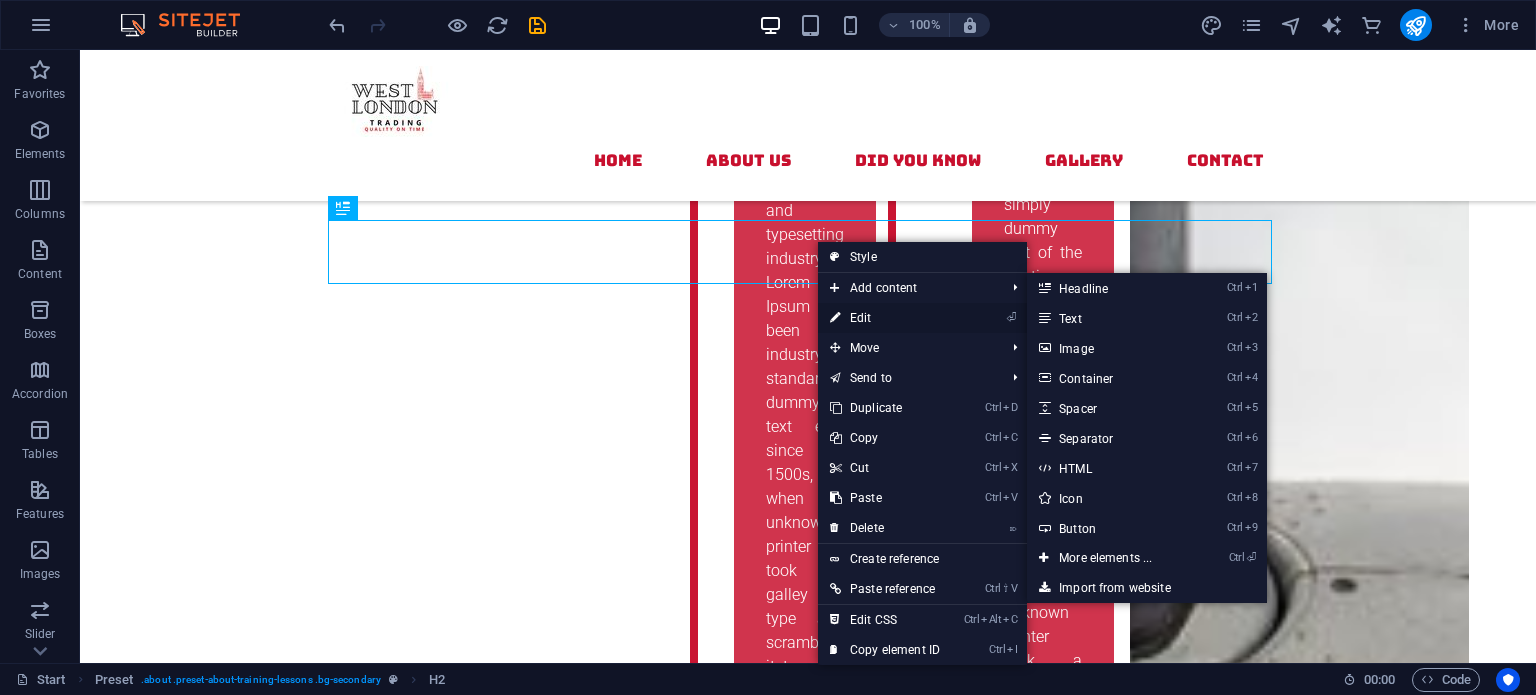 click on "⏎  Edit" at bounding box center [885, 318] 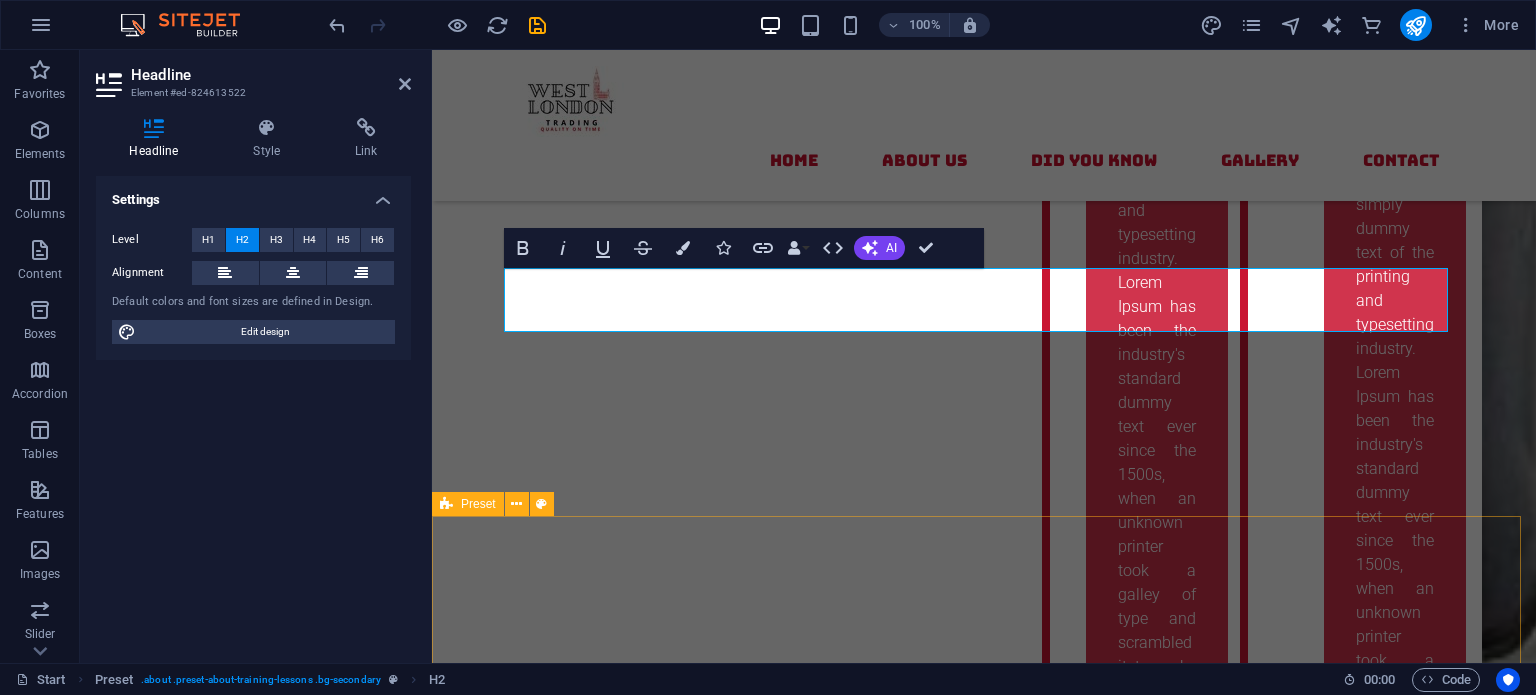 click on "Drop content here or  Add elements  Paste clipboard aerodynamics Lorem ipsum dolor sit amet, consectetur adipisicing elit. Vitae, eos, voluptatem, et sequi distinctio adipisci omnis in error quas fuga tempore fugit incidunt quos. Atque, debitis architecto ducimus eligendi dignissimos modi ut non officiis repudiandae maiores. Fugit sit atque eaque dolorum autem reprehenderit porro omnis obcaecati laborum? Obcaecati, laboriosam, ex, deserunt, harum libero a voluptatem possimus culpa nisi eos quas dolore omnis debitis consequatur fugiat eaque nostrum excepturi nulla. Qui, molestias, nobis dicta enim voluptas repellendus tempore mollitia hic tempora natus ipsam sed quo distinctio suscipit officiis consectetur omnis odit saepe soluta atque magni consequuntur unde nemo voluptatem similique porro.  Read more" at bounding box center [984, 4153] 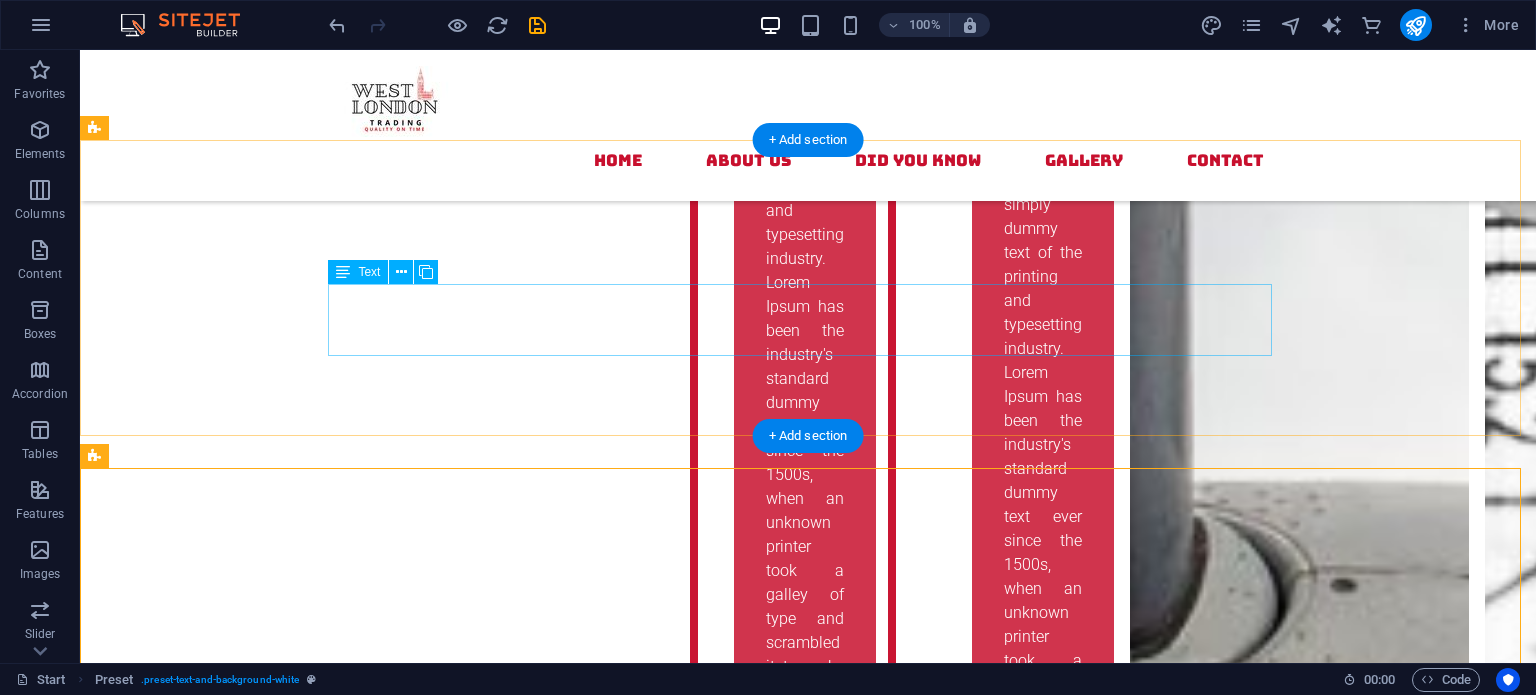 click on "Lorem ipsum dolor sit amet, consectetur adipisicing elit. Libero, assumenda, dolore, cum vel modi asperiores consequatur suscipit quidem ducimus eveniet iure expedita consectetur odio voluptatum similique fugit voluptates rem accusamus quae quas dolorem tenetur facere tempora maiores adipisci reiciendis accusantium voluptatibus id voluptate tempore dolor harum nisi amet! Nobis, eaque." at bounding box center [808, 3553] 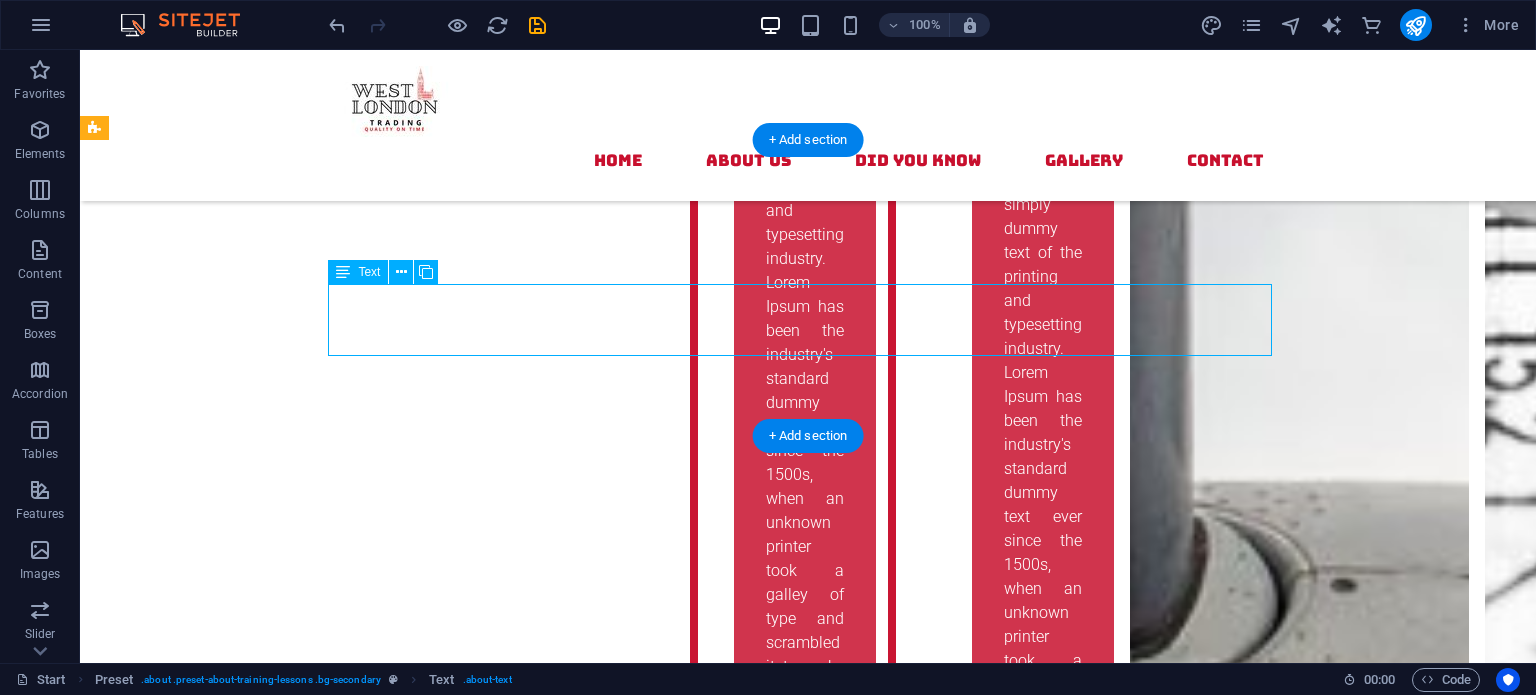 click on "Lorem ipsum dolor sit amet, consectetur adipisicing elit. Libero, assumenda, dolore, cum vel modi asperiores consequatur suscipit quidem ducimus eveniet iure expedita consectetur odio voluptatum similique fugit voluptates rem accusamus quae quas dolorem tenetur facere tempora maiores adipisci reiciendis accusantium voluptatibus id voluptate tempore dolor harum nisi amet! Nobis, eaque." at bounding box center (808, 3553) 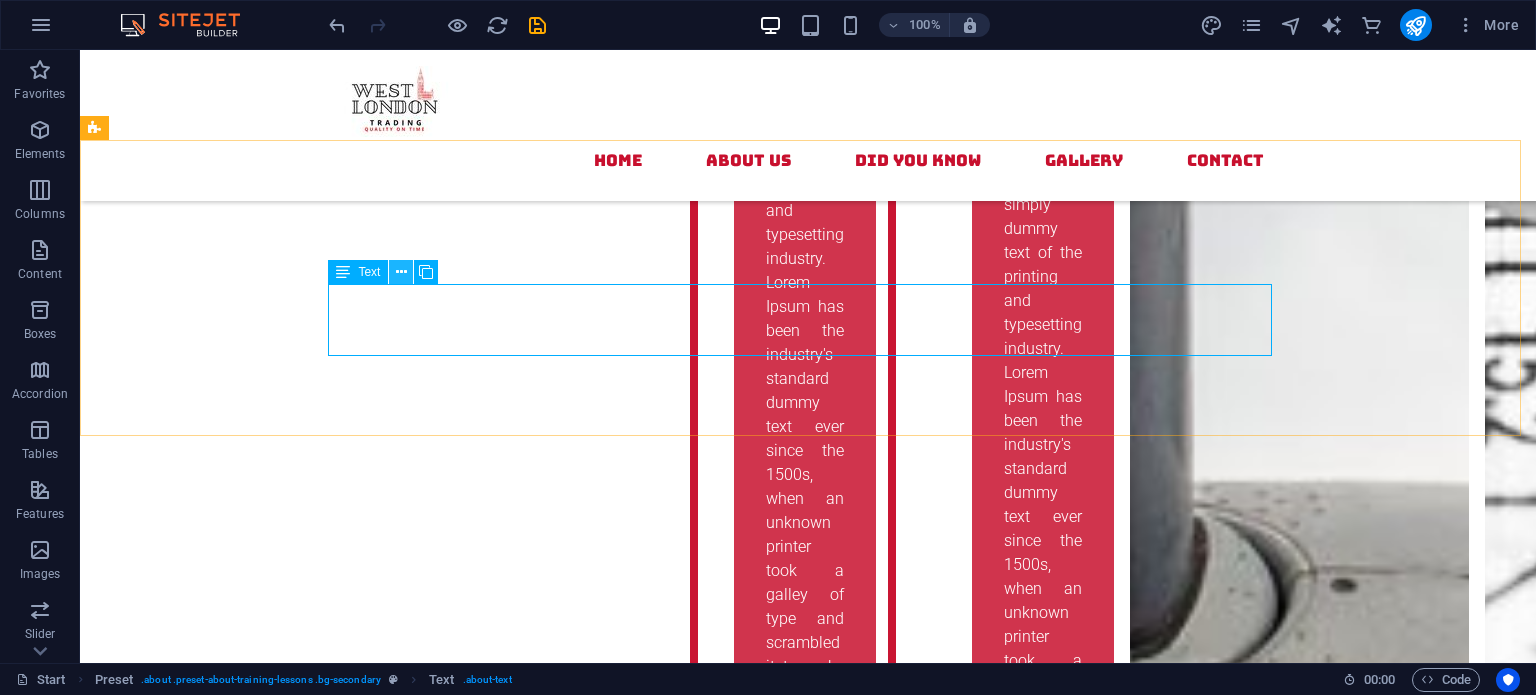 click at bounding box center (401, 272) 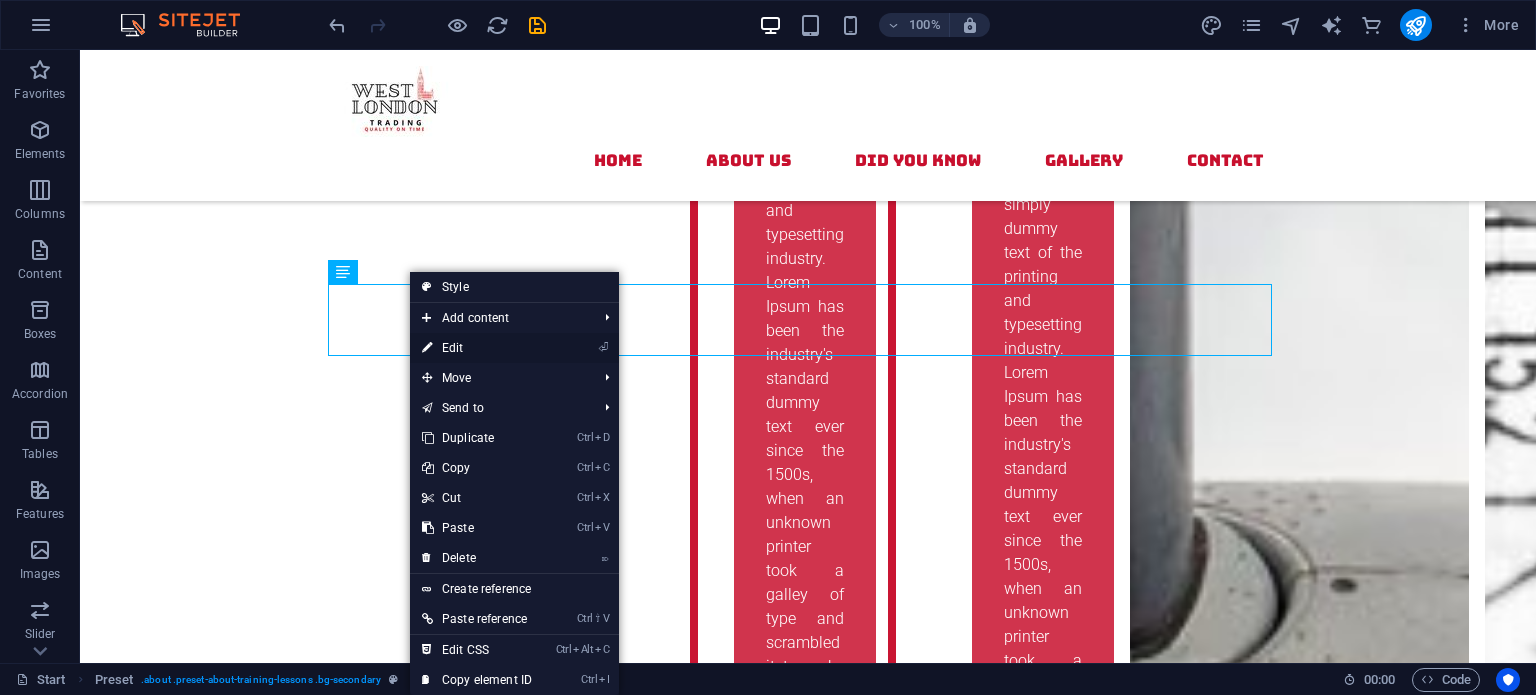 click on "⏎  Edit" at bounding box center (477, 348) 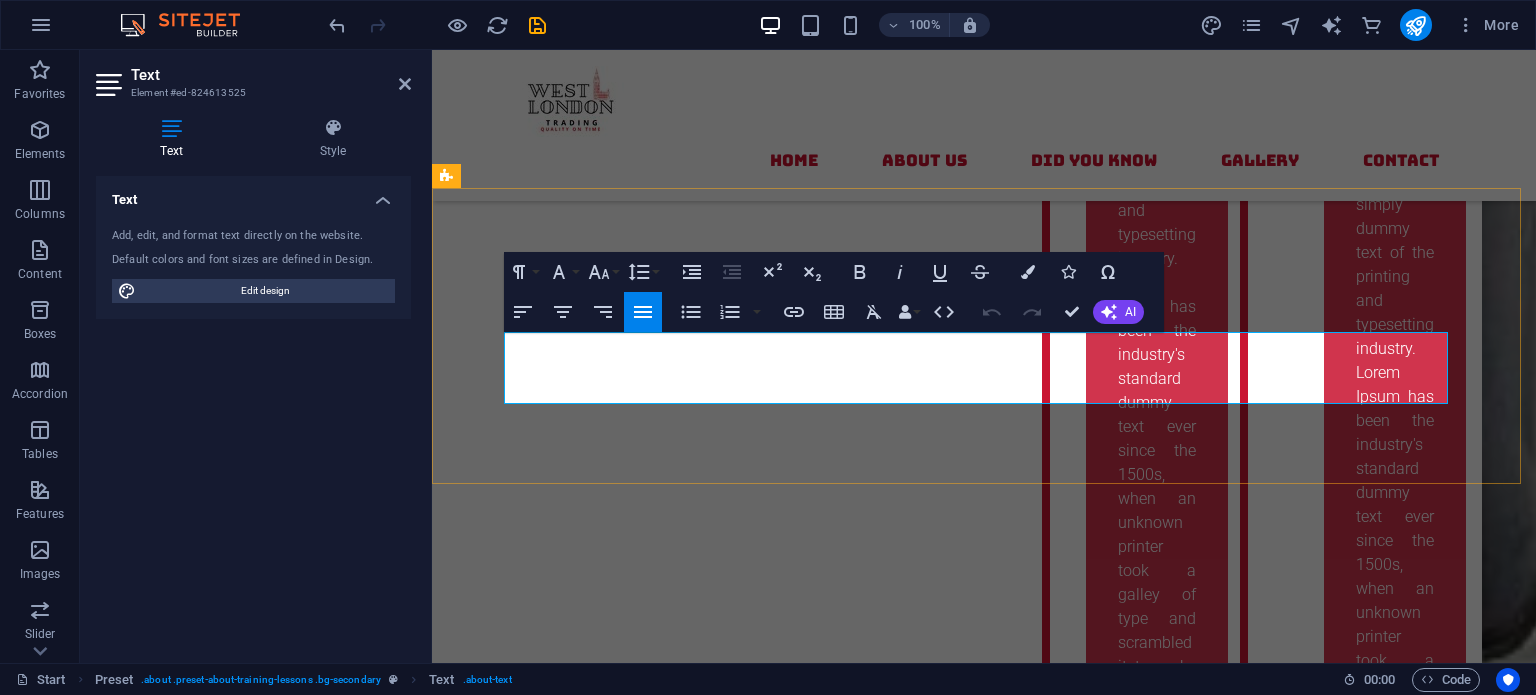 click on "Lorem ipsum dolor sit amet, consectetur adipisicing elit. Libero, assumenda, dolore, cum vel modi asperiores consequatur suscipit quidem ducimus eveniet iure expedita consectetur odio voluptatum similique fugit voluptates rem accusamus quae quas dolorem tenetur facere tempora maiores adipisci reiciendis accusantium voluptatibus id voluptate tempore dolor harum nisi amet! Nobis, eaque." at bounding box center (984, 3553) 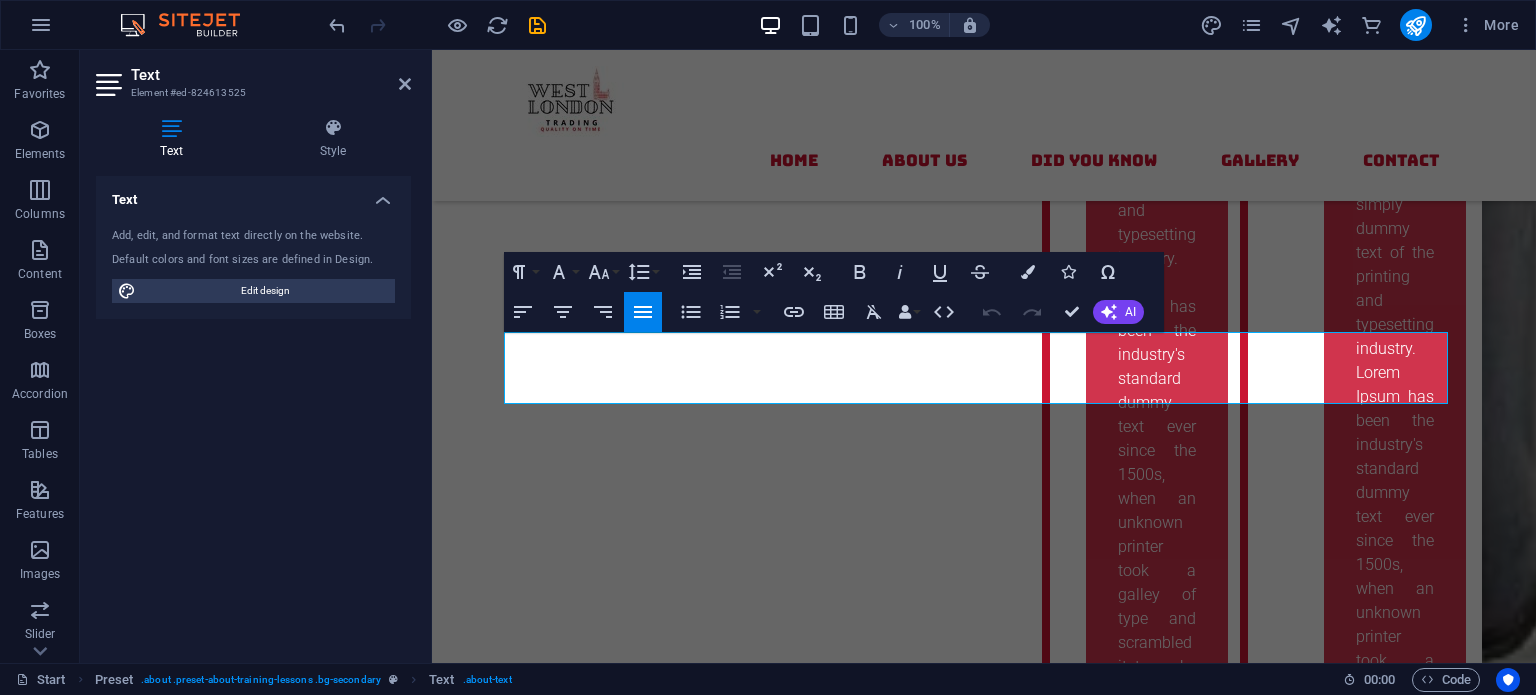 drag, startPoint x: 1440, startPoint y: 392, endPoint x: 840, endPoint y: 390, distance: 600.00336 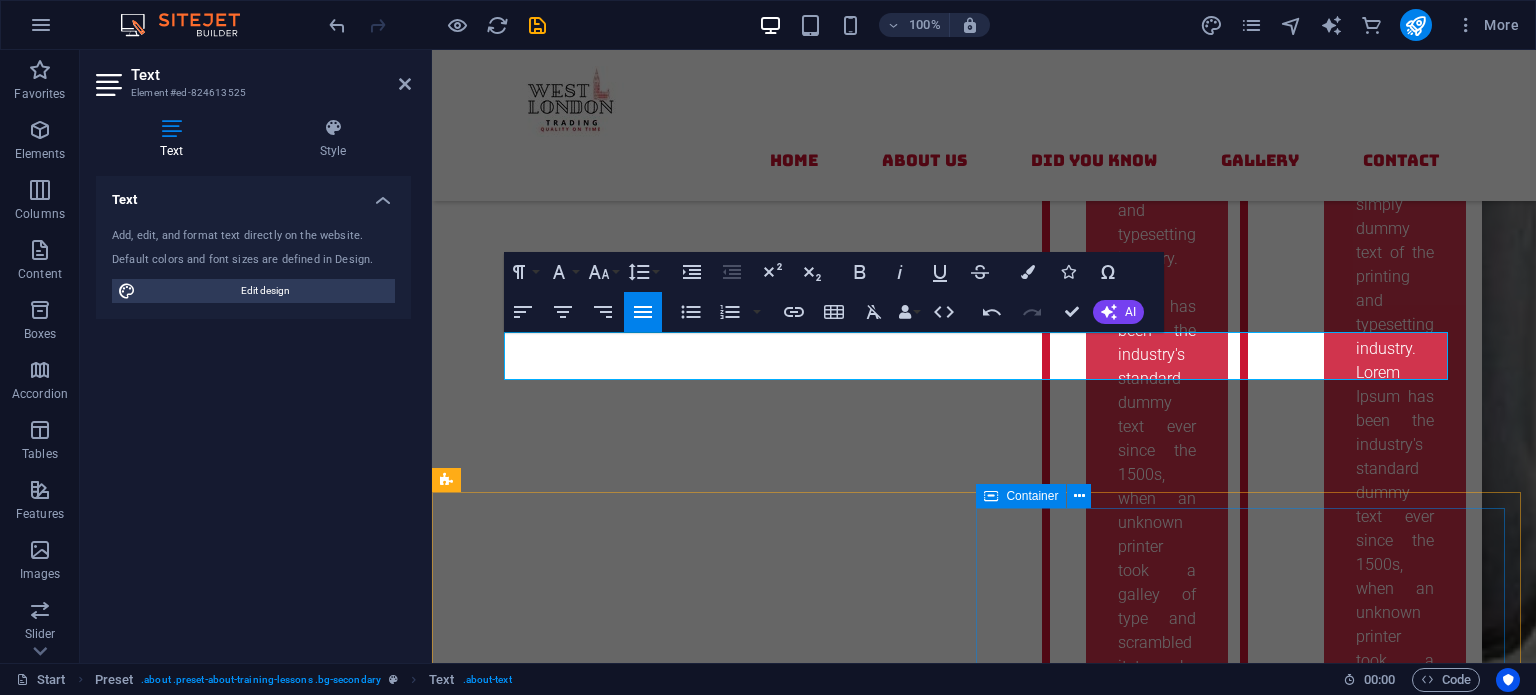 click on "aerodynamics Lorem ipsum dolor sit amet, consectetur adipisicing elit. Vitae, eos, voluptatem, et sequi distinctio adipisci omnis in error quas fuga tempore fugit incidunt quos. Atque, debitis architecto ducimus eligendi dignissimos modi ut non officiis repudiandae maiores. Fugit sit atque eaque dolorum autem reprehenderit porro omnis obcaecati laborum? Obcaecati, laboriosam, ex, deserunt, harum libero a voluptatem possimus culpa nisi eos quas dolore omnis debitis consequatur fugiat eaque nostrum excepturi nulla. Qui, molestias, nobis dicta enim voluptas repellendus tempore mollitia hic tempora natus ipsam sed quo distinctio suscipit officiis consectetur omnis odit saepe soluta atque magni consequuntur unde nemo voluptatem similique porro.  Read more" at bounding box center [984, 4397] 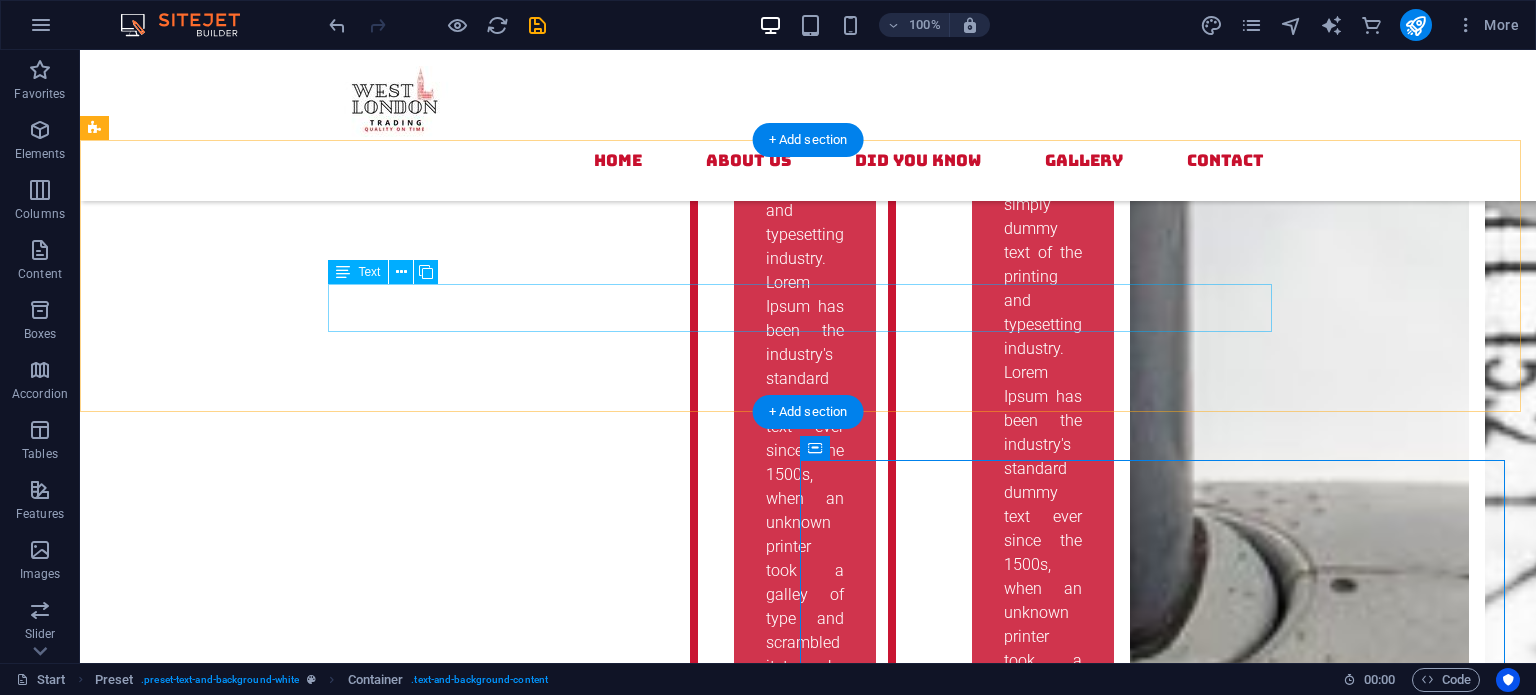 click on "Inspect stored rubber regularly for signs of deterioration before use, such as cracks, discoloration, or hardening. Early detection of these issues helps prevent product failure and ensures the rubber performs reliably in its intended application.." at bounding box center [808, 3529] 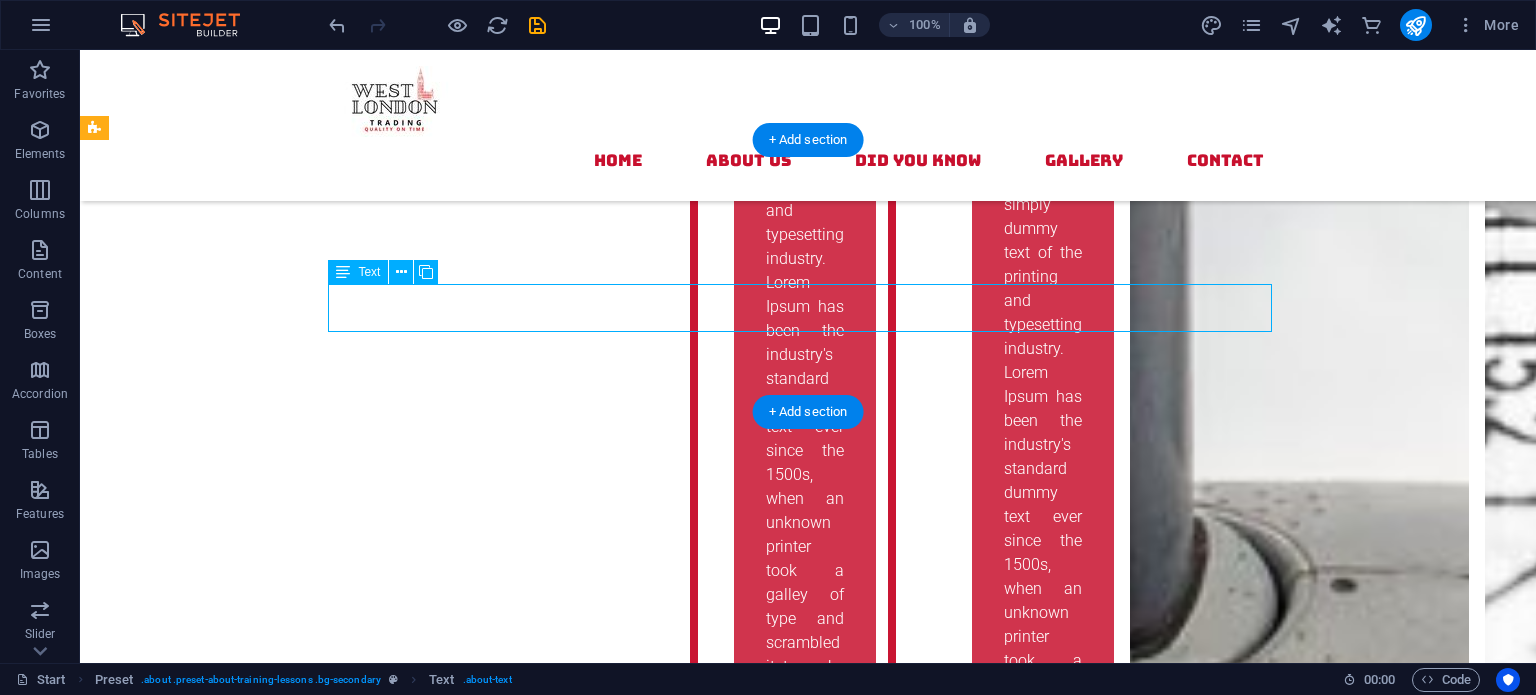 click on "Inspect stored rubber regularly for signs of deterioration before use, such as cracks, discoloration, or hardening. Early detection of these issues helps prevent product failure and ensures the rubber performs reliably in its intended application.." at bounding box center [808, 3529] 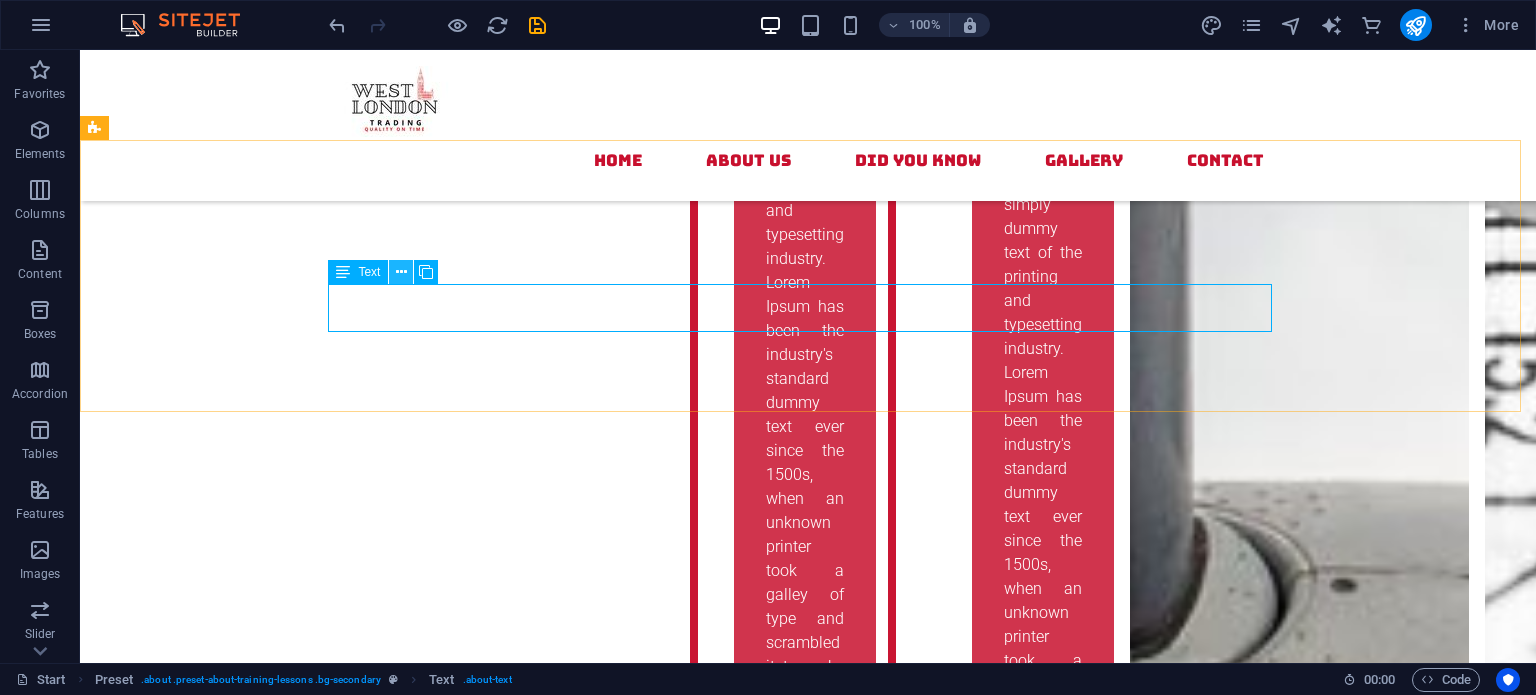 click at bounding box center [401, 272] 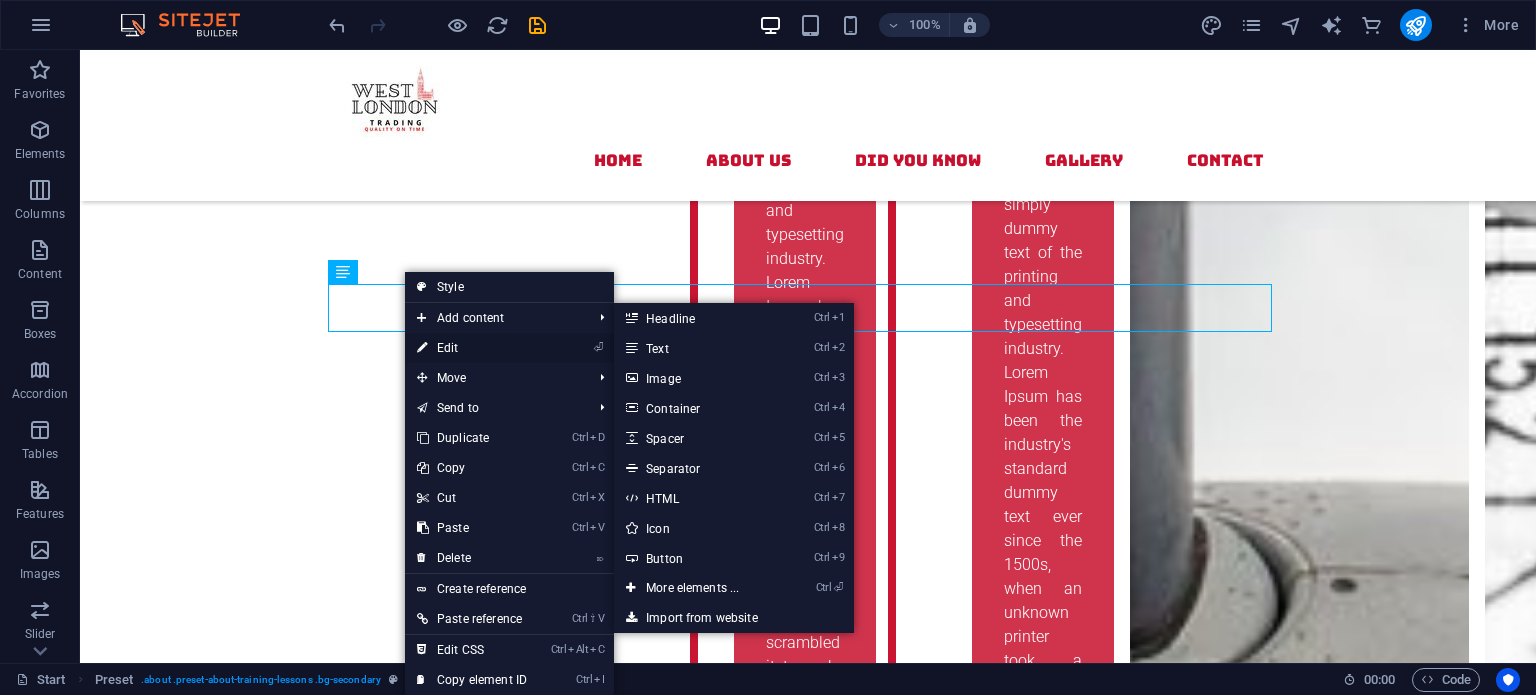 click on "⏎  Edit" at bounding box center [472, 348] 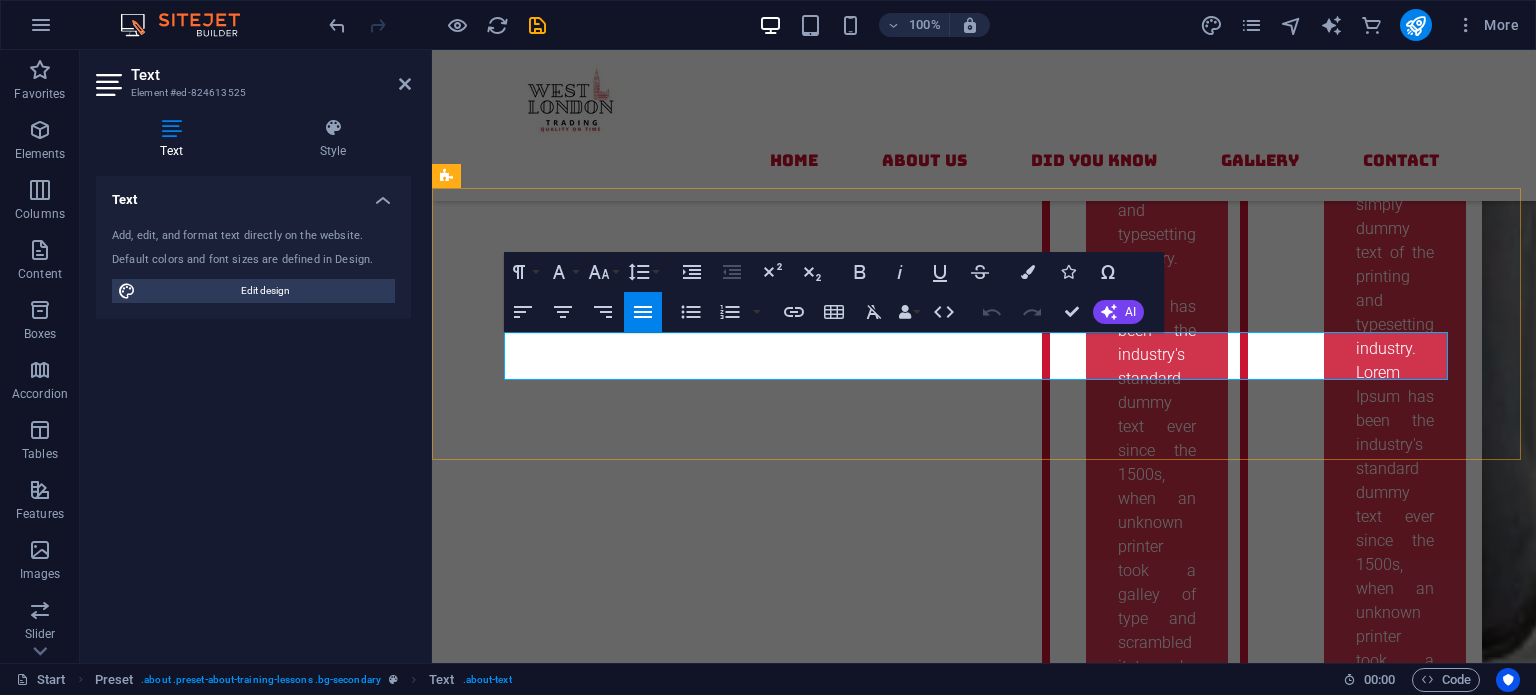 click on "Inspect stored rubber regularly for signs of deterioration before use, such as cracks, discoloration, or hardening. Early detection of these issues helps prevent product failure and ensures the rubber performs reliably in its intended application.." at bounding box center [984, 3529] 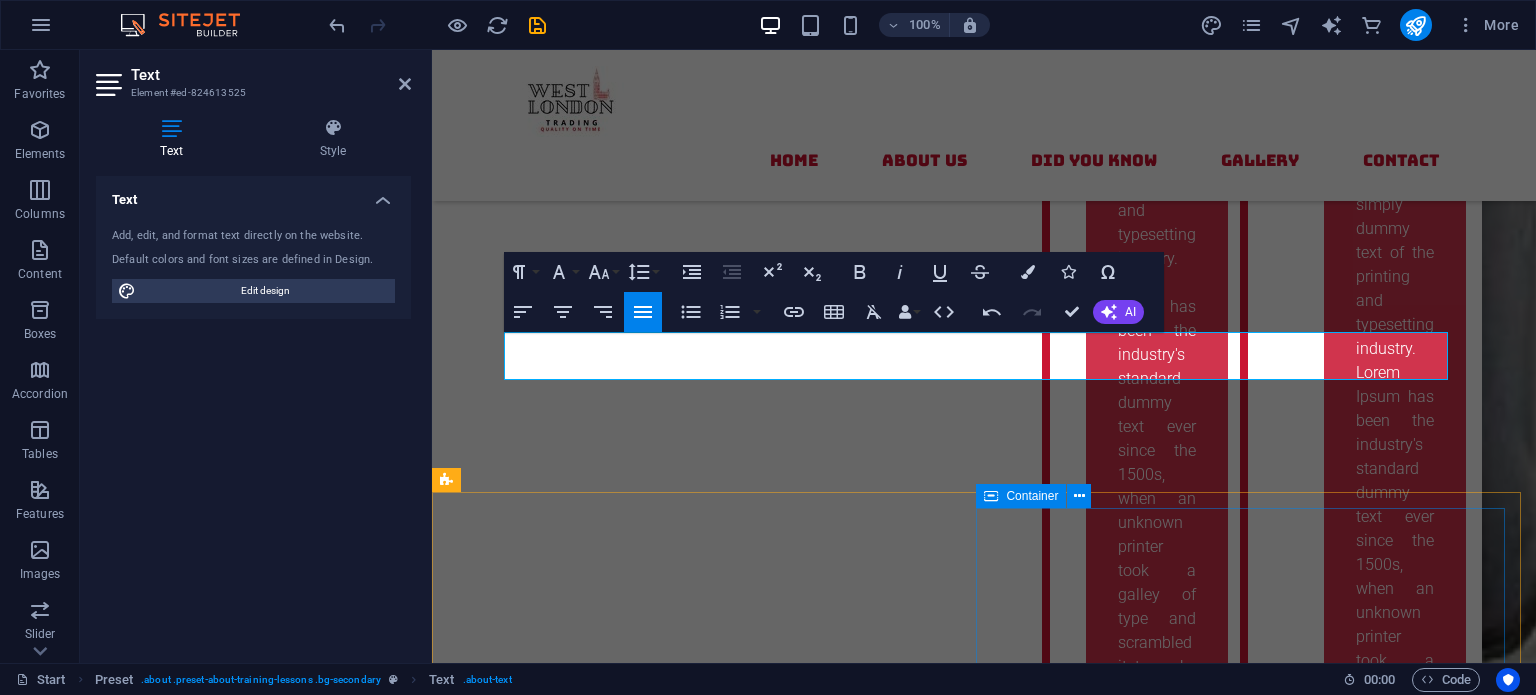 click on "aerodynamics Lorem ipsum dolor sit amet, consectetur adipisicing elit. Vitae, eos, voluptatem, et sequi distinctio adipisci omnis in error quas fuga tempore fugit incidunt quos. Atque, debitis architecto ducimus eligendi dignissimos modi ut non officiis repudiandae maiores. Fugit sit atque eaque dolorum autem reprehenderit porro omnis obcaecati laborum? Obcaecati, laboriosam, ex, deserunt, harum libero a voluptatem possimus culpa nisi eos quas dolore omnis debitis consequatur fugiat eaque nostrum excepturi nulla. Qui, molestias, nobis dicta enim voluptas repellendus tempore mollitia hic tempora natus ipsam sed quo distinctio suscipit officiis consectetur omnis odit saepe soluta atque magni consequuntur unde nemo voluptatem similique porro.  Read more" at bounding box center [984, 4397] 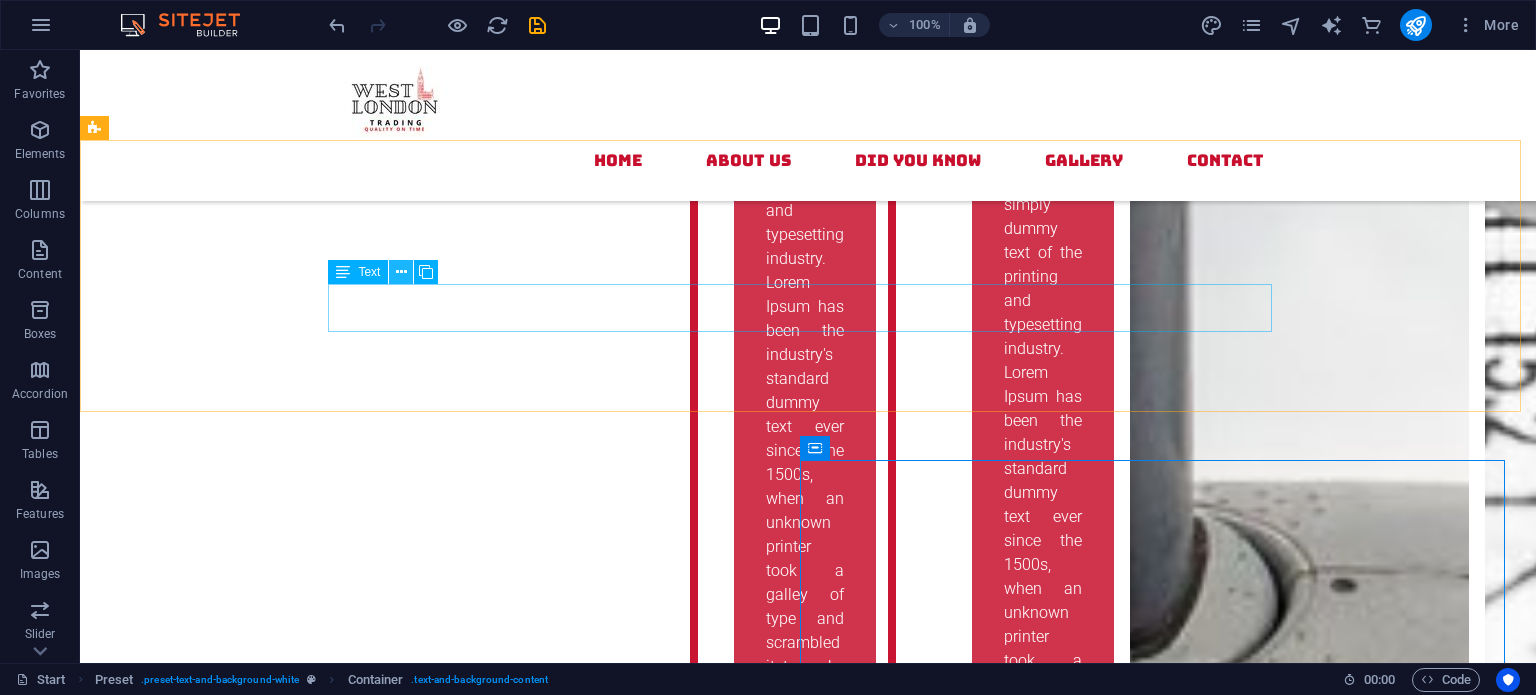 click at bounding box center (401, 272) 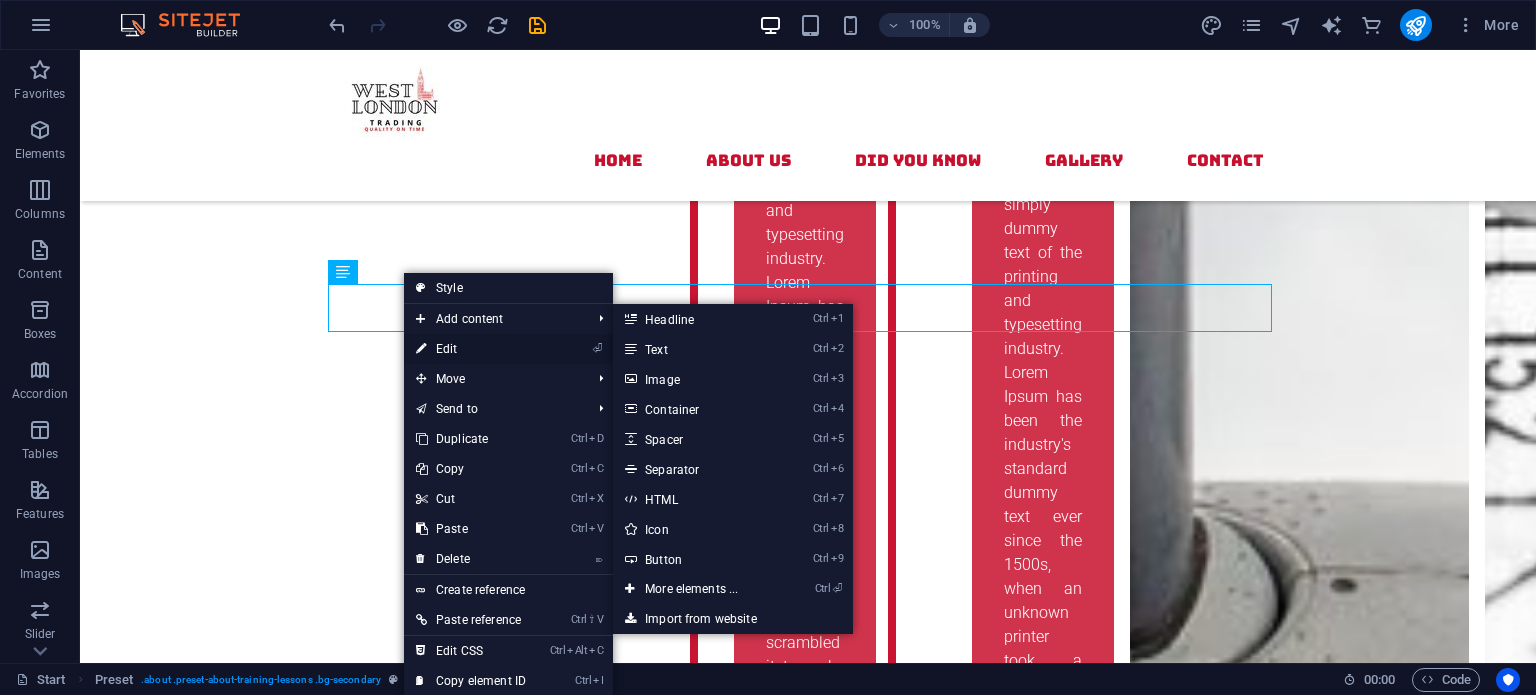 drag, startPoint x: 20, startPoint y: 289, endPoint x: 462, endPoint y: 343, distance: 445.28644 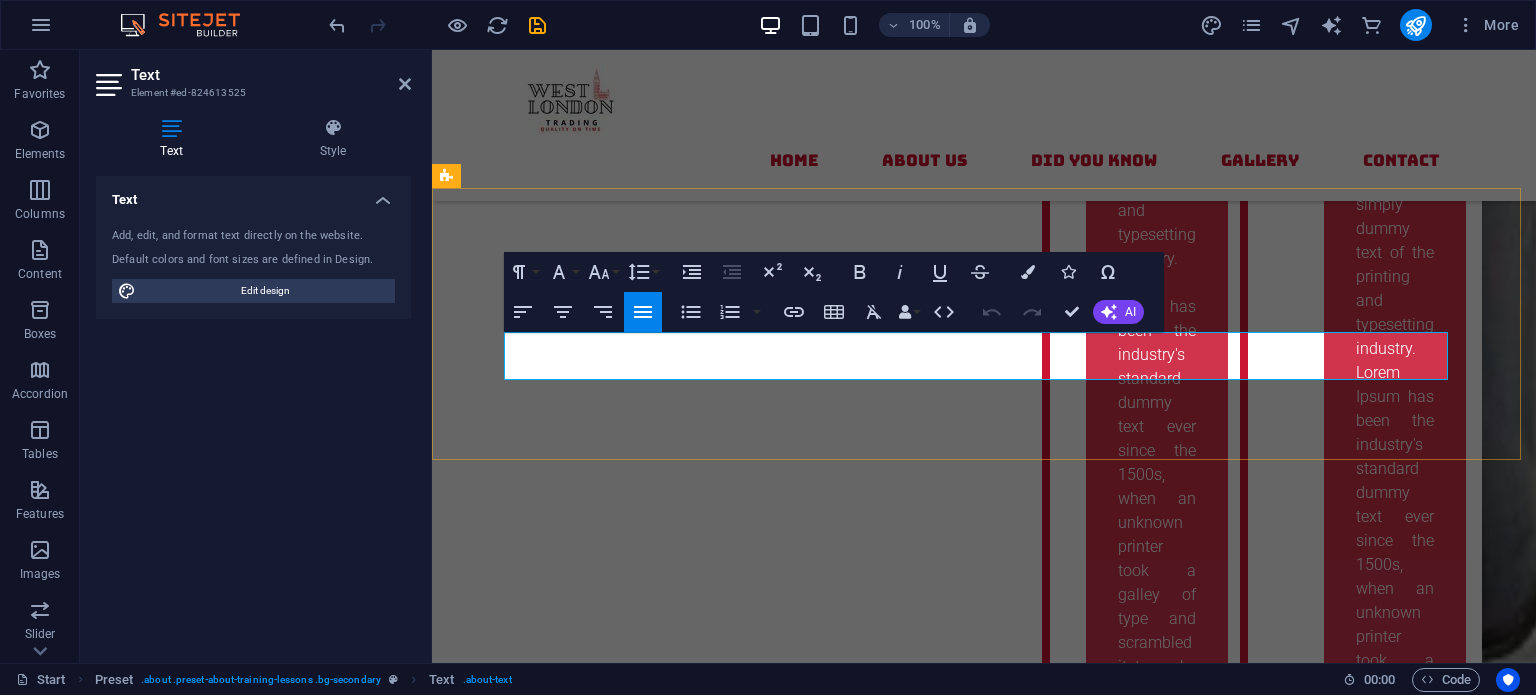 click on "Inspect stored rubber regularly for signs of deterioration before use, such as cracks, discoloration, or hardening. Early detection of these issues helps prevent product failure and ensures the rubber performs reliably in its intended application." at bounding box center [984, 3529] 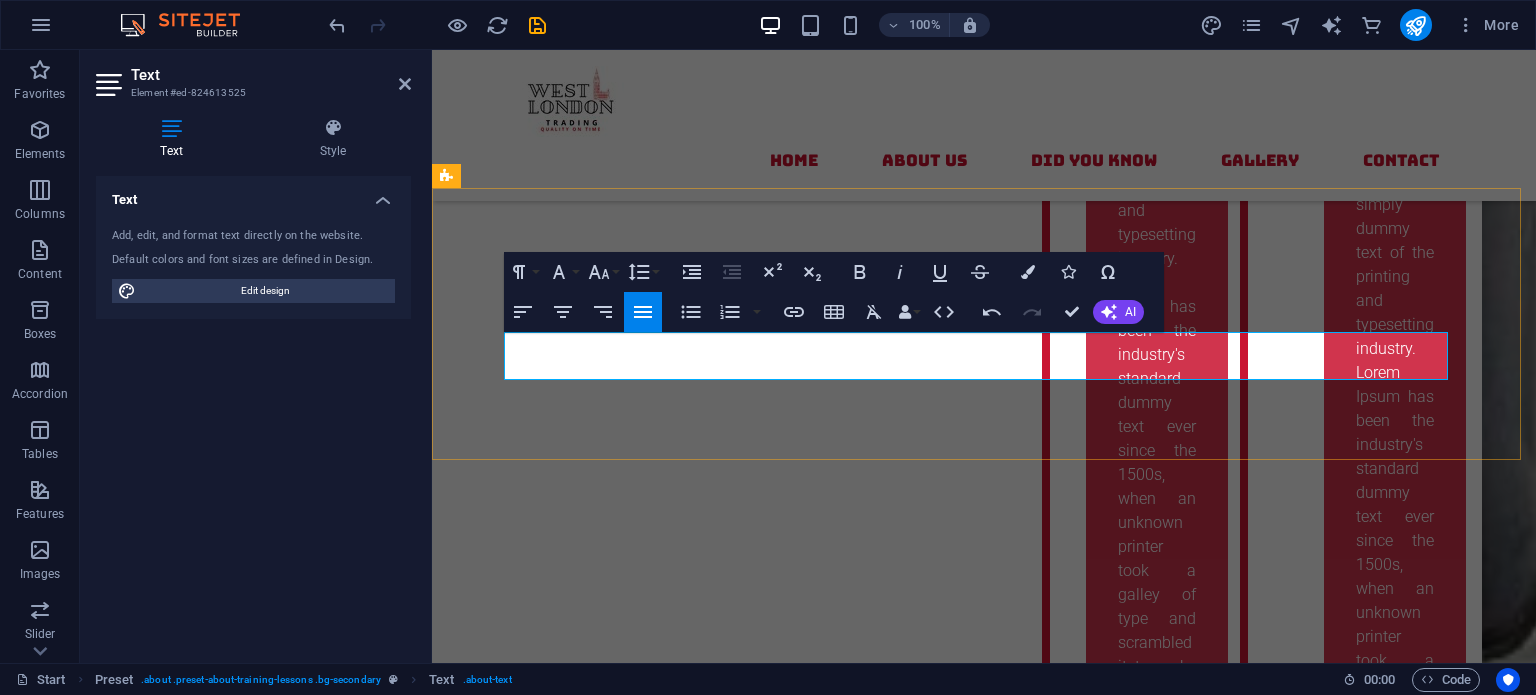 drag, startPoint x: 653, startPoint y: 374, endPoint x: 701, endPoint y: 372, distance: 48.04165 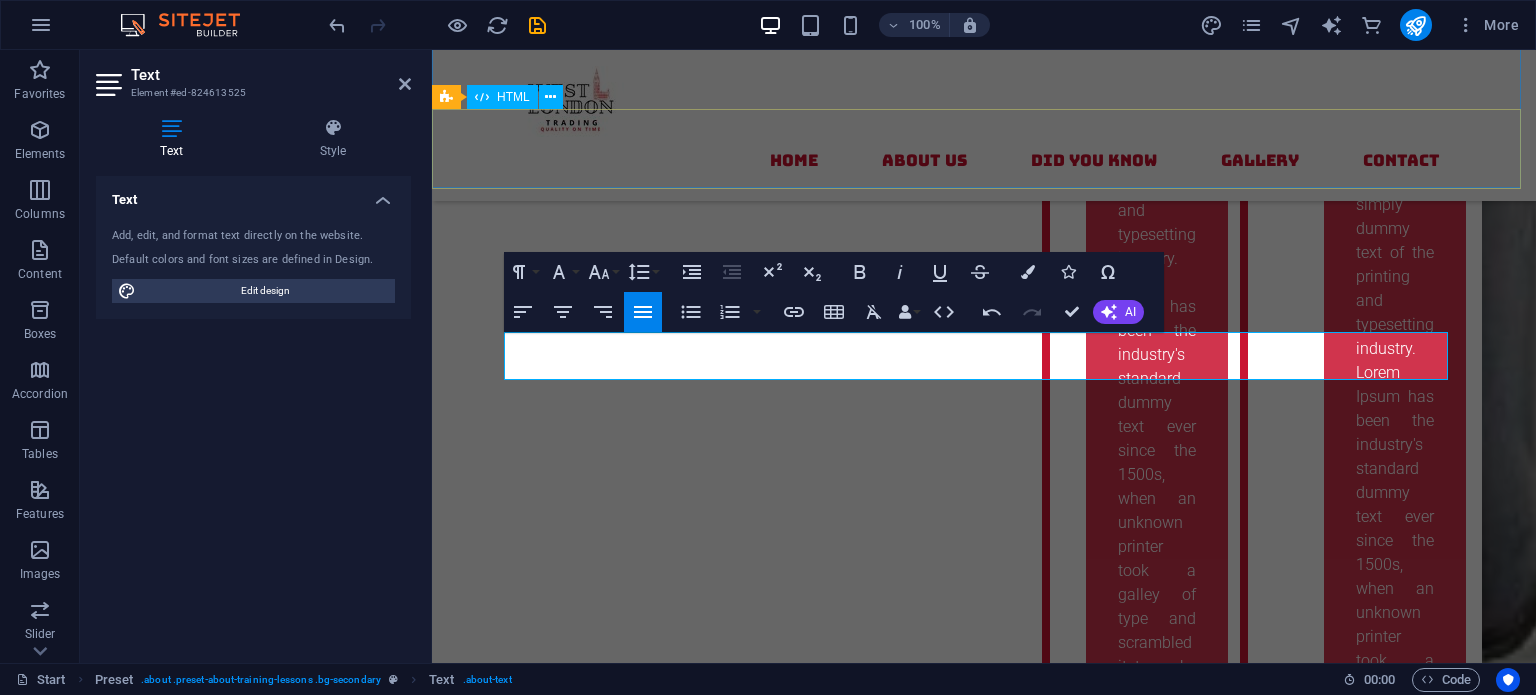 click at bounding box center [984, -6608] 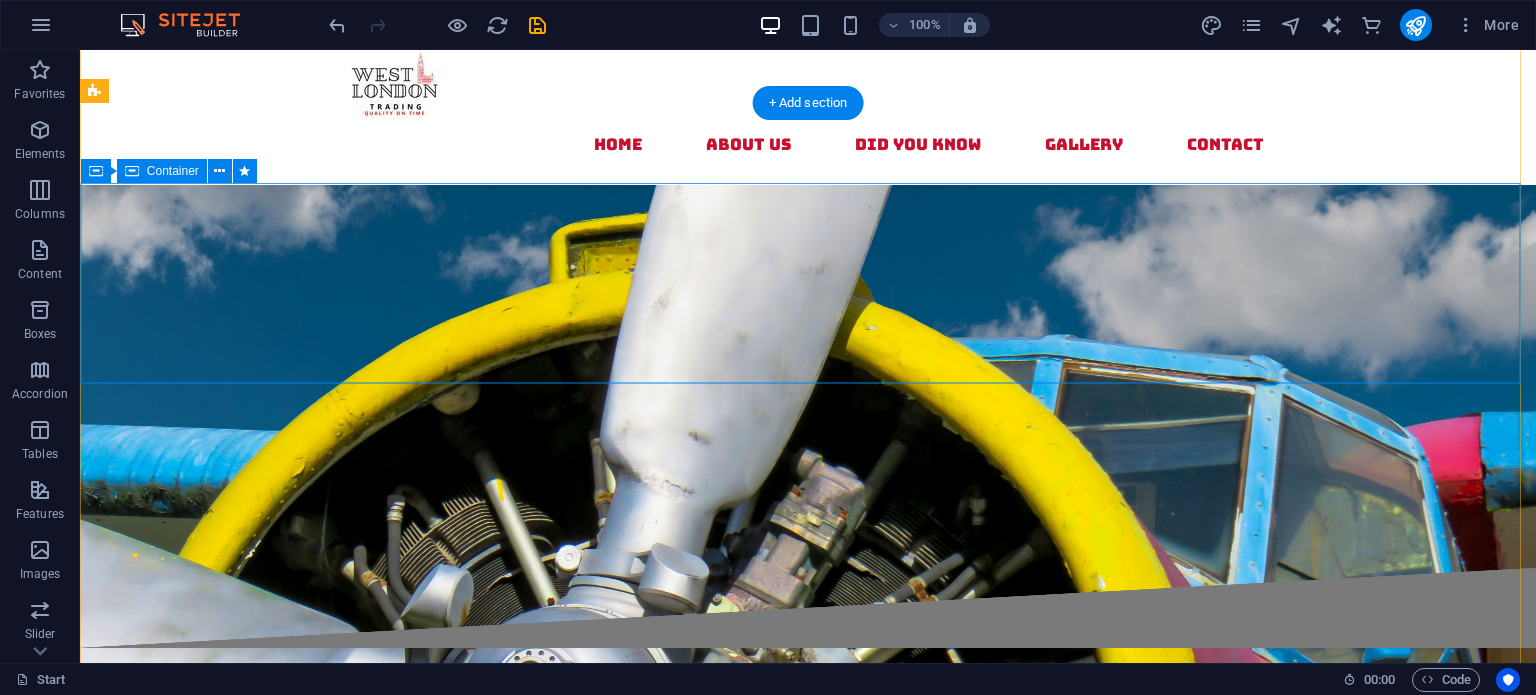 scroll, scrollTop: 0, scrollLeft: 0, axis: both 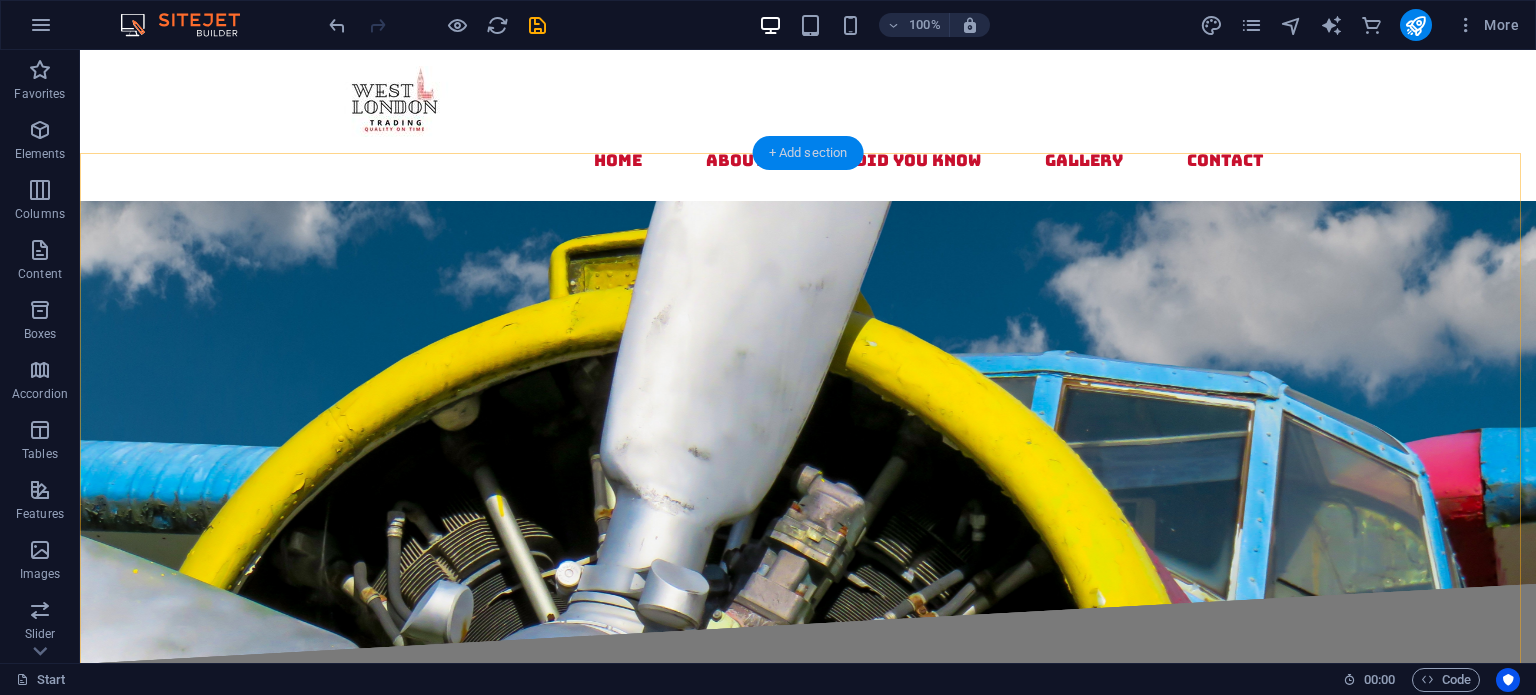 click on "+ Add section" at bounding box center [808, 153] 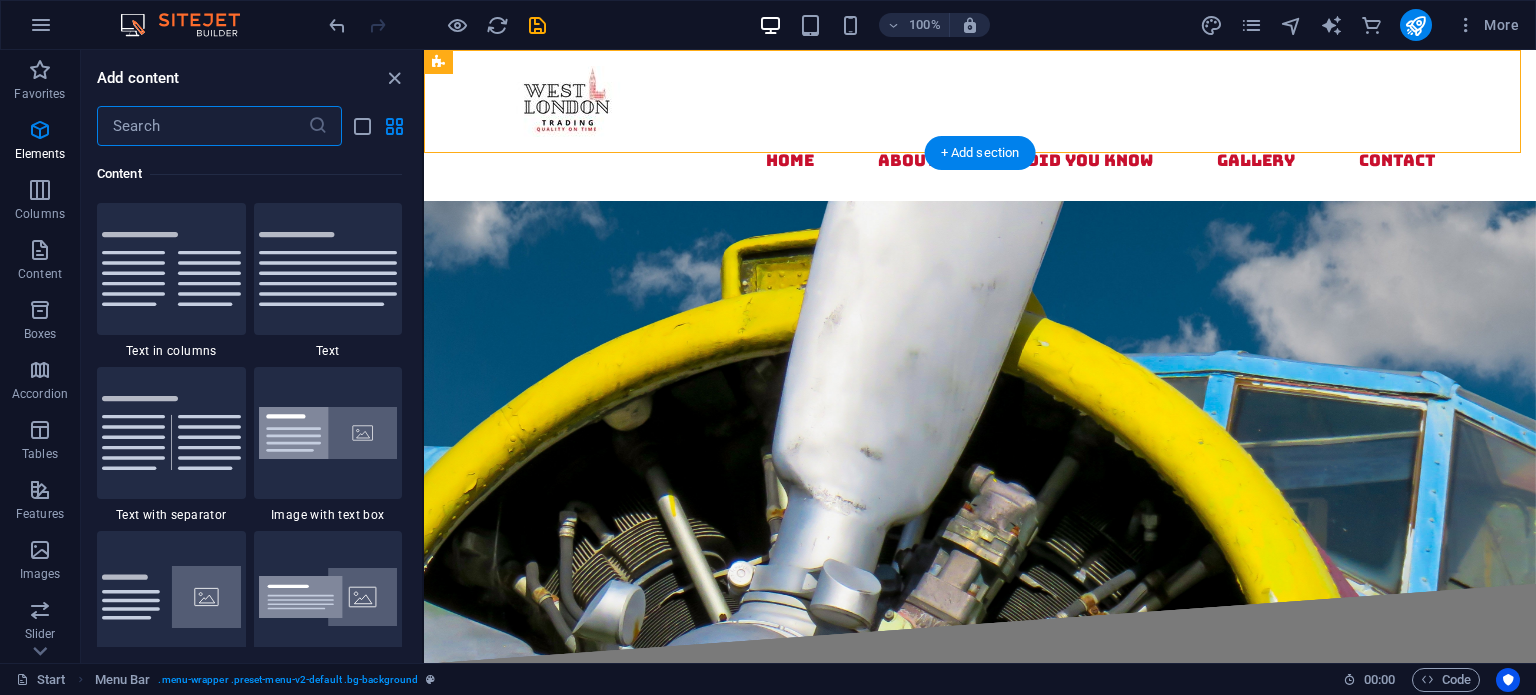 scroll, scrollTop: 3499, scrollLeft: 0, axis: vertical 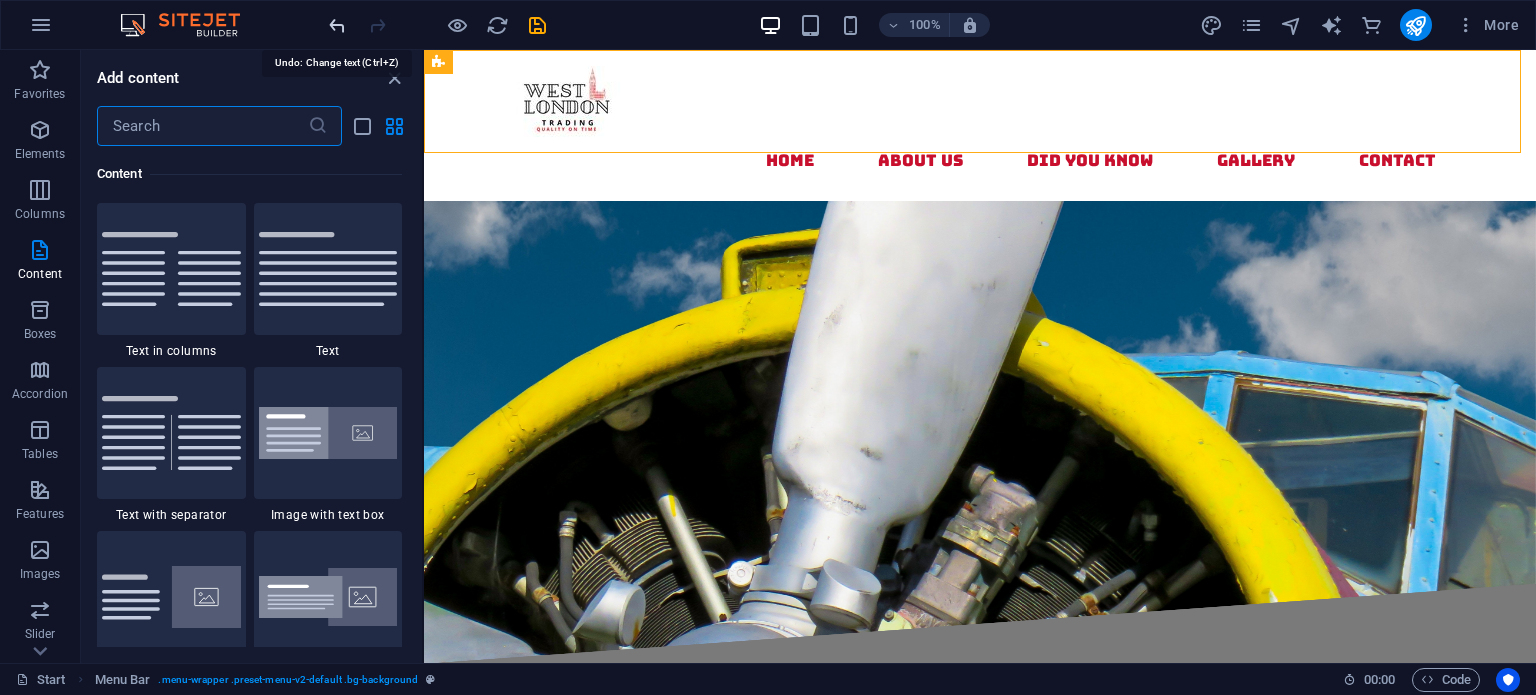 click at bounding box center (337, 25) 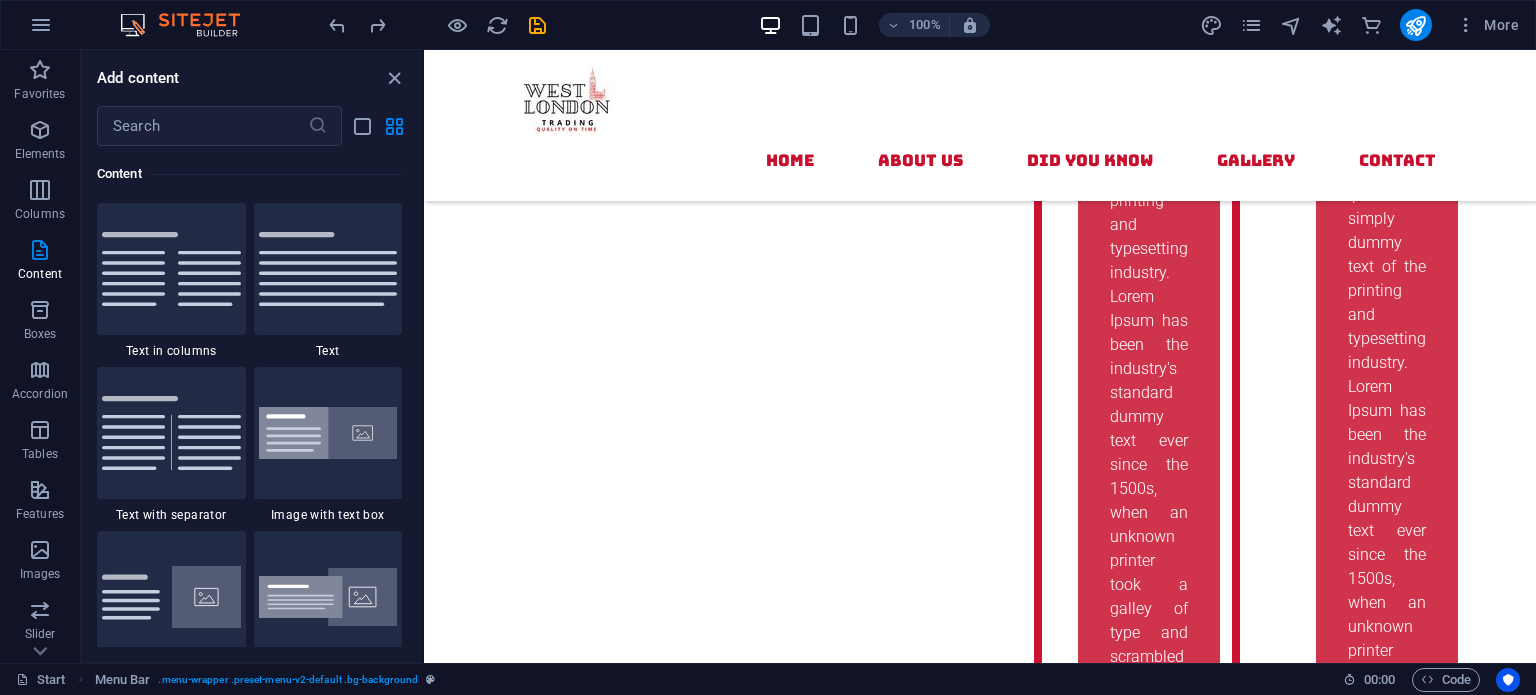 scroll, scrollTop: 7231, scrollLeft: 0, axis: vertical 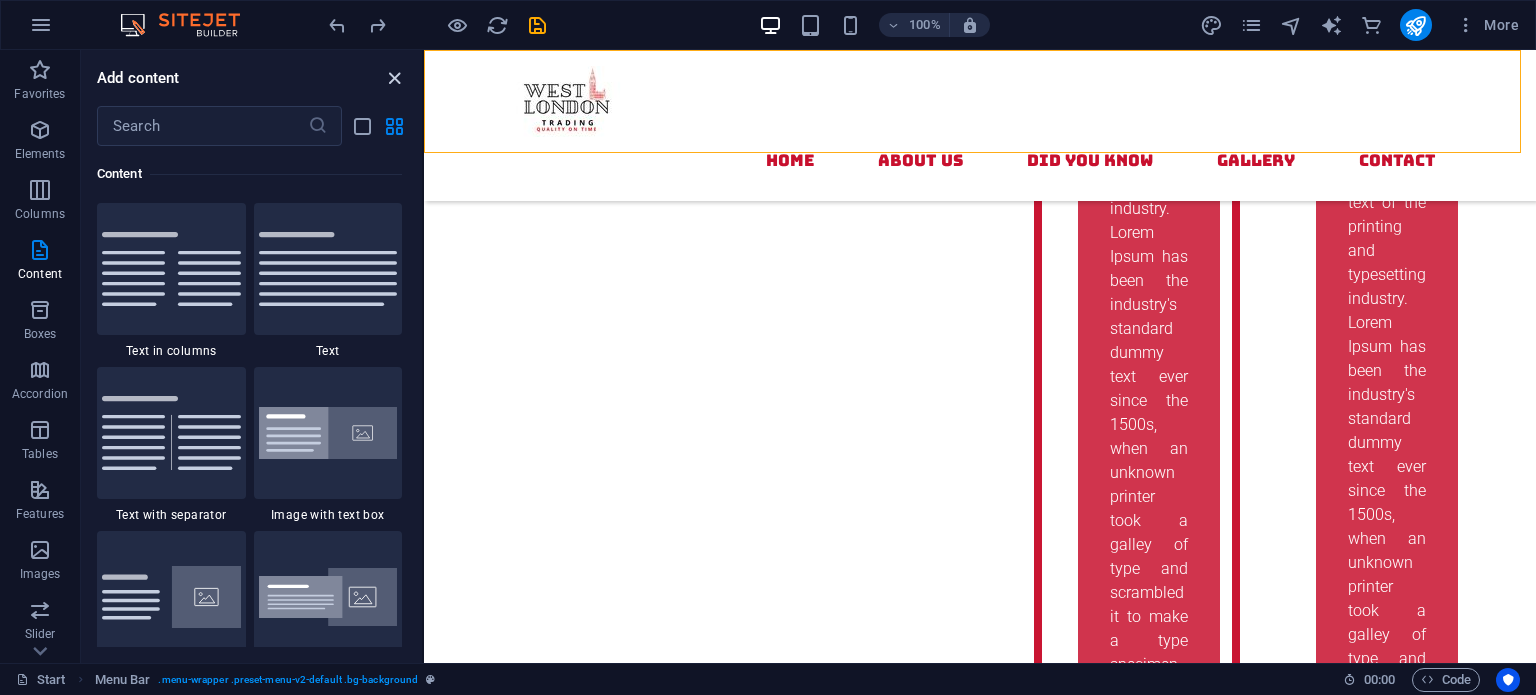 click at bounding box center (394, 78) 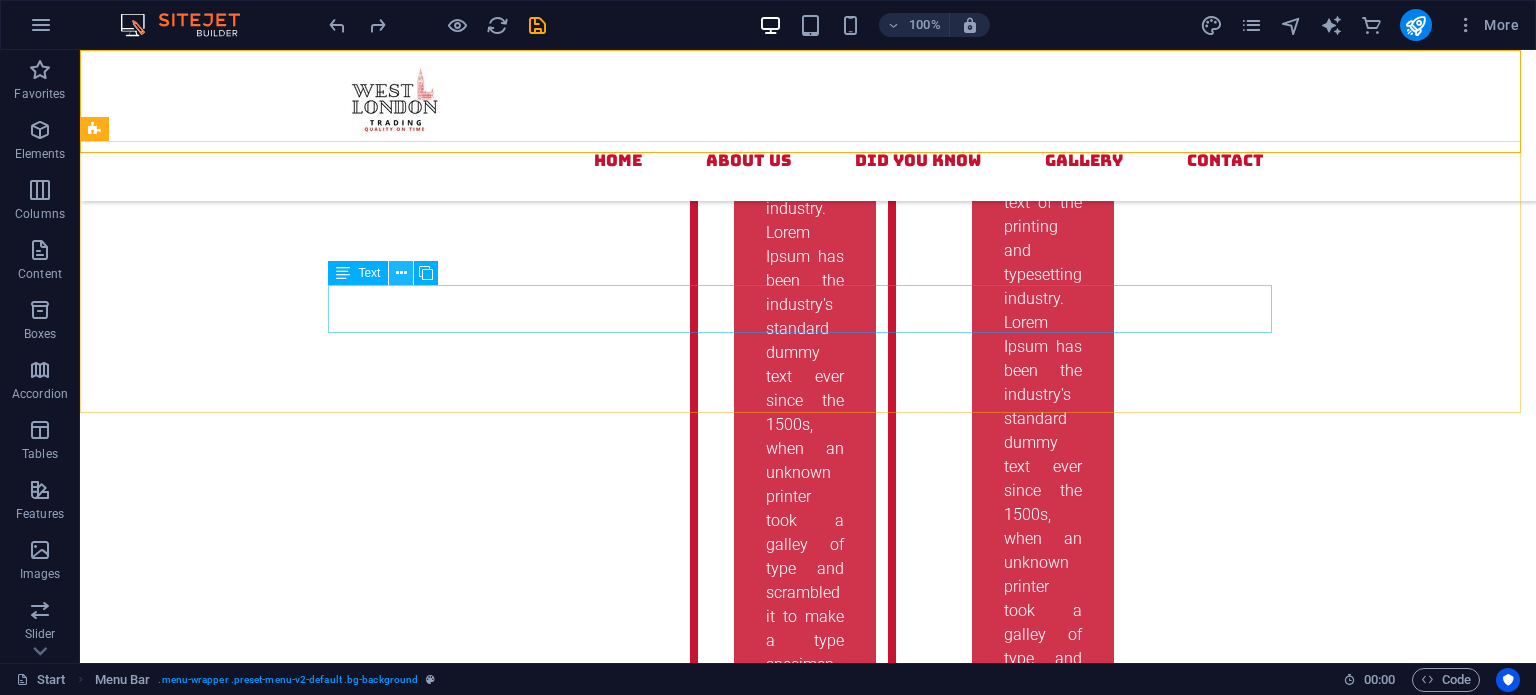 click at bounding box center (401, 273) 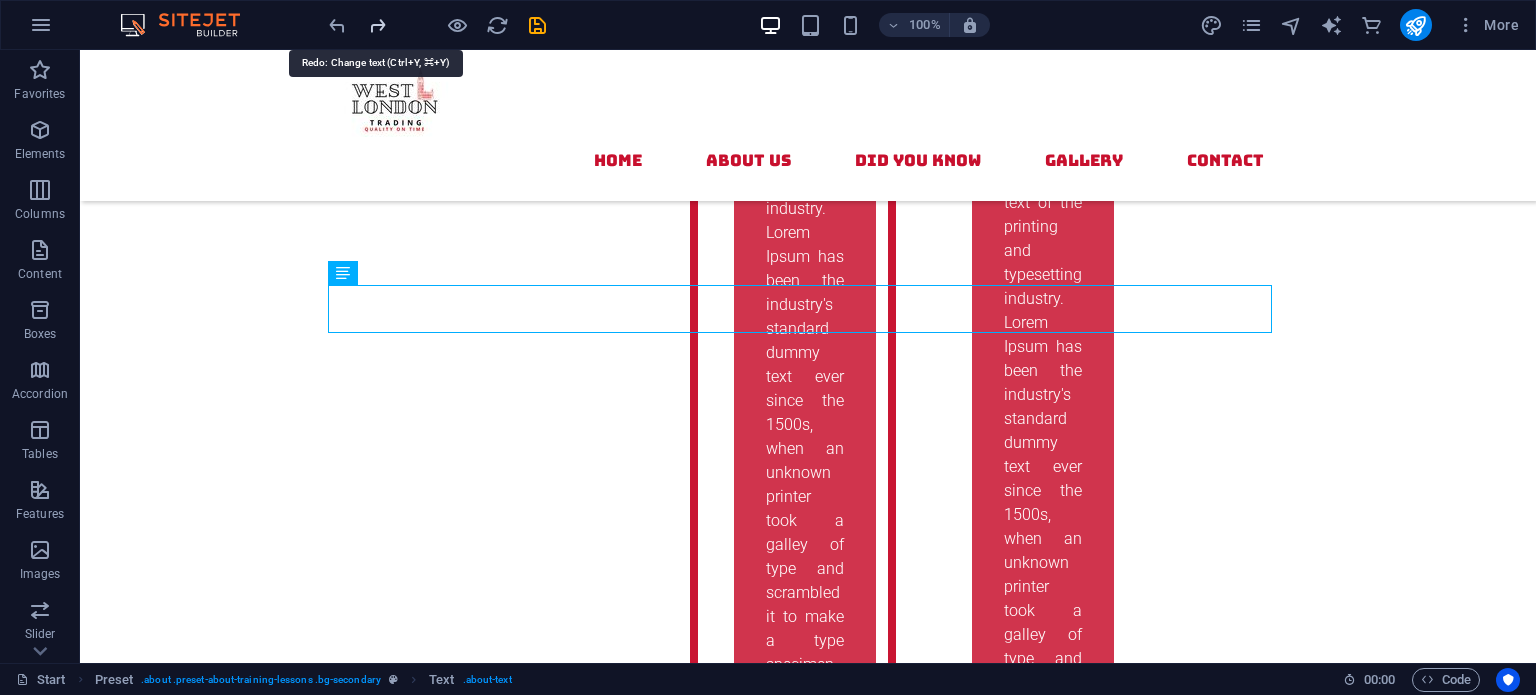 click at bounding box center [377, 25] 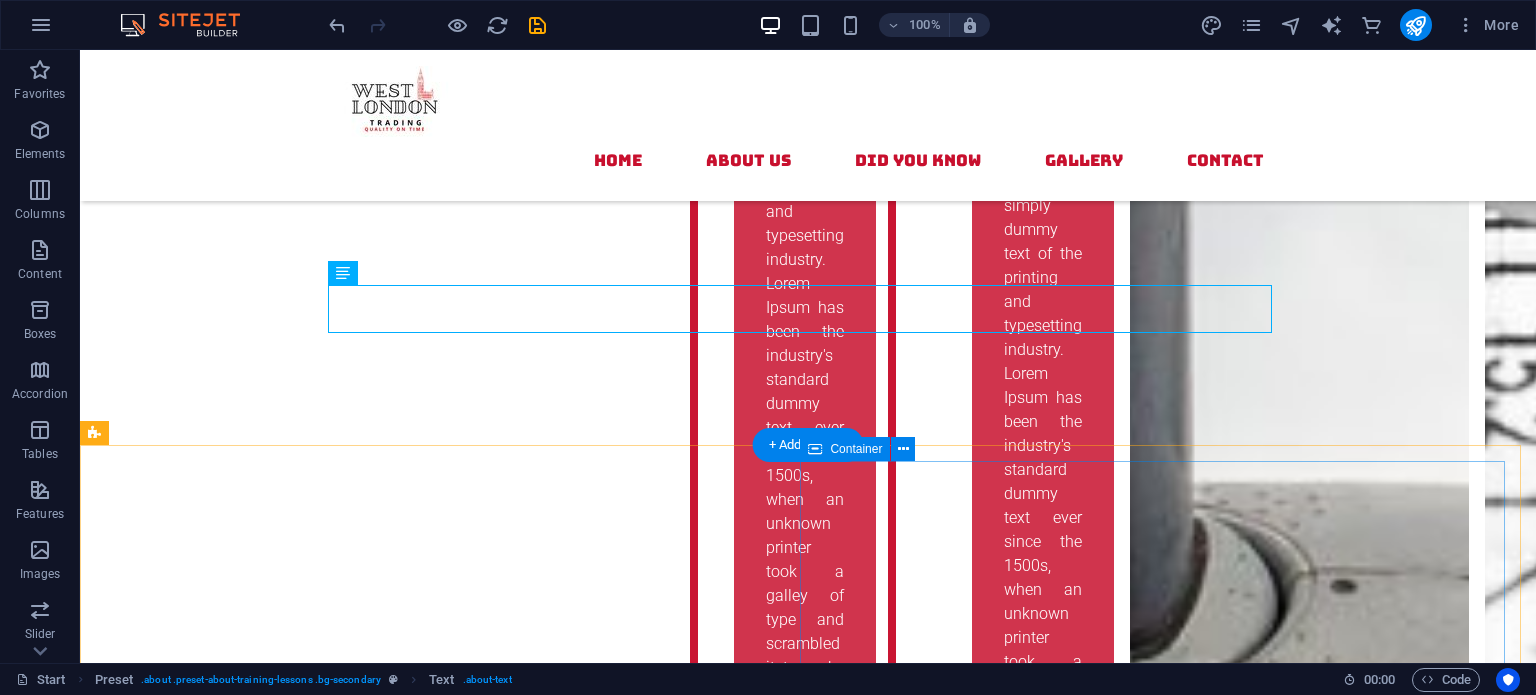 click on "aerodynamics Lorem ipsum dolor sit amet, consectetur adipisicing elit. Vitae, eos, voluptatem, et sequi distinctio adipisci omnis in error quas fuga tempore fugit incidunt quos. Atque, debitis architecto ducimus eligendi dignissimos modi ut non officiis repudiandae maiores. Fugit sit atque eaque dolorum autem reprehenderit porro omnis obcaecati laborum? Obcaecati, laboriosam, ex, deserunt, harum libero a voluptatem possimus culpa nisi eos quas dolore omnis debitis consequatur fugiat eaque nostrum excepturi nulla. Qui, molestias, nobis dicta enim voluptas repellendus tempore mollitia hic tempora natus ipsam sed quo distinctio suscipit officiis consectetur omnis odit saepe soluta atque magni consequuntur unde nemo voluptatem similique porro.  Read more" at bounding box center [808, 4337] 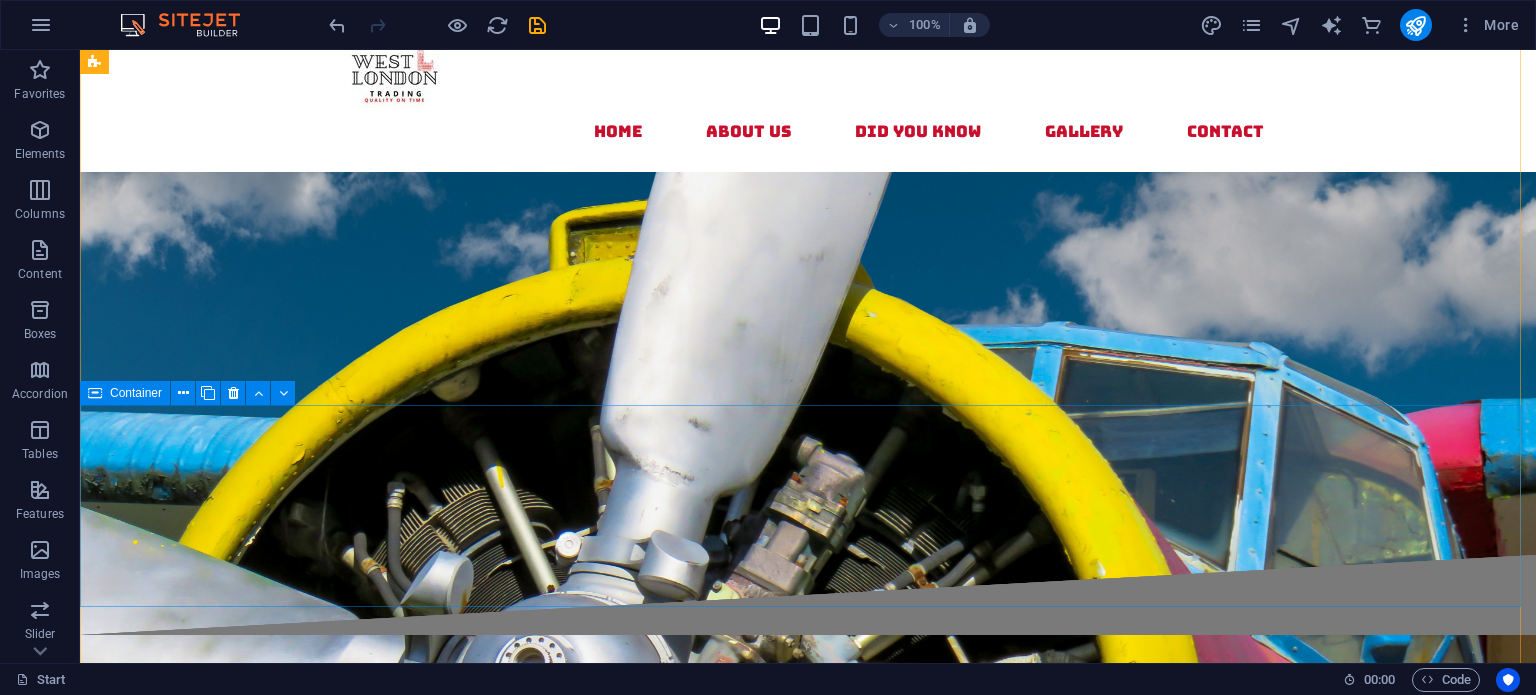 scroll, scrollTop: 0, scrollLeft: 0, axis: both 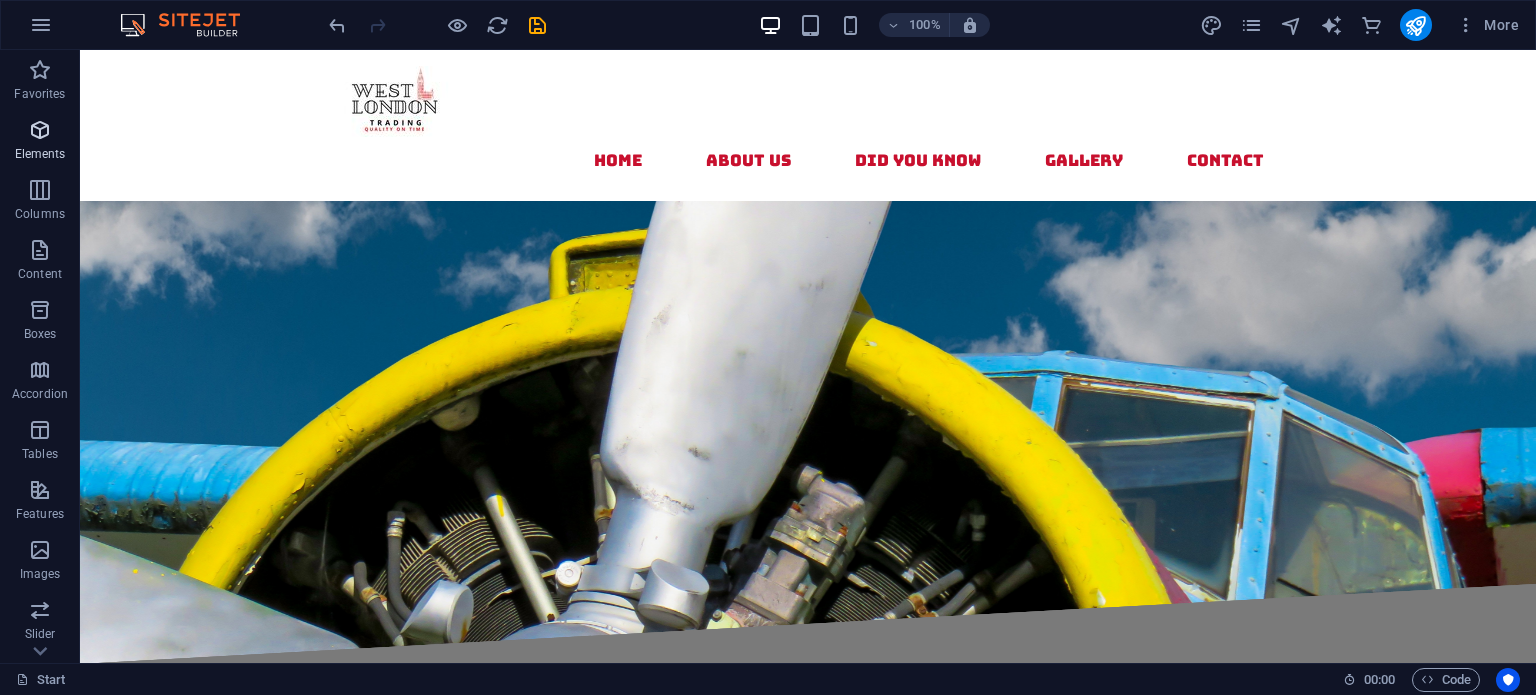 click at bounding box center (40, 130) 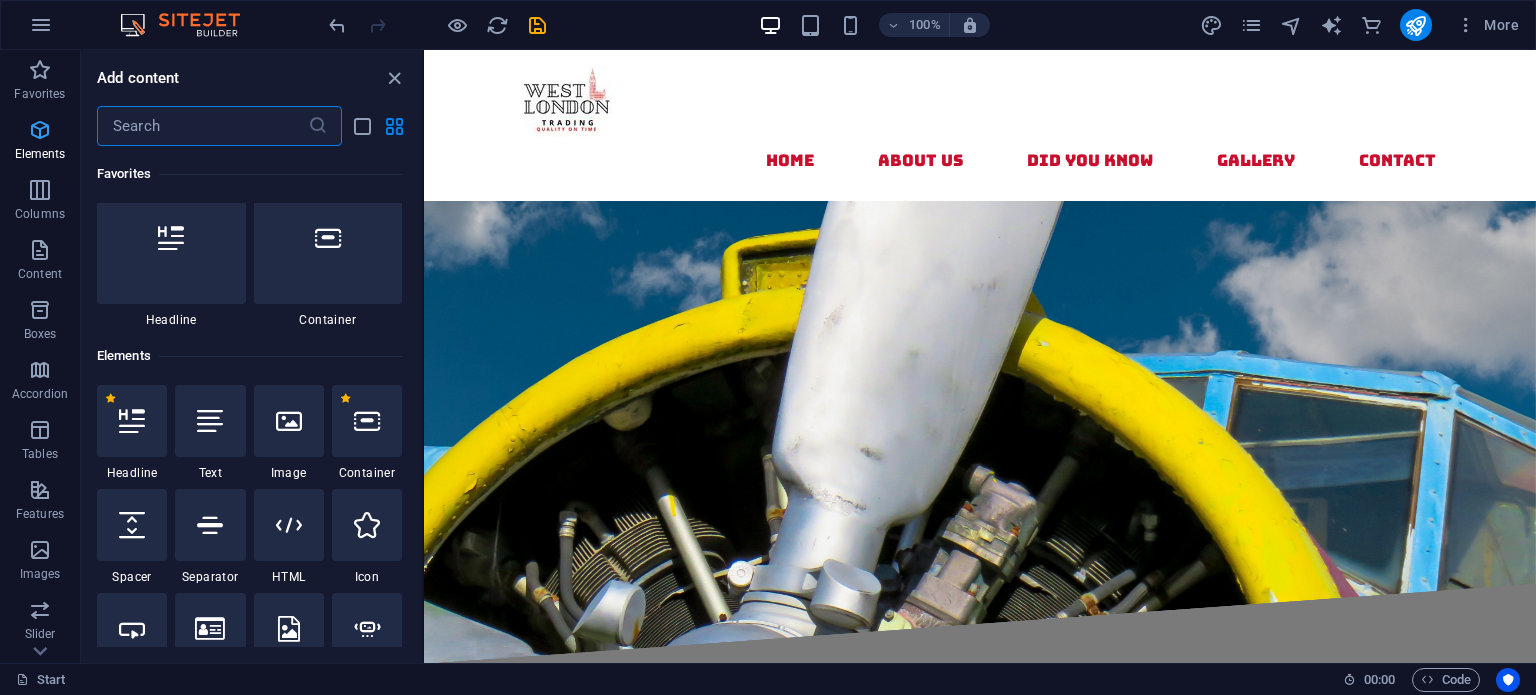 scroll, scrollTop: 212, scrollLeft: 0, axis: vertical 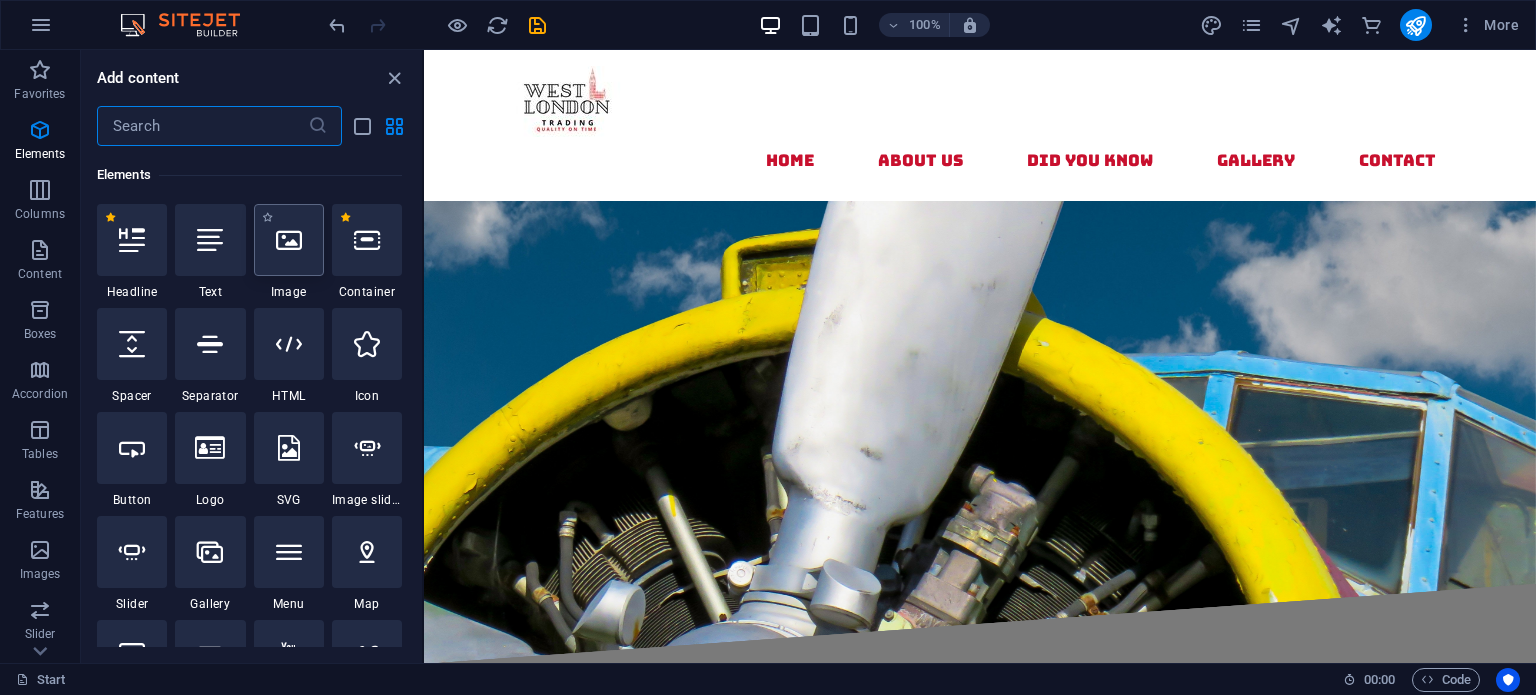 click at bounding box center (289, 240) 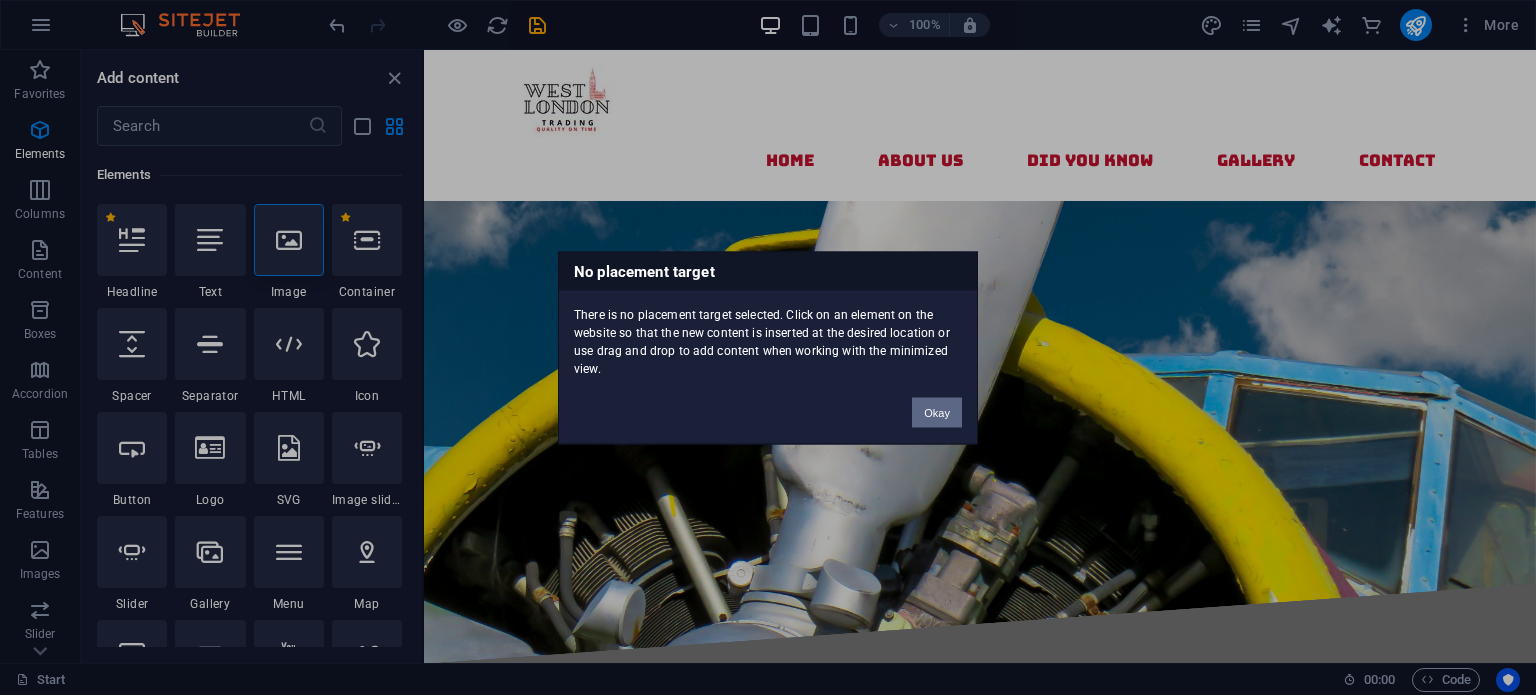click on "Okay" at bounding box center (937, 412) 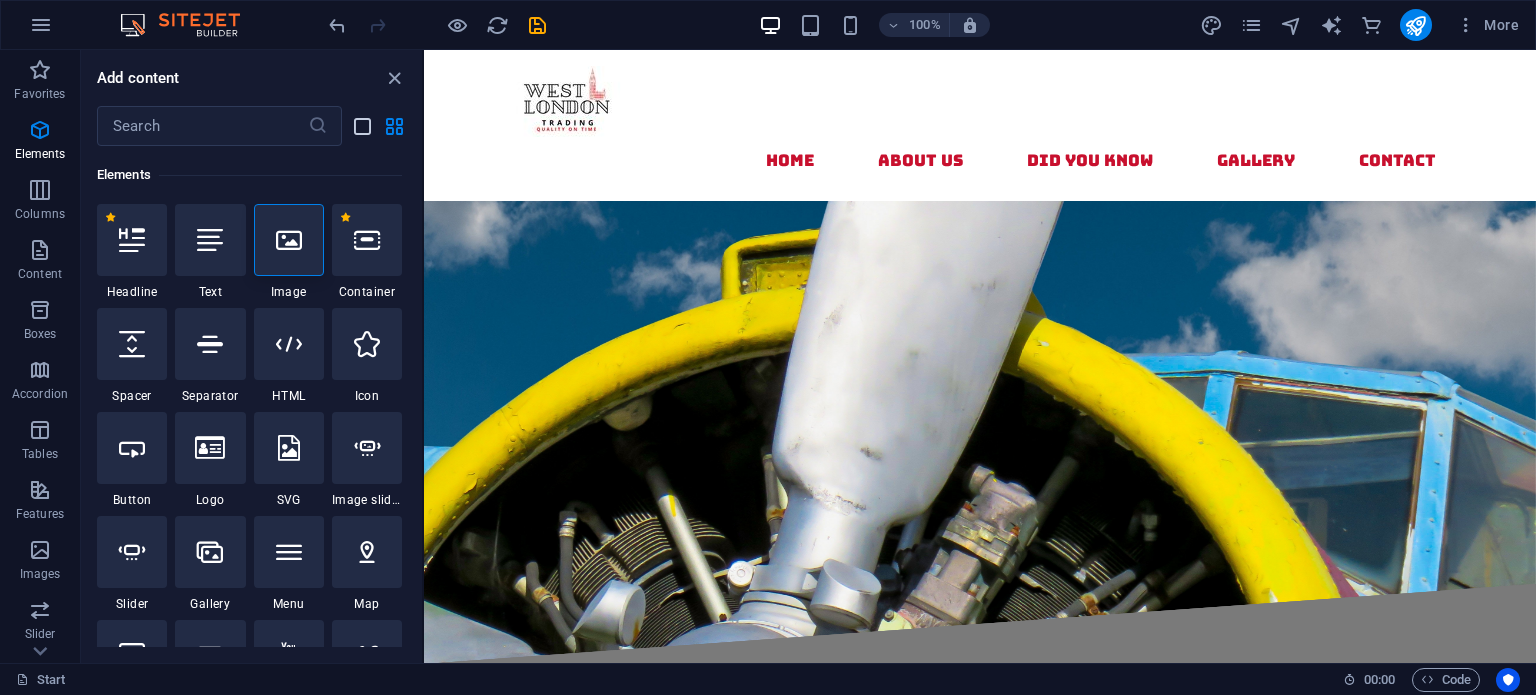 click at bounding box center (362, 126) 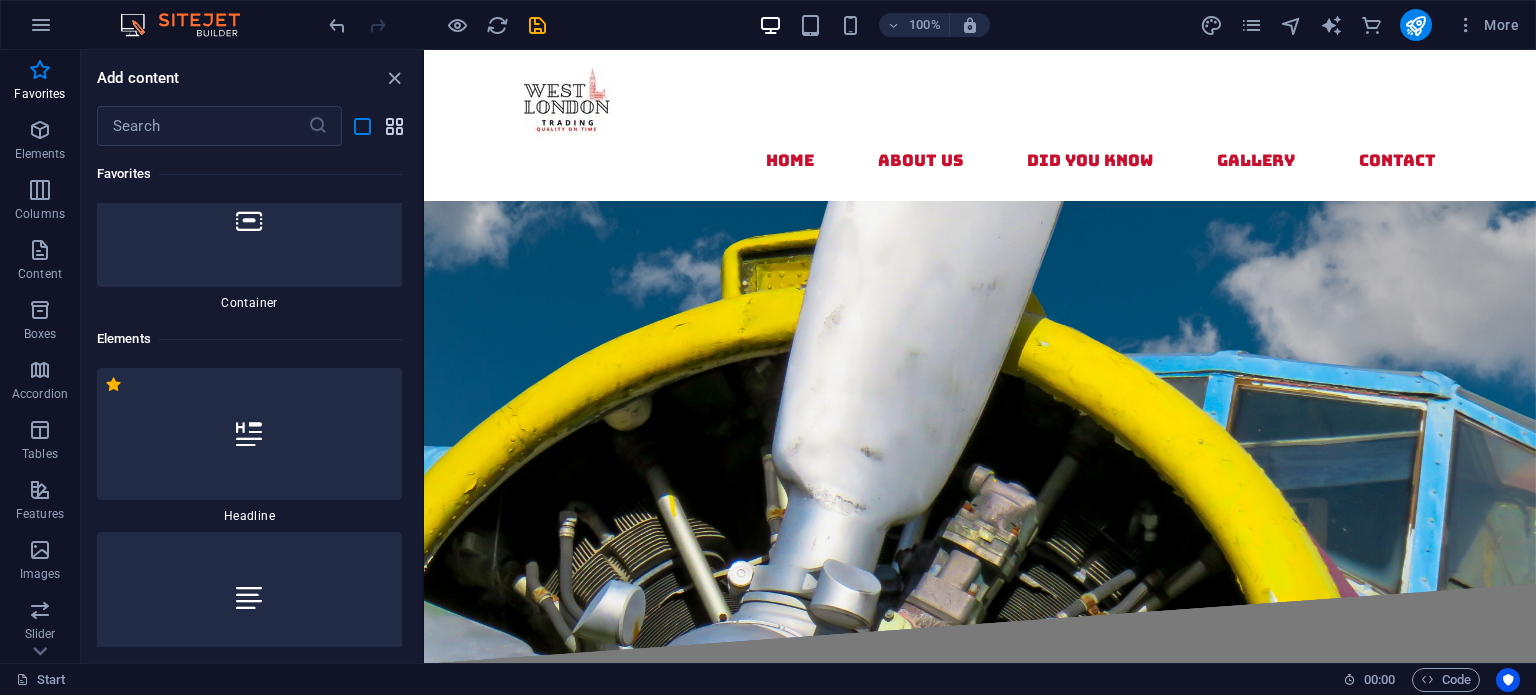 click at bounding box center (394, 126) 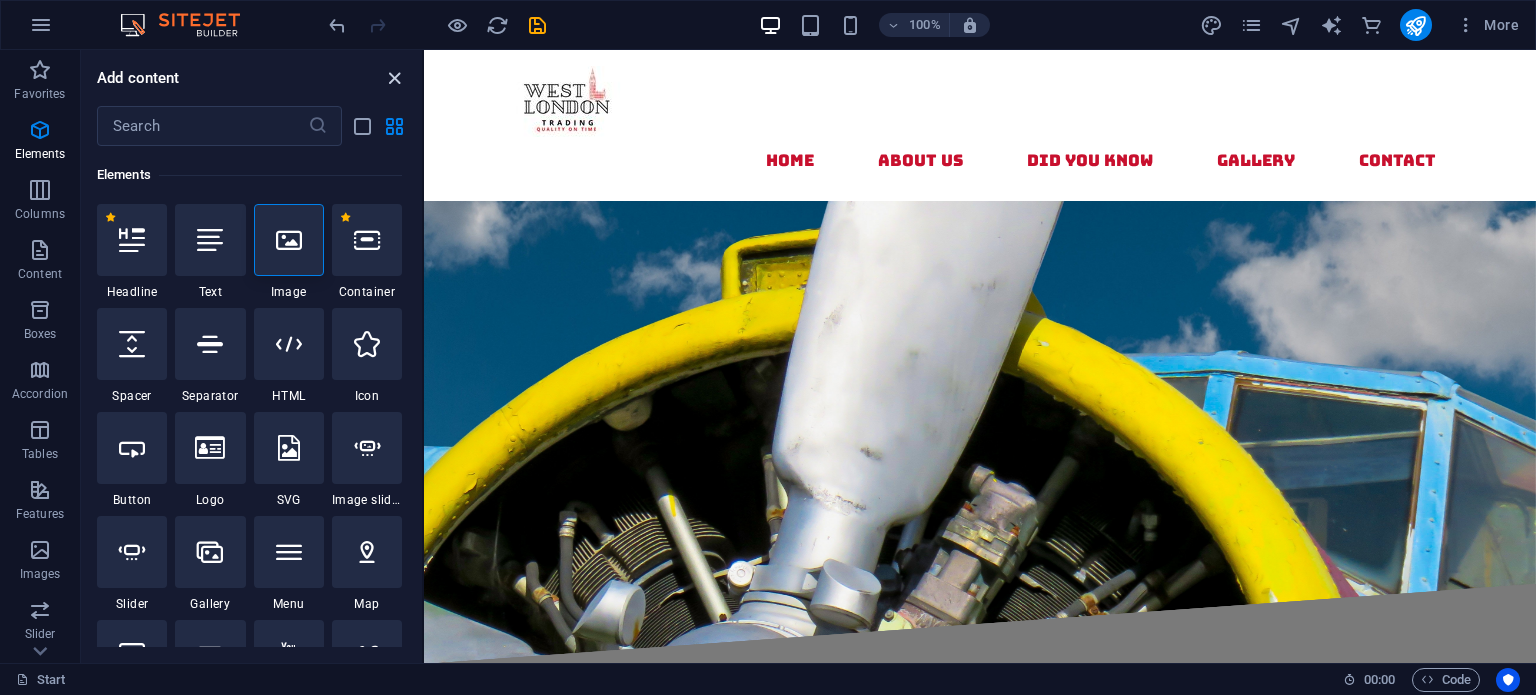 click at bounding box center (394, 78) 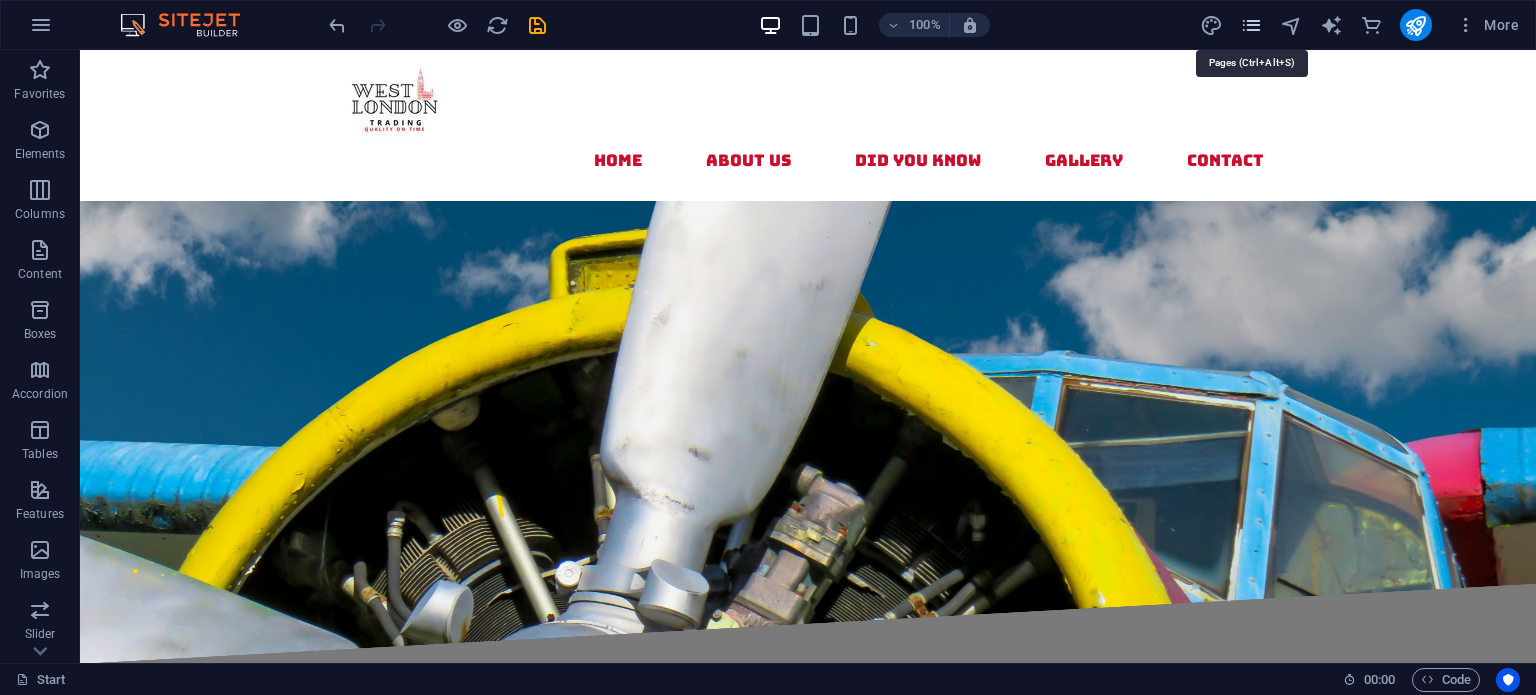 click at bounding box center (1251, 25) 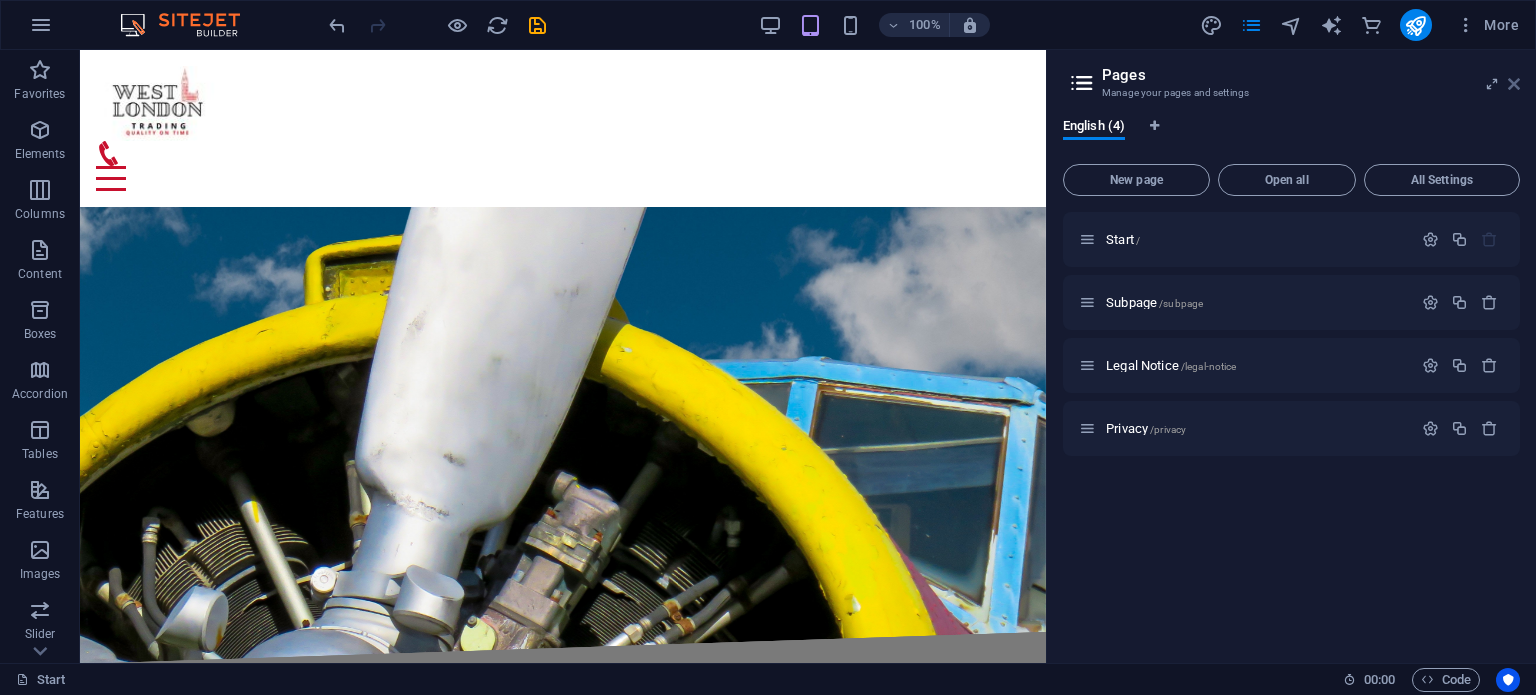 drag, startPoint x: 1511, startPoint y: 82, endPoint x: 1430, endPoint y: 32, distance: 95.189285 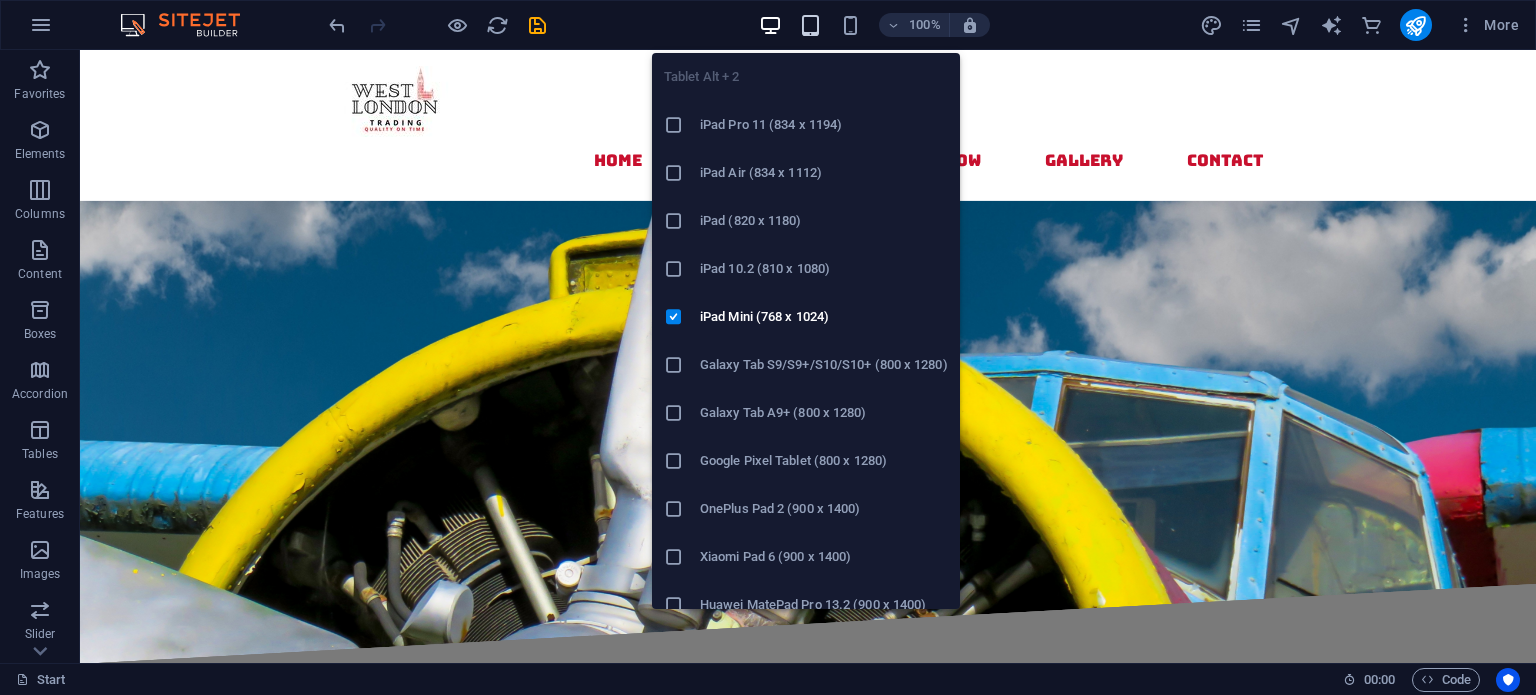 click at bounding box center [810, 25] 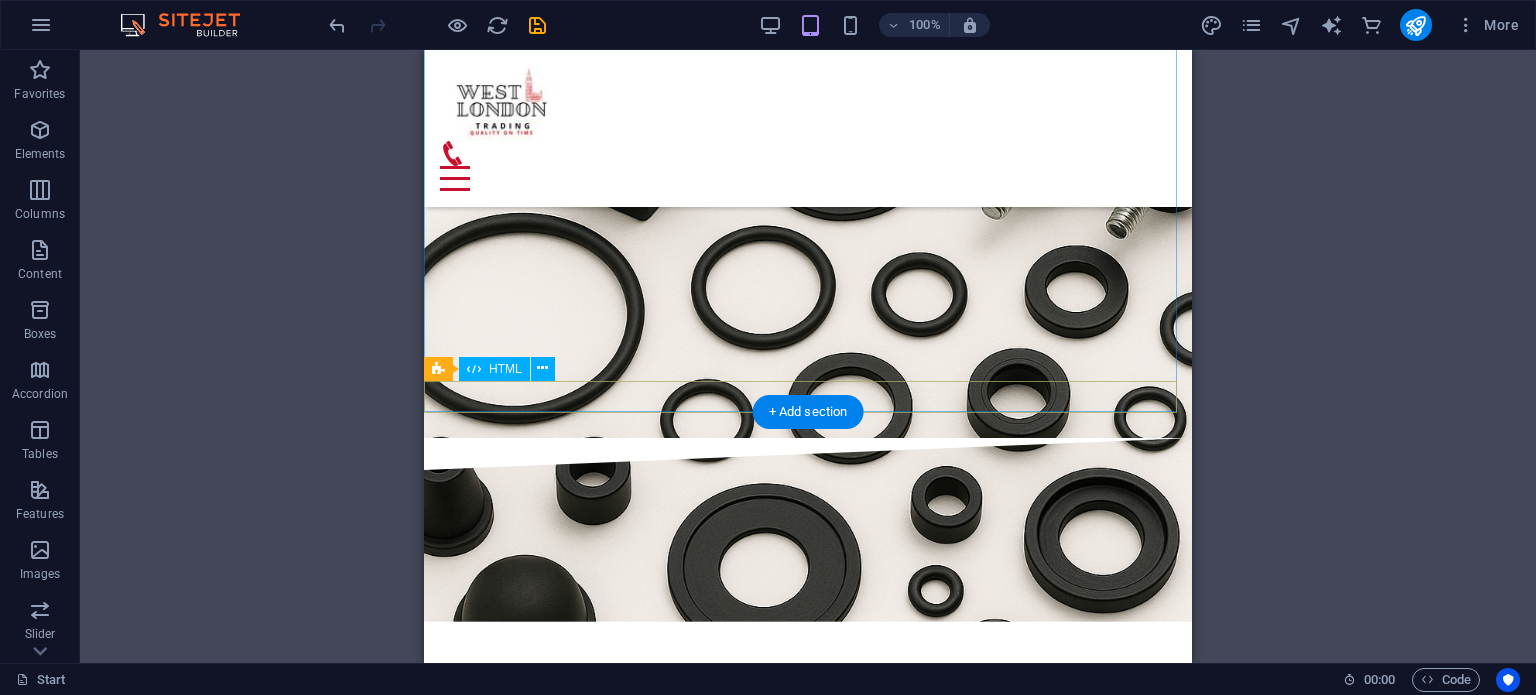 scroll, scrollTop: 9800, scrollLeft: 0, axis: vertical 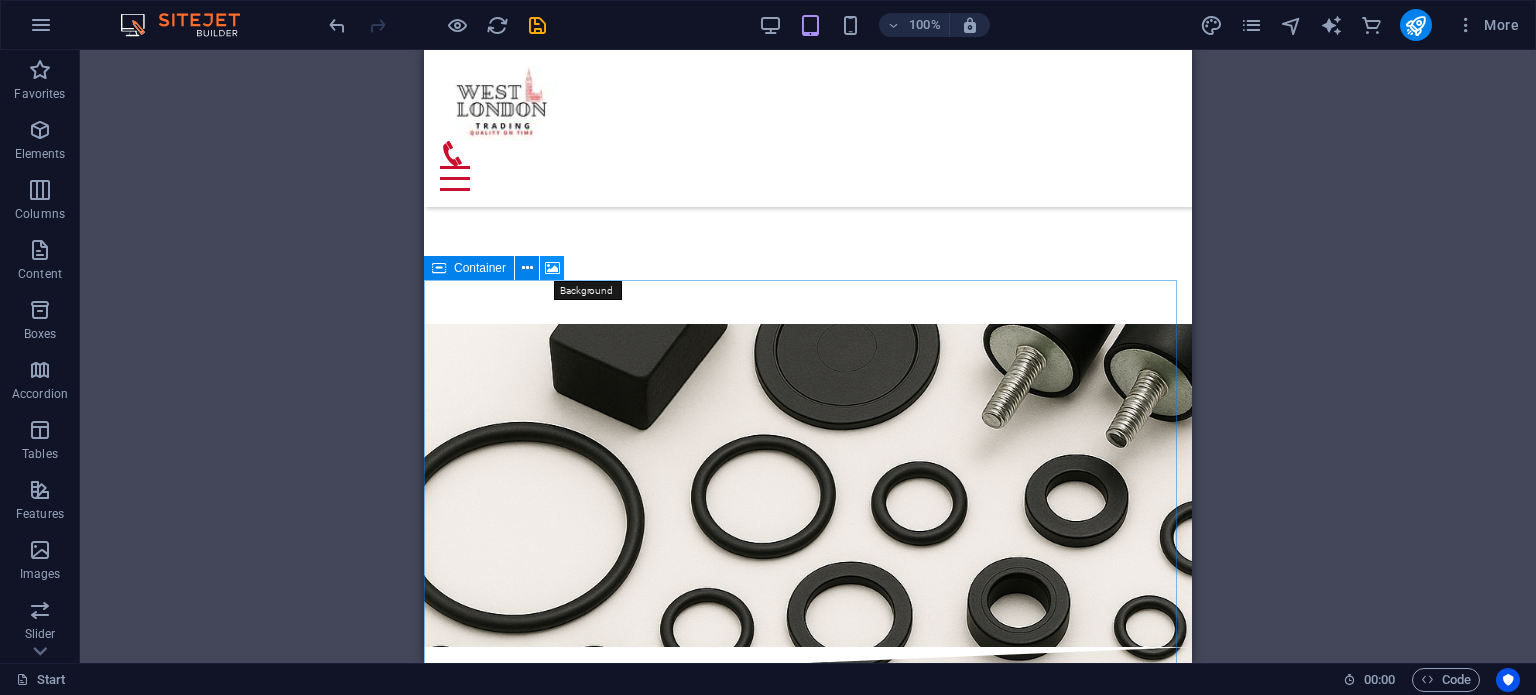 click at bounding box center (552, 268) 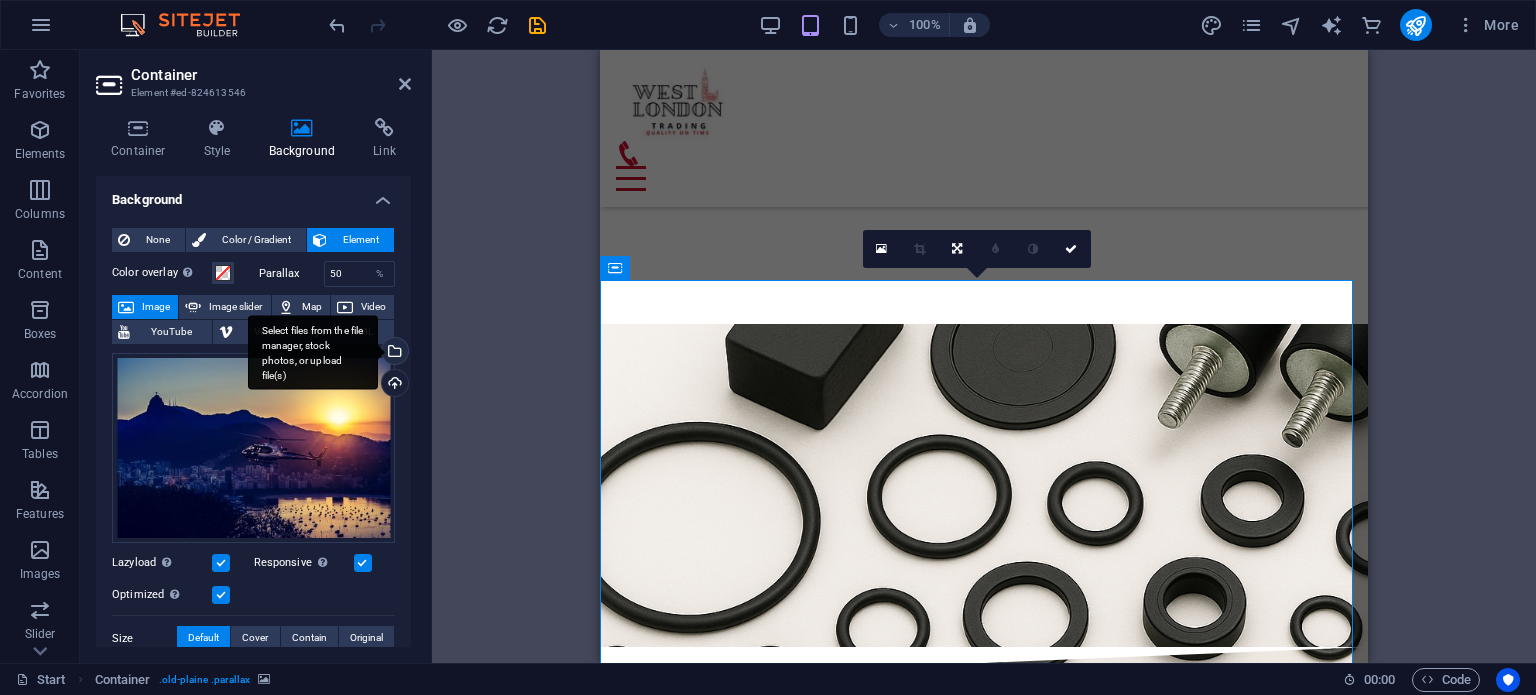click on "Select files from the file manager, stock photos, or upload file(s)" at bounding box center (313, 352) 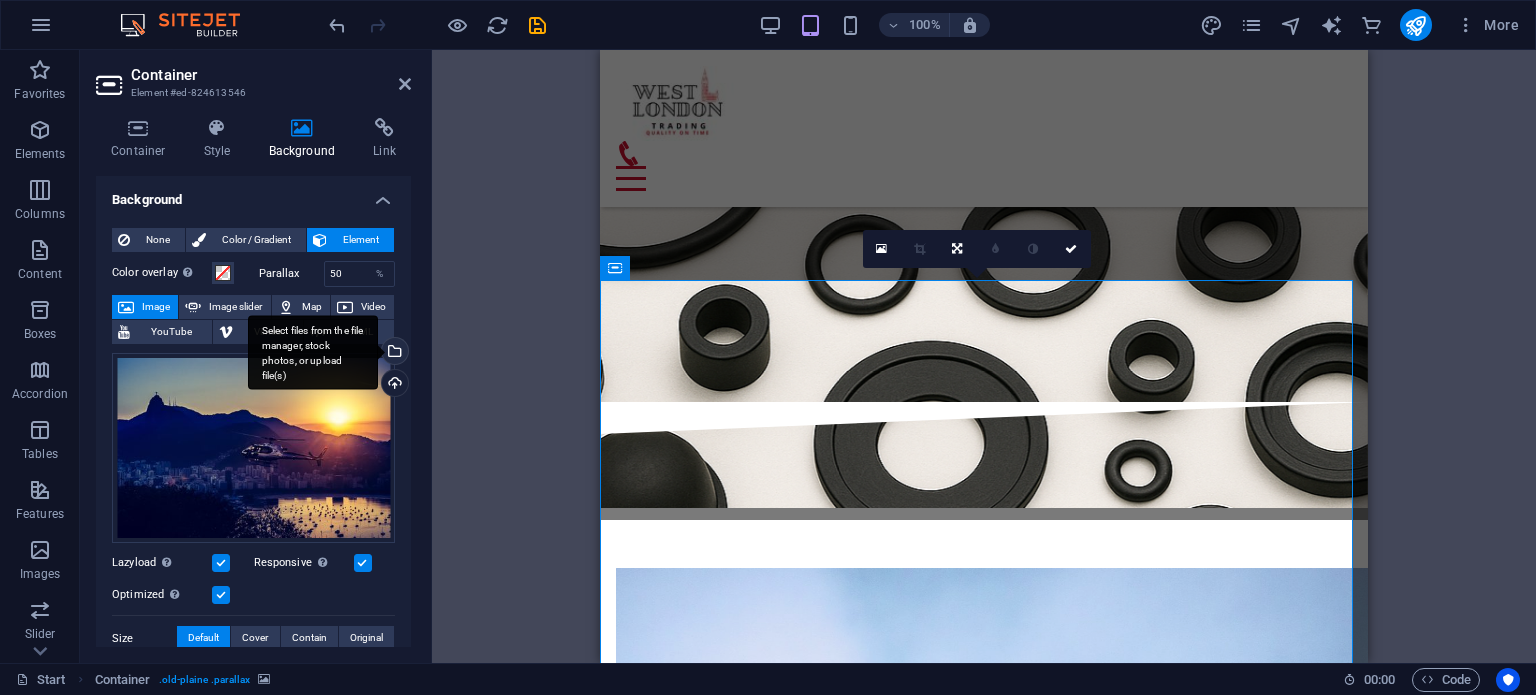 scroll, scrollTop: 9525, scrollLeft: 0, axis: vertical 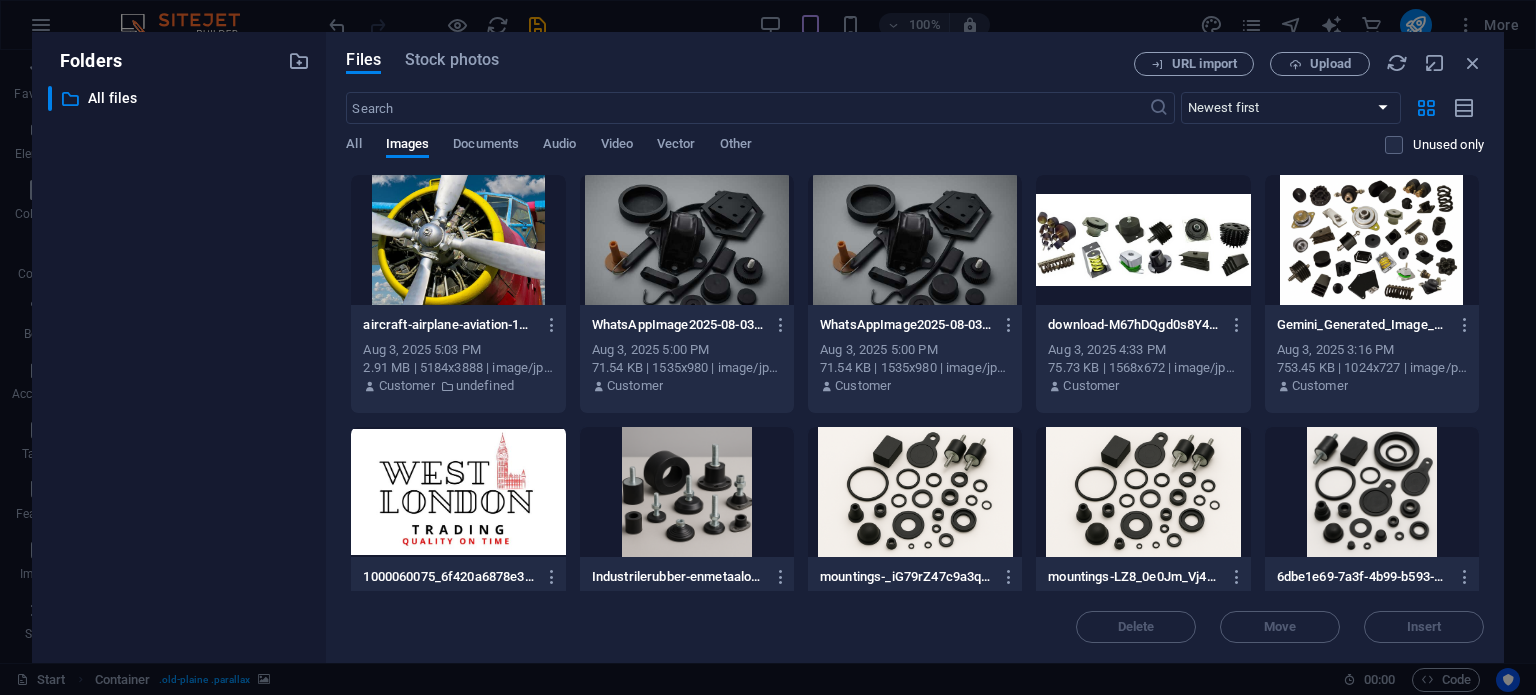 click at bounding box center (1372, 492) 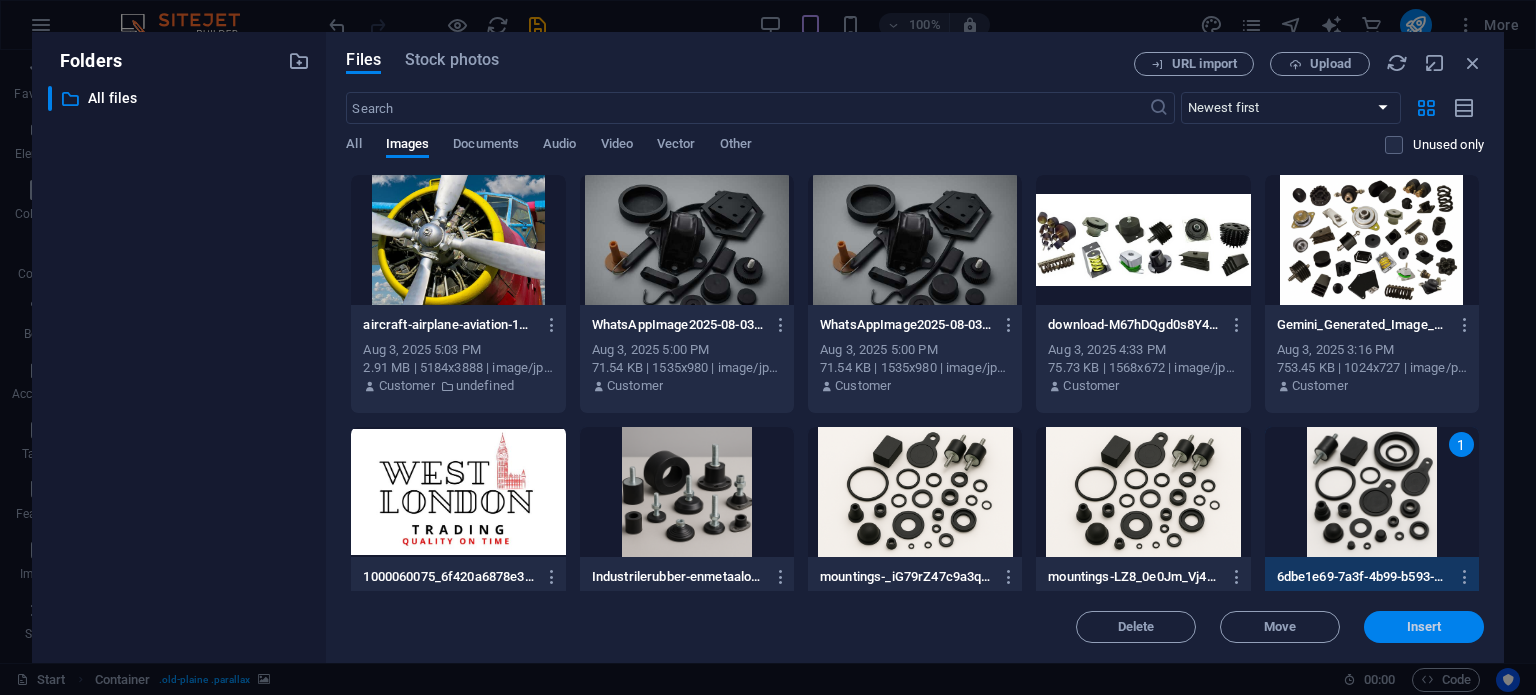drag, startPoint x: 1451, startPoint y: 622, endPoint x: 726, endPoint y: 517, distance: 732.56396 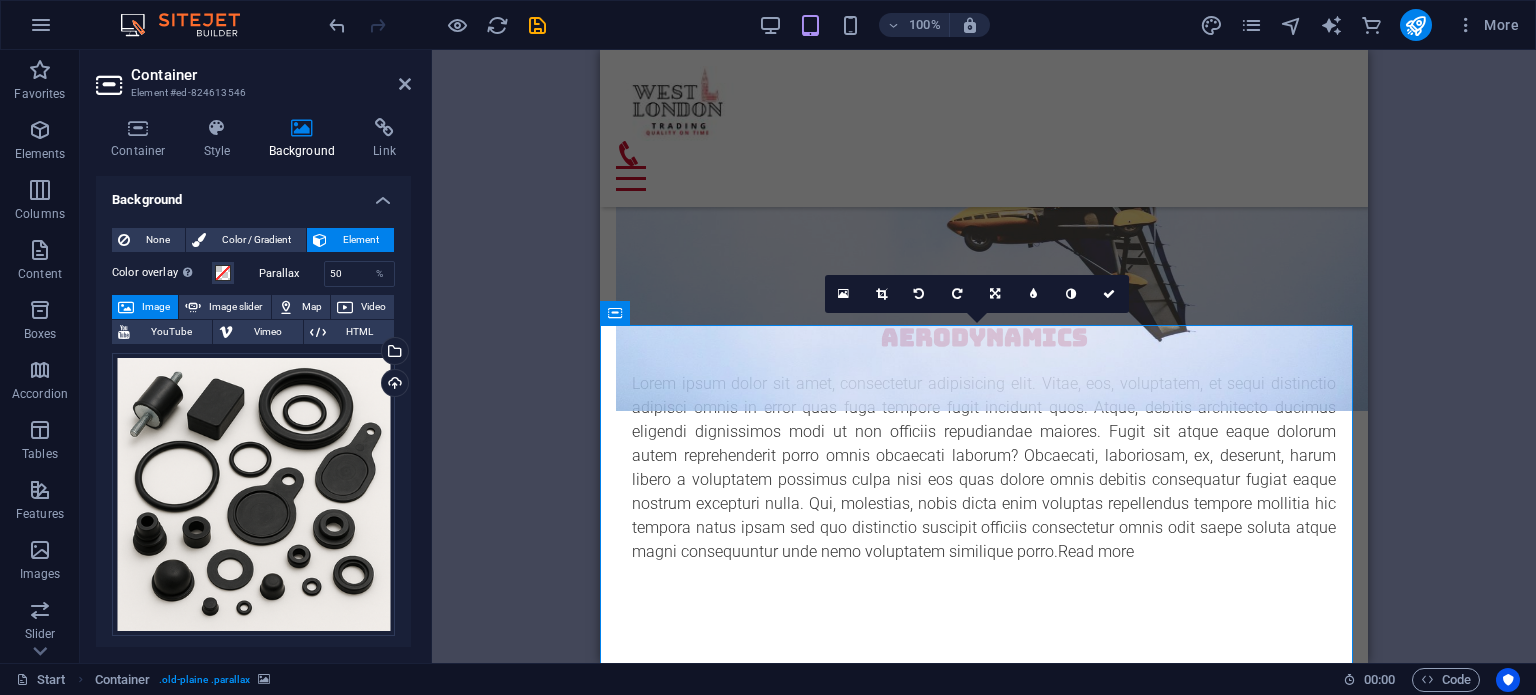 scroll, scrollTop: 9755, scrollLeft: 0, axis: vertical 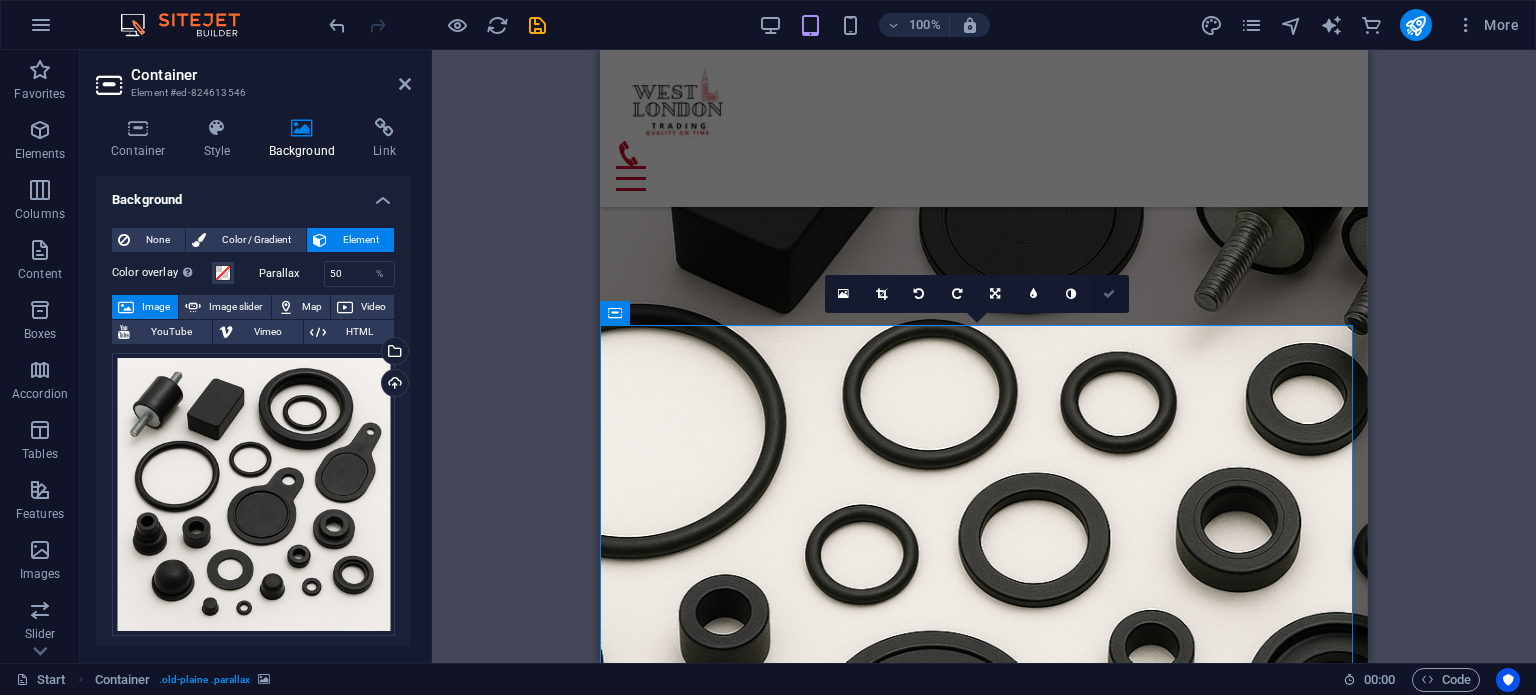 click at bounding box center (1110, 294) 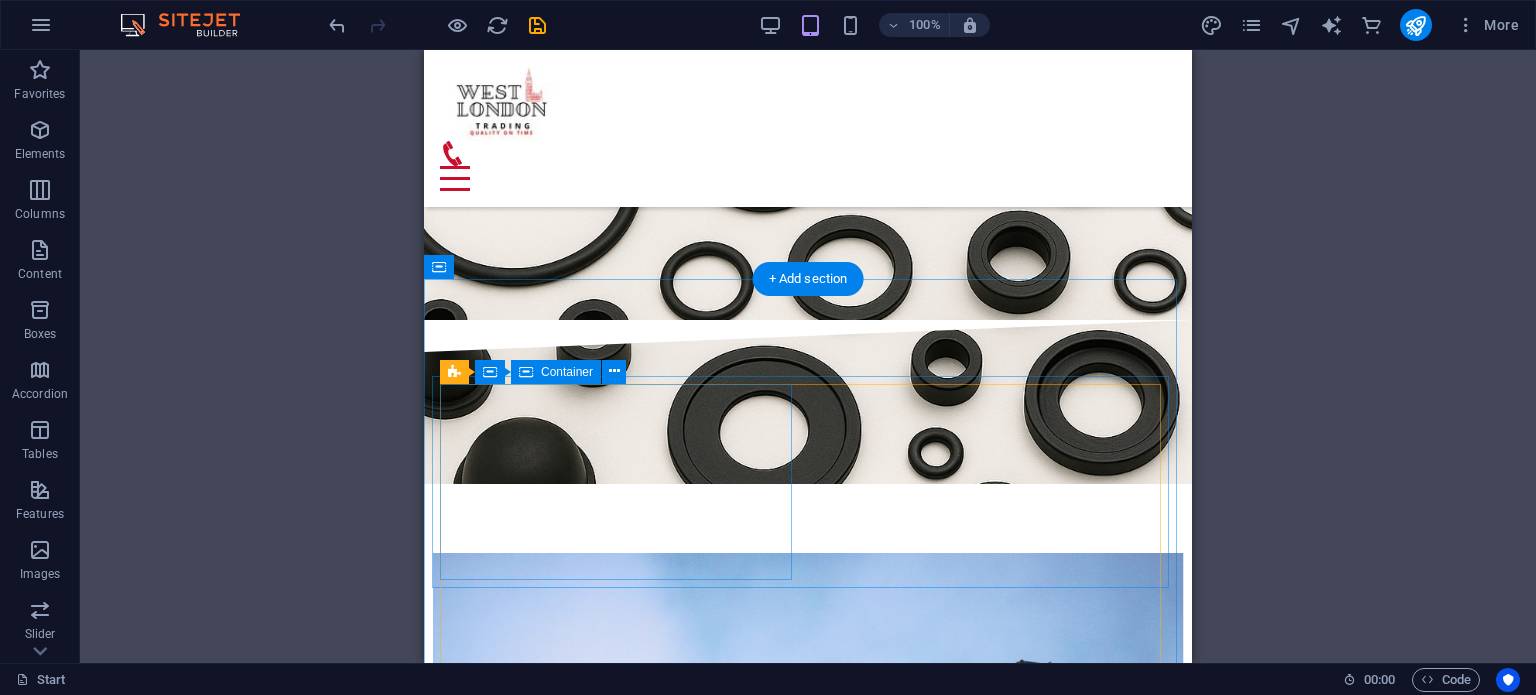 scroll, scrollTop: 10555, scrollLeft: 0, axis: vertical 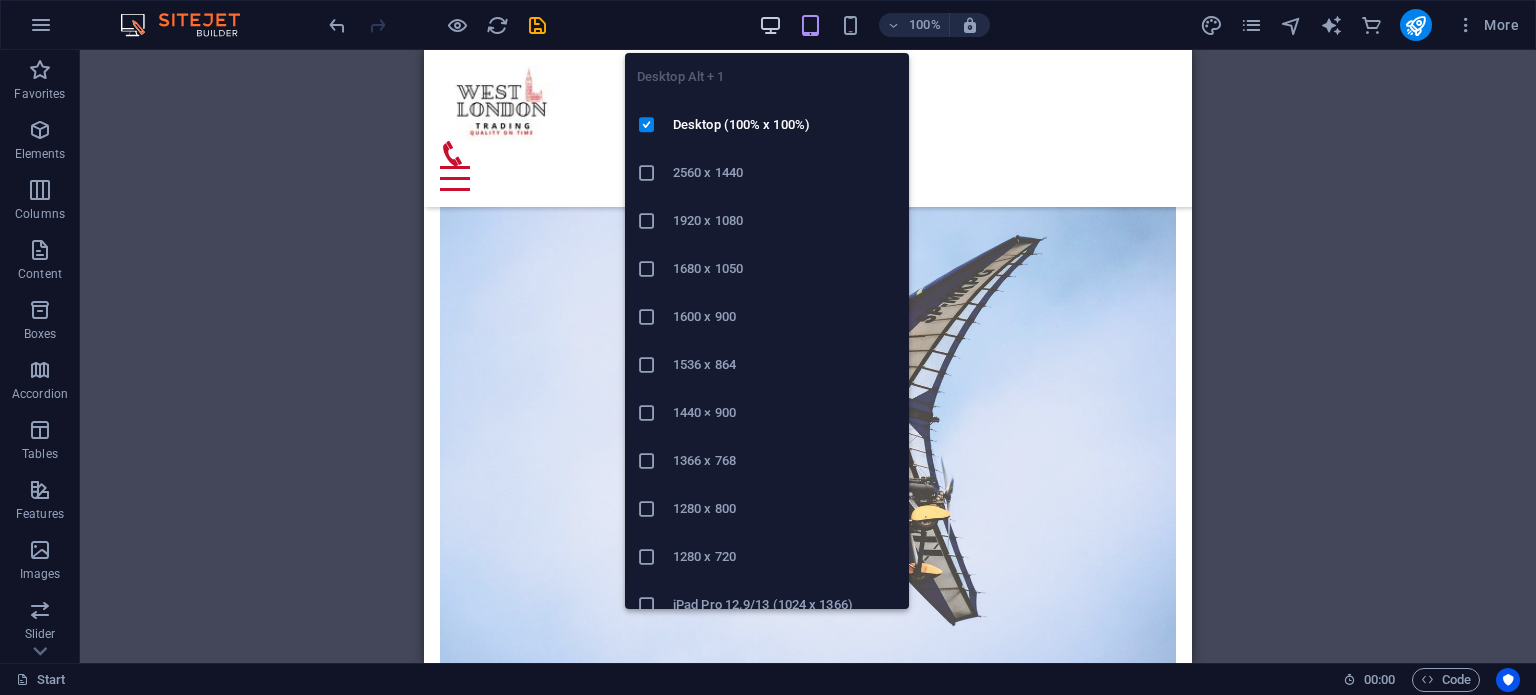 click at bounding box center (770, 25) 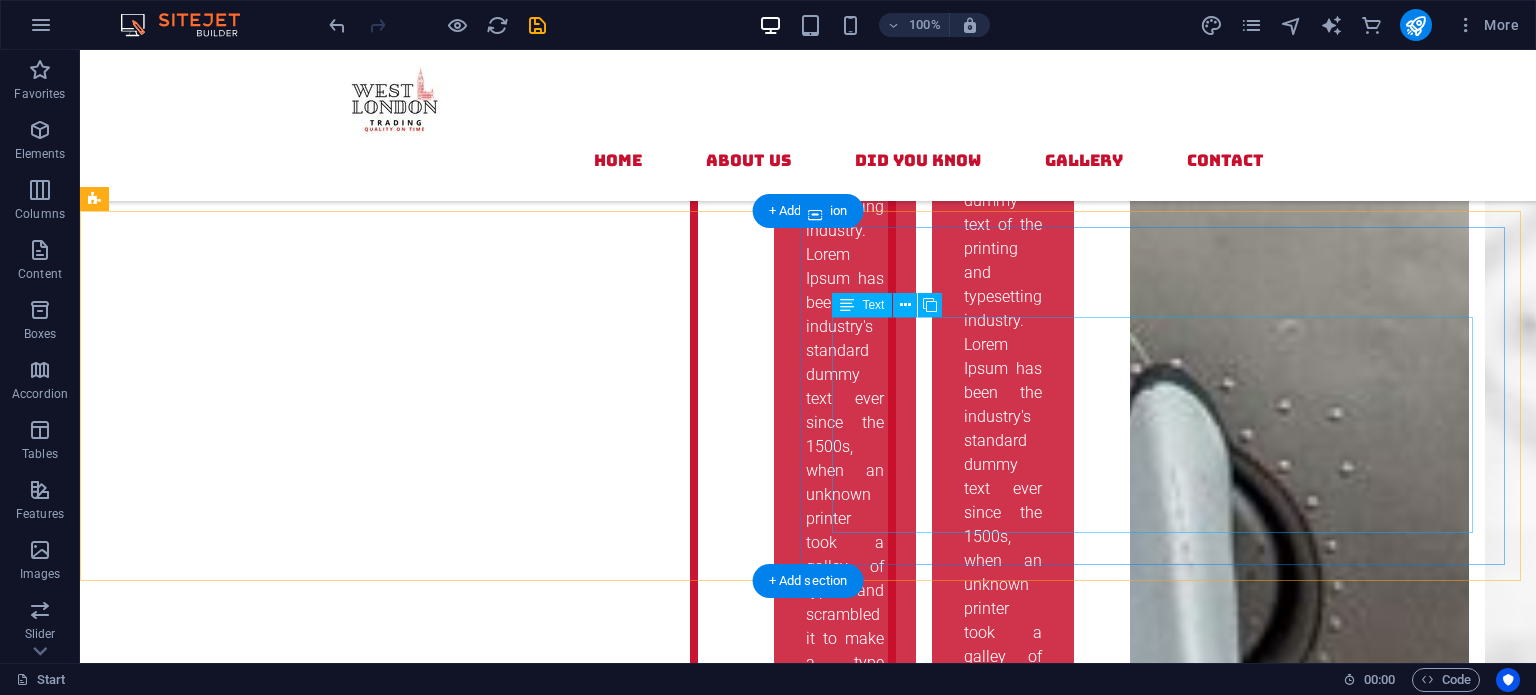 scroll, scrollTop: 8208, scrollLeft: 0, axis: vertical 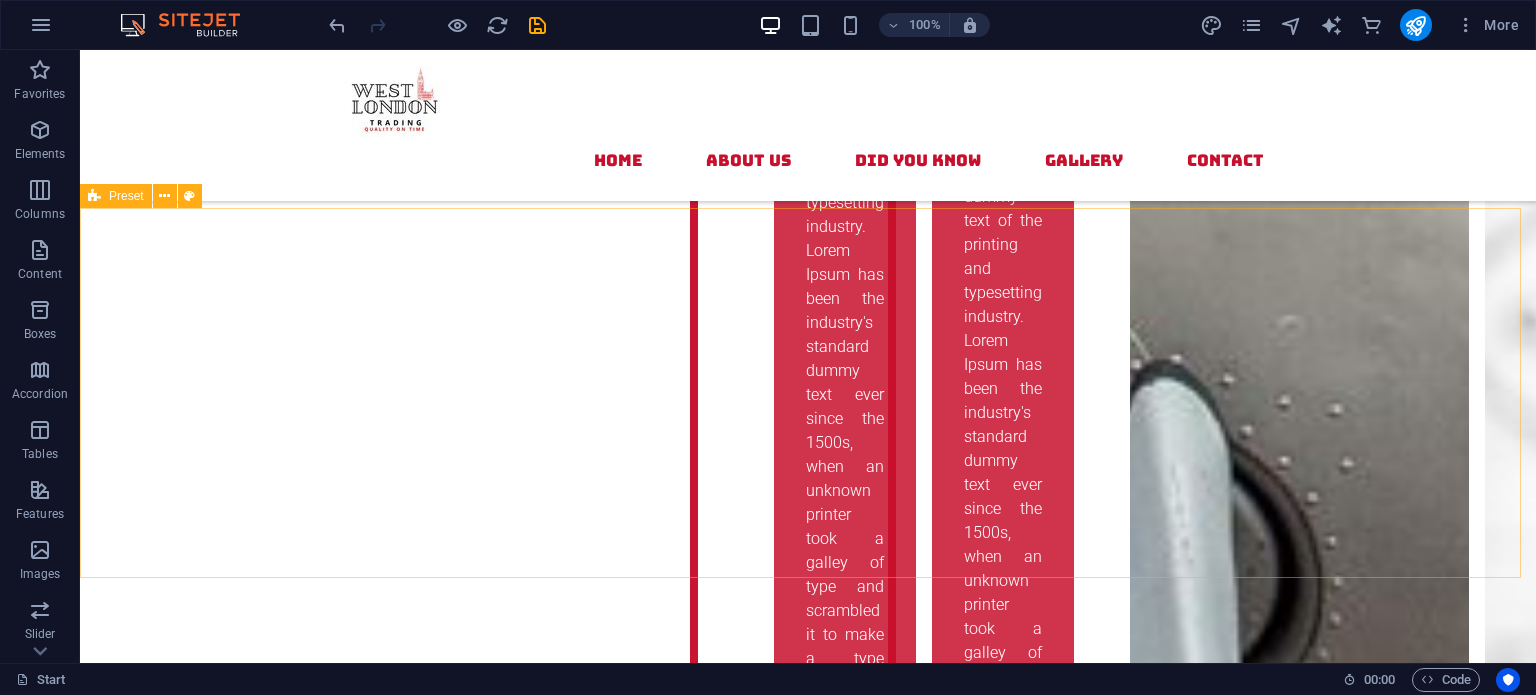 click on "Home About us Did you know gALLERY contact About us  About us  About us  How to fly The Training Offer Contact westlondonrubber.co.za - About Us Founded in 2016 and based in Athlone, Cape Town, West London Rubber specializes in the supply and manufacture of high-quality rubber and polyurethane products. Serving industries such as manufacturing, automotive, and construction, we provide durable and custom-engineered components designed to meet the unique needs of each client. Our product range includes anti-vibration mountings, flapper valves, seals, diaphragms, buffers,  O-rings, polyurethane products, grommets, and silicone tubing.
Did you Know? Mountings Rubber mountings can reduce vibrations by up to  98% , significantly extending the life of machinery and improving operator comfort. .fa-secondary{opacity:.4} Seals A single damaged rubber seal can cause an entire system to lose pressure. Flapper Valves rapid opening and closing quick-response systems" at bounding box center (808, -140) 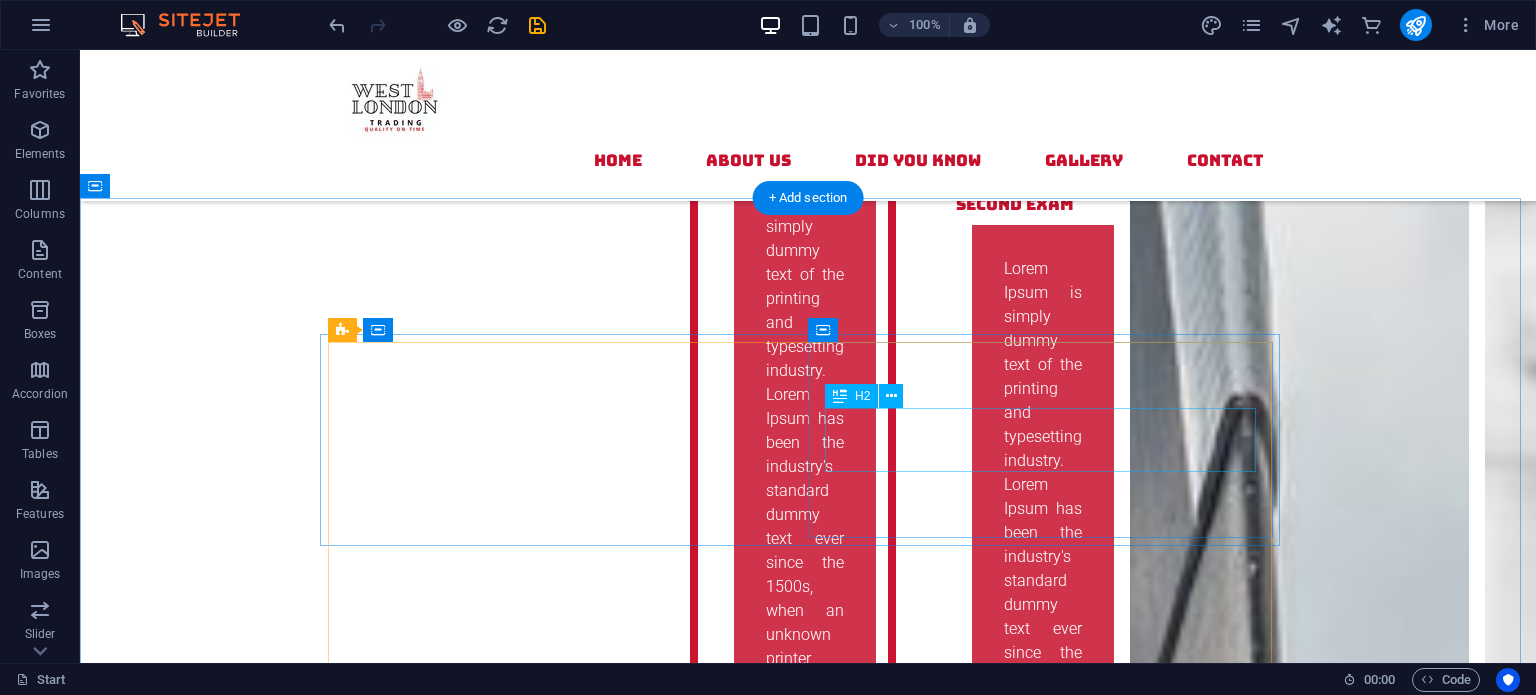 scroll, scrollTop: 9008, scrollLeft: 0, axis: vertical 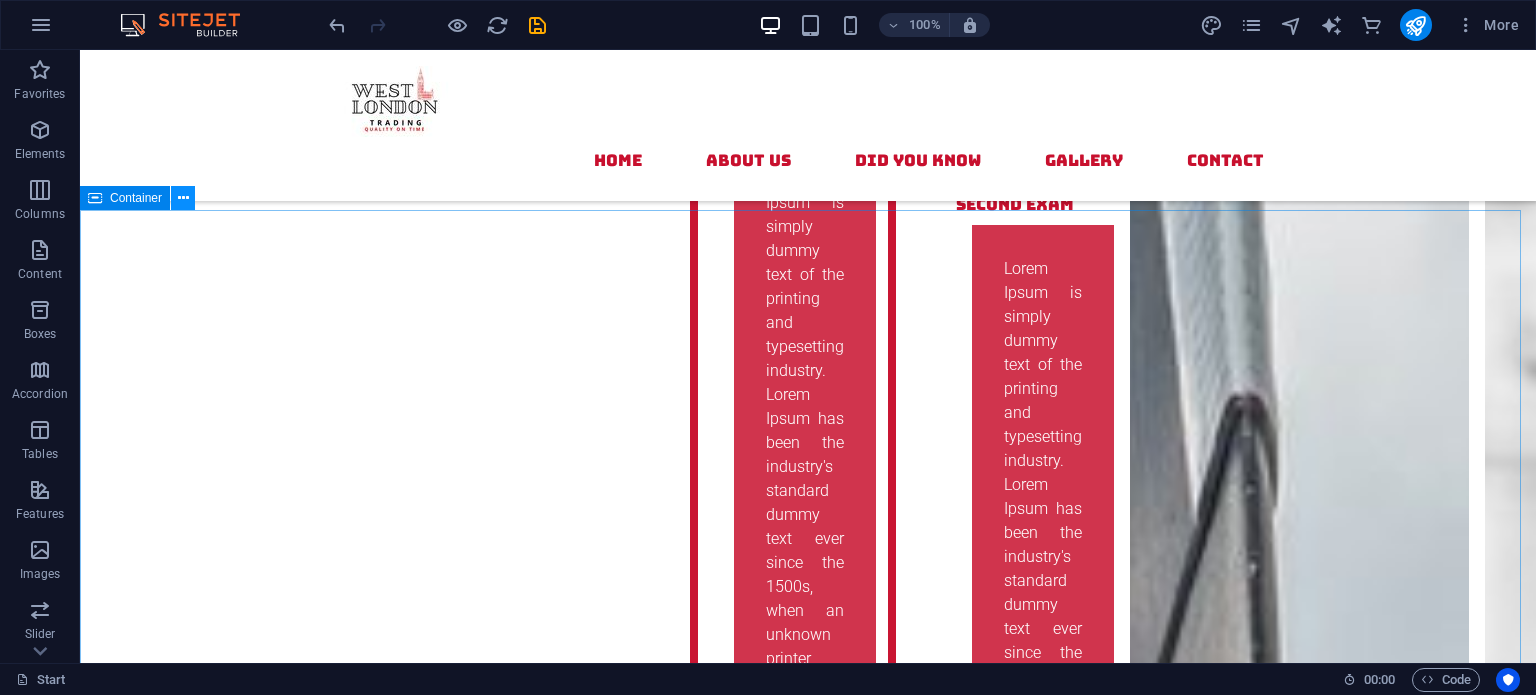 click at bounding box center [183, 198] 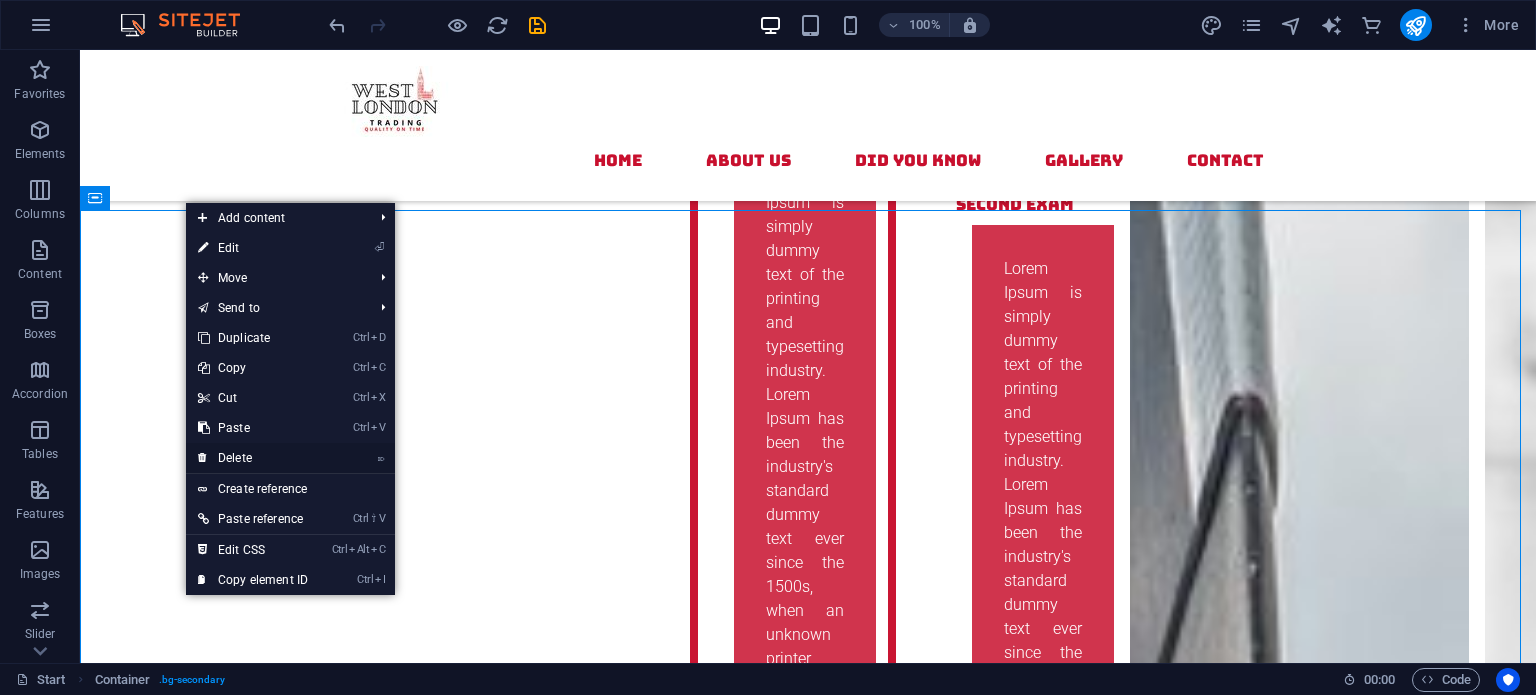 click on "⌦  Delete" at bounding box center [253, 458] 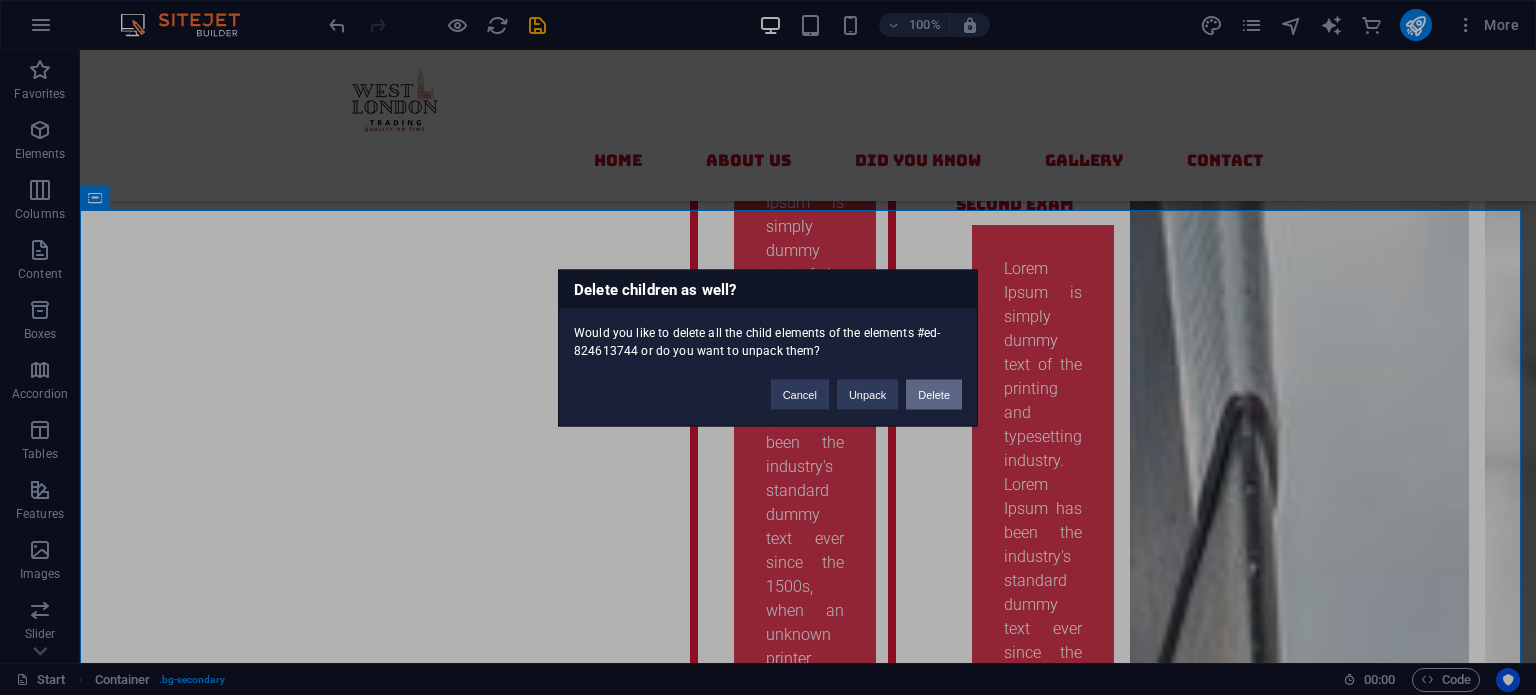 click on "Delete" at bounding box center [934, 394] 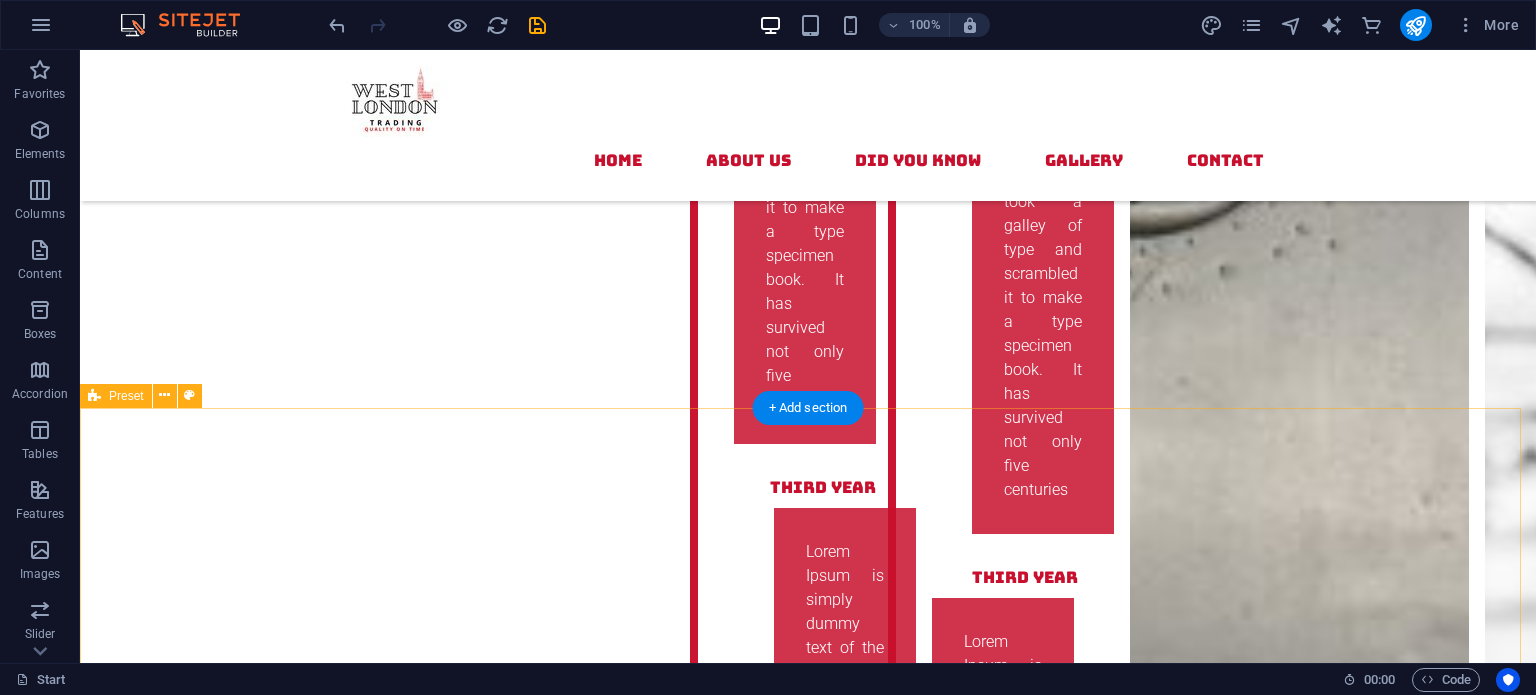 scroll, scrollTop: 7308, scrollLeft: 0, axis: vertical 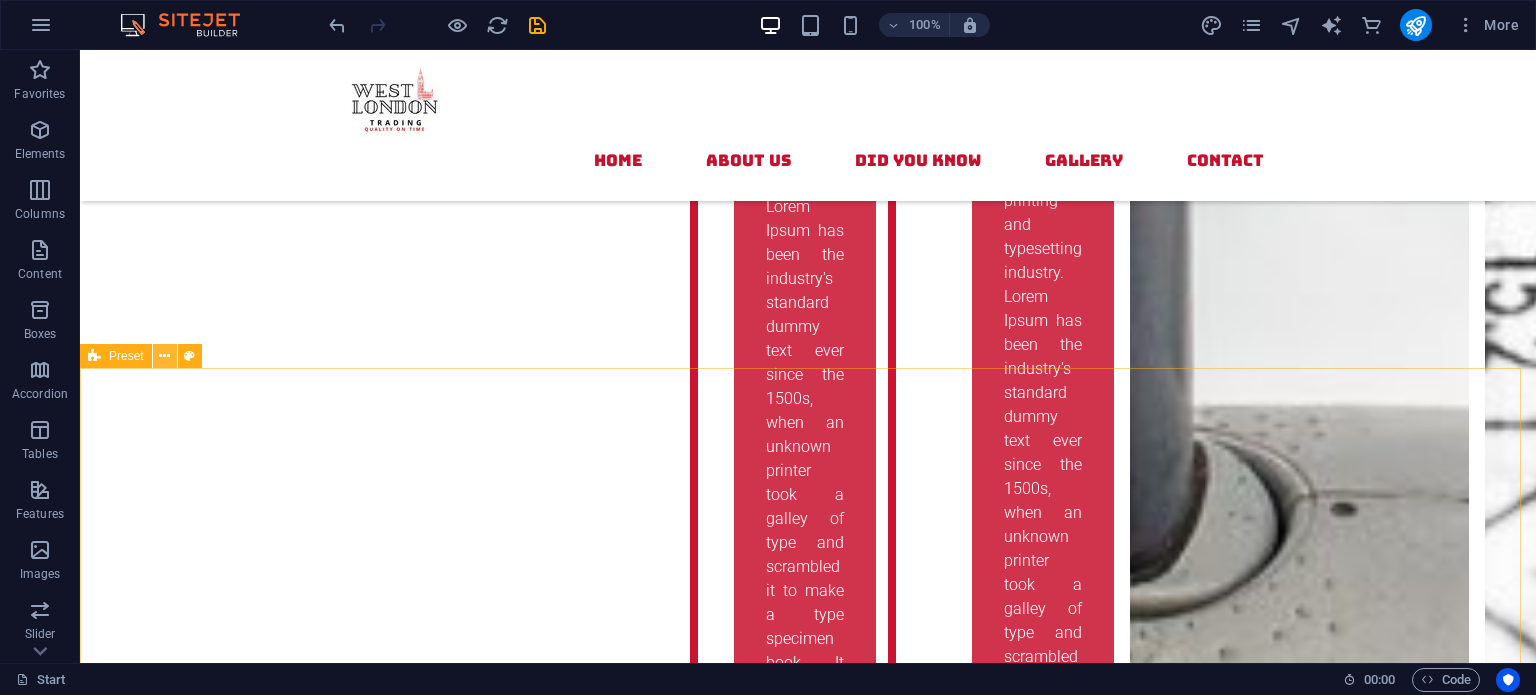 click at bounding box center (164, 356) 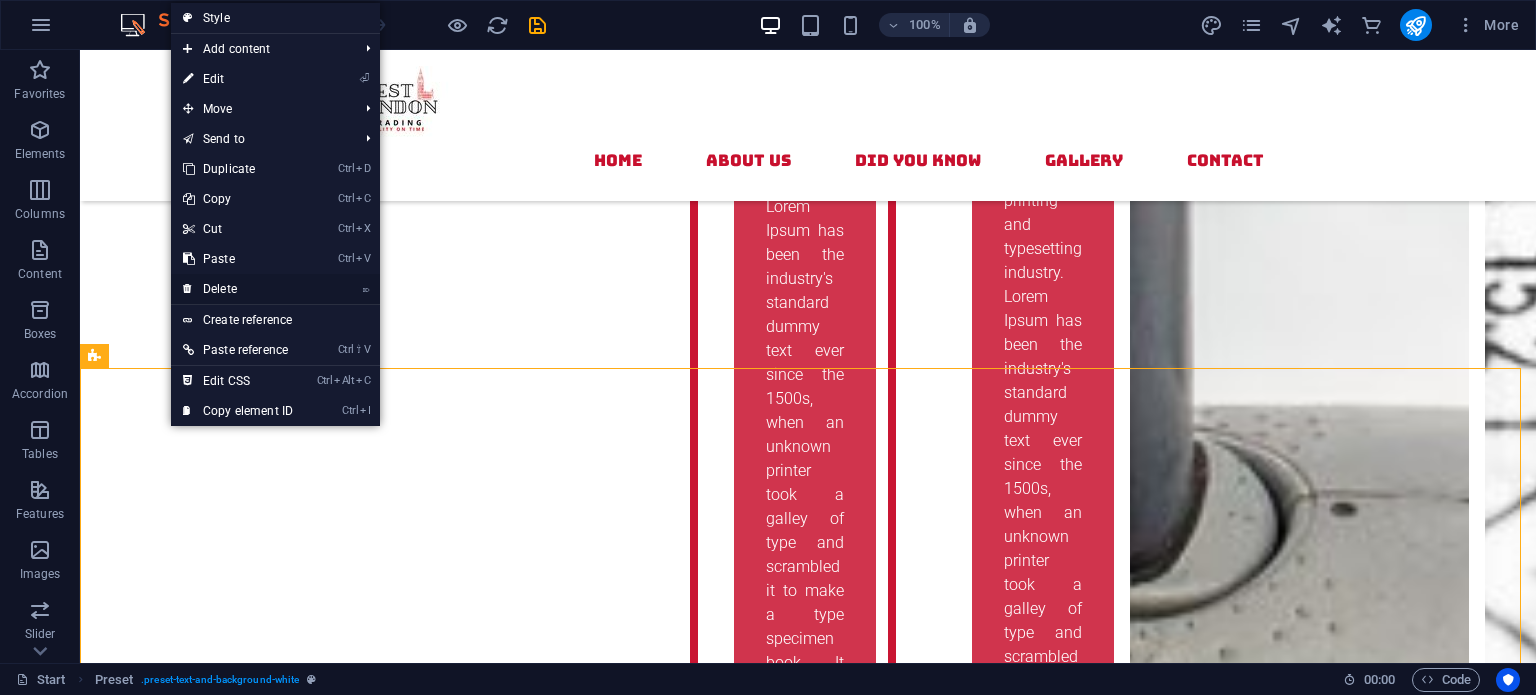 click on "⌦  Delete" at bounding box center [238, 289] 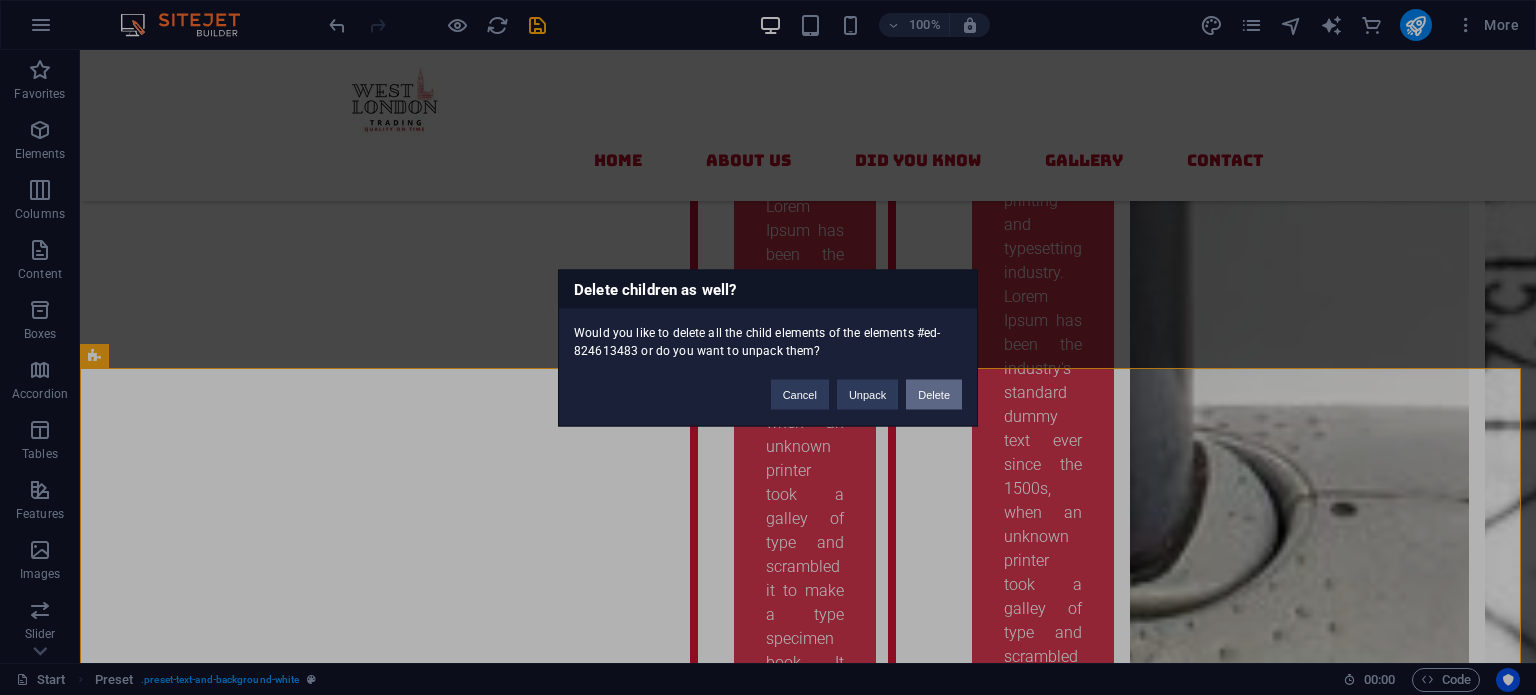 click on "Delete" at bounding box center [934, 394] 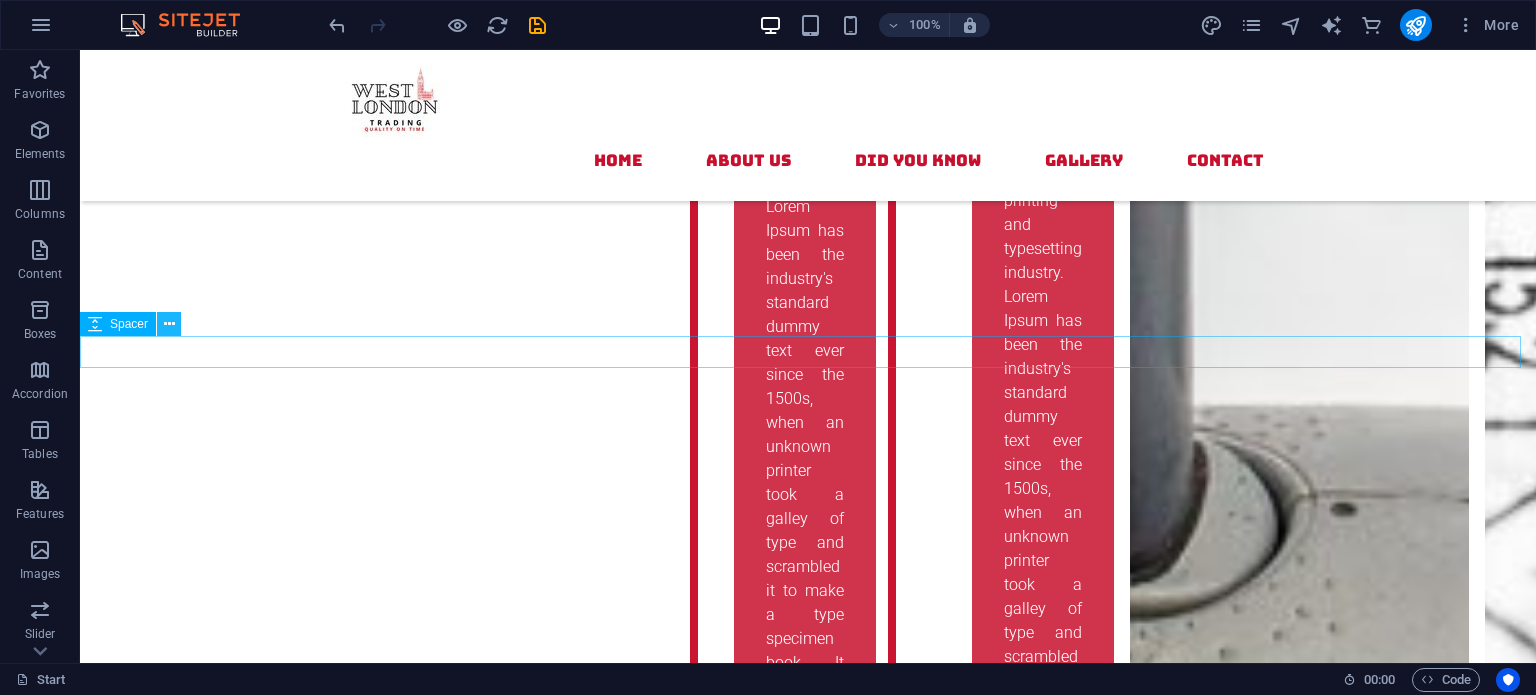 click at bounding box center [169, 324] 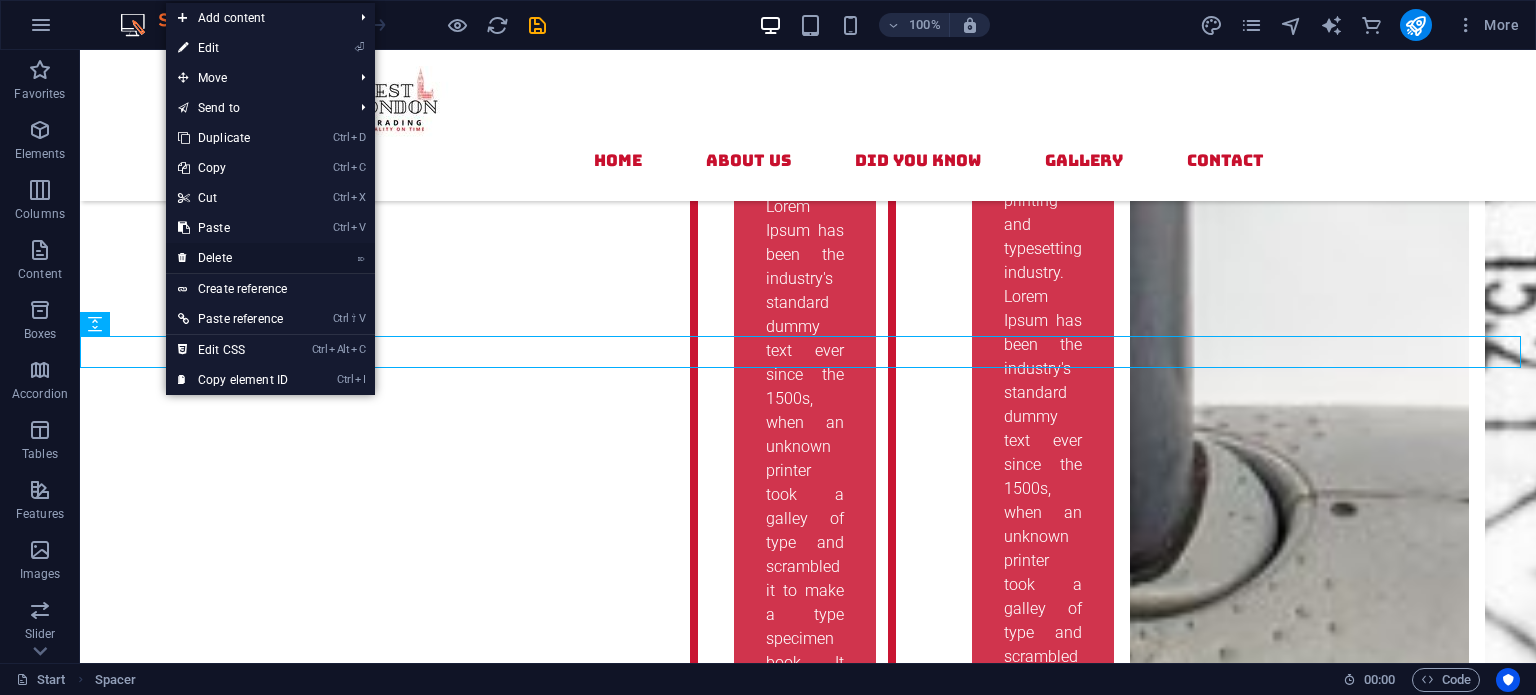 drag, startPoint x: 217, startPoint y: 260, endPoint x: 140, endPoint y: 214, distance: 89.693924 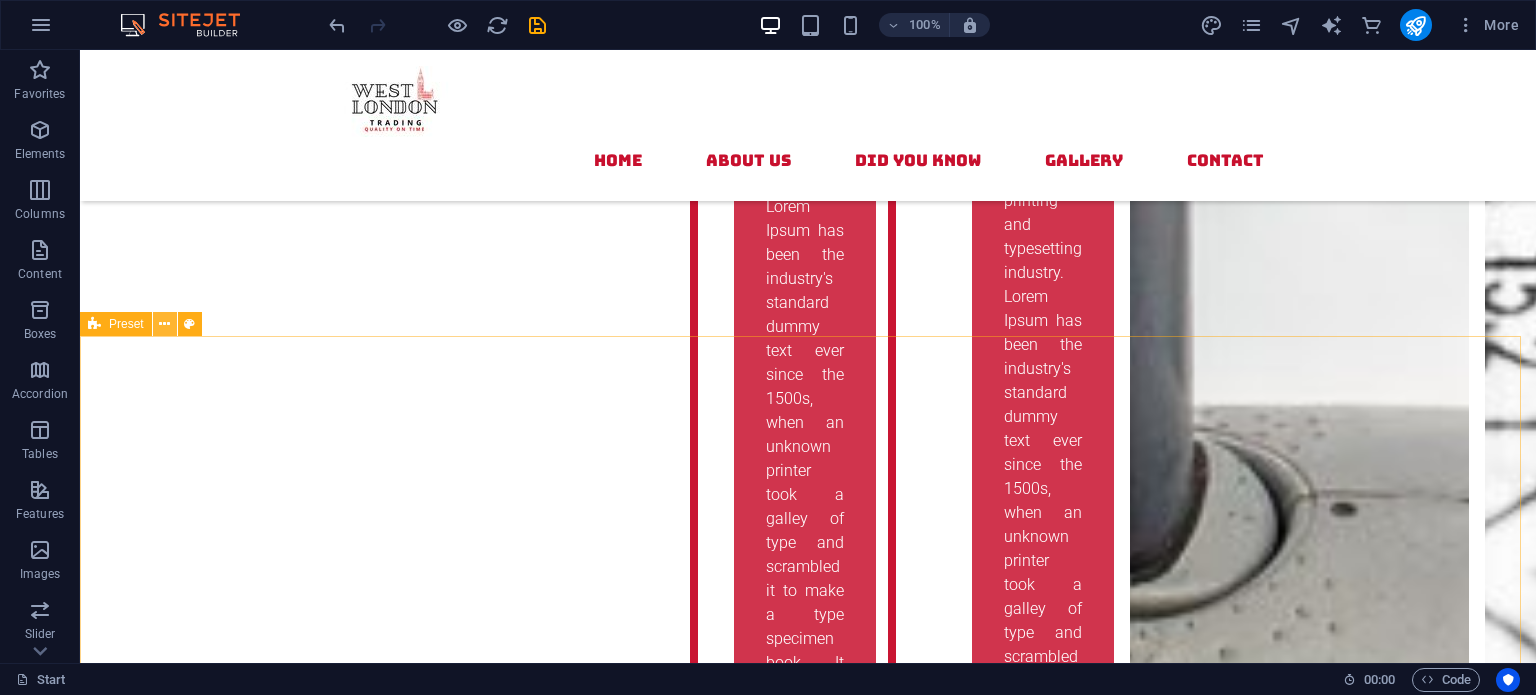 click at bounding box center (165, 324) 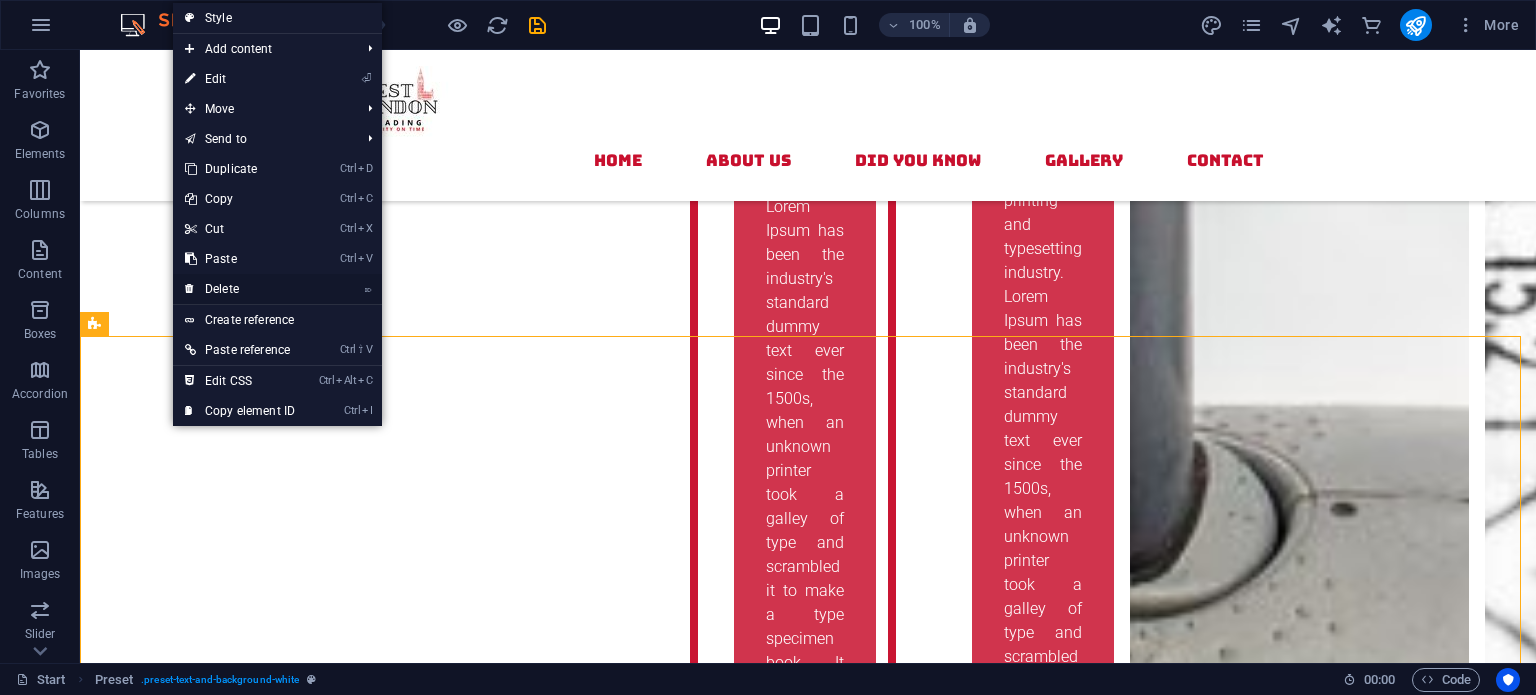 click on "⌦  Delete" at bounding box center [240, 289] 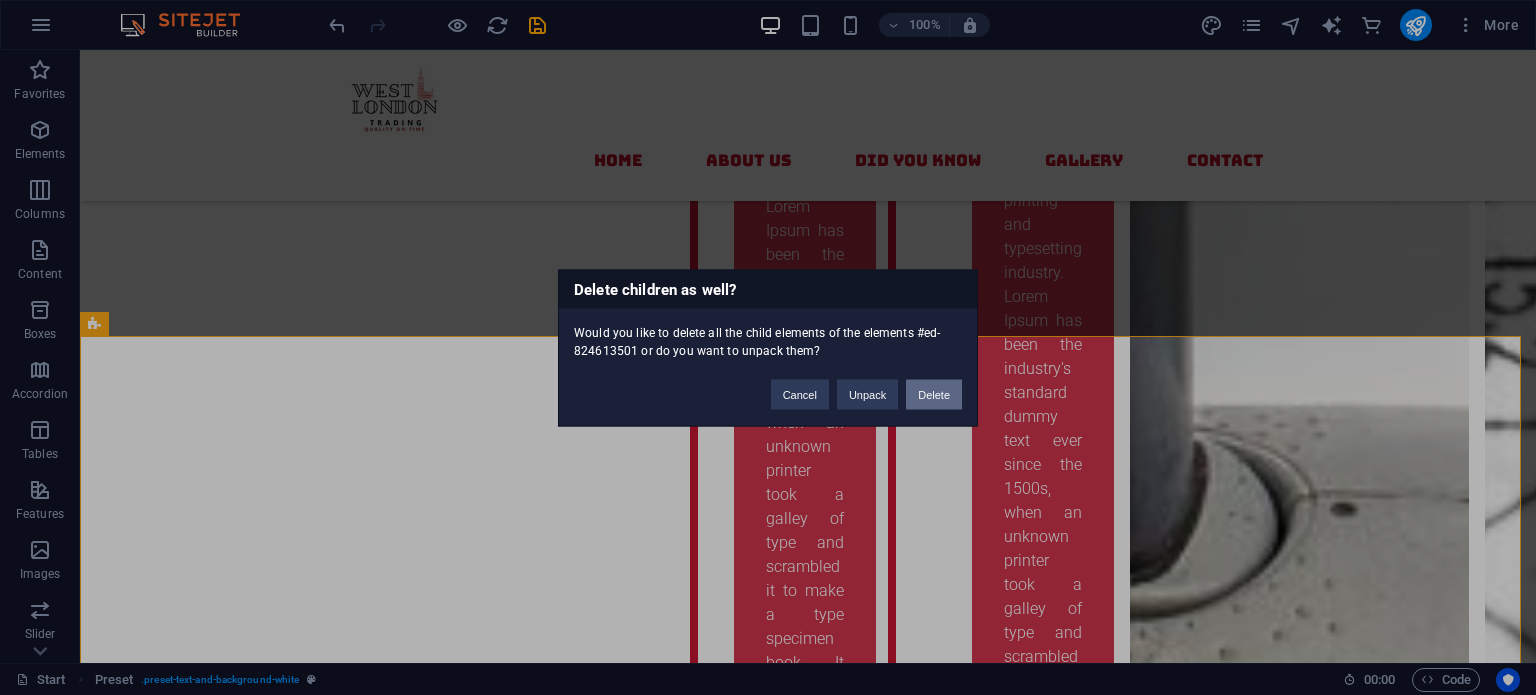 click on "Delete" at bounding box center (934, 394) 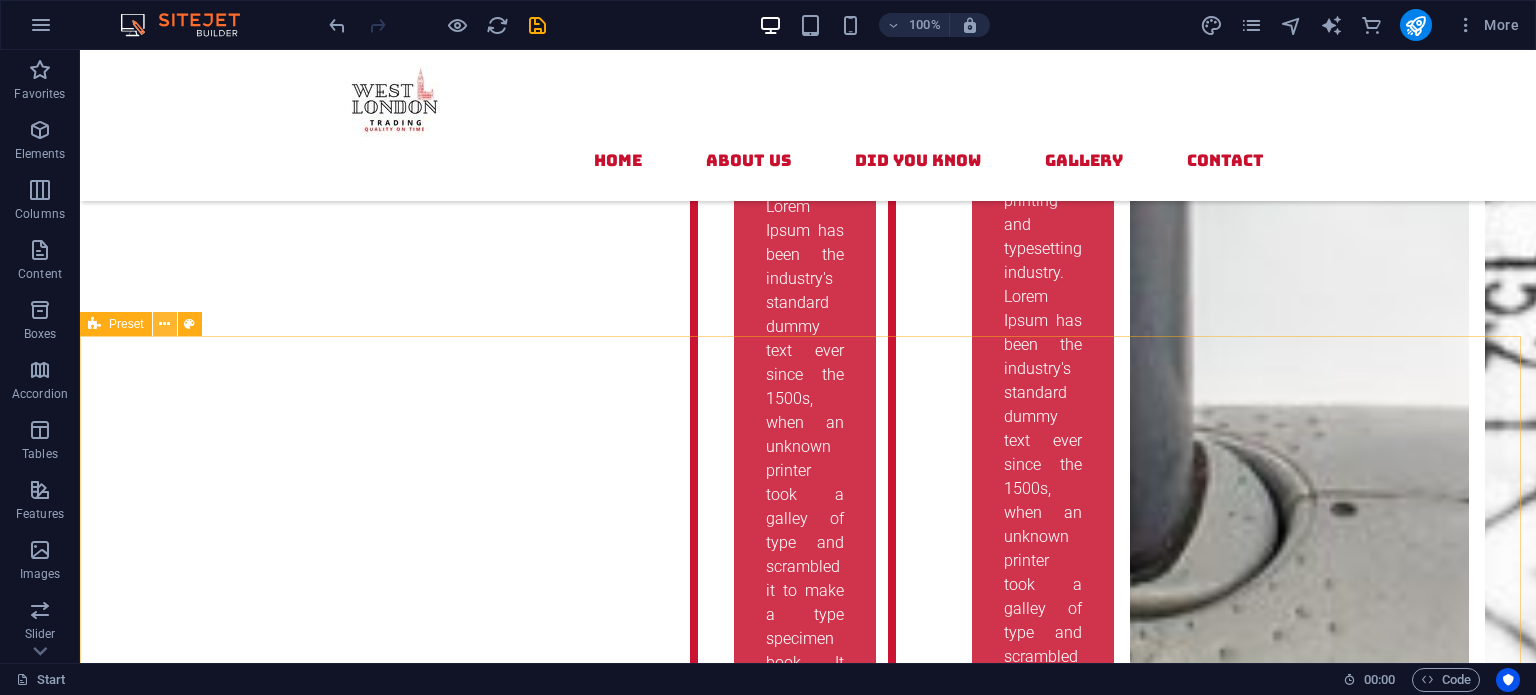 click at bounding box center [165, 324] 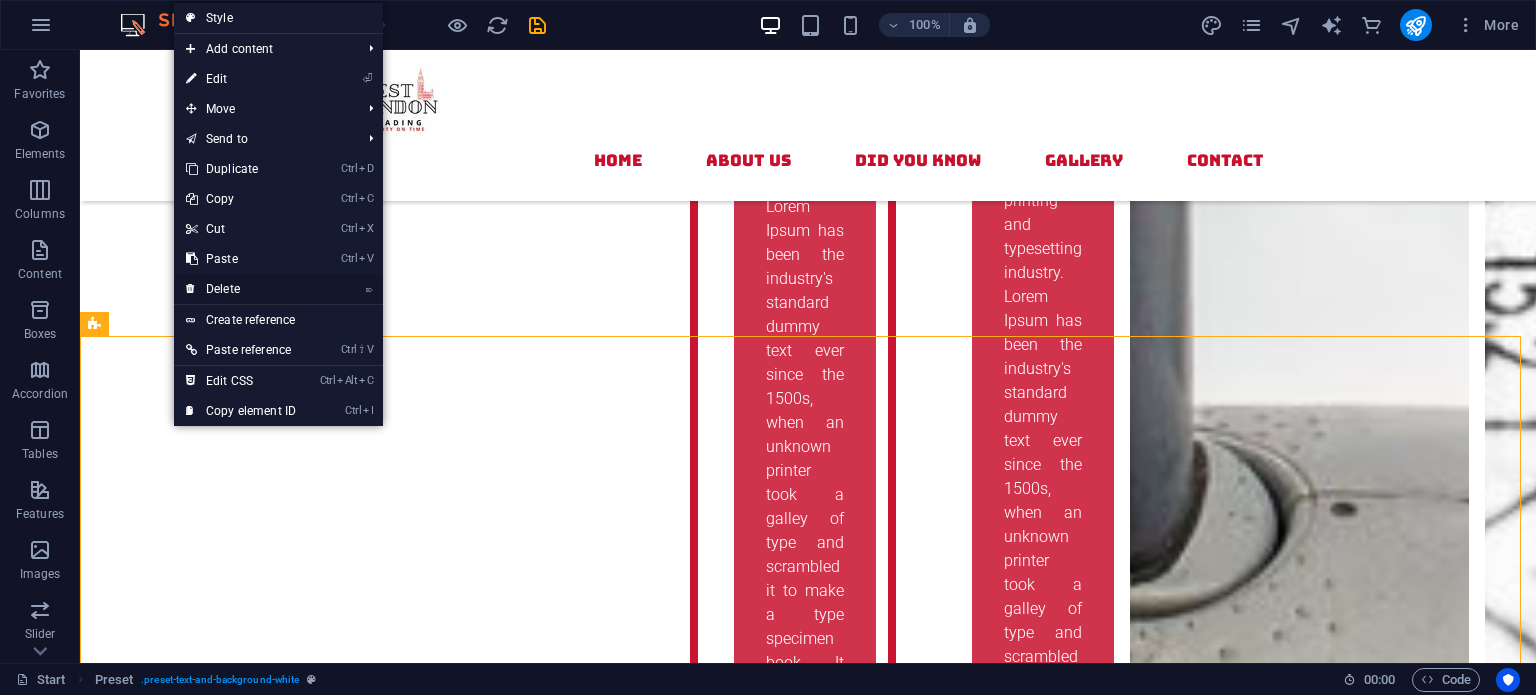 click on "⌦  Delete" at bounding box center [241, 289] 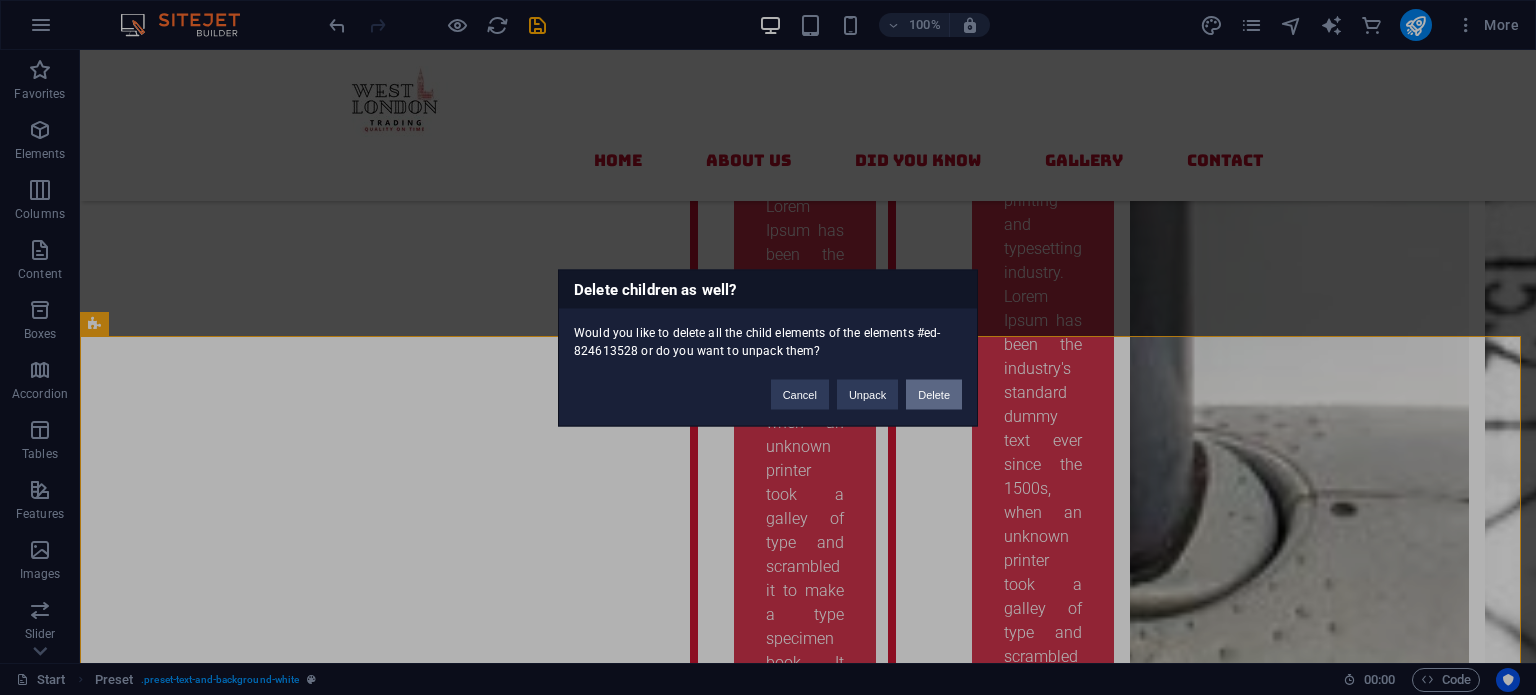 click on "Delete" at bounding box center (934, 394) 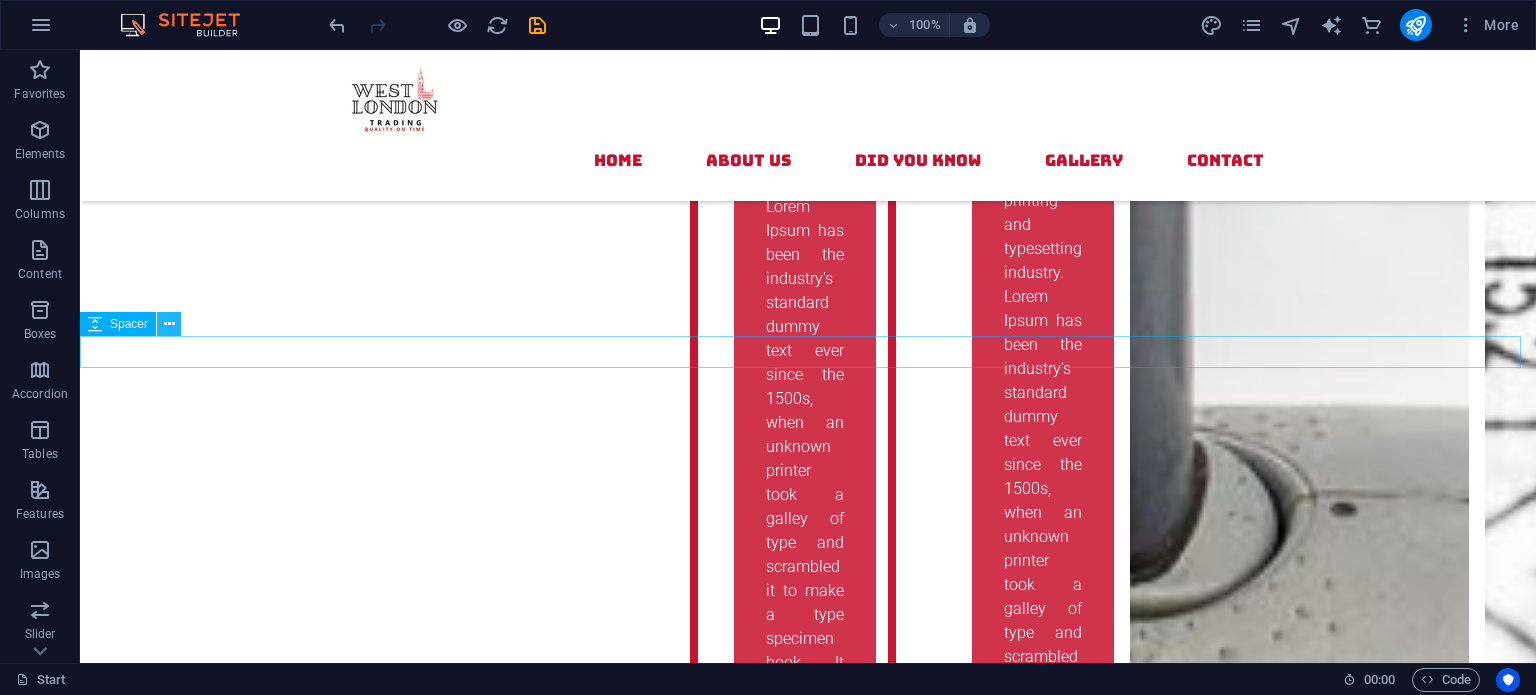 click at bounding box center (169, 324) 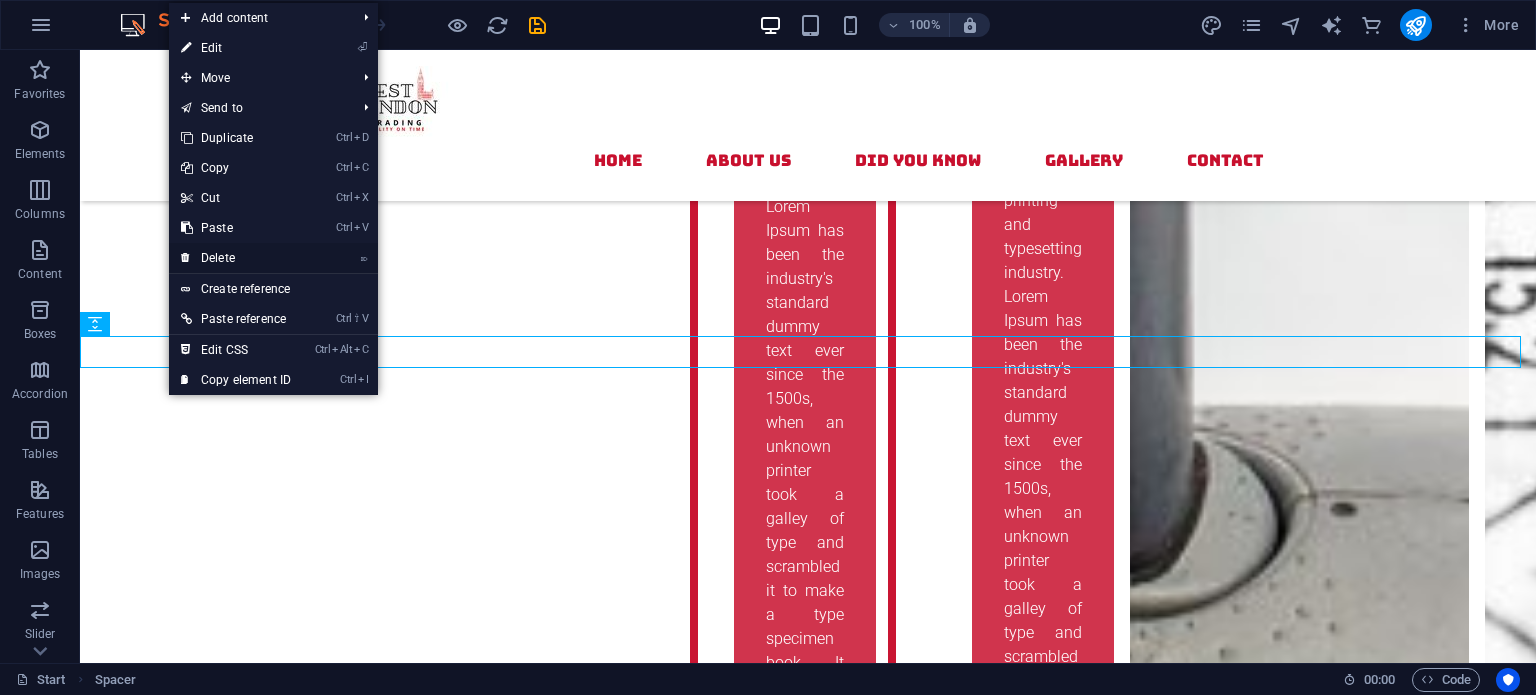 drag, startPoint x: 228, startPoint y: 259, endPoint x: 153, endPoint y: 219, distance: 85 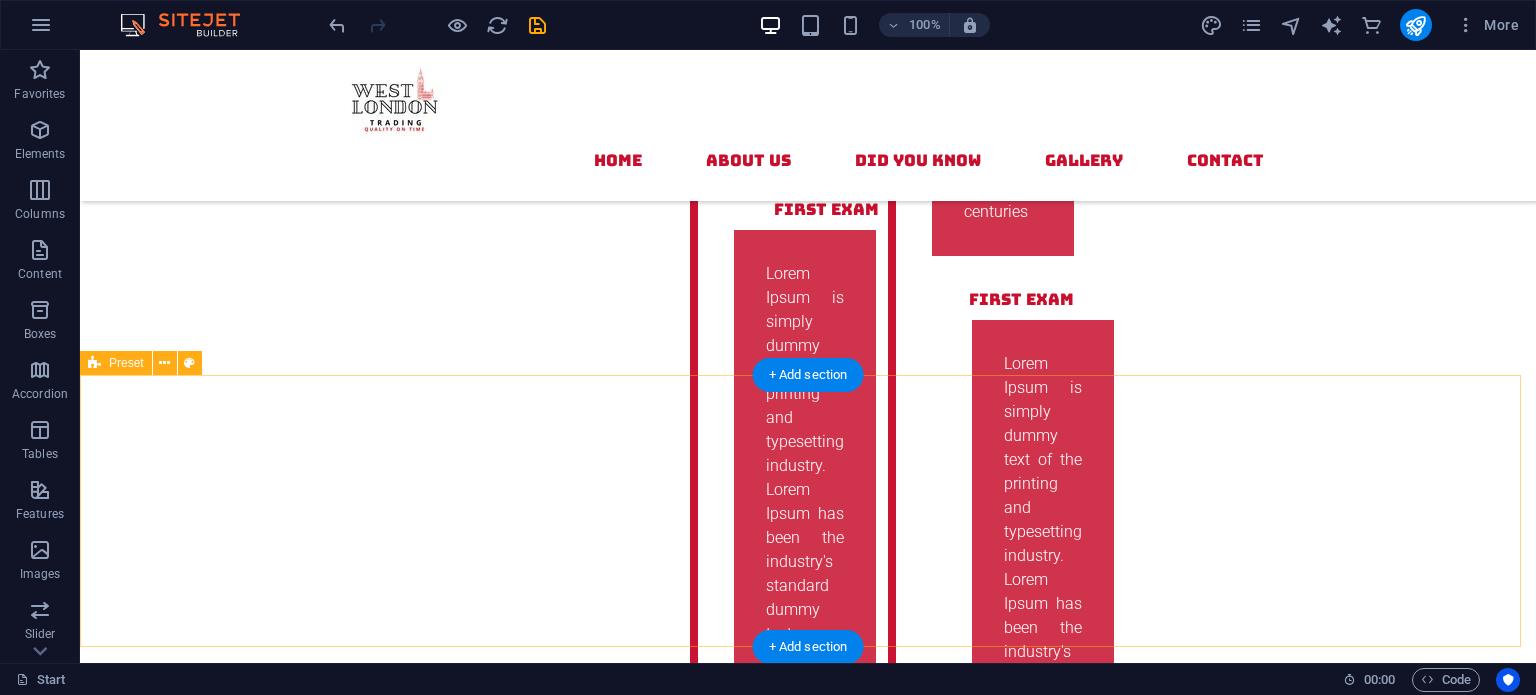 scroll, scrollTop: 7071, scrollLeft: 0, axis: vertical 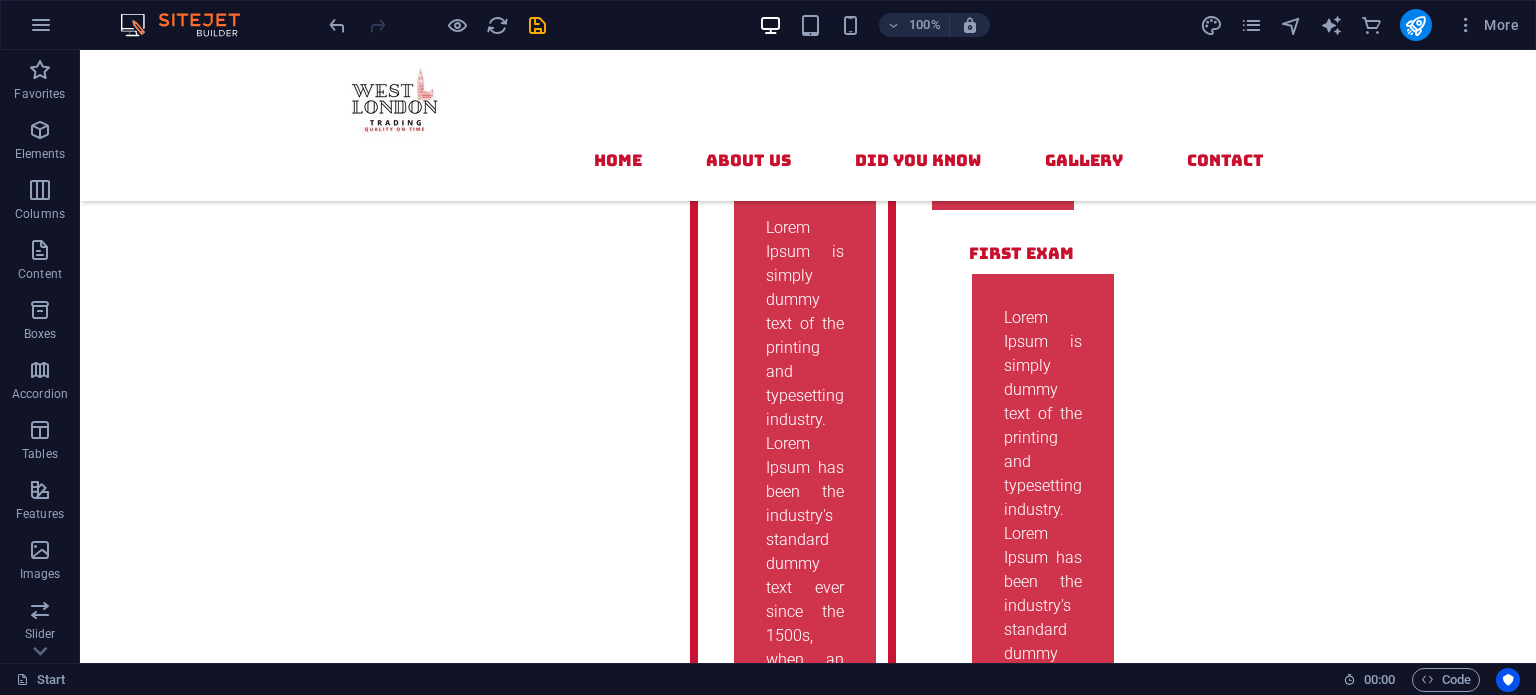 click at bounding box center [437, 25] 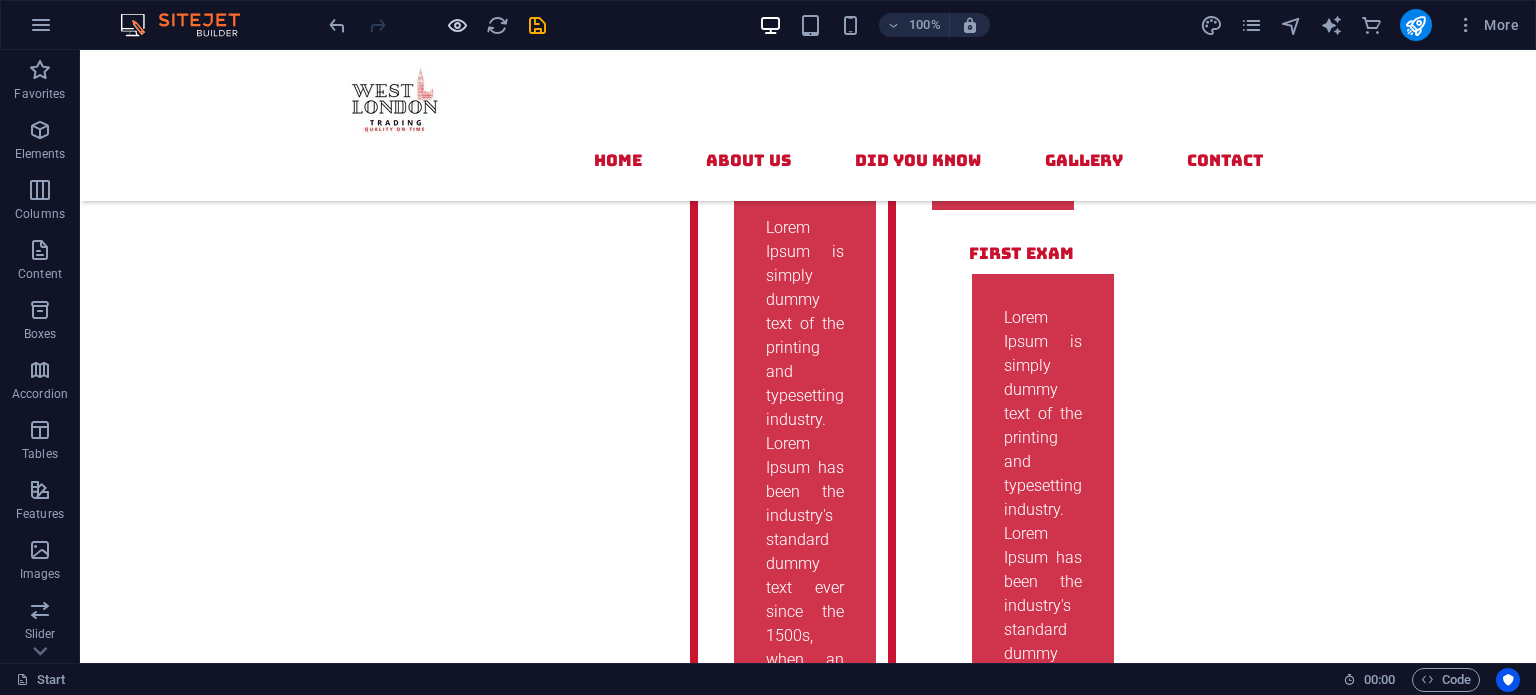 click at bounding box center (457, 25) 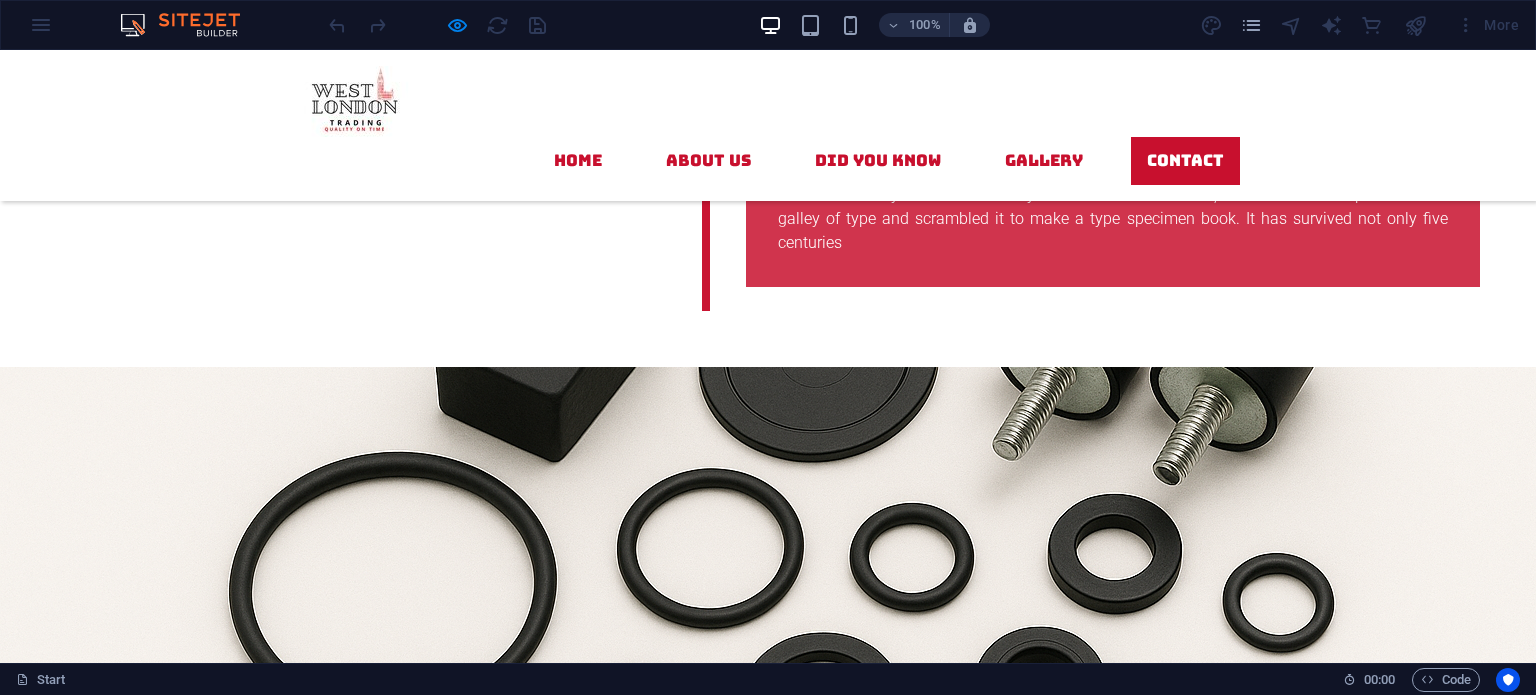 scroll, scrollTop: 6200, scrollLeft: 0, axis: vertical 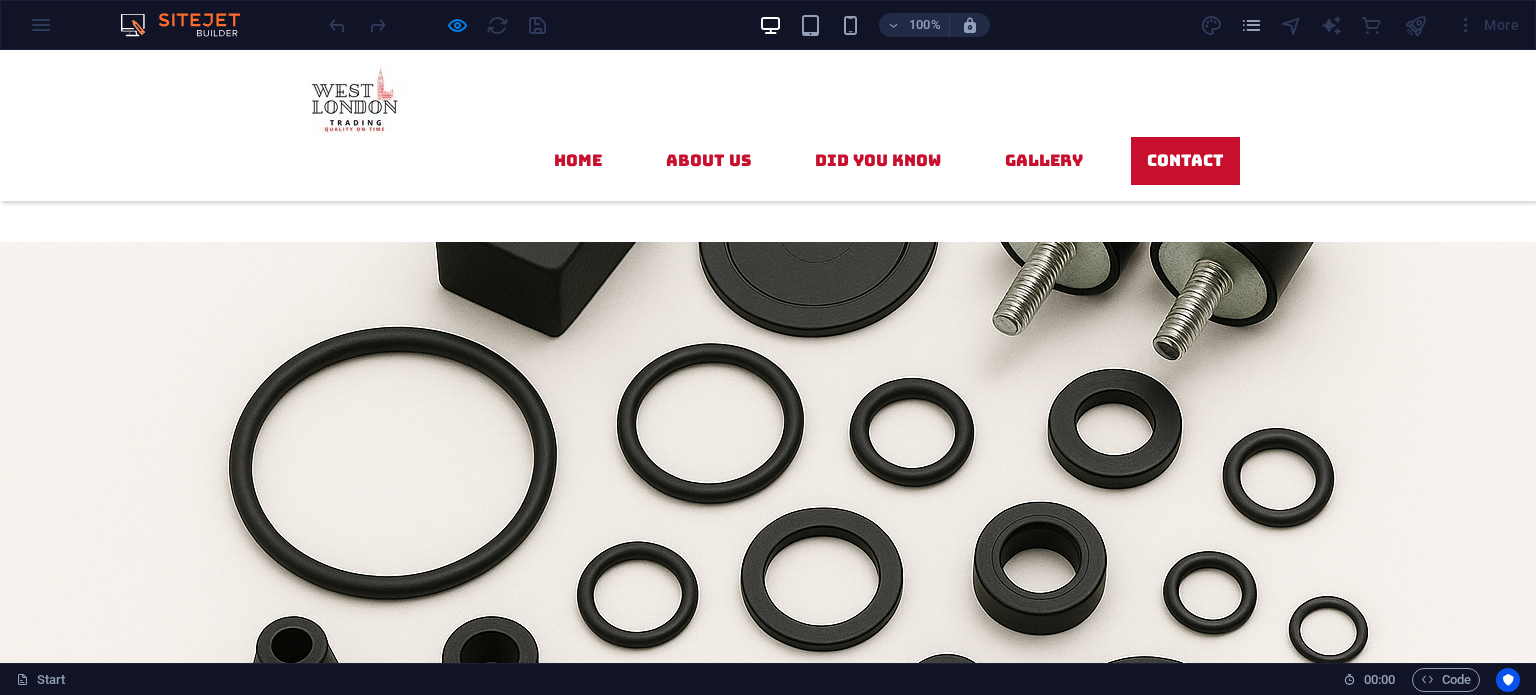 click at bounding box center (384, 2122) 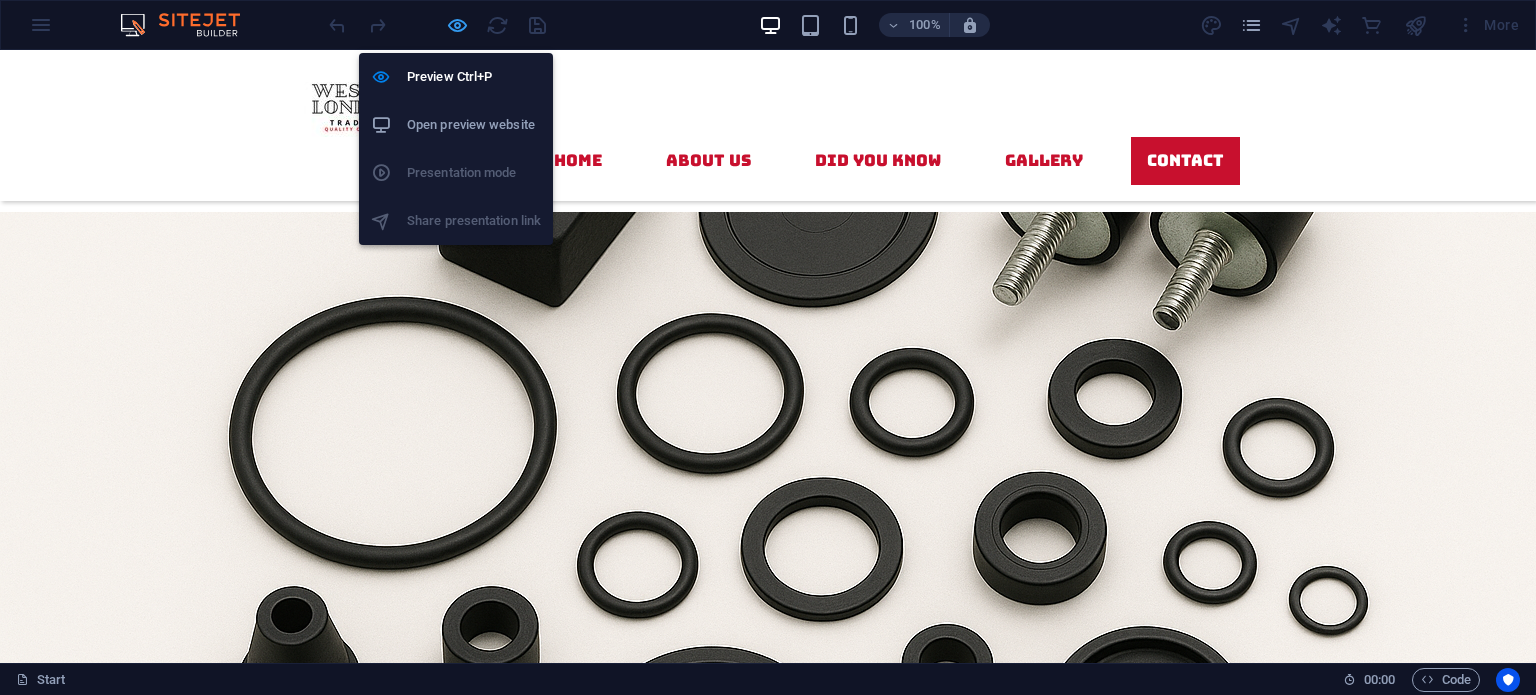 click at bounding box center (457, 25) 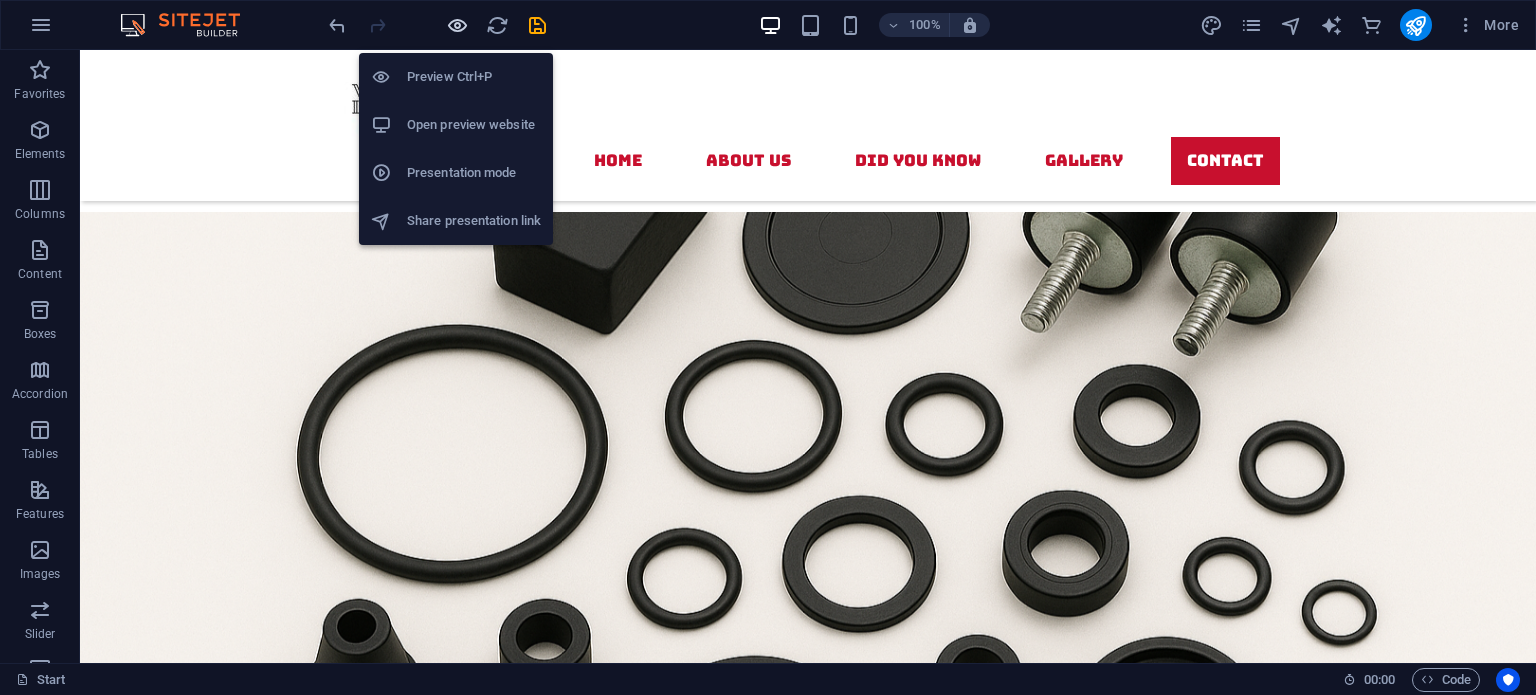 scroll, scrollTop: 8372, scrollLeft: 0, axis: vertical 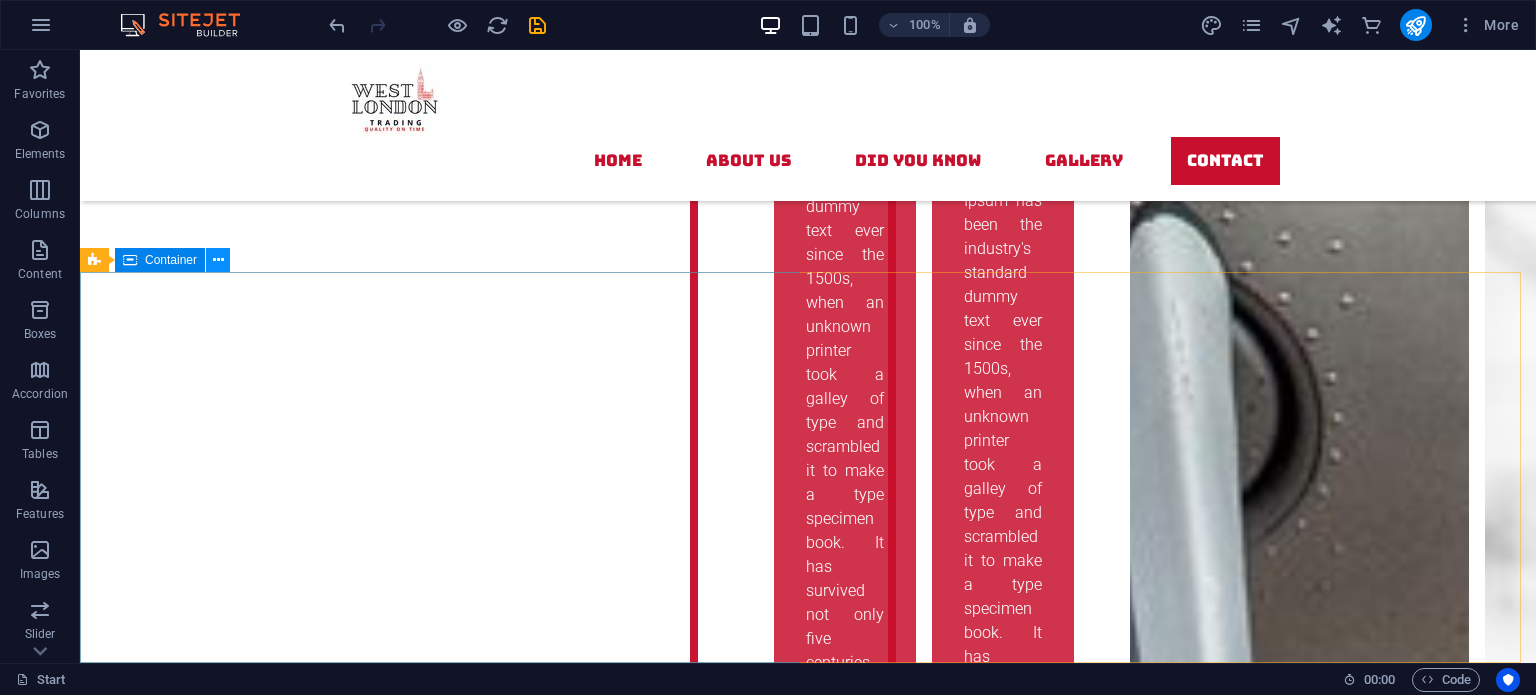 click at bounding box center [218, 260] 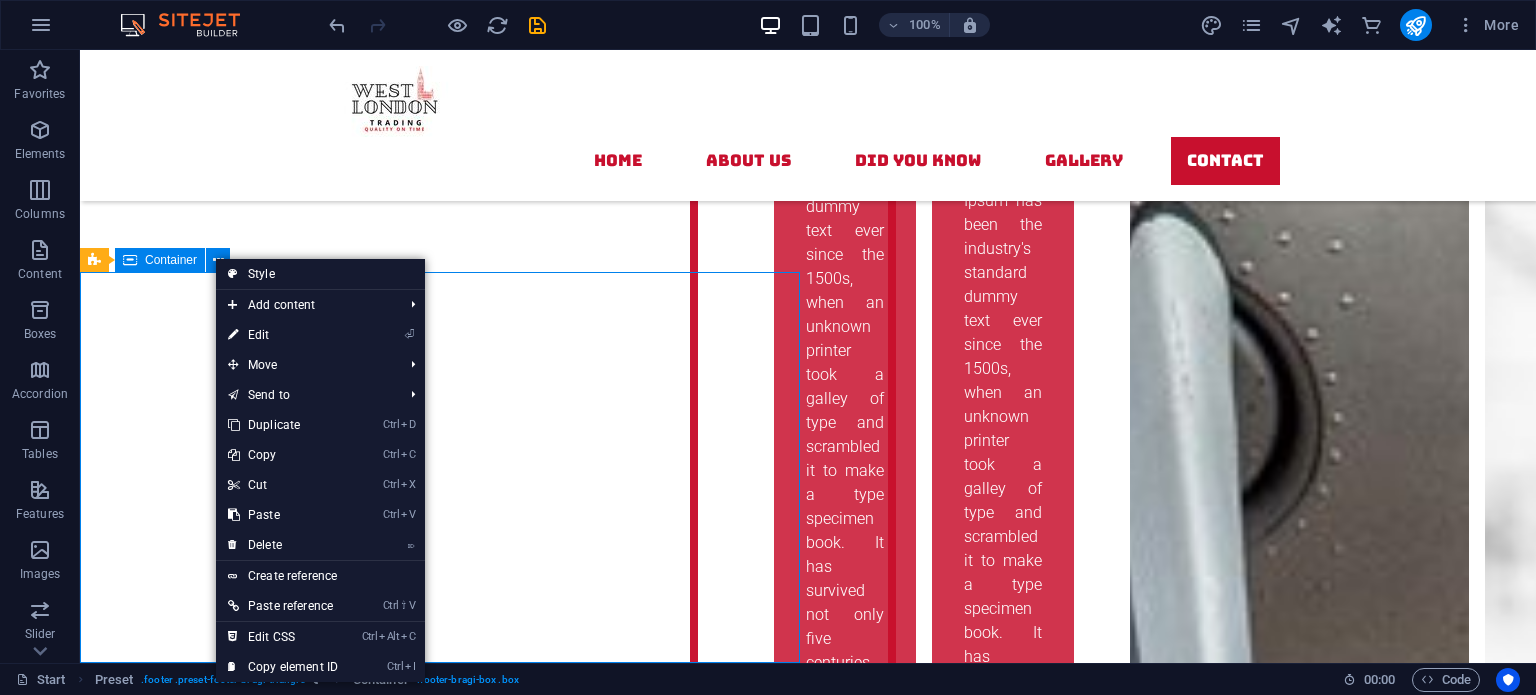 click on "Container" at bounding box center (171, 260) 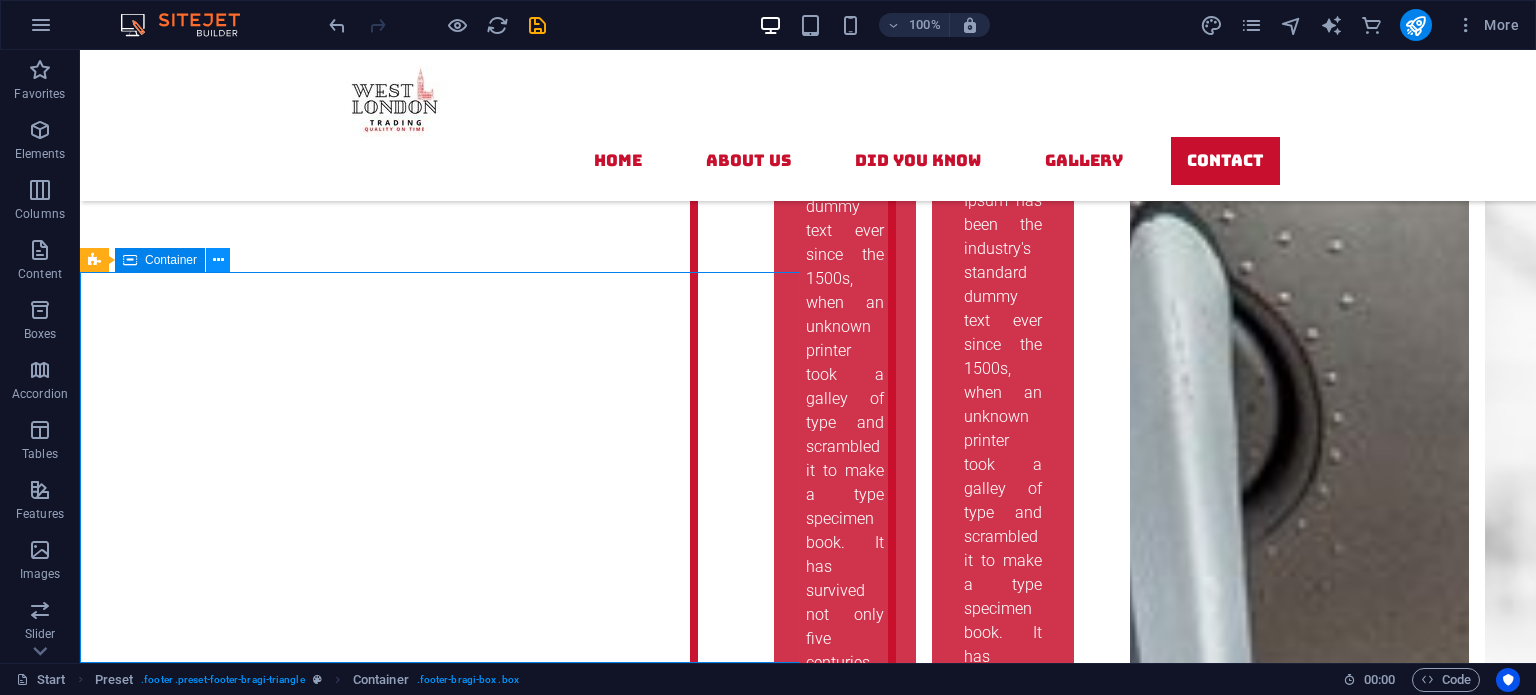 click at bounding box center (218, 260) 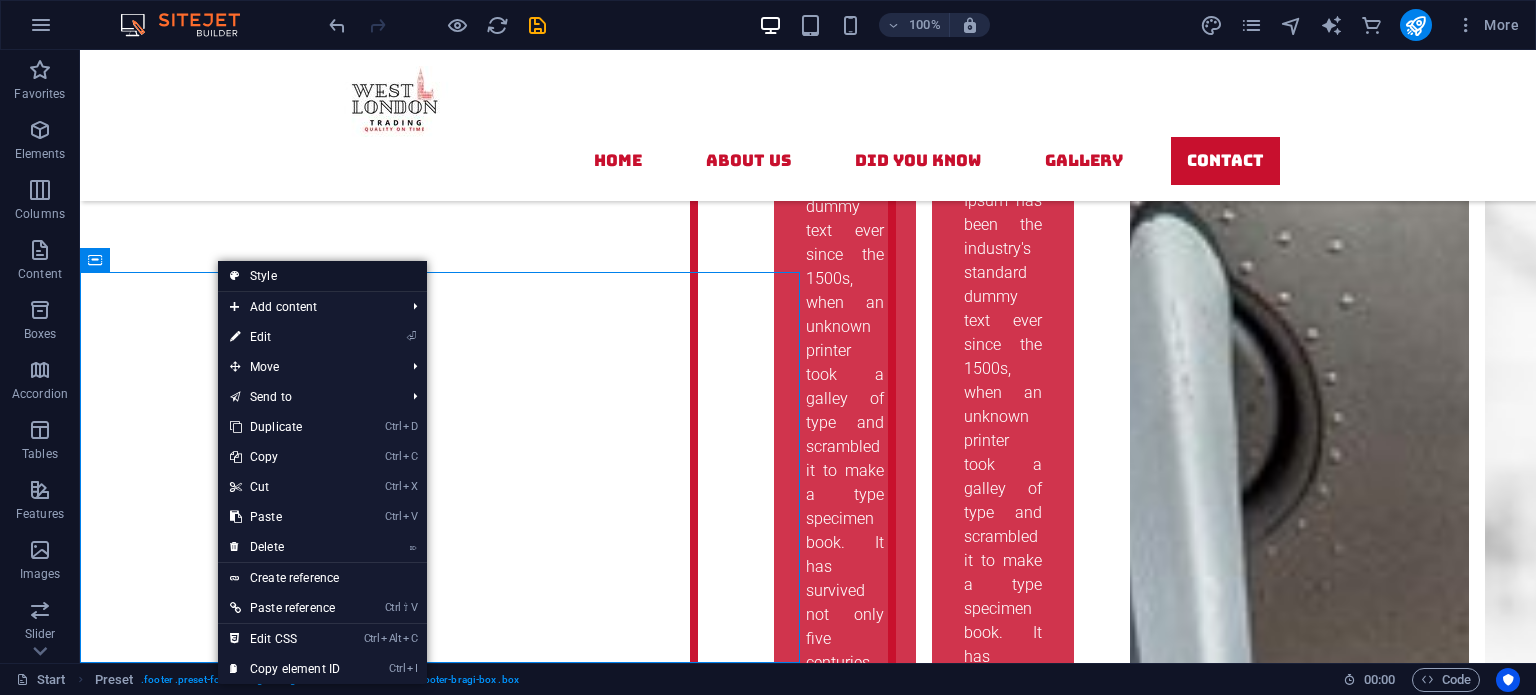 click on "Style" at bounding box center (322, 276) 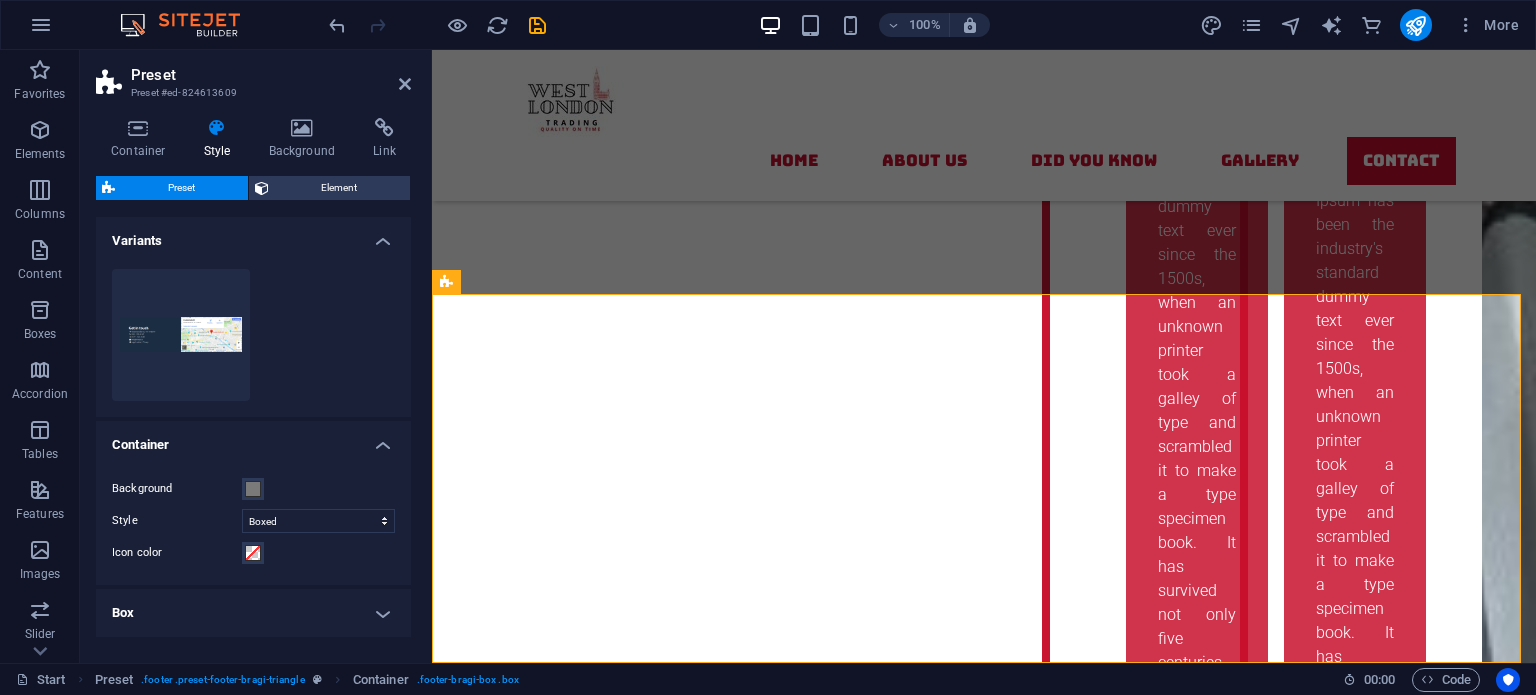 scroll, scrollTop: 8398, scrollLeft: 0, axis: vertical 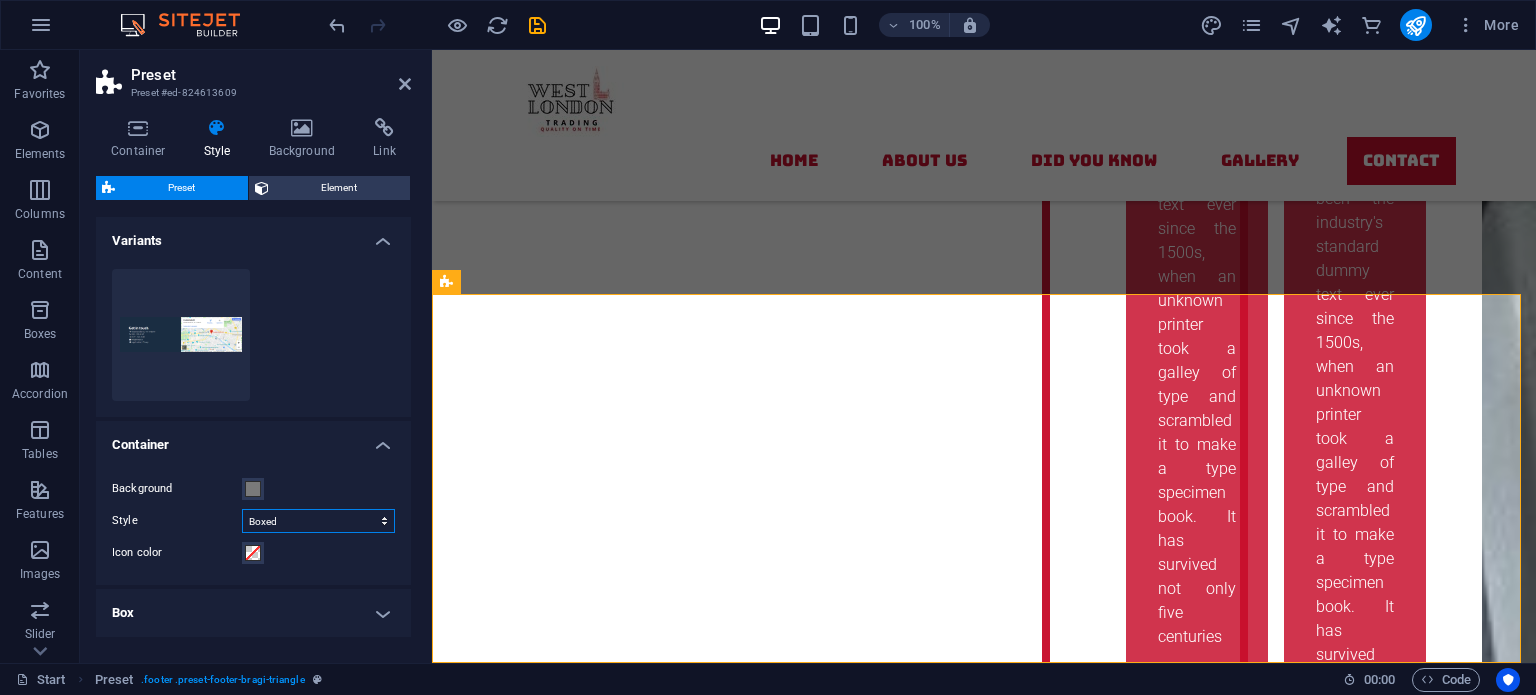 click on "Triangle Boxed" at bounding box center (318, 521) 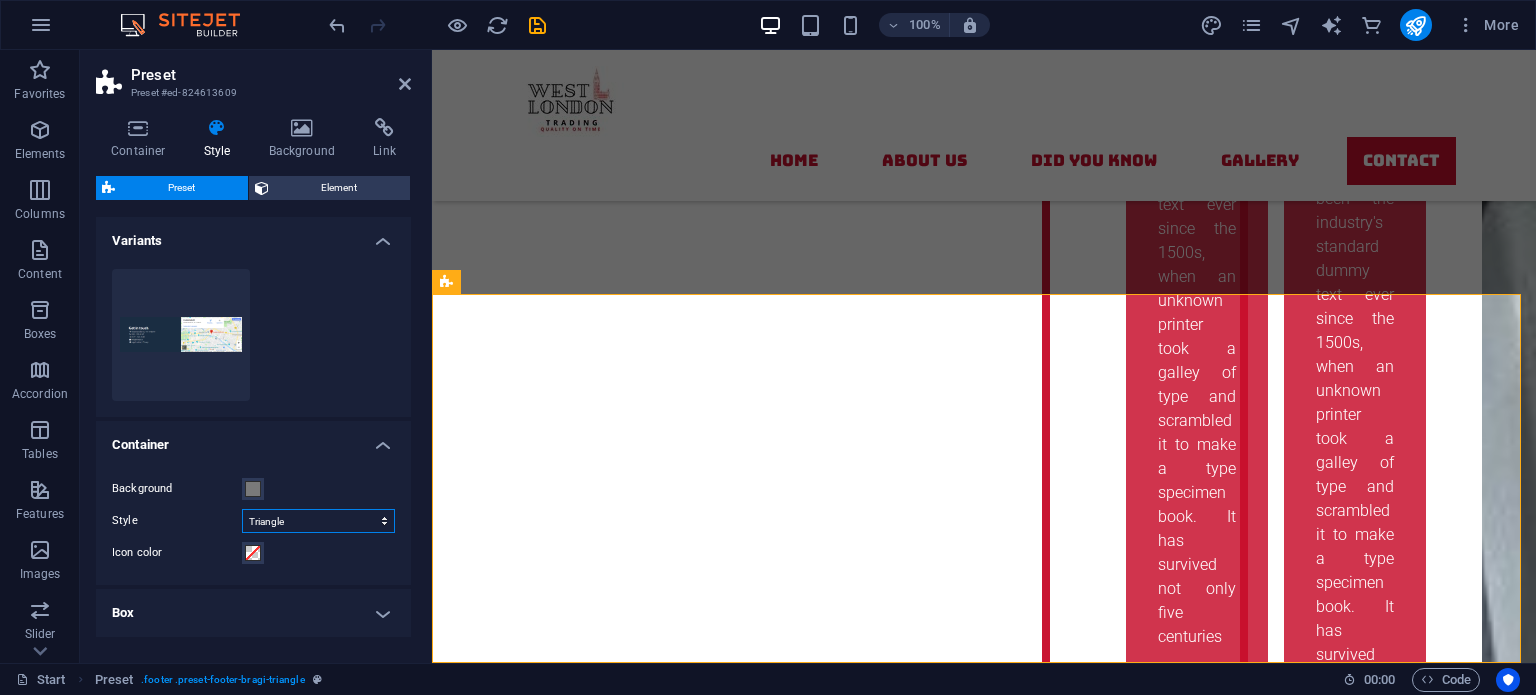 click on "Triangle Boxed" at bounding box center [318, 521] 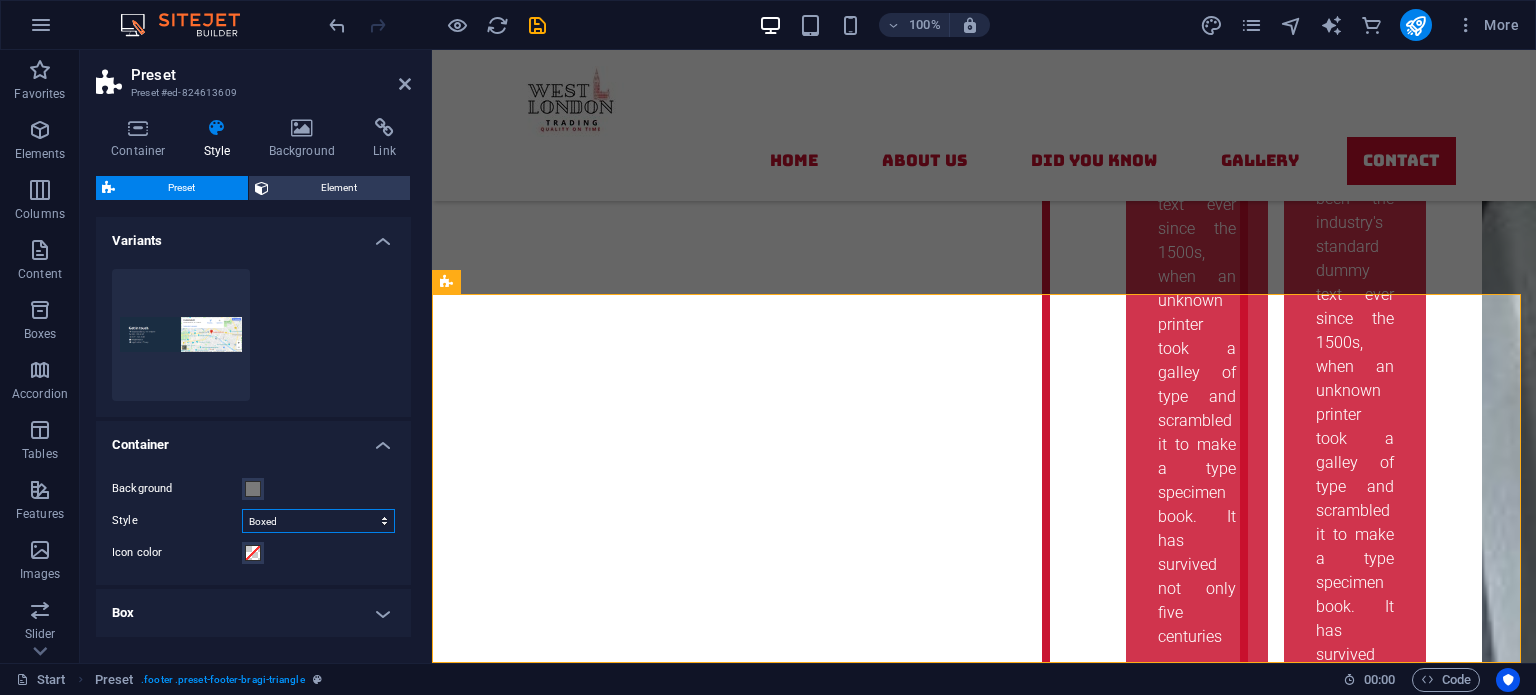 click on "Triangle Boxed" at bounding box center (318, 521) 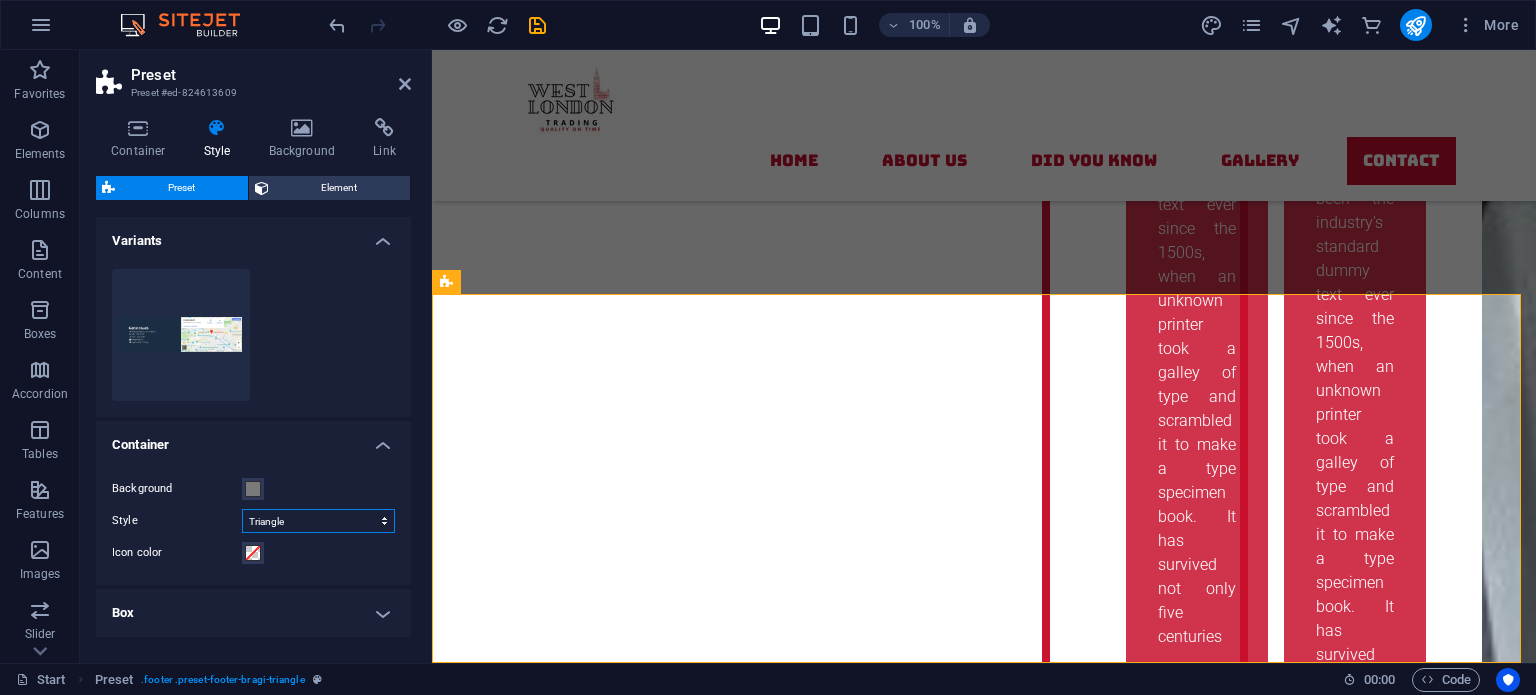 click on "Triangle Boxed" at bounding box center [318, 521] 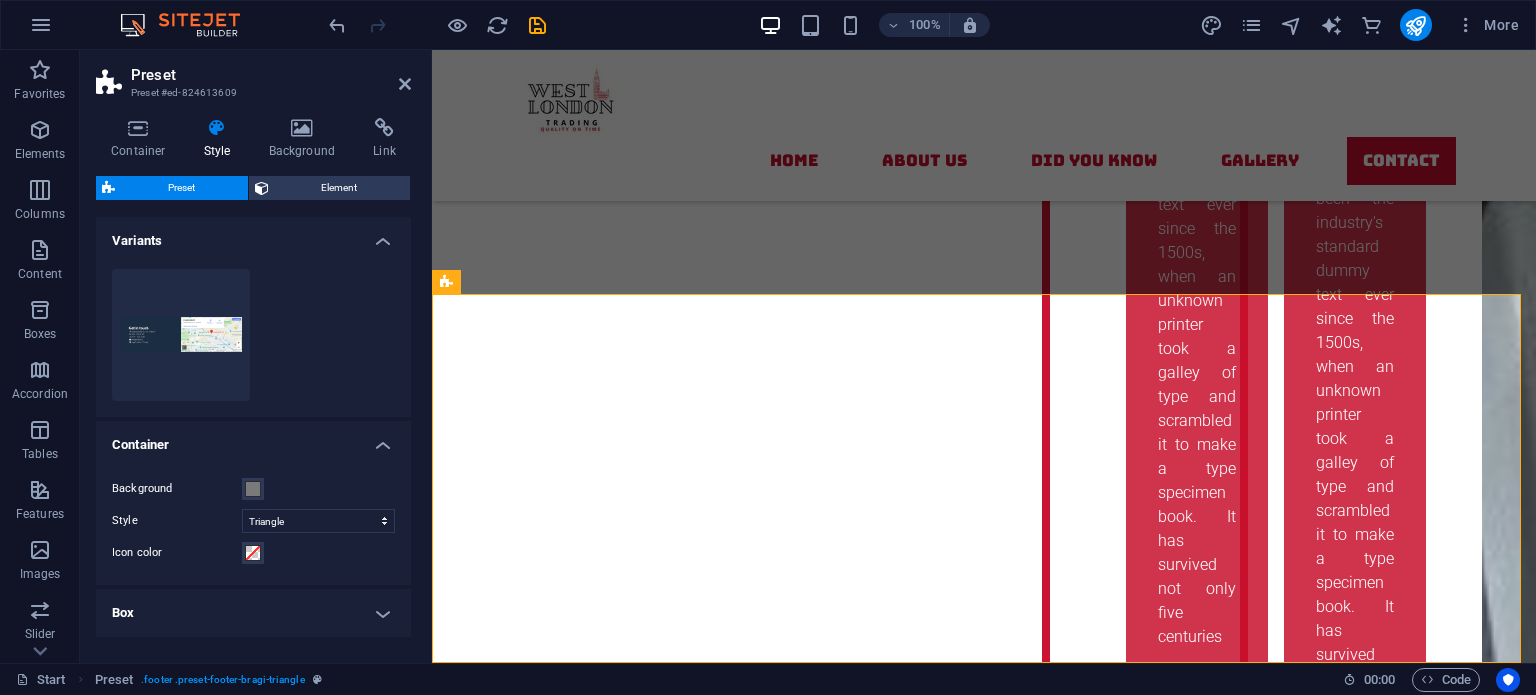 click on "Box" at bounding box center [253, 613] 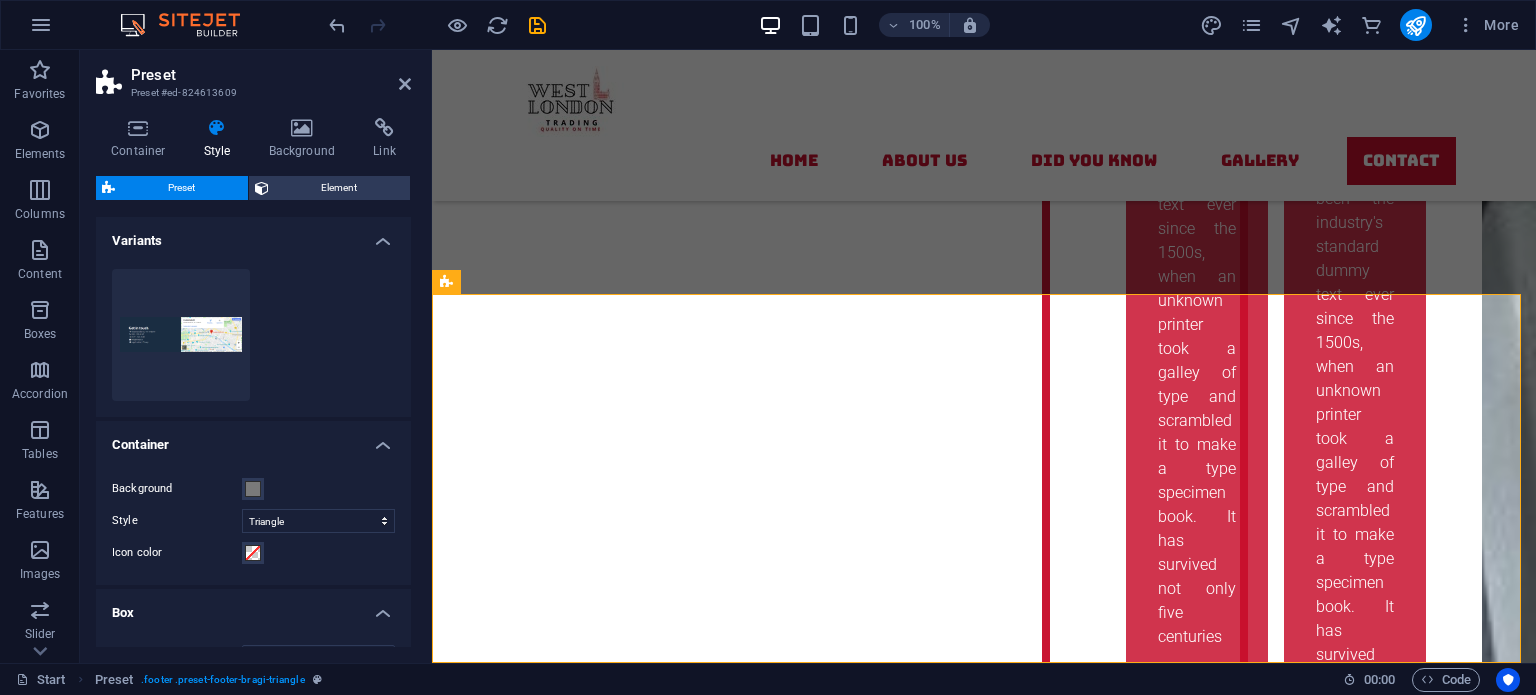 scroll, scrollTop: 256, scrollLeft: 0, axis: vertical 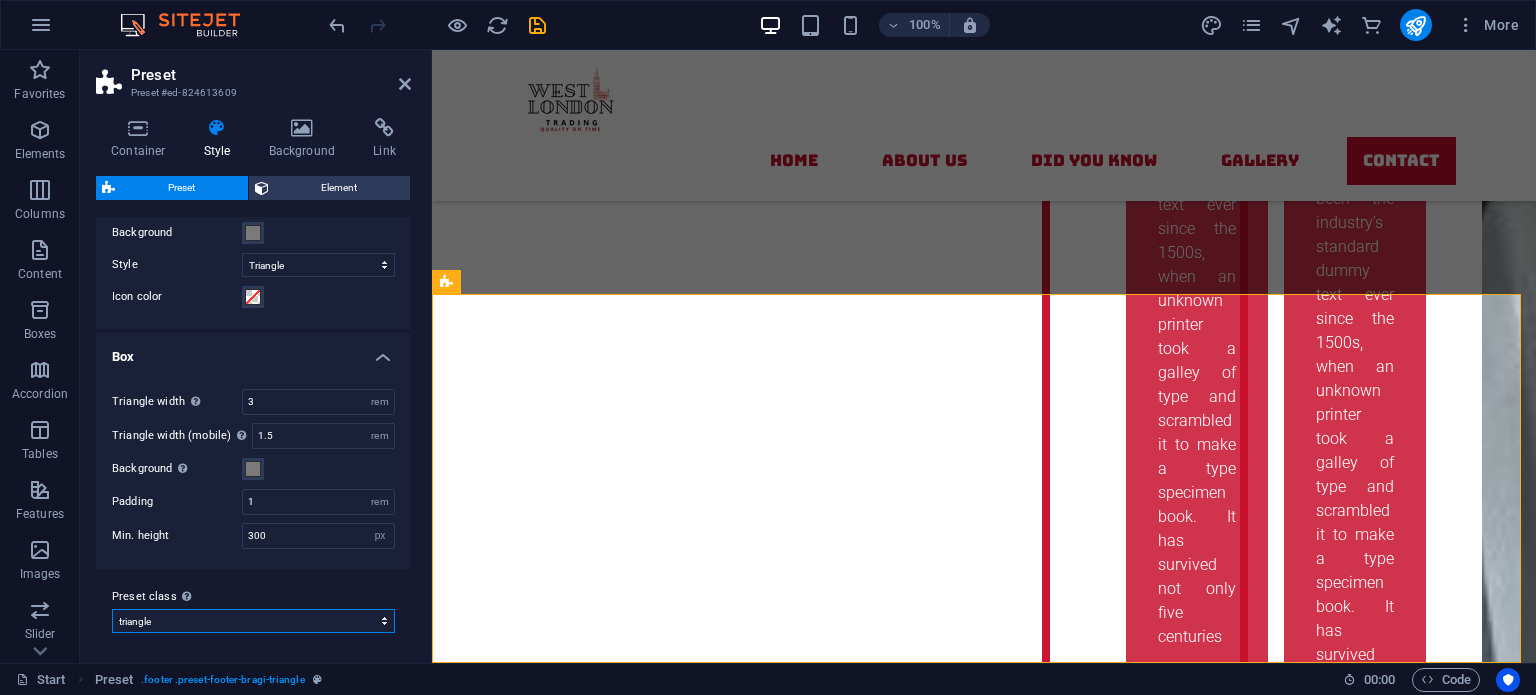 click on "triangle Add preset class" at bounding box center (253, 621) 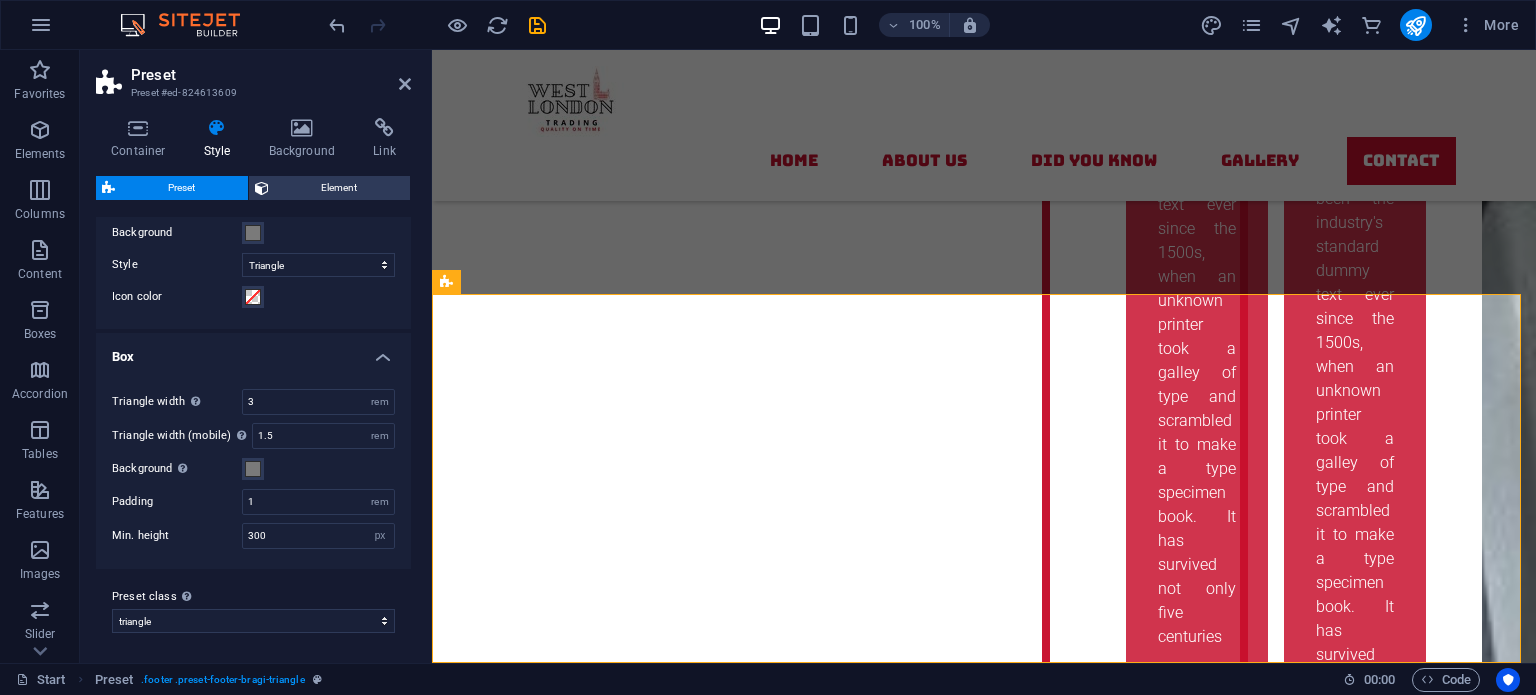 click on "Box" at bounding box center (253, 351) 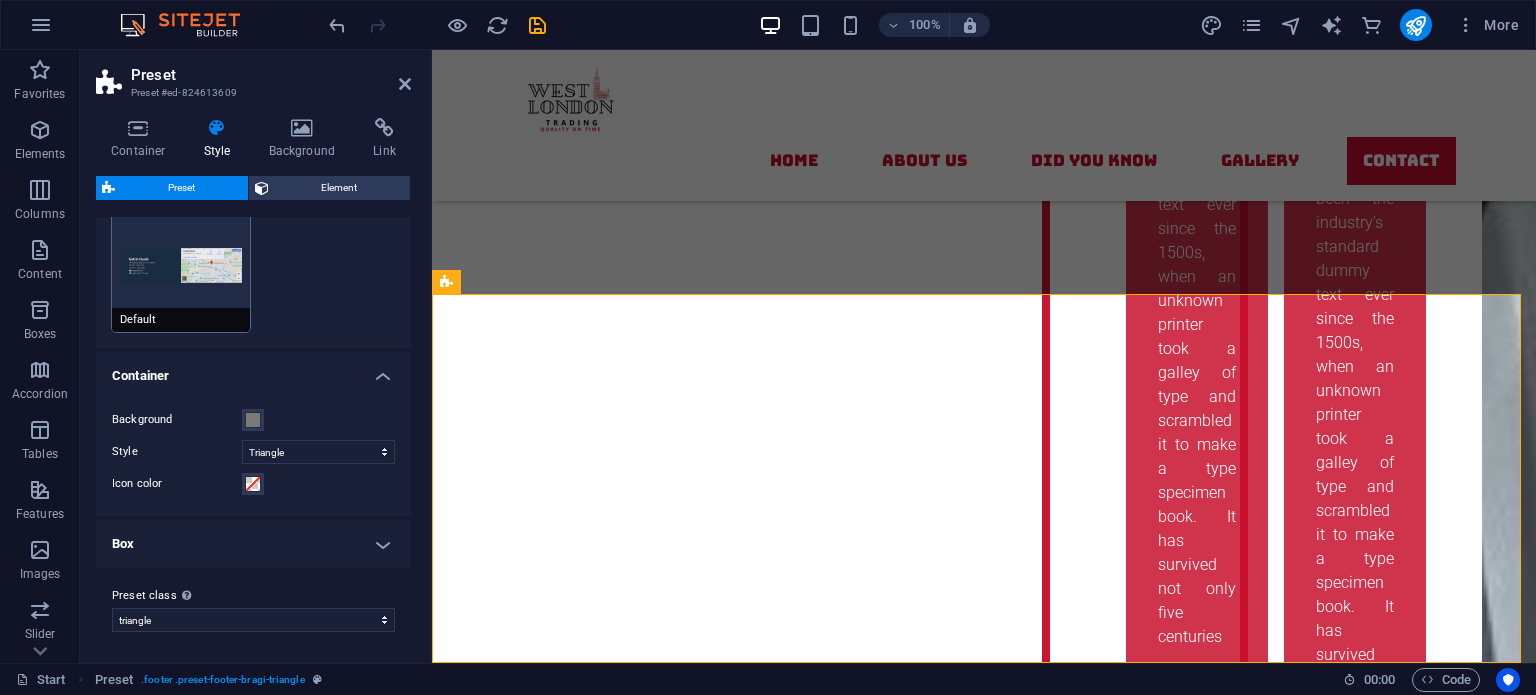 scroll, scrollTop: 0, scrollLeft: 0, axis: both 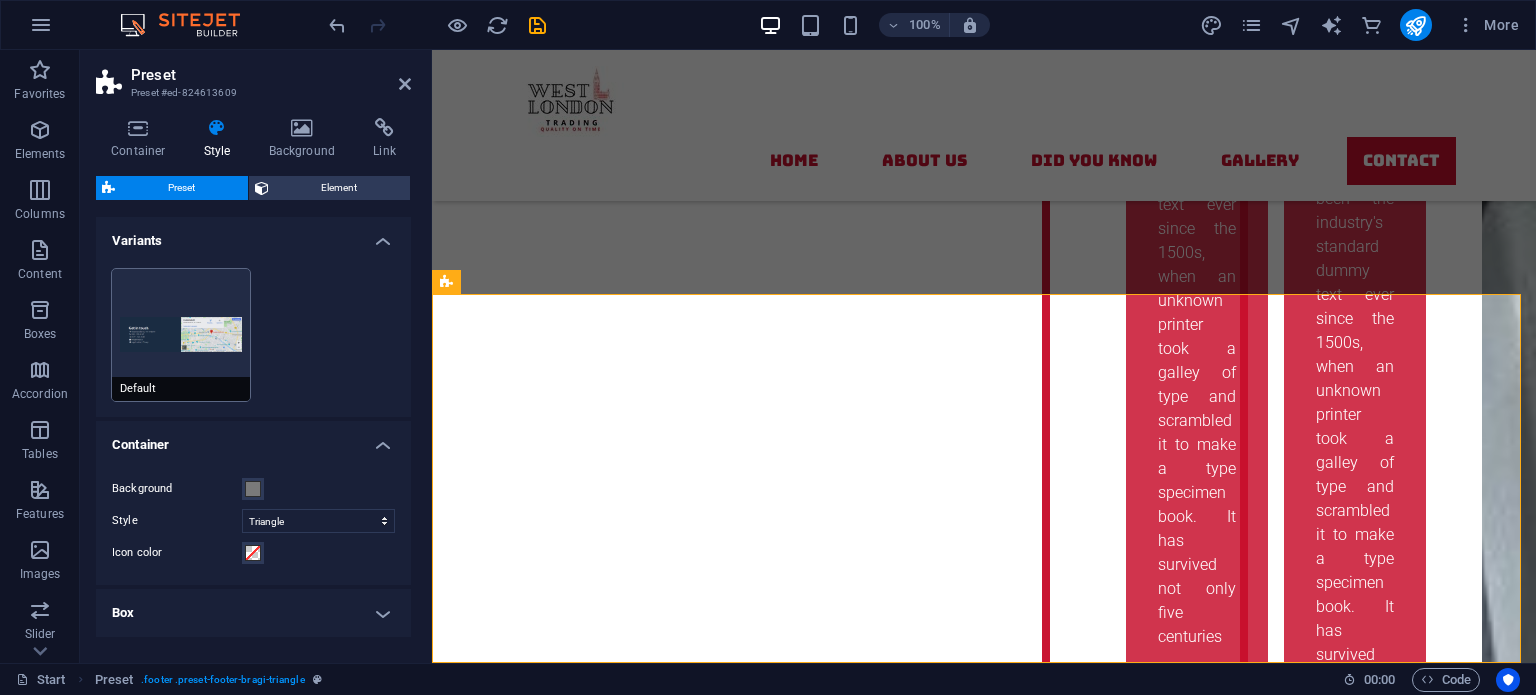 click on "Default" at bounding box center [181, 335] 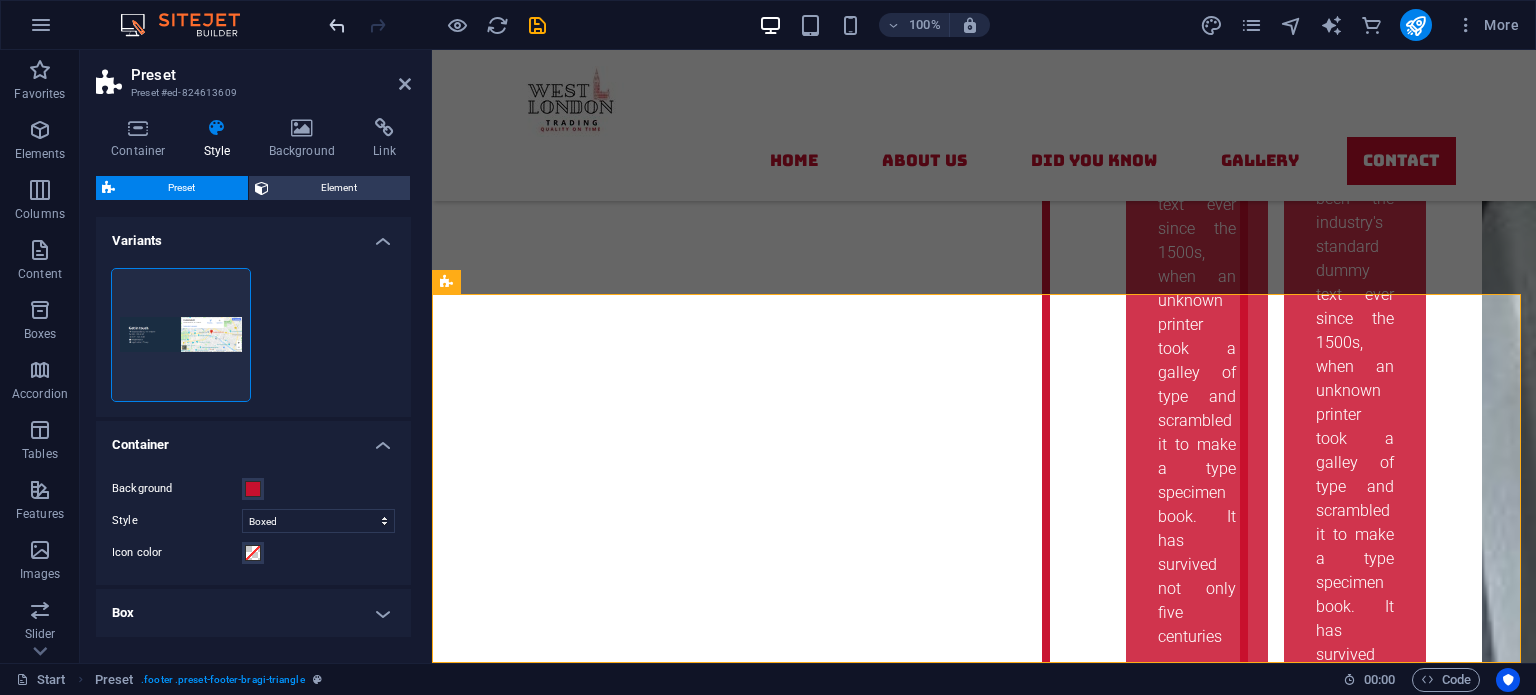 click at bounding box center [337, 25] 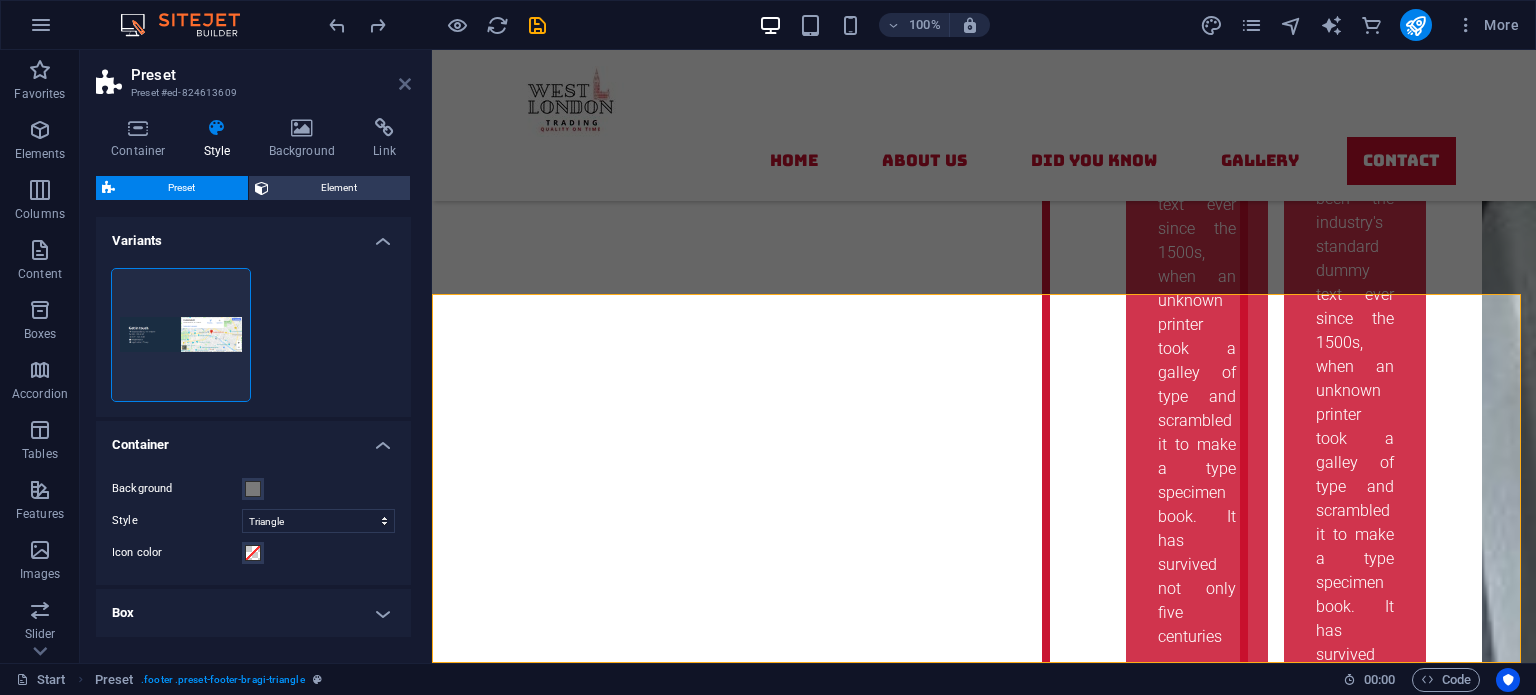 drag, startPoint x: 319, startPoint y: 36, endPoint x: 399, endPoint y: 86, distance: 94.33981 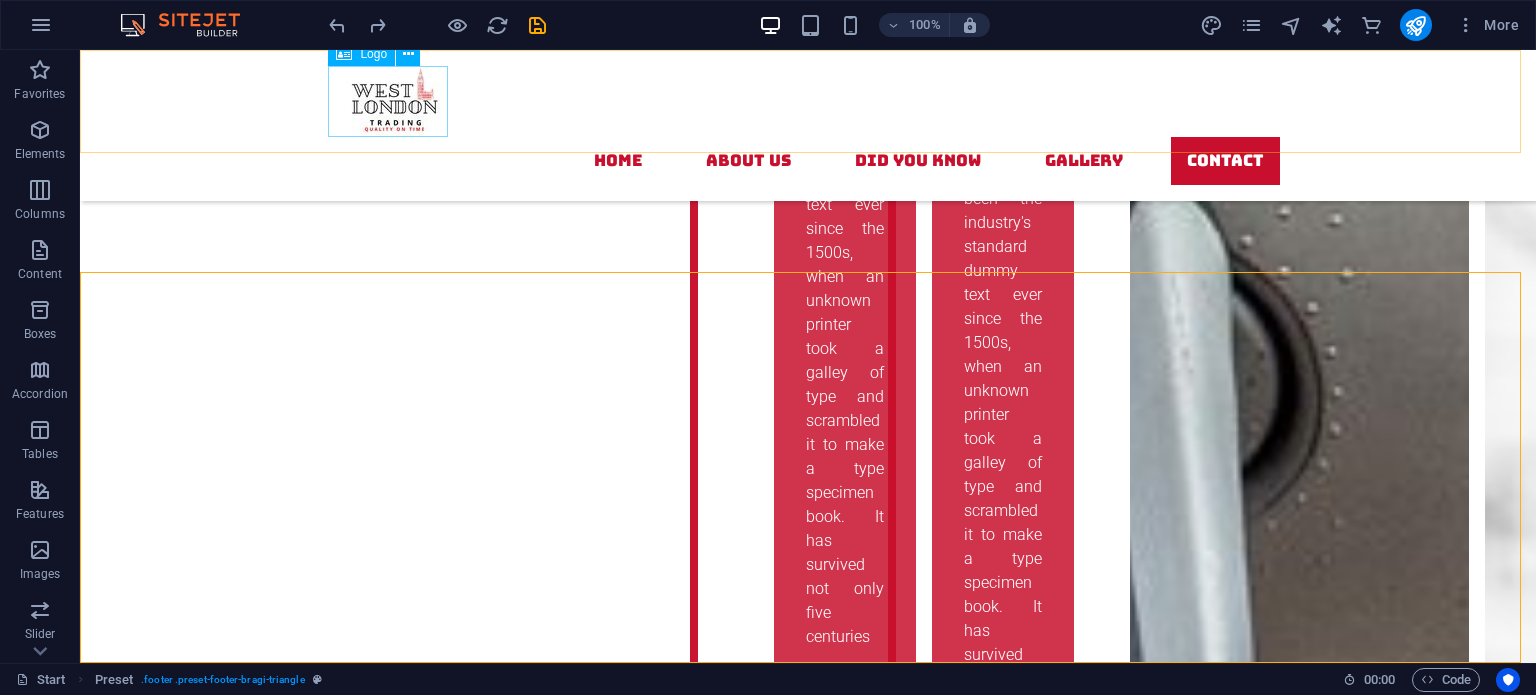 scroll, scrollTop: 8372, scrollLeft: 0, axis: vertical 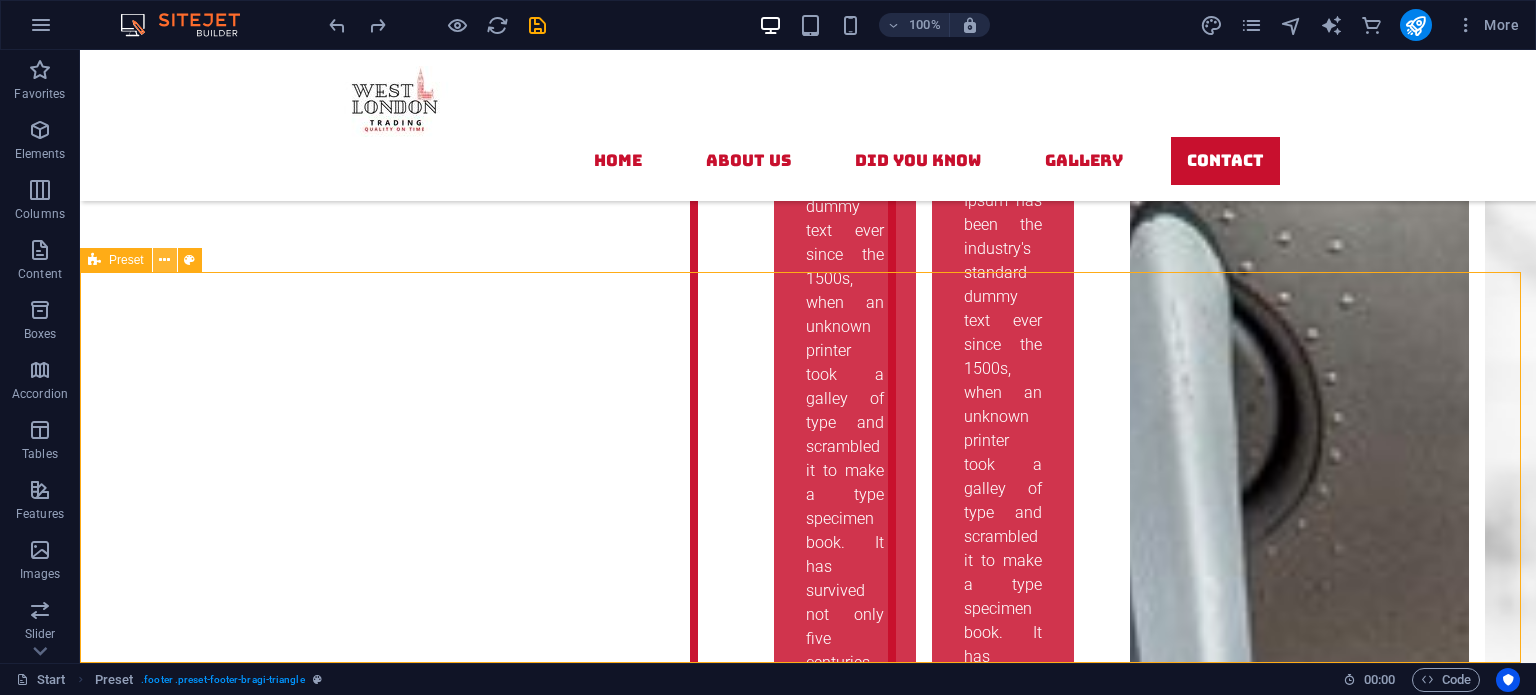 click at bounding box center (164, 260) 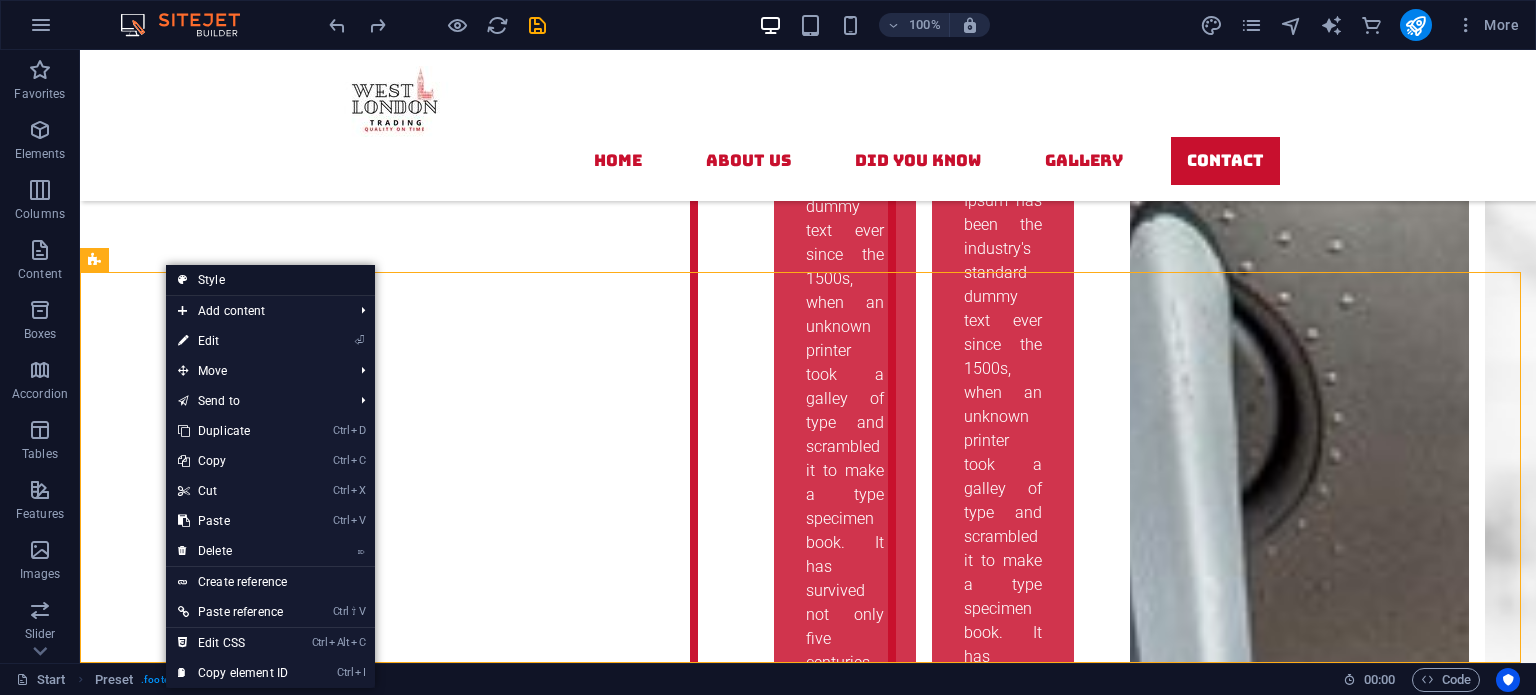 click on "Style" at bounding box center [270, 280] 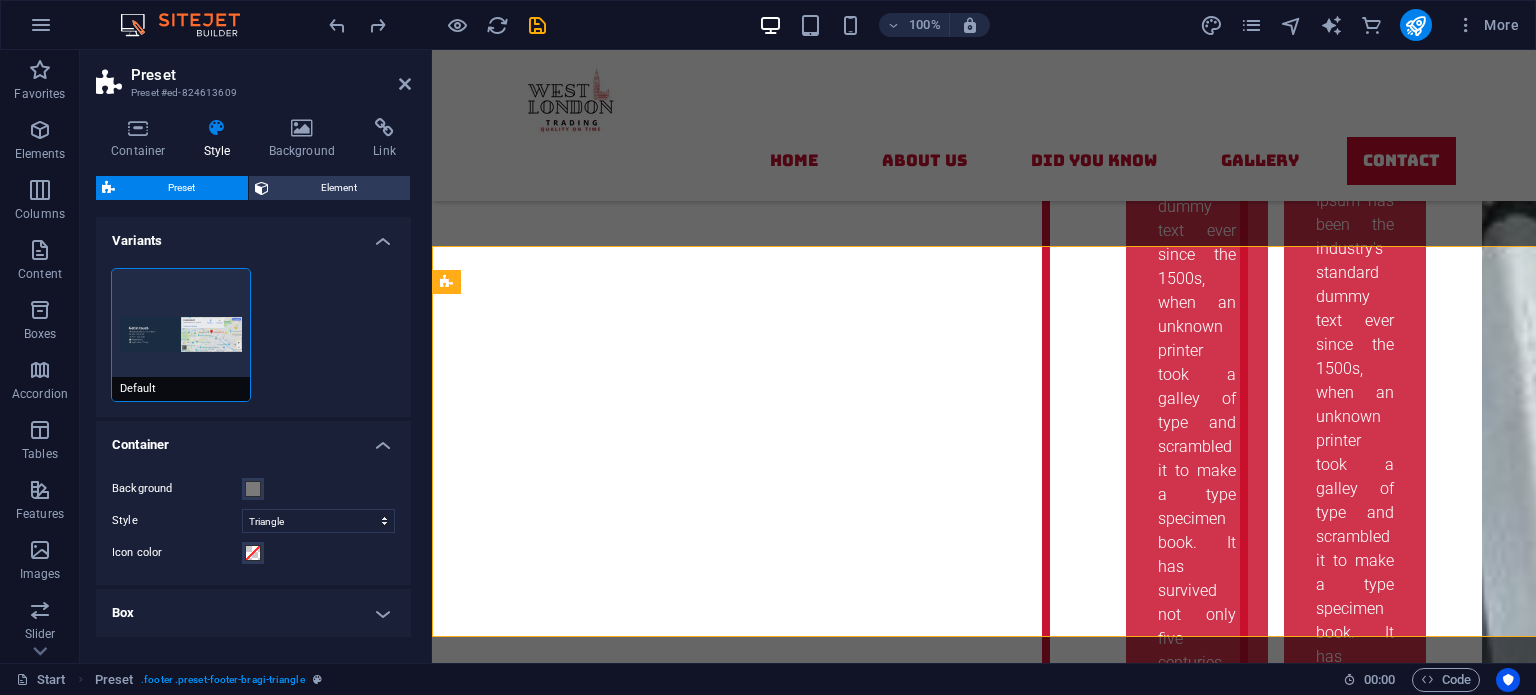 scroll, scrollTop: 8398, scrollLeft: 0, axis: vertical 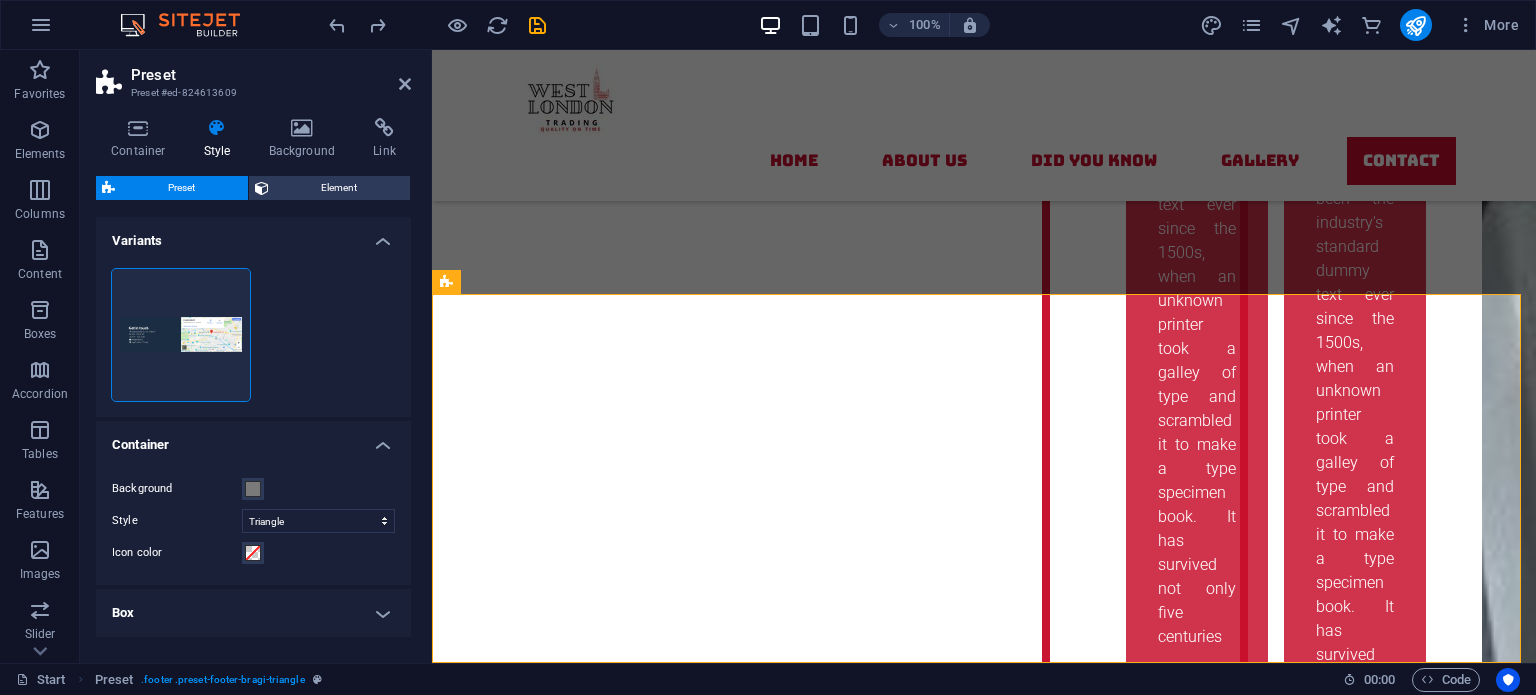 click on "Variants" at bounding box center (253, 235) 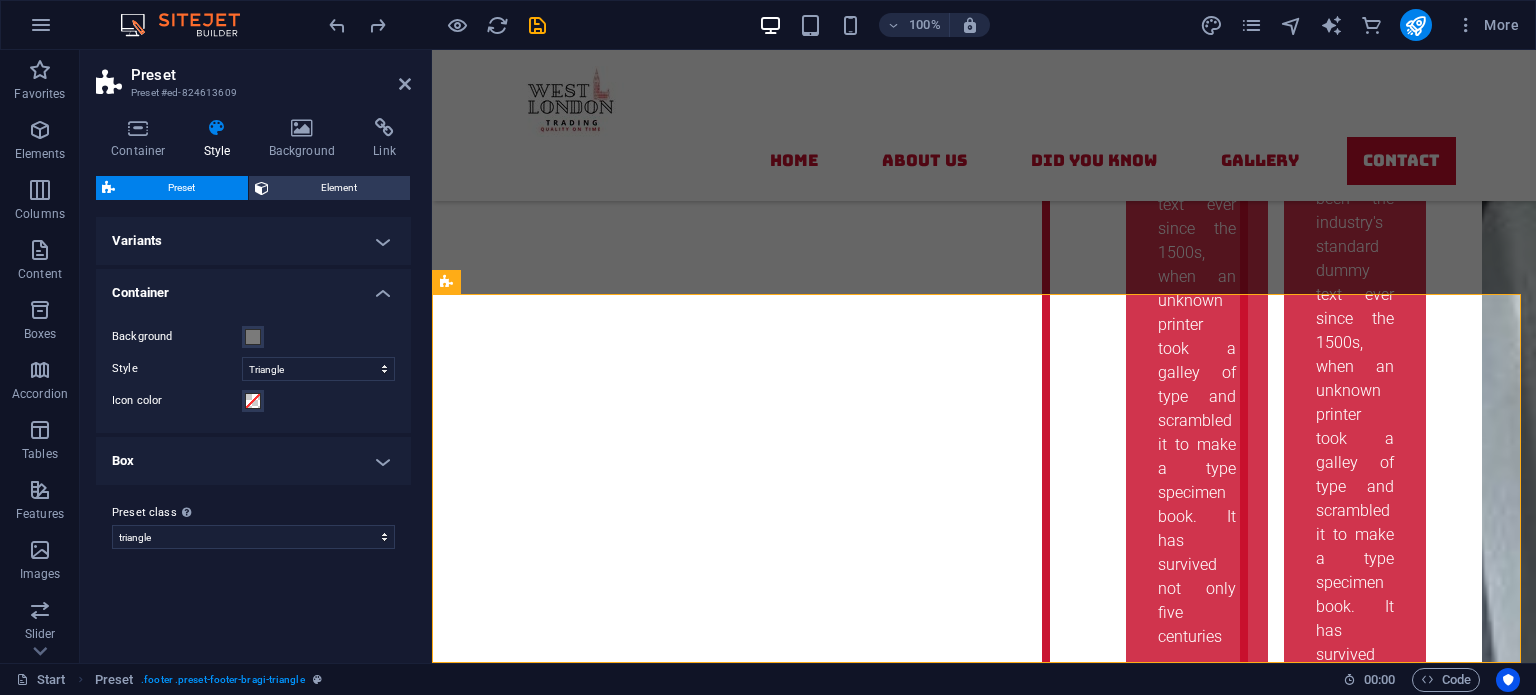 click on "Variants" at bounding box center (253, 241) 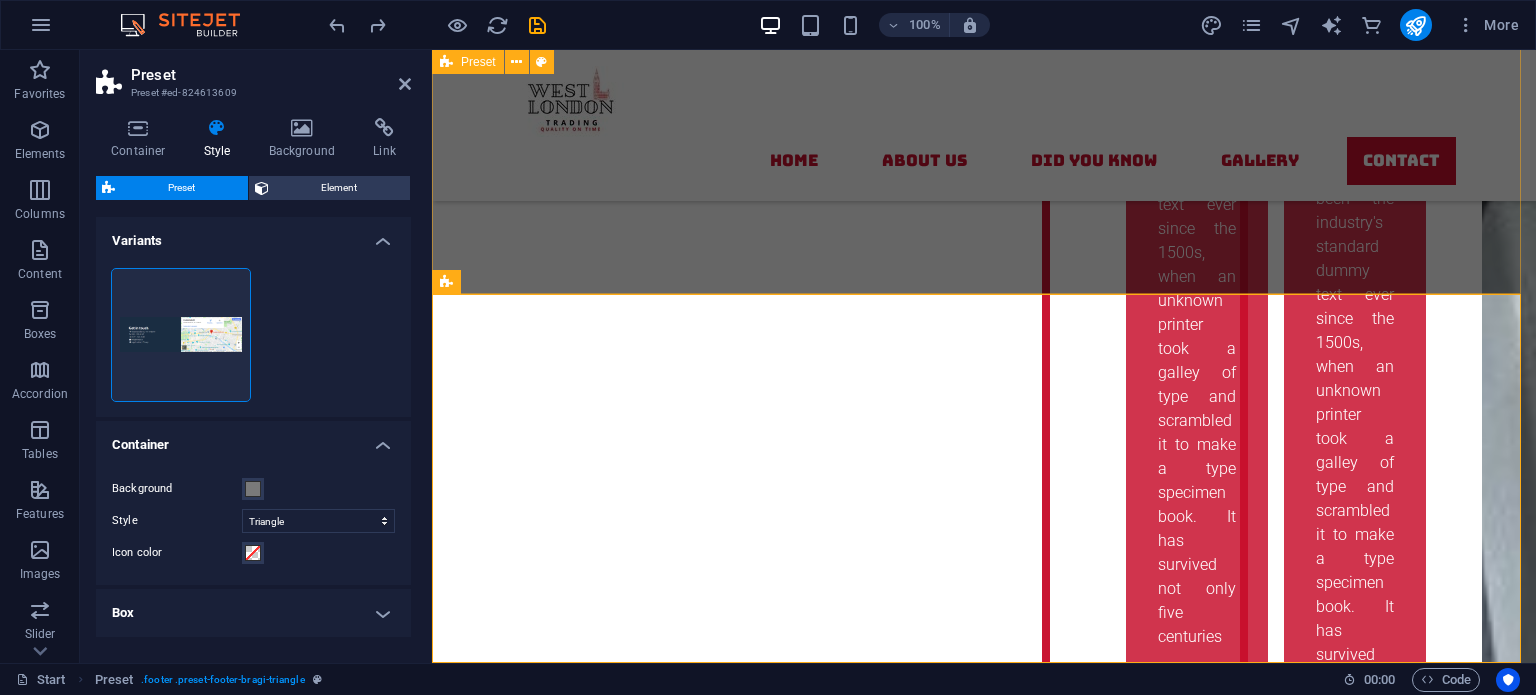 click on "Contact
request
Basic Training
Advanced Training
Small Machines
Medium Sized Machines
Sightseeing Flights
Wedding Flights
Drone Admissions
other
I have read and understand the privacy policy. Unreadable? Load new Send" at bounding box center [984, 3173] 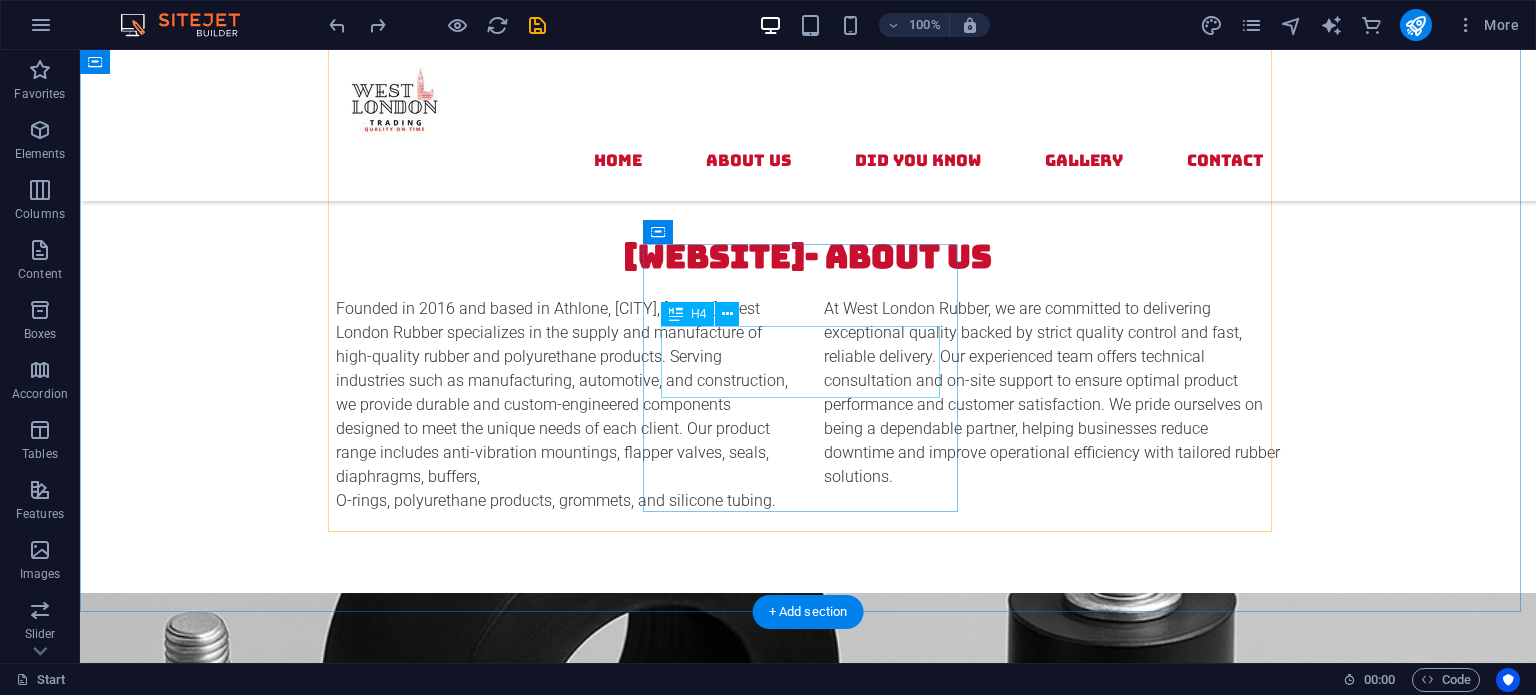 scroll, scrollTop: 2672, scrollLeft: 0, axis: vertical 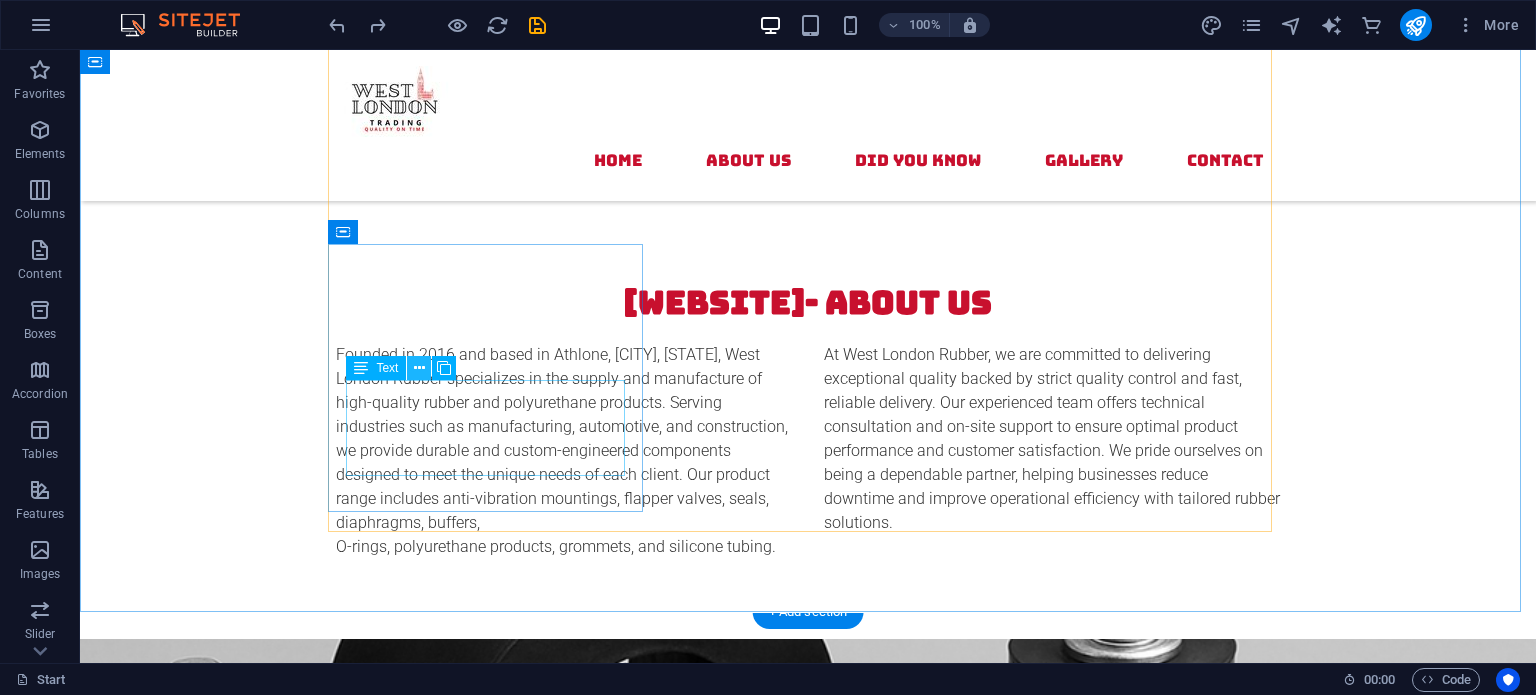click at bounding box center (419, 368) 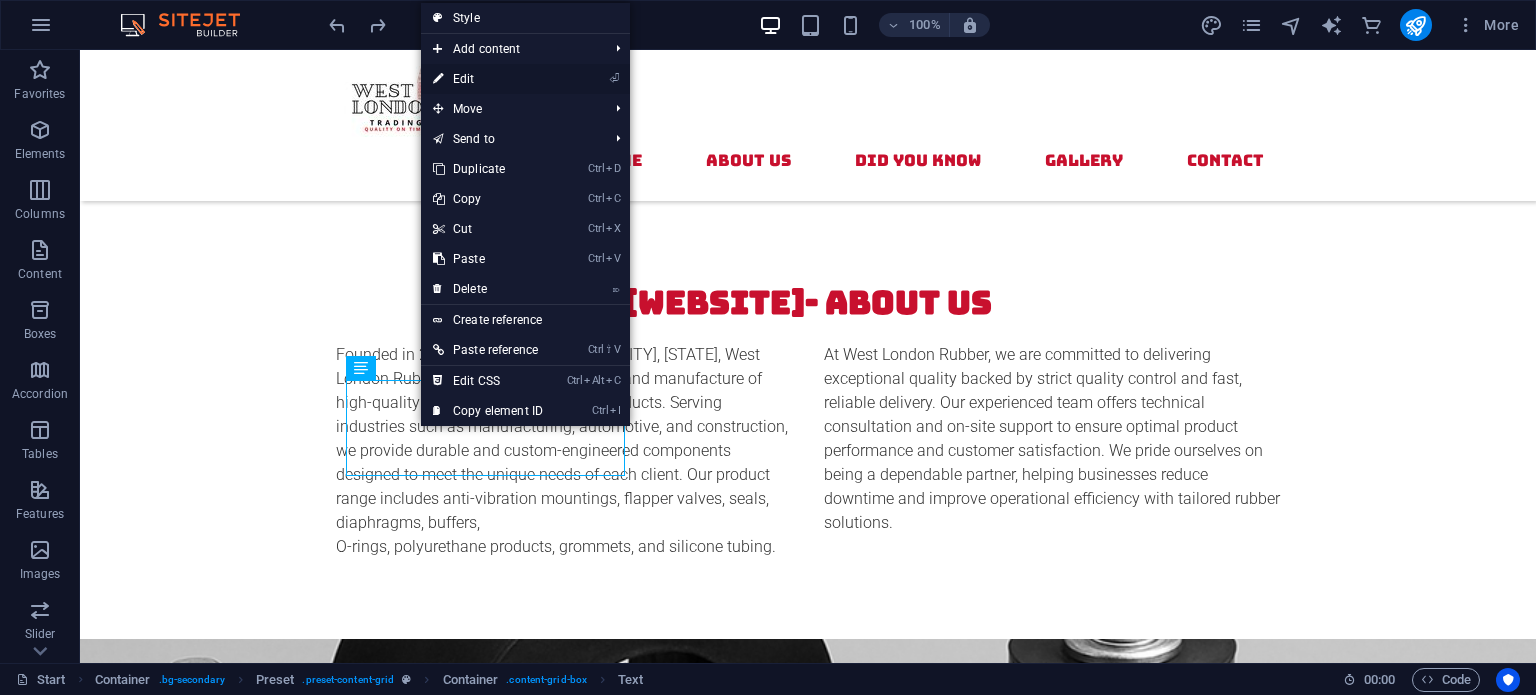 click on "⏎  Edit" at bounding box center [488, 79] 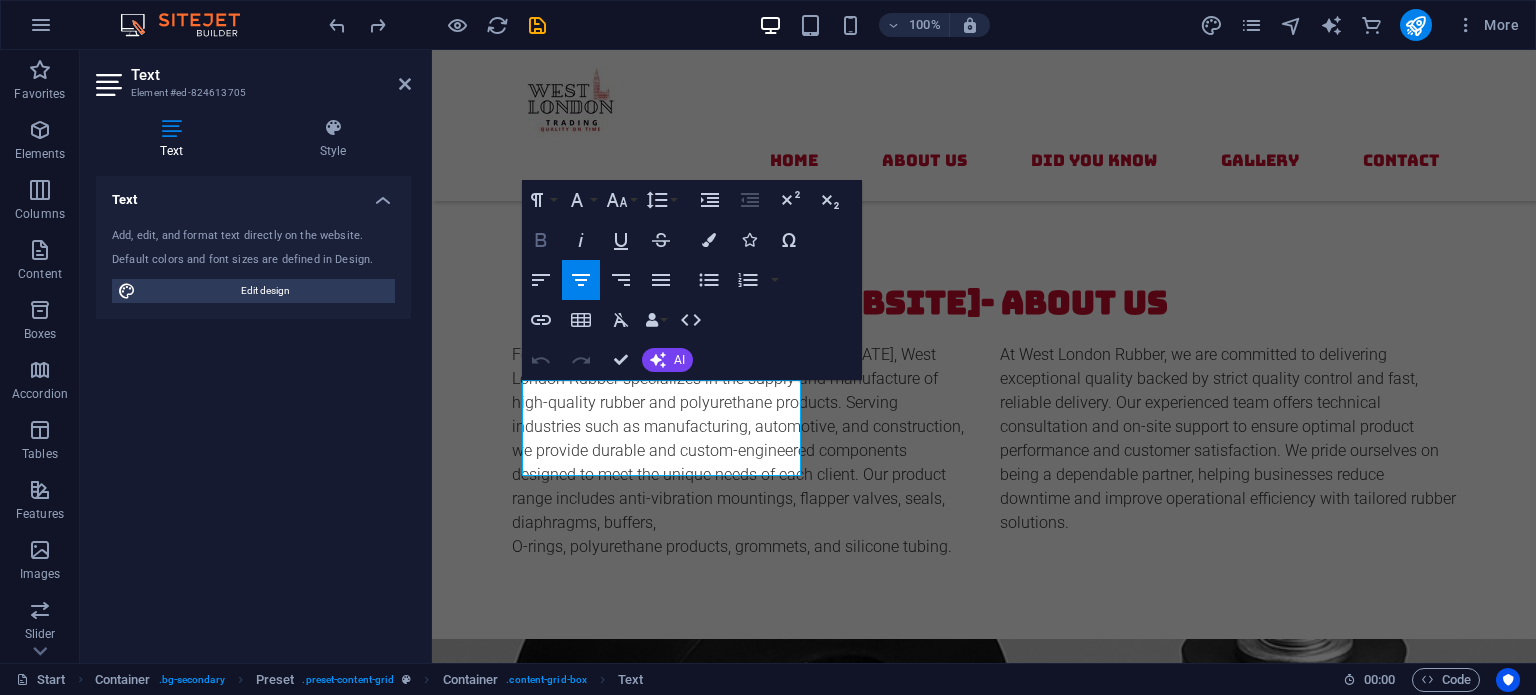 click 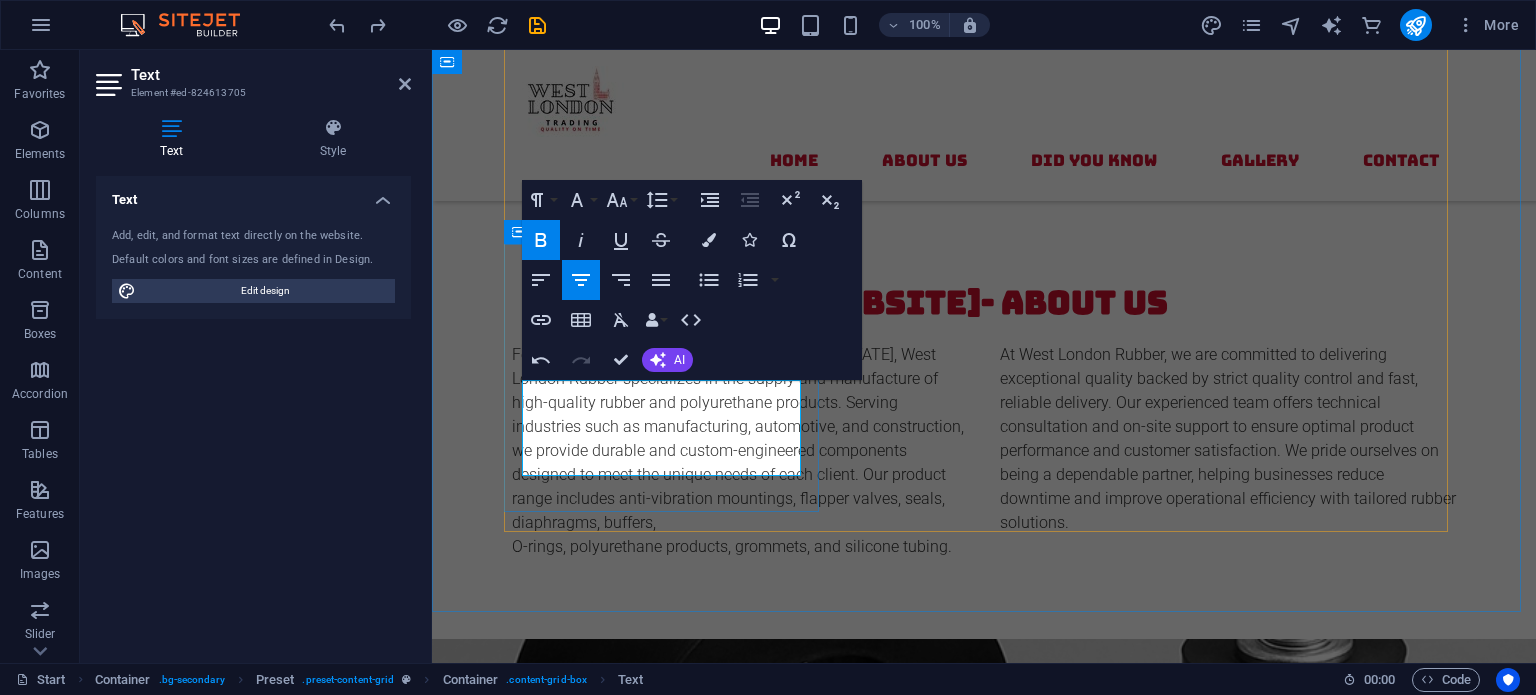drag, startPoint x: 781, startPoint y: 467, endPoint x: 520, endPoint y: 392, distance: 271.56213 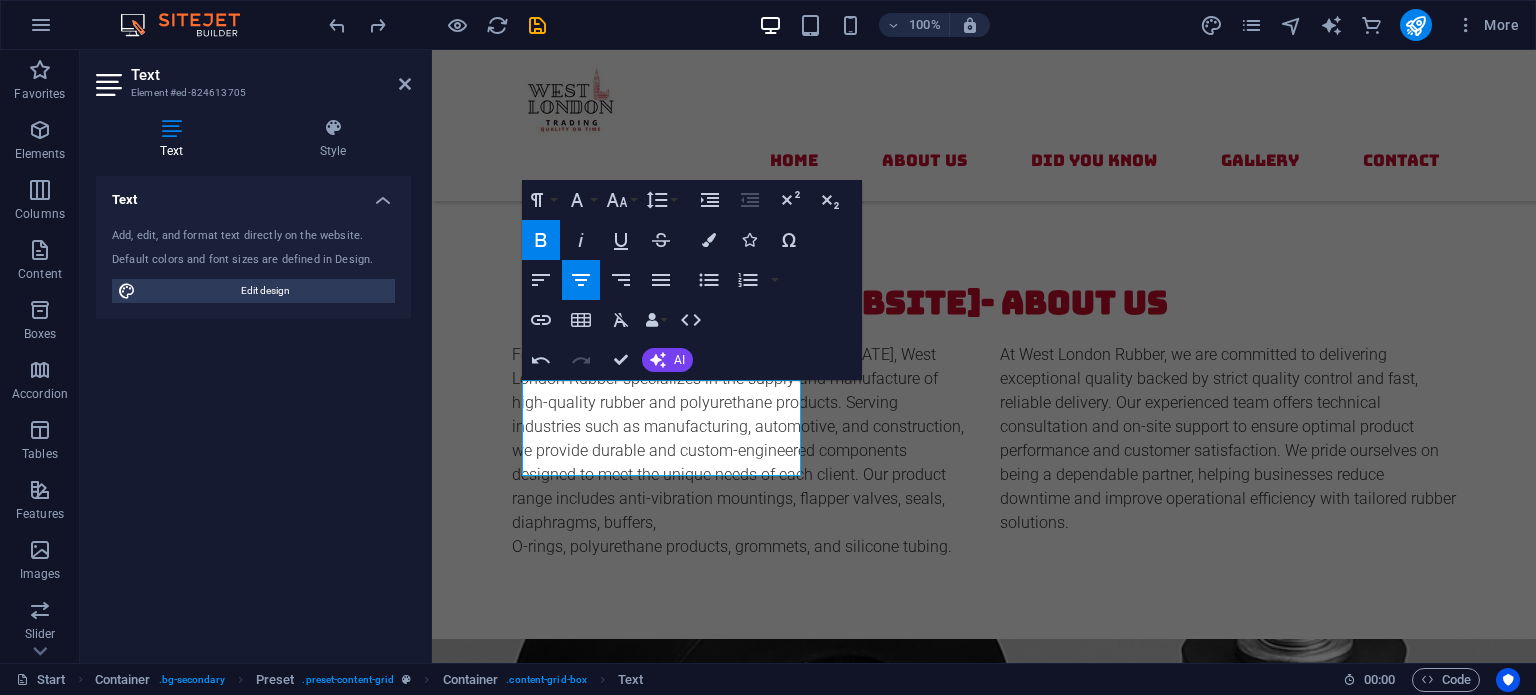 click 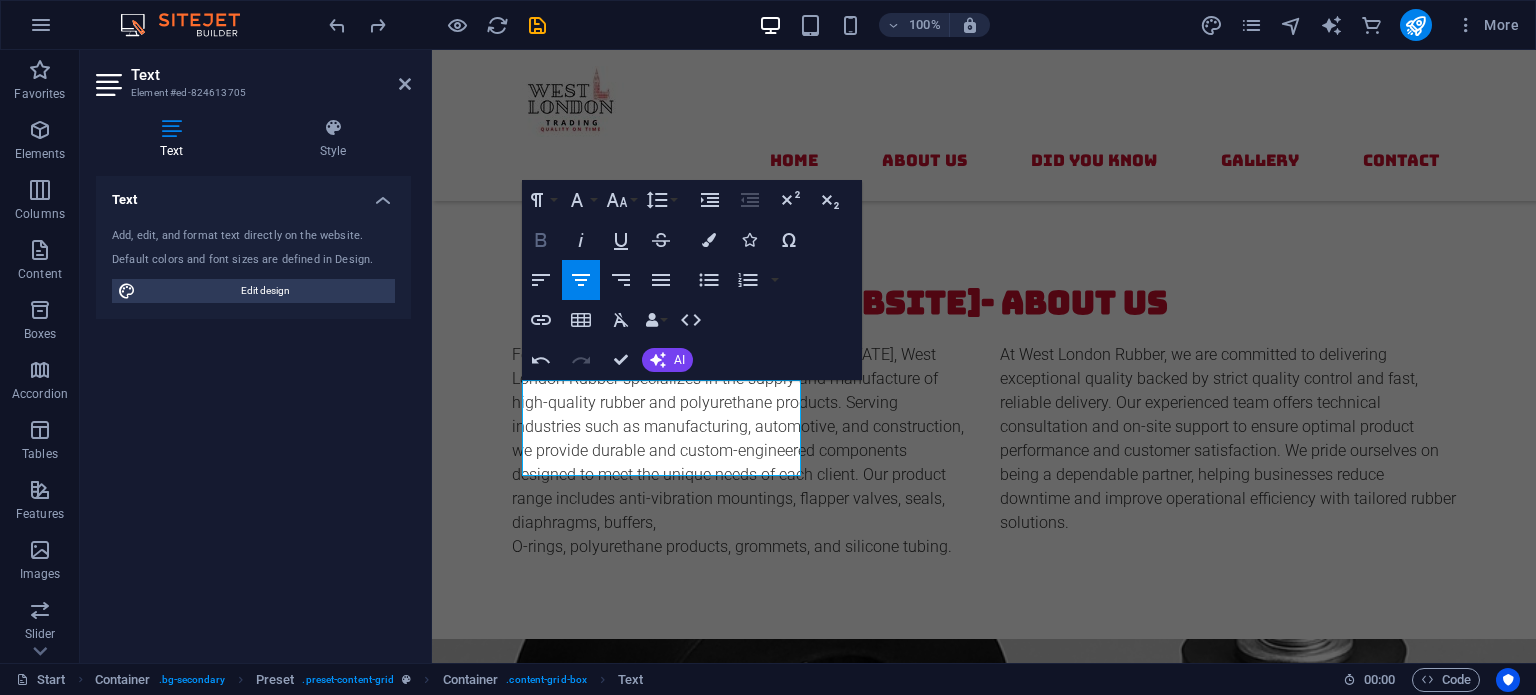click 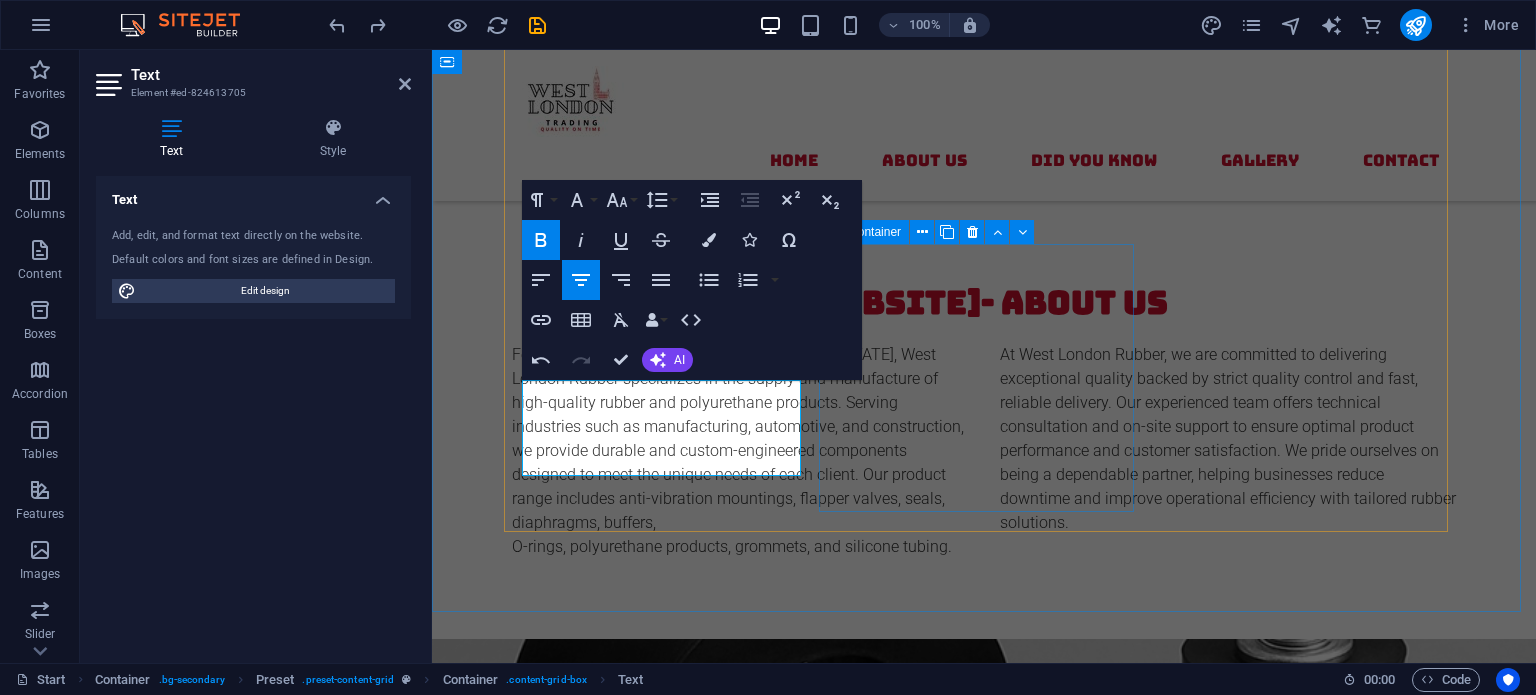 click on "Polyurethane Products Polyurethane is more abrasion-resistant than rubber and can last up to  four times longer  in high-friction environments" at bounding box center (984, 1975) 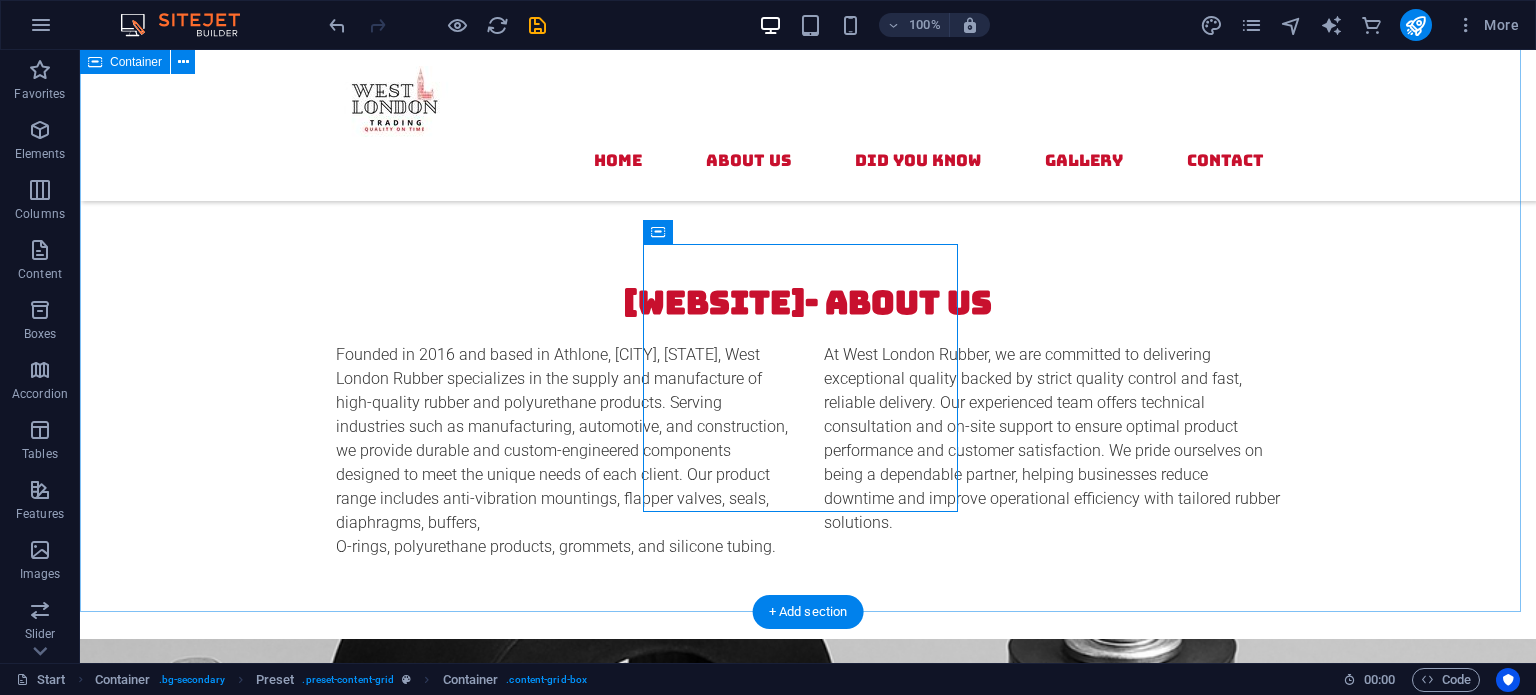 click on "Did you Know? Mountings Rubber mountings can reduce vibrations by up to  98% , significantly extending the life of machinery and improving operator comfort. Seals A single damaged rubber seal can cause an entire system to lose pressure. Flipper Valves Flipper valves work on a simple pivoting mechanism that allows  rapid opening and closing , making them ideal for  quick-response systems  like pumps. Circular Mounts Many circular mounts are made from a combination of rubber and metal, allowing them to absorb both vertical and horizontal vibrations efficiently Polyurethane Products Polyurethane is more abrasion-resistant than rubber and can last up to  four times longer  in high-friction environments Sandwich Mounts These mounts are ideal for isolating vibration in heavy-duty equipment like compressors, generators, and construction machinery." at bounding box center (808, 1689) 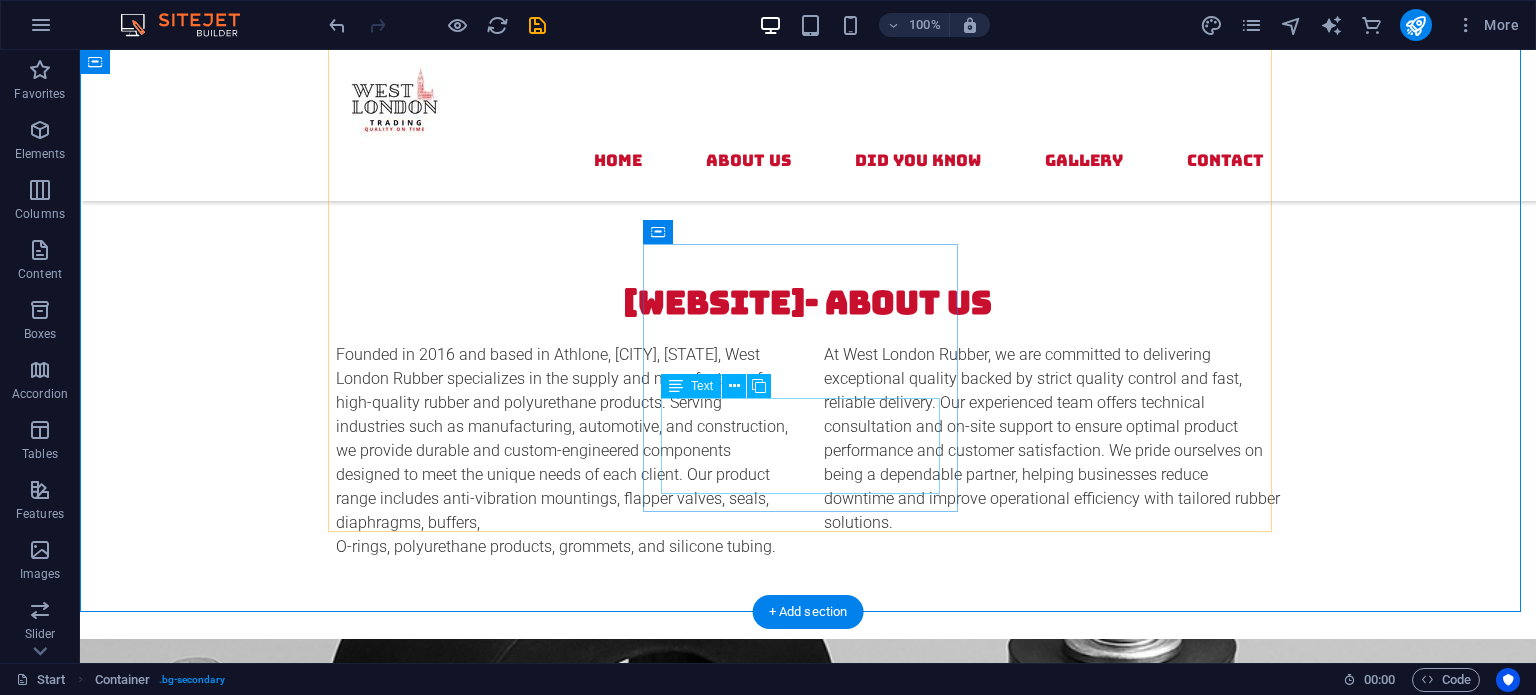 click on "Polyurethane is more abrasion-resistant than rubber and can last up to  four times longer  in high-friction environments" at bounding box center [808, 2025] 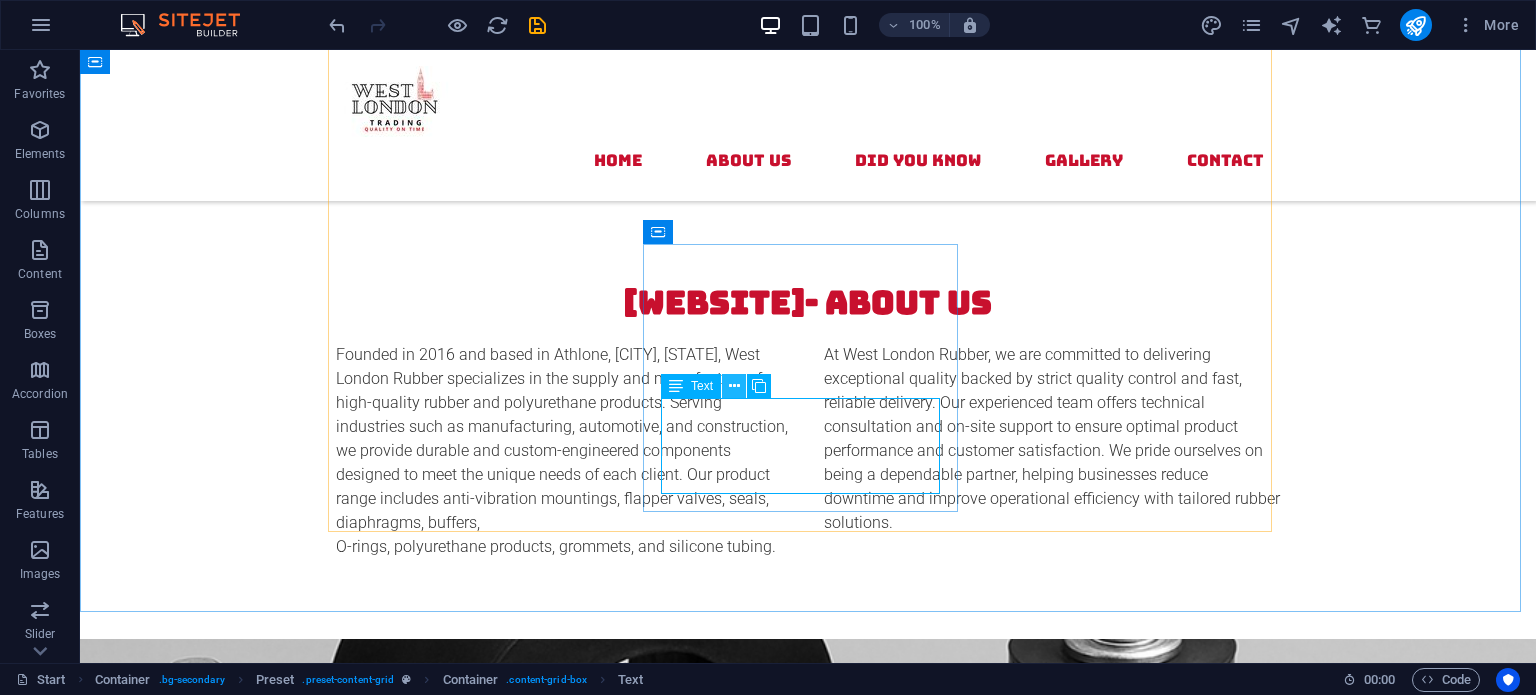 click at bounding box center (734, 386) 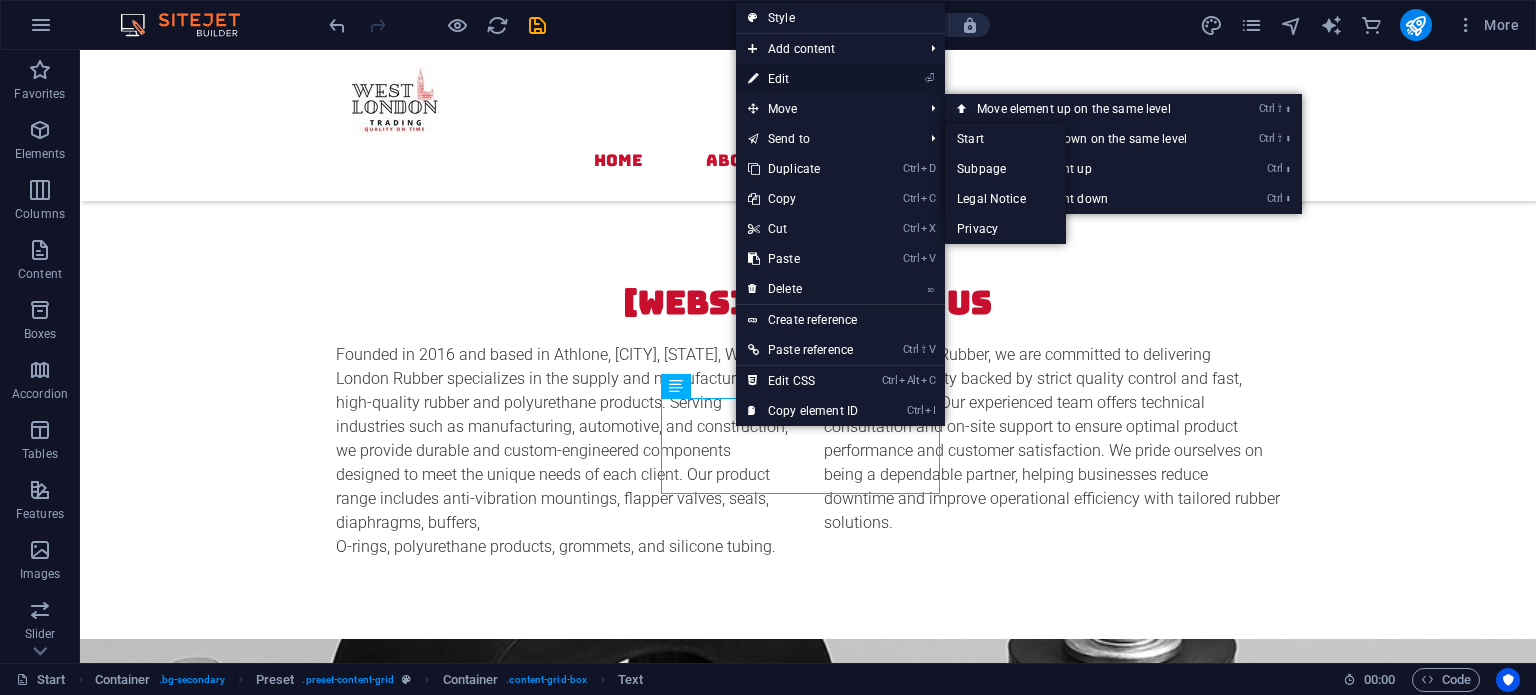 click on "⏎  Edit" at bounding box center (803, 79) 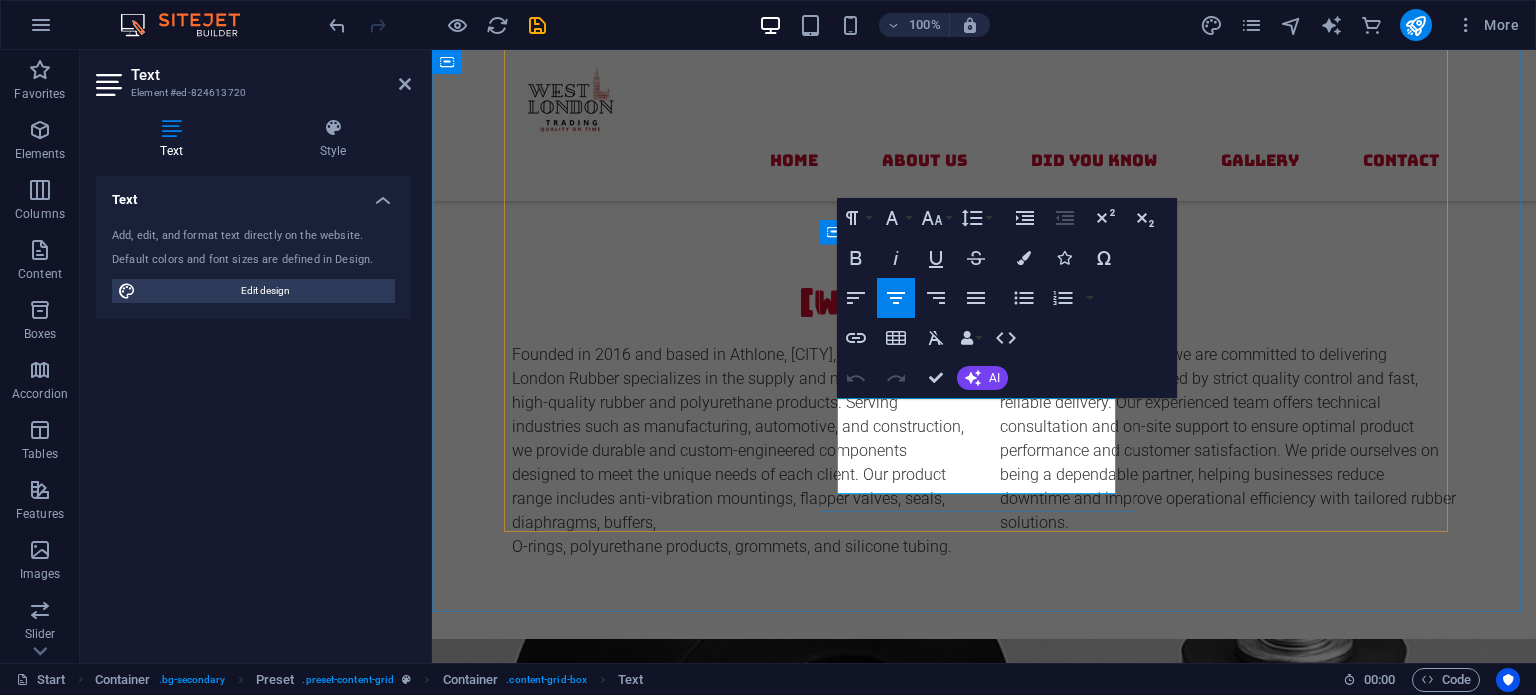 drag, startPoint x: 1024, startPoint y: 475, endPoint x: 835, endPoint y: 404, distance: 201.89601 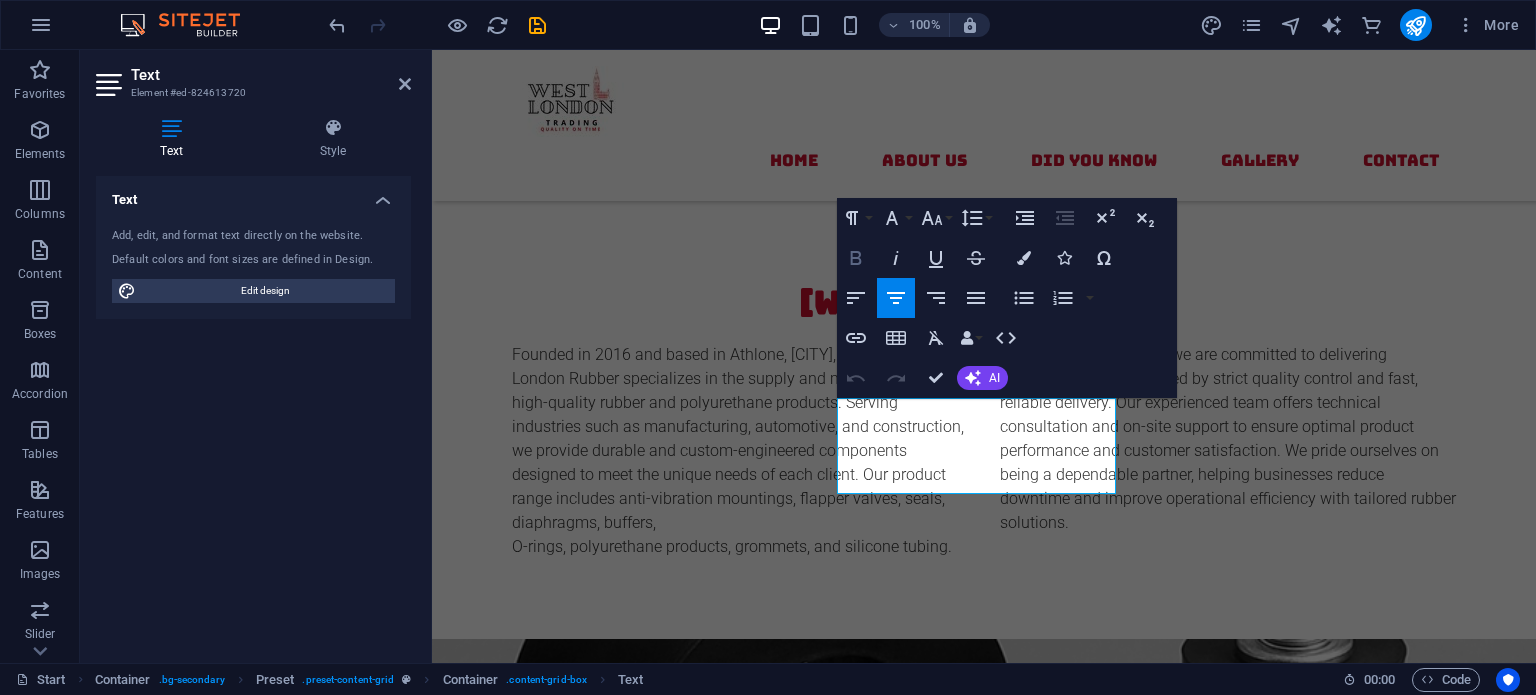 click 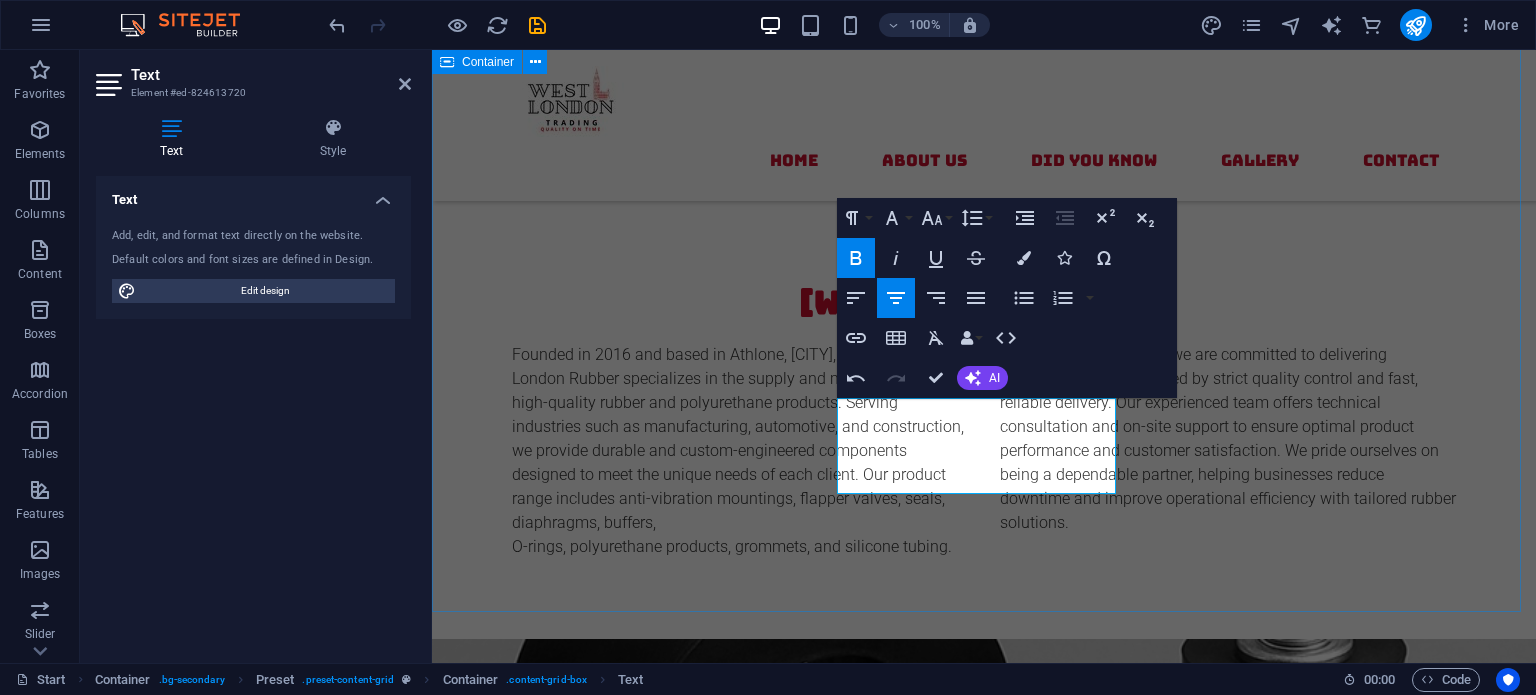 click on "Did you Know? Mountings Rubber mountings can reduce vibrations by up to  98% , significantly extending the life of machinery and improving operator comfort. .fa-secondary{opacity:.4} Seals A single damaged rubber seal can cause an entire system to lose pressure. Flapper Valves Flipper valves work on a simple pivoting mechanism that allows  rapid opening and closing , making them ideal for  quick-response systems  like pumps. Circular Mounts Many circular mounts are made from a combination of rubber and metal, allowing them to absorb both vertical and horizontal vibrations efficiently Polyurethane Products Polyurethane is more abrasion-resistant than rubber and can last up to four times longer in high-friction environments Sandwich Mounts These mounts are ideal for isolating vibration in heavy-duty equipment like compressors, generators, and construction machinery." at bounding box center (984, 1689) 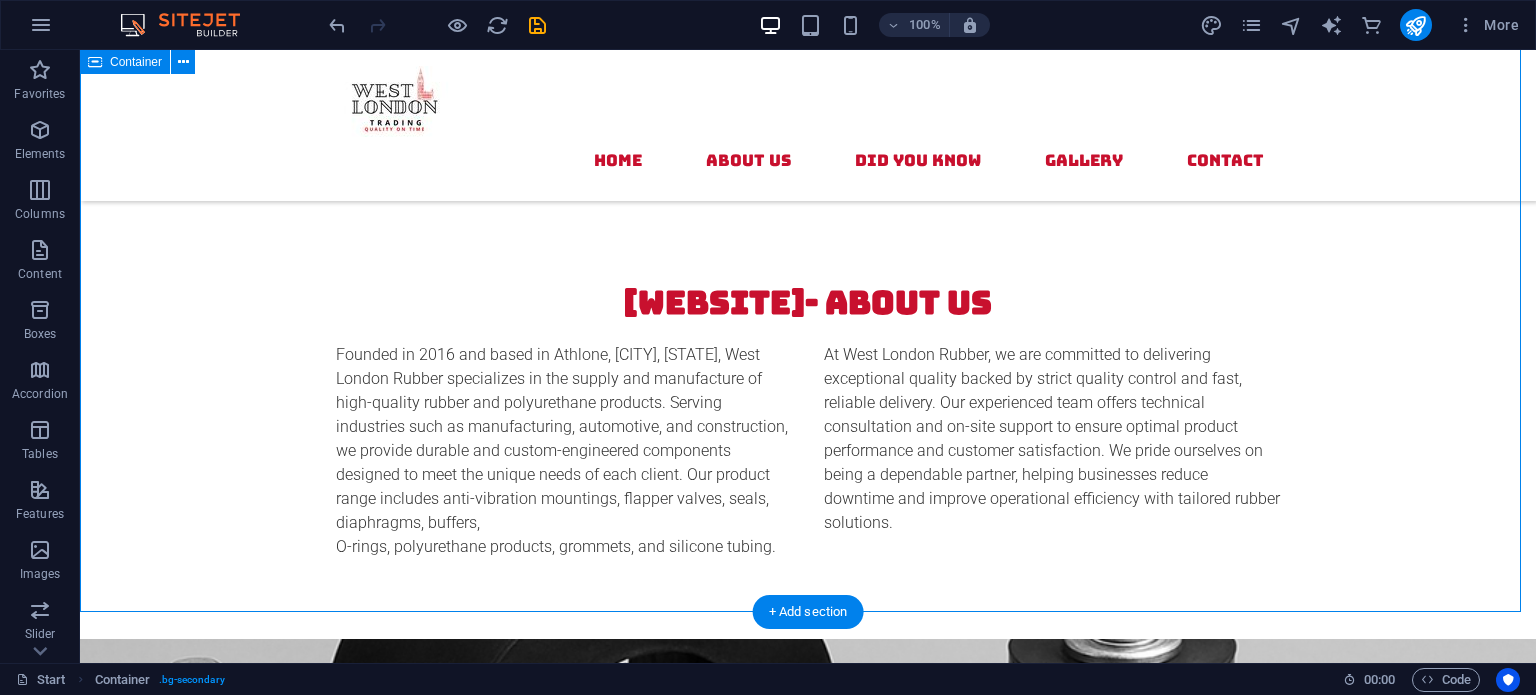 scroll, scrollTop: 2572, scrollLeft: 0, axis: vertical 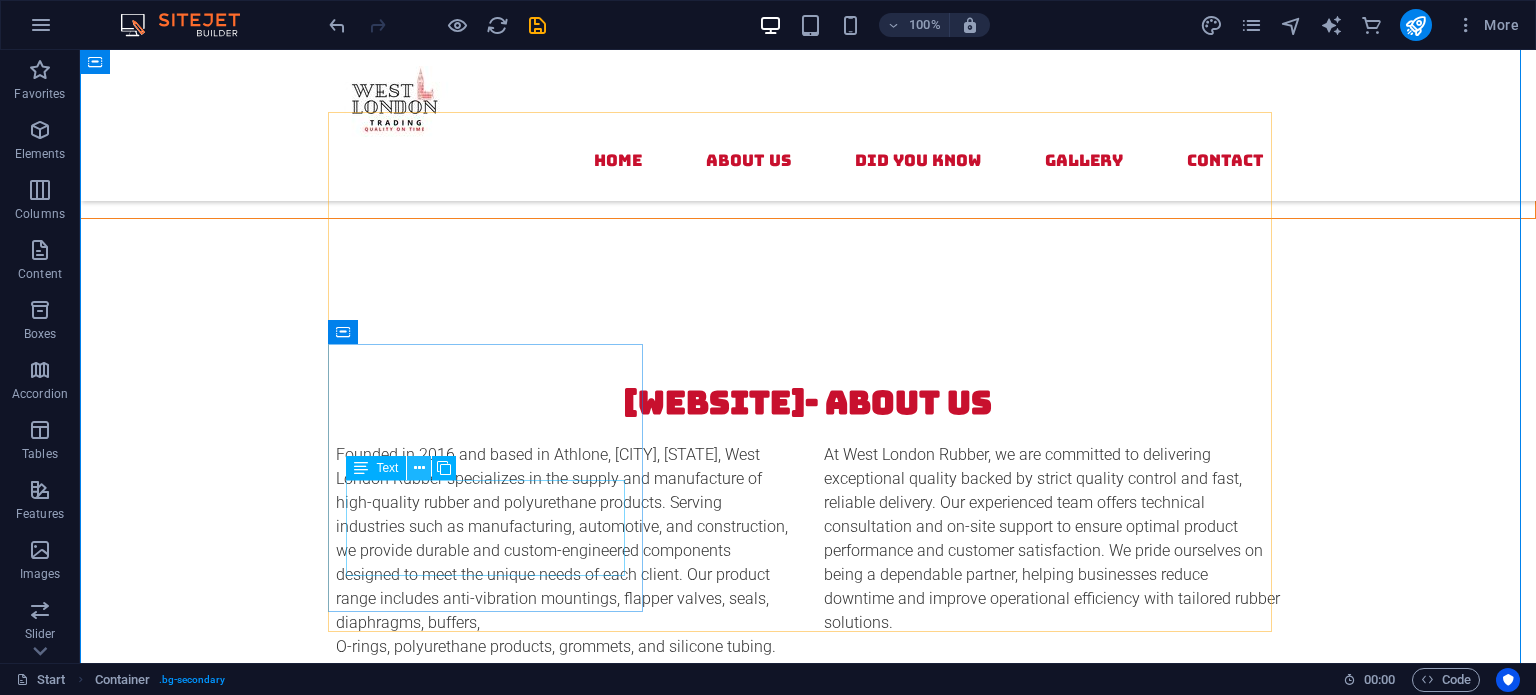click at bounding box center (419, 468) 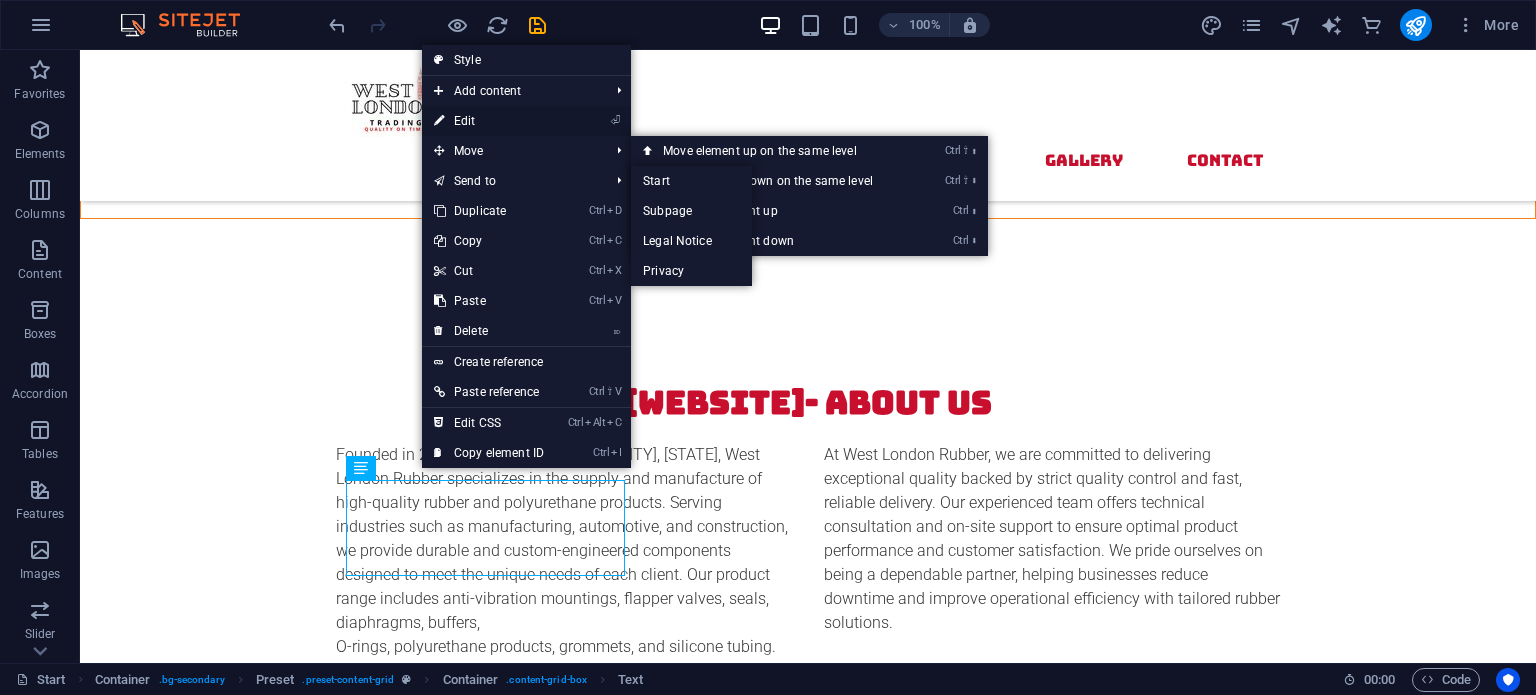 click on "⏎  Edit" at bounding box center [489, 121] 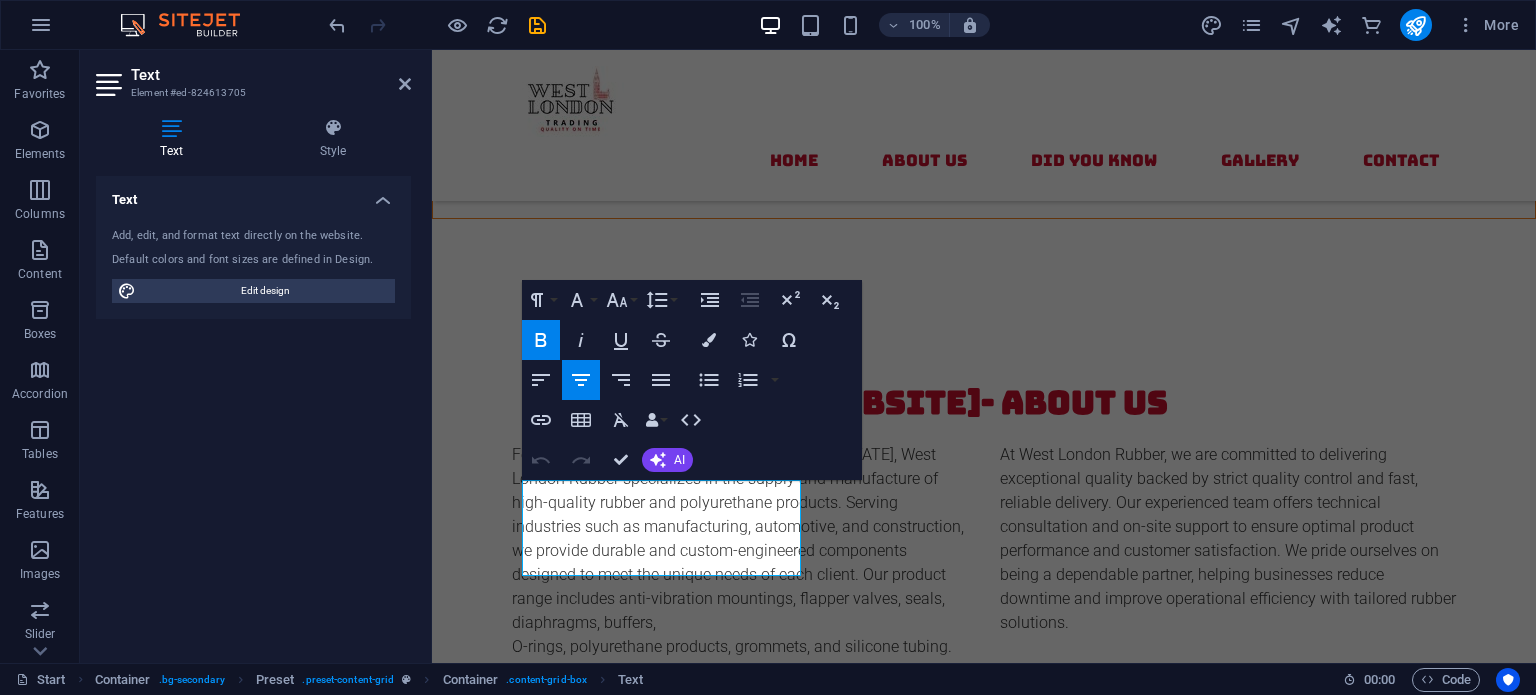 click 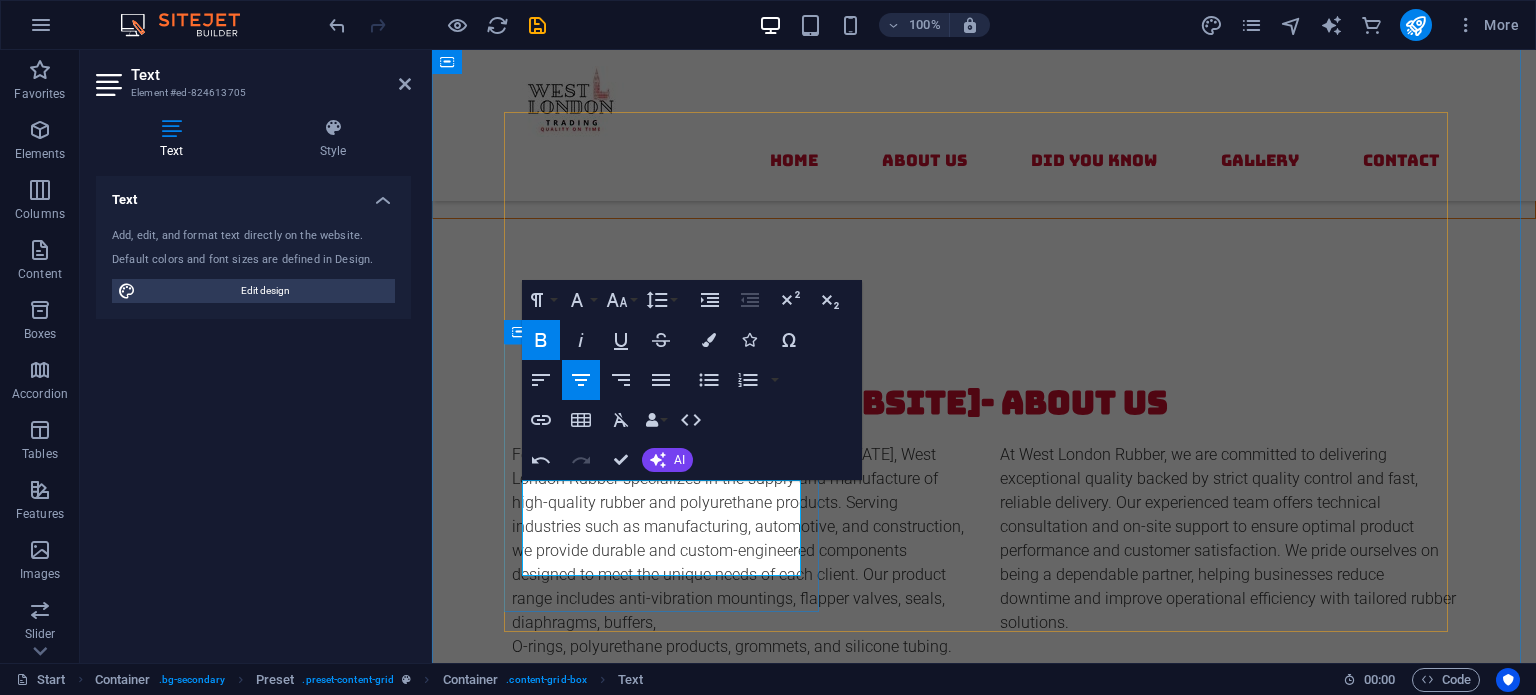 click on "Many circular mounts are made from a combination of rubber and metal, allowing them to absorb both vertical and horizontal vibrations efficiently" at bounding box center (984, 1952) 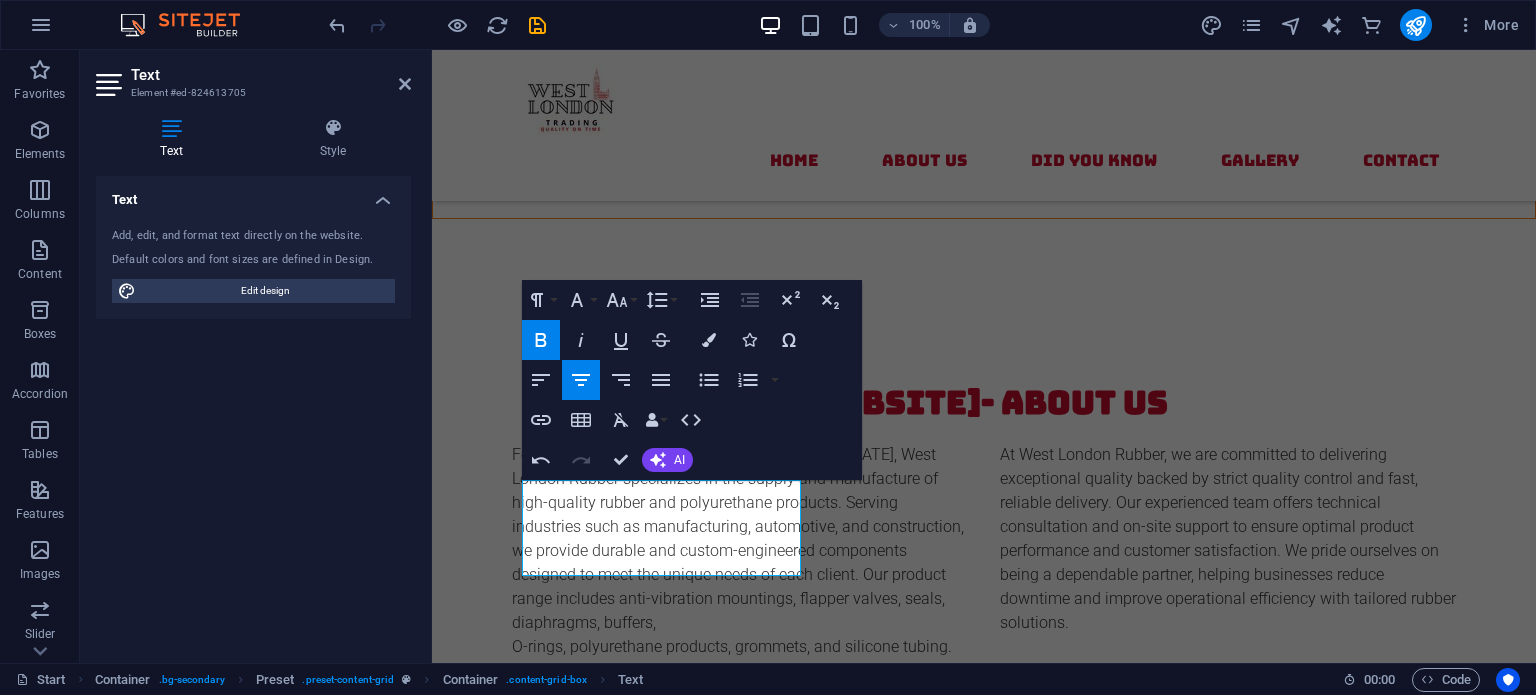 click 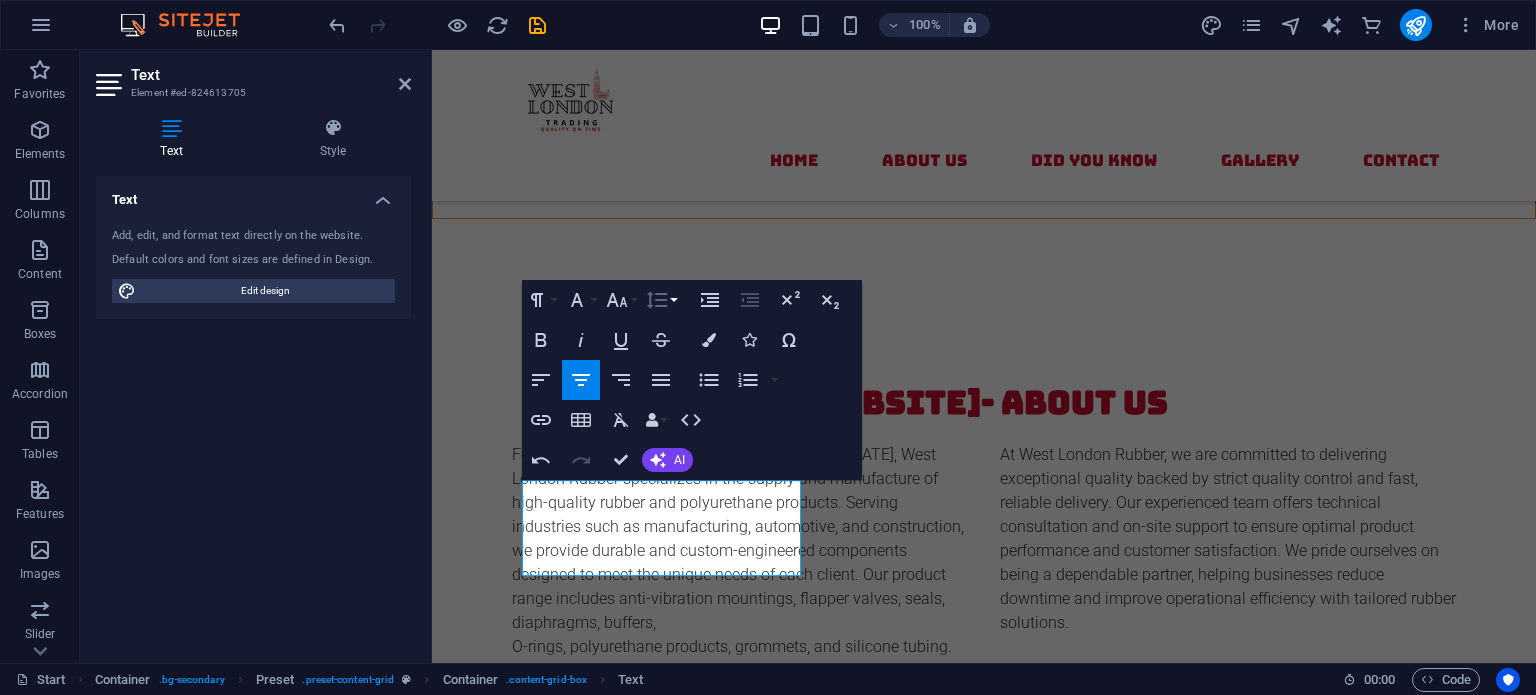 click 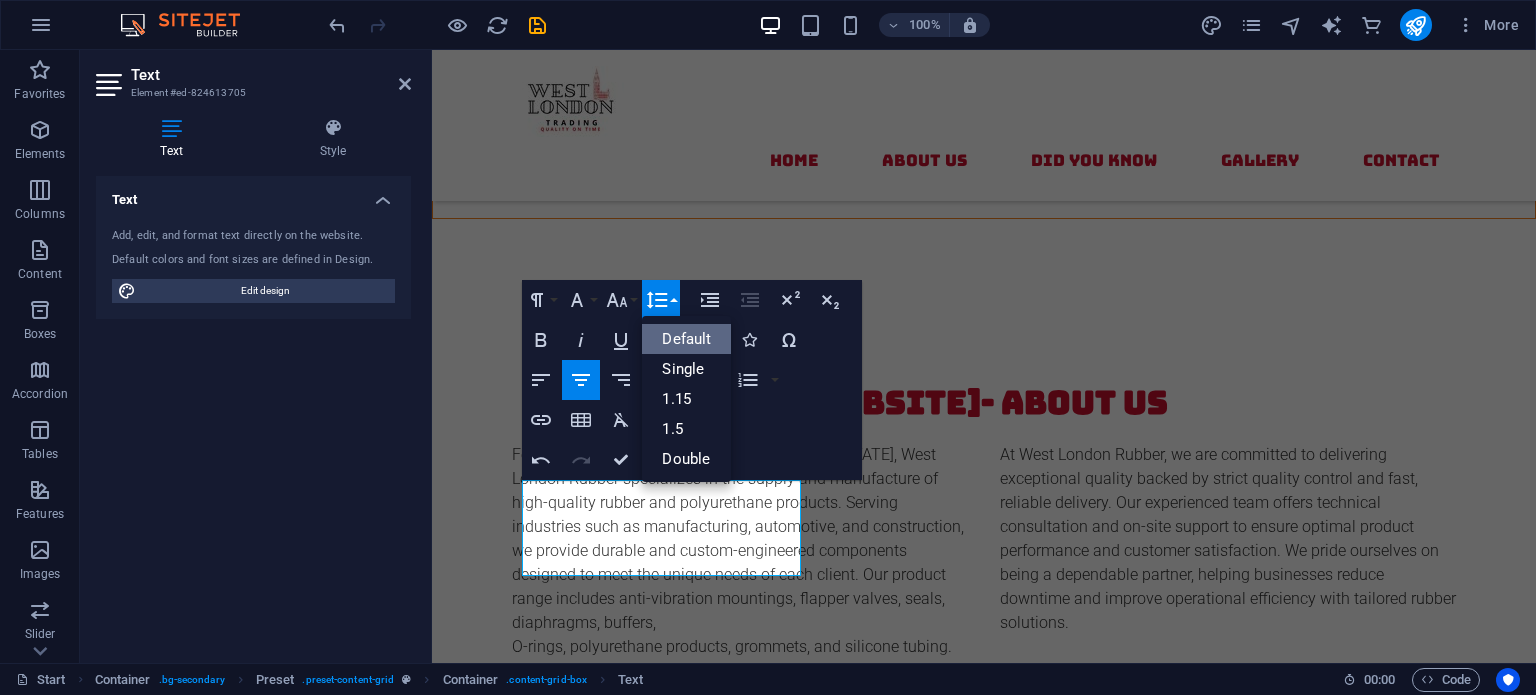 scroll, scrollTop: 0, scrollLeft: 0, axis: both 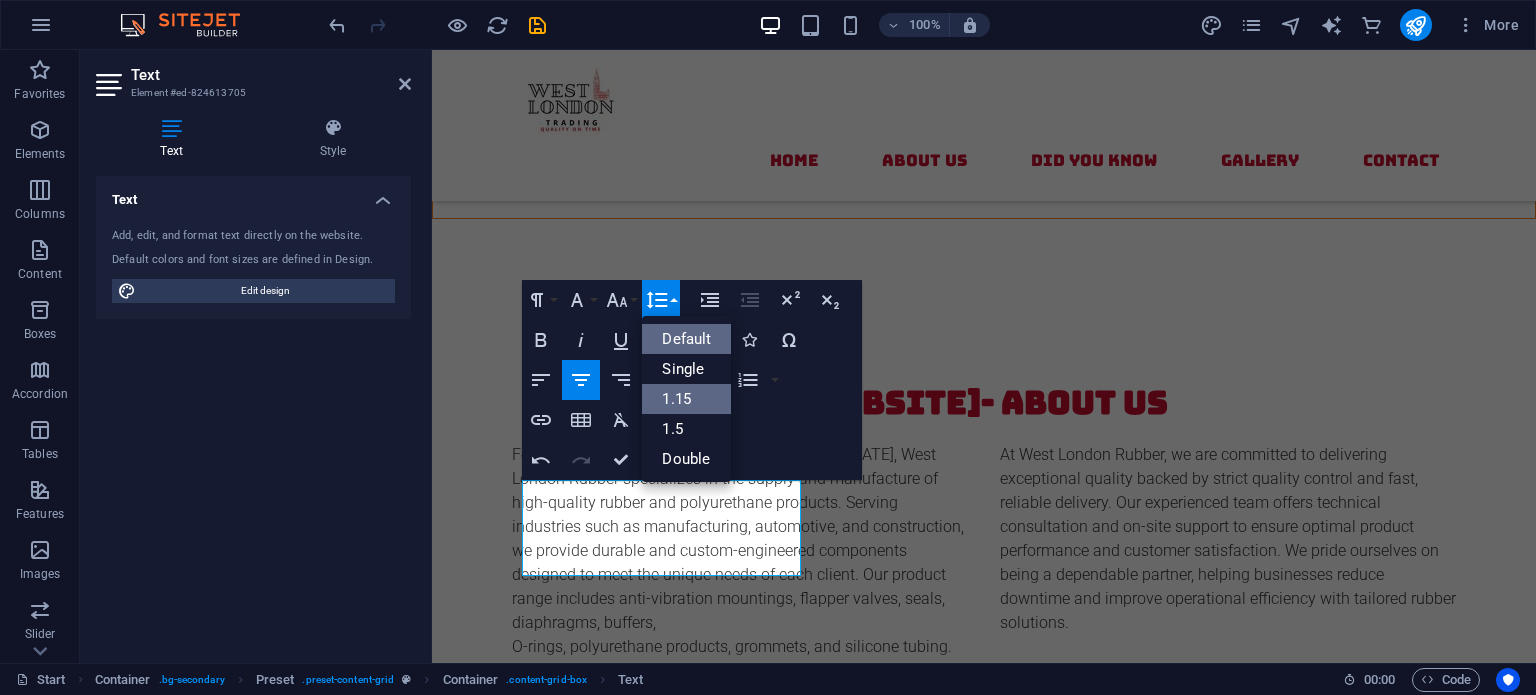 click on "1.15" at bounding box center (686, 399) 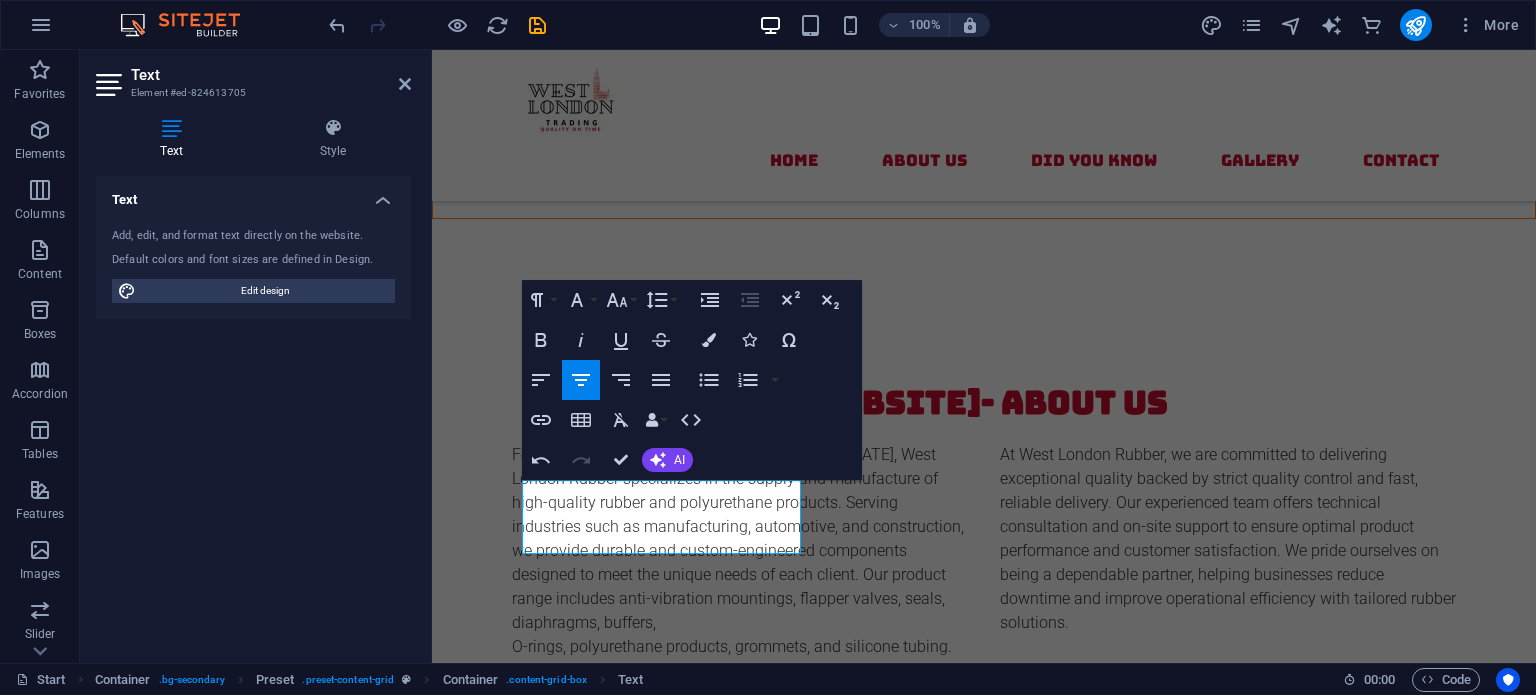 scroll, scrollTop: 2583, scrollLeft: 0, axis: vertical 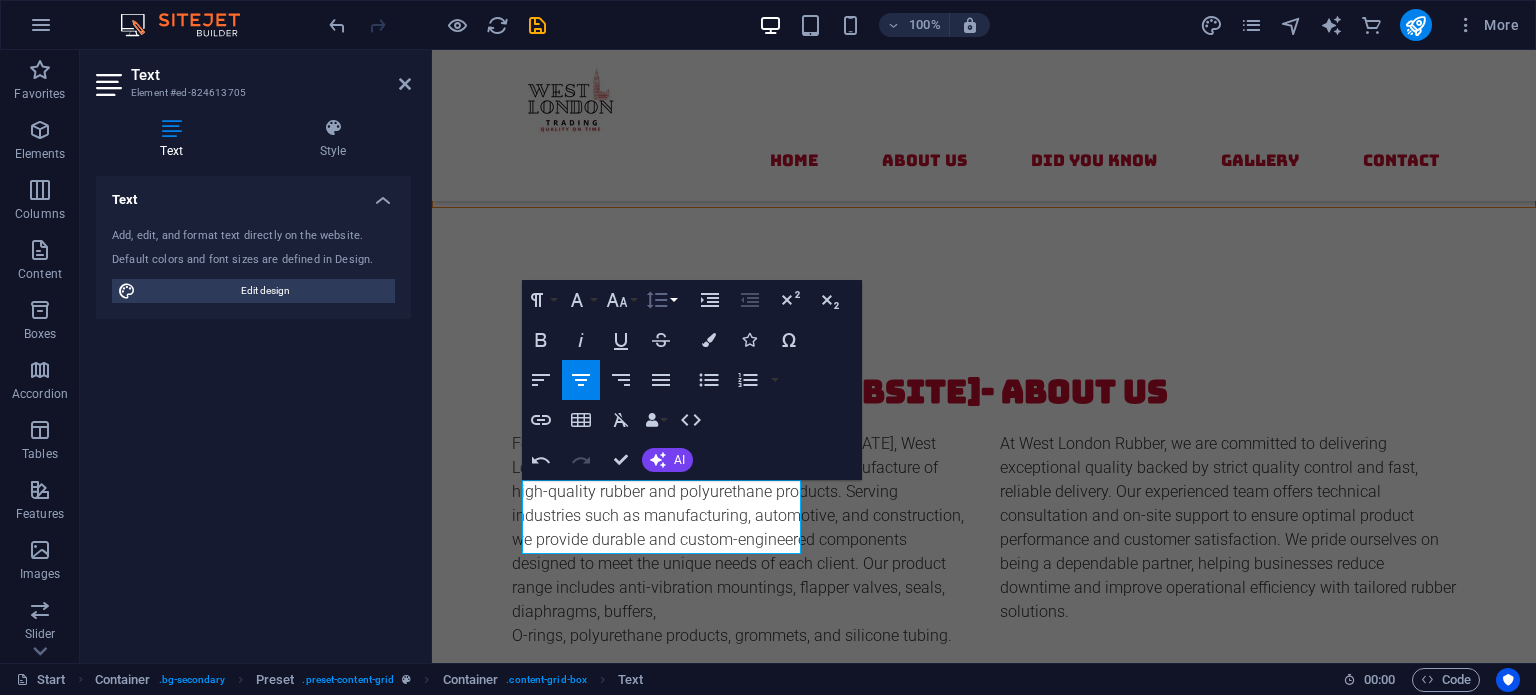 click 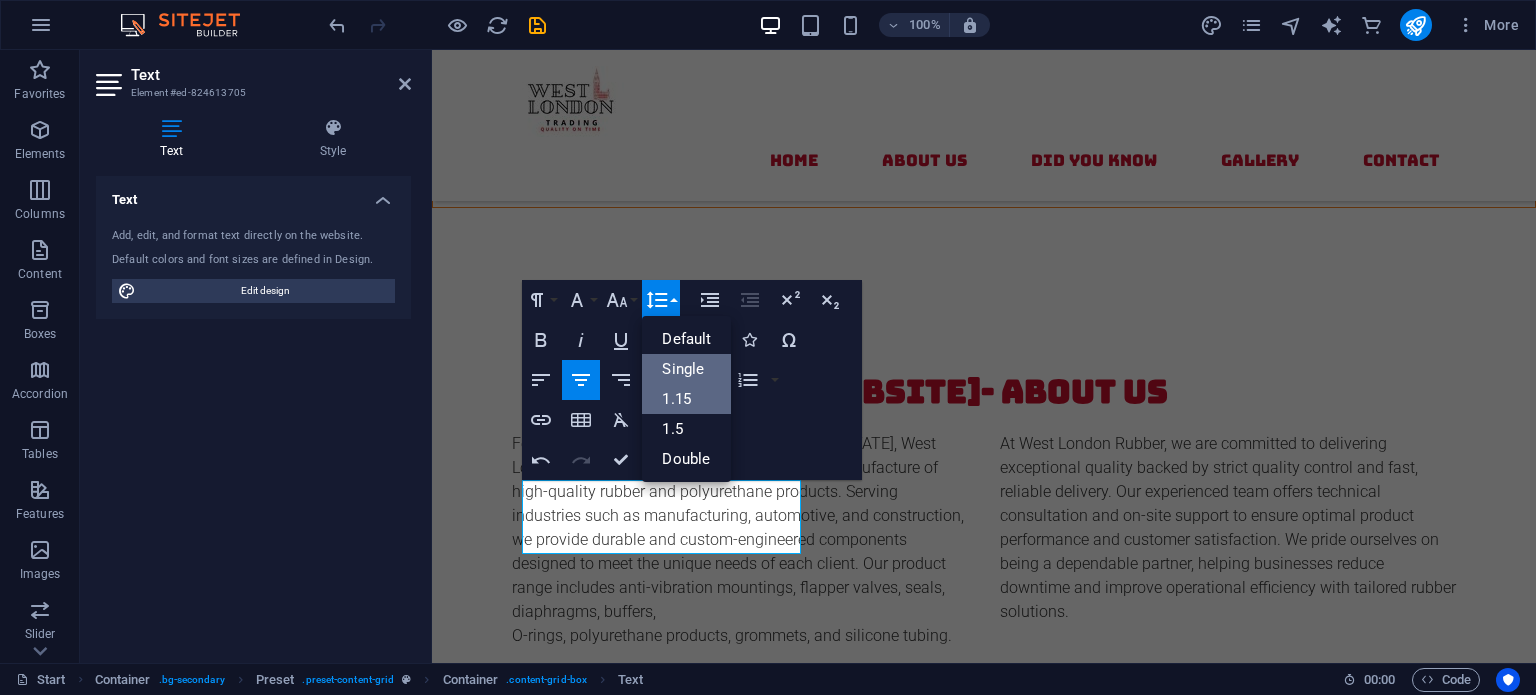 scroll, scrollTop: 0, scrollLeft: 0, axis: both 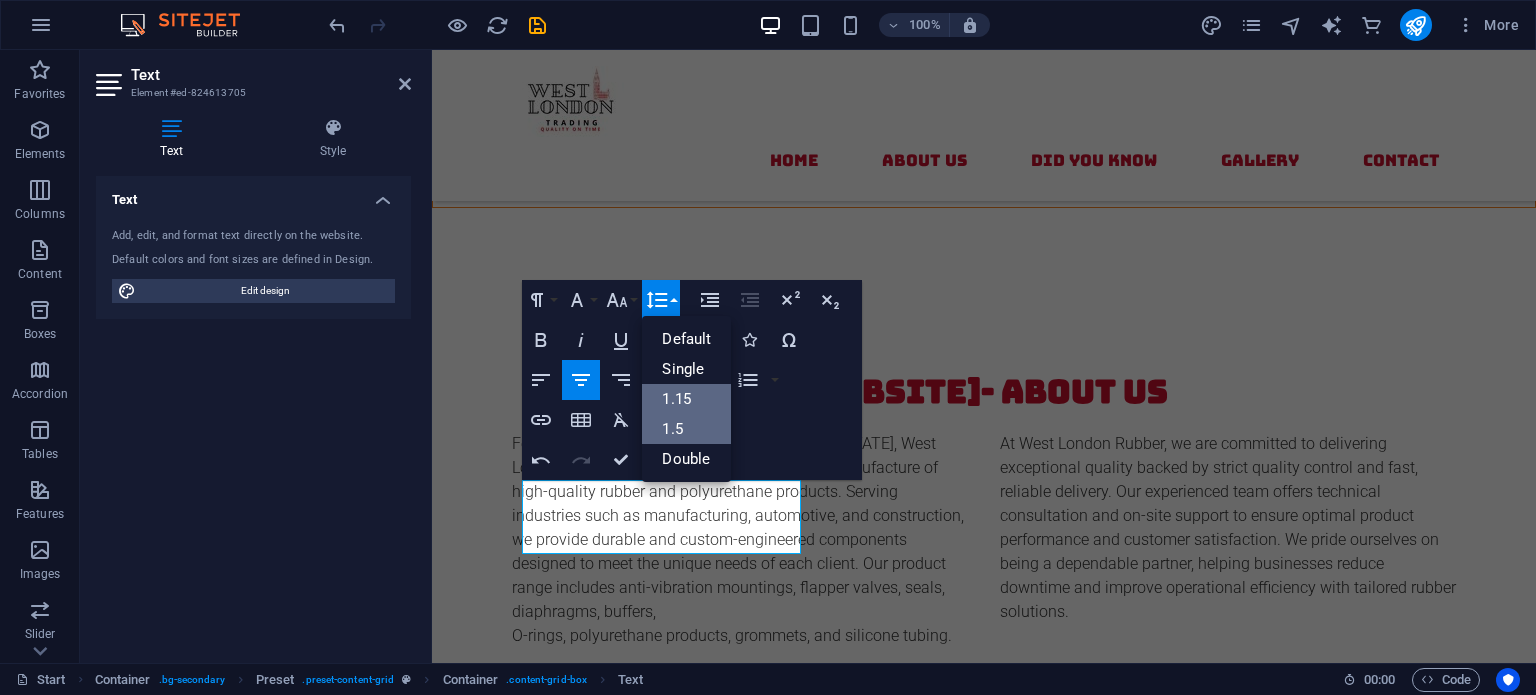 click on "1.5" at bounding box center (686, 429) 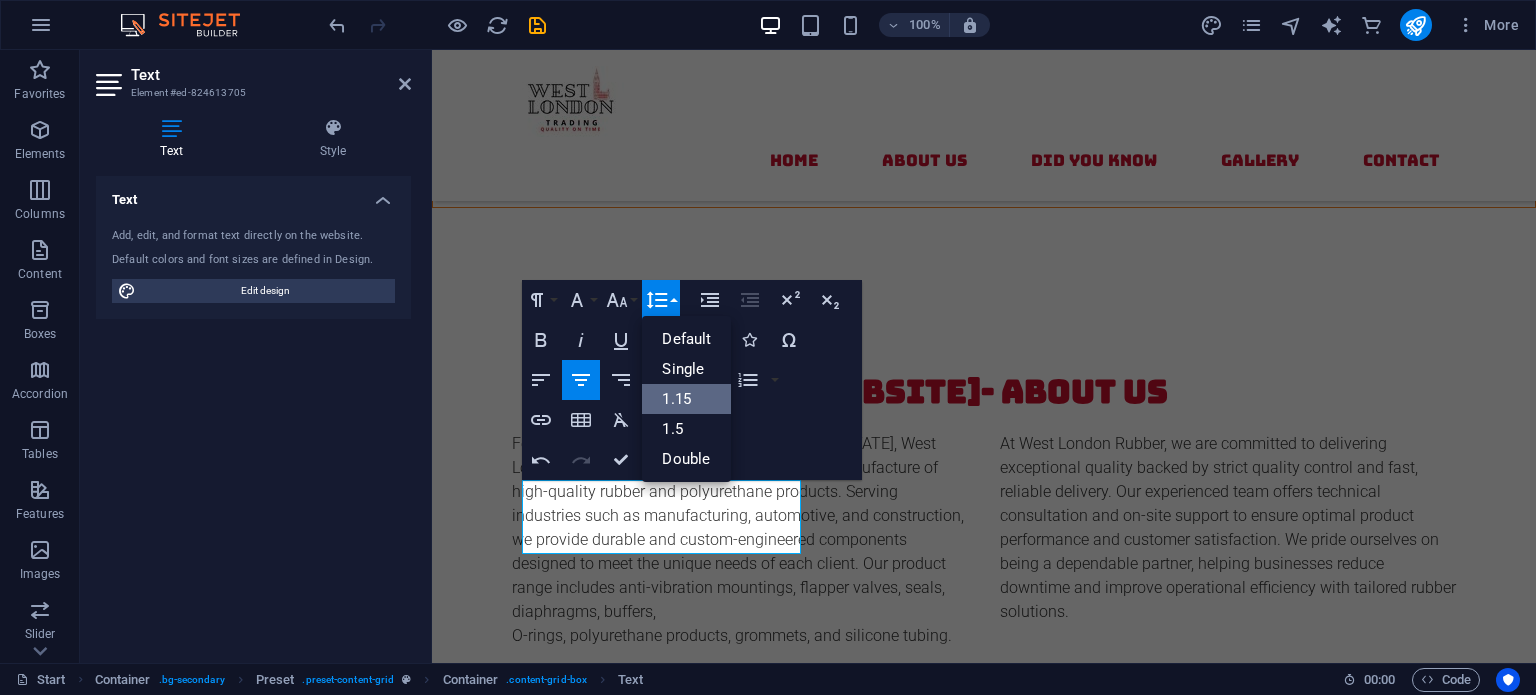 scroll, scrollTop: 2572, scrollLeft: 0, axis: vertical 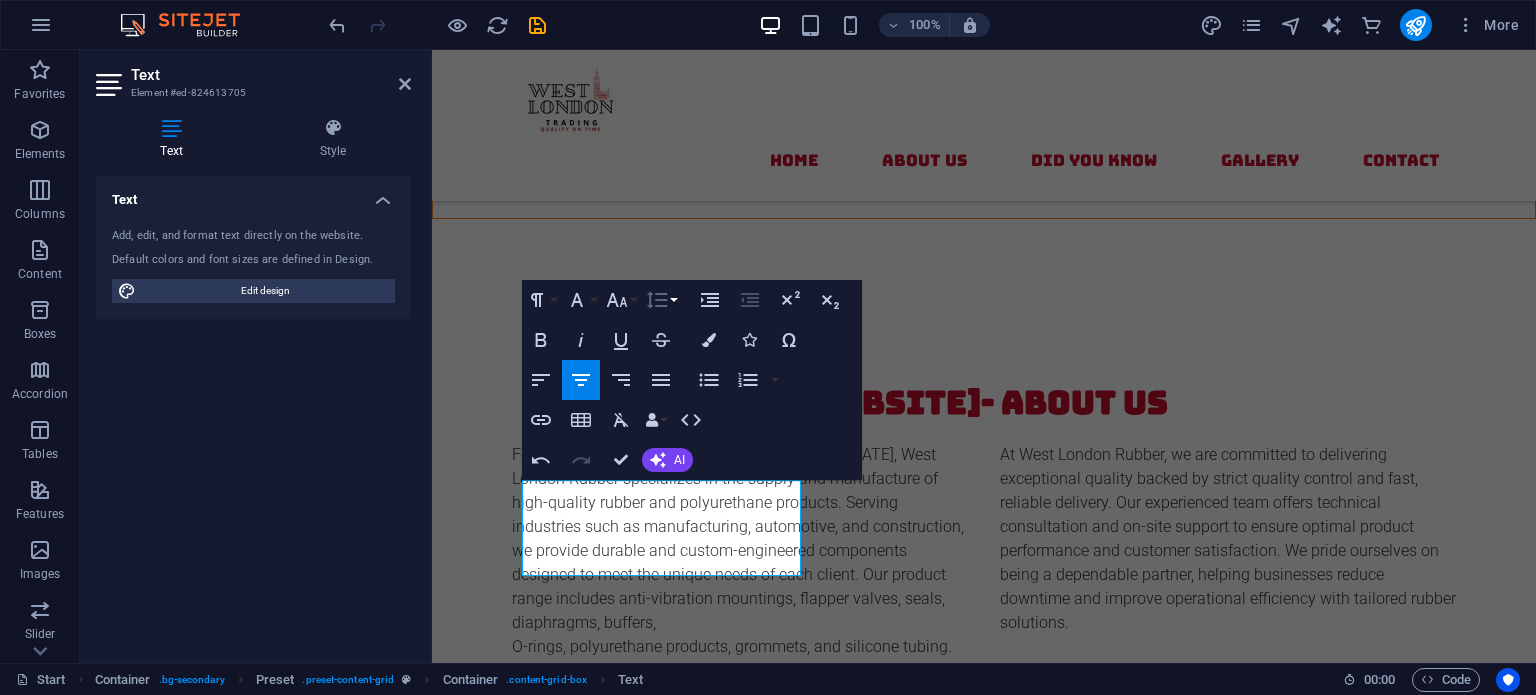 click 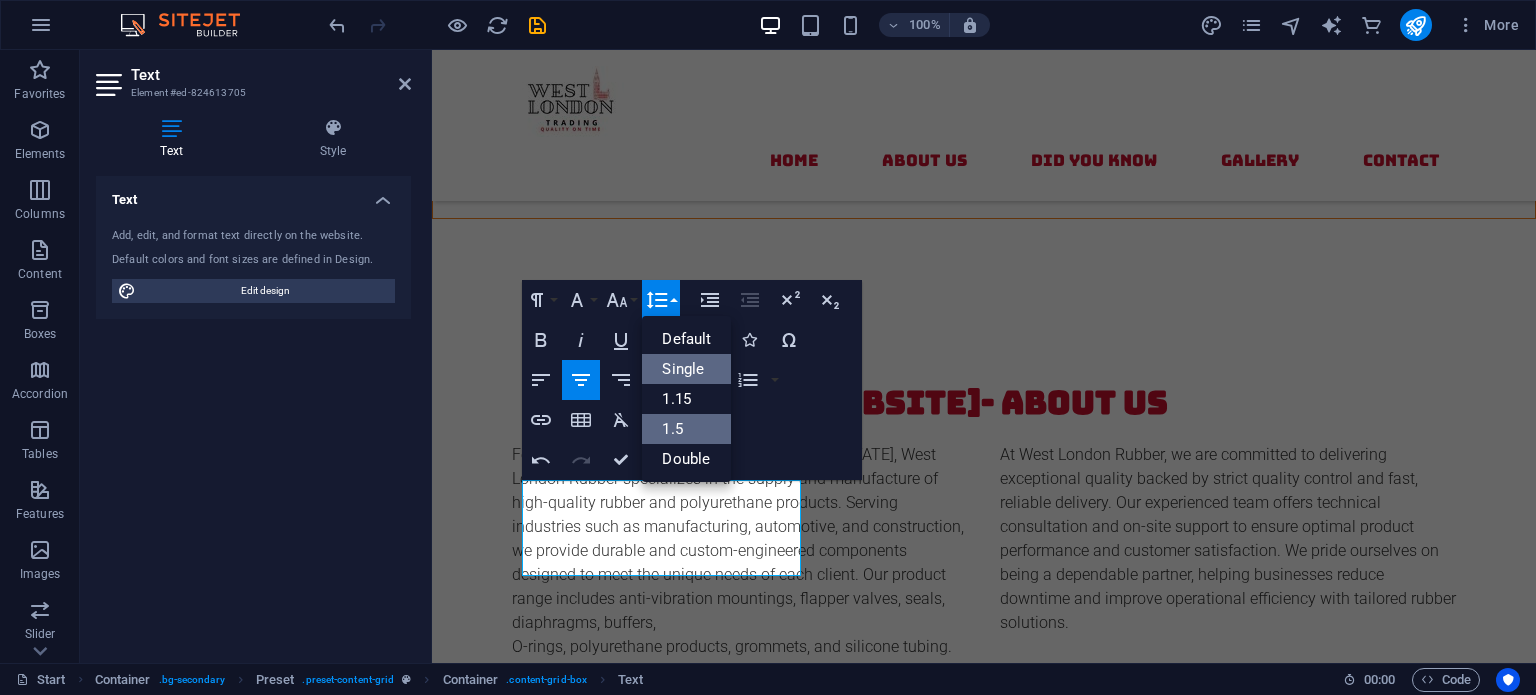 scroll, scrollTop: 0, scrollLeft: 0, axis: both 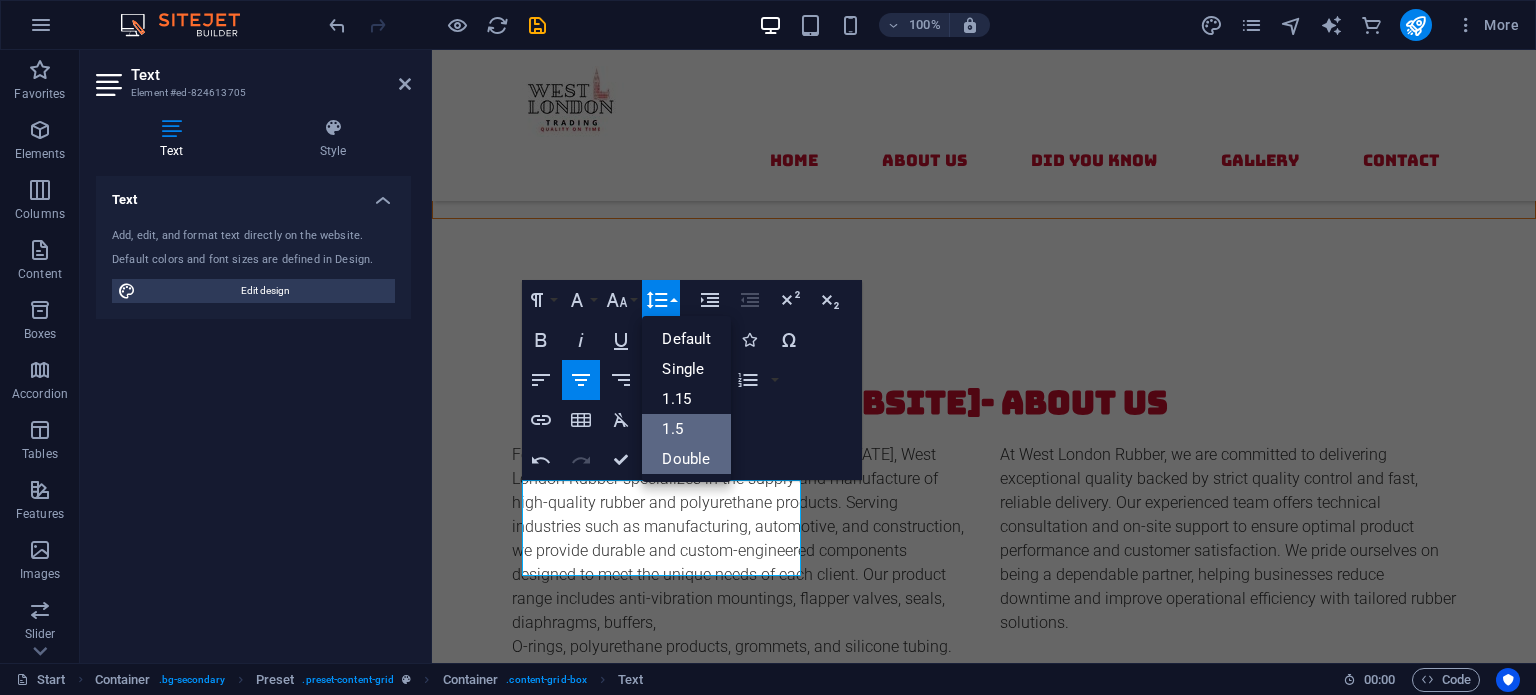 click on "Double" at bounding box center [686, 459] 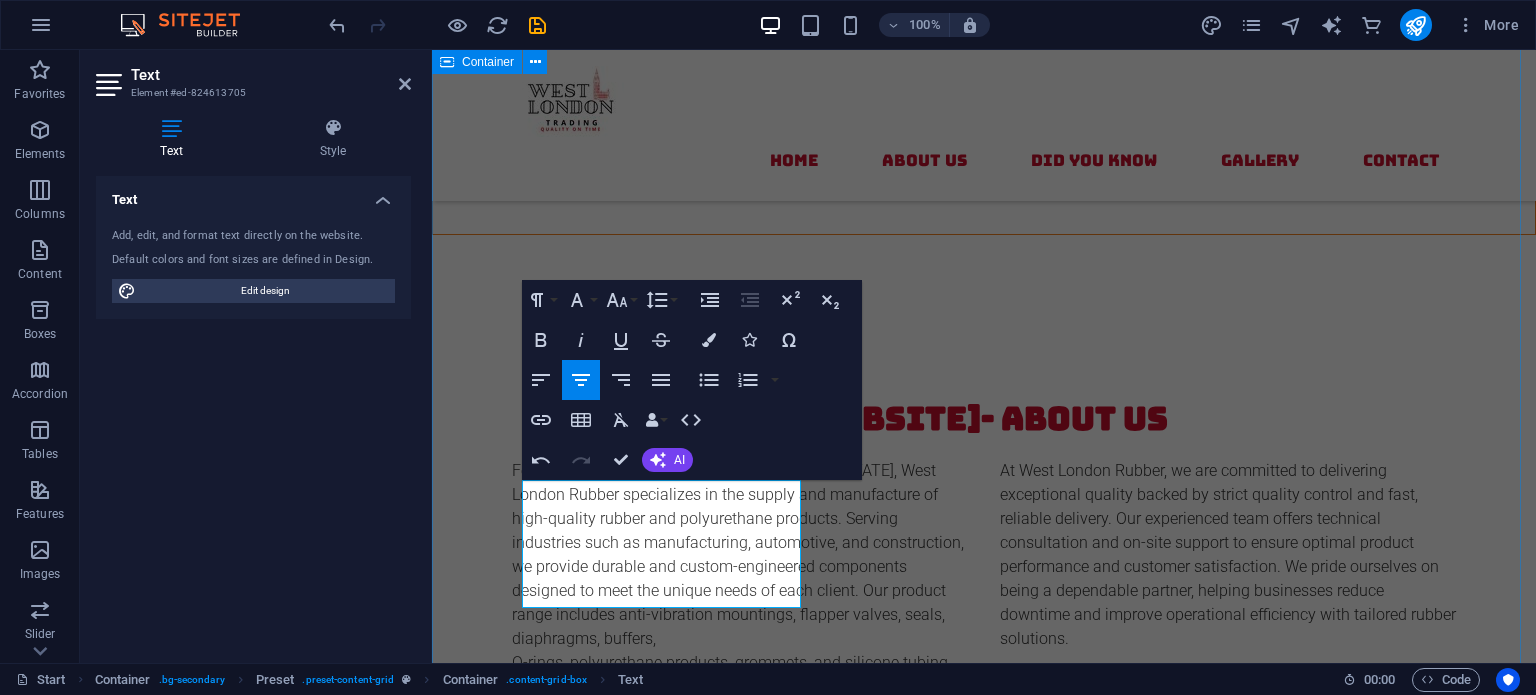 click on "Did you Know? Mountings Rubber mountings can reduce vibrations by up to  98% , significantly extending the life of machinery and improving operator comfort. .fa-secondary{opacity:.4} Seals A single damaged rubber seal can cause an entire system to lose pressure. Flapper Valves Flipper valves work on a simple pivoting mechanism that allows  rapid opening and closing , making them ideal for  quick-response systems  like pumps. Circular Mounts Many circular mounts are made from a combination of rubber and metal, allowing them to absorb both vertical and horizontal vibrations efficiently Polyurethane Products Polyurethane is more abrasion-resistant than rubber and can last up to four times longer in high-friction environments Sandwich Mounts These mounts are ideal for isolating vibration in heavy-duty equipment like compressors, generators, and construction machinery." at bounding box center [984, 1813] 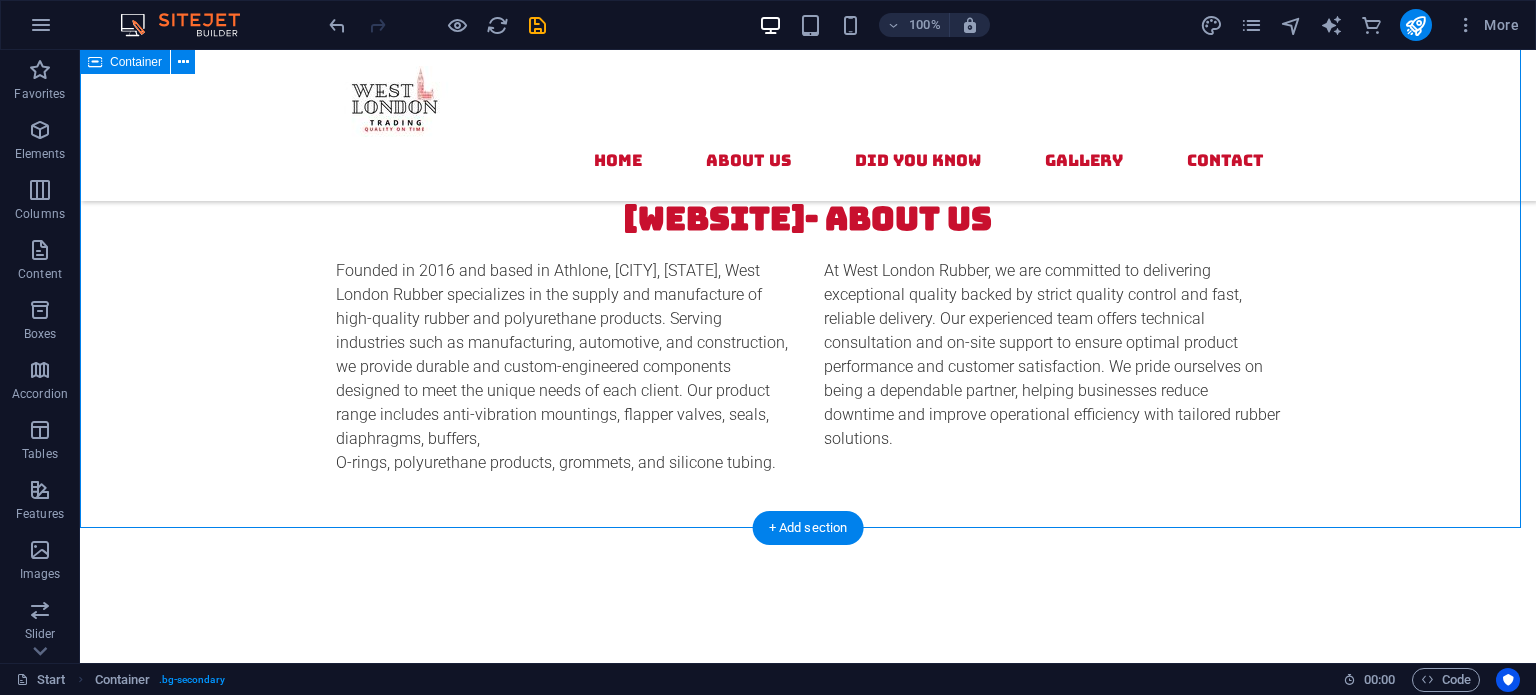 scroll, scrollTop: 2656, scrollLeft: 0, axis: vertical 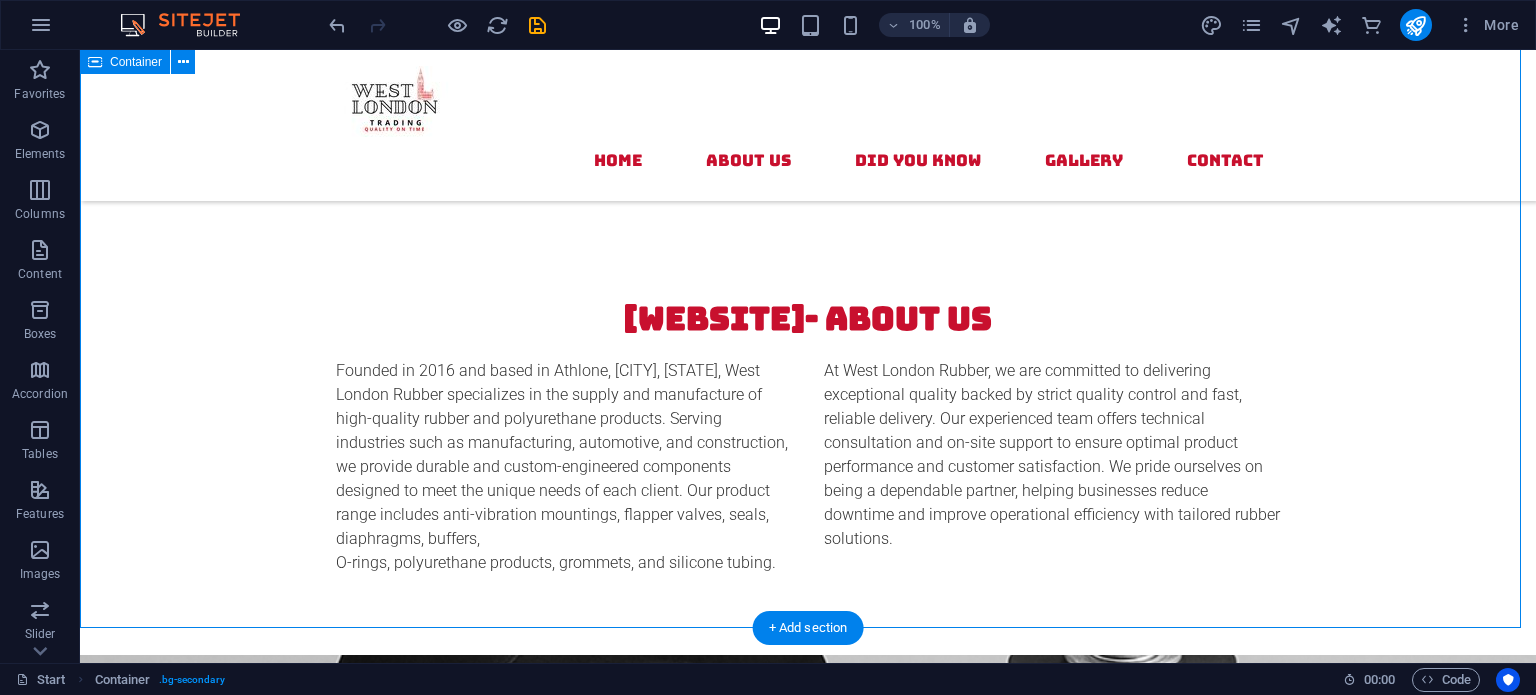 click on "Did you Know? Mountings Rubber mountings can reduce vibrations by up to  98% , significantly extending the life of machinery and improving operator comfort. .fa-secondary{opacity:.4} Seals A single damaged rubber seal can cause an entire system to lose pressure. Flapper Valves Flipper valves work on a simple pivoting mechanism that allows  rapid opening and closing , making them ideal for  quick-response systems  like pumps. Circular Mounts Many circular mounts are made from a combination of rubber and metal, allowing them to absorb both vertical and horizontal vibrations efficiently Polyurethane Products Polyurethane is more abrasion-resistant than rubber and can last up to four times longer in high-friction environments Sandwich Mounts These mounts are ideal for isolating vibration in heavy-duty equipment like compressors, generators, and construction machinery." at bounding box center (808, 1713) 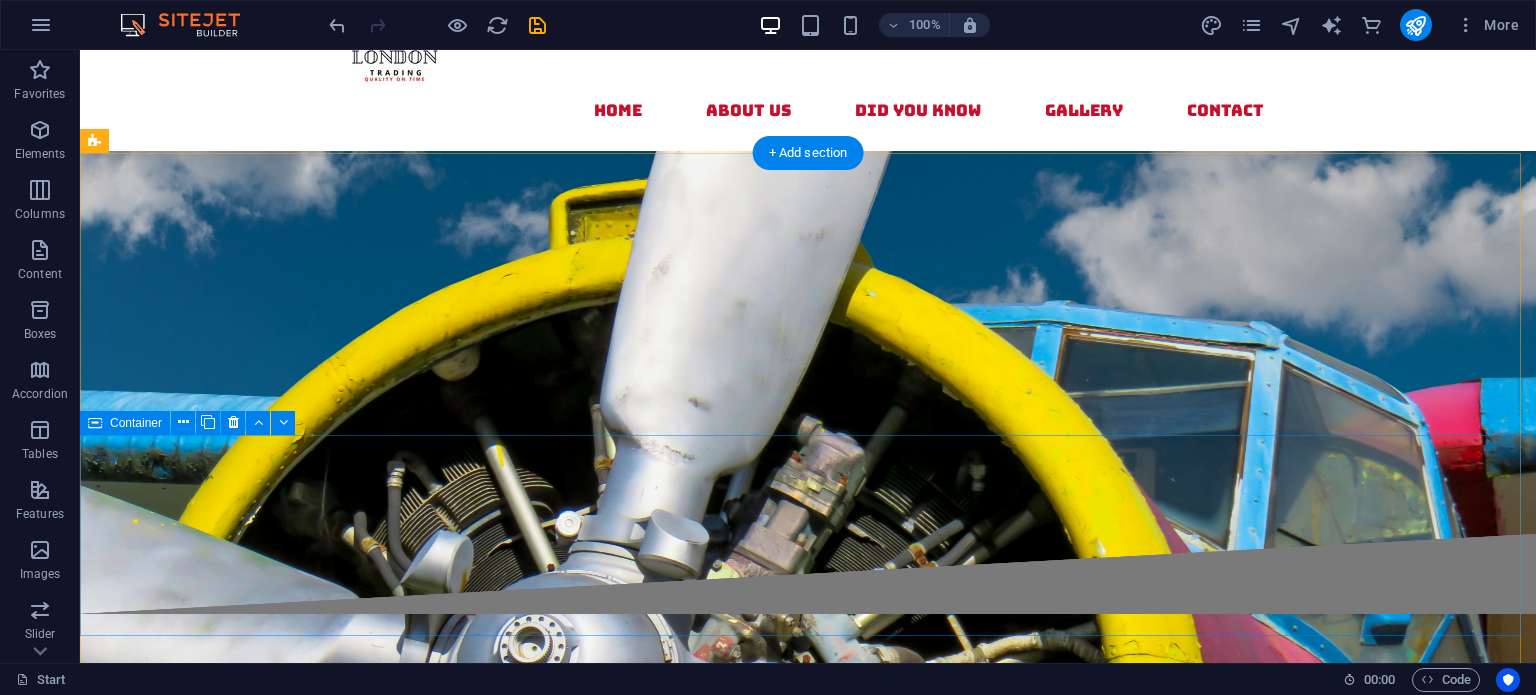 scroll, scrollTop: 0, scrollLeft: 0, axis: both 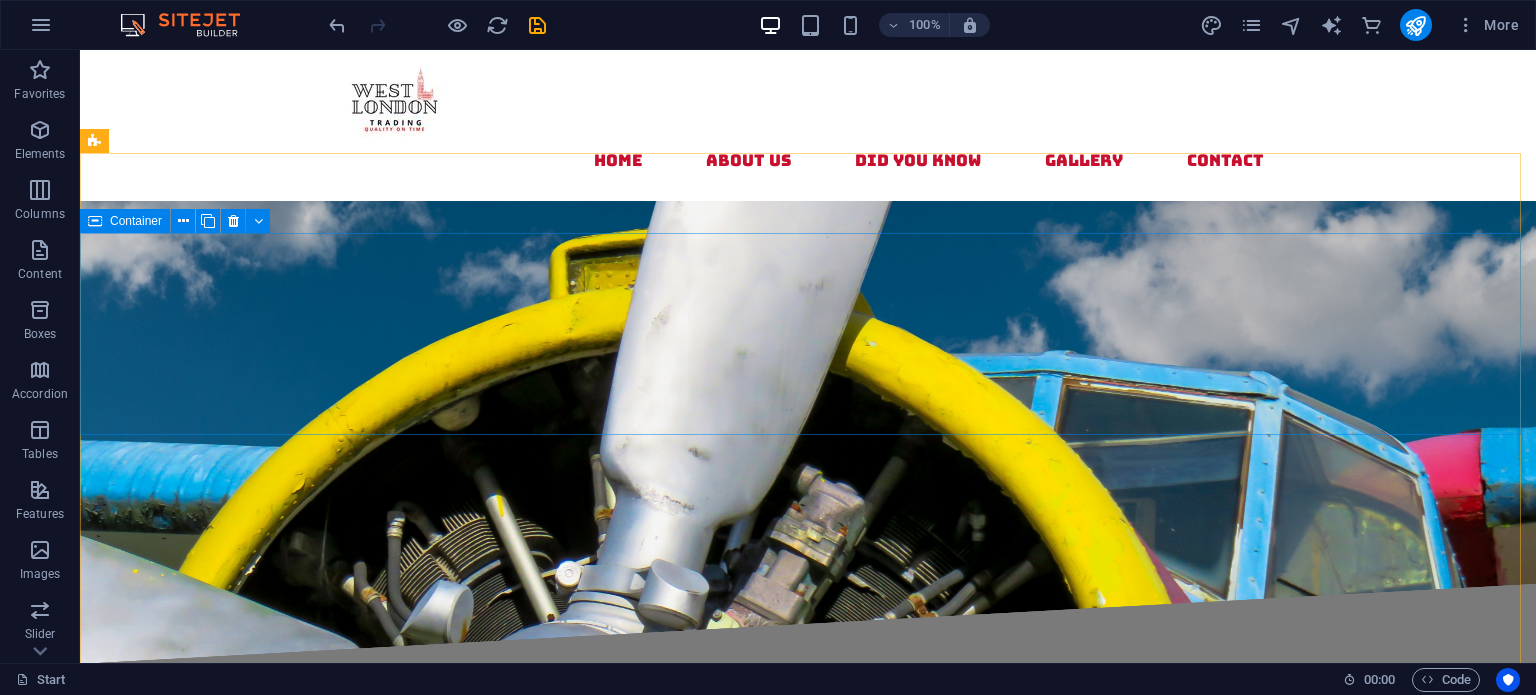 click at bounding box center (95, 221) 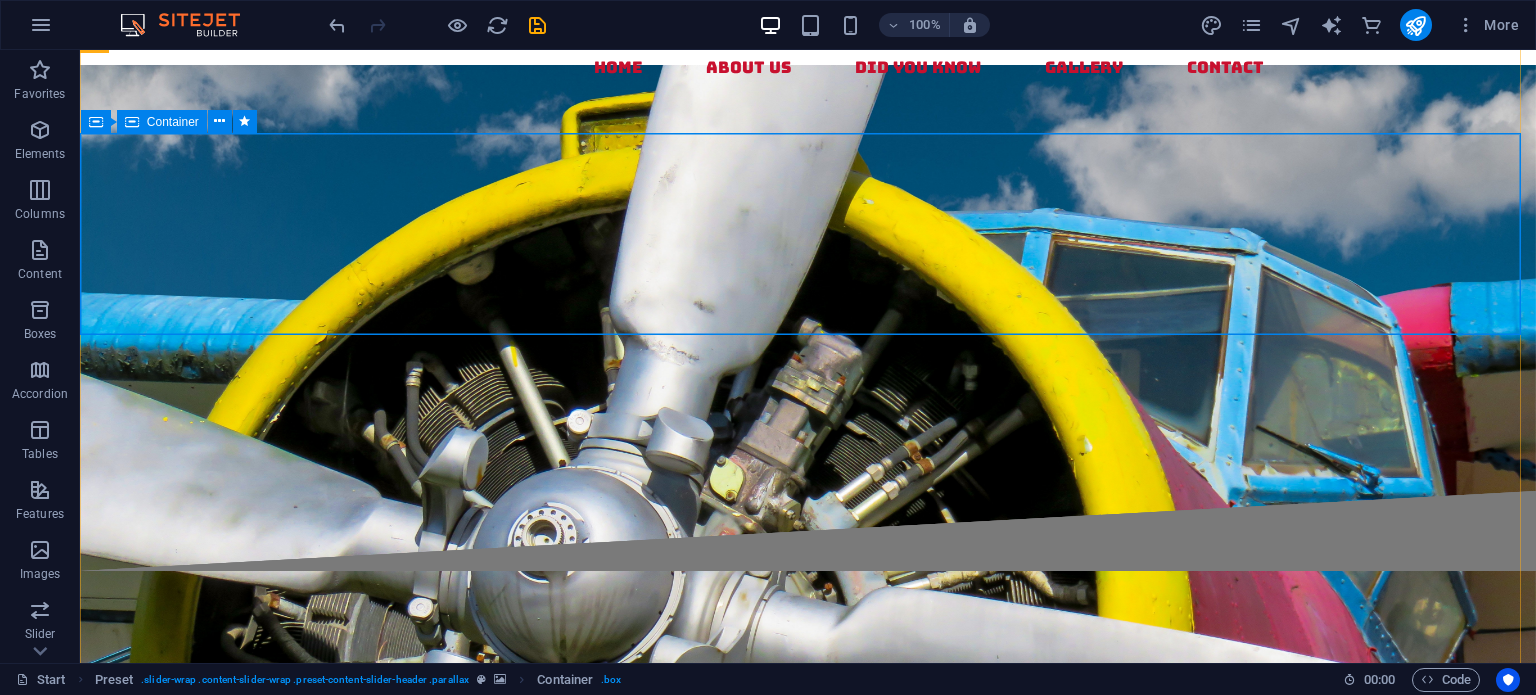 scroll, scrollTop: 0, scrollLeft: 0, axis: both 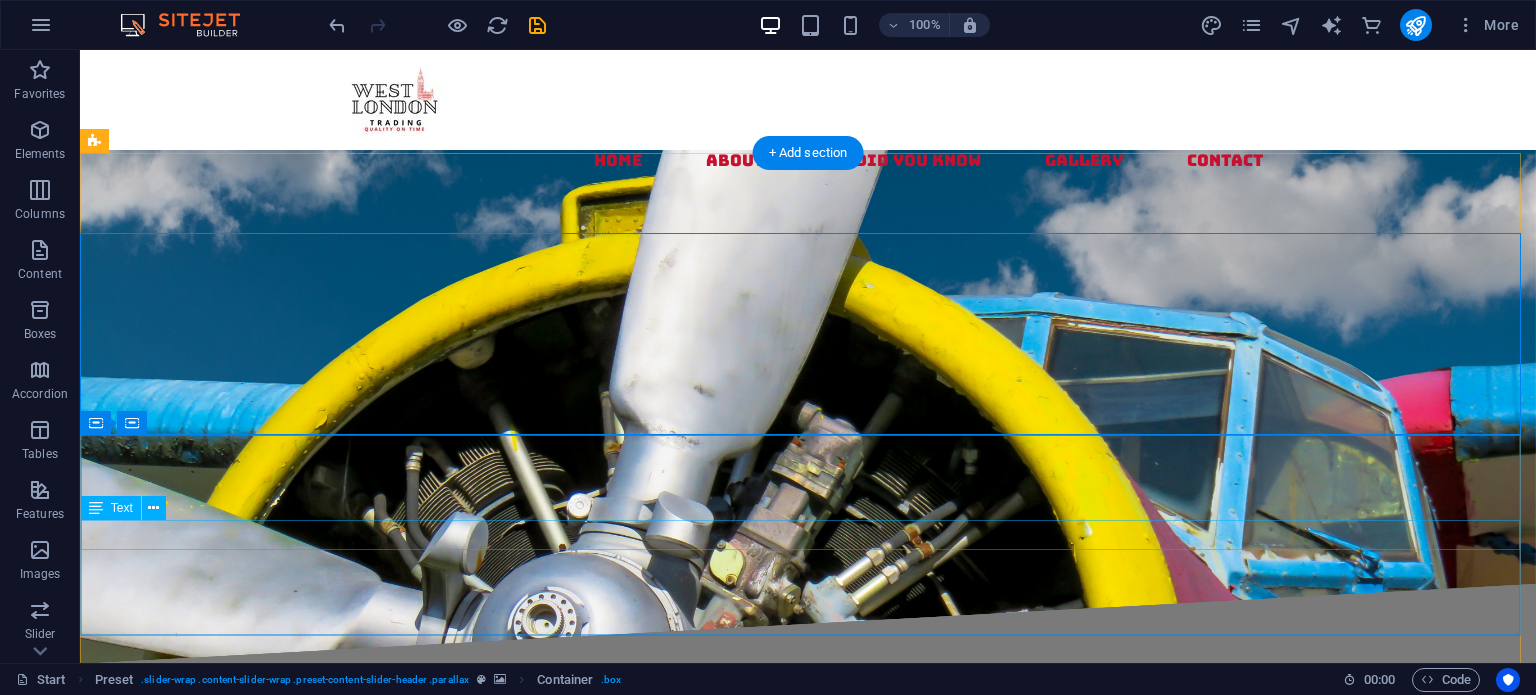click on "About us" at bounding box center (808, 1592) 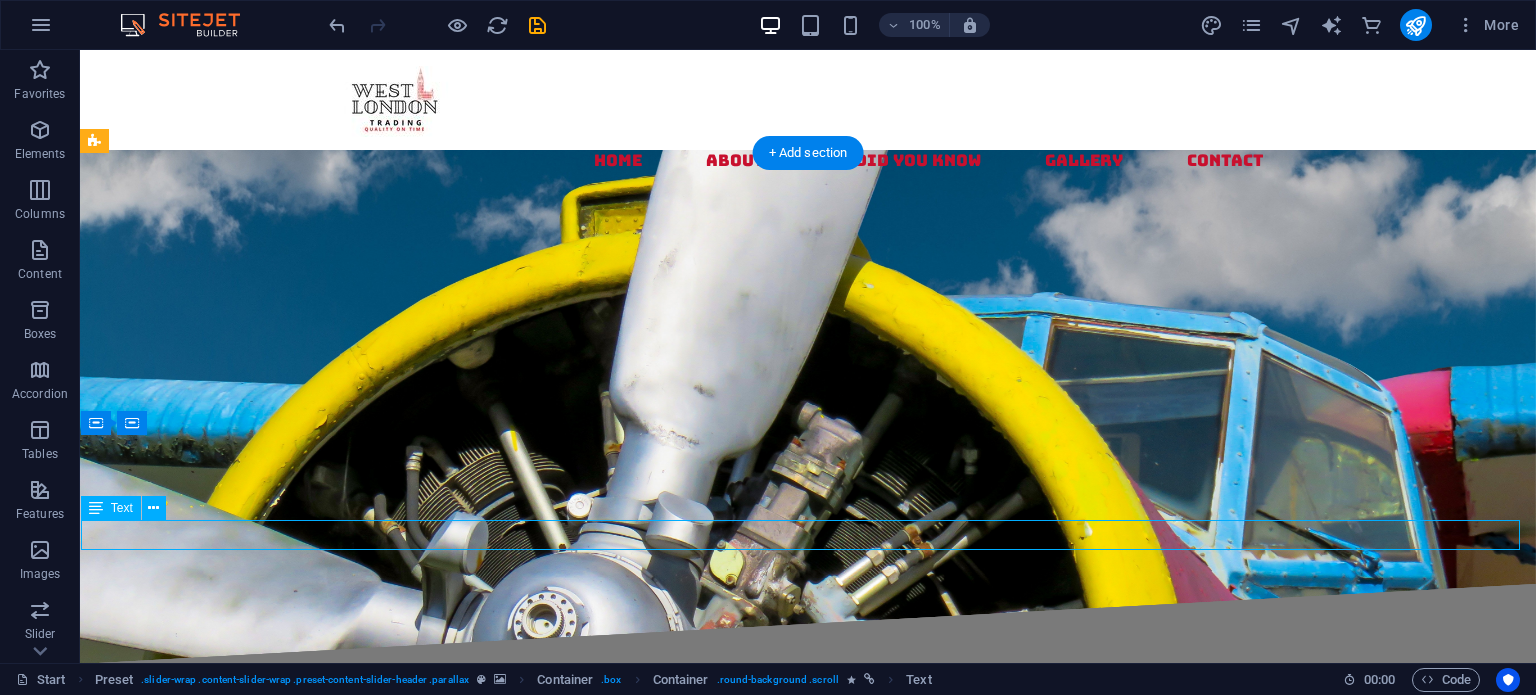 click on "About us" at bounding box center (808, 1592) 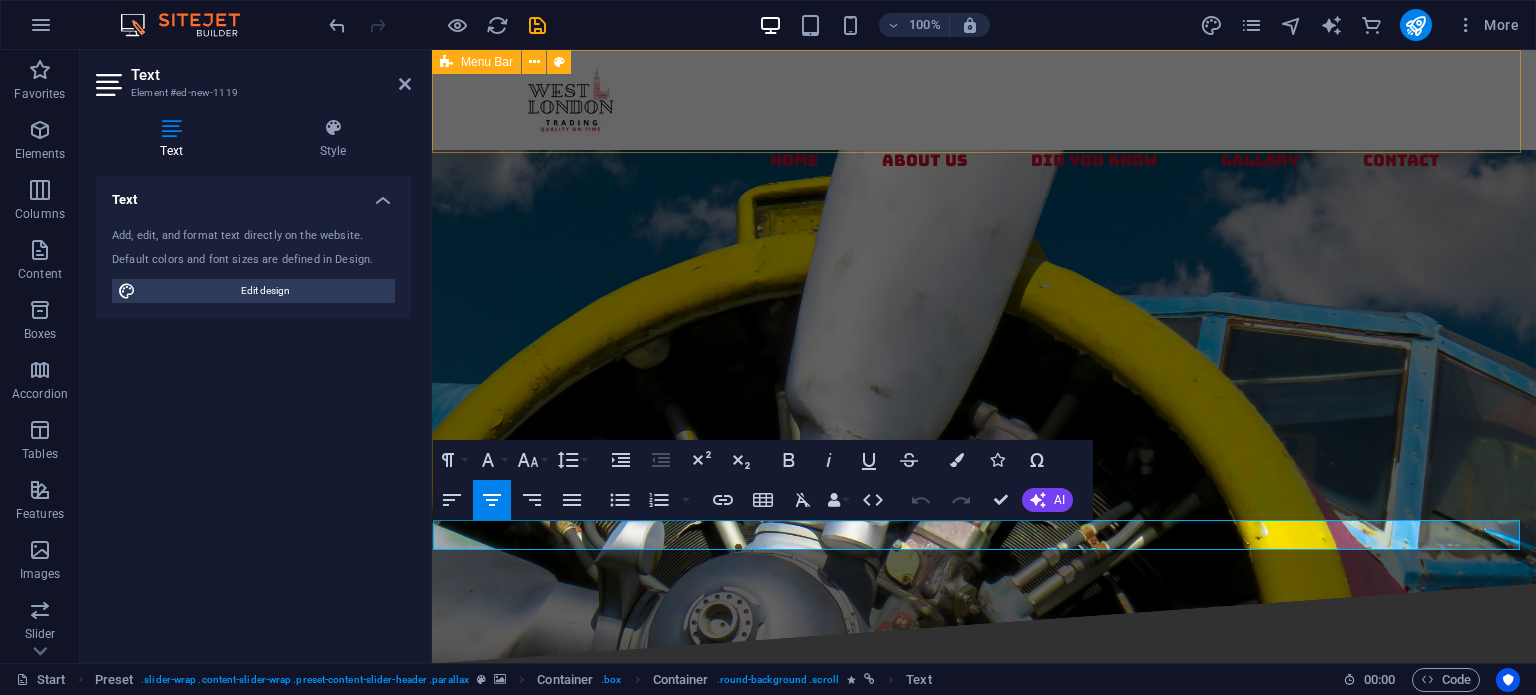 click on "Home About us Did you know gALLERY contact" at bounding box center [984, 125] 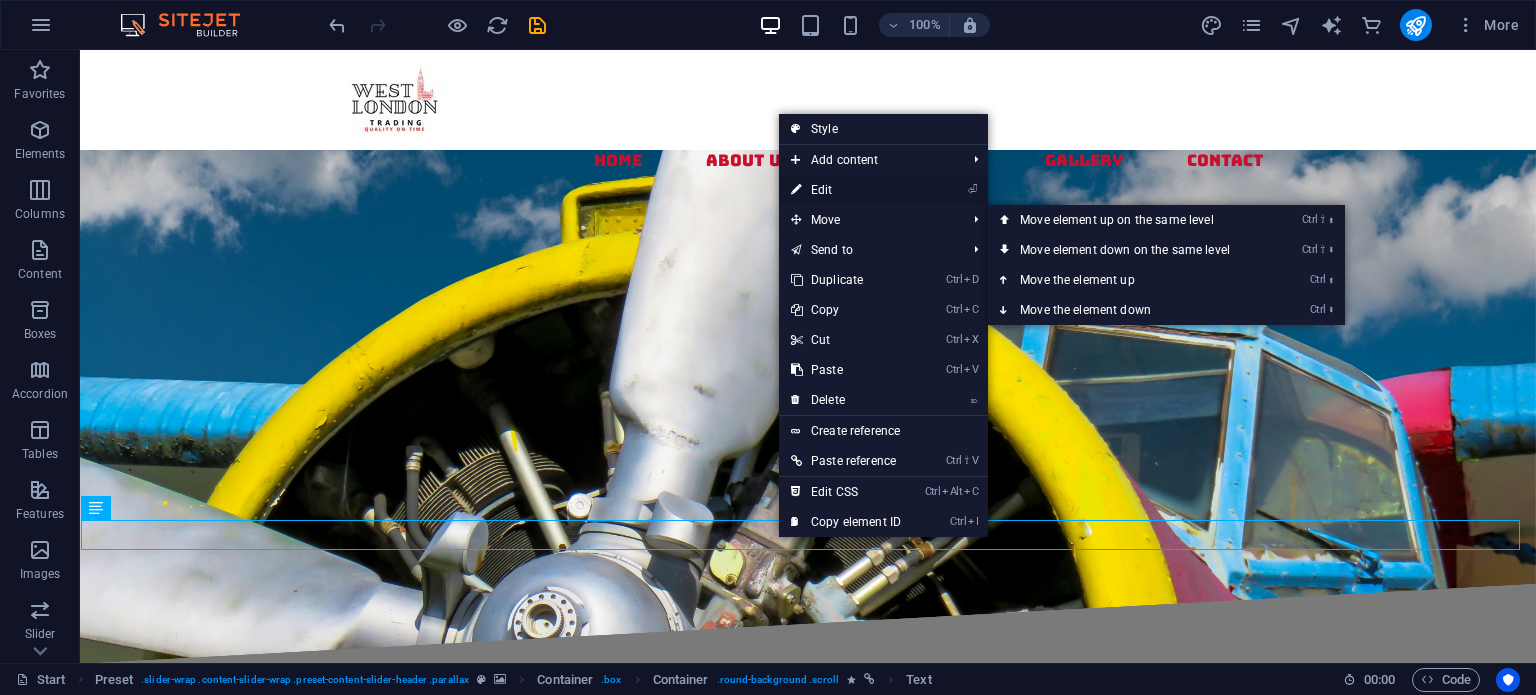 drag, startPoint x: 824, startPoint y: 187, endPoint x: 392, endPoint y: 151, distance: 433.4974 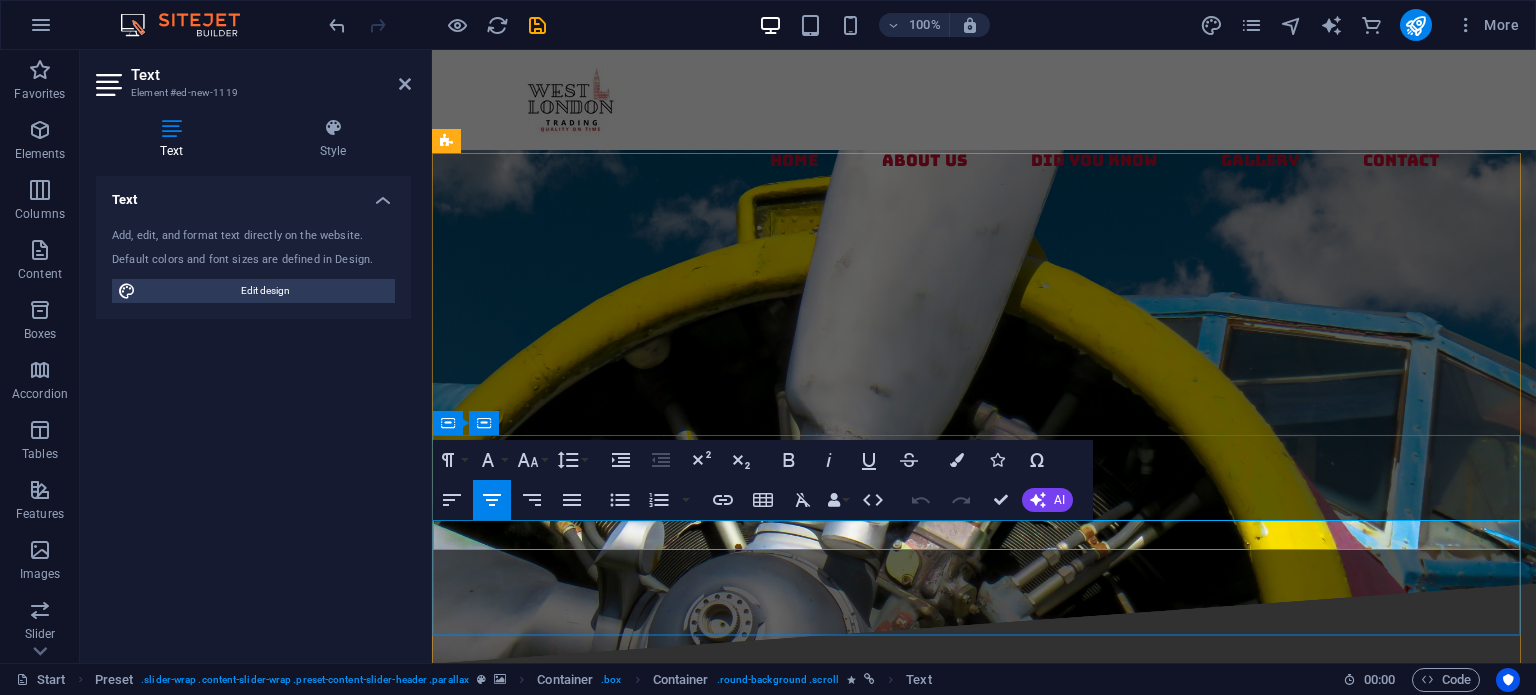 type 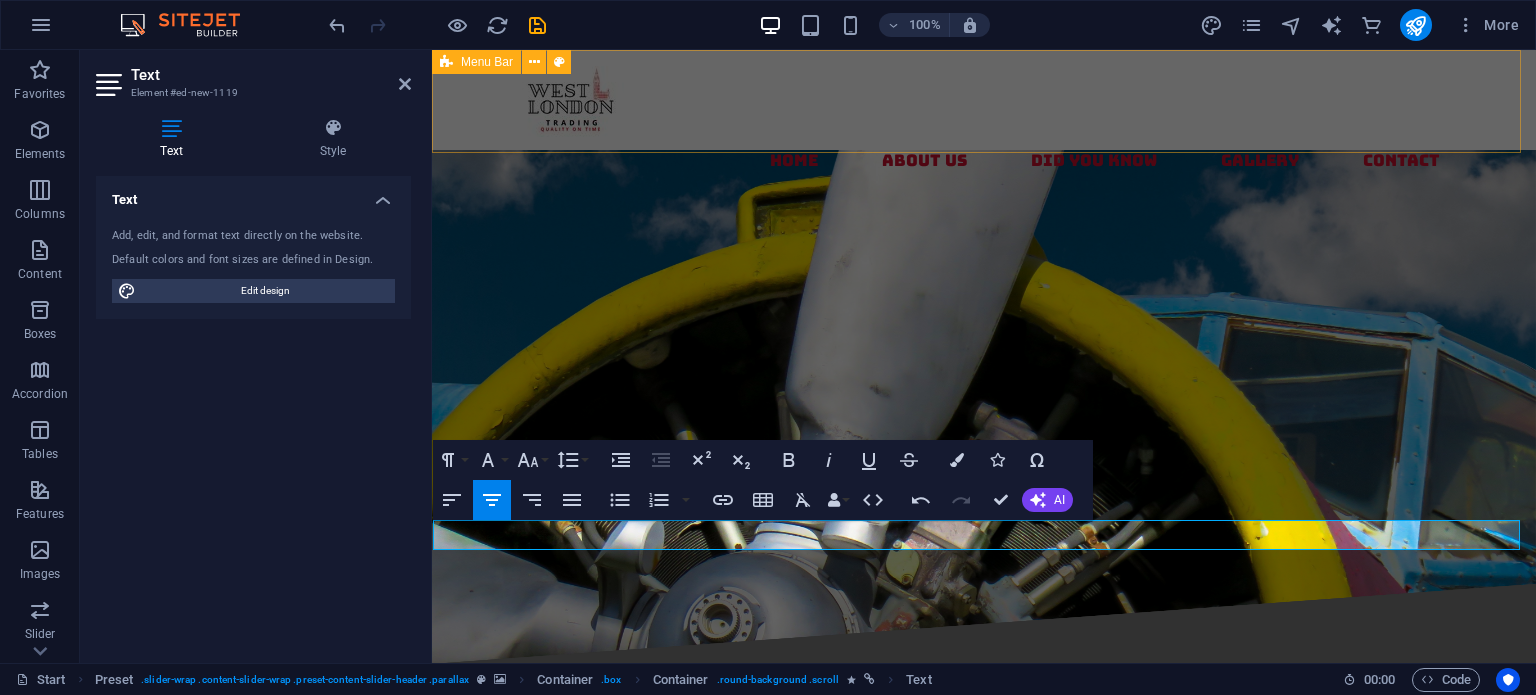click on "Home About us Did you know gALLERY contact" at bounding box center (984, 125) 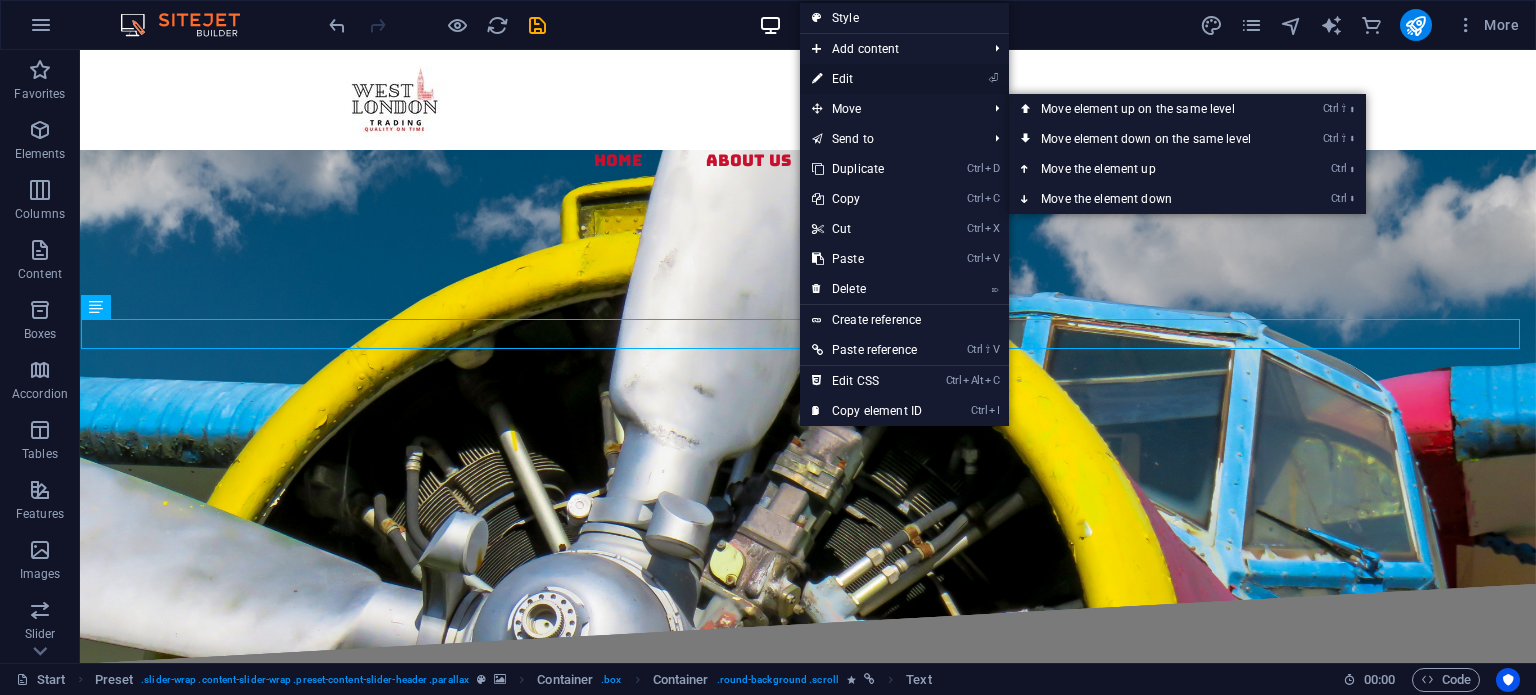 click on "⏎  Edit" at bounding box center [867, 79] 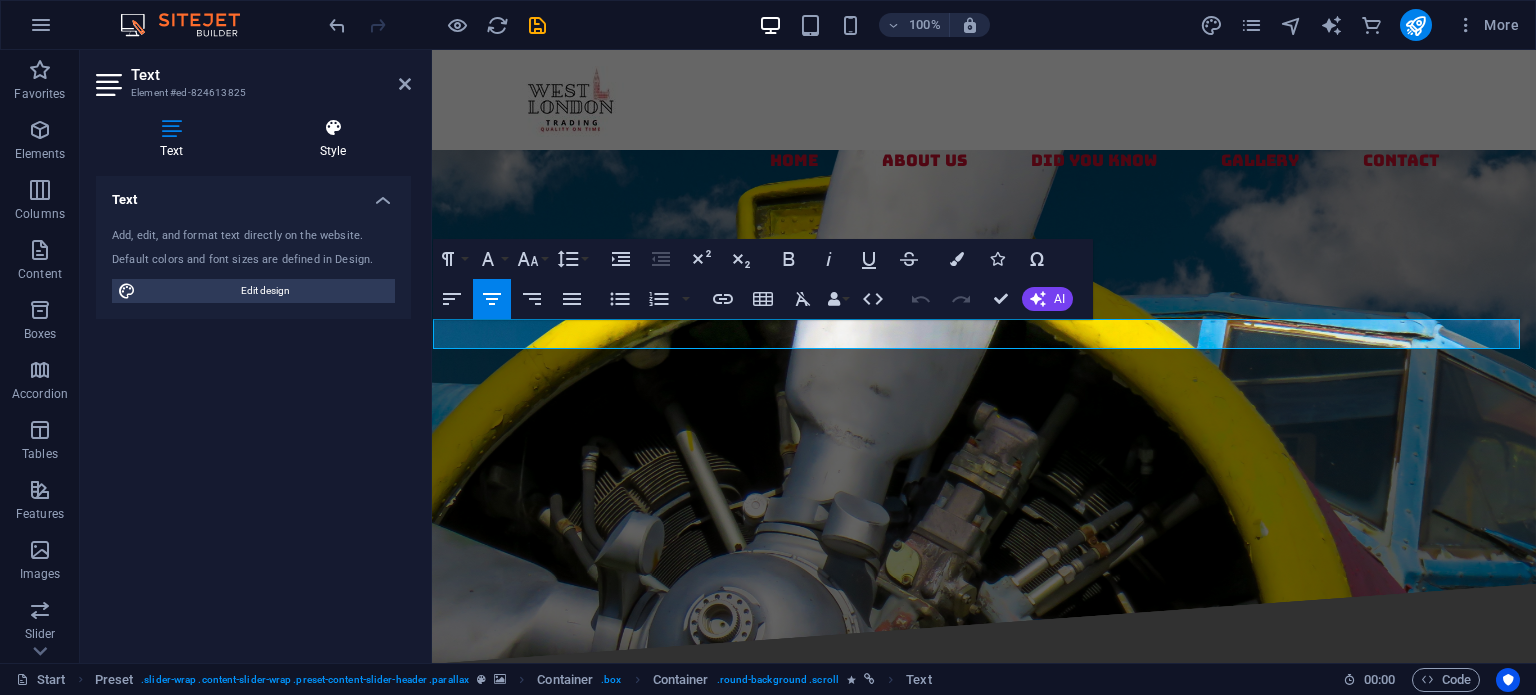 click at bounding box center (333, 128) 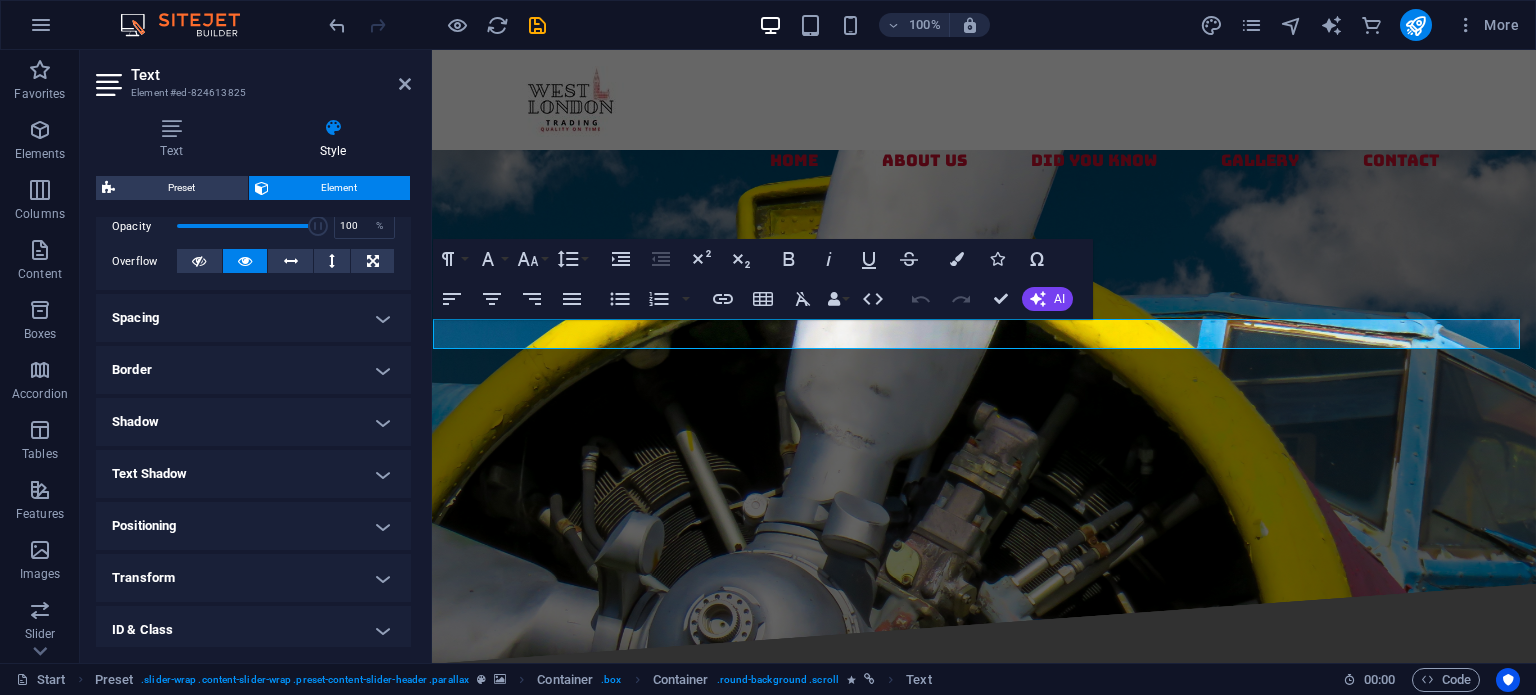 scroll, scrollTop: 214, scrollLeft: 0, axis: vertical 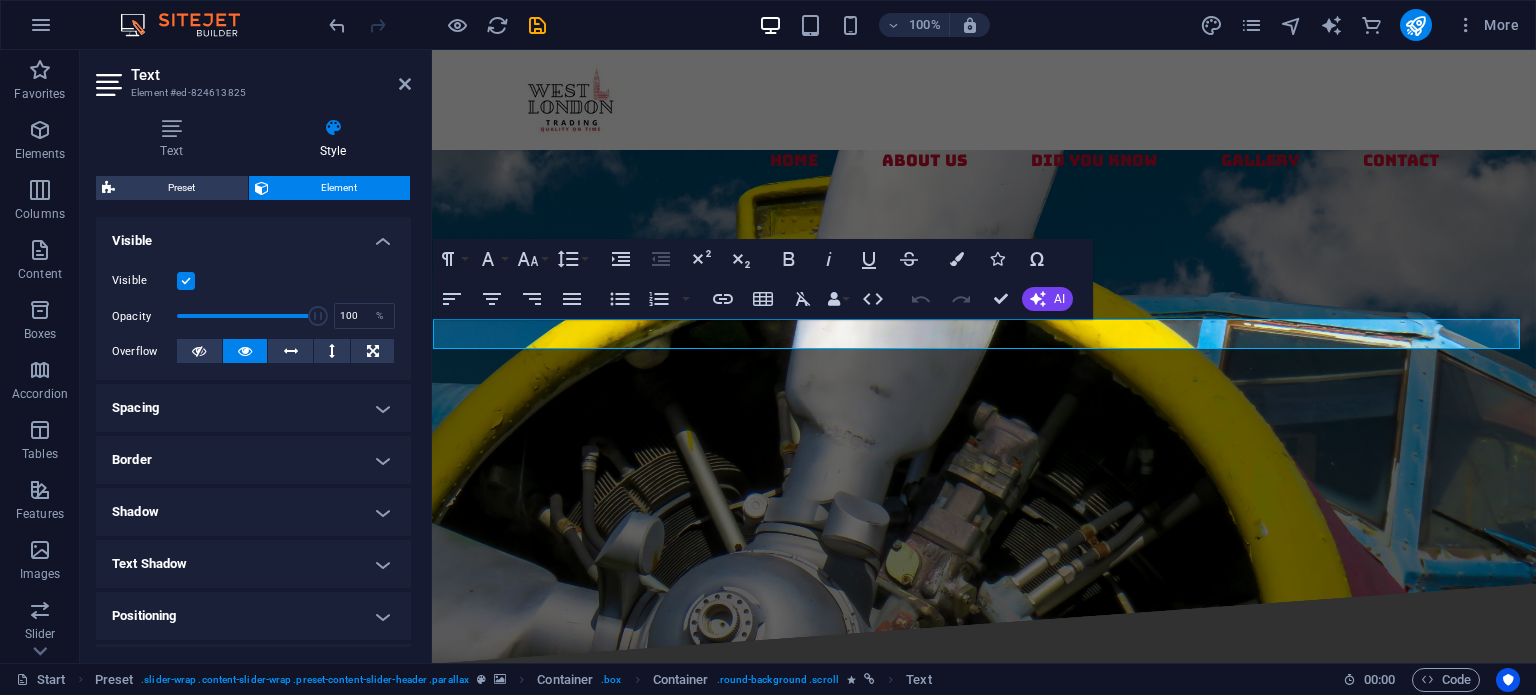 click on "Text Element #ed-824613825 Text Style Text Add, edit, and format text directly on the website. Default colors and font sizes are defined in Design. Edit design Alignment Left aligned Centered Right aligned Preset Element Layout How this element expands within the layout (Flexbox). Size Default auto px % 1/1 1/2 1/3 1/4 1/5 1/6 1/7 1/8 1/9 1/10 Grow Shrink Order Container layout Visible Visible Opacity 100 % Overflow Spacing Margin Default auto px % rem vw vh Custom Custom auto px % rem vw vh auto px % rem vw vh auto px % rem vw vh auto px % rem vw vh Padding Default px rem % vh vw Custom Custom px rem % vh vw px rem % vh vw px rem % vh vw px rem % vh vw Border Style              - Width 1 auto px rem % vh vw Custom Custom 1 auto px rem % vh vw 1 auto px rem % vh vw 1 auto px rem % vh vw 1 auto px rem % vh vw  - Color Round corners Default px rem % vh vw Custom Custom px rem % vh vw px rem % vh vw px rem % vh vw px rem % vh vw Shadow Default None Outside Inside Color X offset 0 px rem vh vw Y offset" at bounding box center (256, 356) 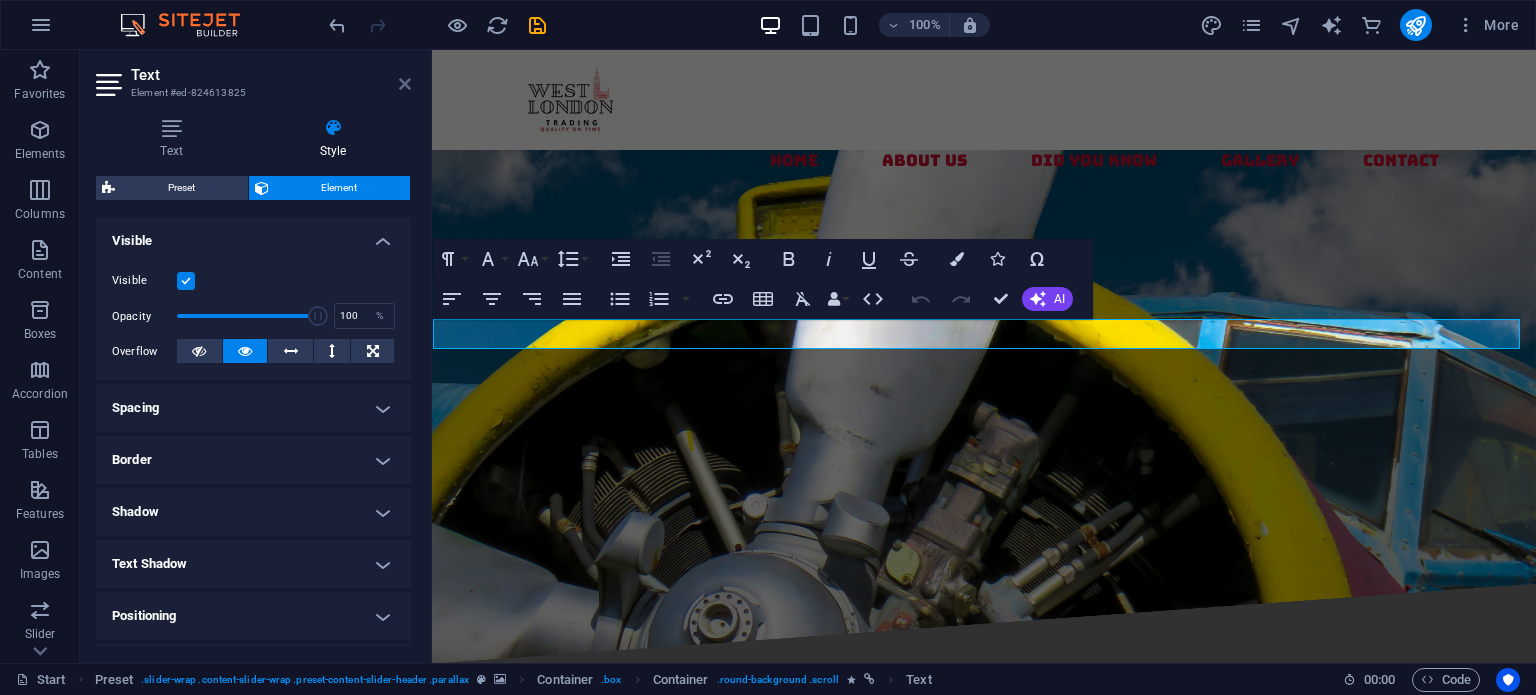 drag, startPoint x: 404, startPoint y: 81, endPoint x: 324, endPoint y: 34, distance: 92.7847 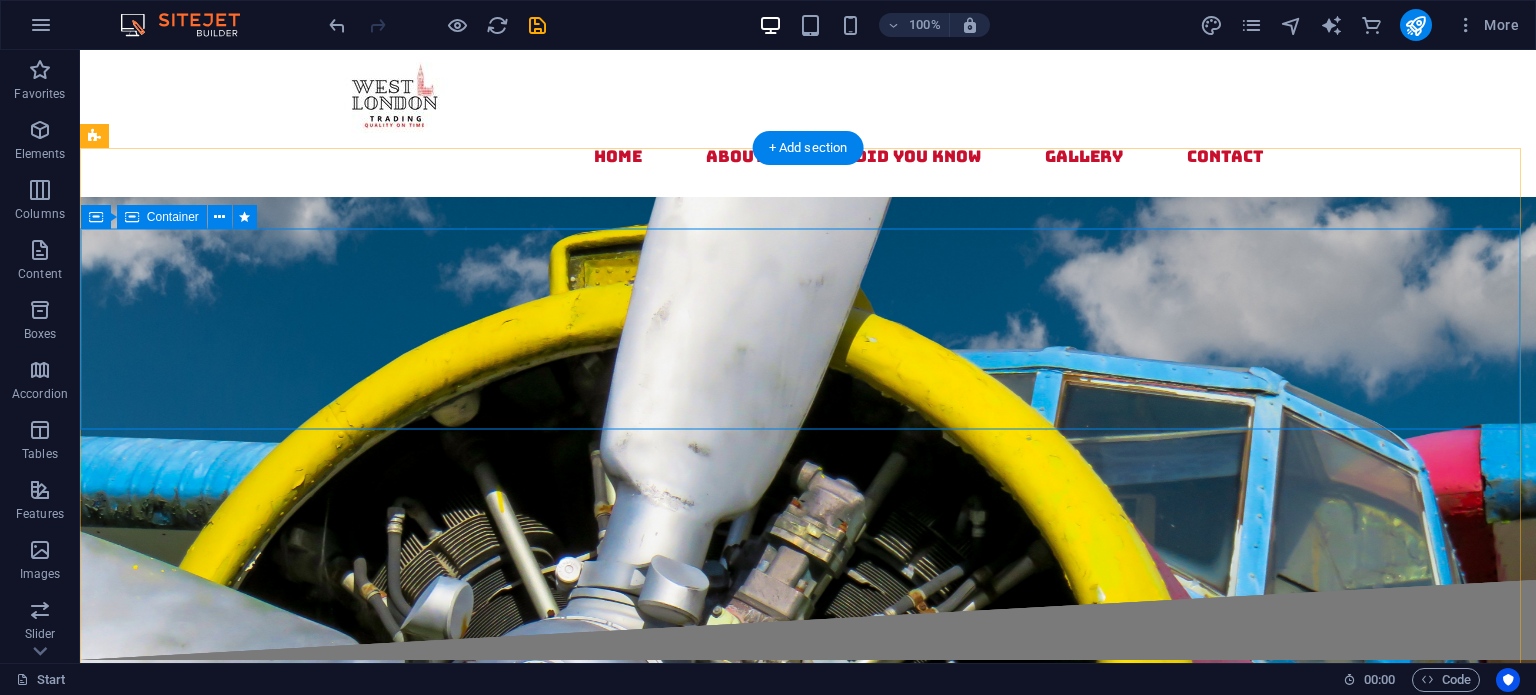 scroll, scrollTop: 0, scrollLeft: 0, axis: both 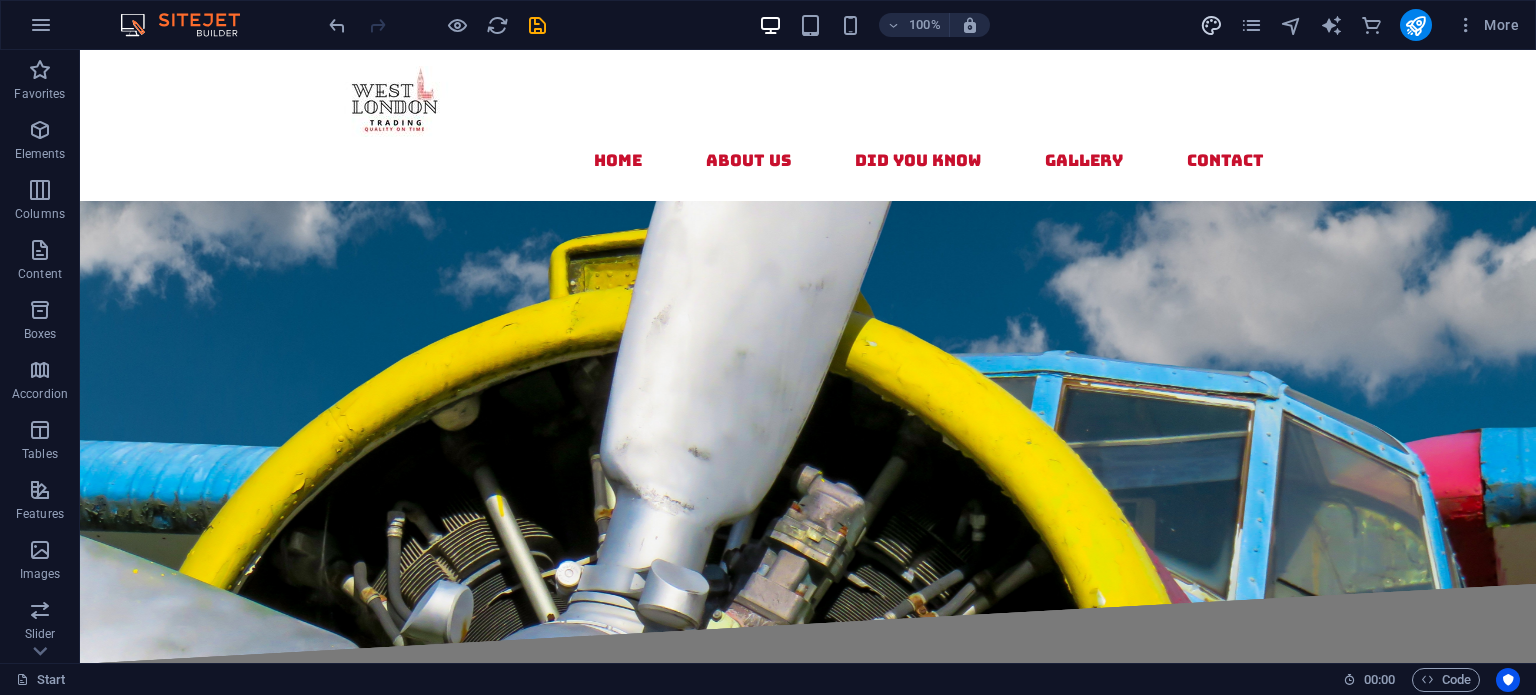 click at bounding box center (1211, 25) 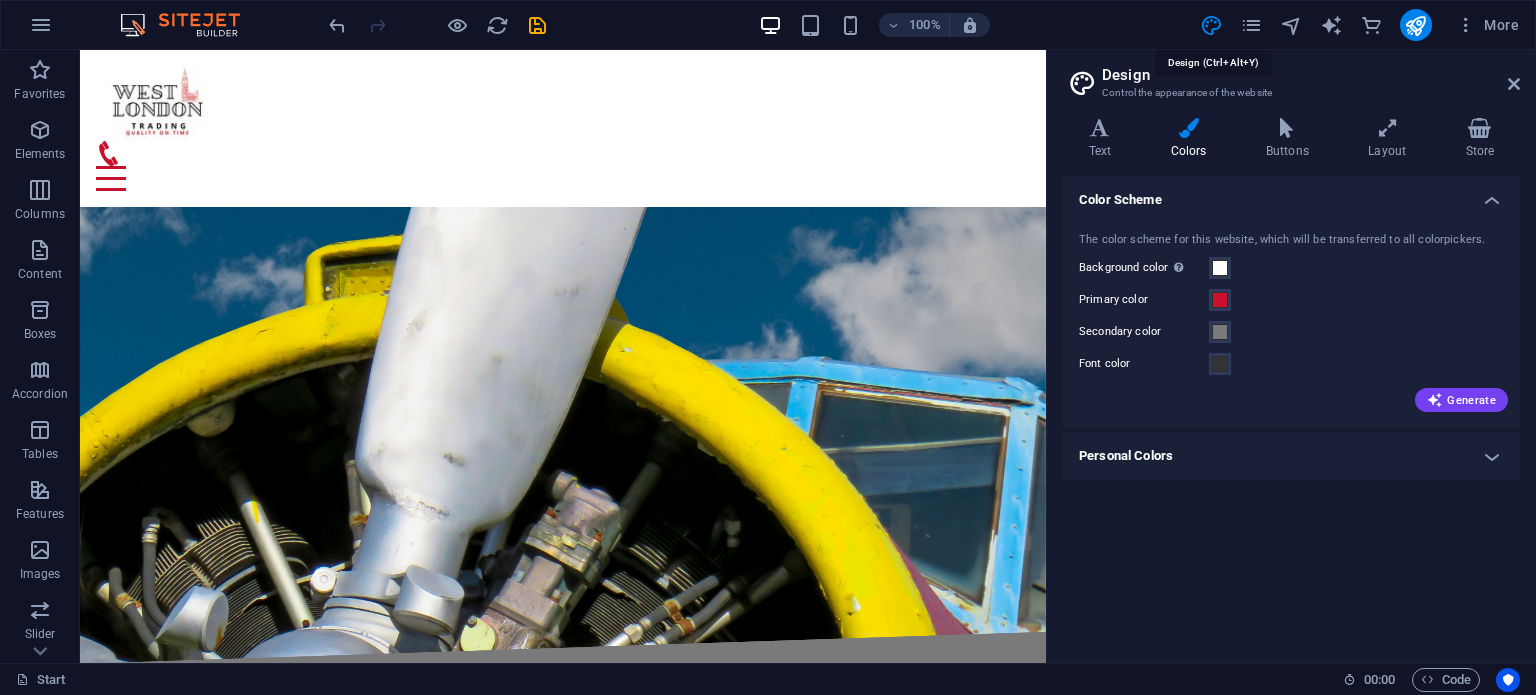 type on "3" 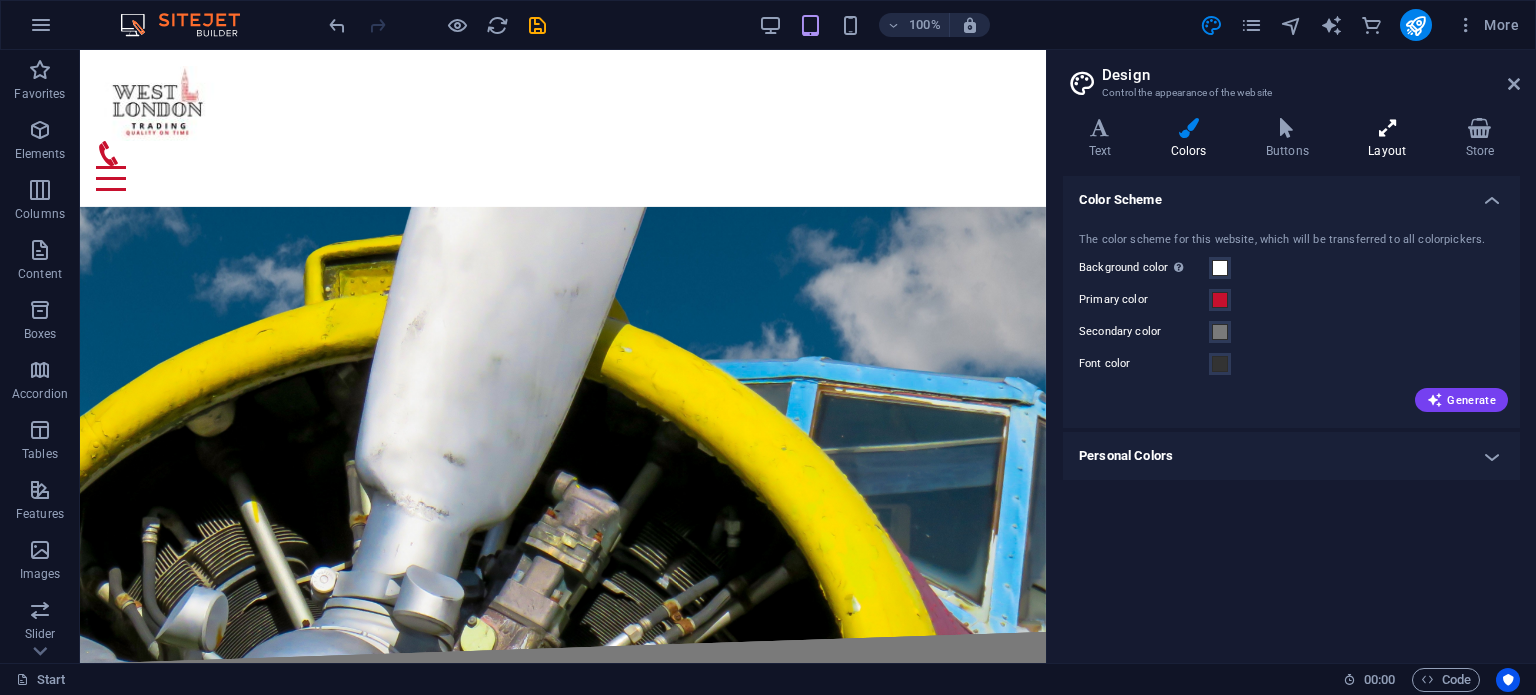 click at bounding box center [1387, 128] 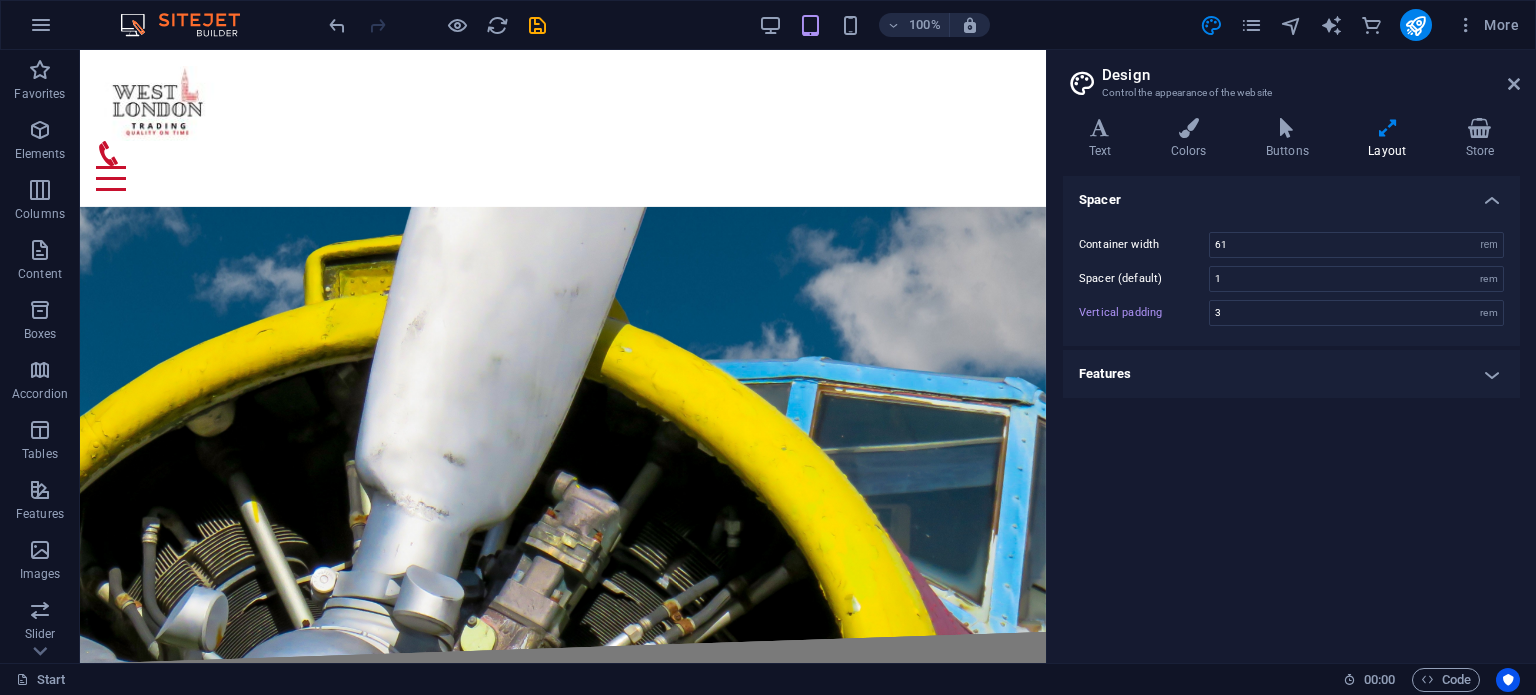 click on "Design Control the appearance of the website Variants  Text  Colors  Buttons  Layout  Store Text Standard Bold Links Font color Font Roboto Font size 16 rem px Line height 1.5 Font weight To display the font weight correctly, it may need to be enabled.  Manage Fonts Thin, 100 Extra-light, 200 Light, 300 Regular, 400 Medium, 500 Semi-bold, 600 Bold, 700 Extra-bold, 800 Black, 900 Letter spacing 0 rem px Font style Text transform Tt TT tt Text align Font weight To display the font weight correctly, it may need to be enabled.  Manage Fonts Thin, 100 Extra-light, 200 Light, 300 Regular, 400 Medium, 500 Semi-bold, 600 Bold, 700 Extra-bold, 800 Black, 900 Default Hover / Active Font color Font color Decoration Decoration Transition duration 0.3 s Transition function Ease Ease In Ease Out Ease In/Ease Out Linear Headlines All H1 / Textlogo H2 H3 H4 H5 H6 Font color Font Bungee Line height 1.5 Font weight To display the font weight correctly, it may need to be enabled.  Manage Fonts Thin, 100 Extra-light, 200 0 rem 0" at bounding box center (1291, 356) 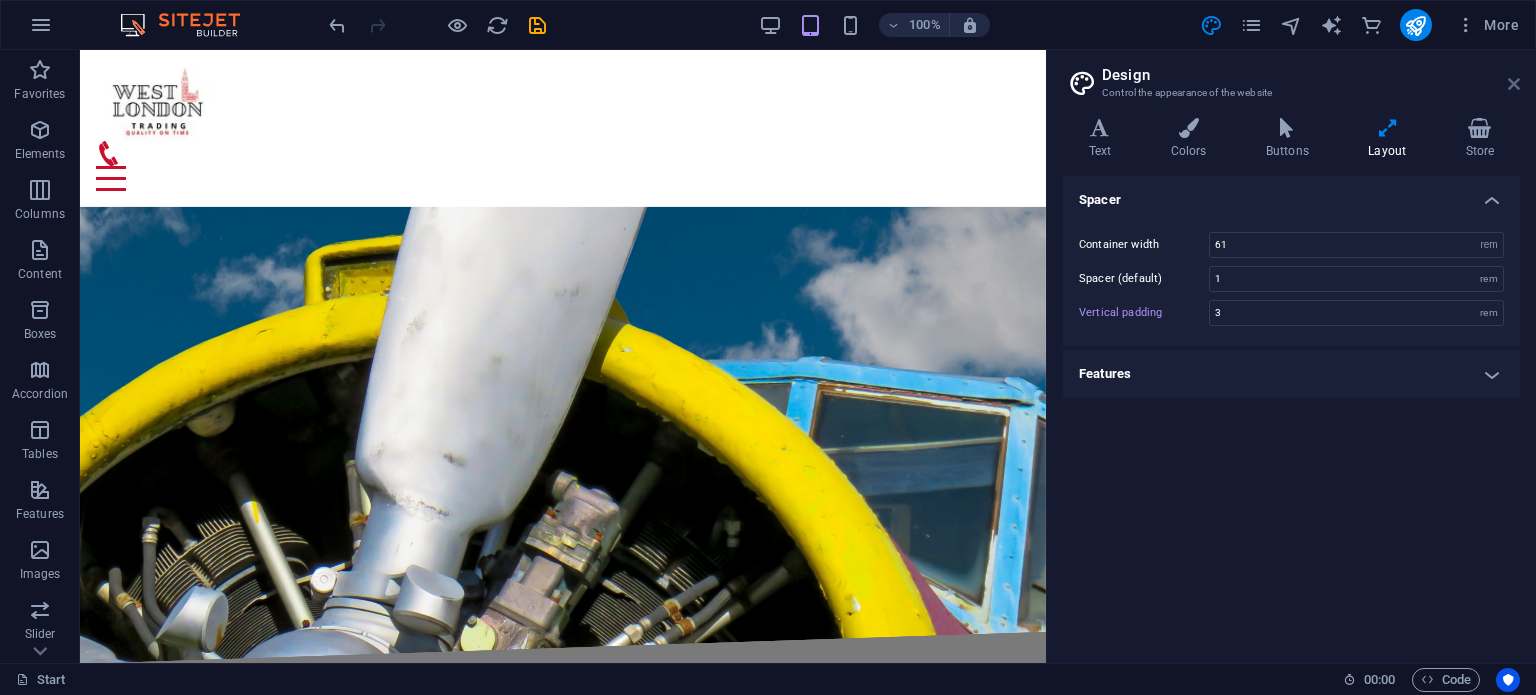 click at bounding box center [1514, 84] 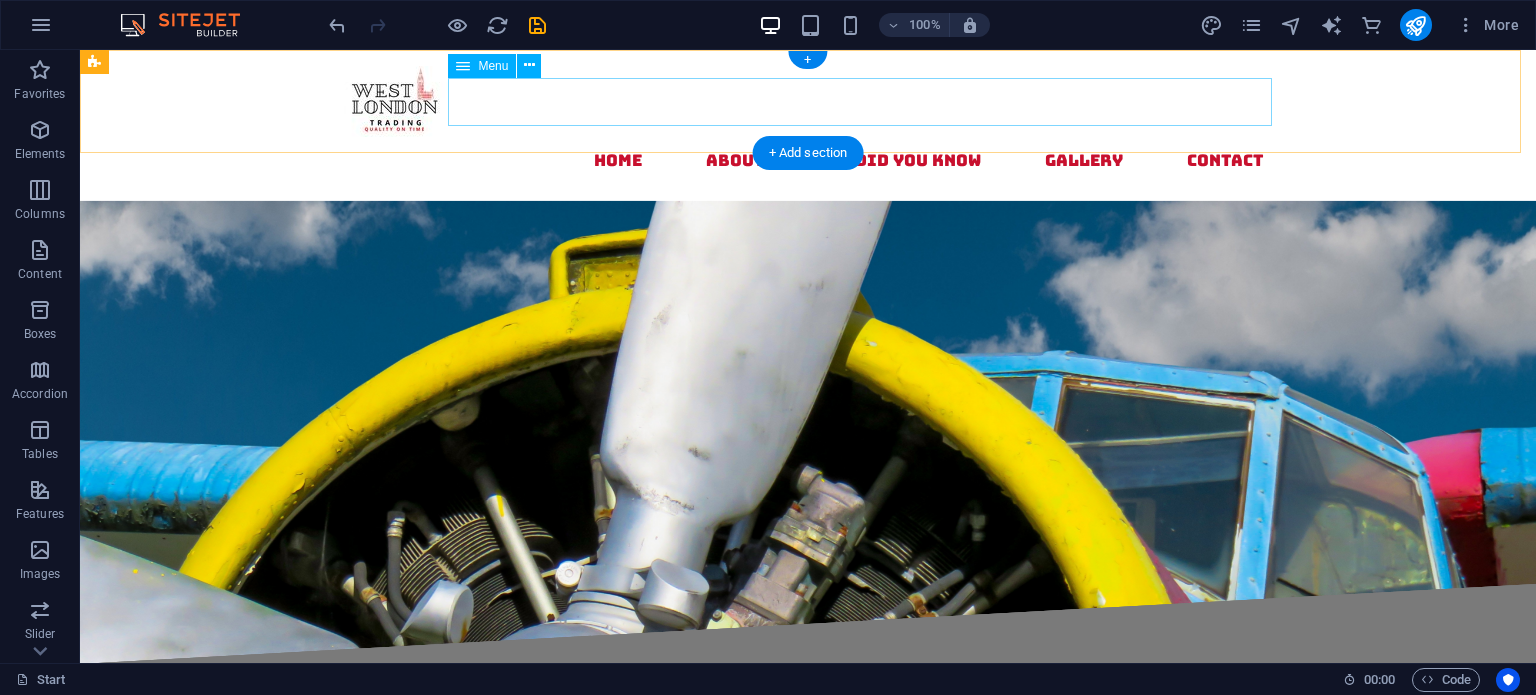 click on "Home About us Did you know gALLERY contact" at bounding box center [808, 161] 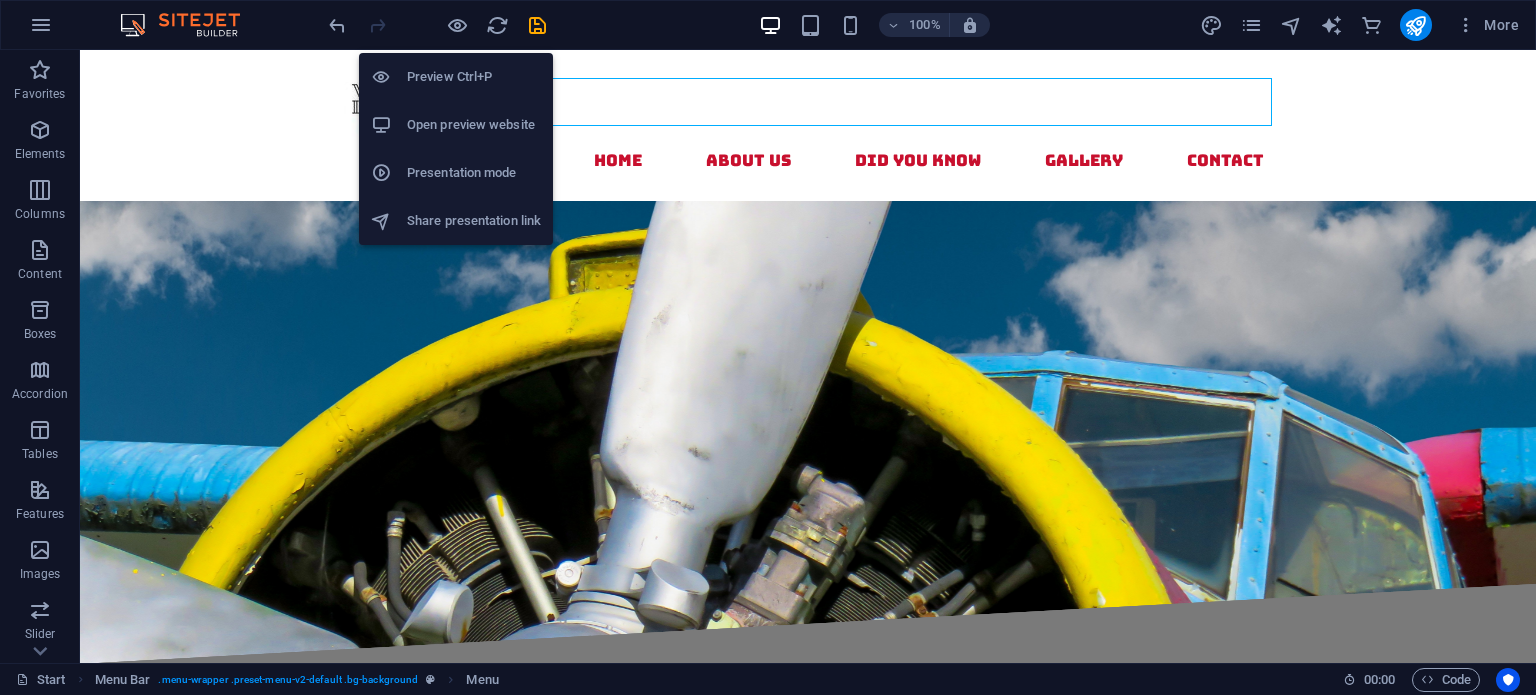 drag, startPoint x: 460, startPoint y: 31, endPoint x: 583, endPoint y: 39, distance: 123.25989 